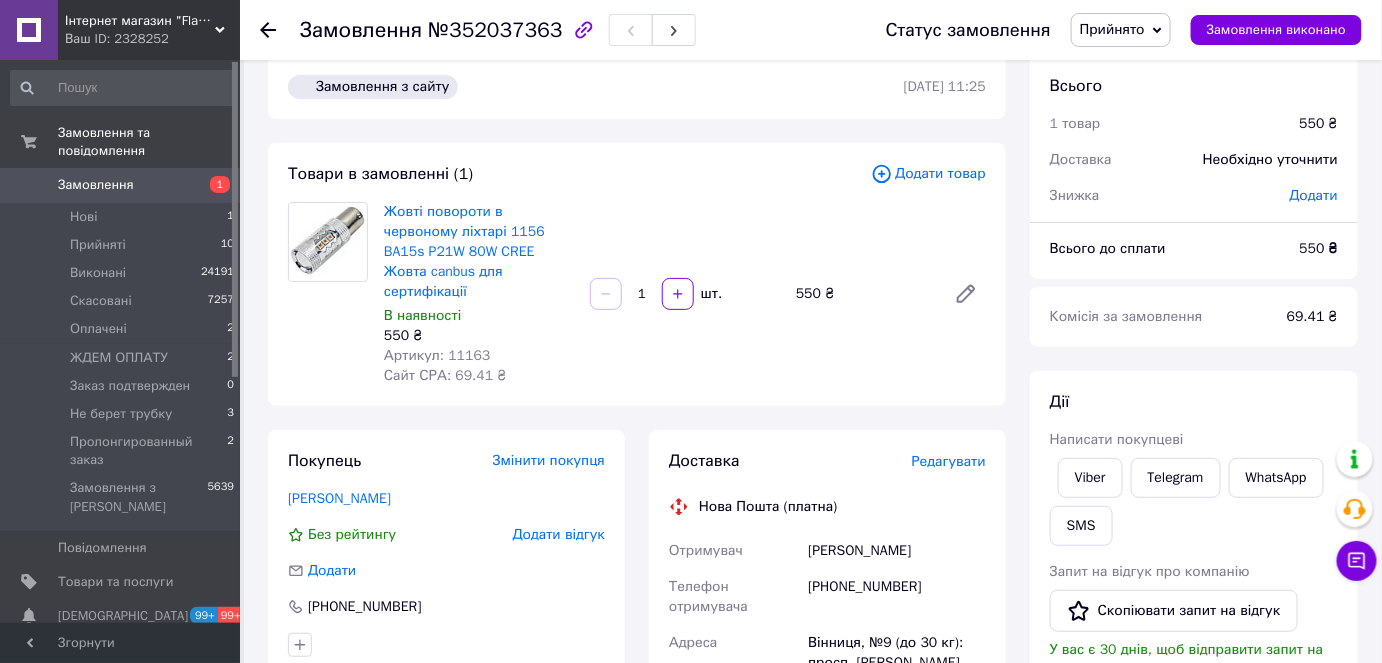 scroll, scrollTop: 0, scrollLeft: 0, axis: both 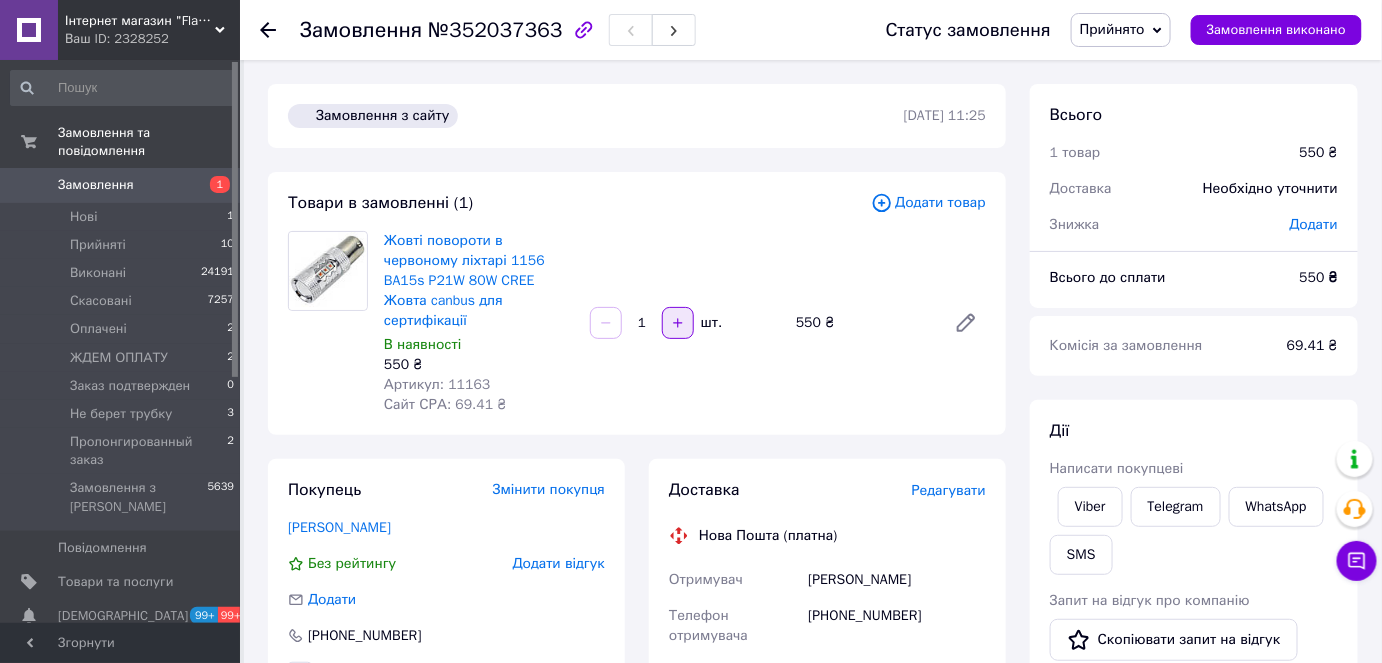 click at bounding box center (678, 323) 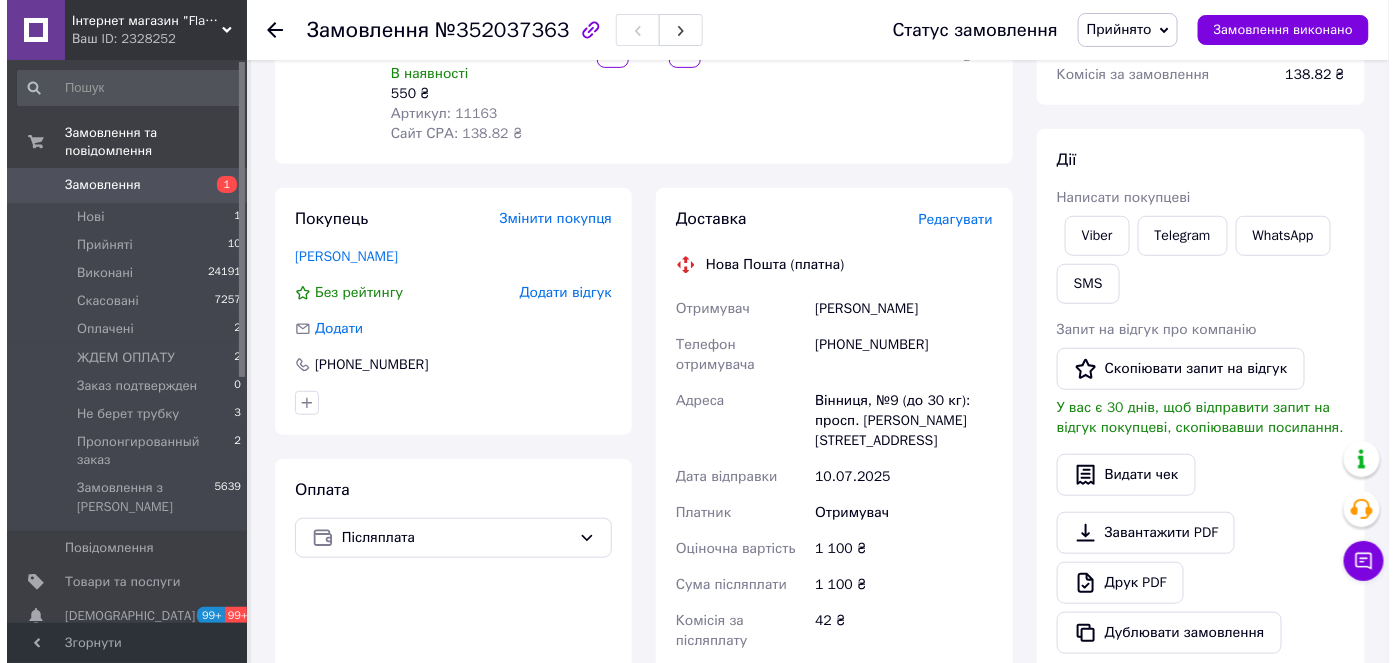 scroll, scrollTop: 272, scrollLeft: 0, axis: vertical 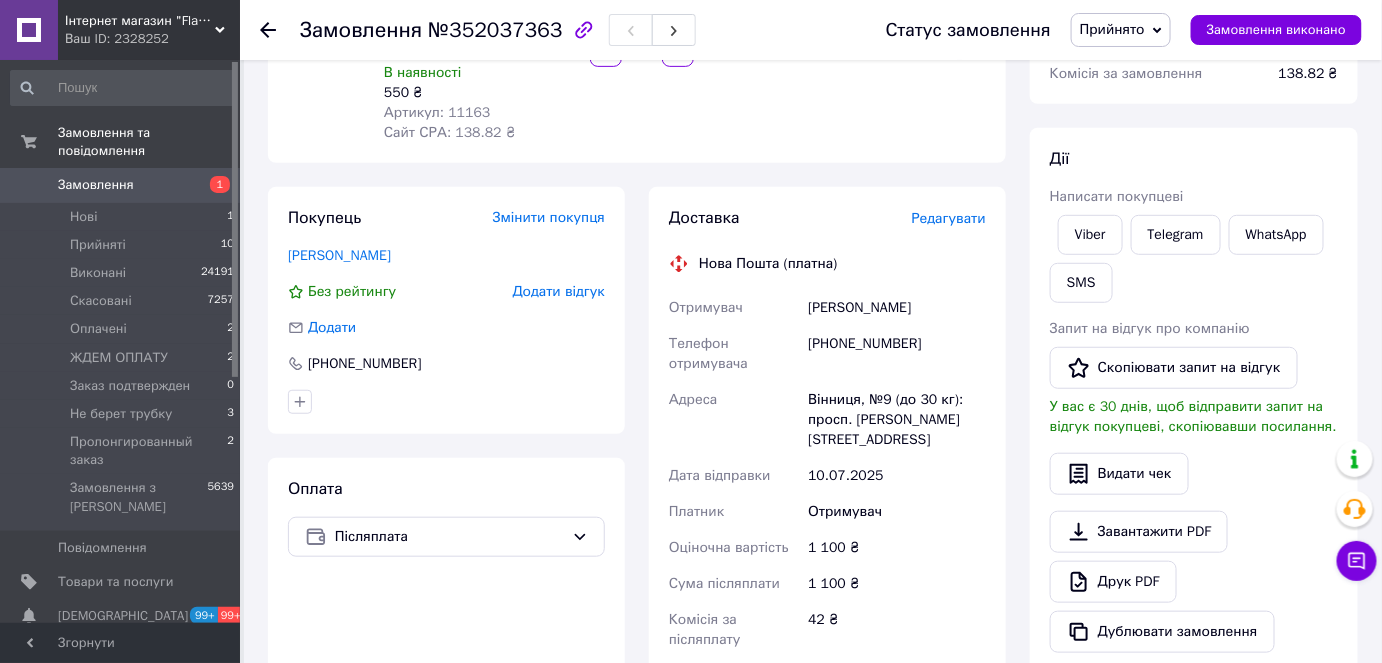 click on "Редагувати" at bounding box center [949, 218] 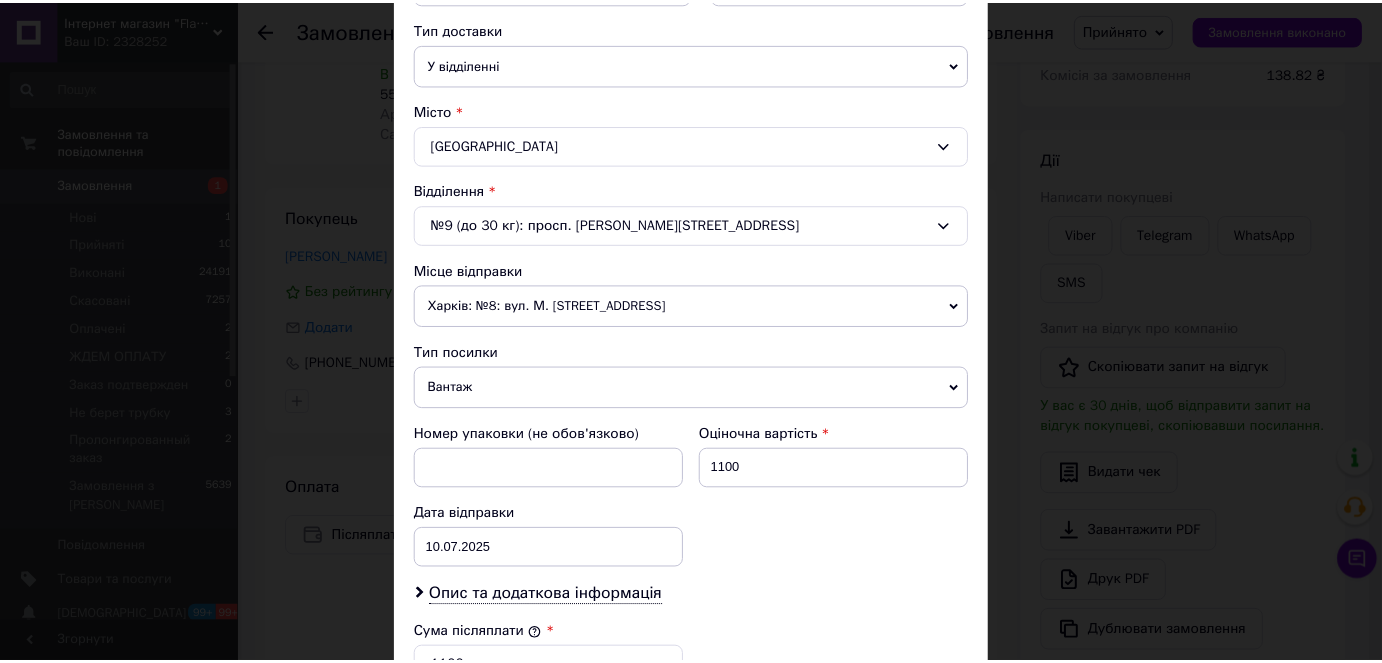 scroll, scrollTop: 854, scrollLeft: 0, axis: vertical 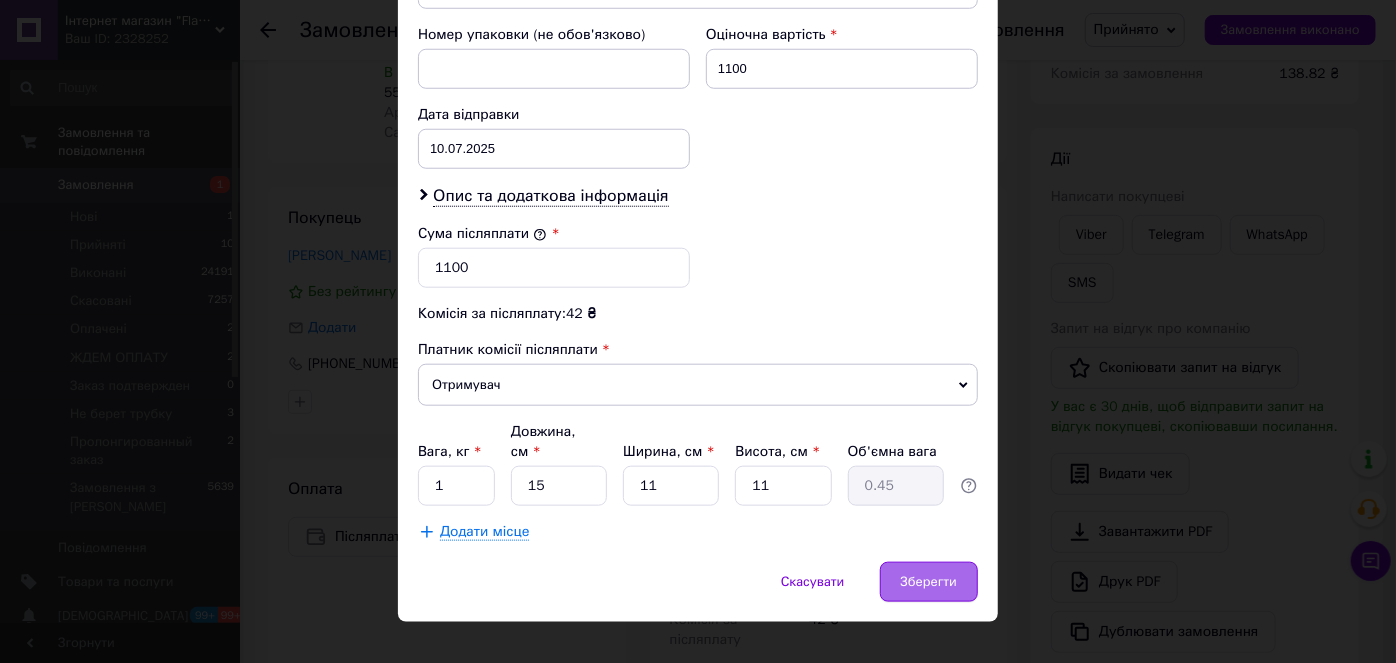 click on "Зберегти" at bounding box center [929, 582] 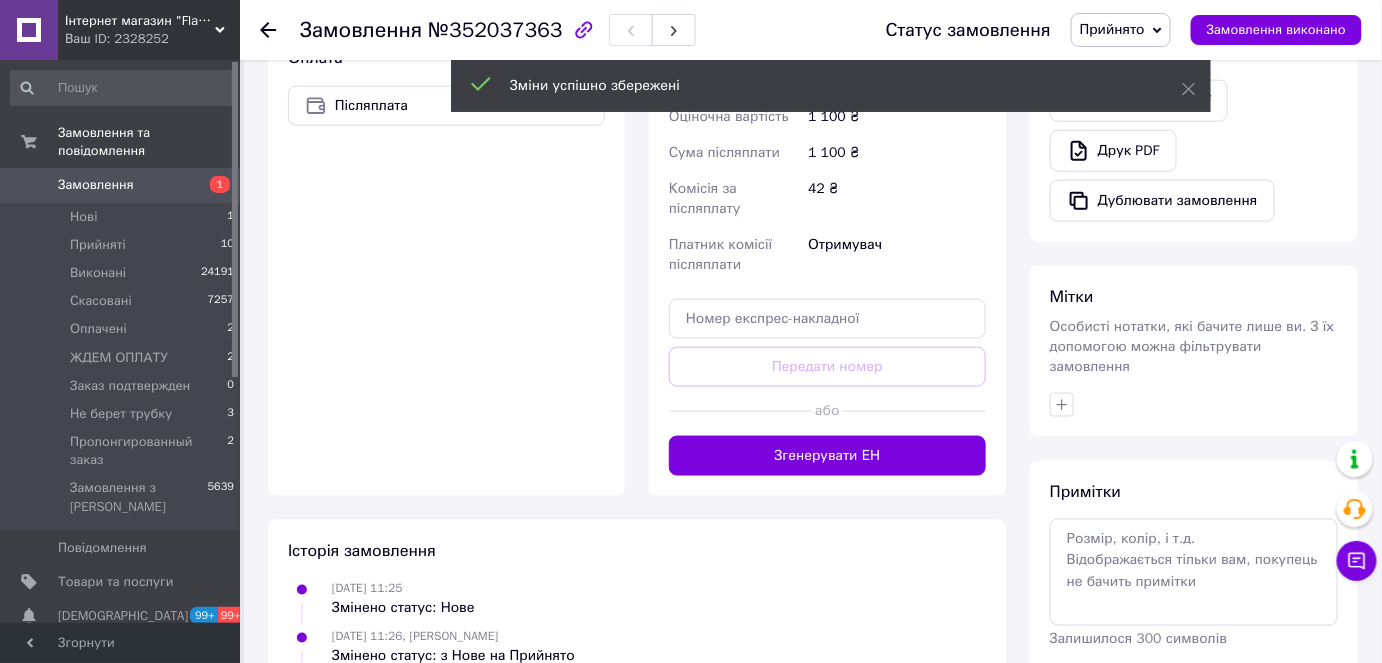 scroll, scrollTop: 818, scrollLeft: 0, axis: vertical 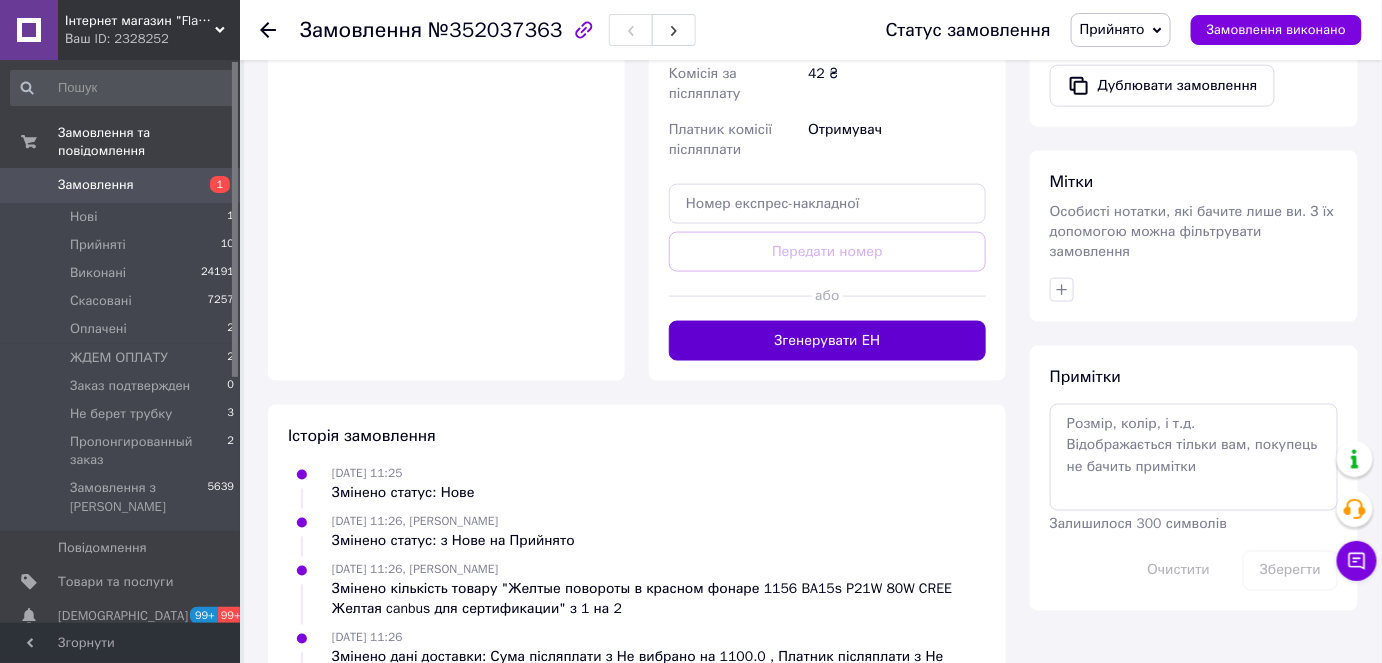 click on "Згенерувати ЕН" at bounding box center (827, 341) 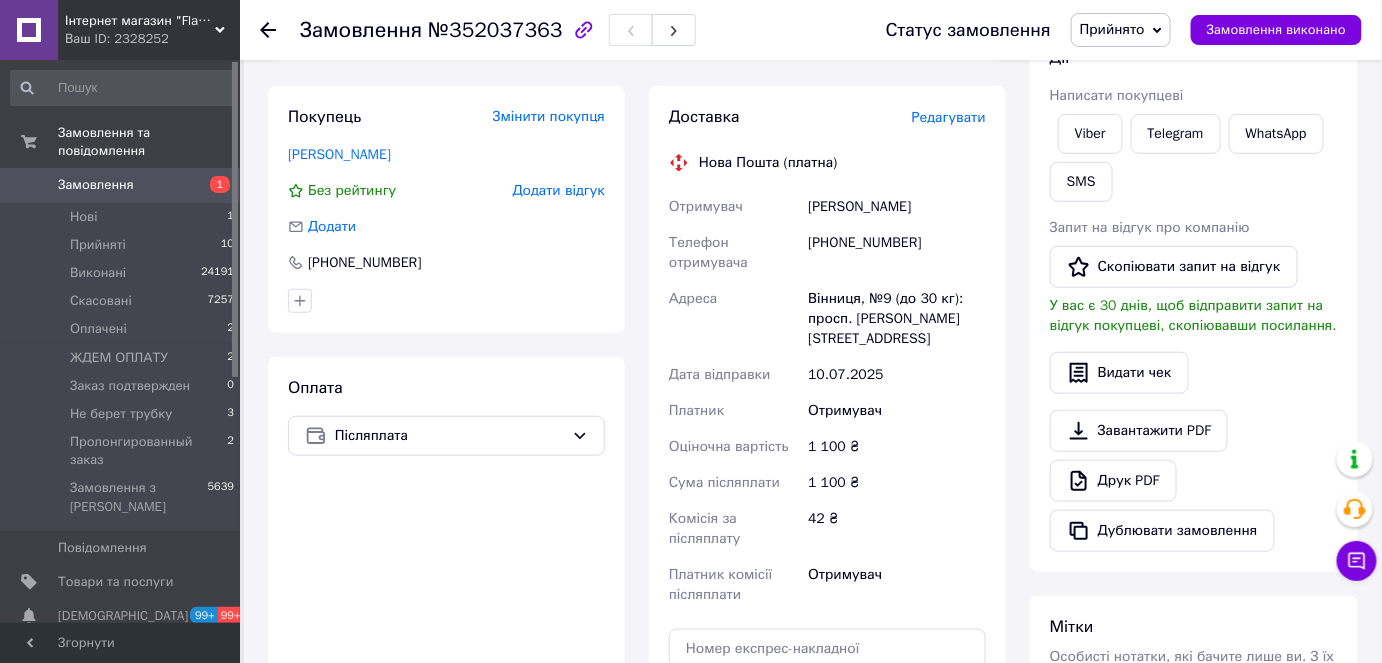 scroll, scrollTop: 363, scrollLeft: 0, axis: vertical 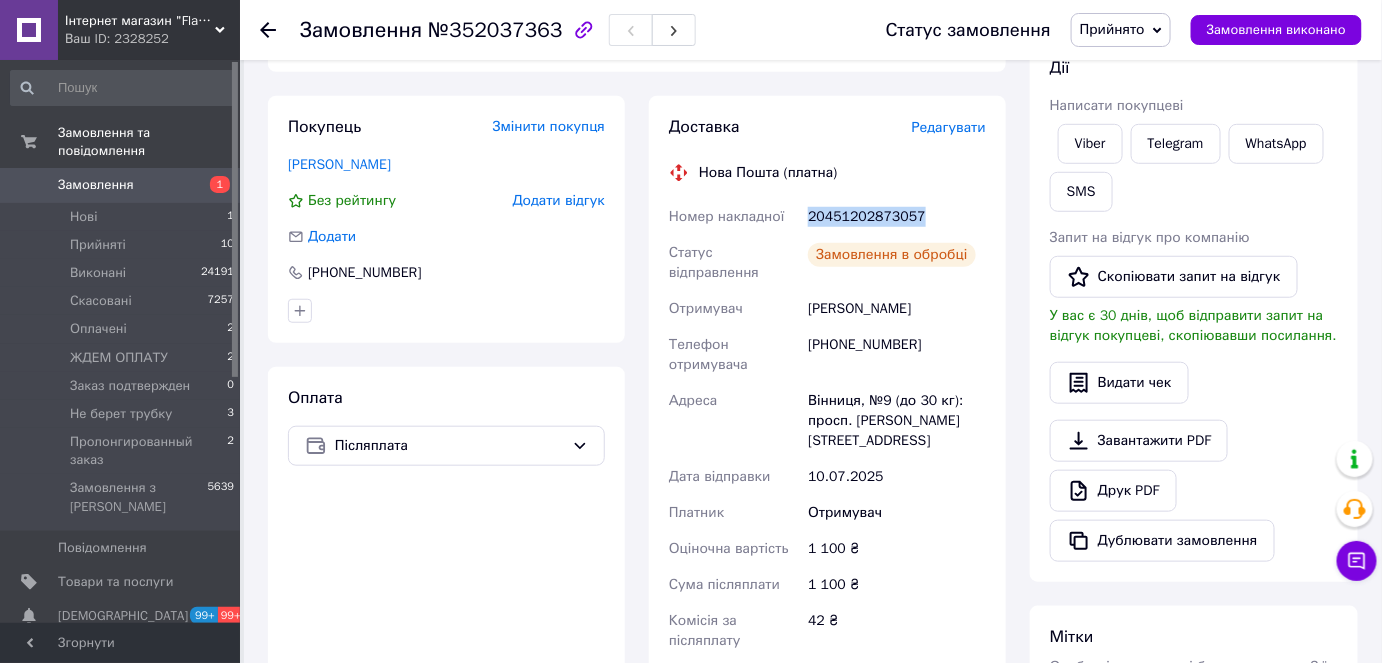 drag, startPoint x: 932, startPoint y: 194, endPoint x: 793, endPoint y: 190, distance: 139.05754 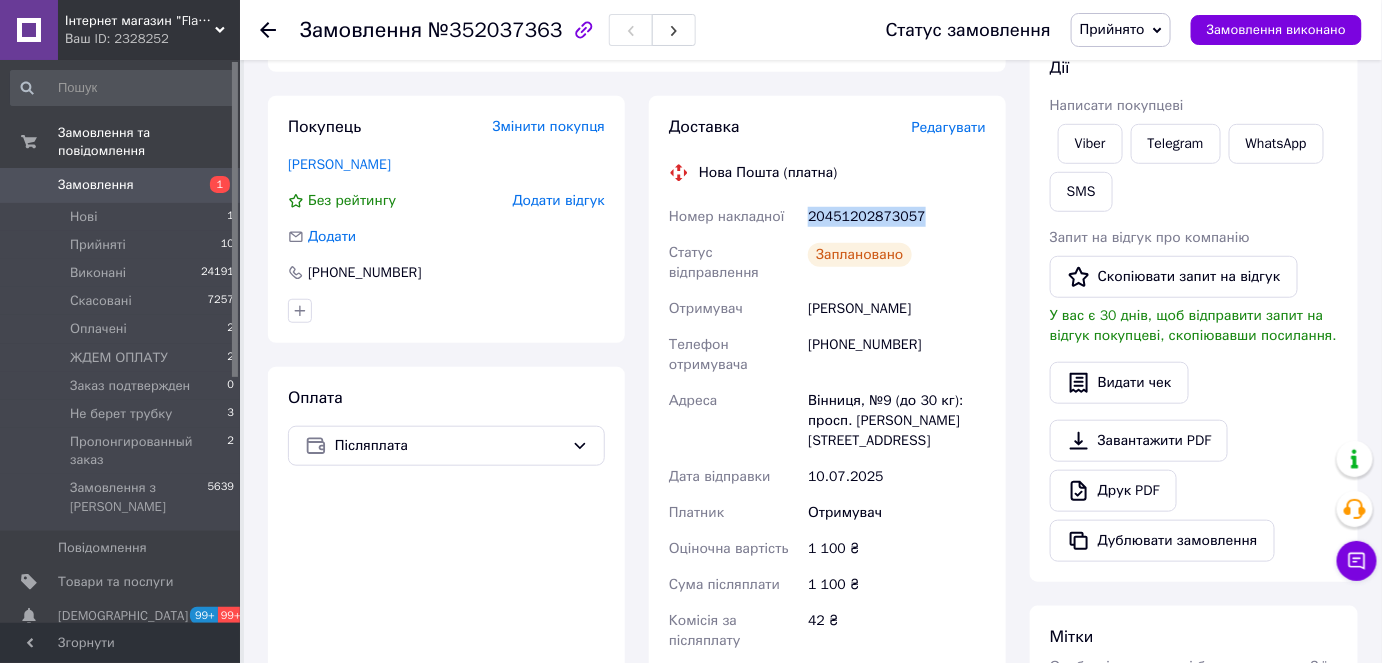 copy on "Номер накладної 20451202873057" 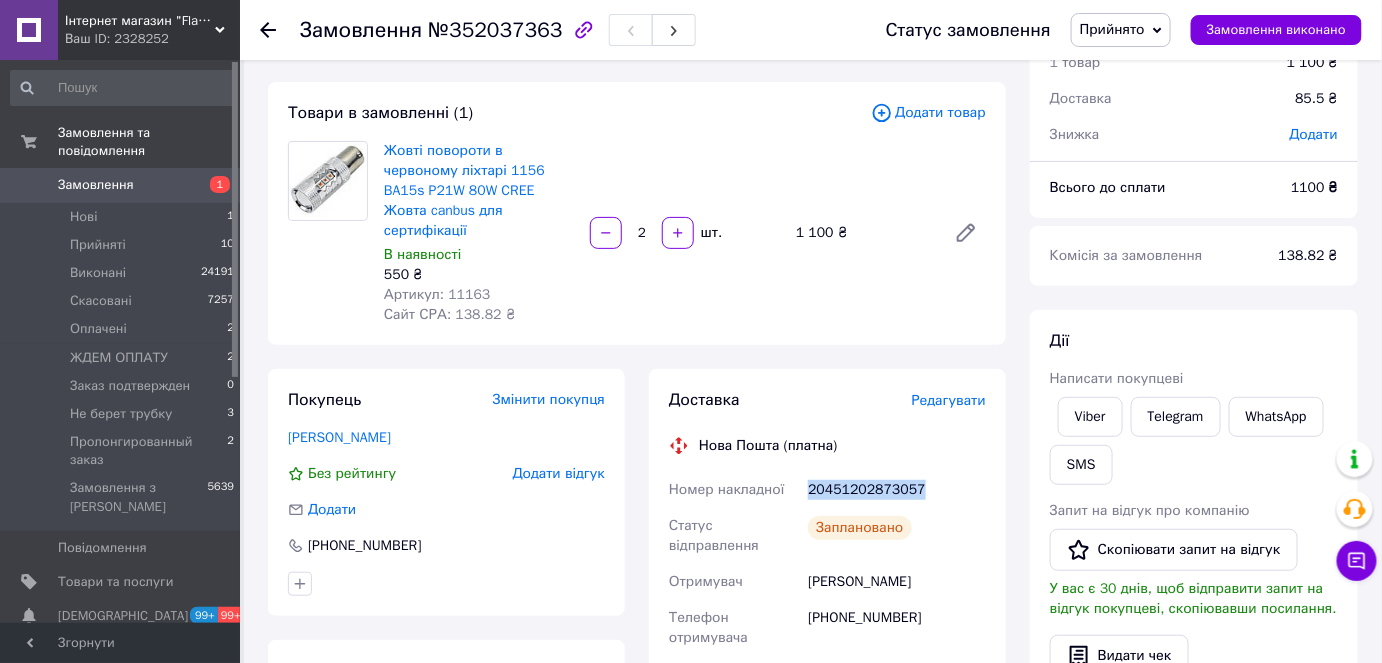copy on "Номер накладної 20451202873057" 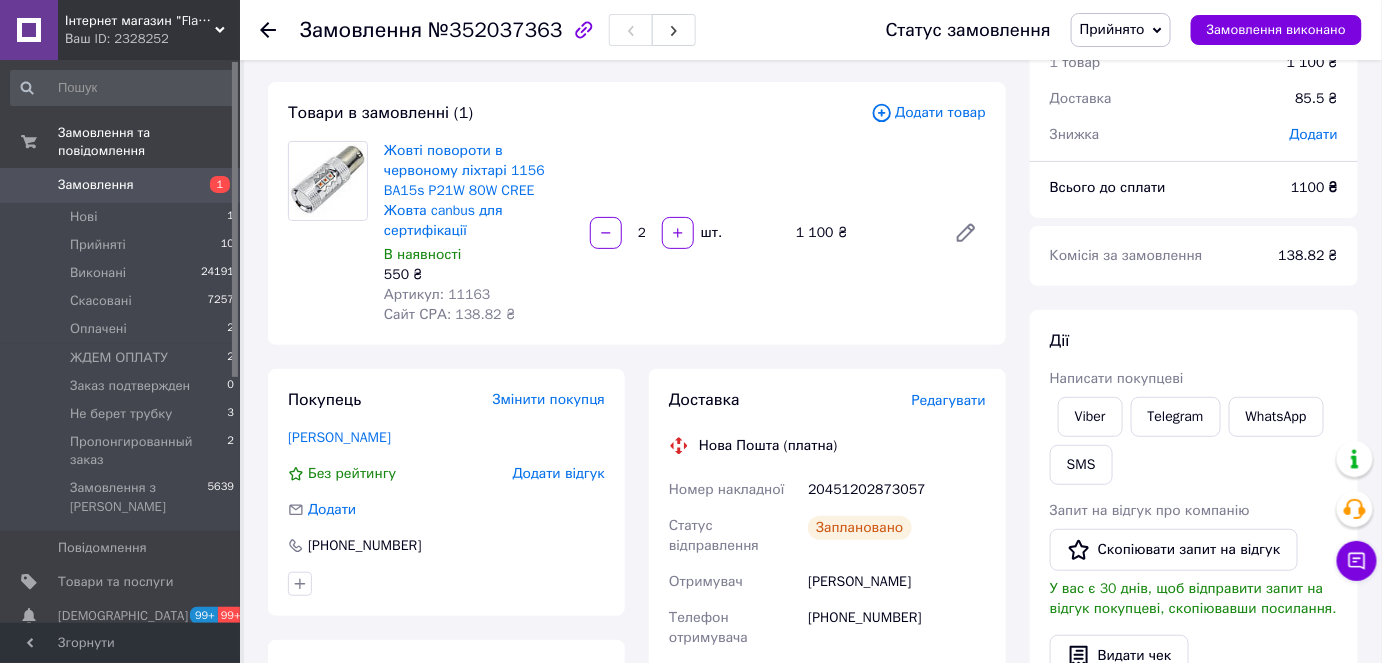 drag, startPoint x: 264, startPoint y: 318, endPoint x: 490, endPoint y: 360, distance: 229.86952 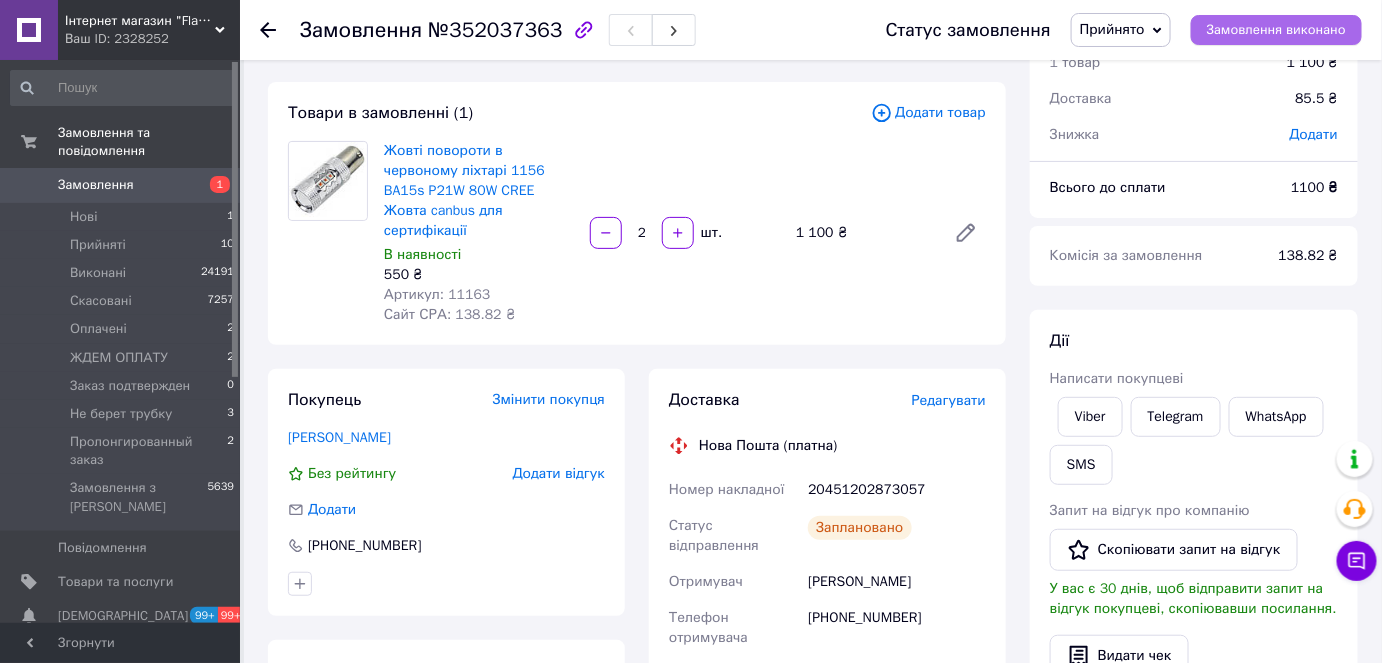 click on "Замовлення виконано" at bounding box center (1276, 30) 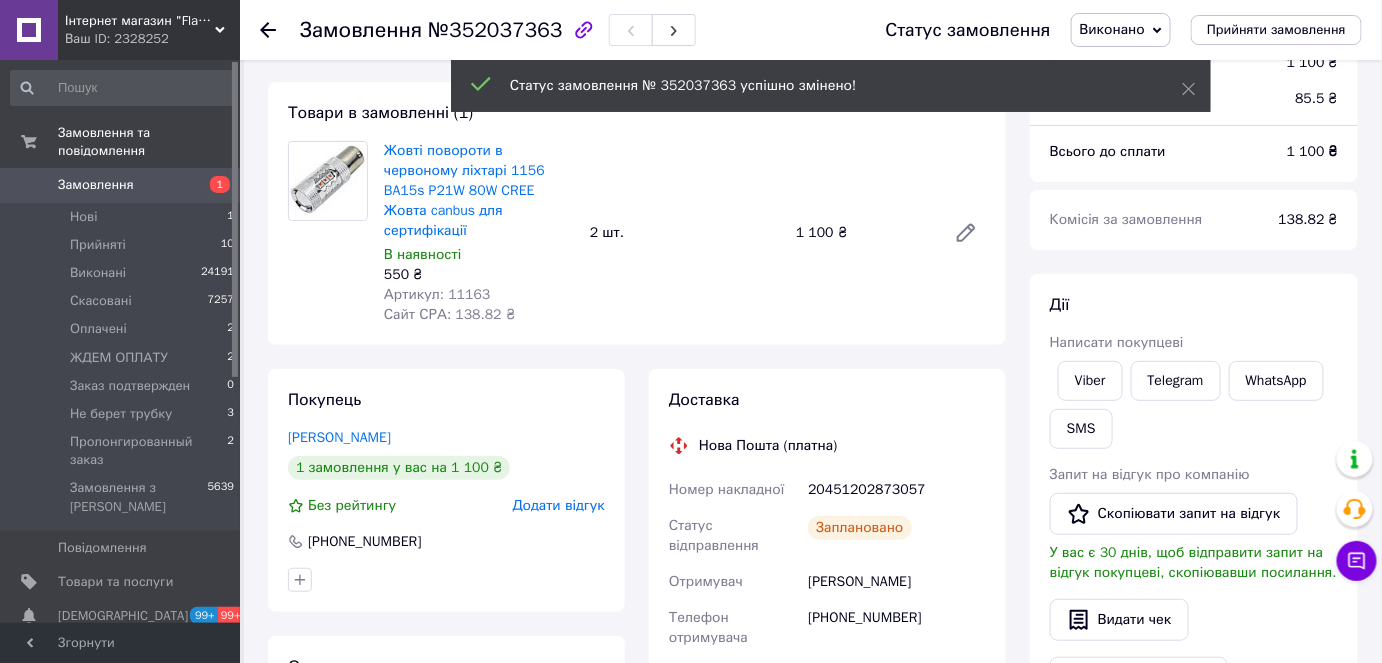 click on "Нові 1" at bounding box center [123, 217] 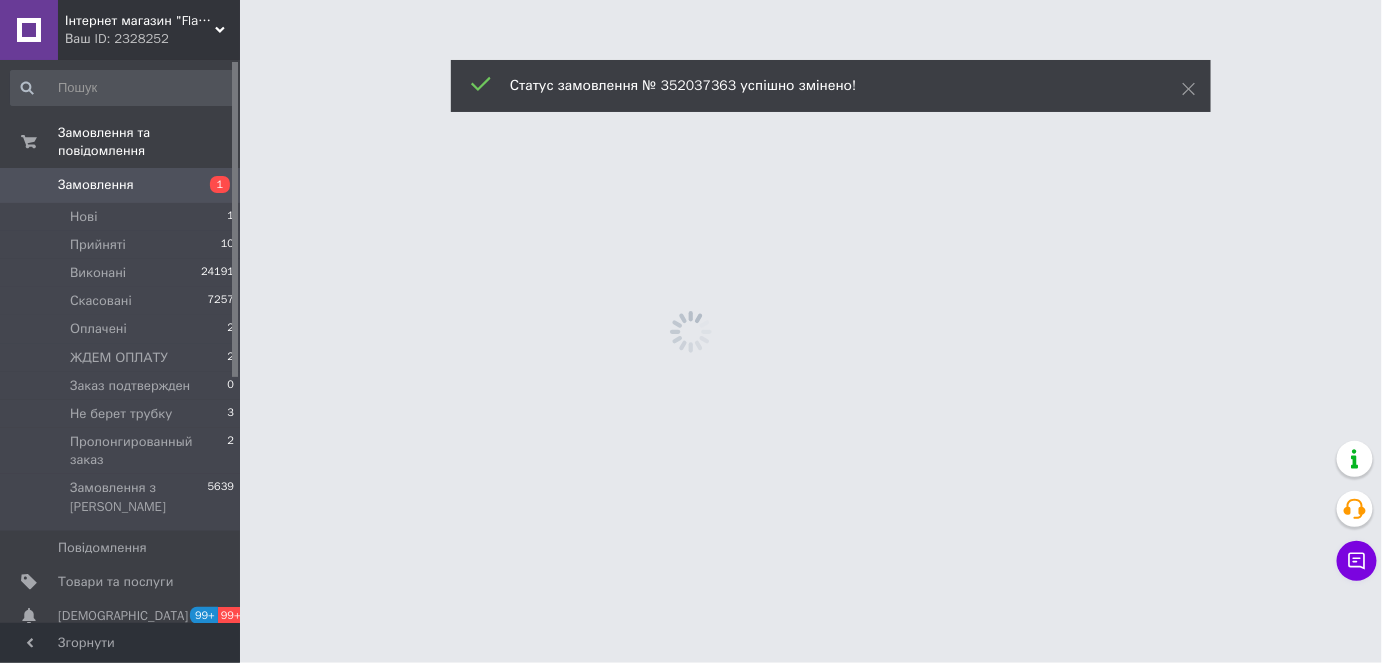 scroll, scrollTop: 0, scrollLeft: 0, axis: both 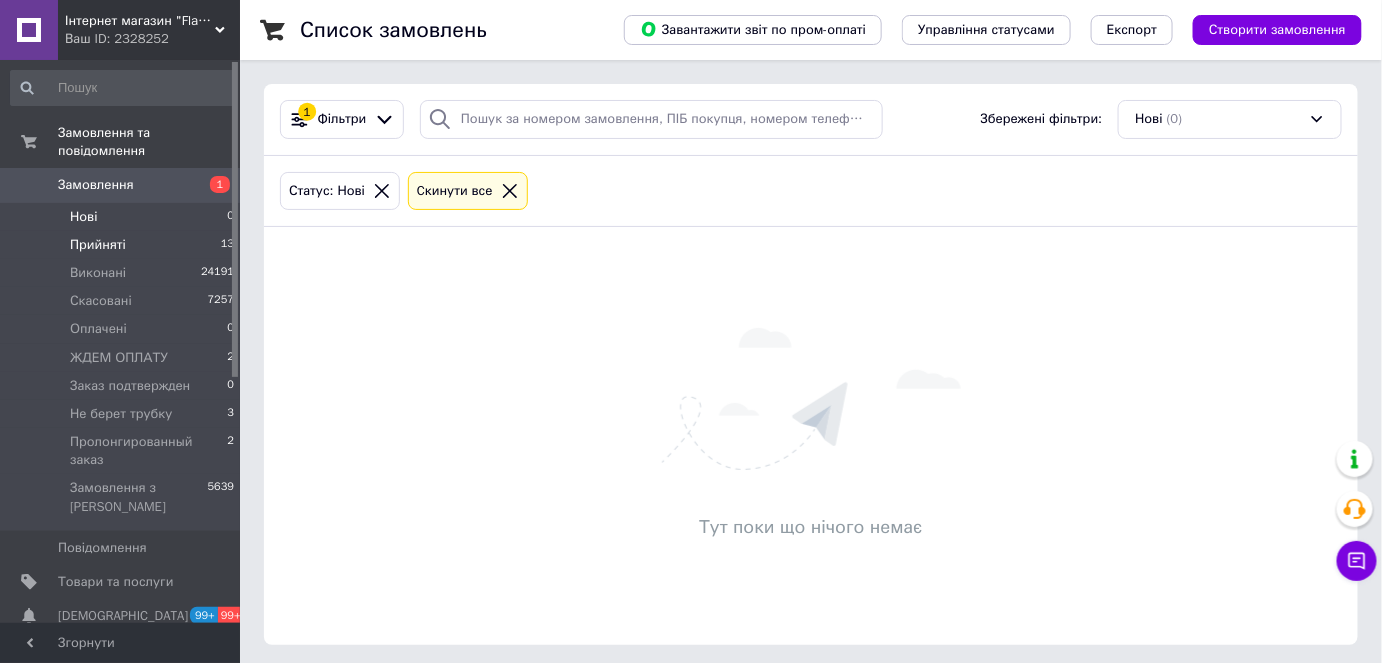 click on "Прийняті" at bounding box center (98, 245) 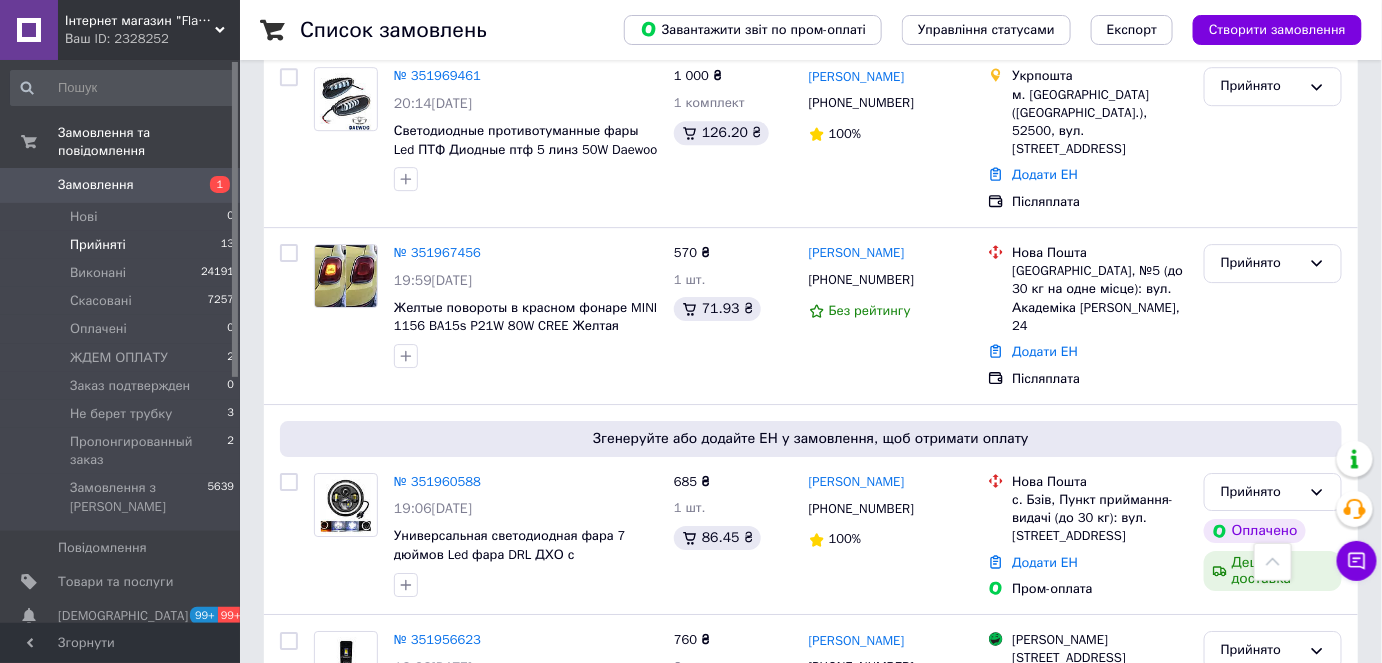scroll, scrollTop: 2012, scrollLeft: 0, axis: vertical 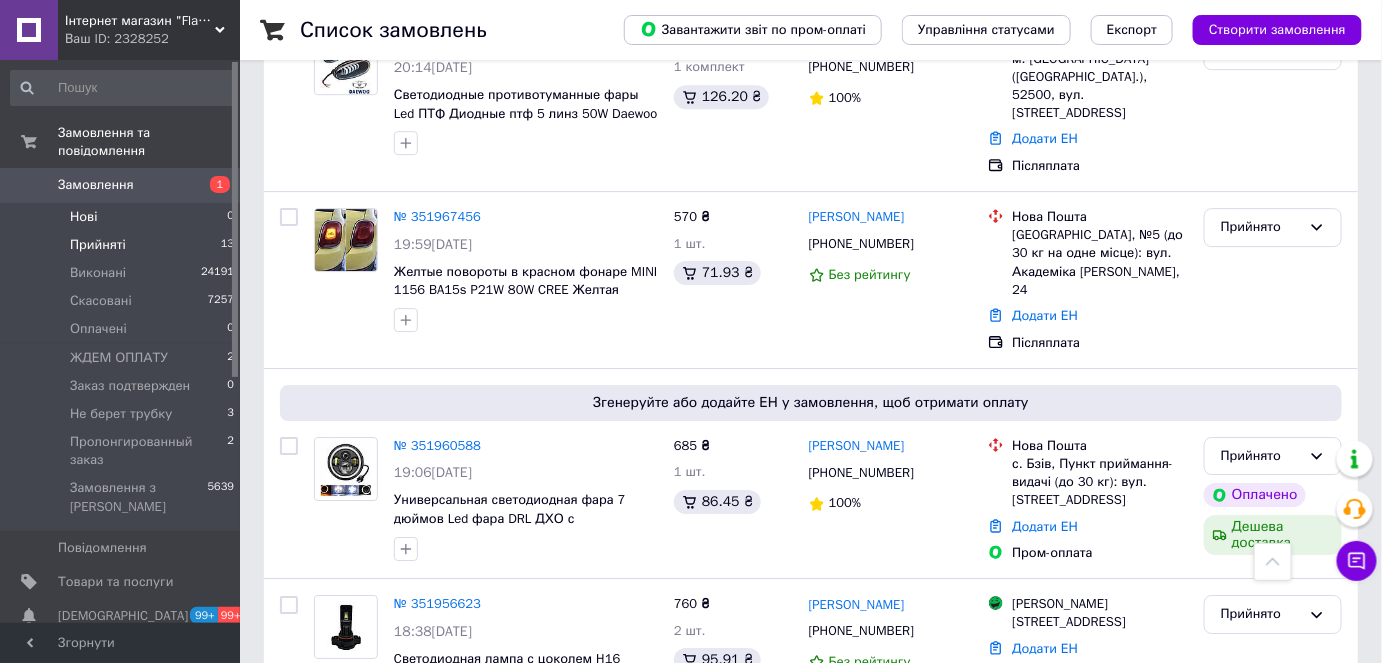 click on "Нові" at bounding box center (83, 217) 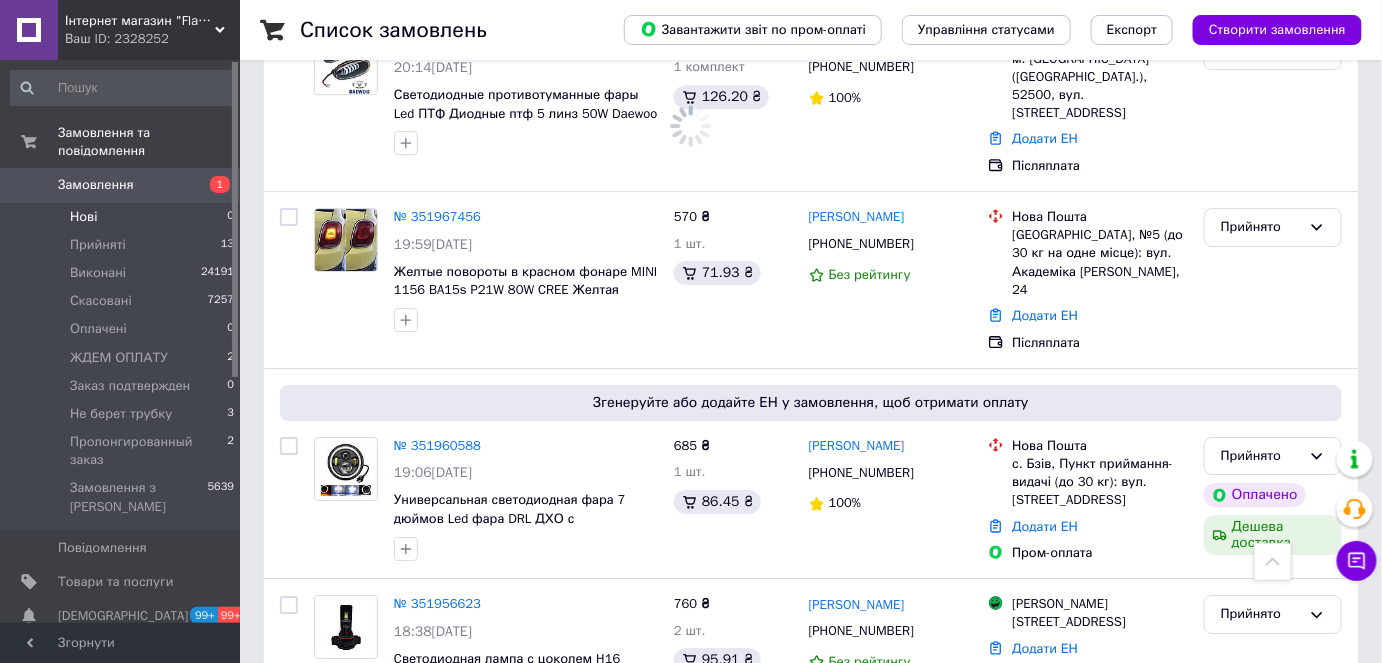 scroll, scrollTop: 0, scrollLeft: 0, axis: both 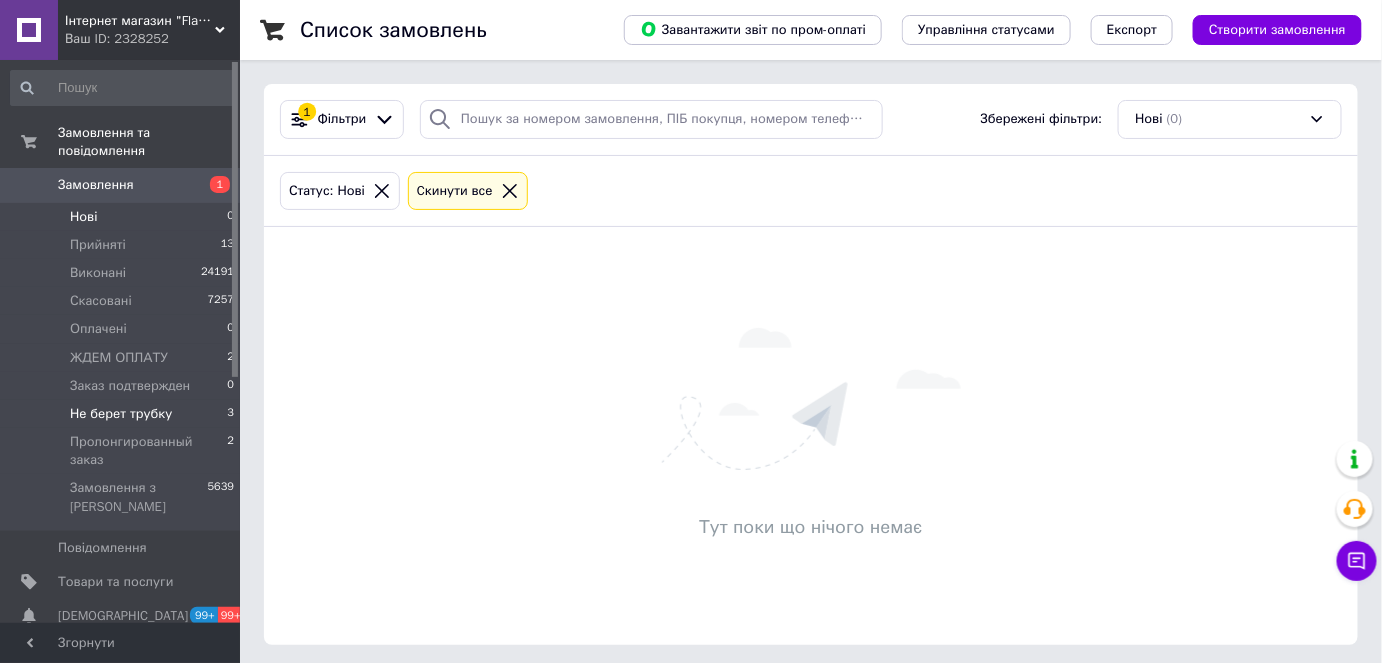 click on "Не берет трубку" at bounding box center (121, 414) 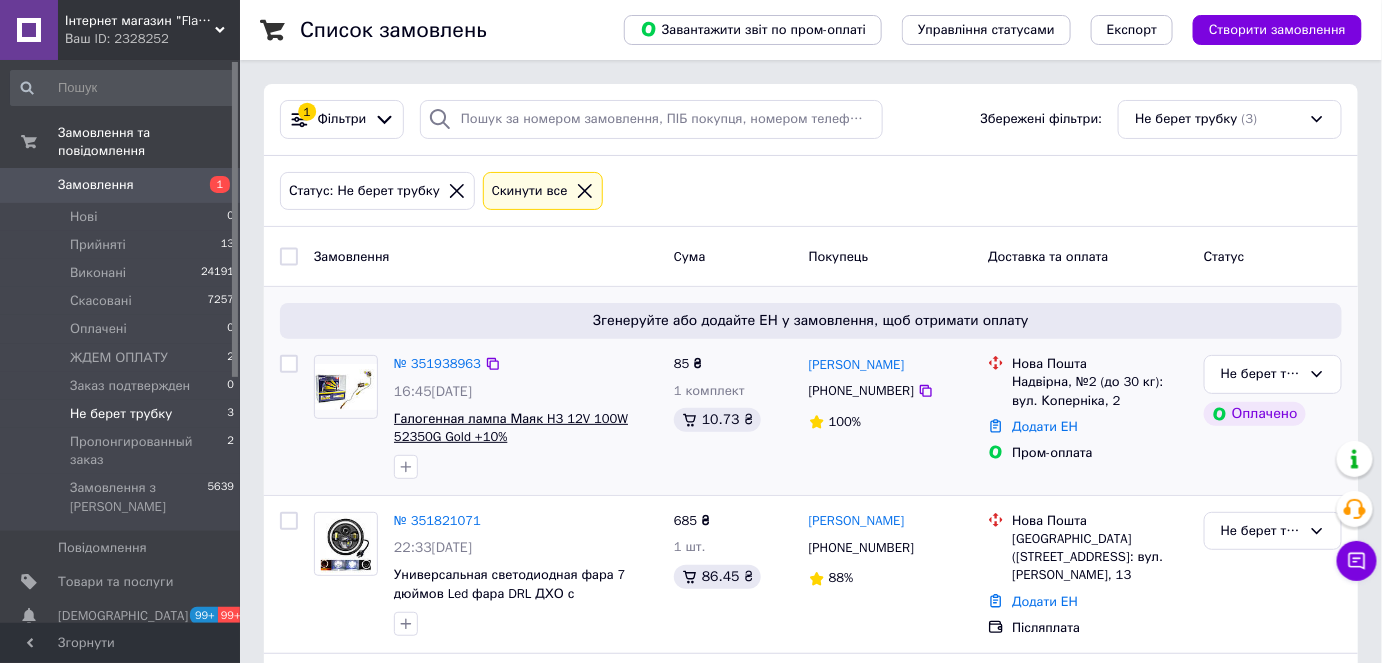 click on "Галогенная лампа Маяк H3 12V 100W 52350G Gold +10%" at bounding box center (511, 428) 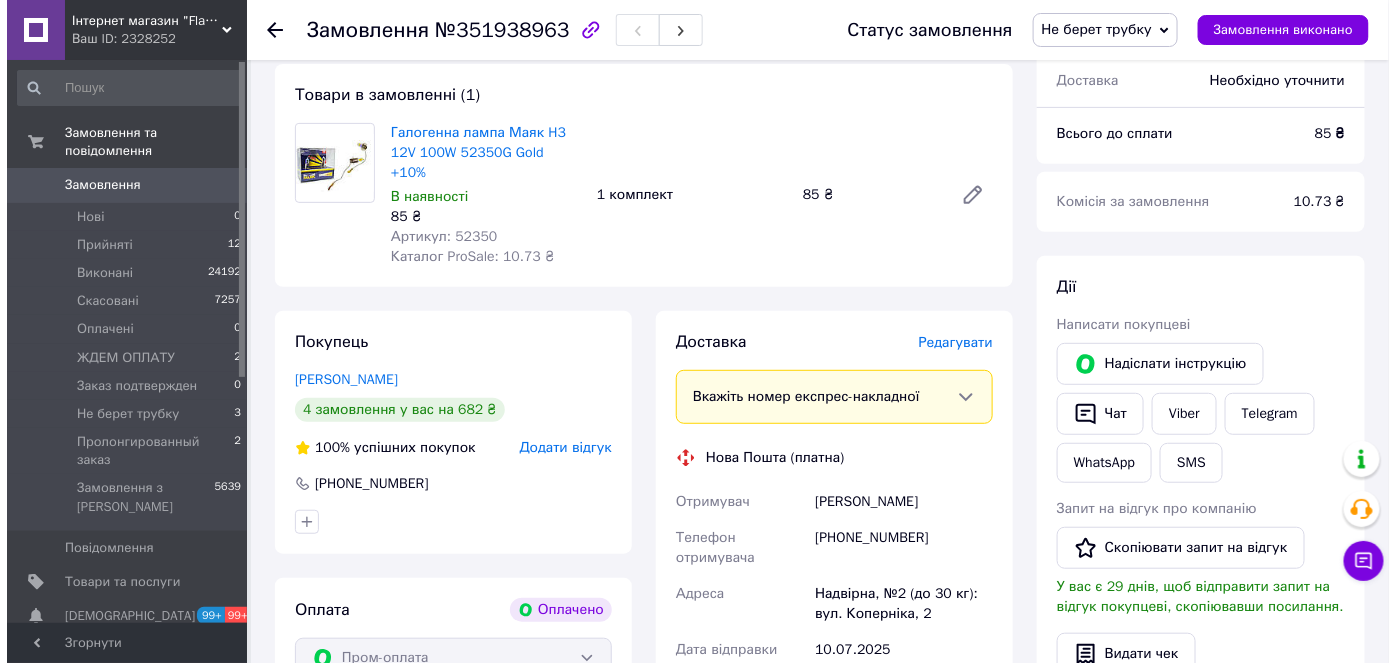 scroll, scrollTop: 181, scrollLeft: 0, axis: vertical 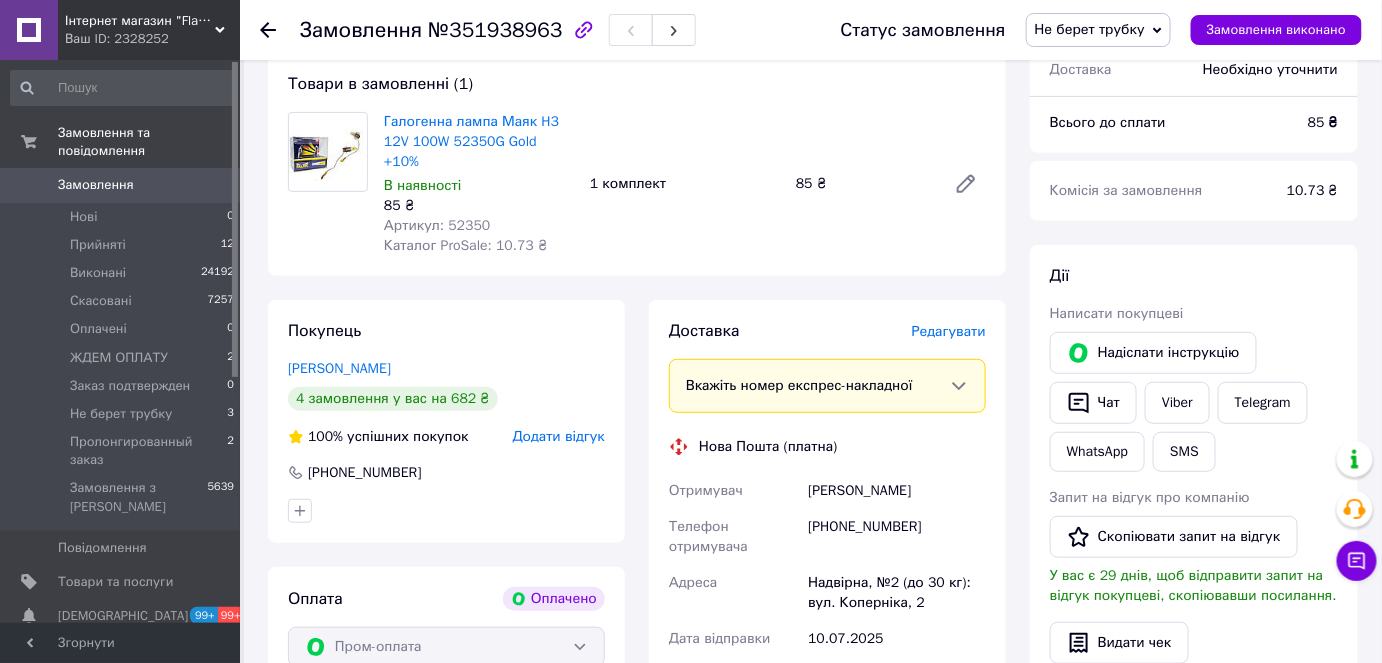 click on "Редагувати" at bounding box center (949, 331) 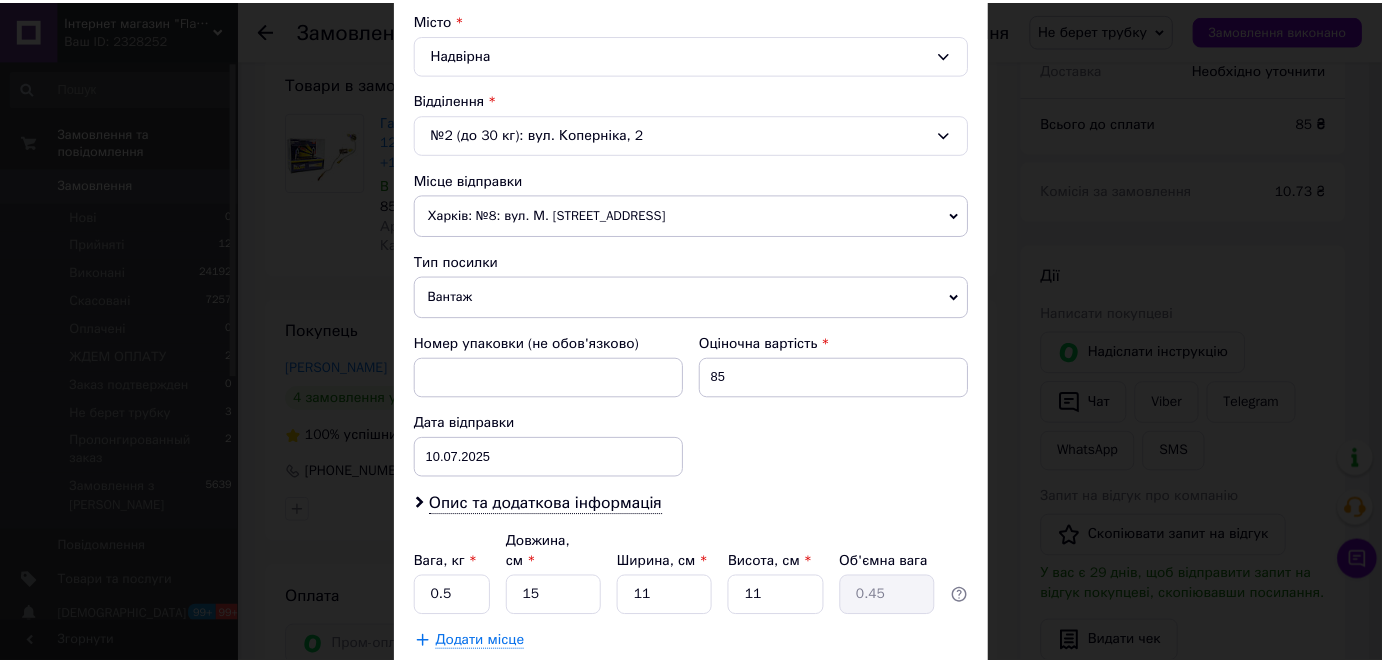 scroll, scrollTop: 657, scrollLeft: 0, axis: vertical 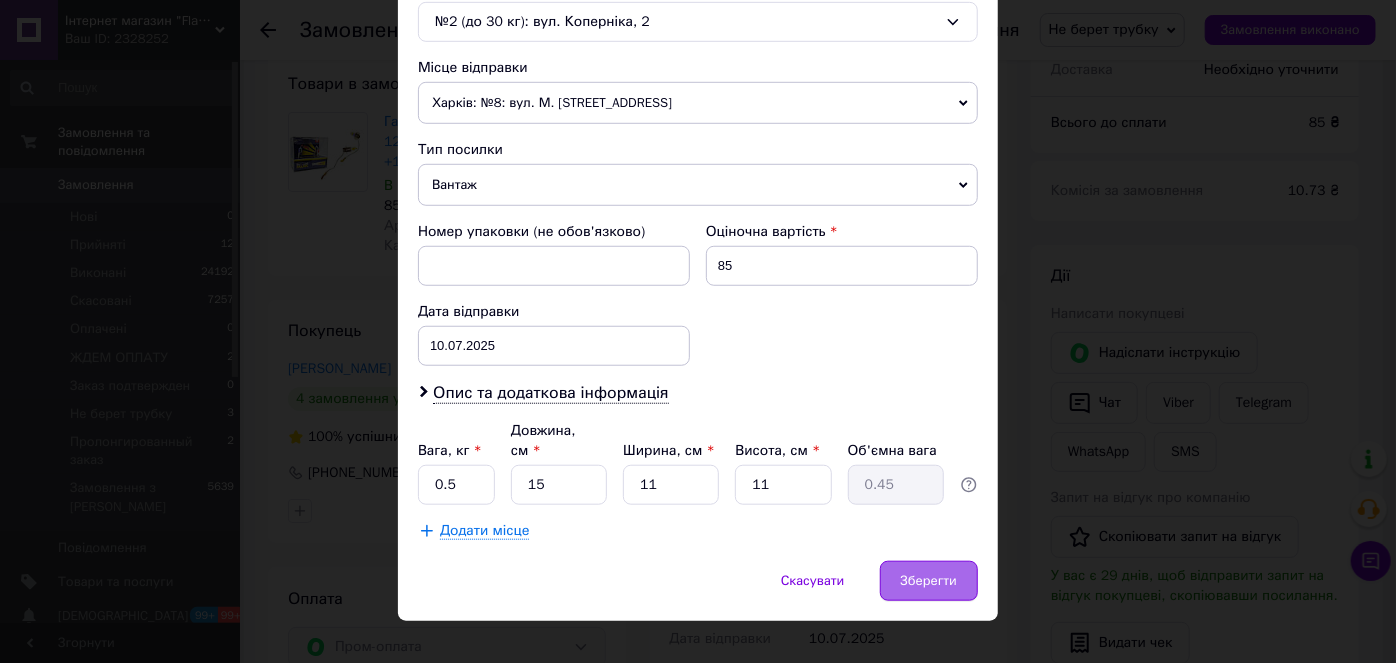 click on "Зберегти" at bounding box center (929, 581) 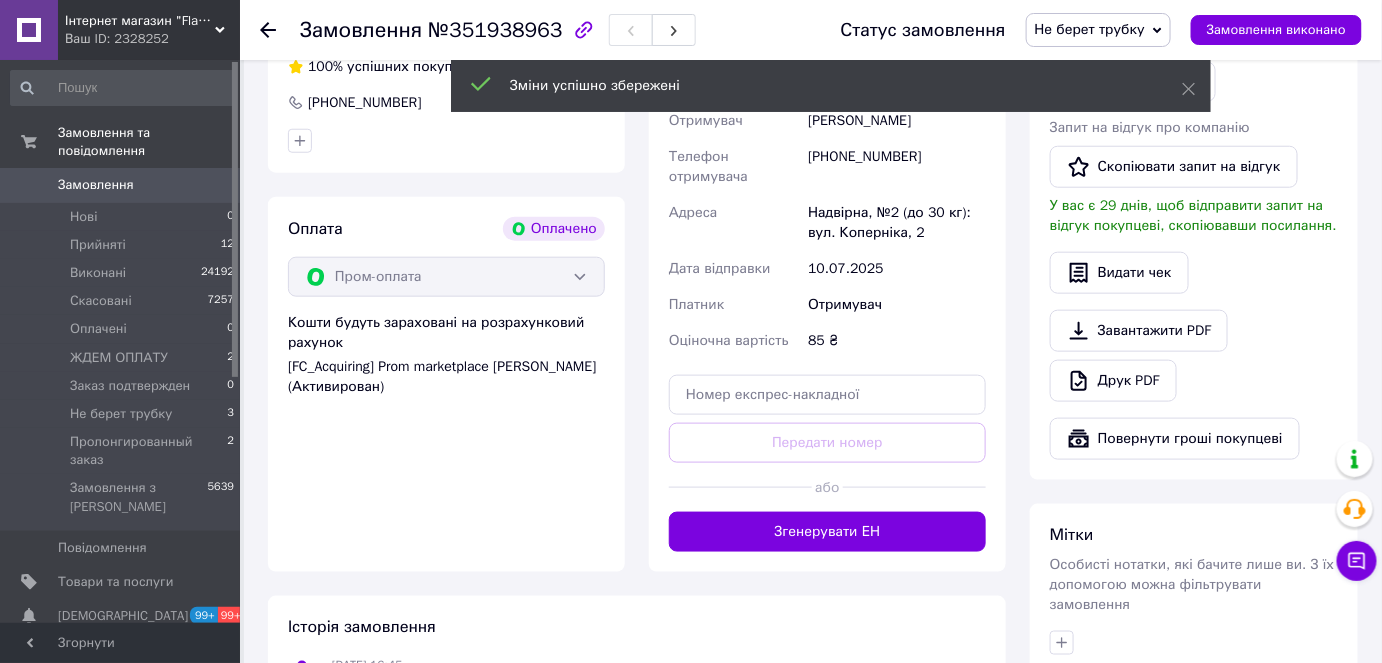 scroll, scrollTop: 636, scrollLeft: 0, axis: vertical 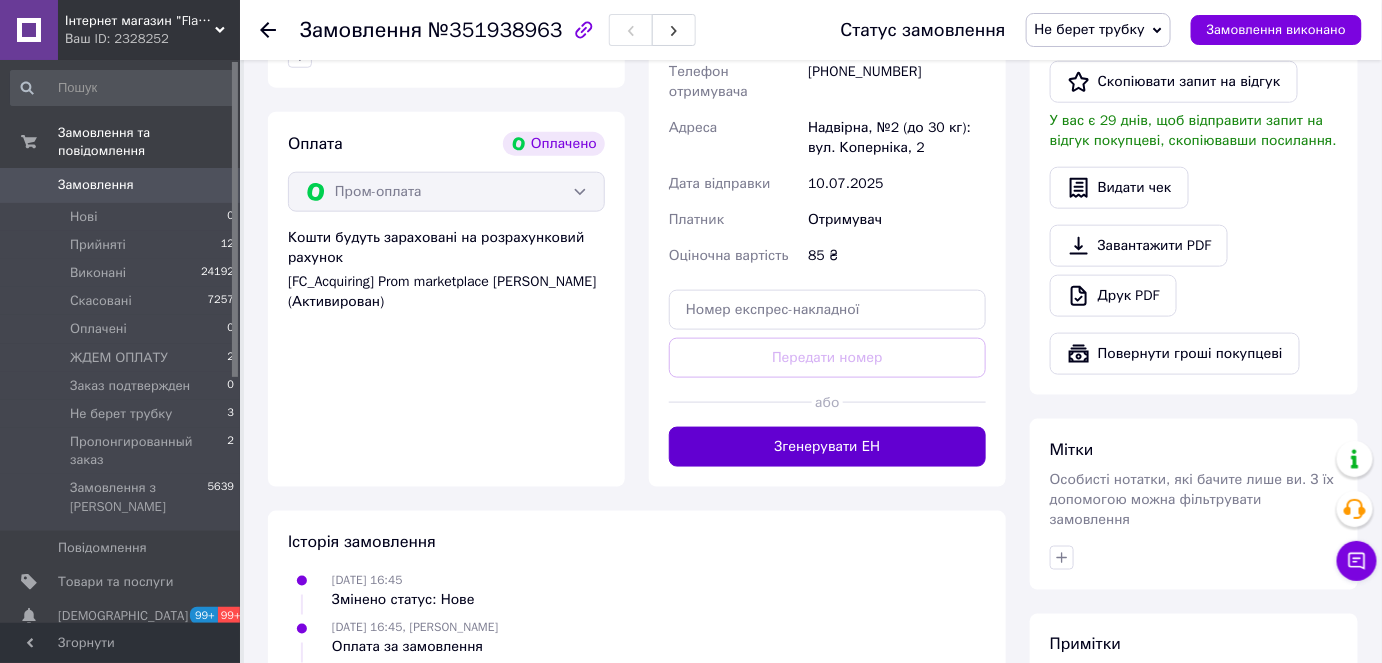 click on "Згенерувати ЕН" at bounding box center (827, 447) 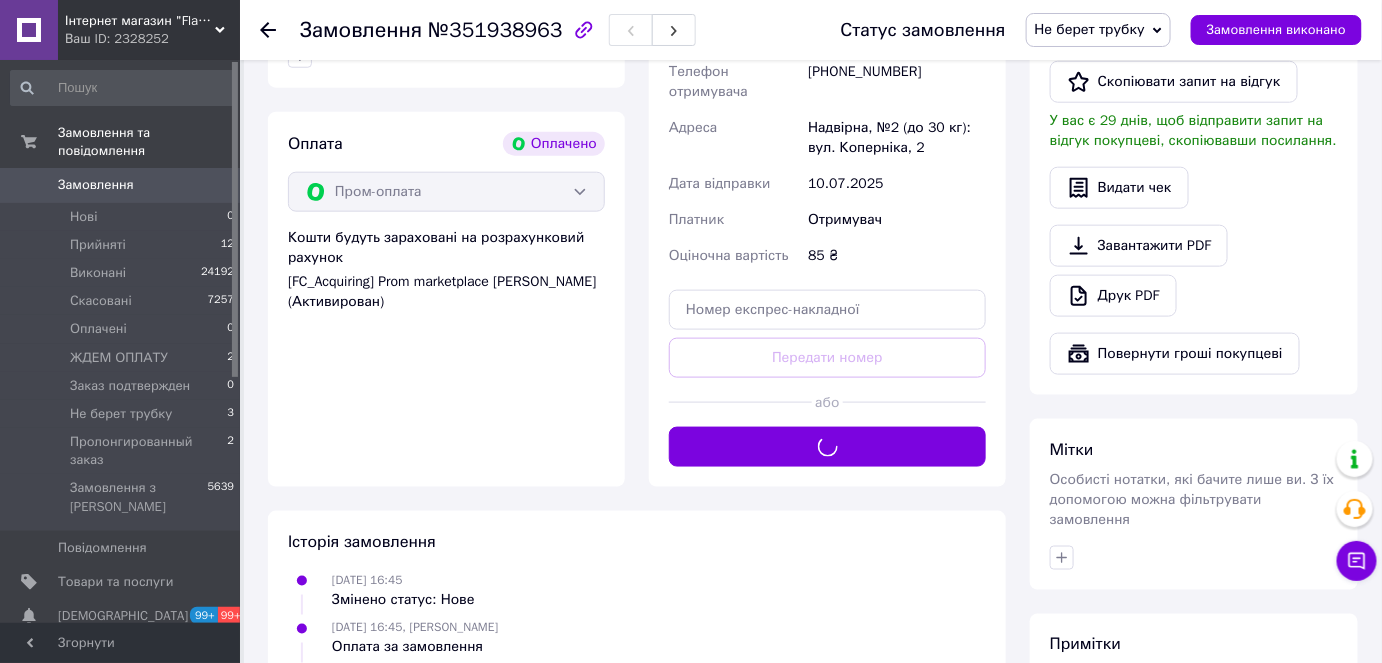 scroll, scrollTop: 363, scrollLeft: 0, axis: vertical 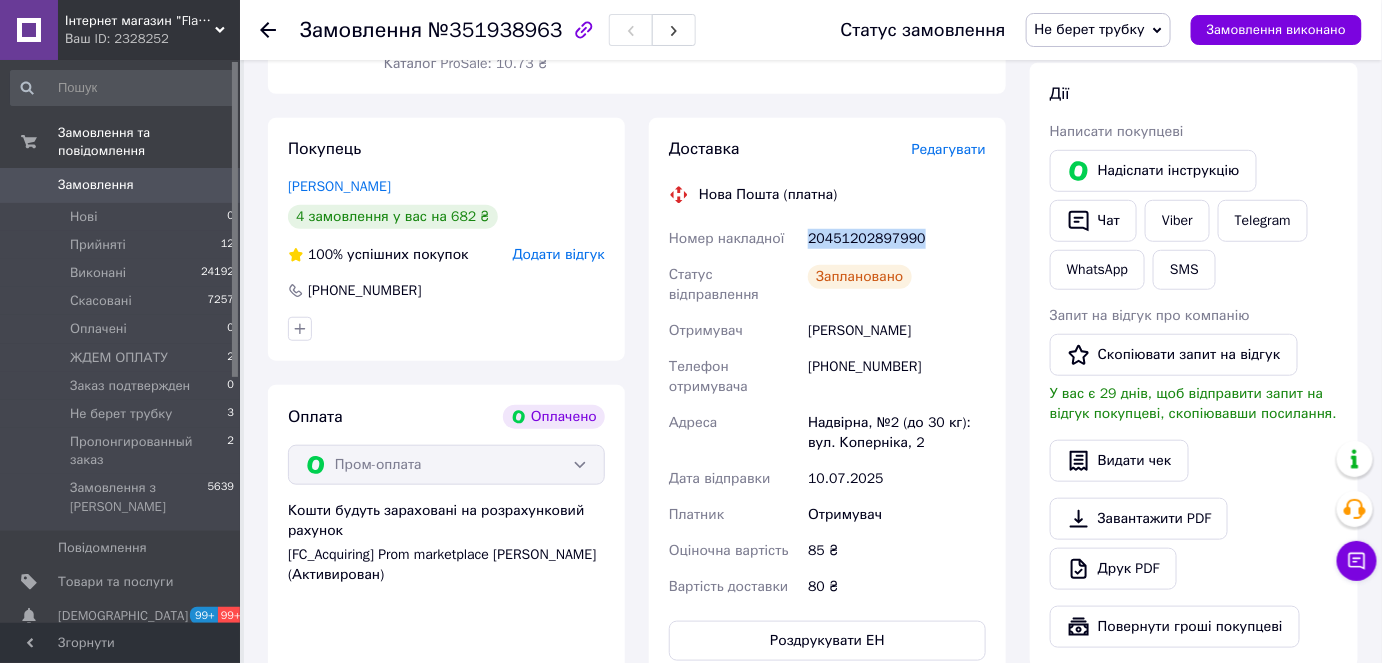 drag, startPoint x: 893, startPoint y: 209, endPoint x: 798, endPoint y: 200, distance: 95.42536 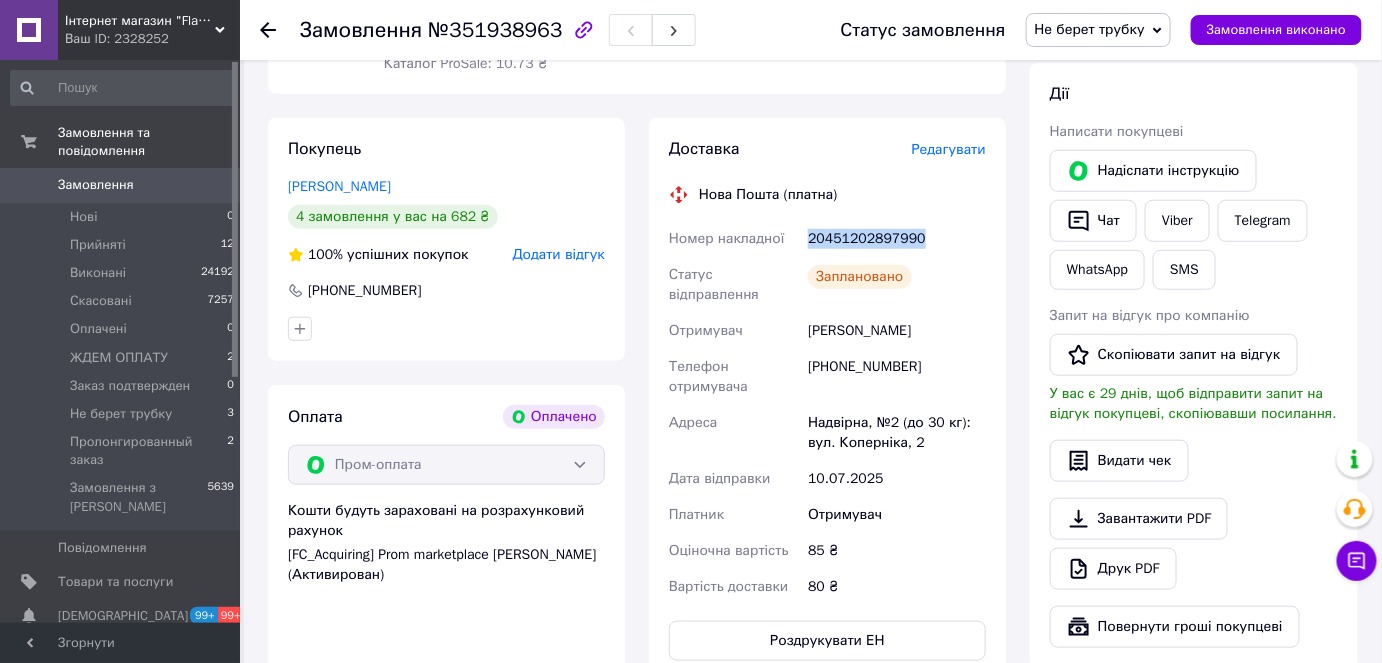 copy on "Номер накладної 20451202897990" 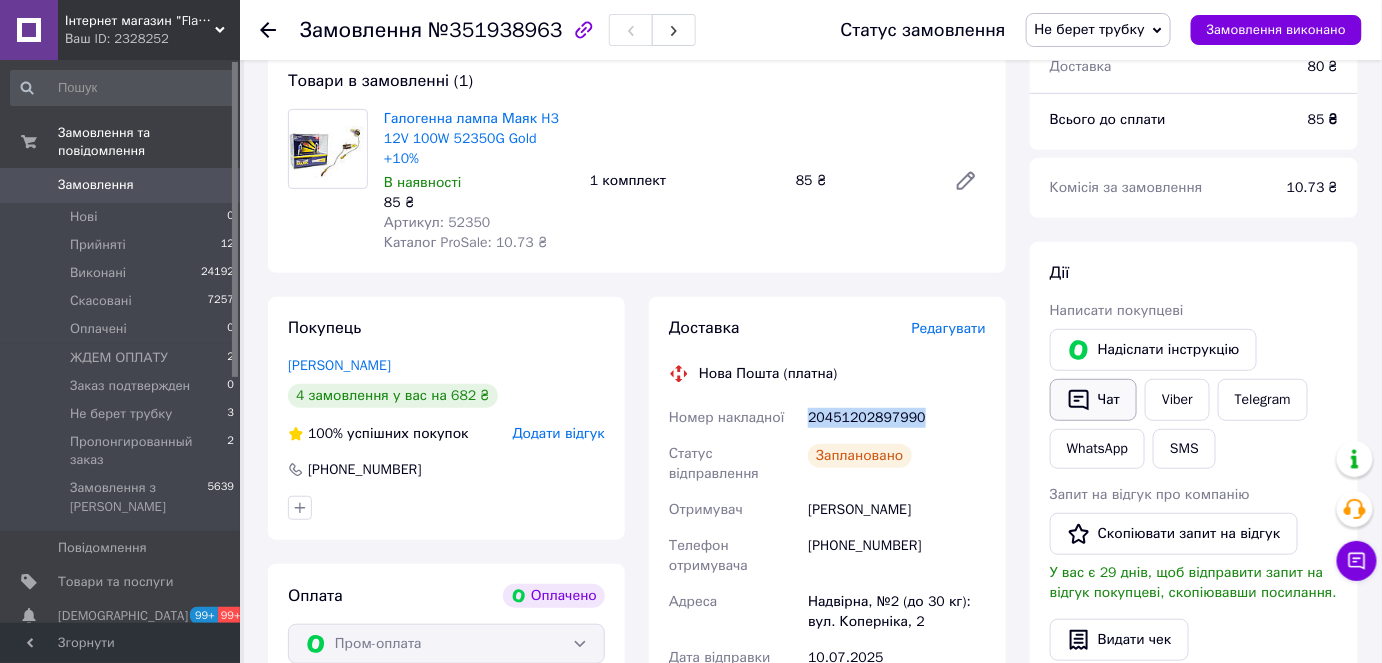 scroll, scrollTop: 181, scrollLeft: 0, axis: vertical 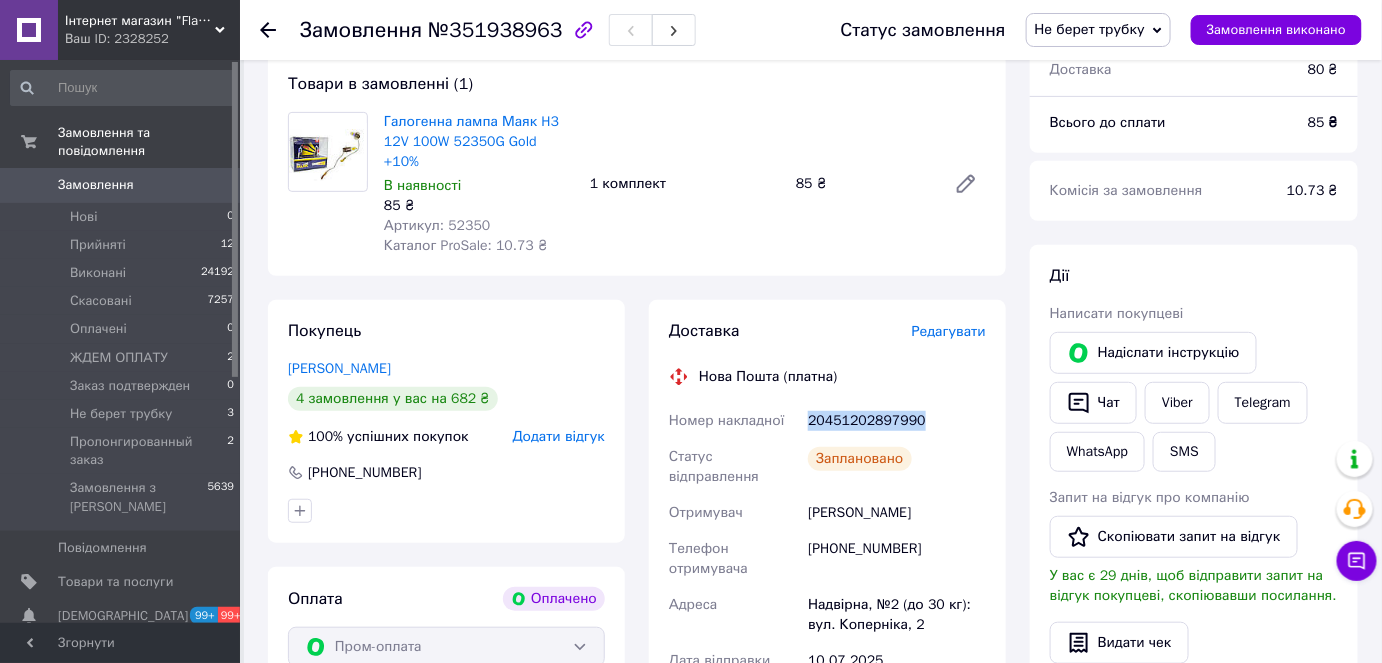 copy on "Номер накладної 20451202897990" 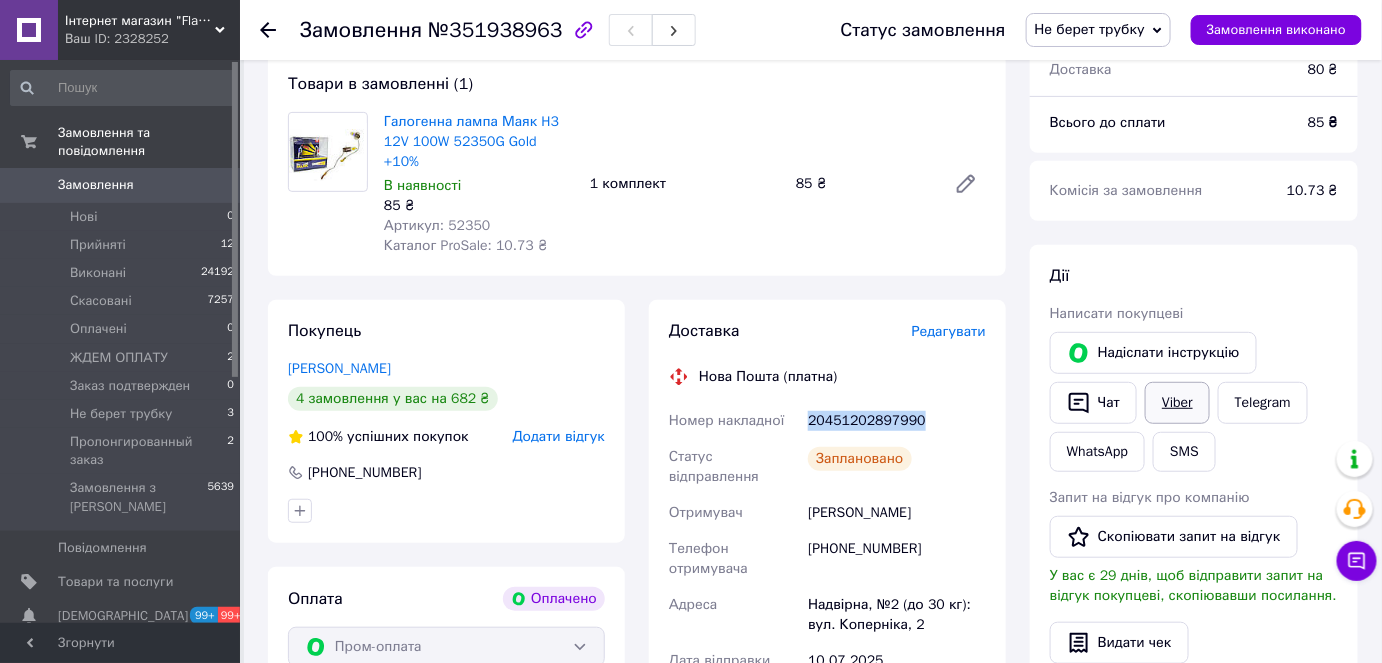click on "Viber" at bounding box center [1177, 403] 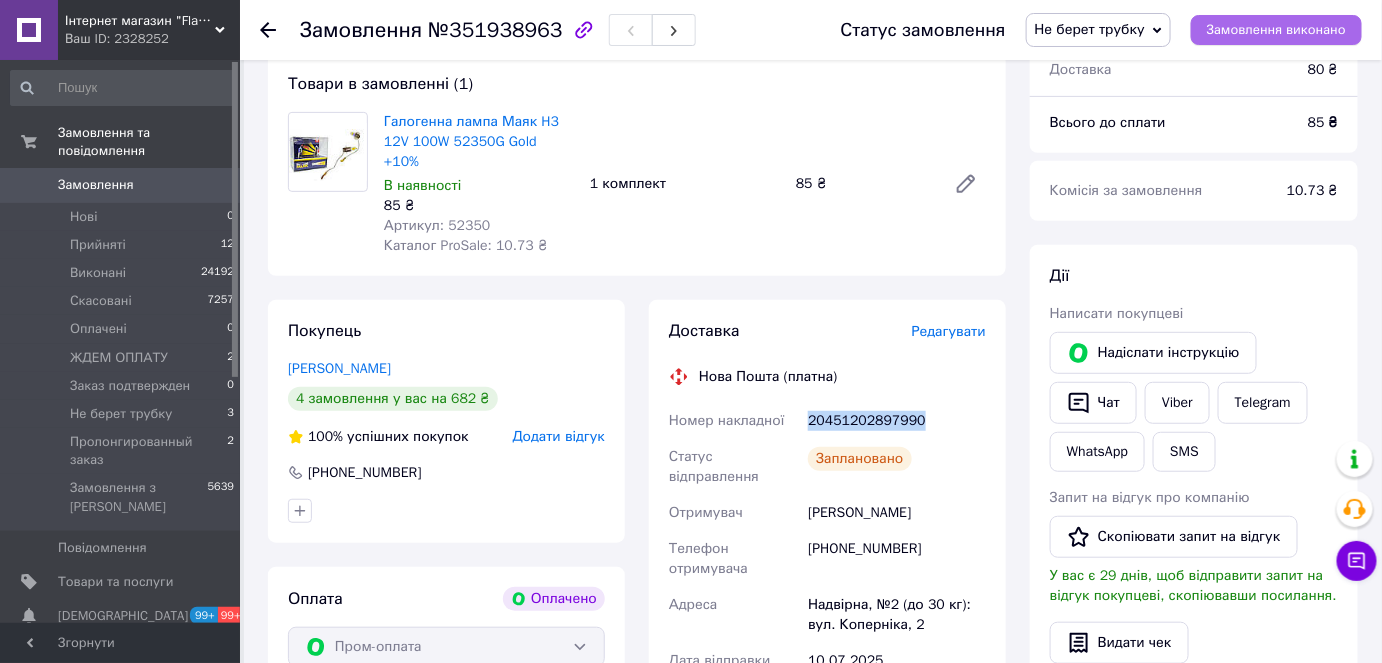 click on "Замовлення виконано" at bounding box center (1276, 30) 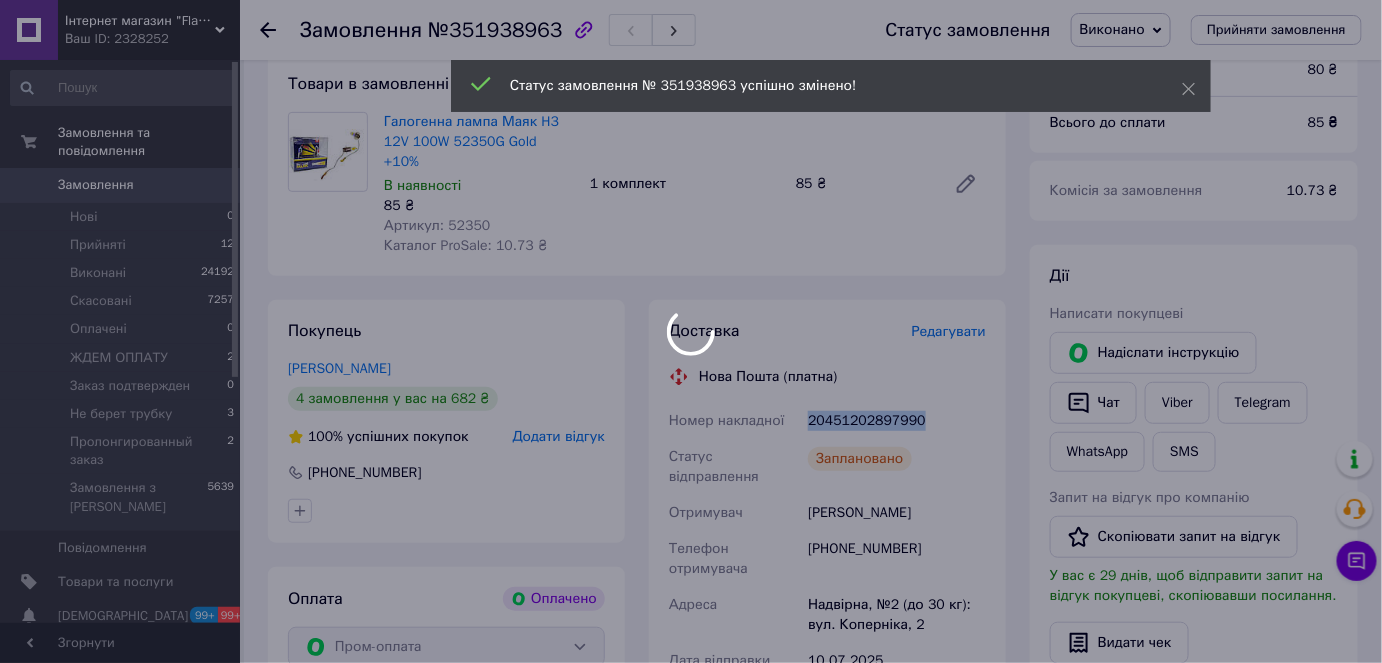 scroll, scrollTop: 20, scrollLeft: 0, axis: vertical 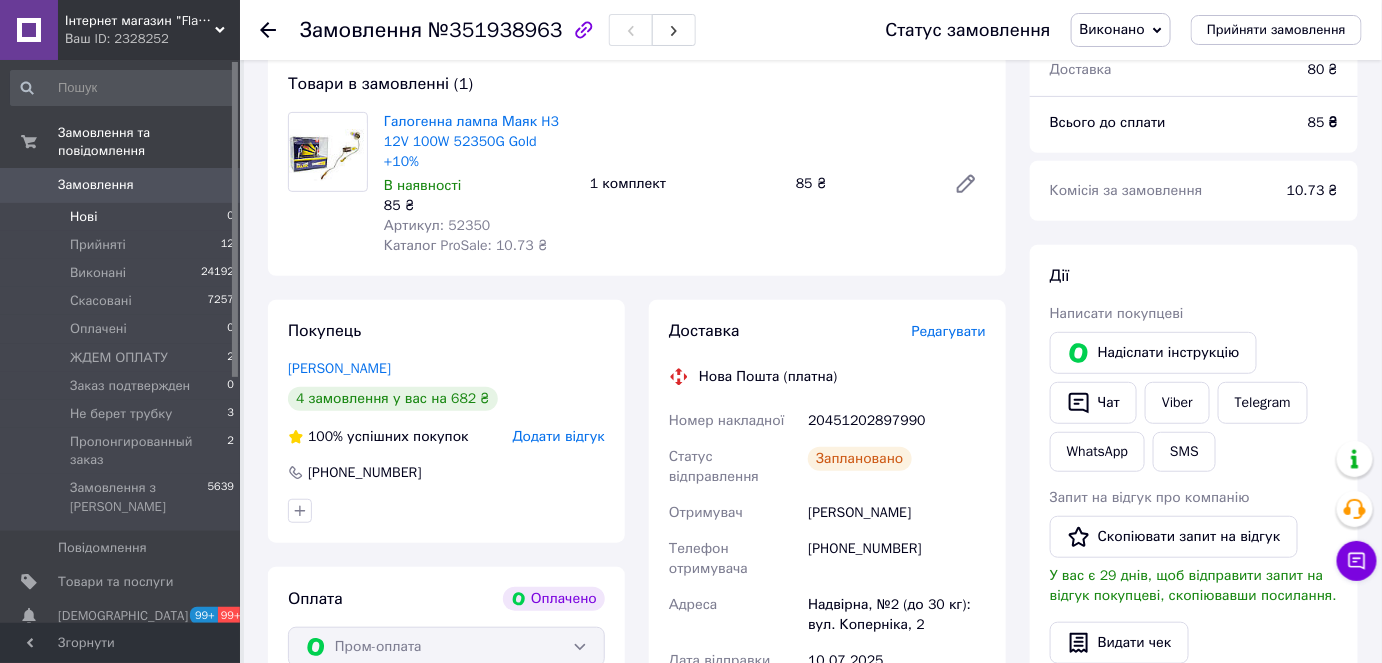 click on "Нові 0" at bounding box center [123, 217] 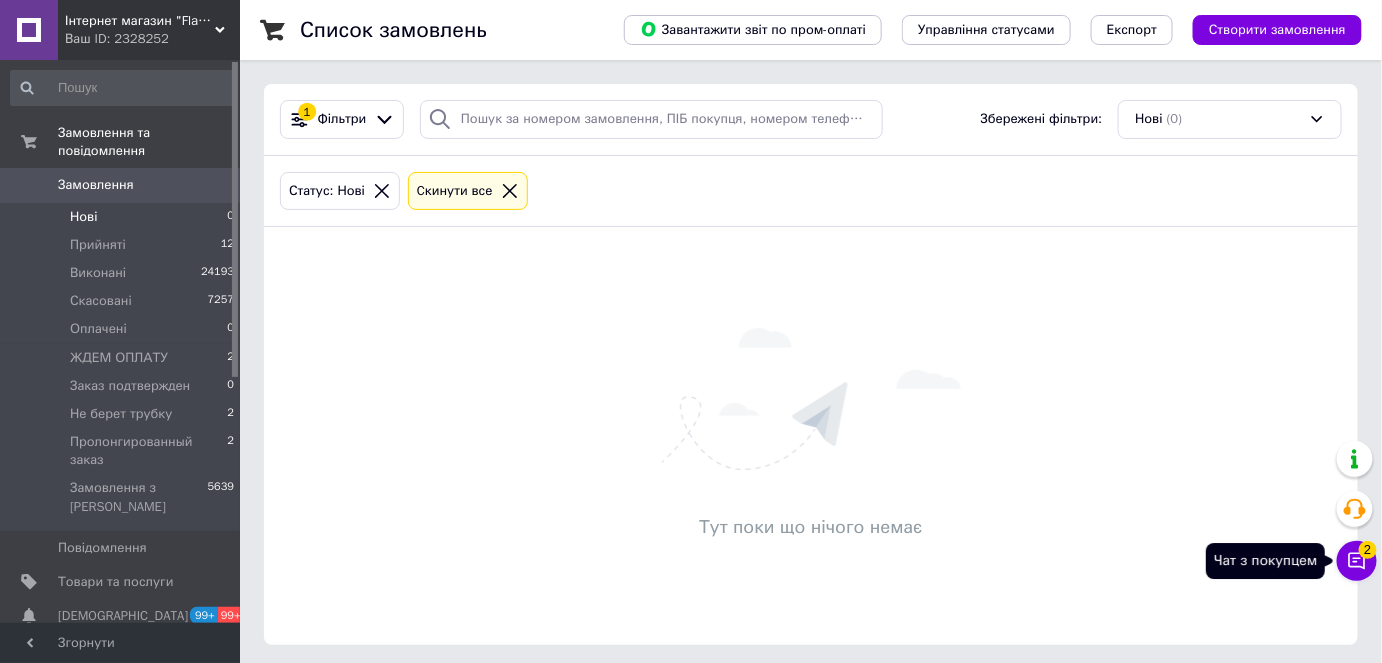 click 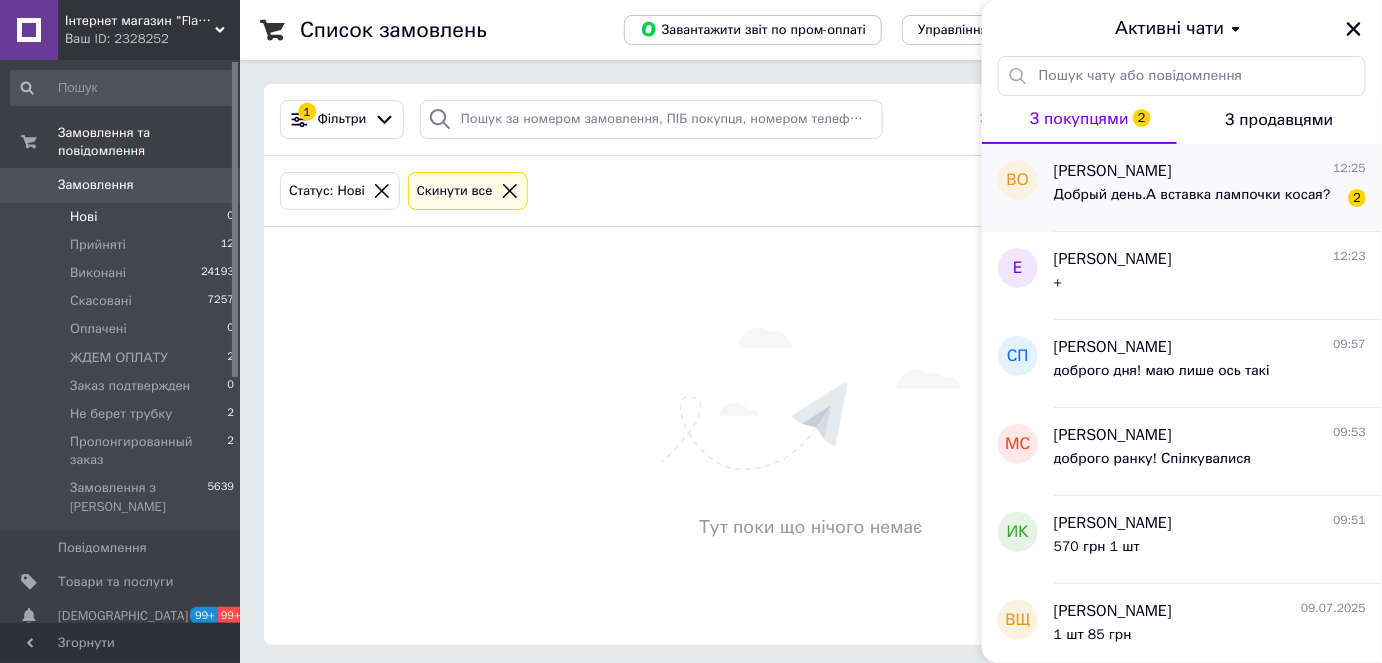 click on "Виталик Осадчук" at bounding box center [1113, 171] 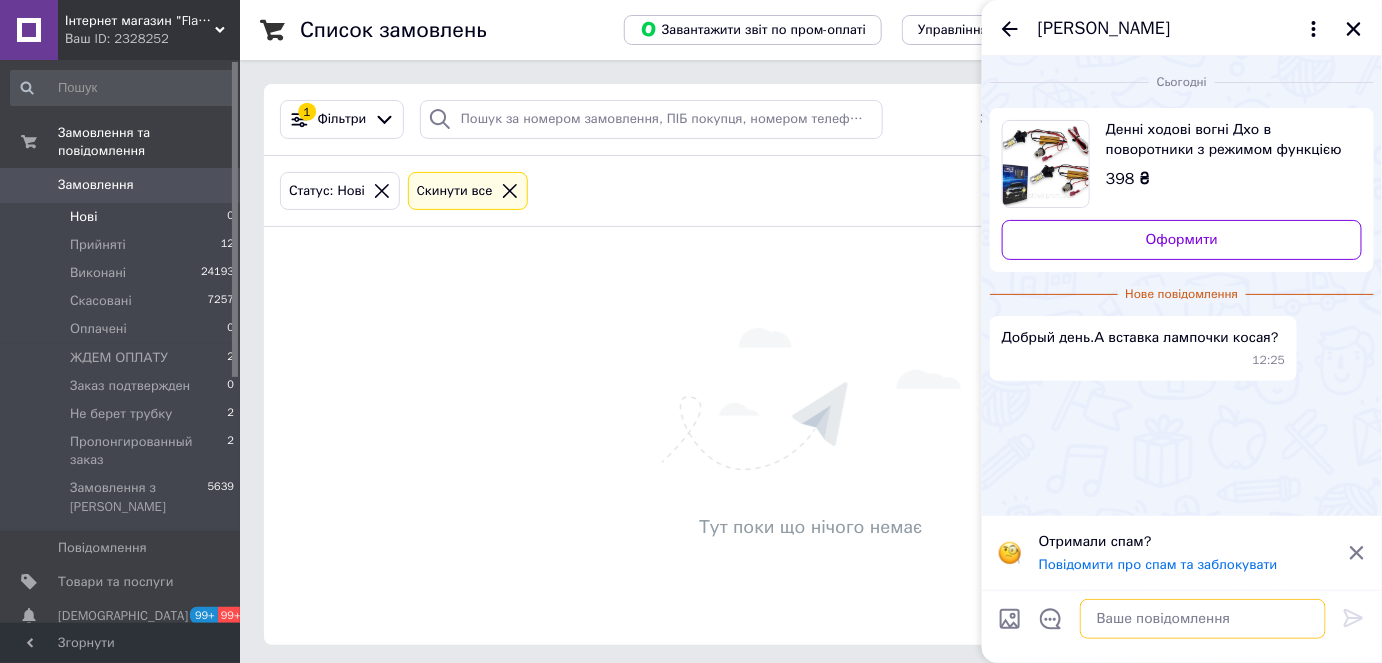 click at bounding box center [1203, 619] 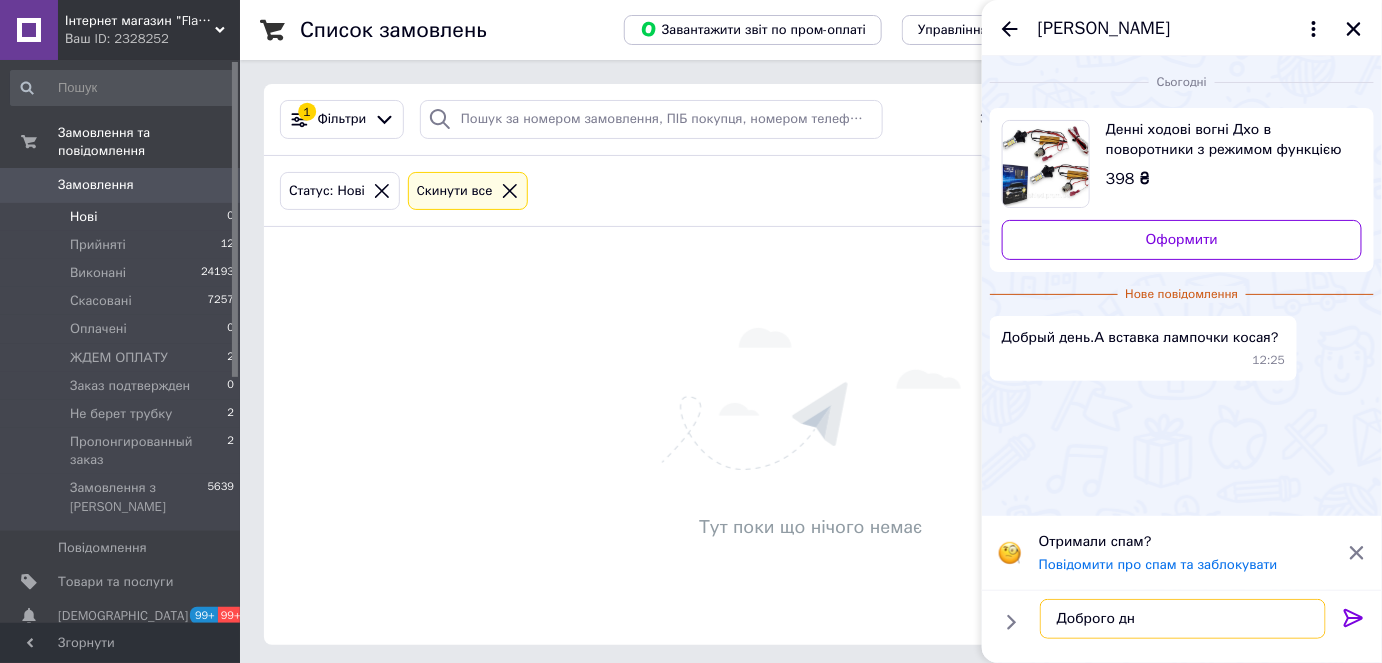 type on "Доброго дня" 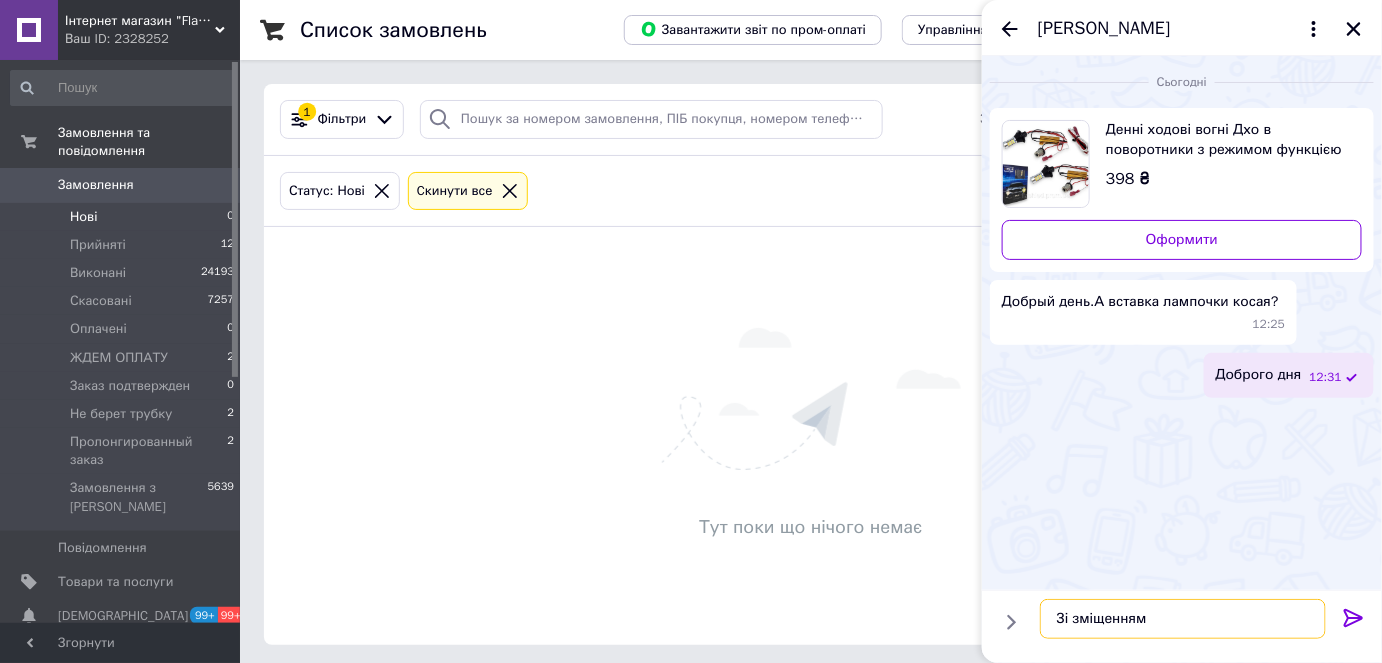 type on "Зі зміщенням" 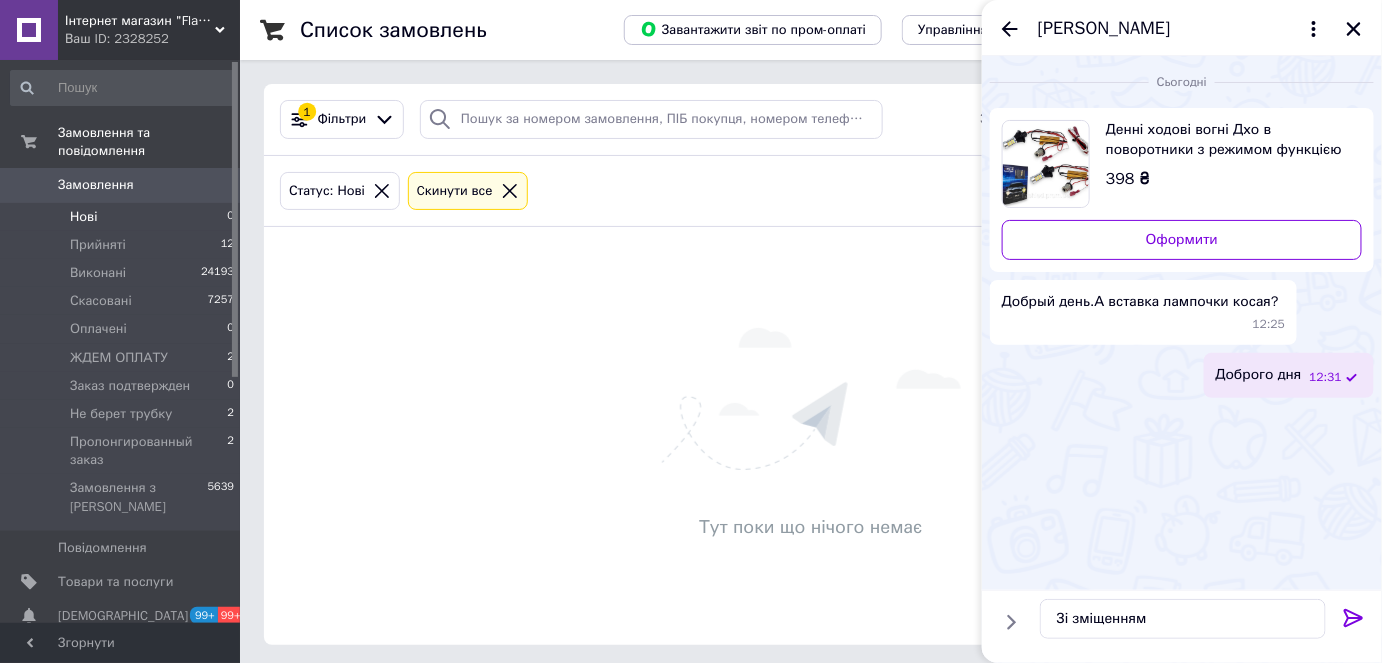 drag, startPoint x: 1352, startPoint y: 620, endPoint x: 1358, endPoint y: 559, distance: 61.294373 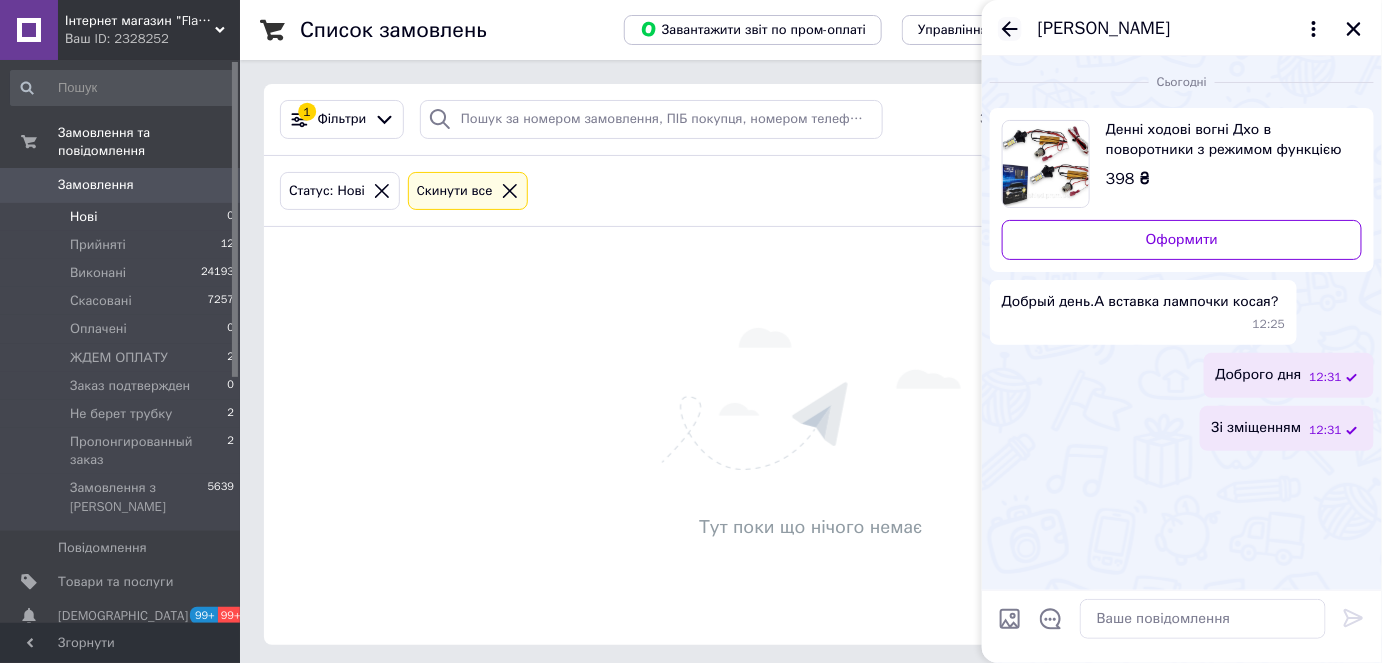 click 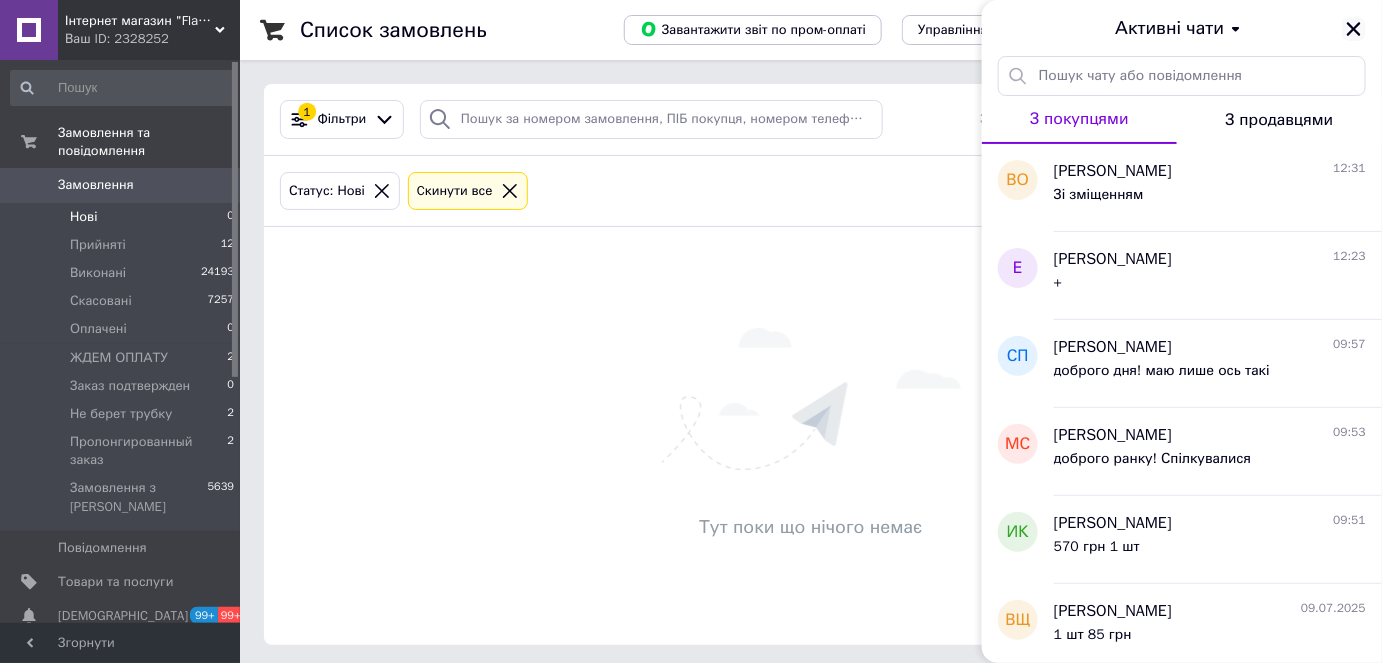 click 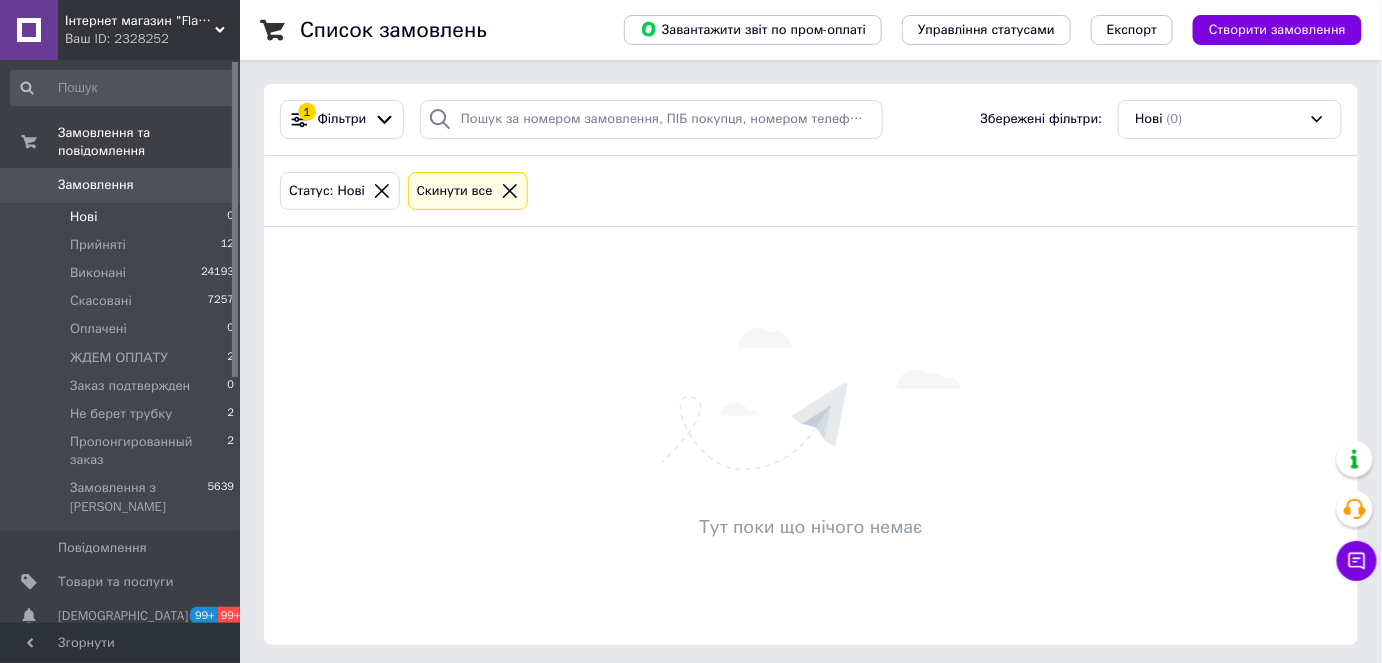 click on "Нові 0" at bounding box center (123, 217) 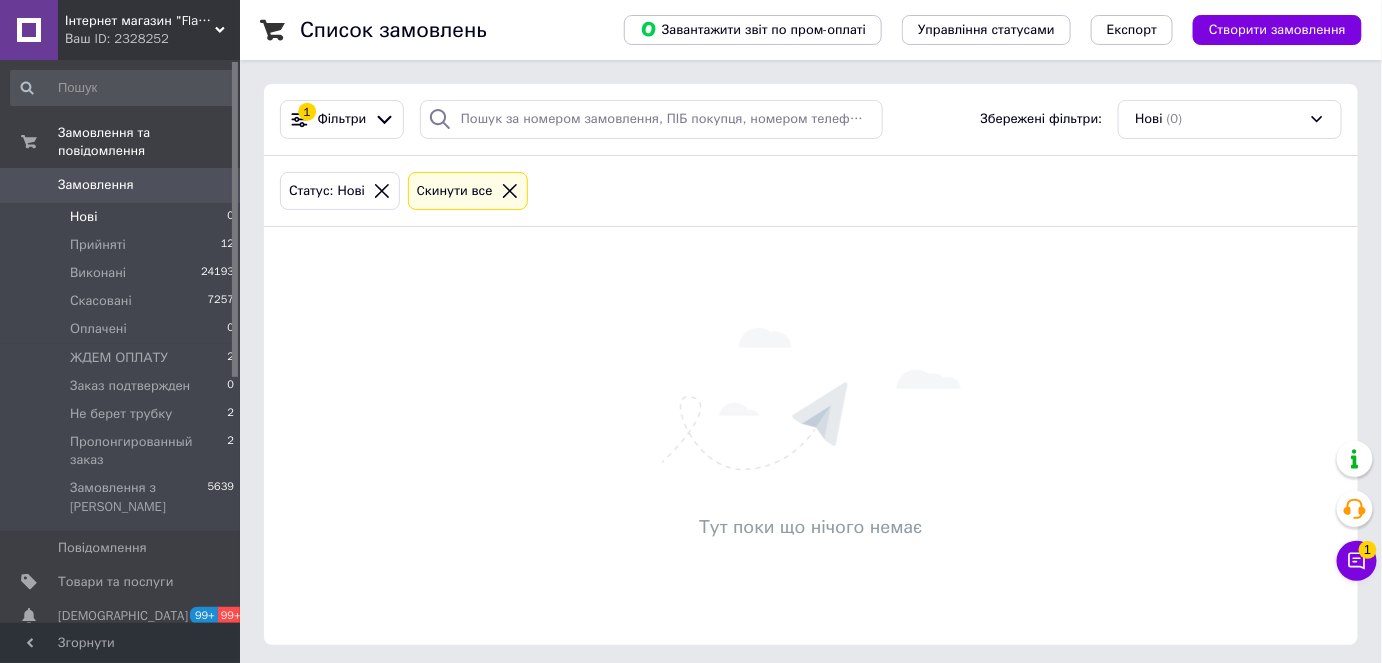 click on "Нові 0" at bounding box center [123, 217] 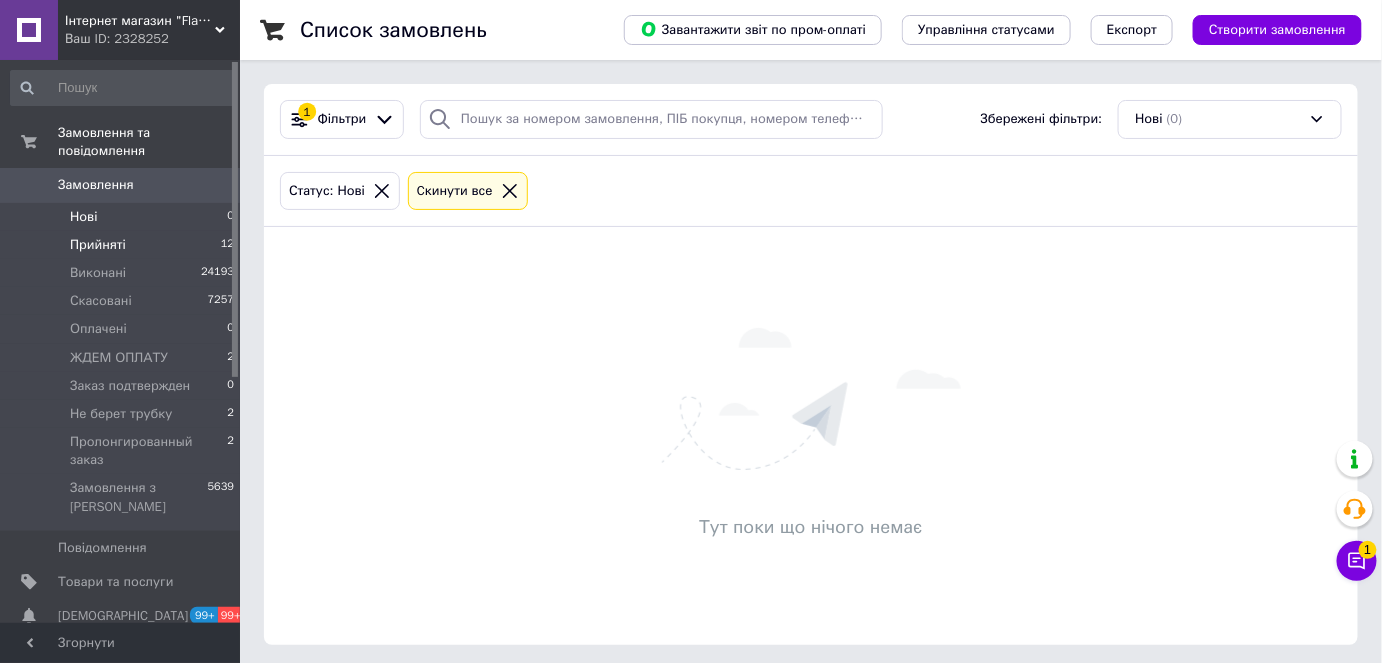 click on "Прийняті" at bounding box center [98, 245] 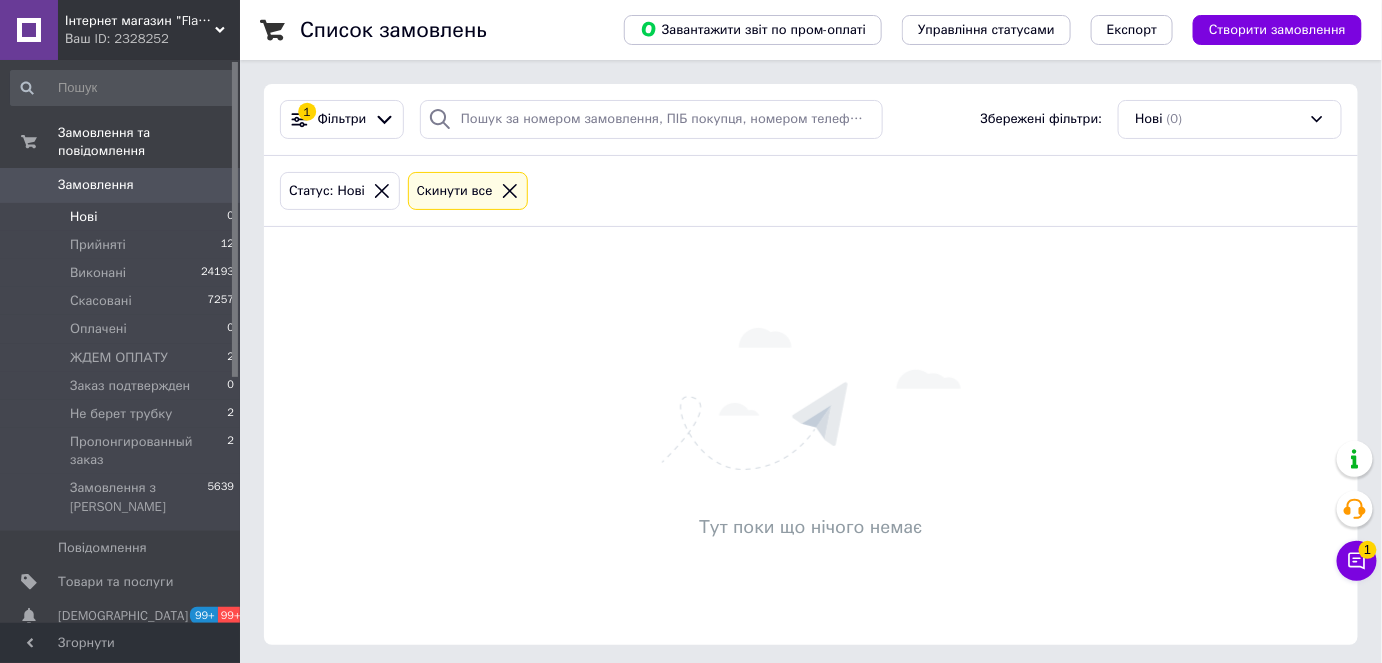 click on "Нові 0" at bounding box center [123, 217] 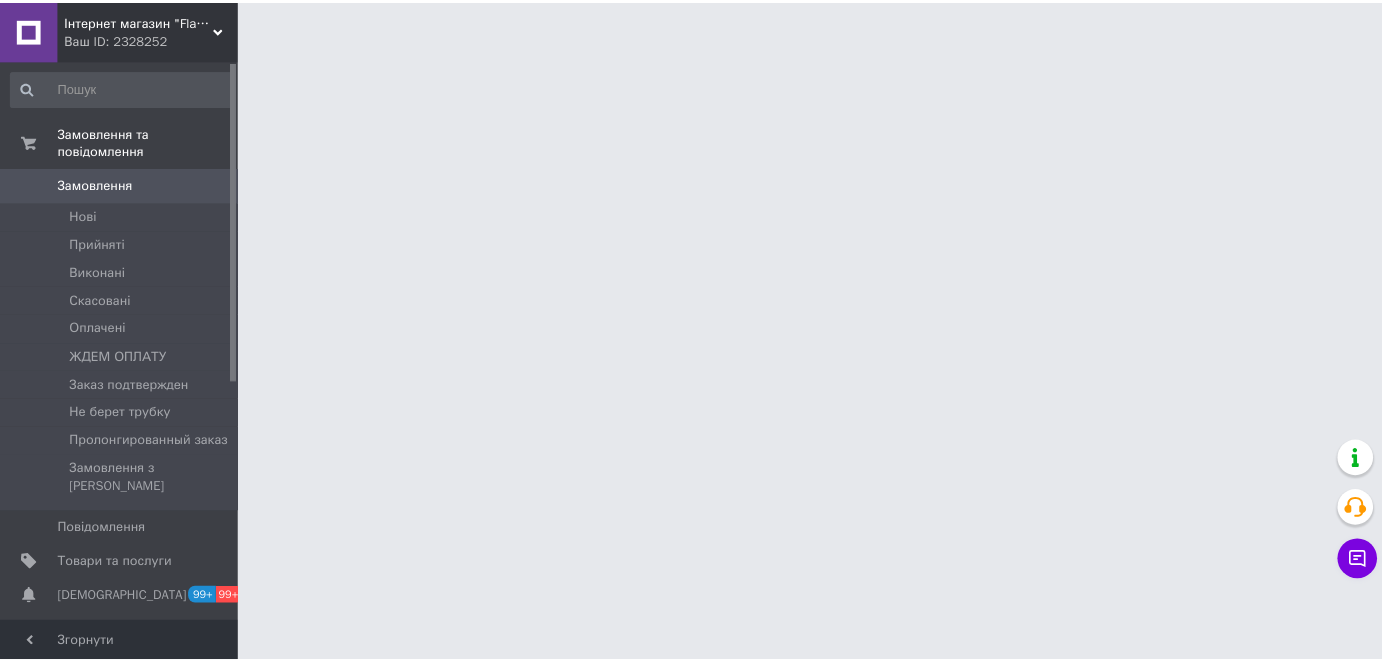 scroll, scrollTop: 0, scrollLeft: 0, axis: both 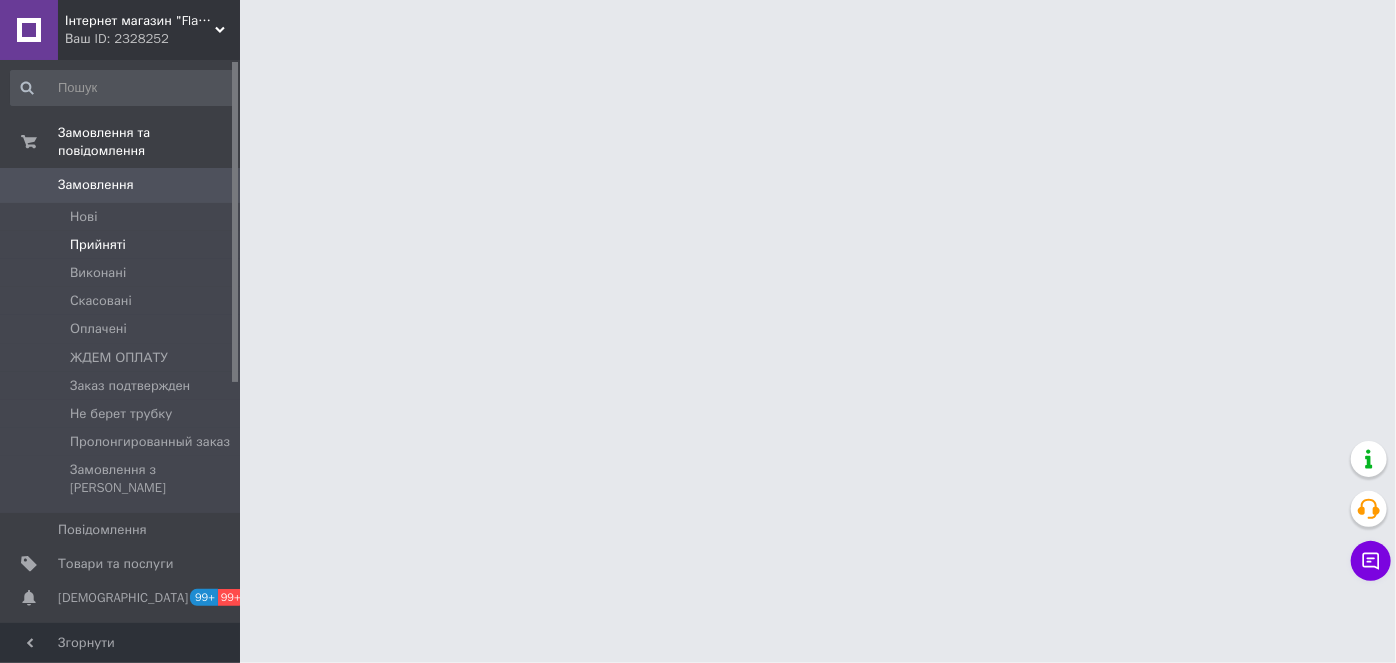 click on "Прийняті" at bounding box center [123, 245] 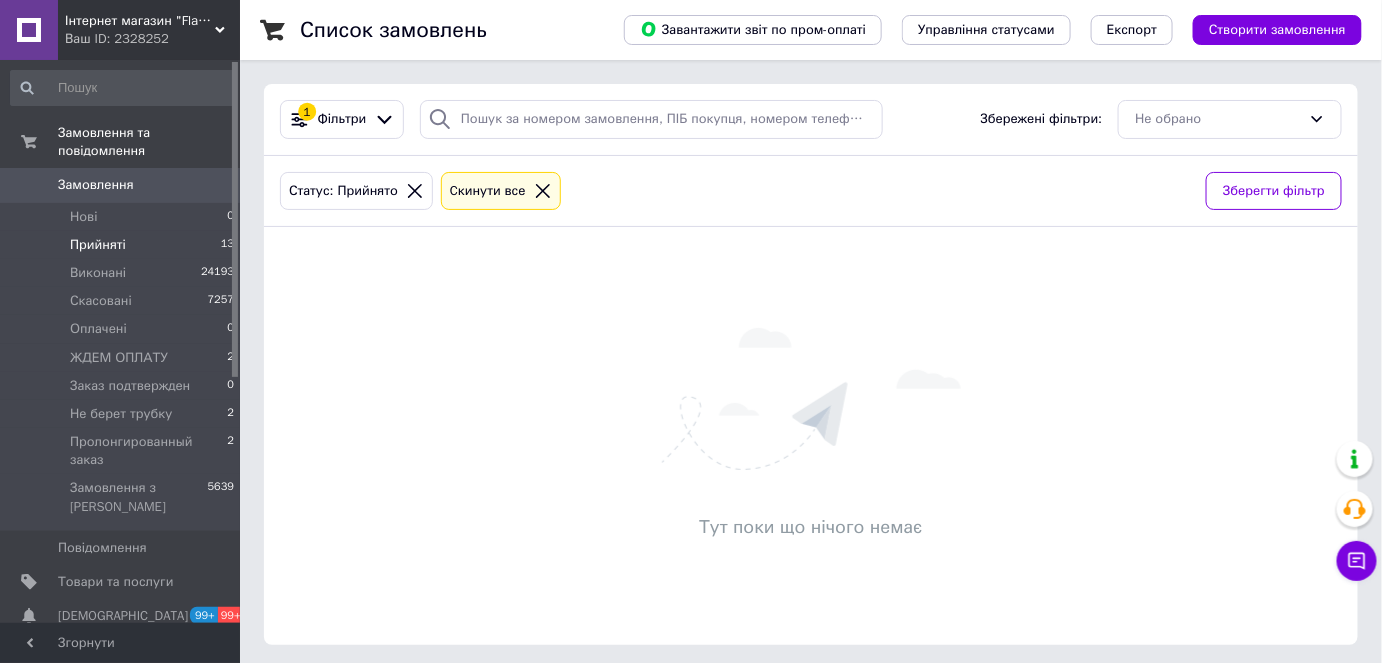 click on "Прийняті 13" at bounding box center [123, 245] 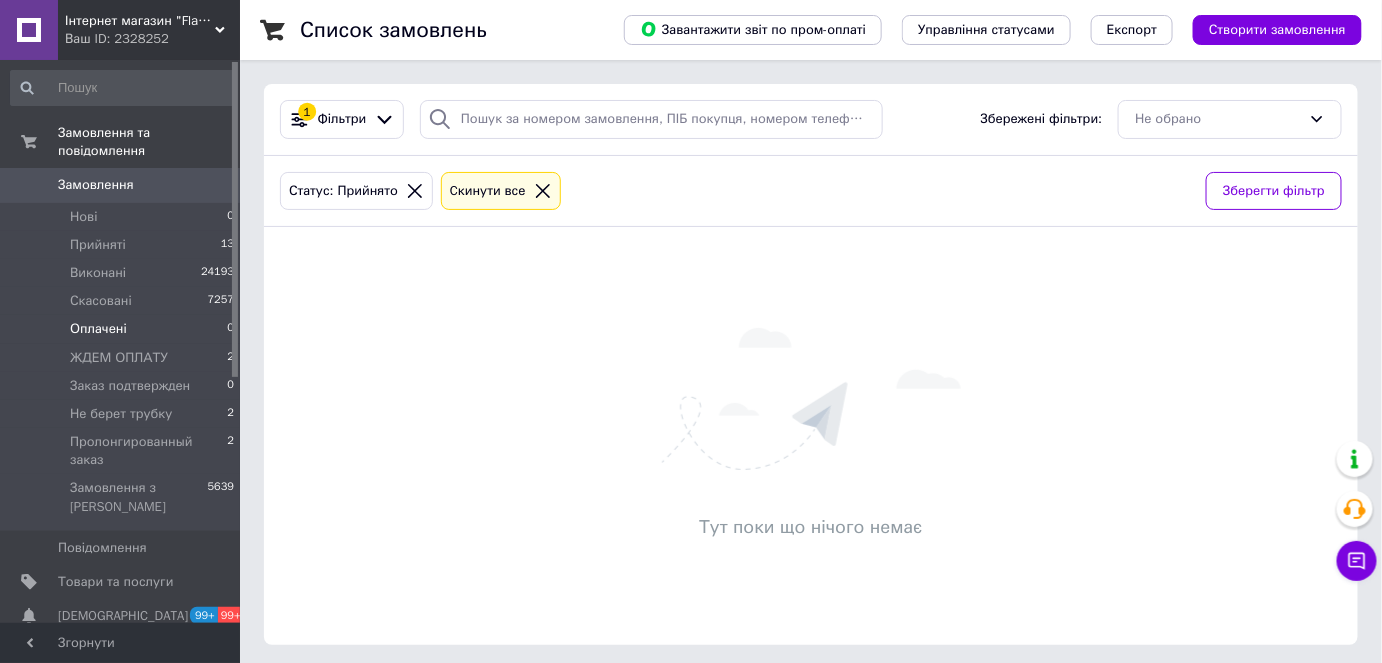 click on "Оплачені 0" at bounding box center [123, 329] 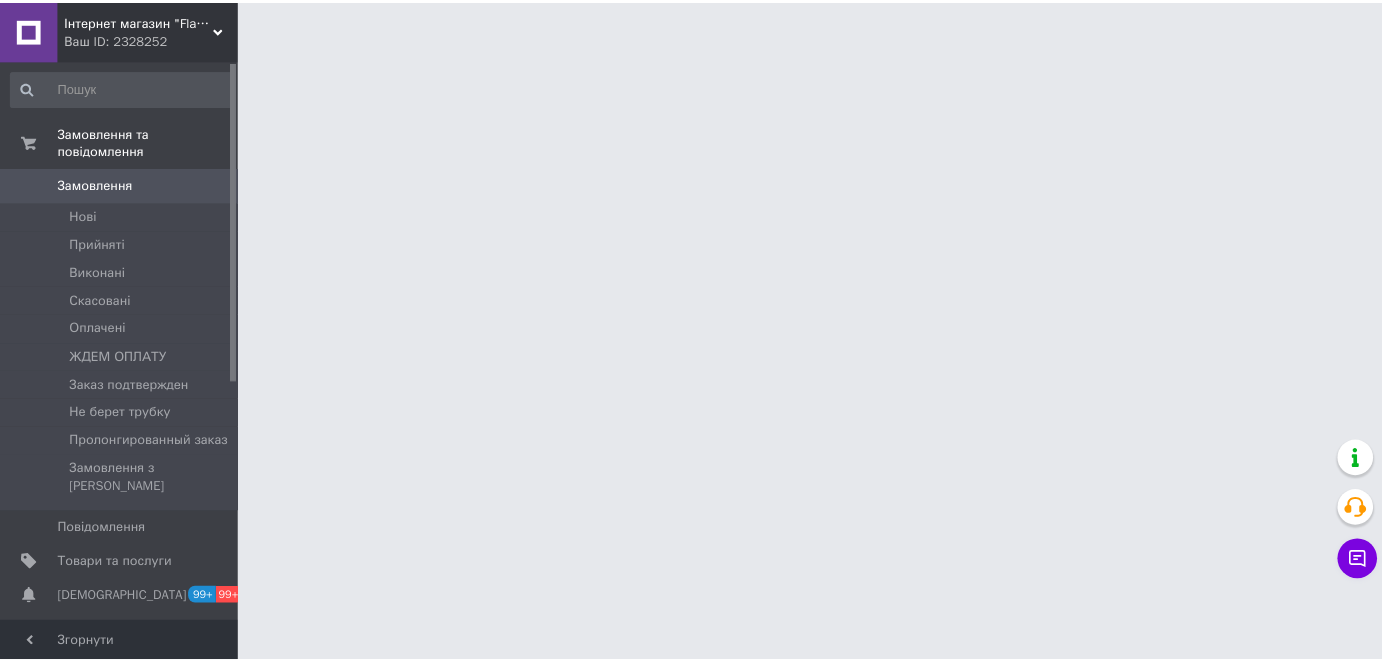 scroll, scrollTop: 0, scrollLeft: 0, axis: both 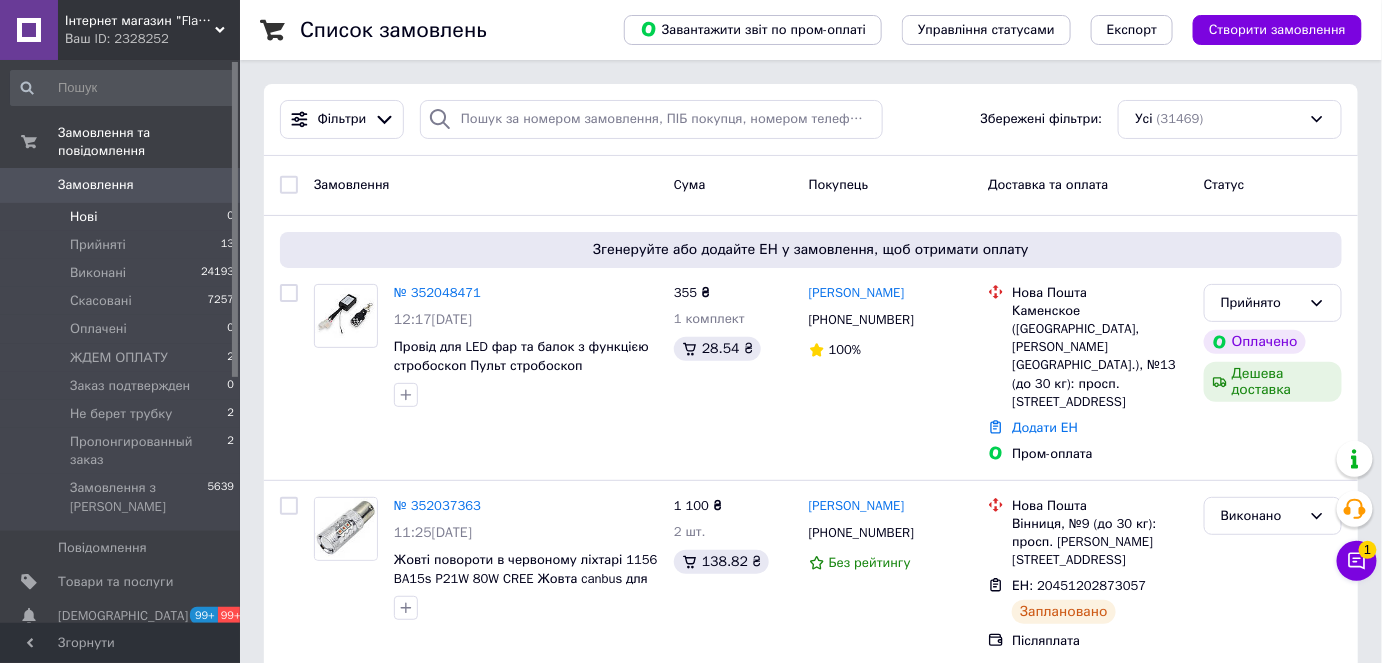 click on "Нові" at bounding box center [83, 217] 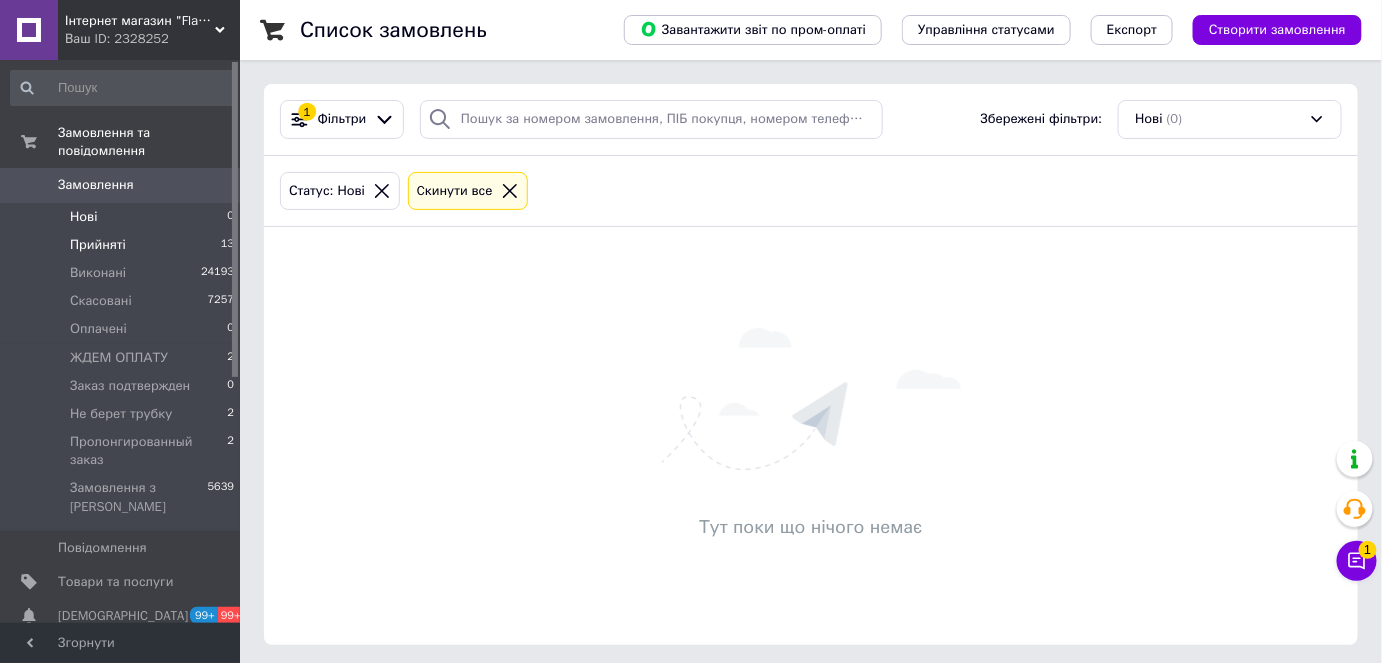 click on "Прийняті" at bounding box center (98, 245) 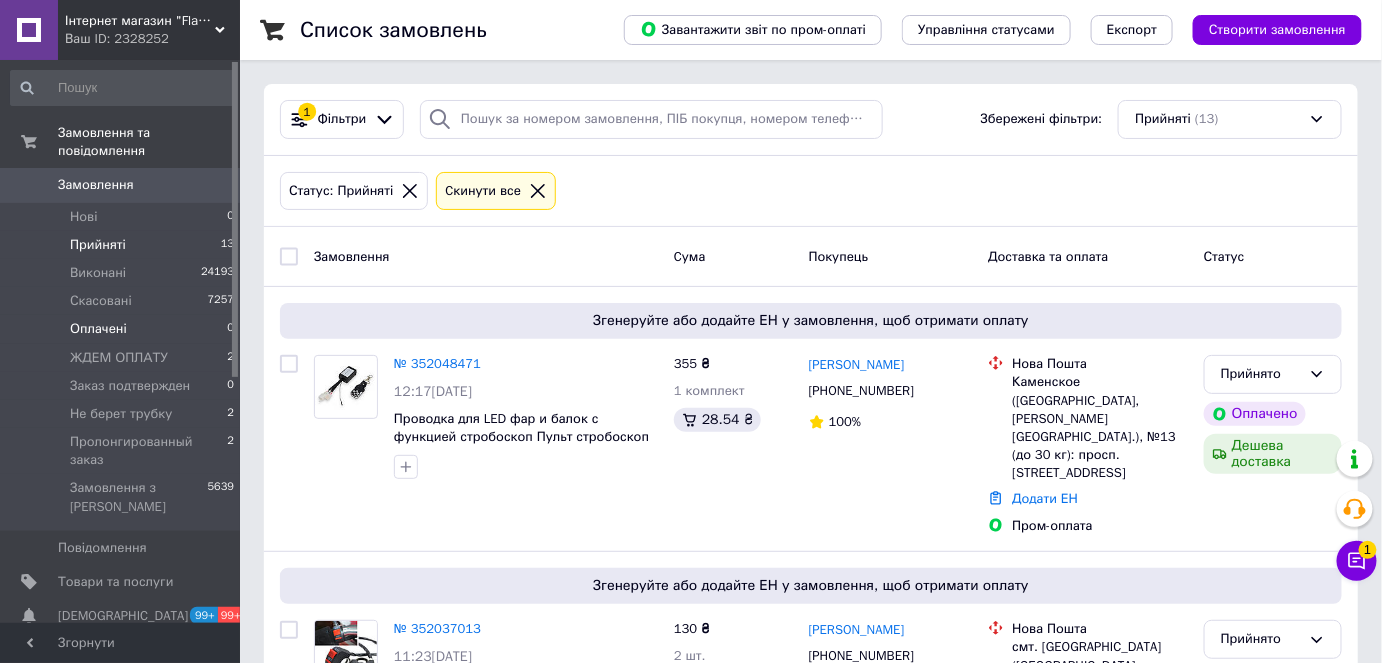 click on "Оплачені 0" at bounding box center [123, 329] 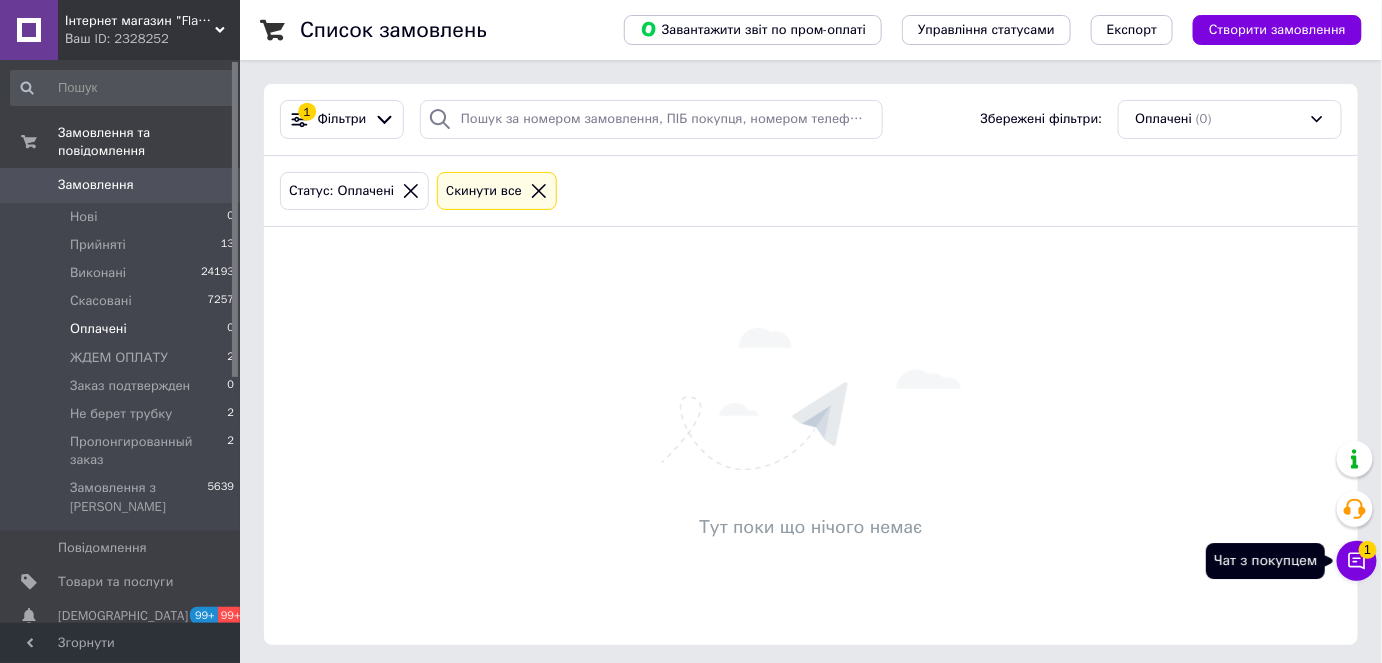 click 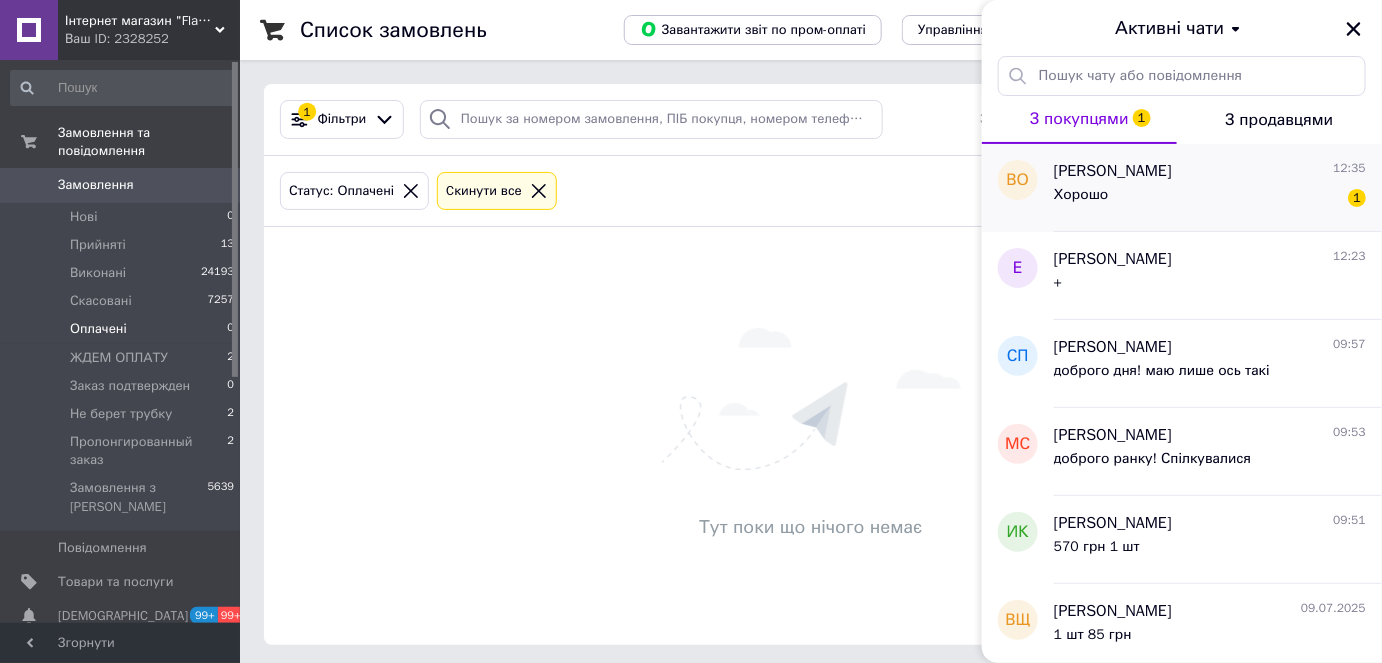 click on "Хорошо 1" at bounding box center (1210, 199) 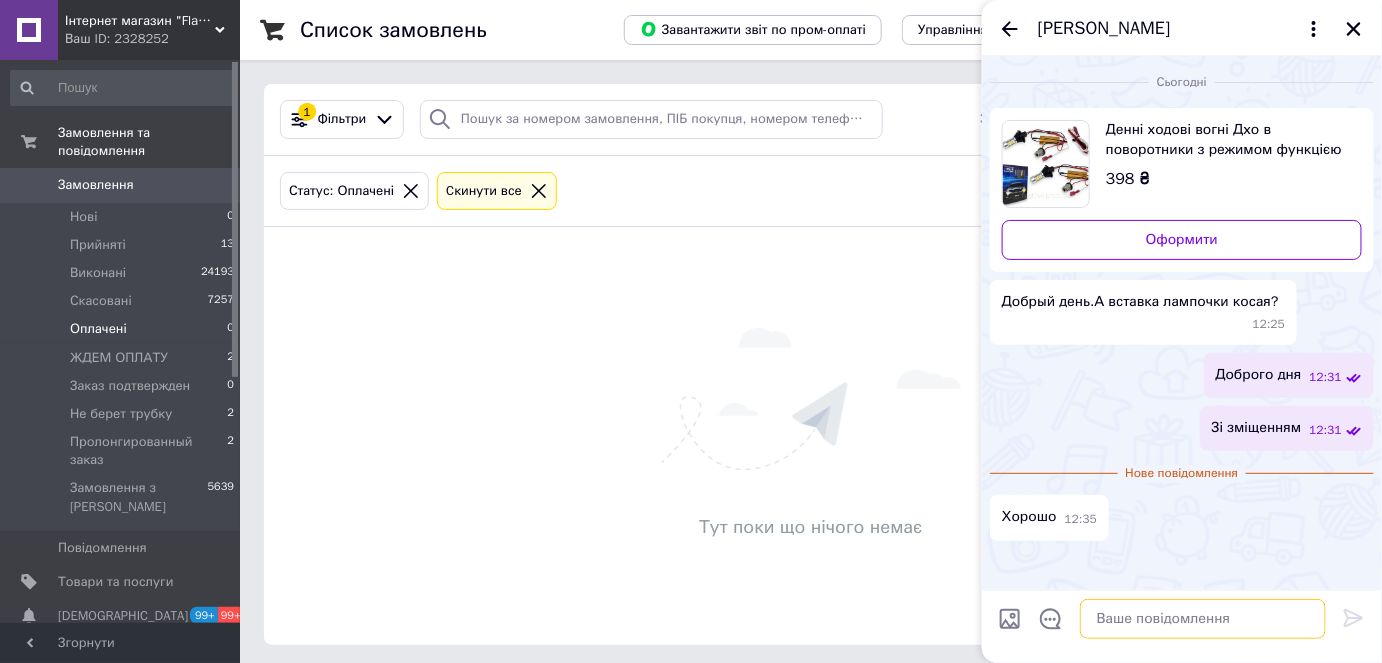 click at bounding box center (1203, 619) 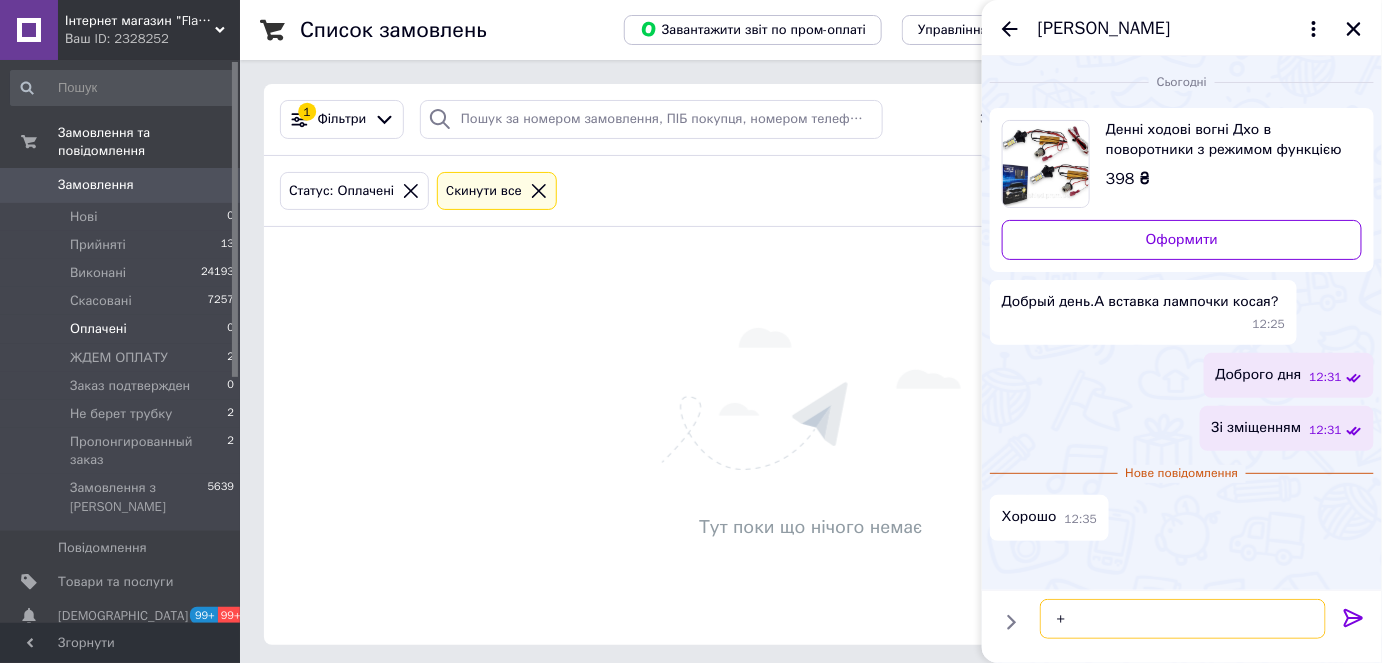 type on "+" 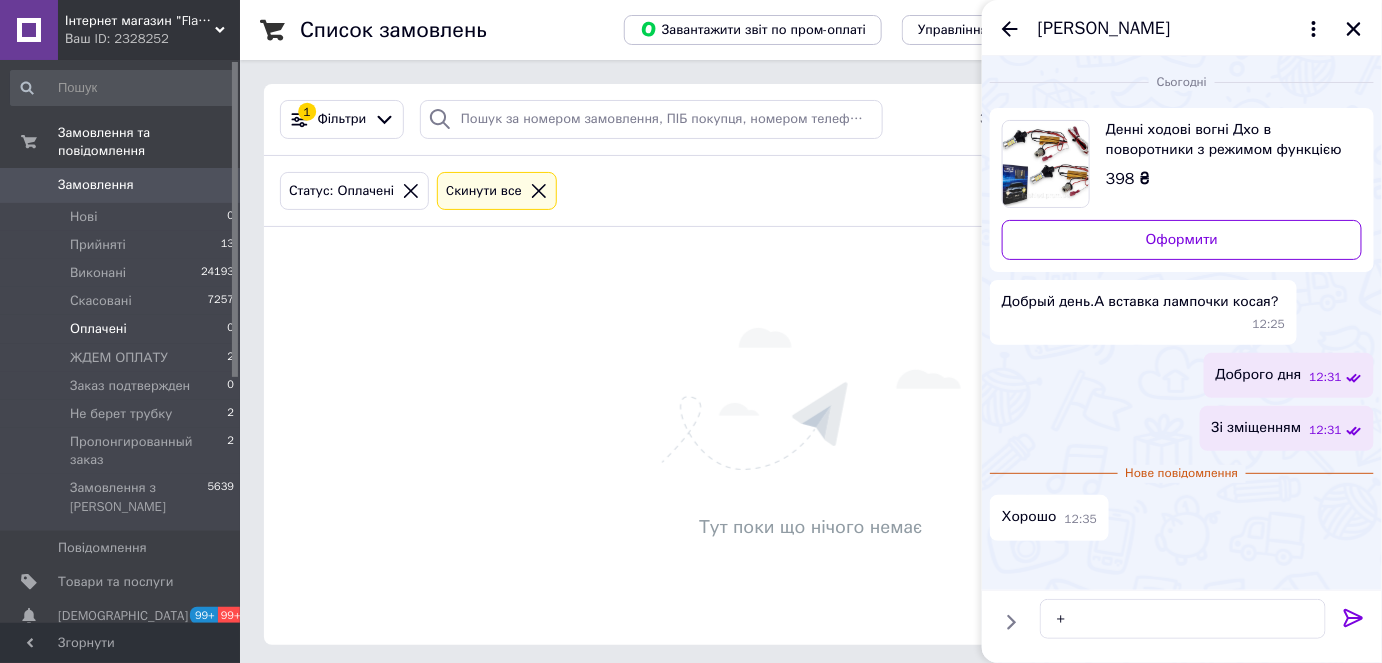 click 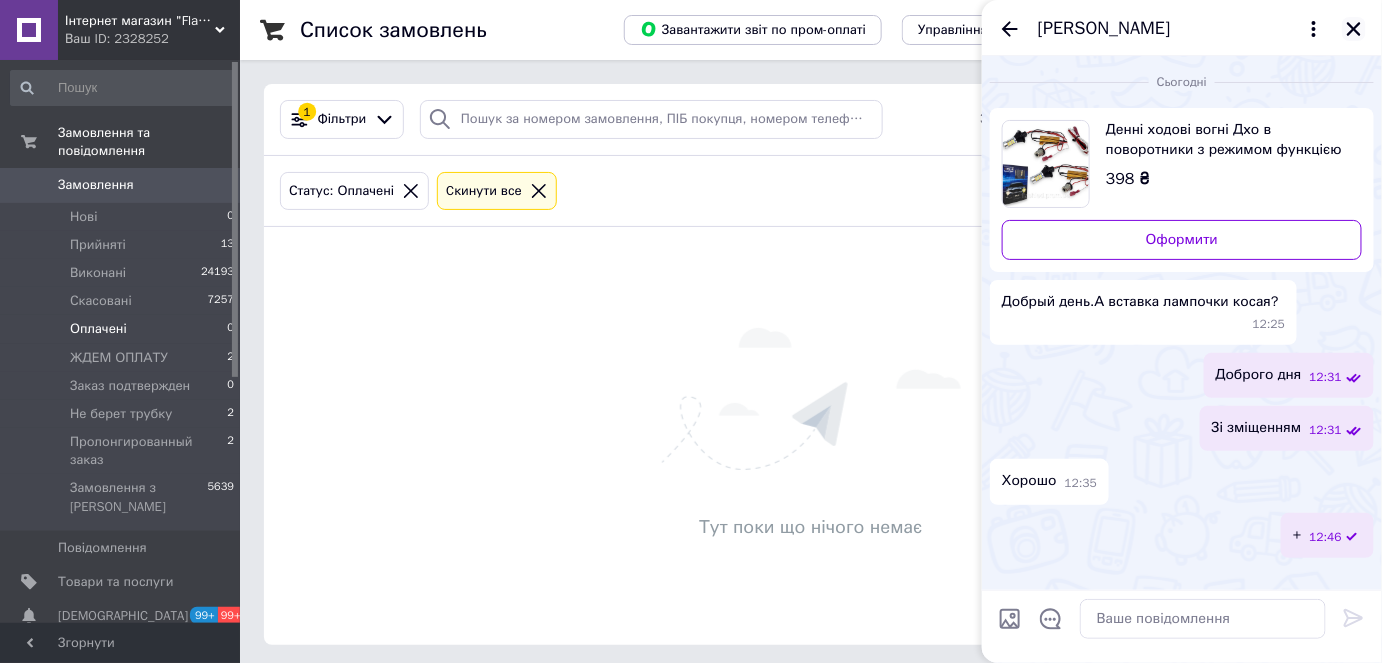 click 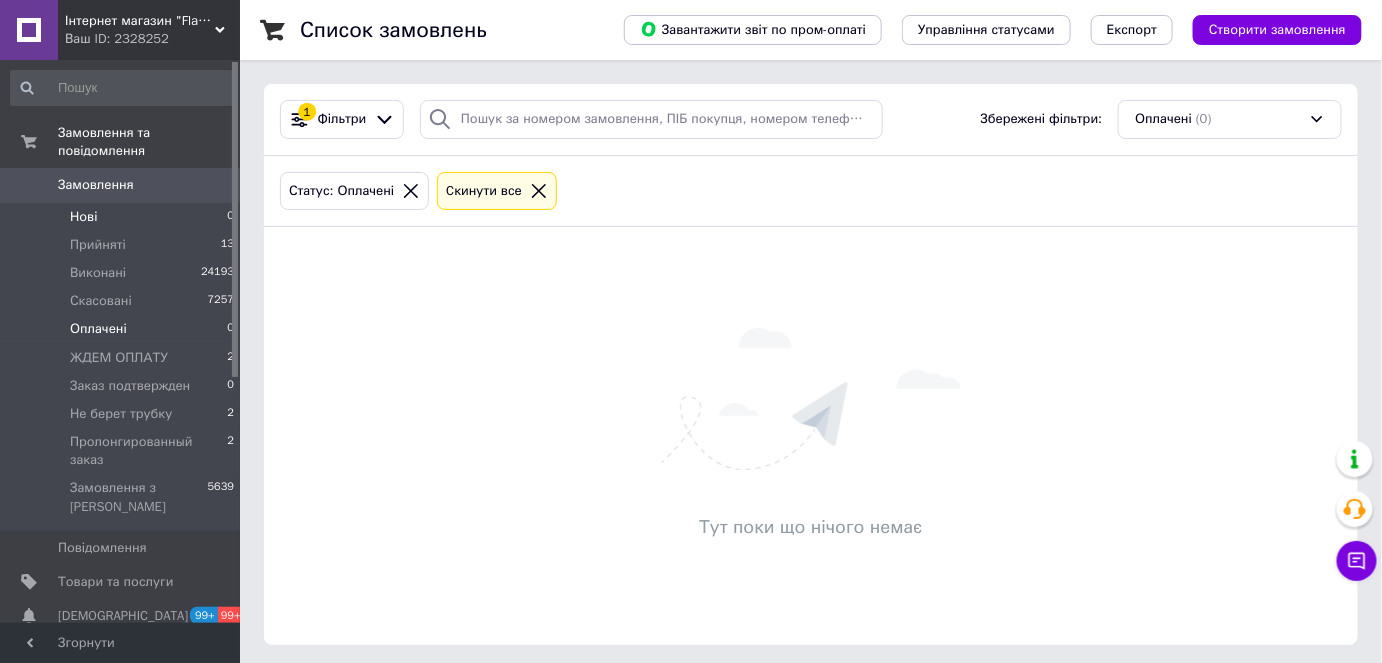 click on "Нові 0" at bounding box center (123, 217) 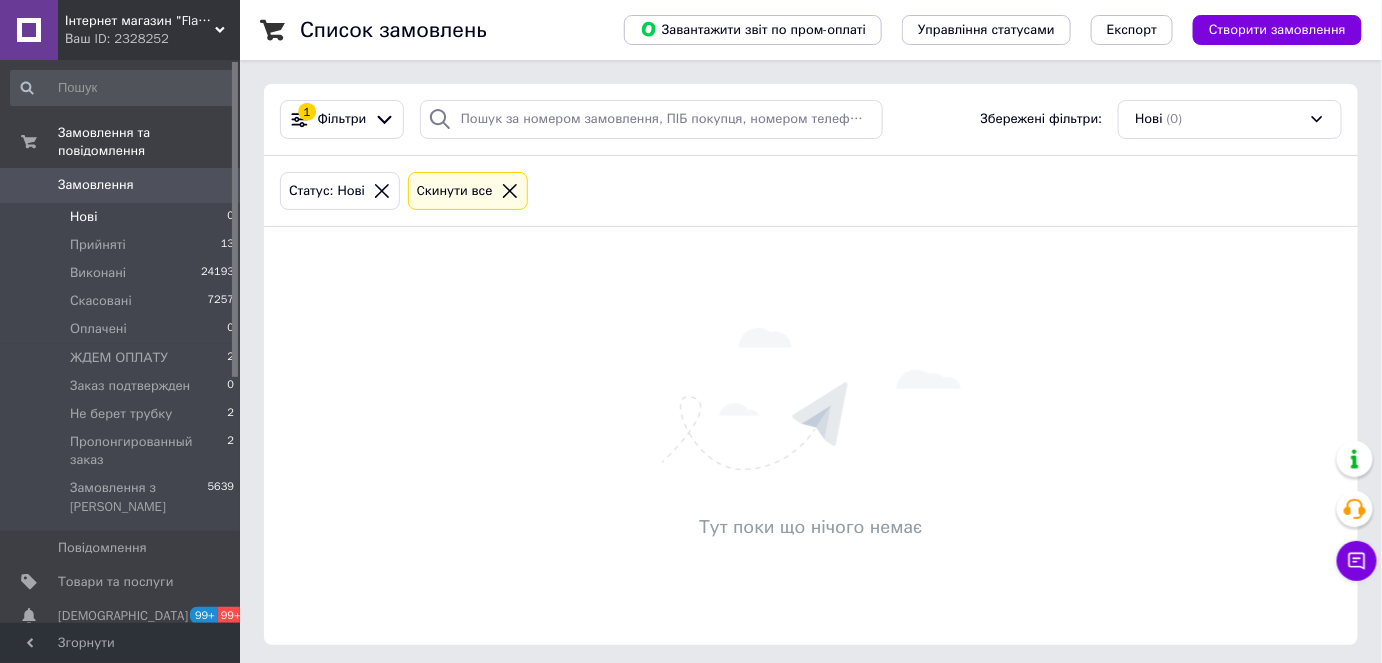 click on "Нові 0" at bounding box center (123, 217) 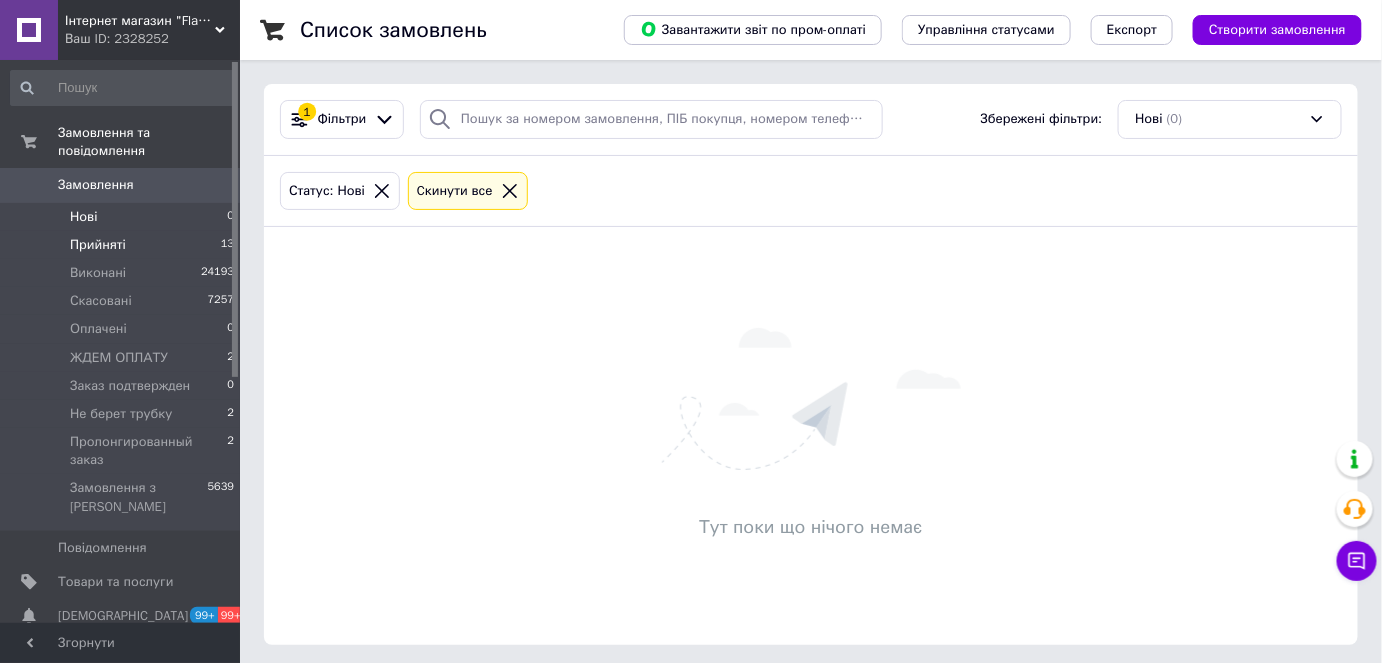click on "Прийняті 13" at bounding box center [123, 245] 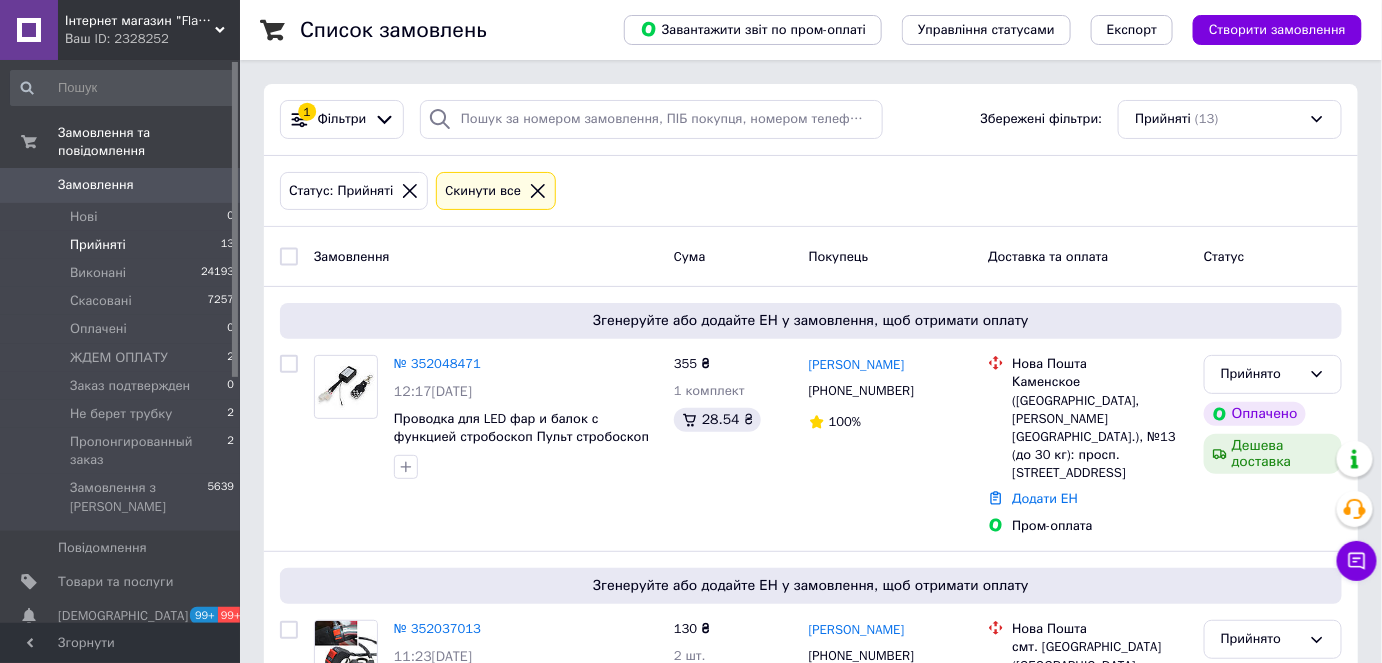 click on "Список замовлень   Завантажити звіт по пром-оплаті Управління статусами Експорт Створити замовлення 1 Фільтри Збережені фільтри: Прийняті (13) Статус: Прийняті Cкинути все Замовлення Cума Покупець Доставка та оплата Статус Згенеруйте або додайте ЕН у замовлення, щоб отримати оплату № 352048471 12:17, 10.07.2025 Проводка для LED фар и балок с функцией стробоскоп Пульт стробоскоп дистанционного включения света 9-16V 355 ₴ 1 комплект 28.54 ₴ Юра Кальченко +380979056601 100% Нова Пошта Каменское (Днепропетровская обл., Каменский р-н.), №13 (до 30 кг): просп. Свободи, 50 Додати ЕН Пром-оплата" at bounding box center [811, 1425] 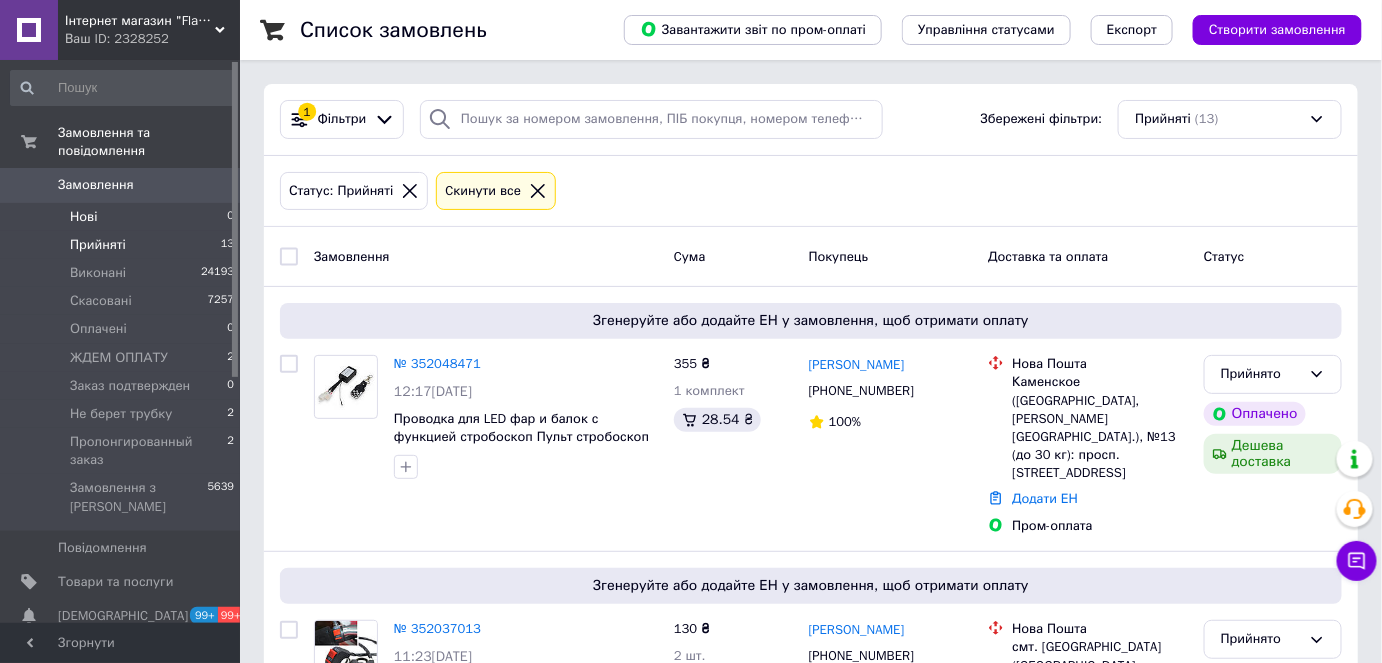 click on "Нові 0" at bounding box center (123, 217) 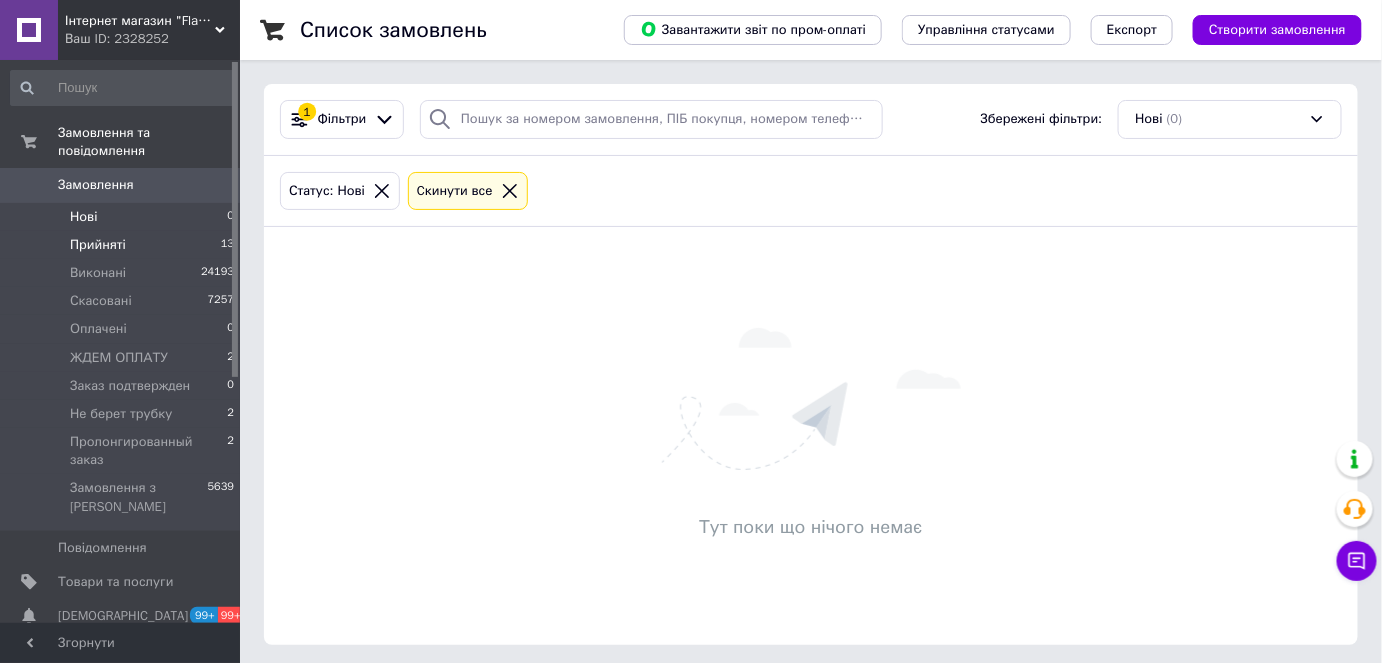 click on "Прийняті 13" at bounding box center (123, 245) 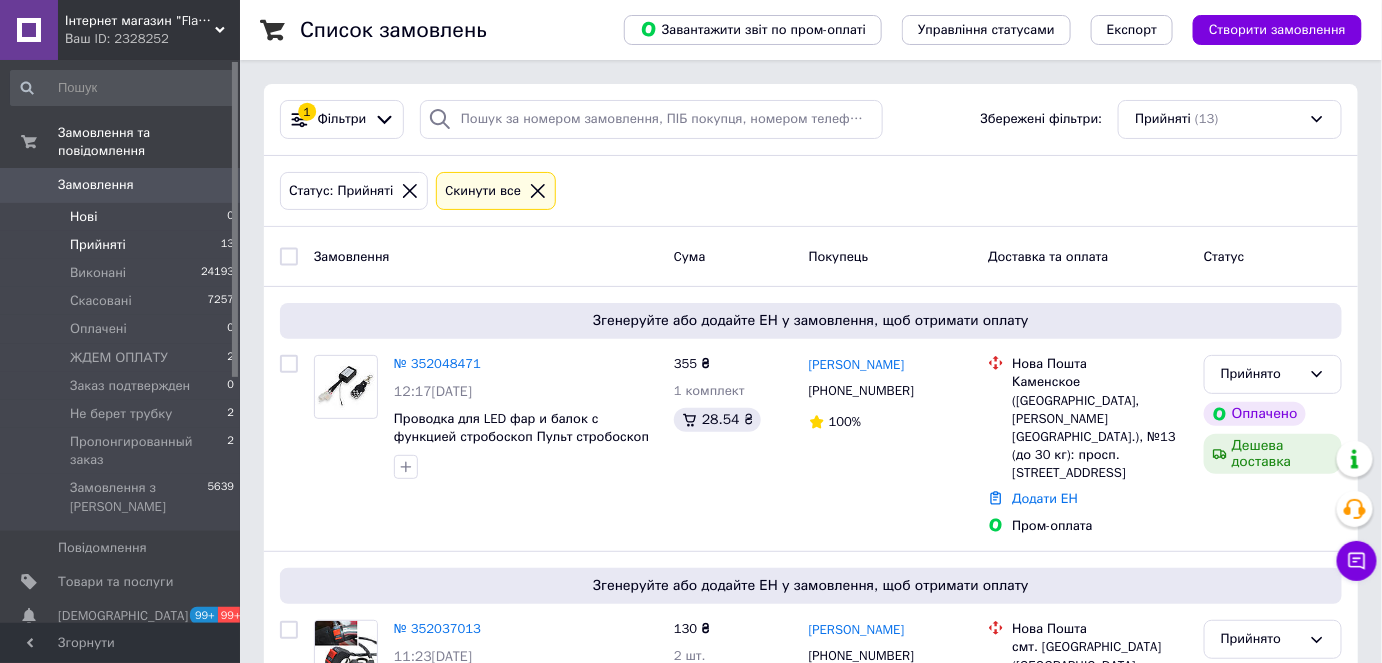 click on "Нові 0" at bounding box center (123, 217) 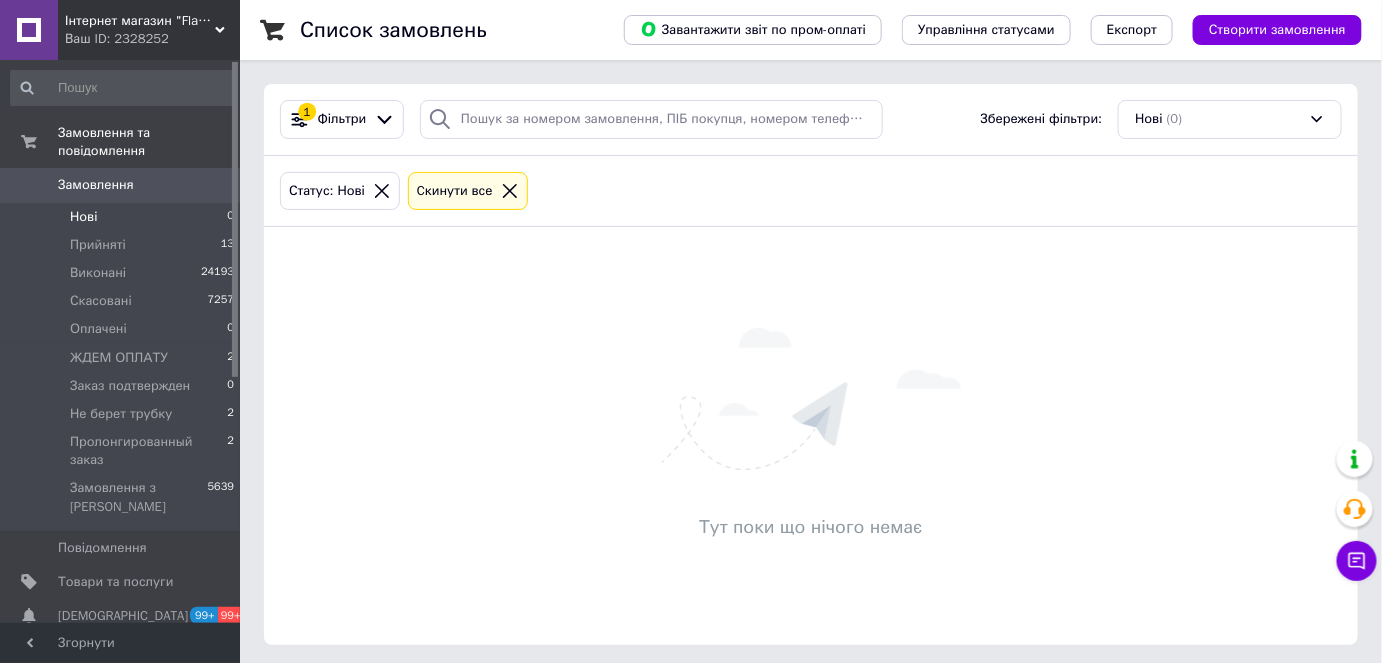 click on "Нові 0" at bounding box center [123, 217] 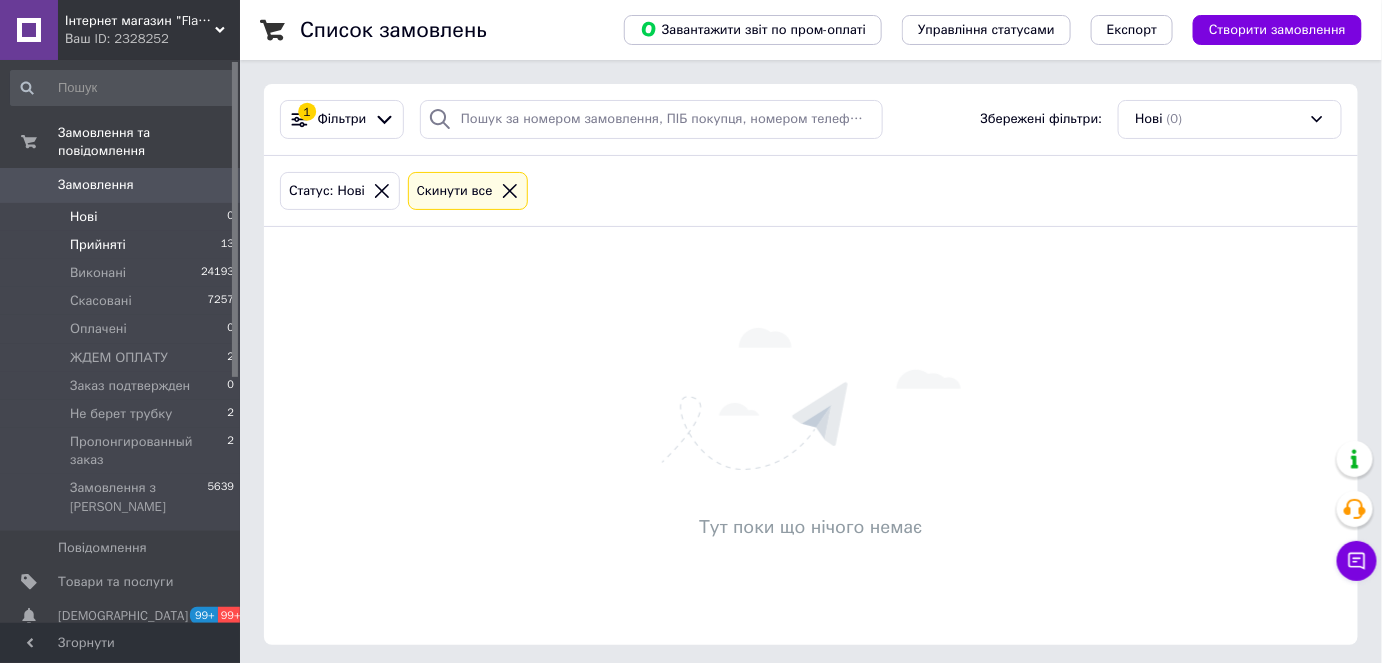 click on "Прийняті 13" at bounding box center [123, 245] 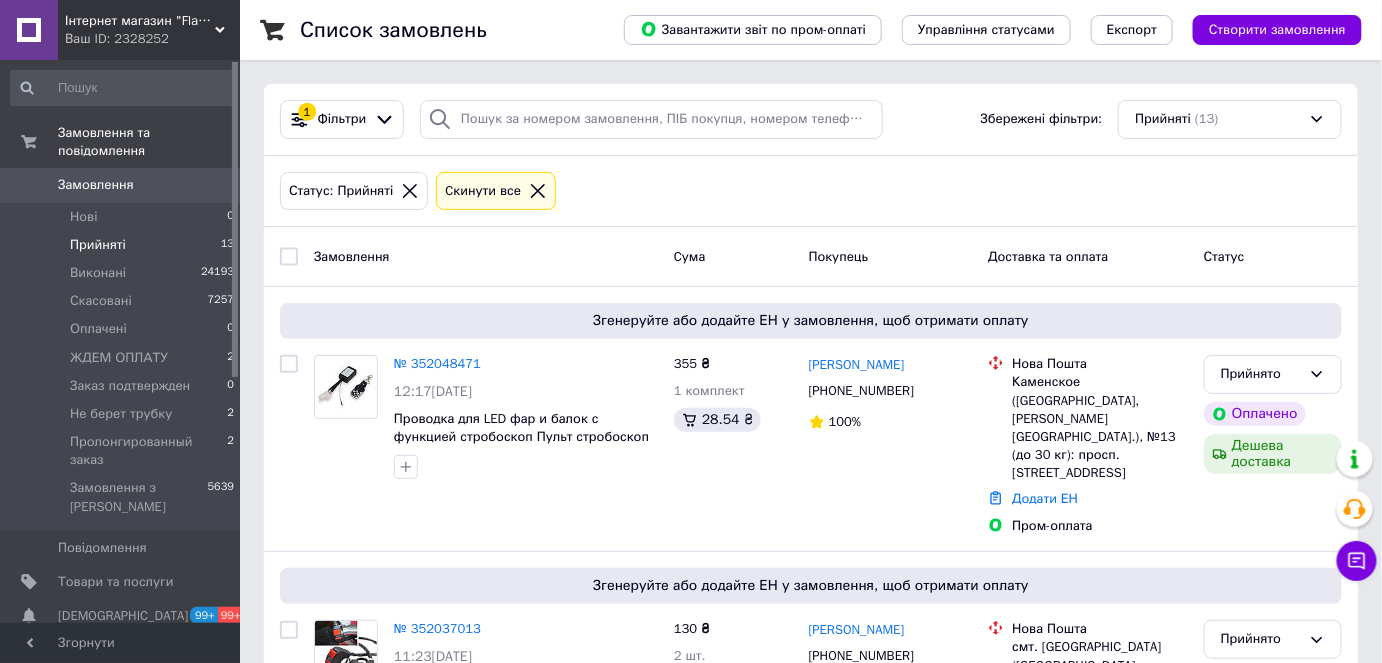 click on "Список замовлень   Завантажити звіт по пром-оплаті Управління статусами Експорт Створити замовлення 1 Фільтри Збережені фільтри: Прийняті (13) Статус: Прийняті Cкинути все Замовлення Cума Покупець Доставка та оплата Статус Згенеруйте або додайте ЕН у замовлення, щоб отримати оплату № 352048471 12:17, 10.07.2025 Проводка для LED фар и балок с функцией стробоскоп Пульт стробоскоп дистанционного включения света 9-16V 355 ₴ 1 комплект 28.54 ₴ Юра Кальченко +380979056601 100% Нова Пошта Каменское (Днепропетровская обл., Каменский р-н.), №13 (до 30 кг): просп. Свободи, 50 Додати ЕН Пром-оплата" at bounding box center (811, 1425) 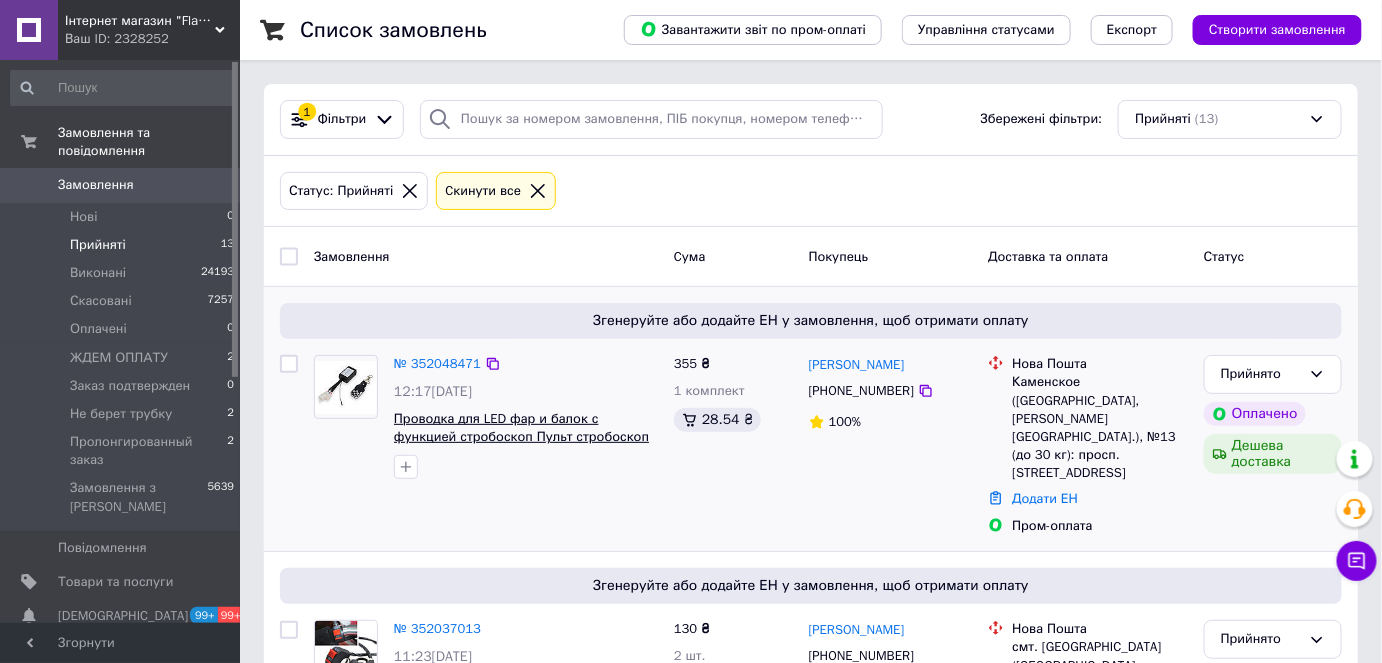 click on "Проводка для LED фар и балок с функцией стробоскоп Пульт стробоскоп дистанционного включения света 9-16V" at bounding box center [521, 437] 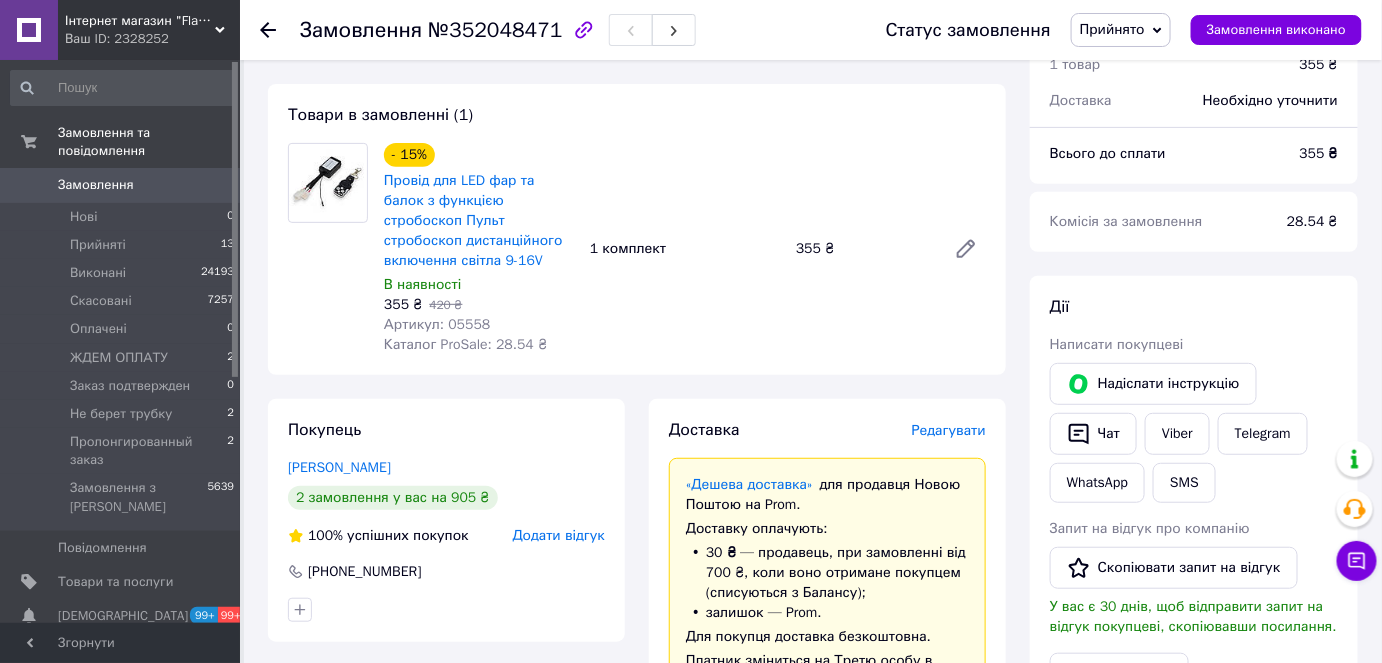 scroll, scrollTop: 272, scrollLeft: 0, axis: vertical 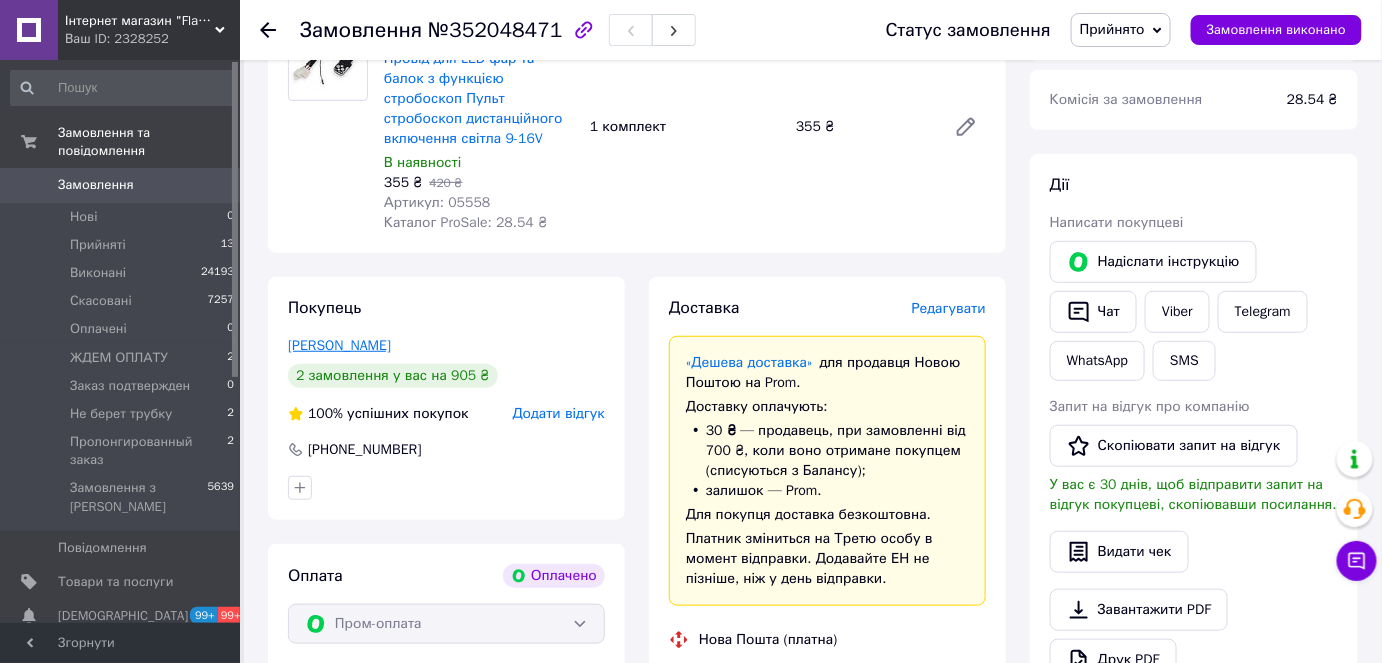click on "[PERSON_NAME]" at bounding box center (339, 345) 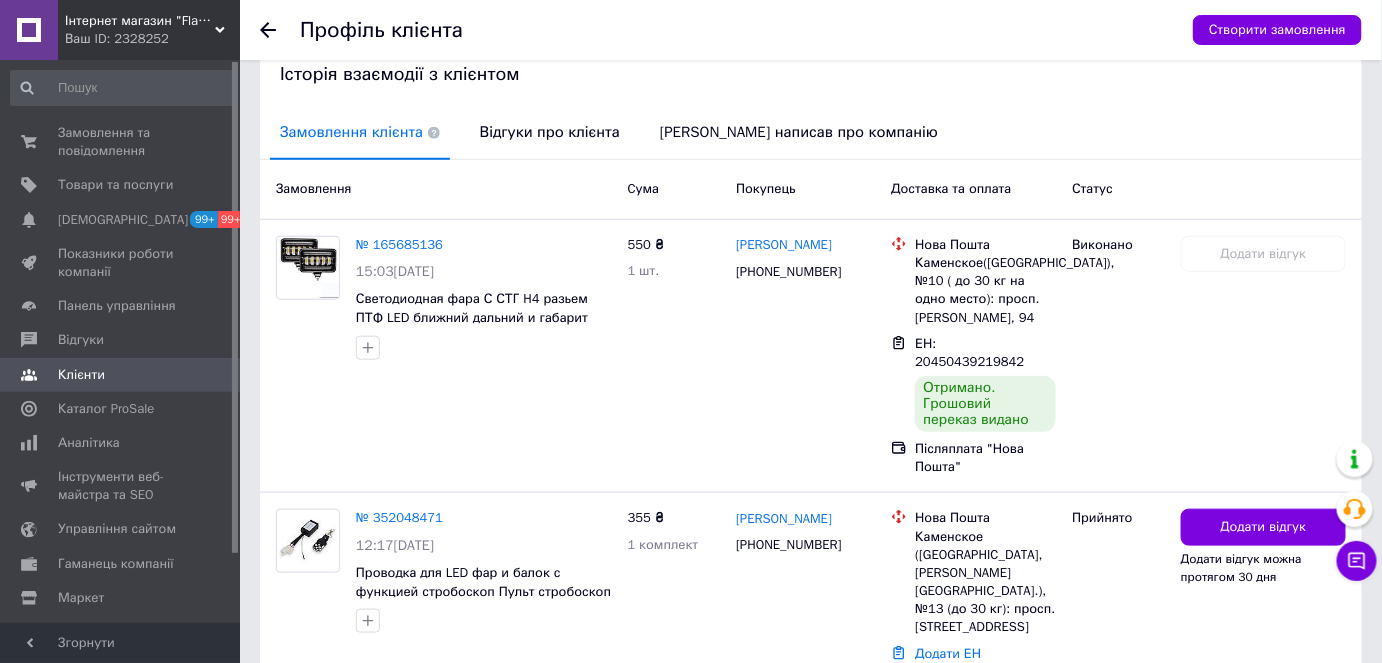 scroll, scrollTop: 454, scrollLeft: 0, axis: vertical 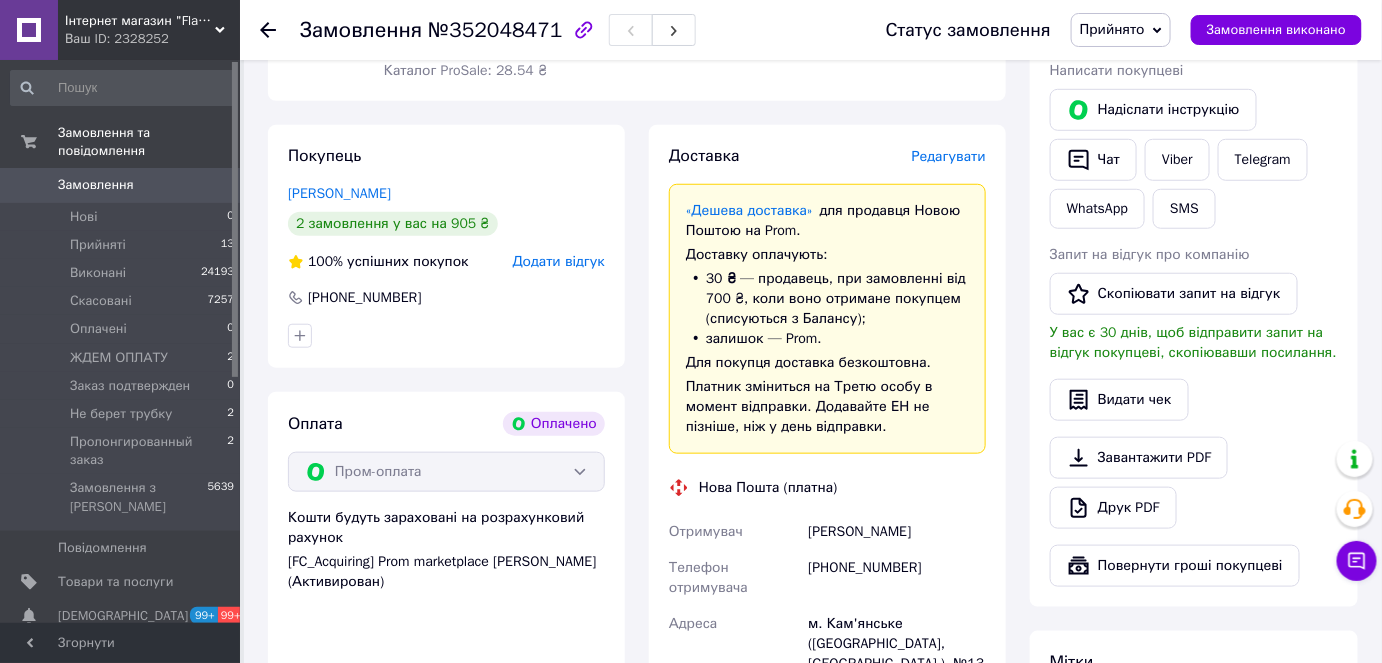 click on "Редагувати" at bounding box center [949, 156] 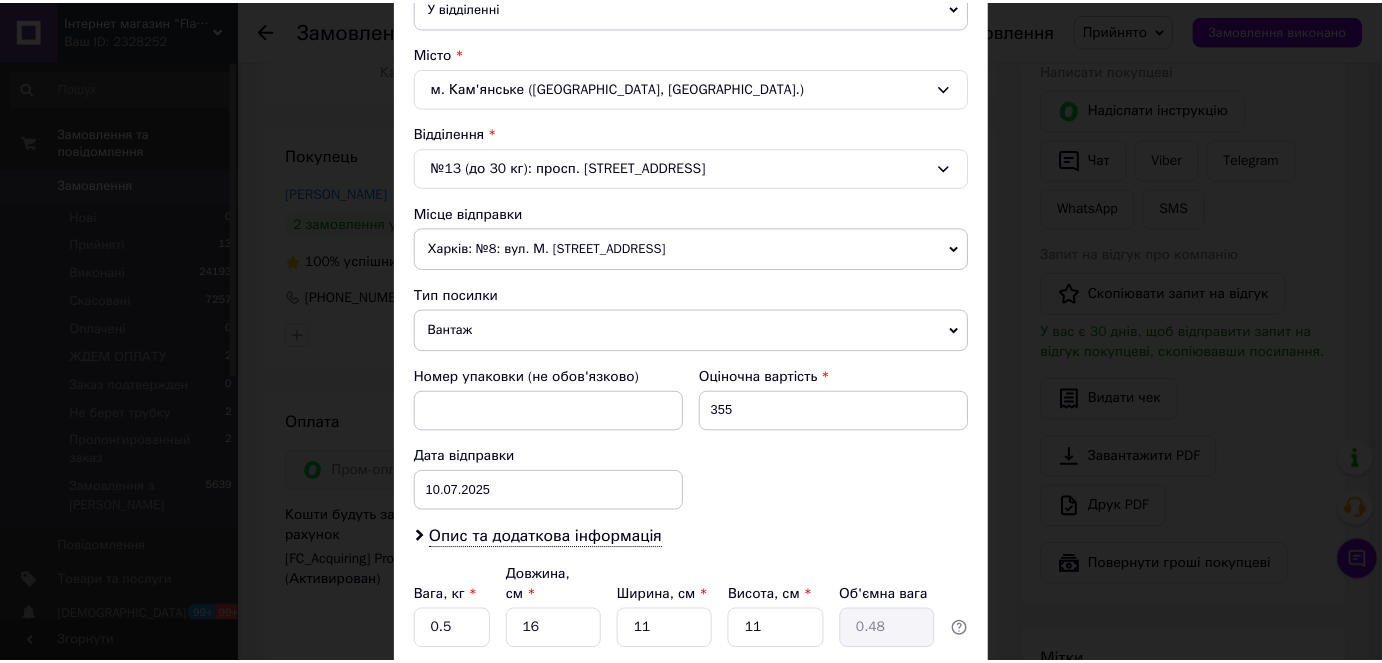 scroll, scrollTop: 657, scrollLeft: 0, axis: vertical 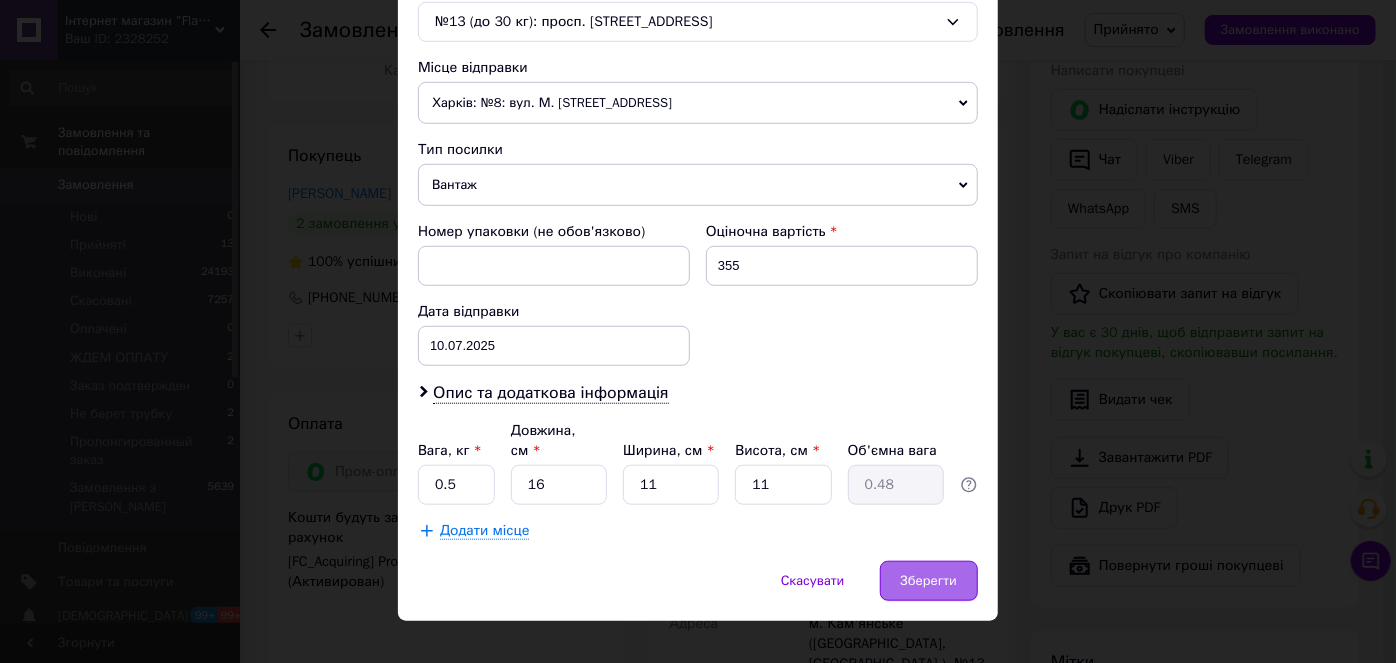 click on "Зберегти" at bounding box center [929, 581] 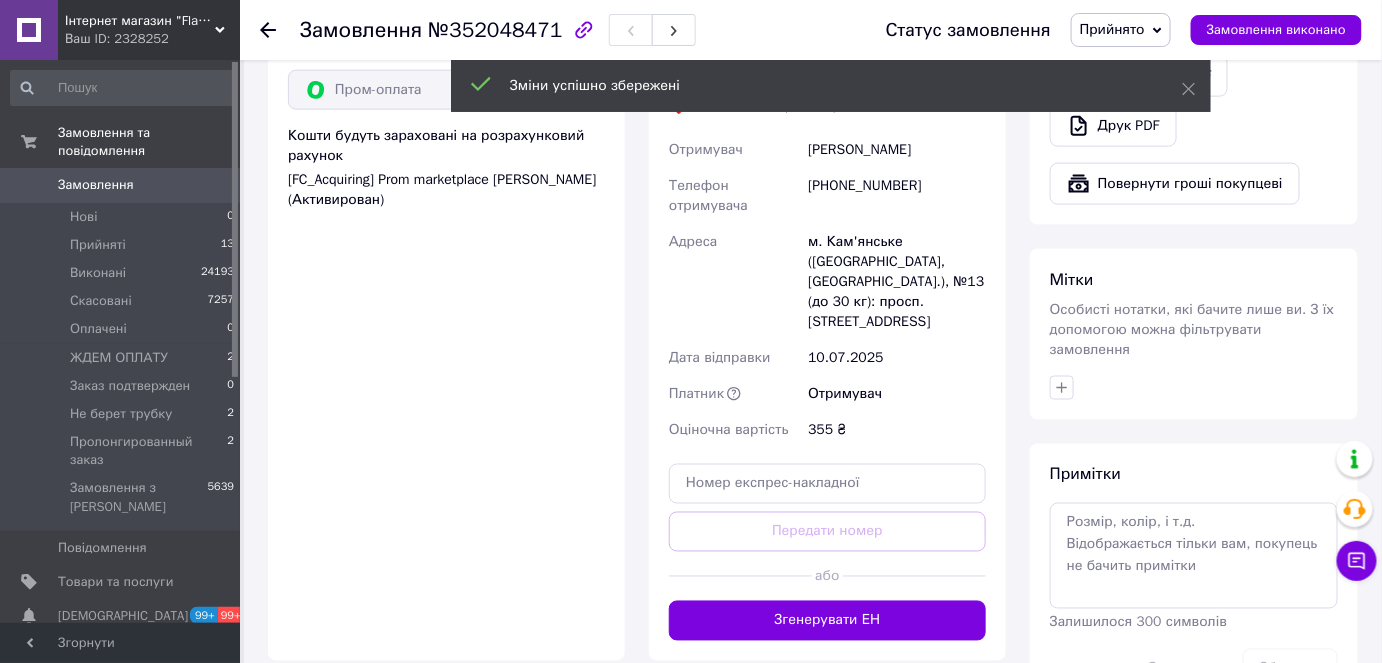 scroll, scrollTop: 970, scrollLeft: 0, axis: vertical 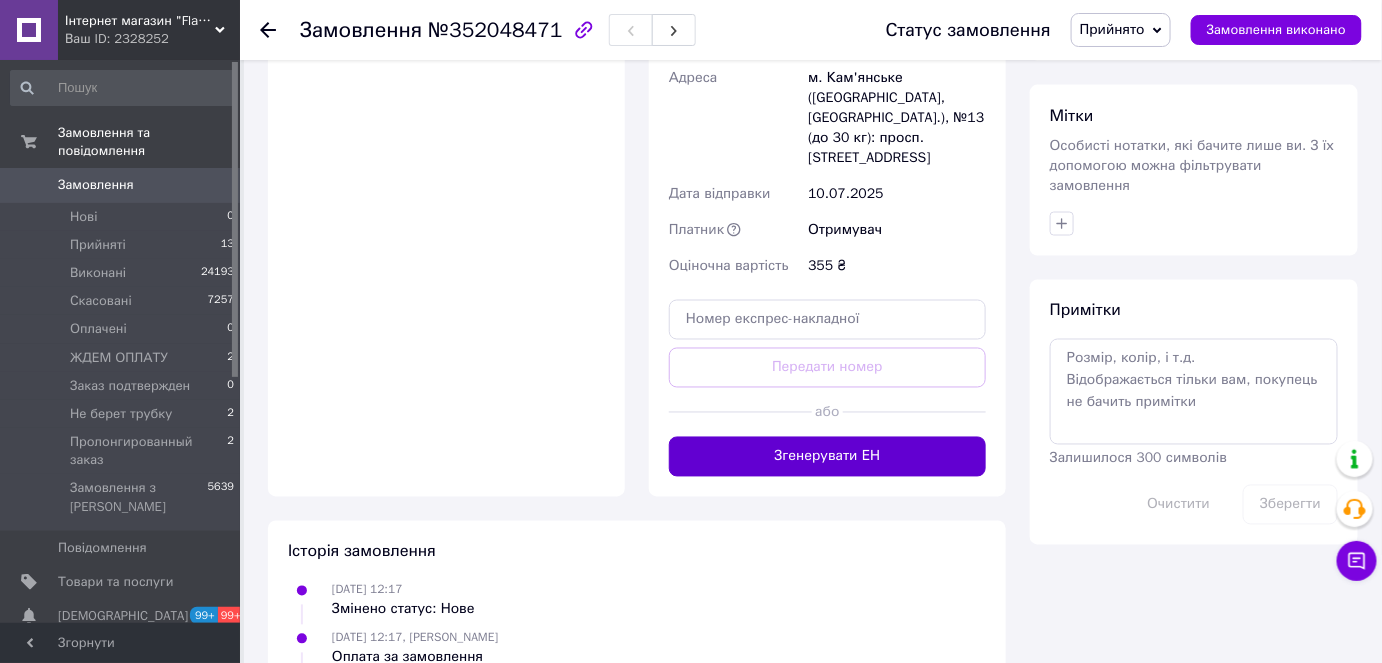 click on "Згенерувати ЕН" at bounding box center [827, 457] 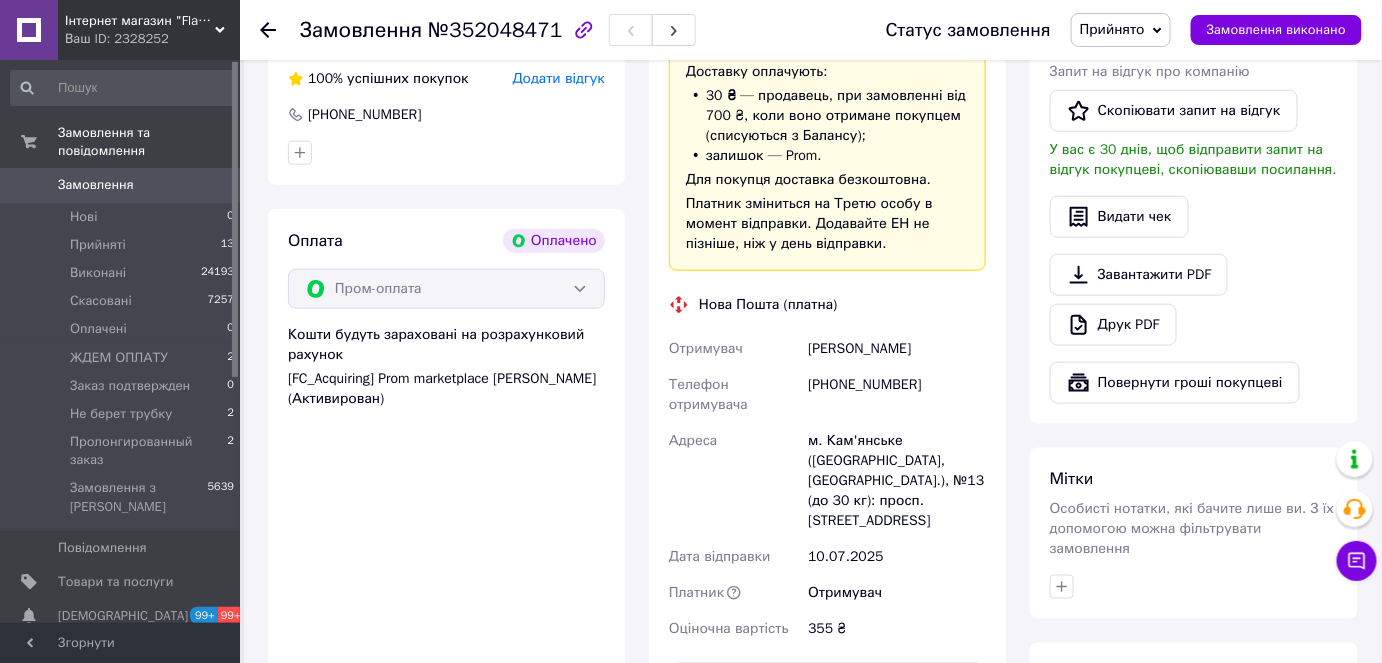 scroll, scrollTop: 606, scrollLeft: 0, axis: vertical 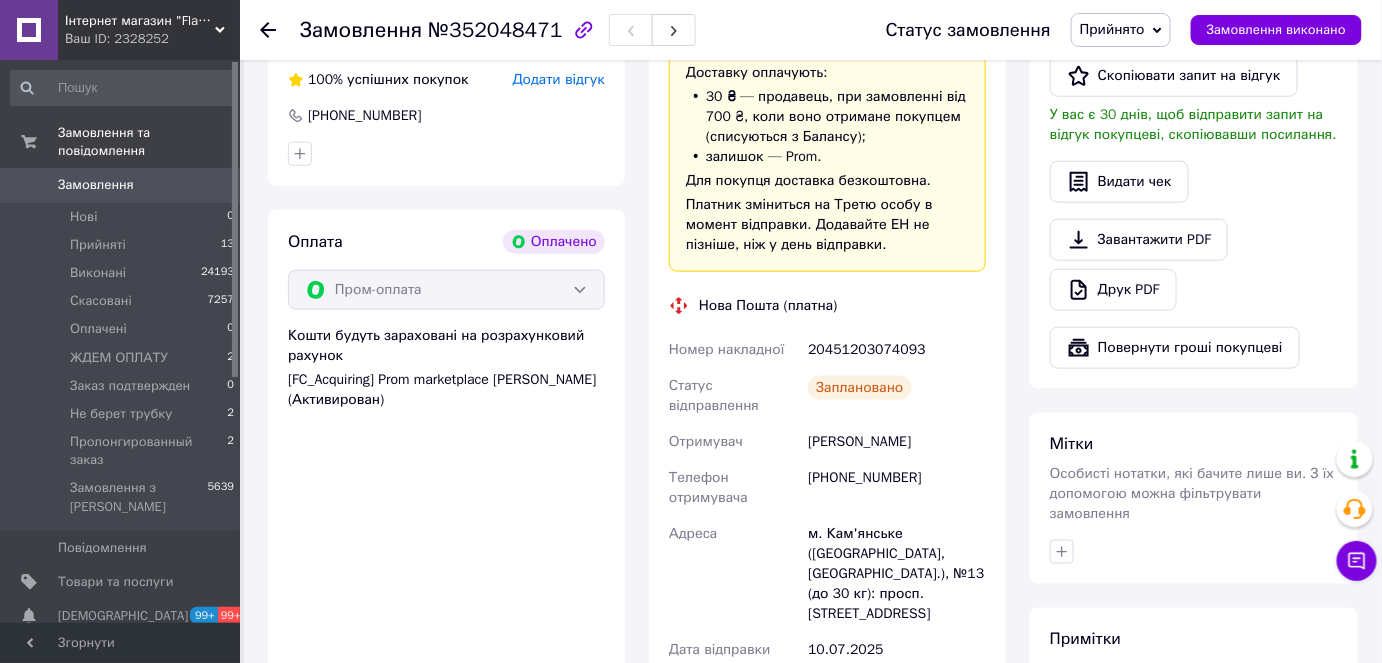 drag, startPoint x: 264, startPoint y: 262, endPoint x: 669, endPoint y: 362, distance: 417.16302 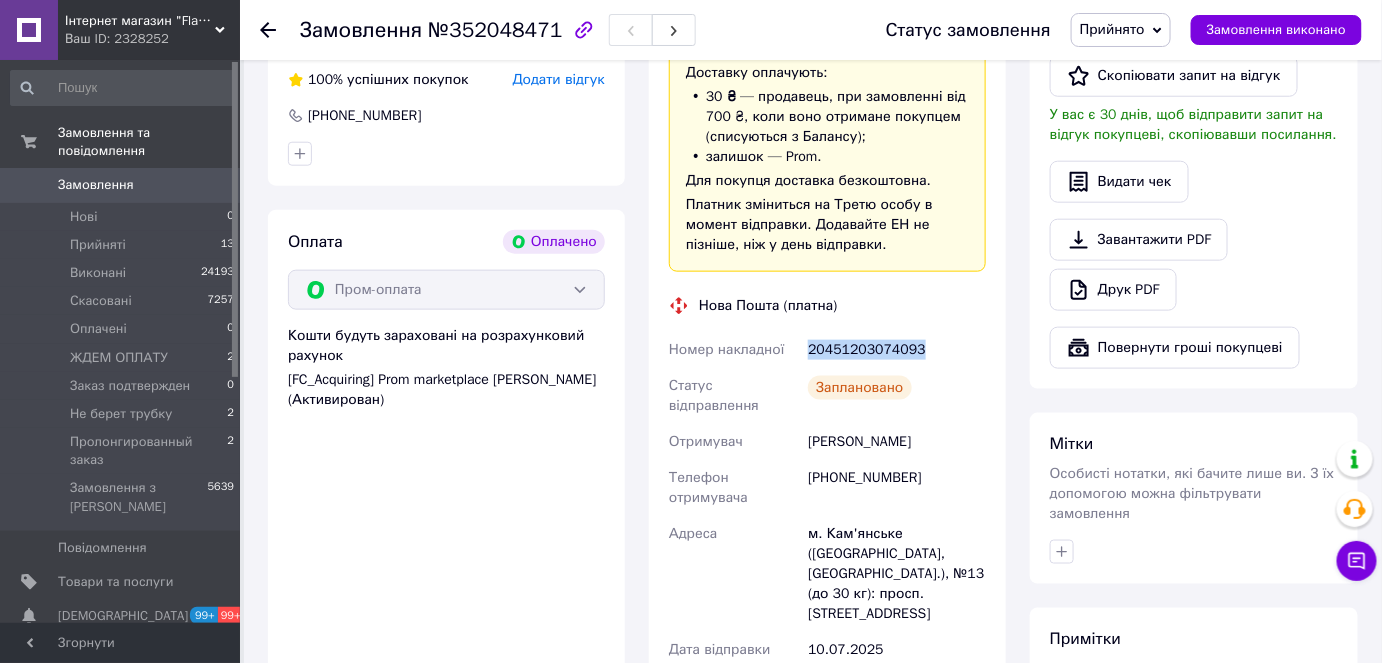 drag, startPoint x: 917, startPoint y: 346, endPoint x: 784, endPoint y: 355, distance: 133.30417 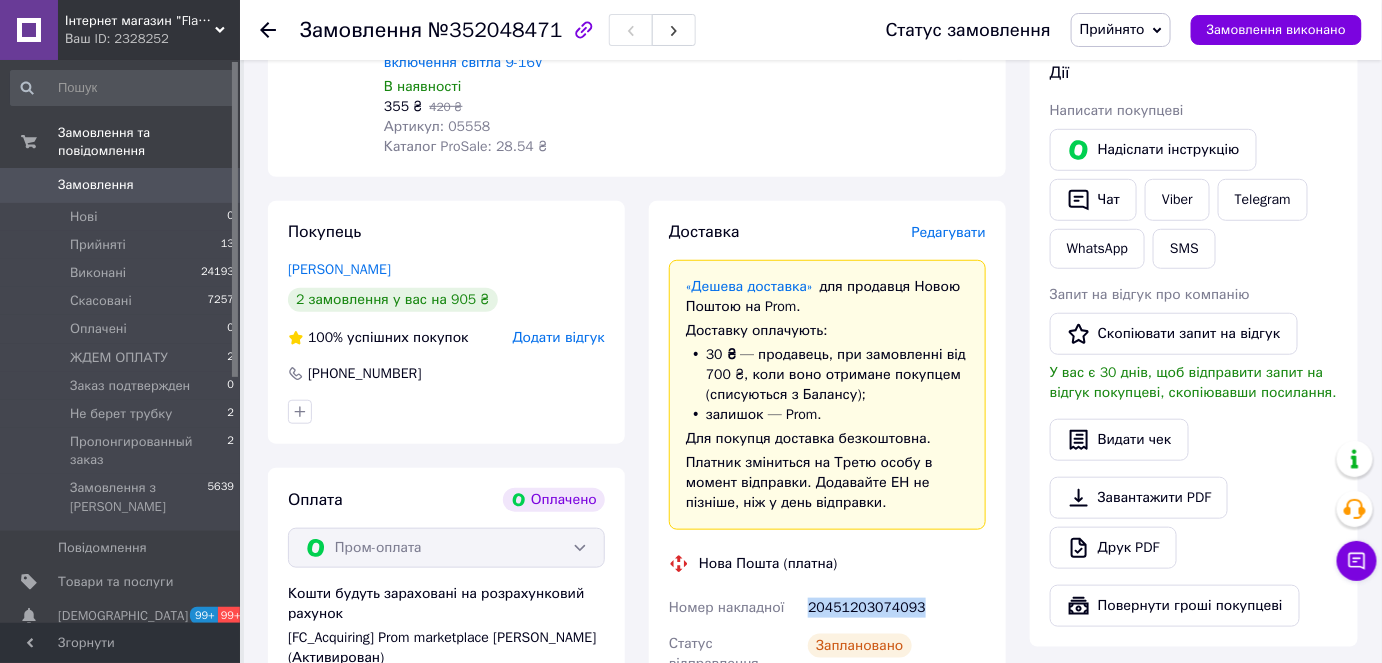 scroll, scrollTop: 242, scrollLeft: 0, axis: vertical 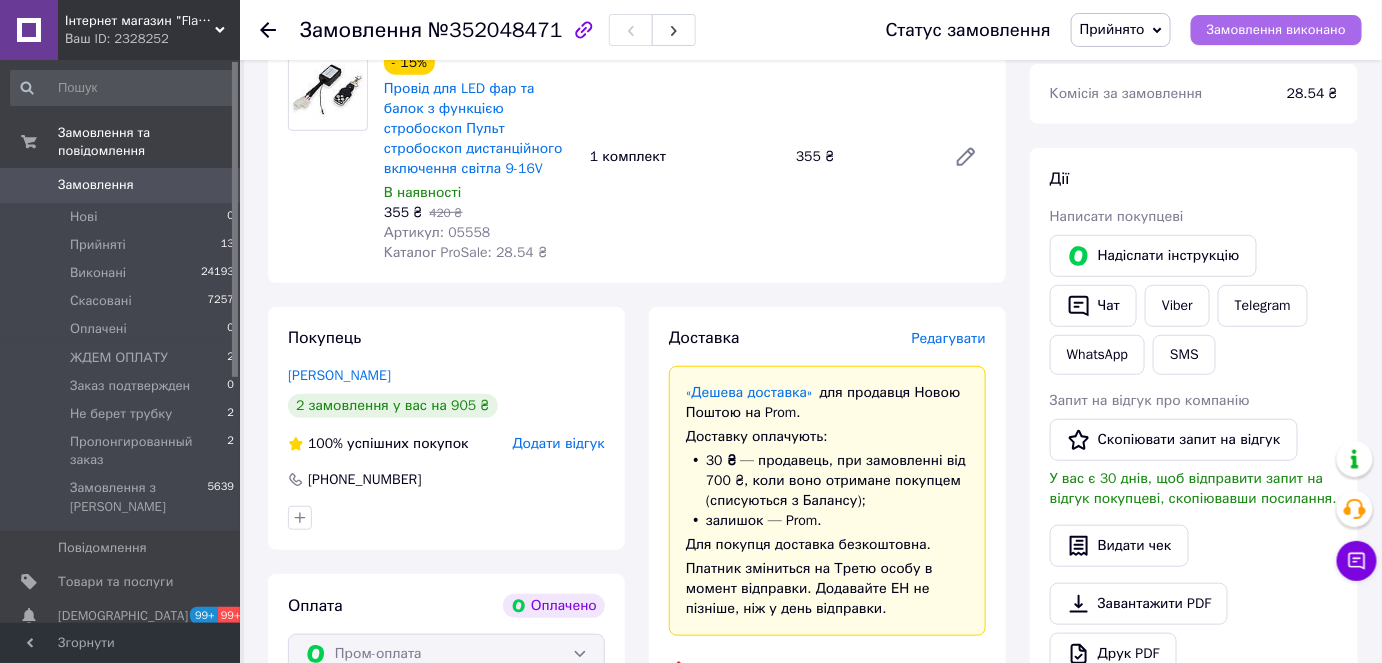 click on "Замовлення виконано" at bounding box center [1276, 30] 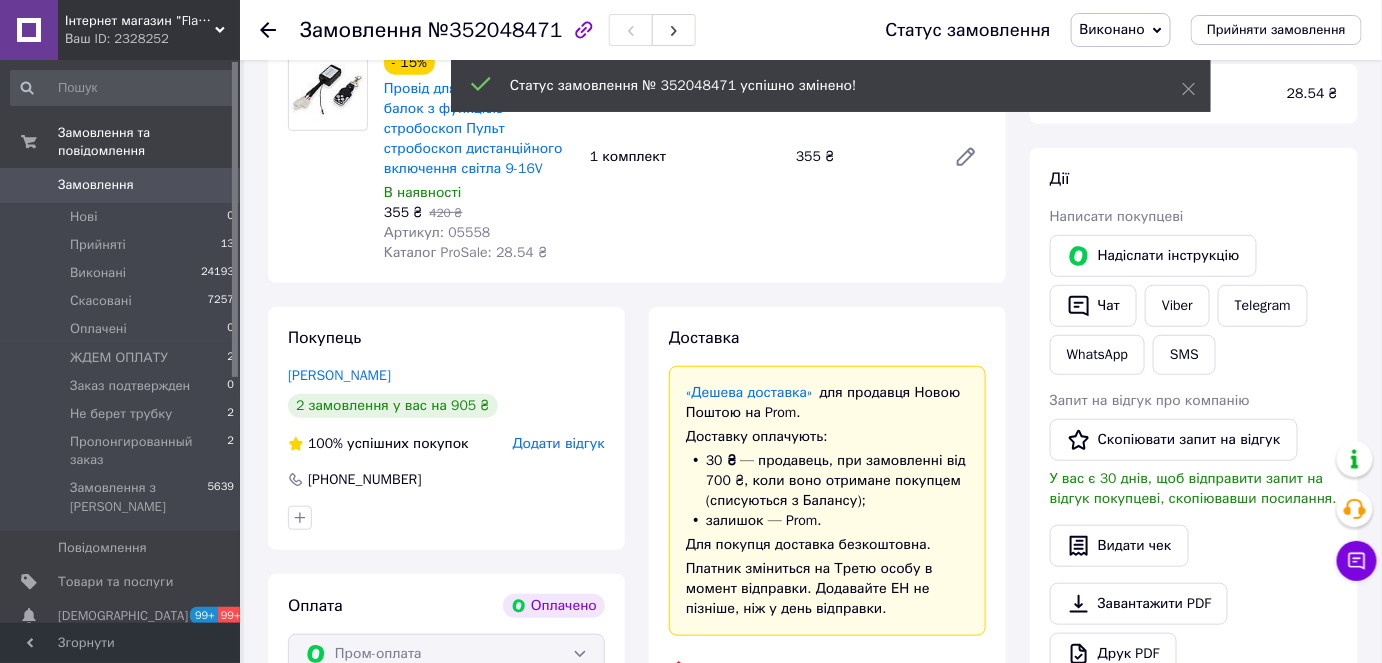 click on "Прийняті" at bounding box center [98, 245] 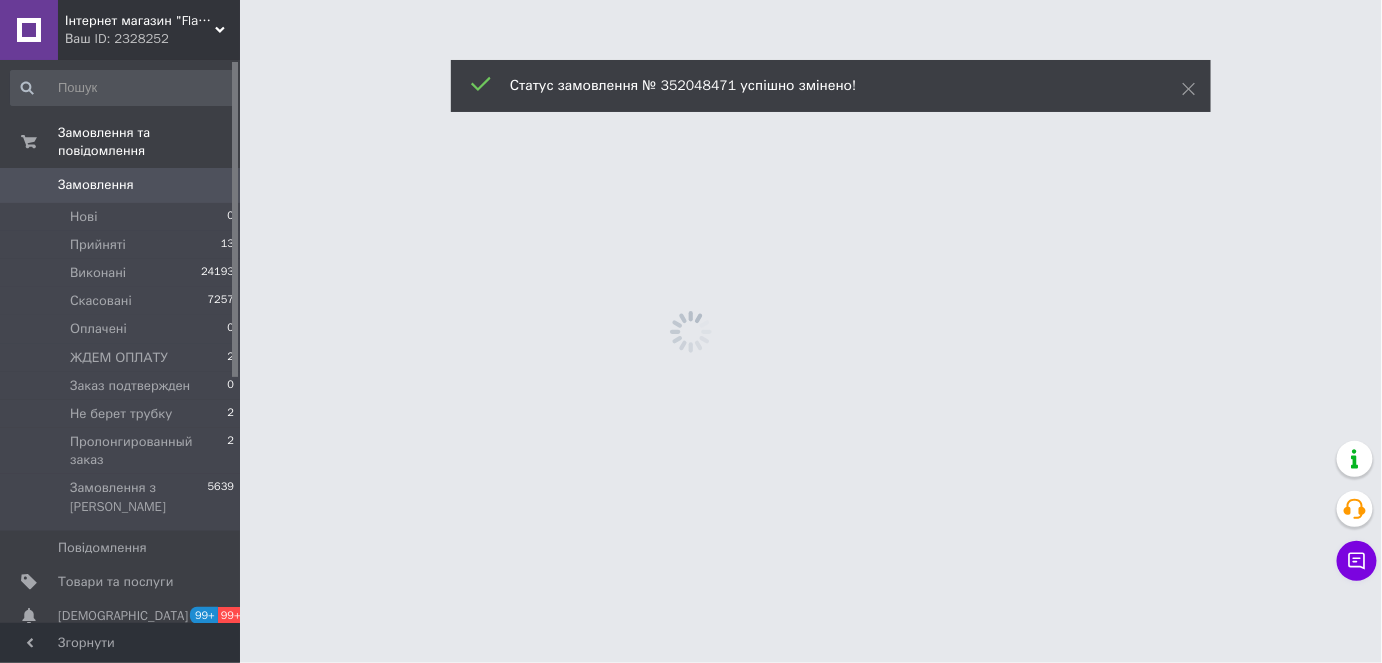 scroll, scrollTop: 0, scrollLeft: 0, axis: both 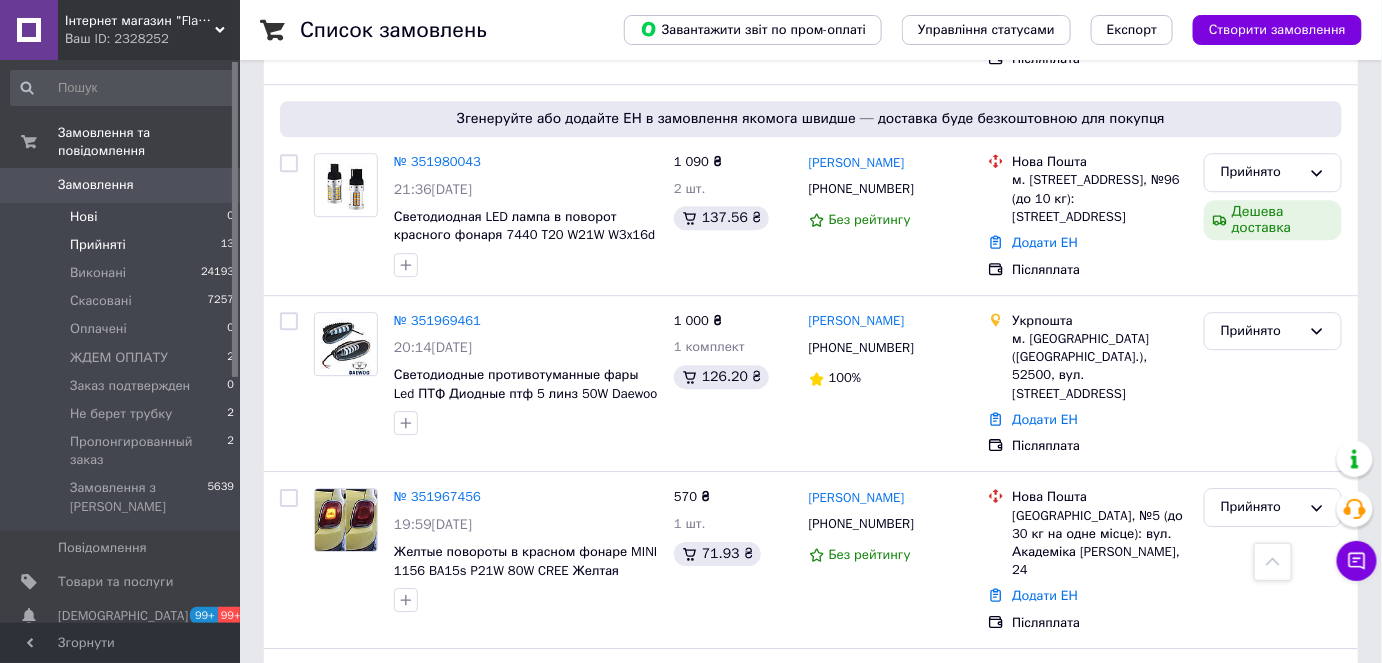 click on "Нові" at bounding box center [83, 217] 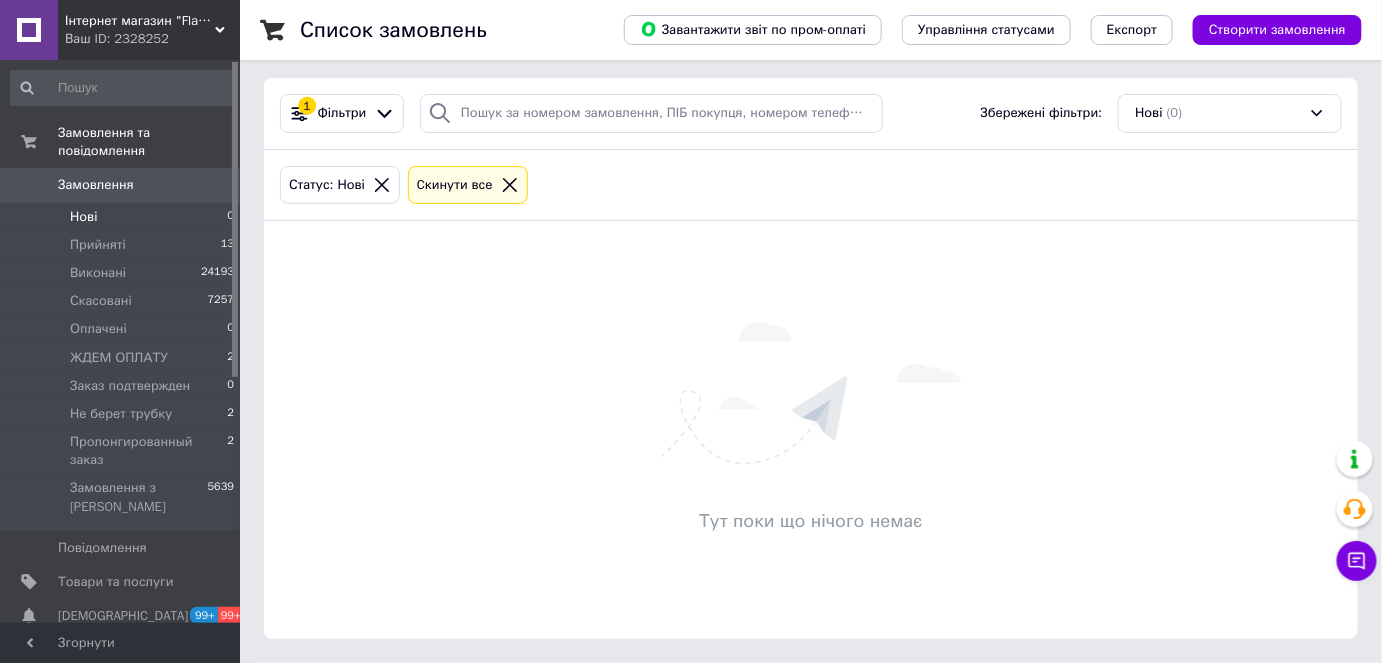 scroll, scrollTop: 0, scrollLeft: 0, axis: both 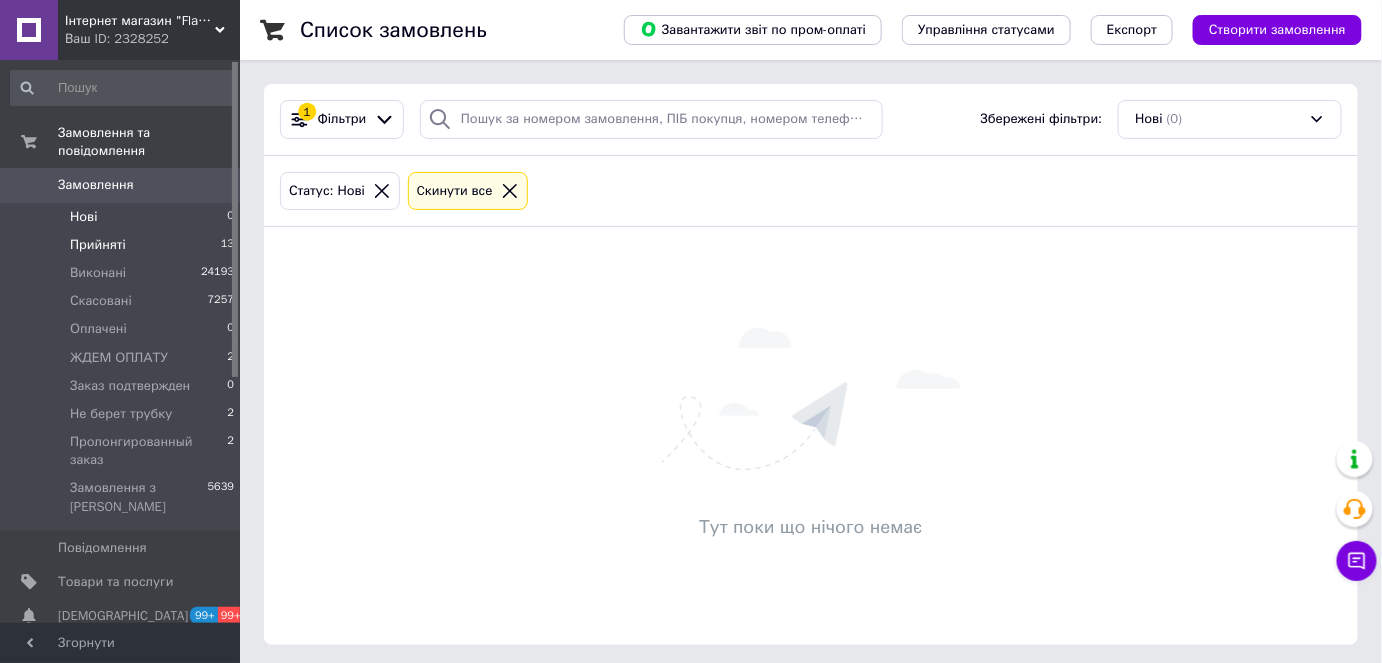 click on "Прийняті" at bounding box center [98, 245] 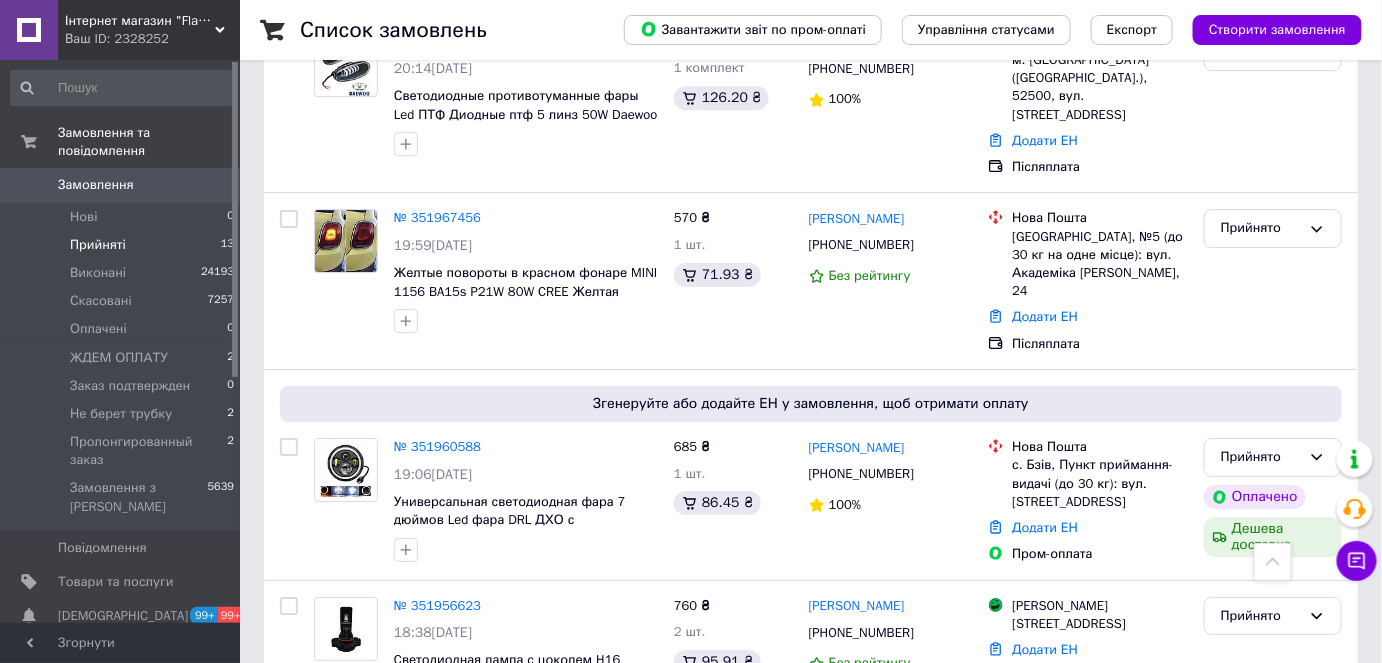 scroll, scrollTop: 2100, scrollLeft: 0, axis: vertical 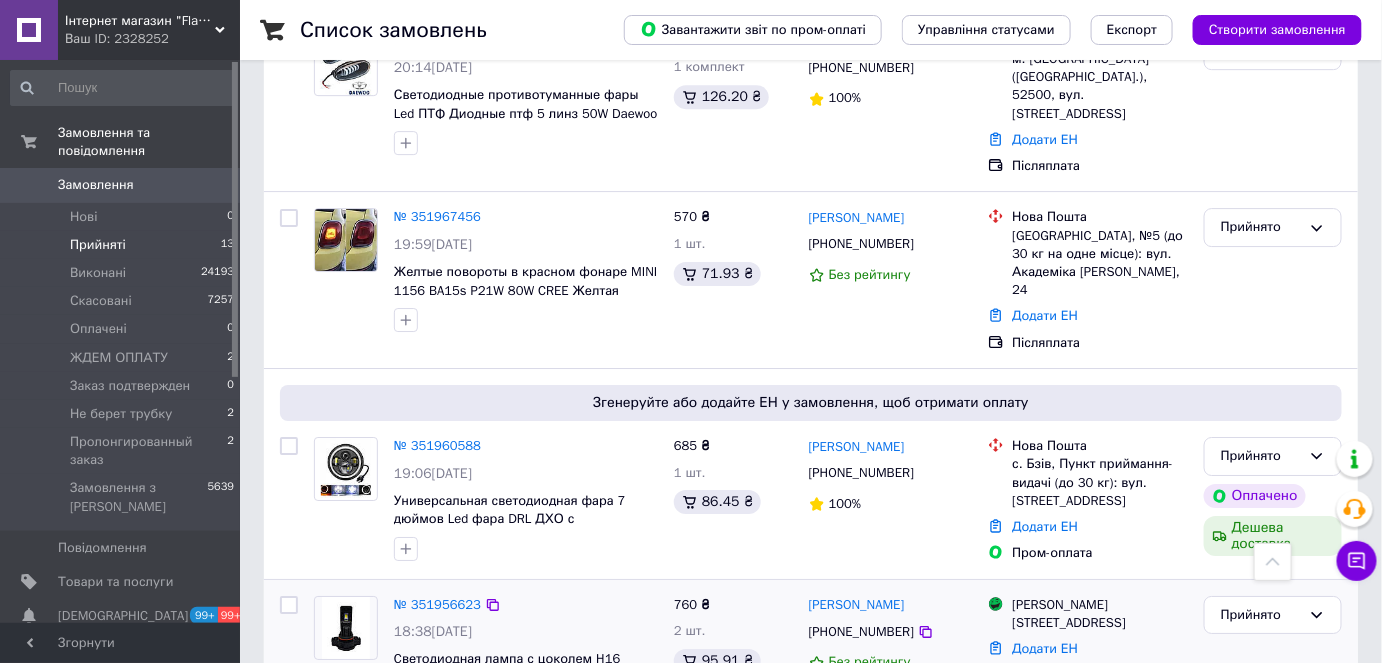 click on "Cветодиодная лампа с цоколем H16  PSX24W 12SMD CSP 12V Белая" at bounding box center [507, 668] 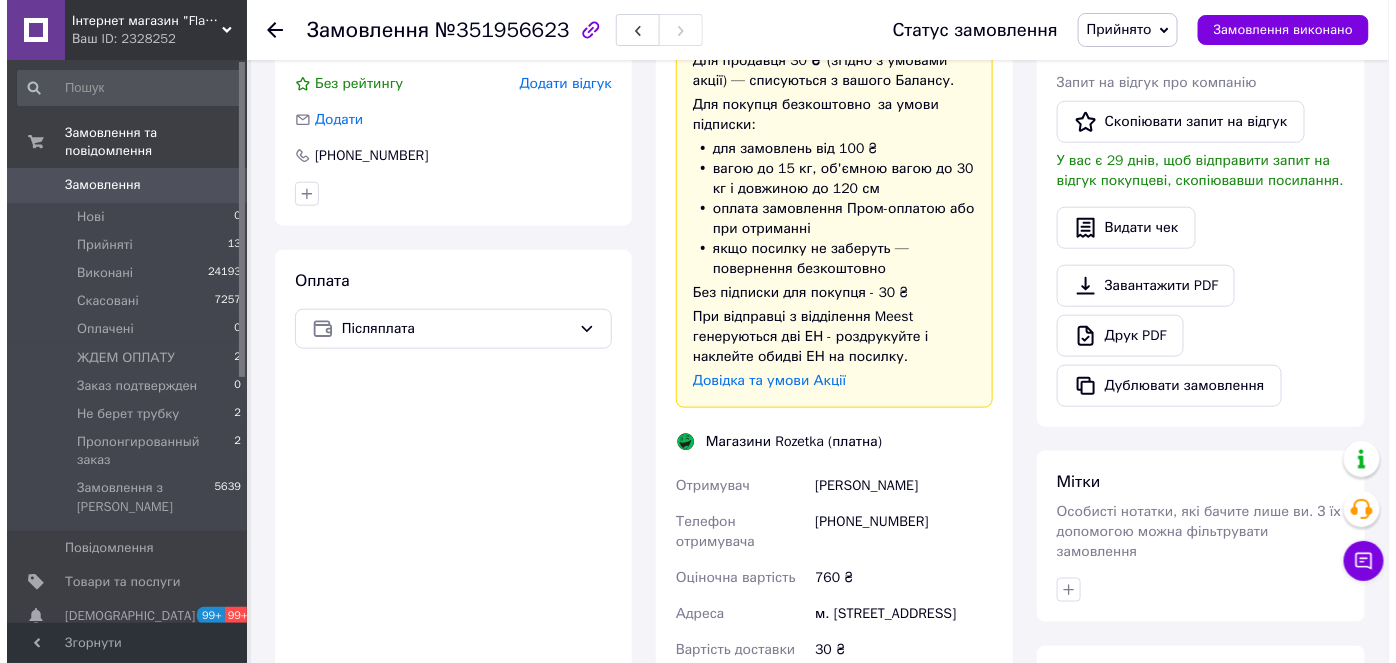 scroll, scrollTop: 363, scrollLeft: 0, axis: vertical 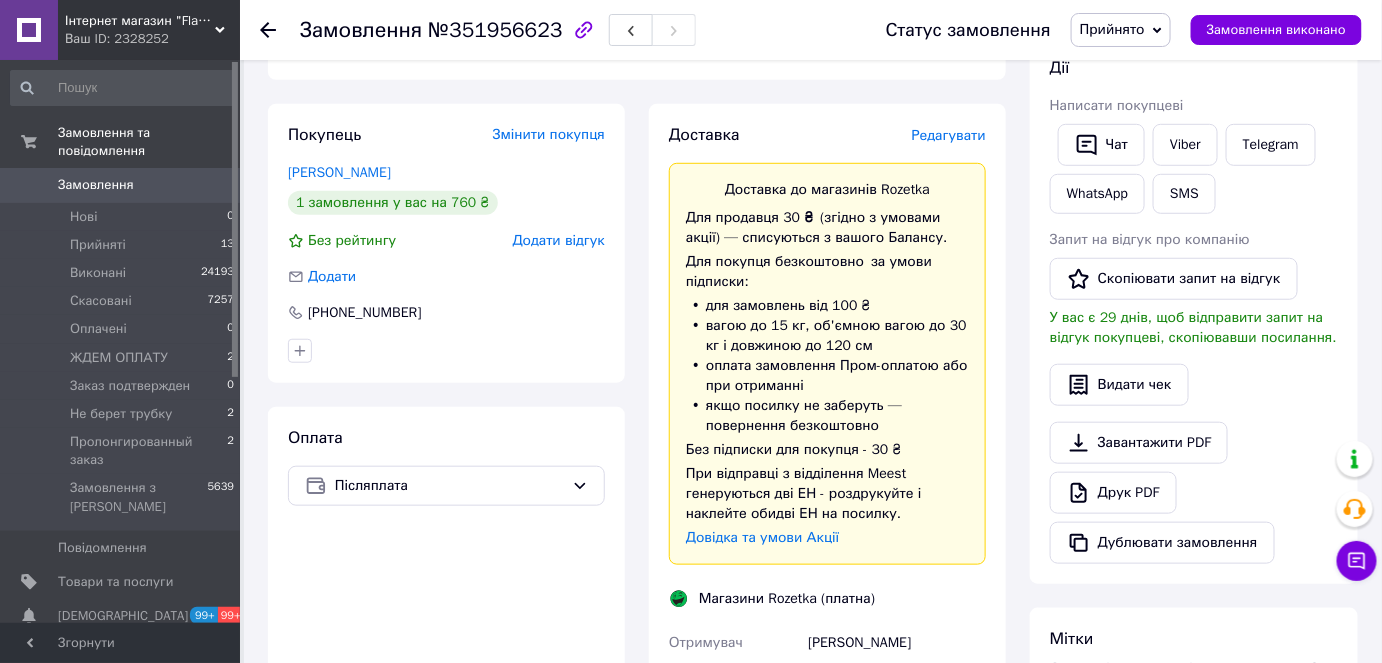 click on "Редагувати" at bounding box center [949, 135] 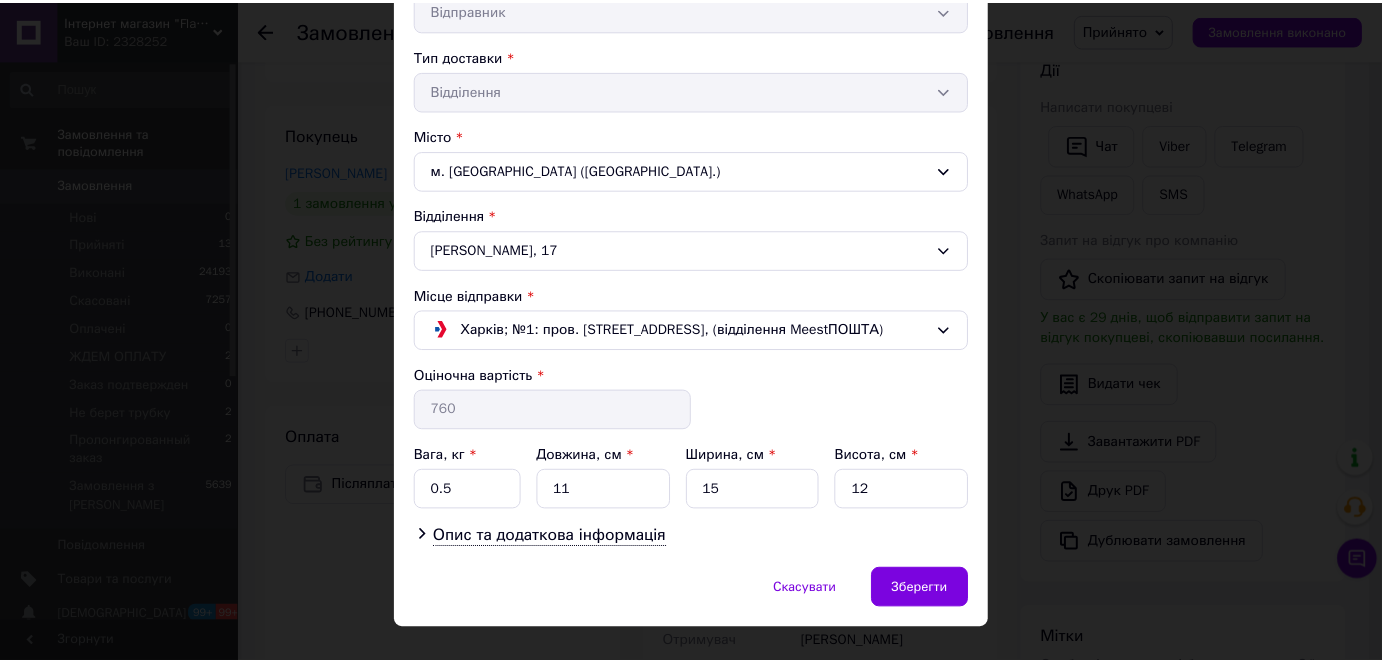 scroll, scrollTop: 454, scrollLeft: 0, axis: vertical 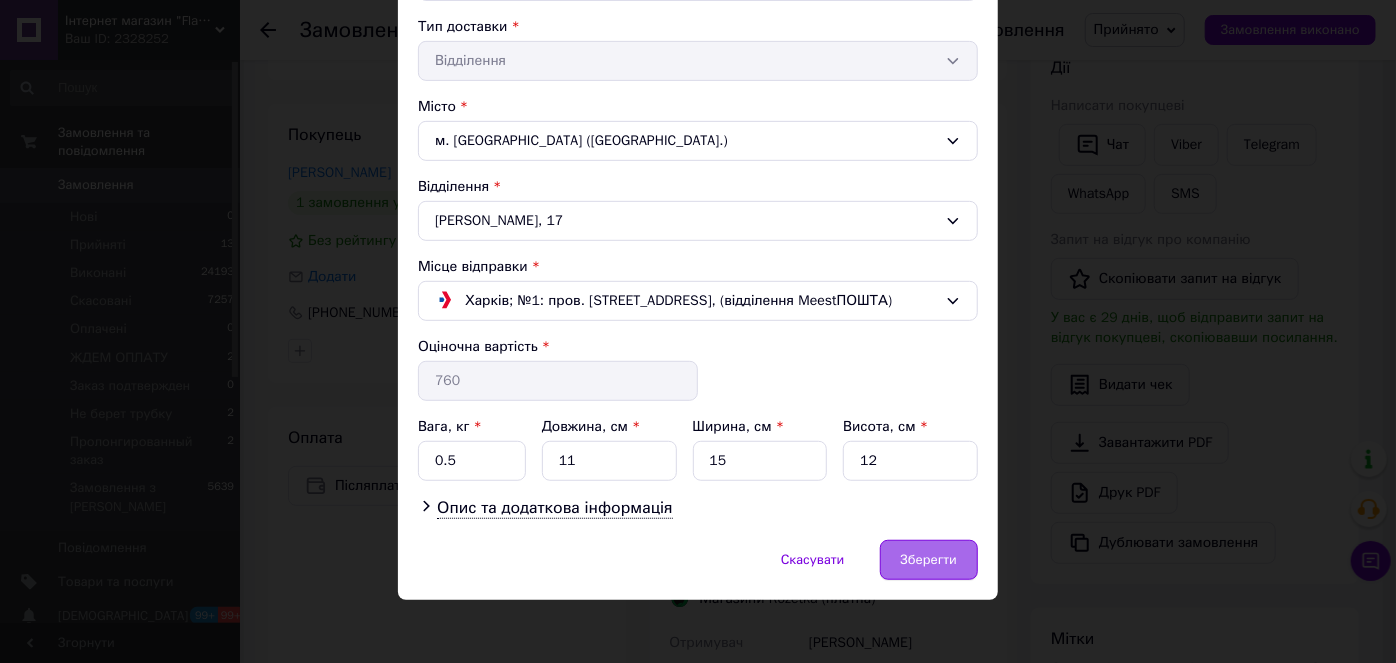 click on "Зберегти" at bounding box center [929, 560] 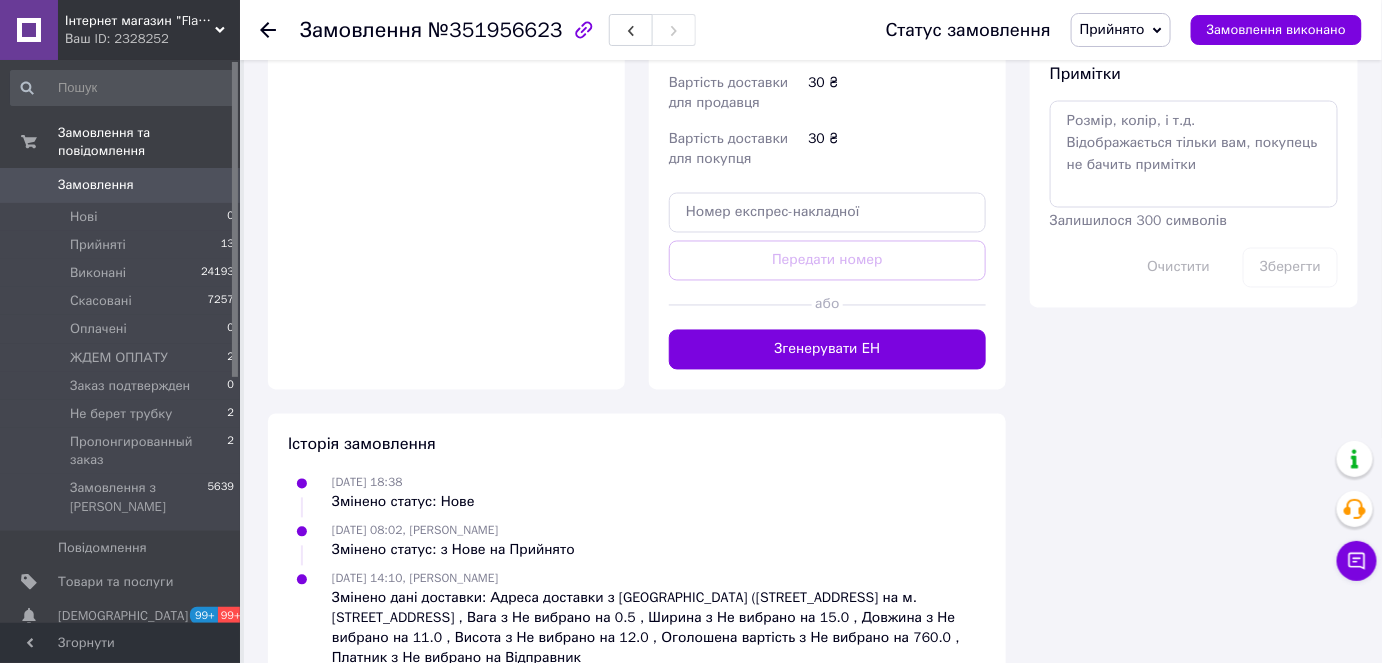 scroll, scrollTop: 1090, scrollLeft: 0, axis: vertical 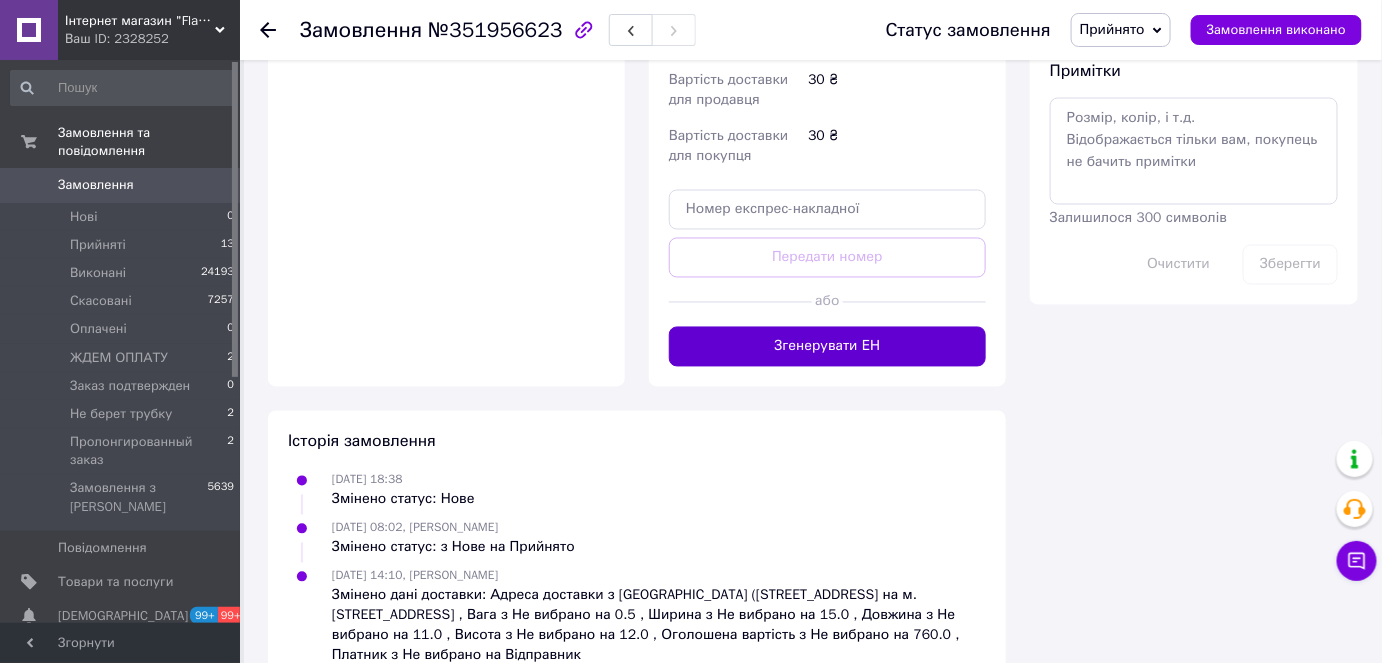 click on "Згенерувати ЕН" at bounding box center [827, 347] 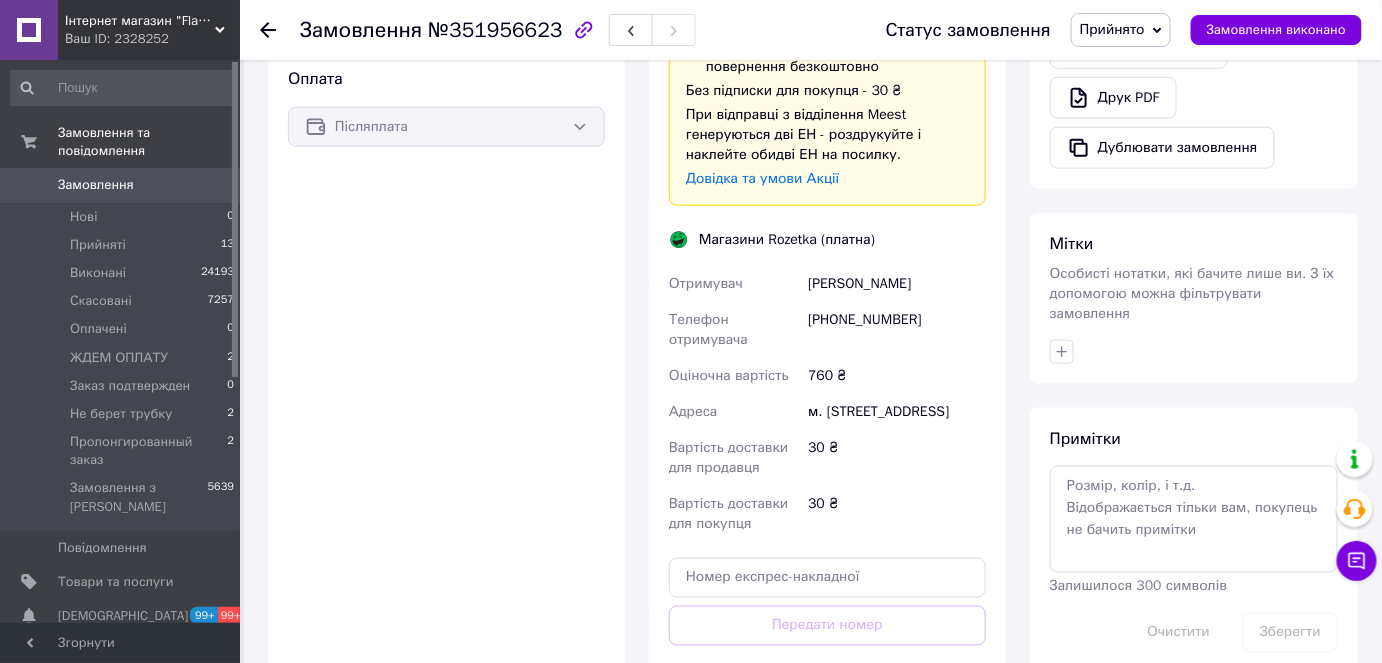 scroll, scrollTop: 636, scrollLeft: 0, axis: vertical 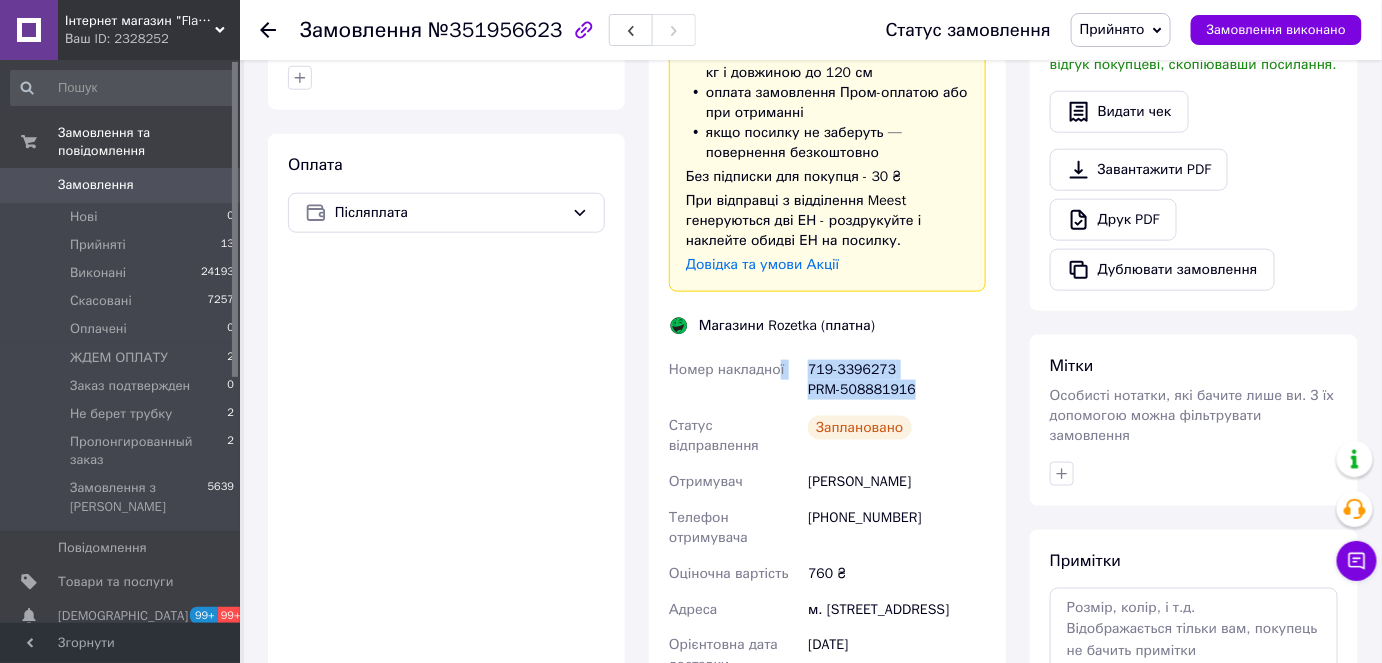 drag, startPoint x: 923, startPoint y: 389, endPoint x: 777, endPoint y: 351, distance: 150.86418 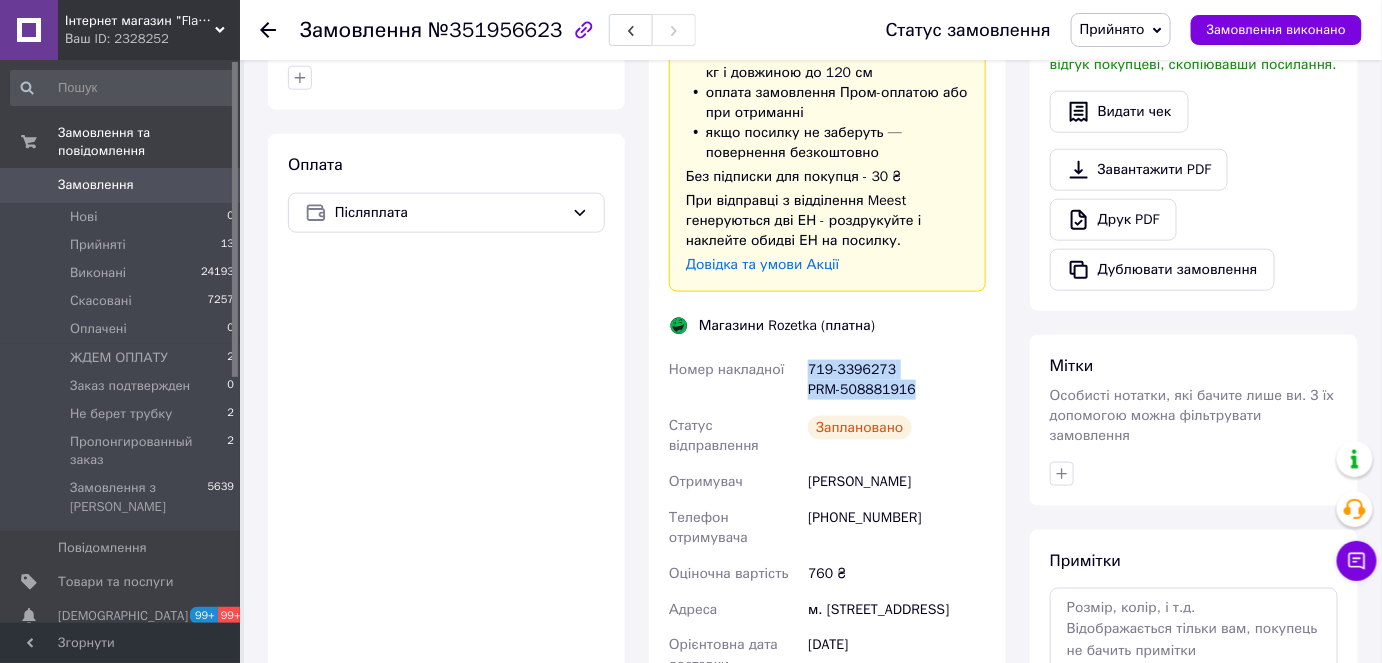 copy on "Номер накладної 719-3396273 PRM-508881916" 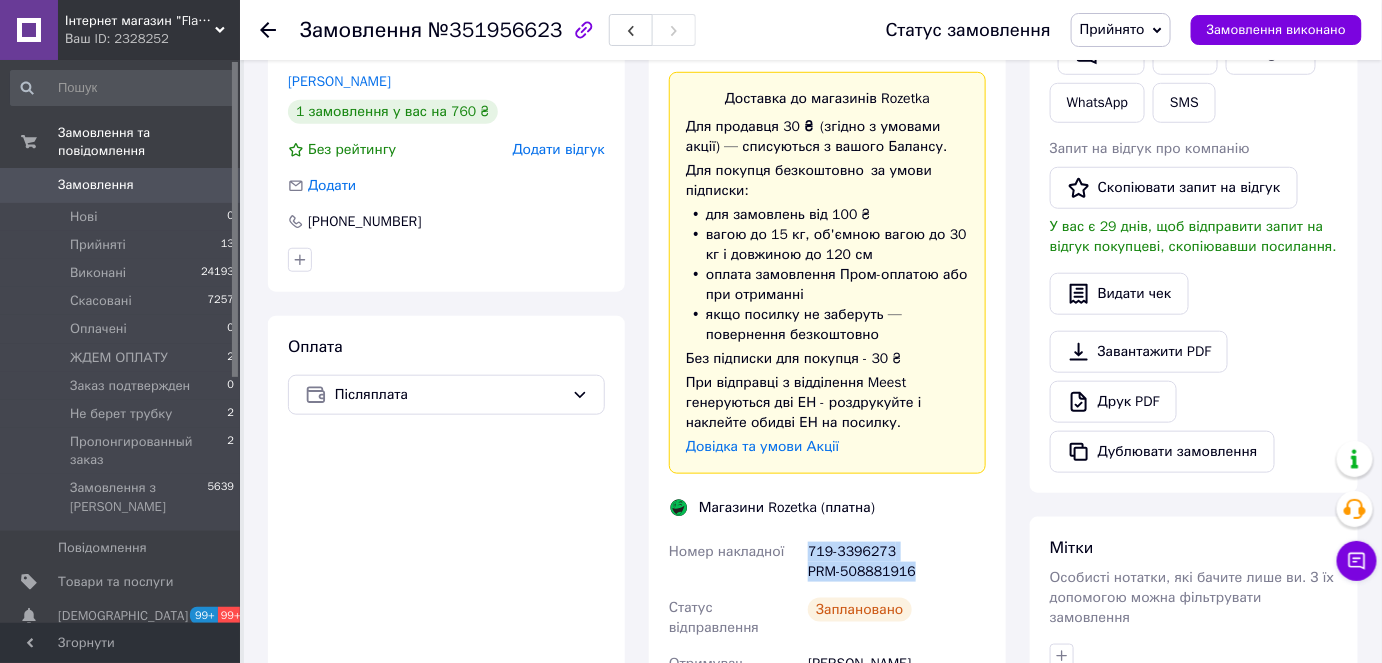 scroll, scrollTop: 363, scrollLeft: 0, axis: vertical 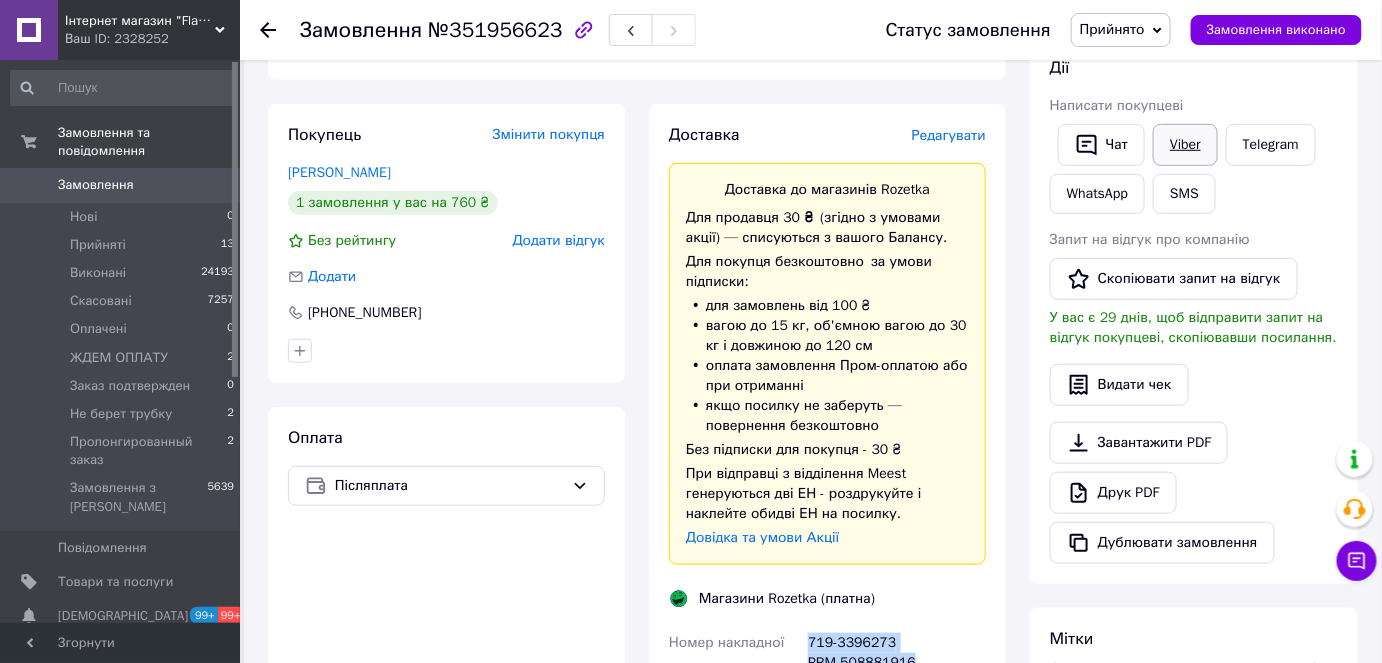 click on "Viber" at bounding box center [1185, 145] 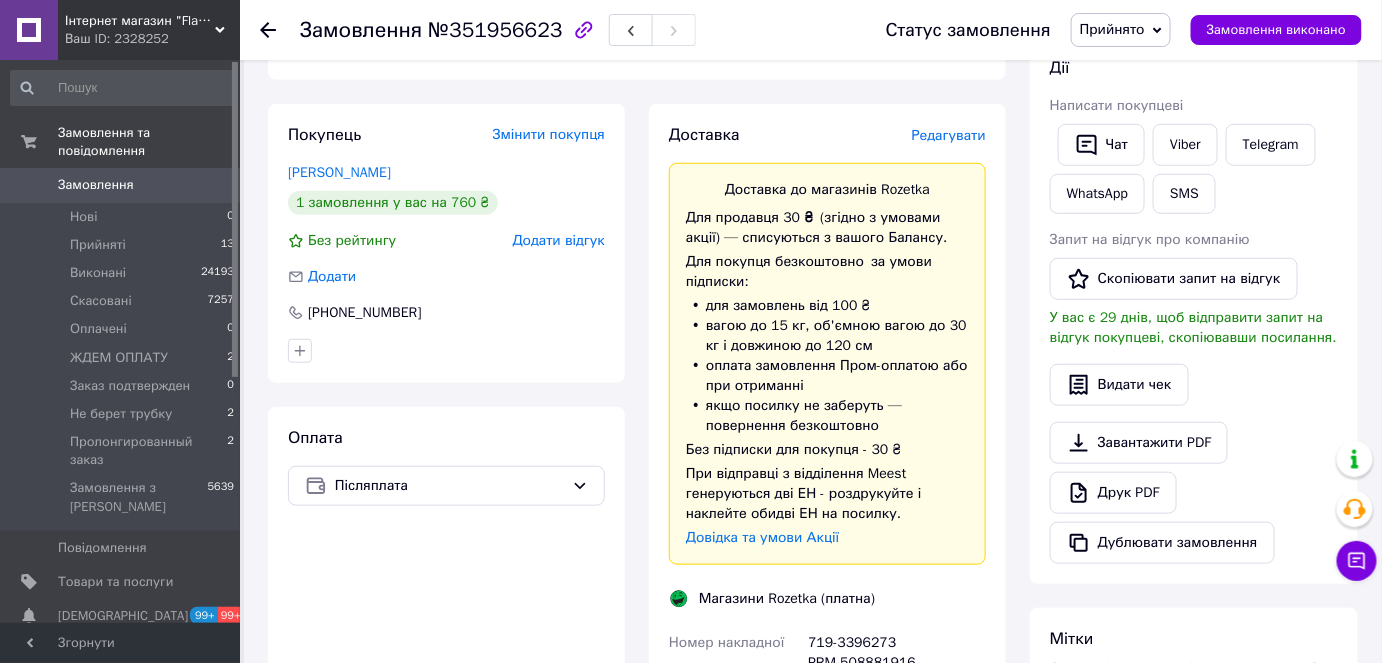 drag, startPoint x: 264, startPoint y: 263, endPoint x: 501, endPoint y: 394, distance: 270.79514 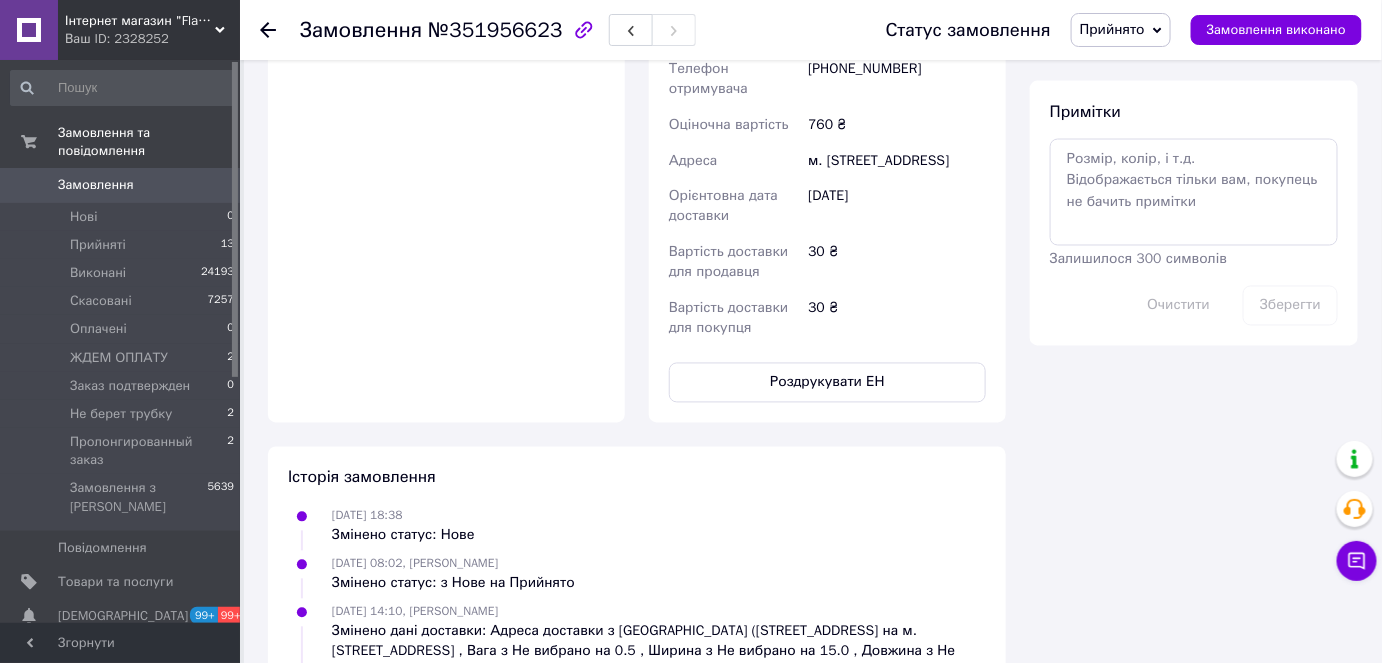 scroll, scrollTop: 1090, scrollLeft: 0, axis: vertical 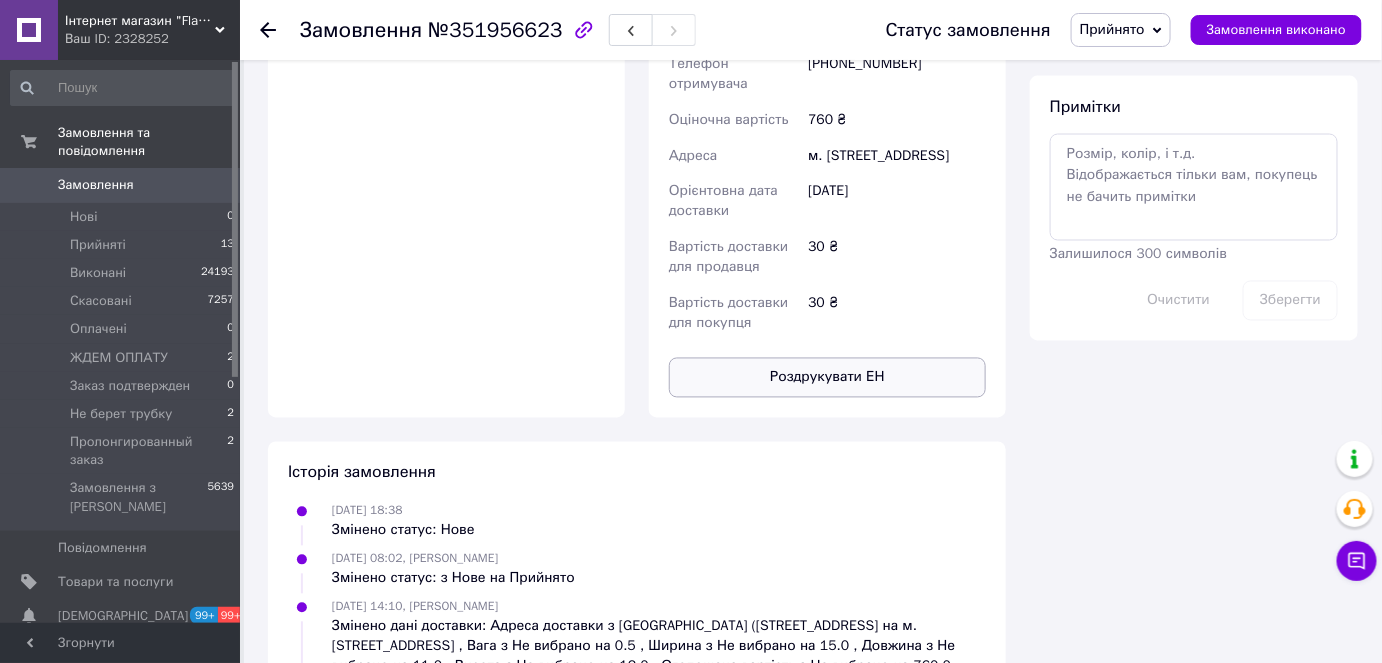 click on "Роздрукувати ЕН" at bounding box center [827, 378] 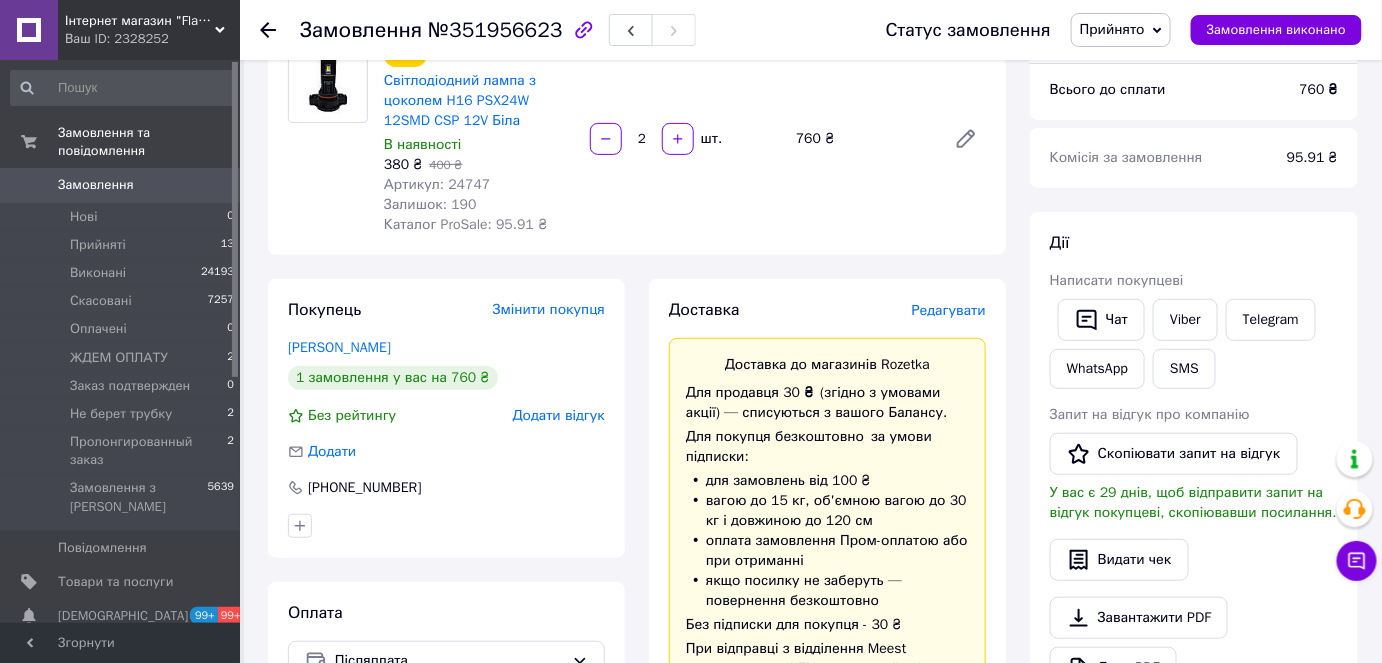 scroll, scrollTop: 181, scrollLeft: 0, axis: vertical 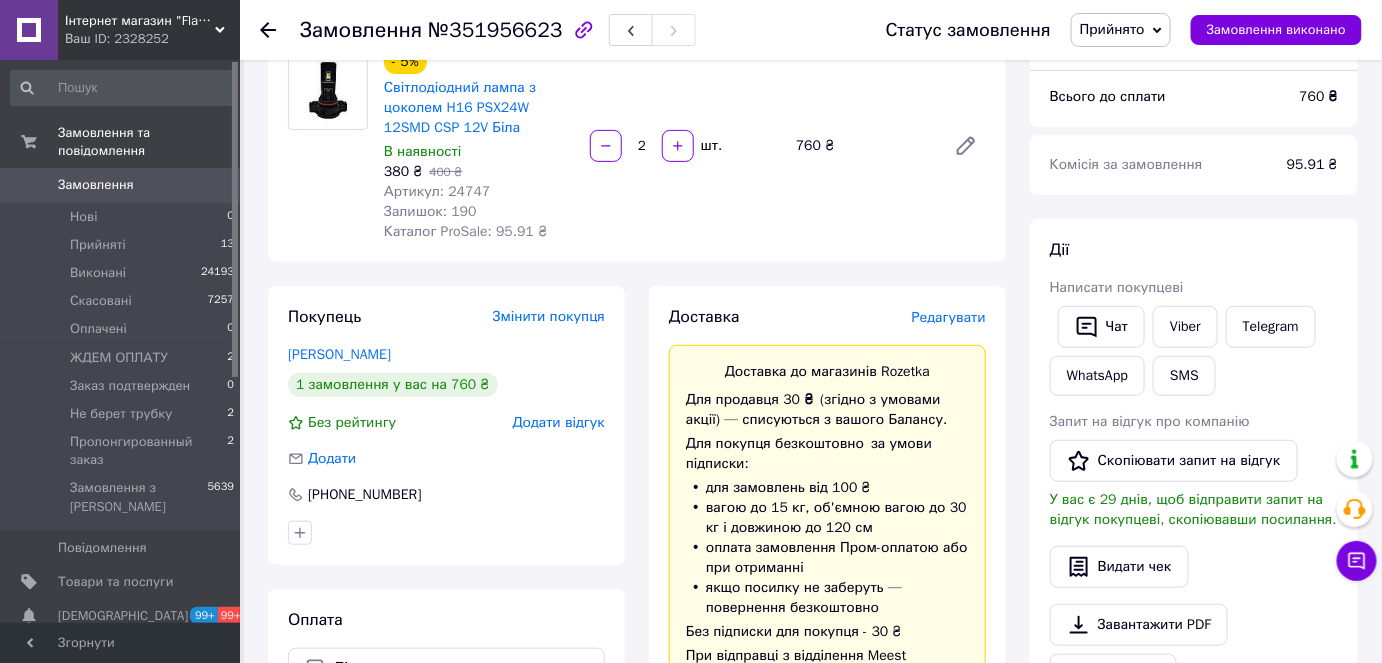 click on "Замовлення з каталогу 09.07.2025 | 18:38 Товари в замовленні (1) Додати товар - 5% Світлодіодний лампа з цоколем H16 PSX24W 12SMD CSP 12V Біла В наявності 380 ₴   400 ₴ Артикул: 24747 Залишок: 190 Каталог ProSale: 95.91 ₴  2   шт. 760 ₴ Покупець Змінити покупця Салова Світлана 1 замовлення у вас на 760 ₴ Без рейтингу   Додати відгук Додати +380958757003 Оплата Післяплата Доставка Редагувати Доставка до магазинів Rozetka Для продавця 30 ₴   (згідно з умовами акції) — списуються з вашого Балансу. Для покупця безкоштовно   за умови підписки: для замовлень від 100 ₴ Без підписки для покупця - 30 ₴ 719-3396273 760 ₴ *" at bounding box center (637, 788) 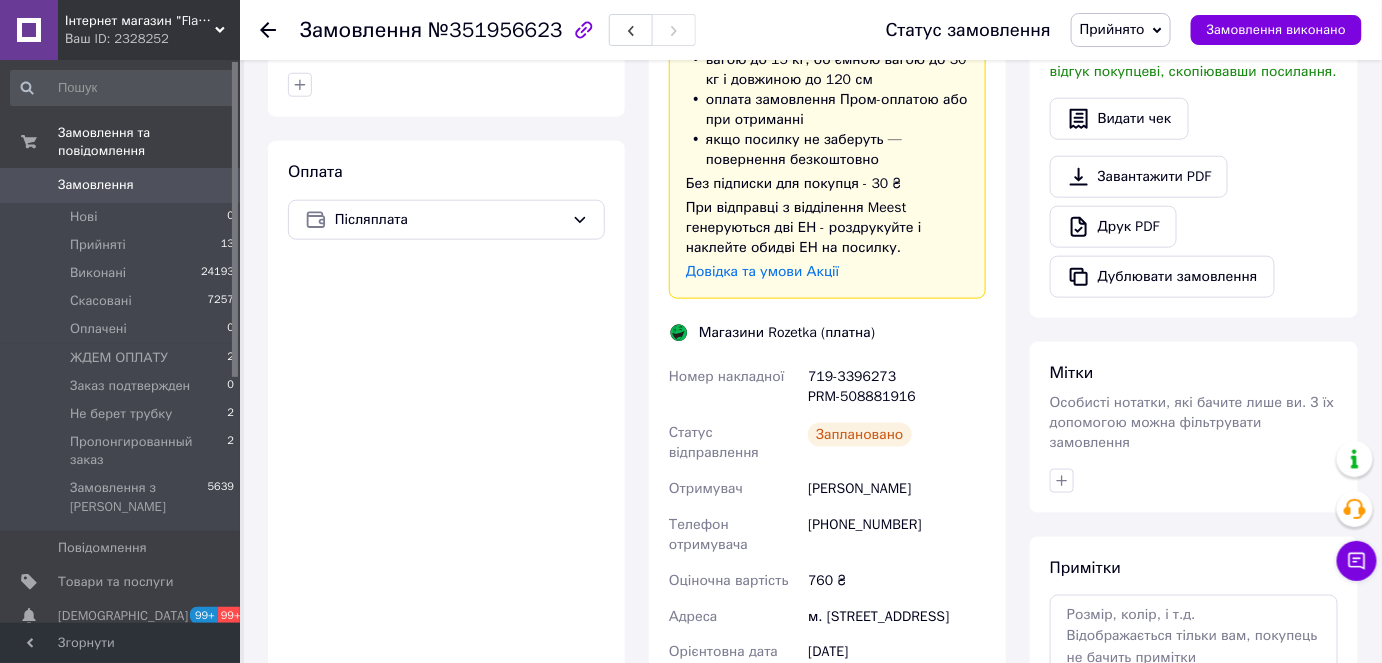 scroll, scrollTop: 636, scrollLeft: 0, axis: vertical 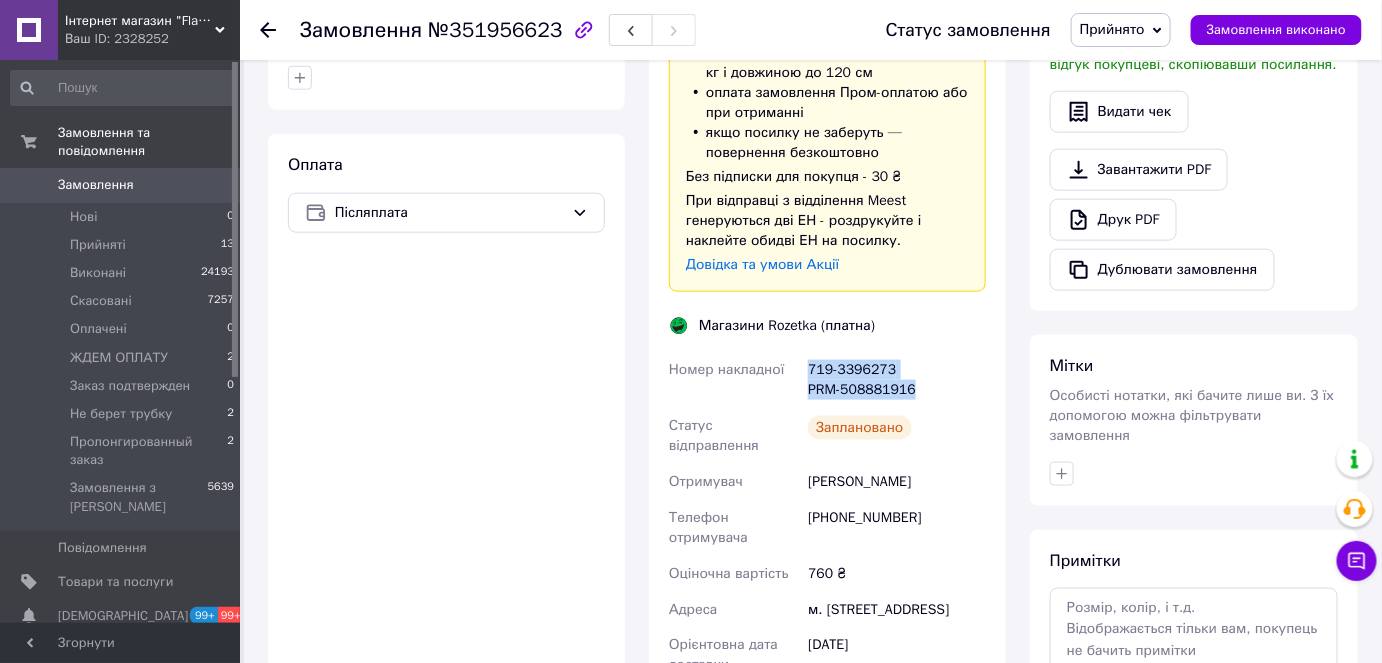 drag, startPoint x: 894, startPoint y: 381, endPoint x: 806, endPoint y: 357, distance: 91.214035 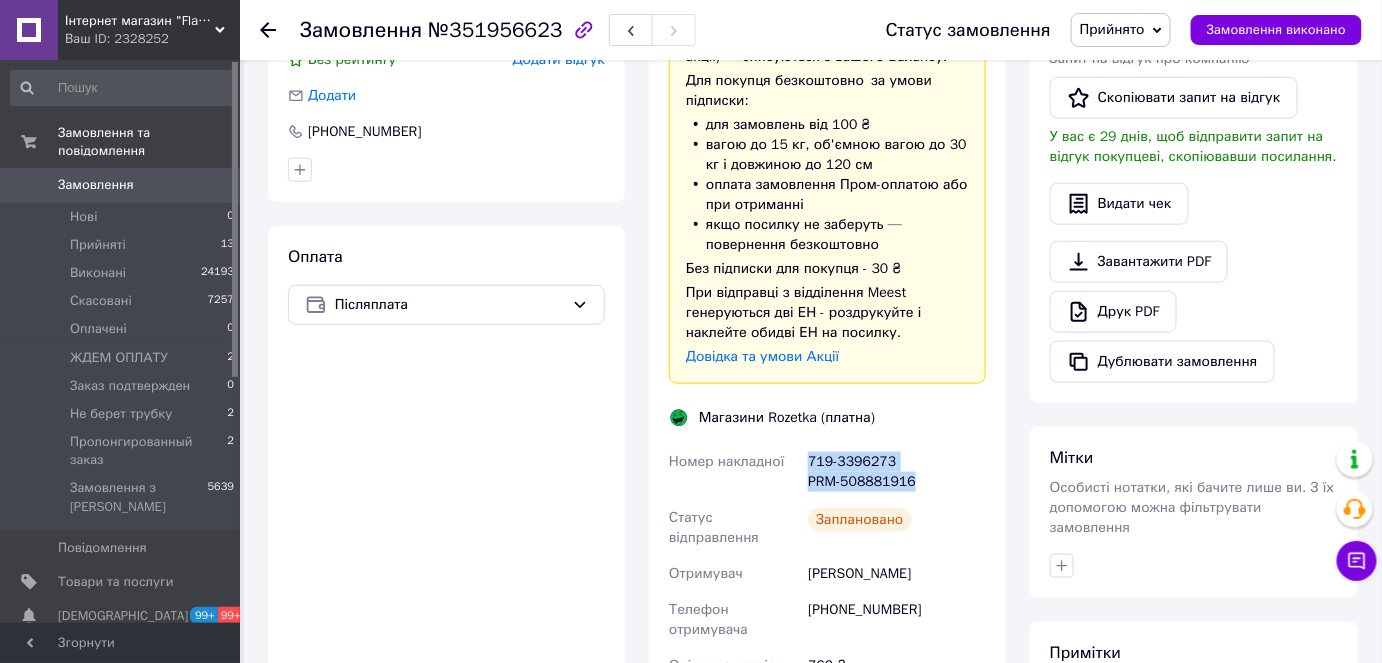 scroll, scrollTop: 545, scrollLeft: 0, axis: vertical 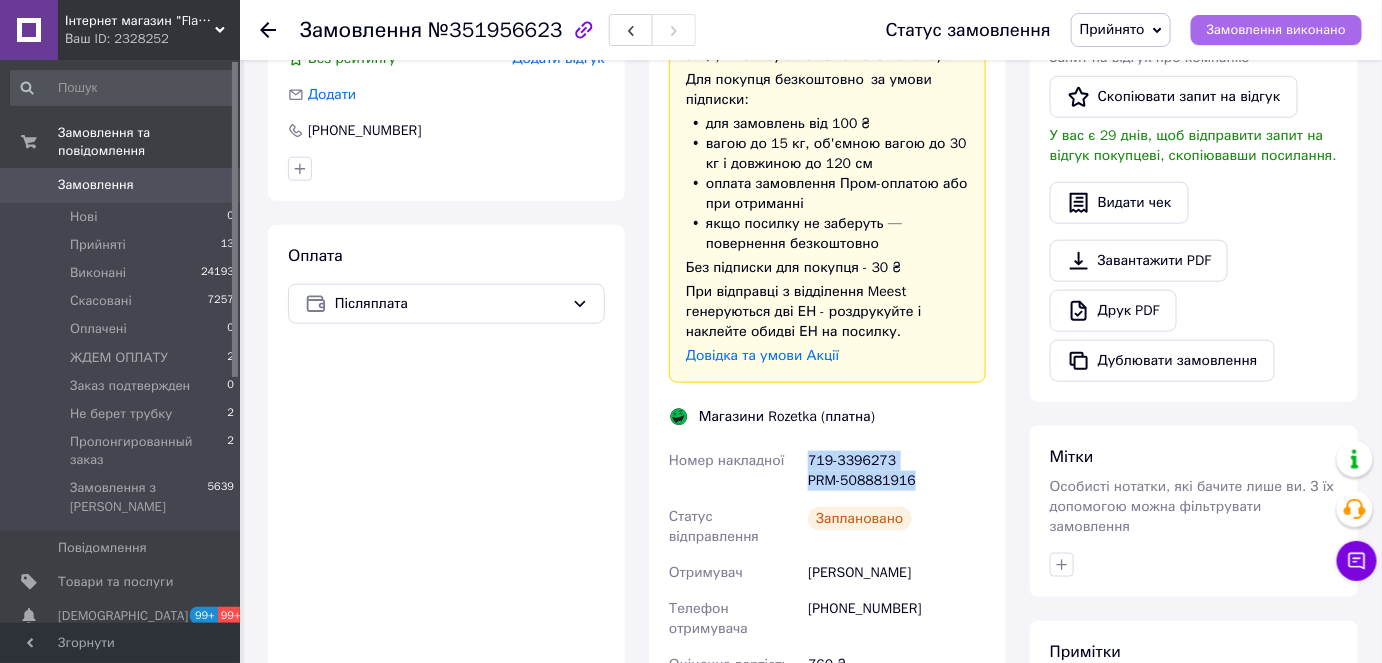 click on "Замовлення виконано" at bounding box center (1276, 30) 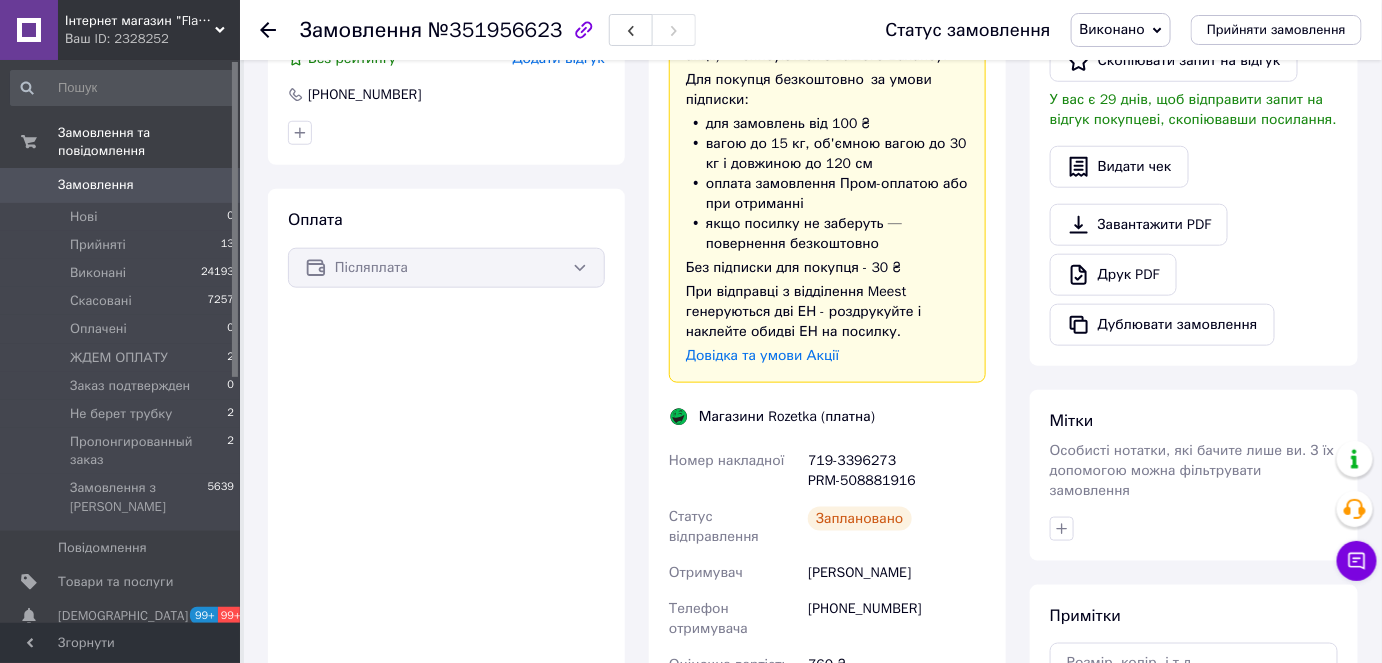 click on "Оплата Післяплата" at bounding box center (446, 576) 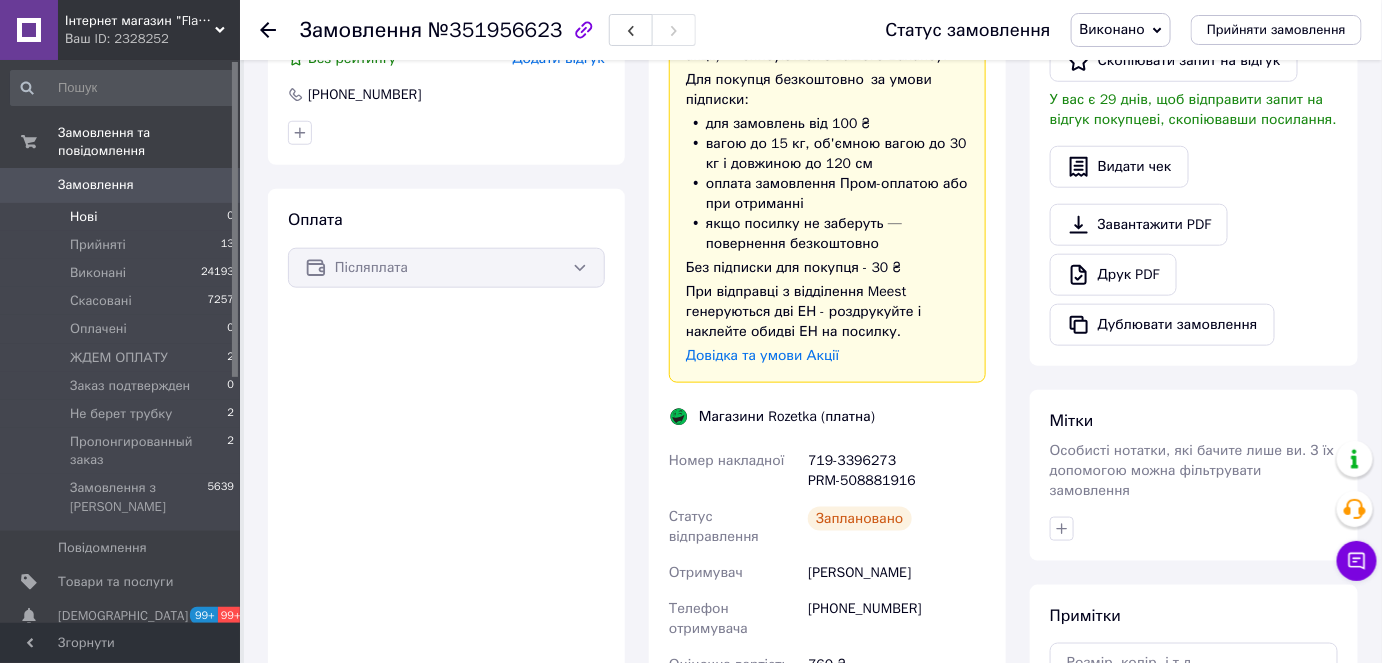 click on "Нові 0" at bounding box center [123, 217] 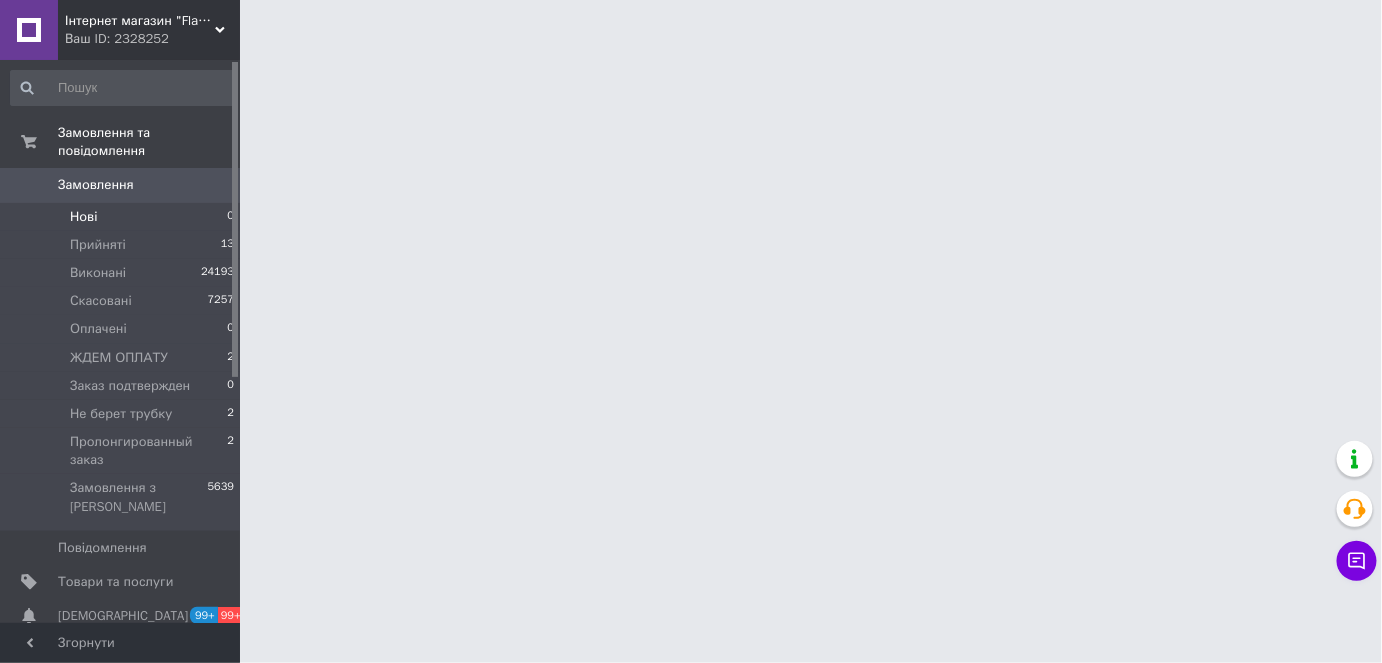 scroll, scrollTop: 0, scrollLeft: 0, axis: both 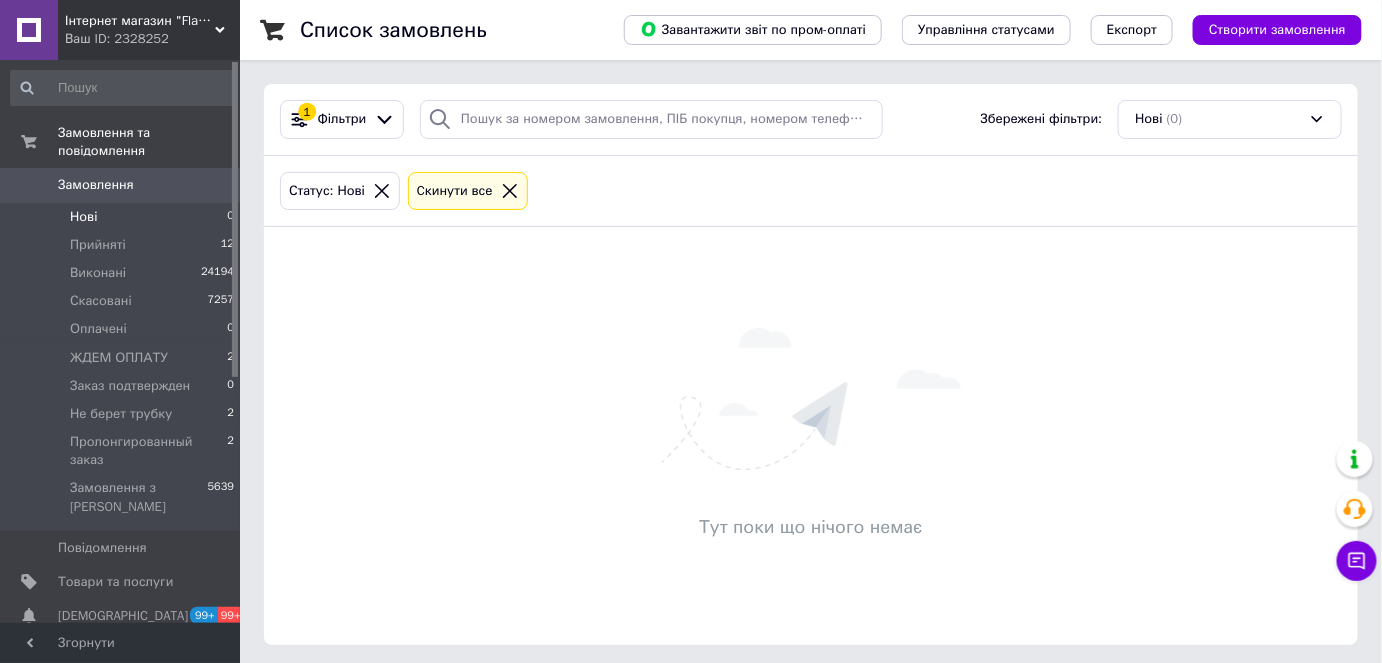 click on "Нові" at bounding box center [83, 217] 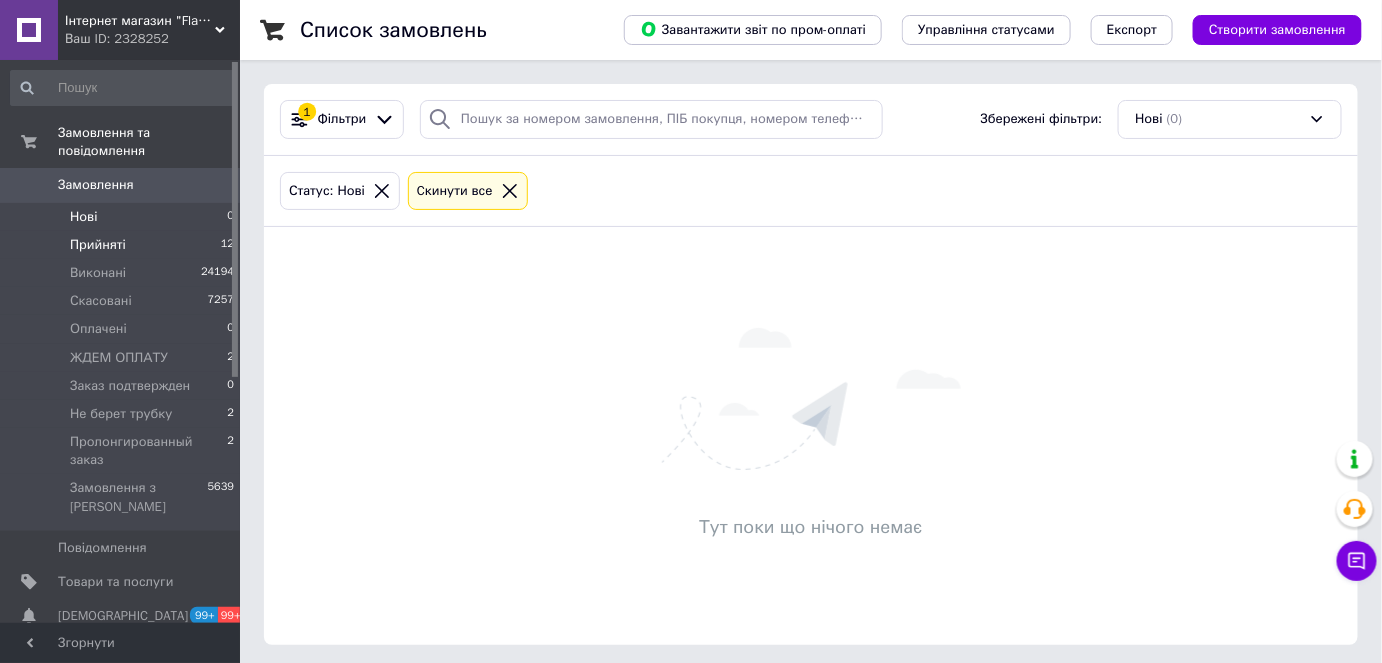 click on "Прийняті" at bounding box center [98, 245] 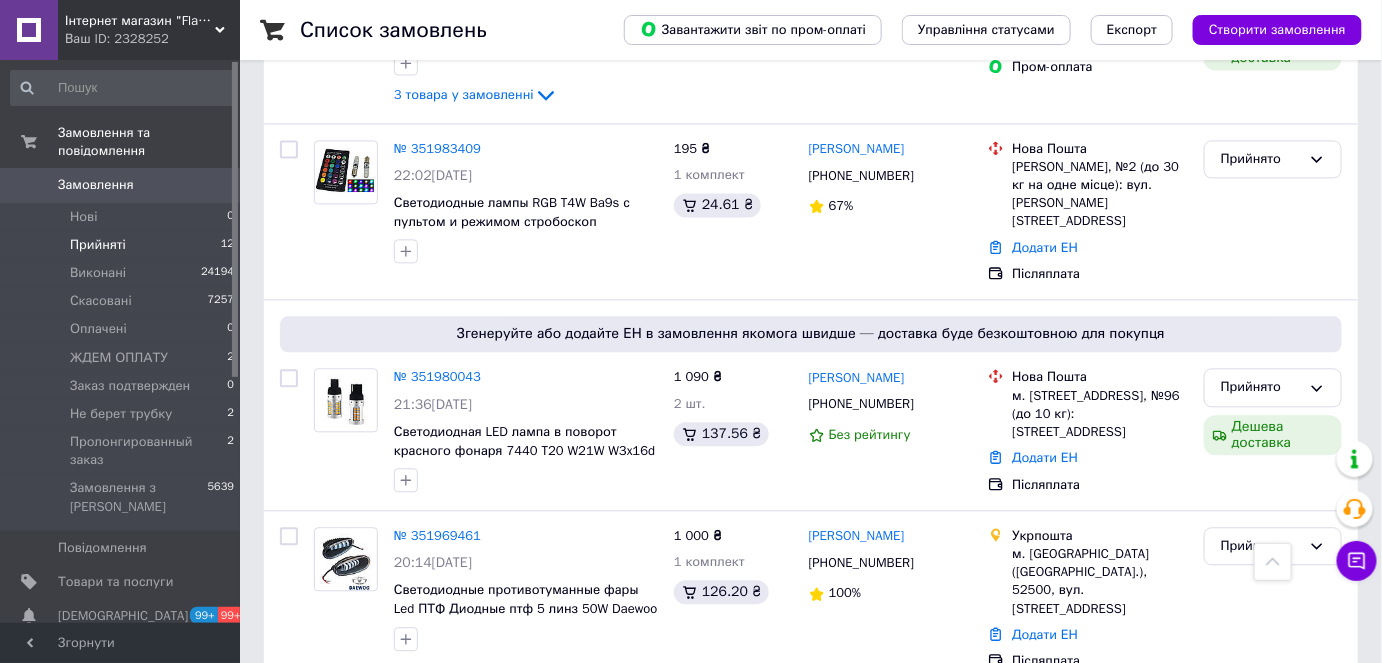 scroll, scrollTop: 1324, scrollLeft: 0, axis: vertical 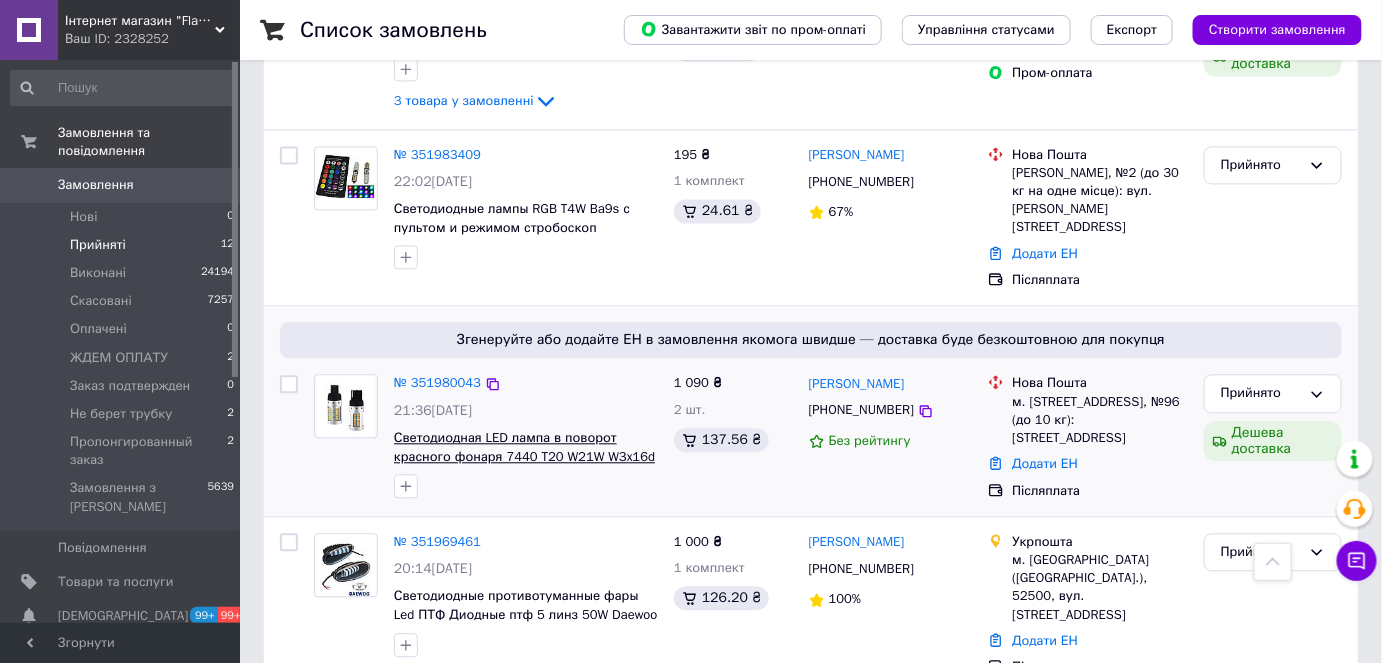 click on "Светодиодная LED лампа в поворот красного фонаря 7440 T20 W21W W3x16d 48 SMD 3030 12V с обманкой Жёлтая" at bounding box center [524, 456] 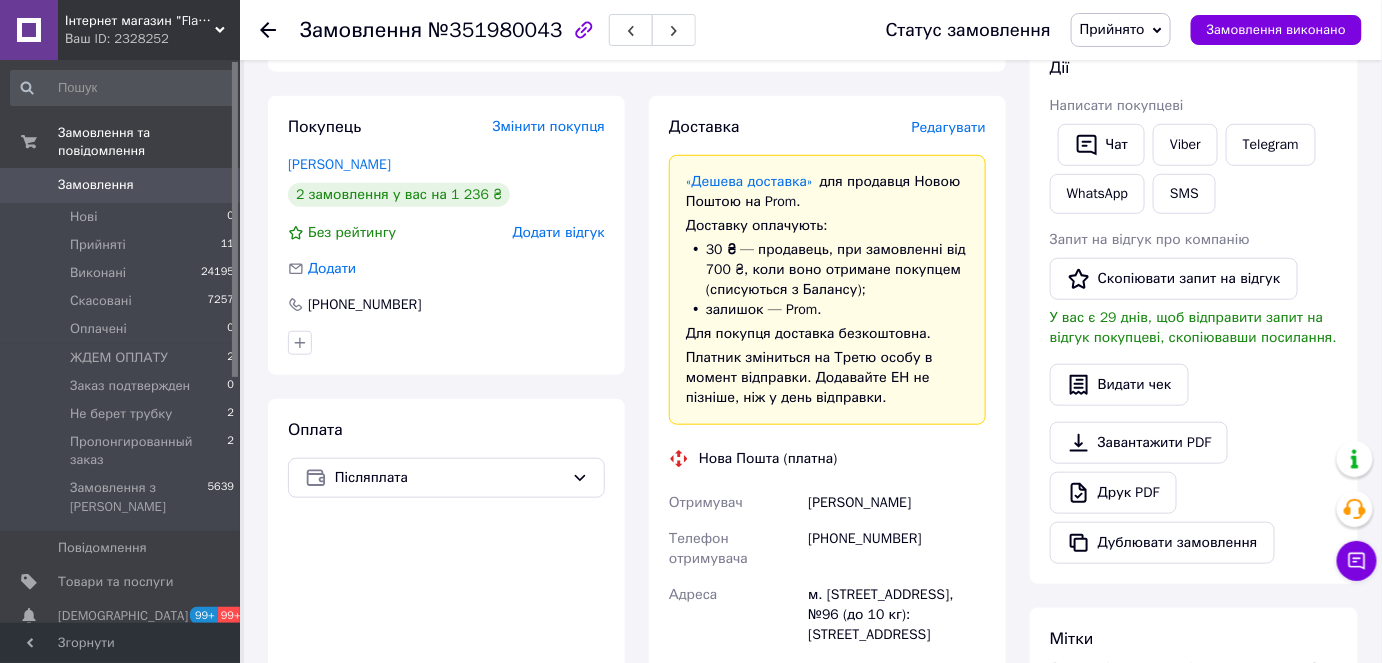 scroll, scrollTop: 181, scrollLeft: 0, axis: vertical 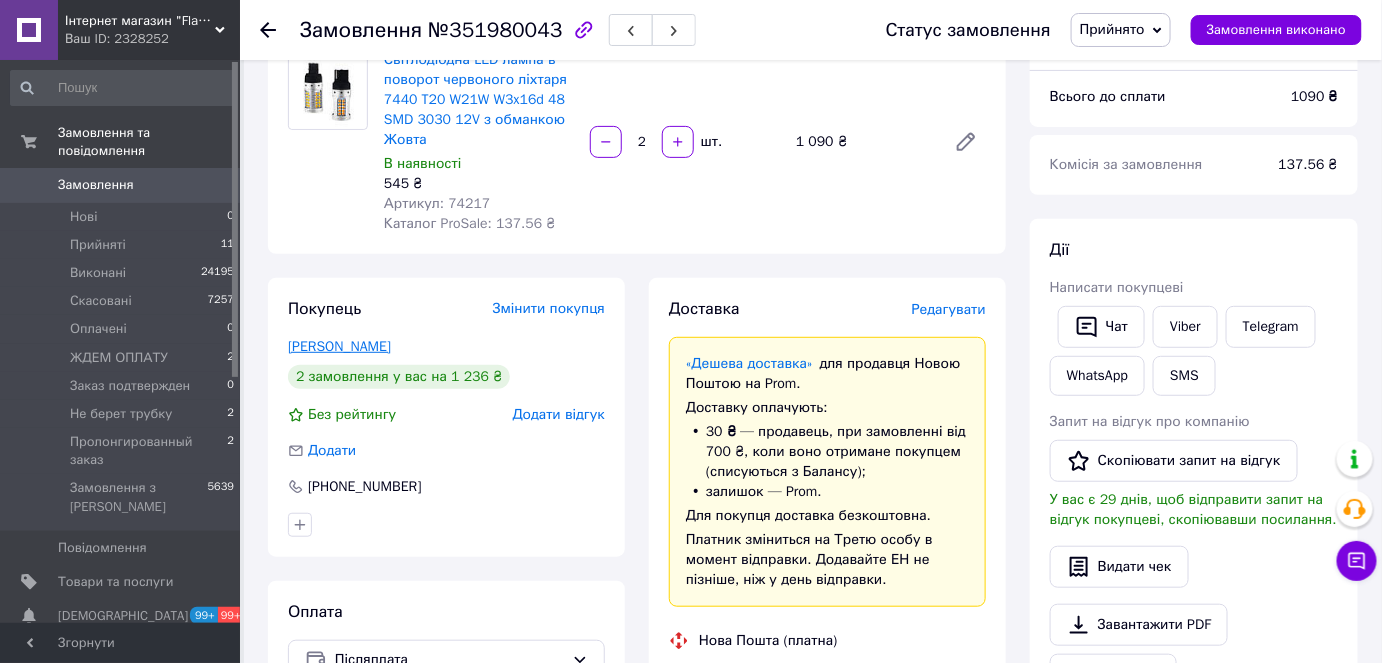 click on "[PERSON_NAME]" at bounding box center [339, 346] 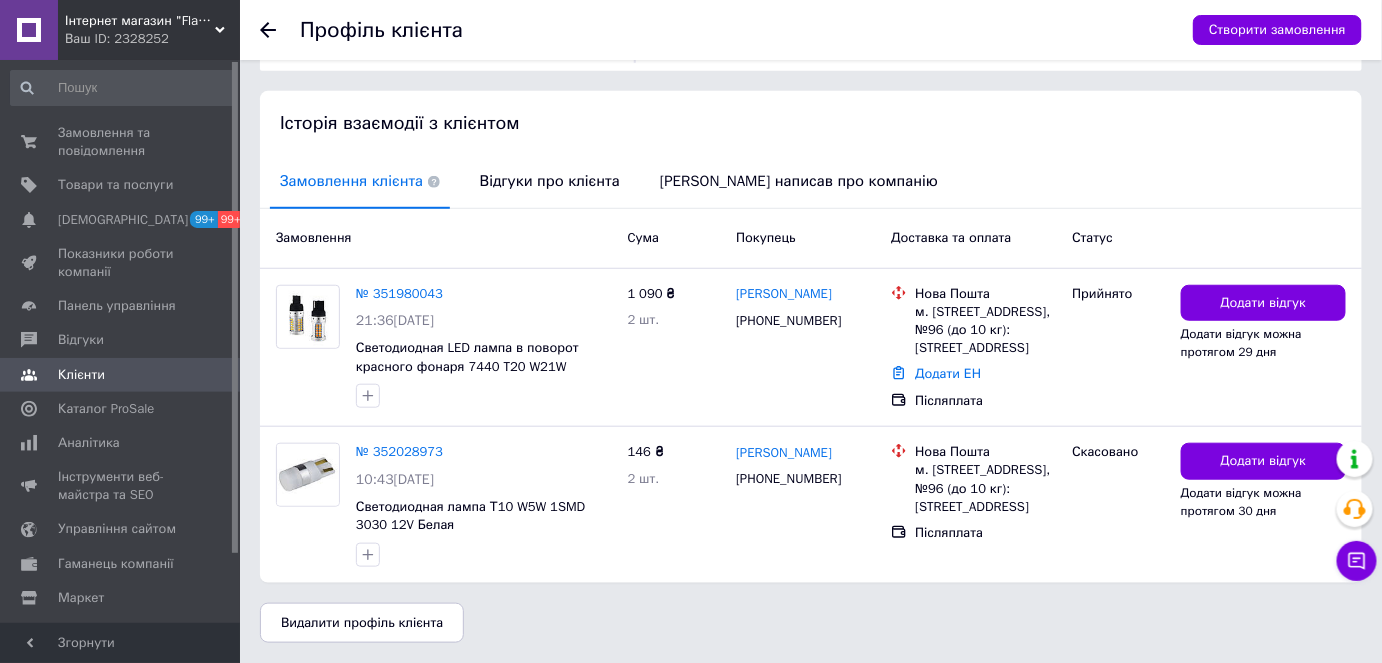 scroll, scrollTop: 389, scrollLeft: 0, axis: vertical 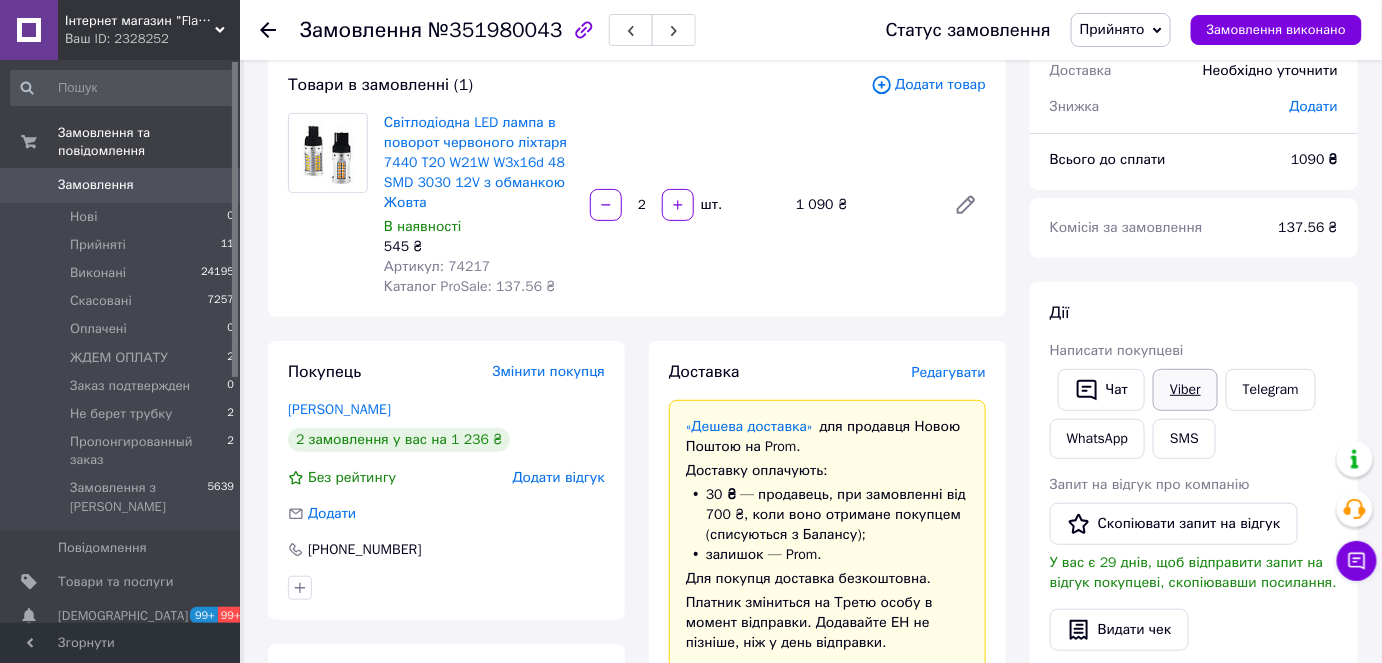 click on "Viber" at bounding box center (1185, 390) 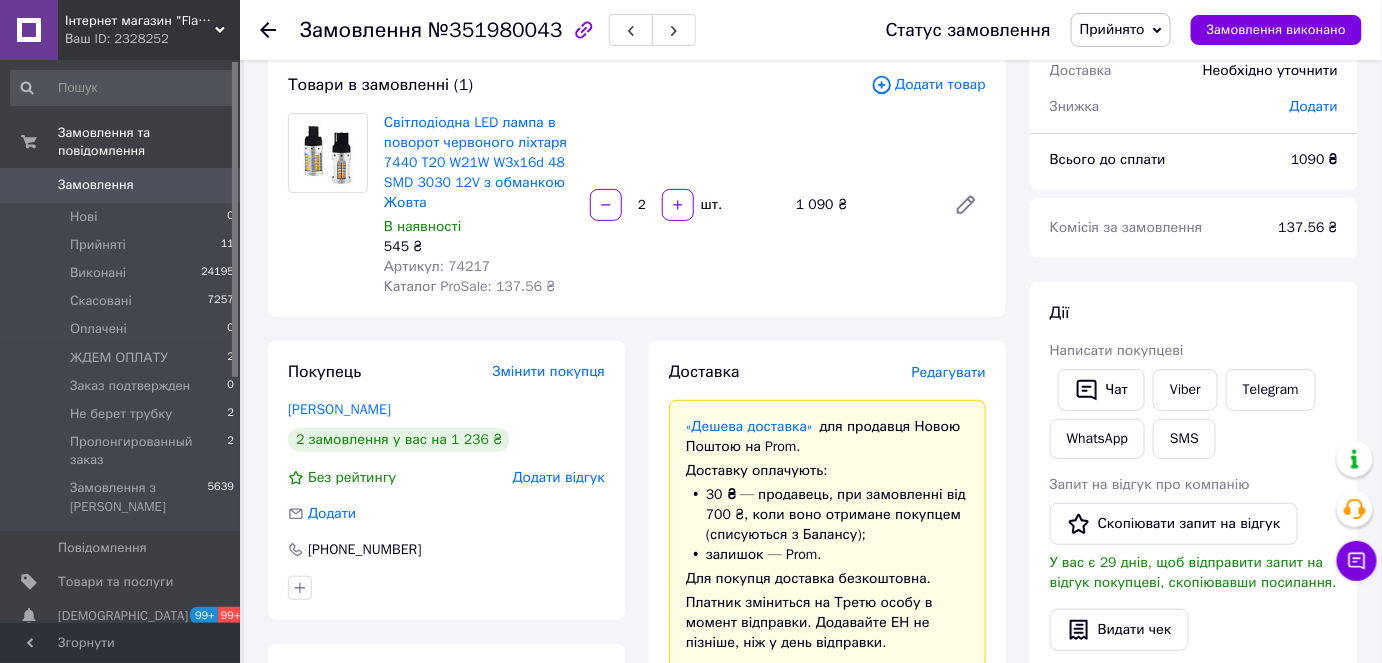 click on "Прийнято" at bounding box center [1121, 30] 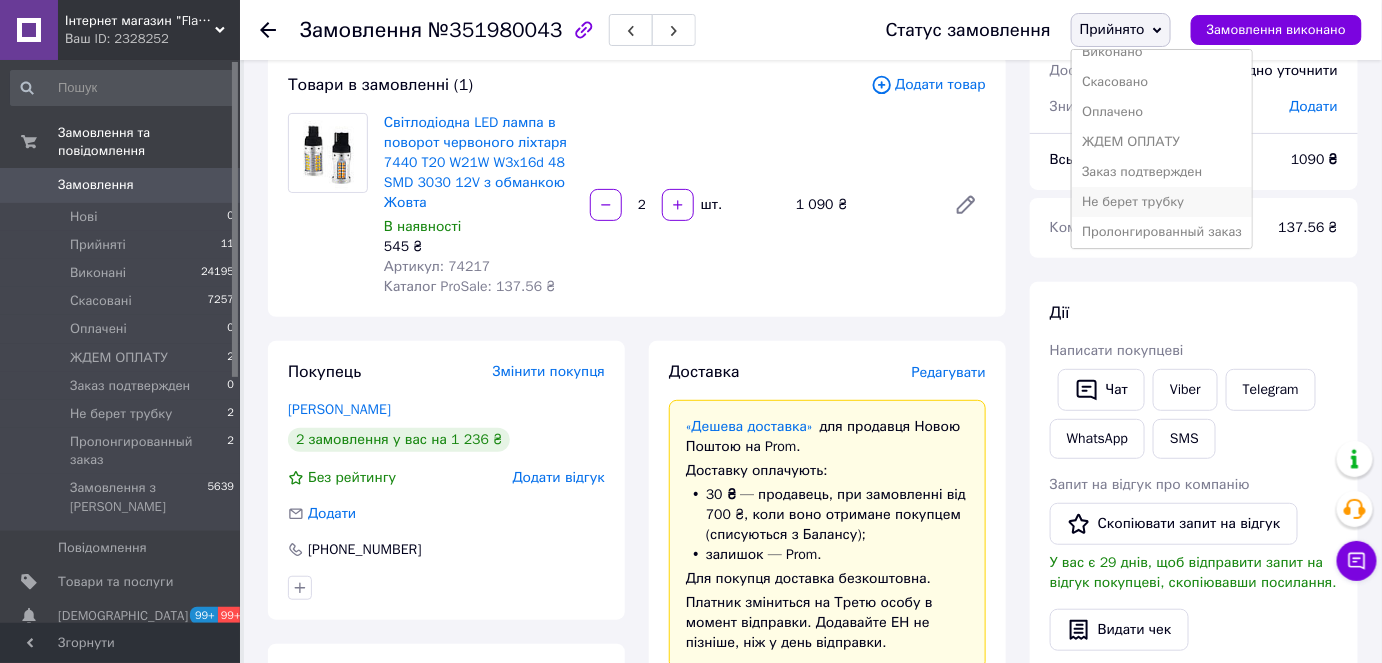 scroll, scrollTop: 21, scrollLeft: 0, axis: vertical 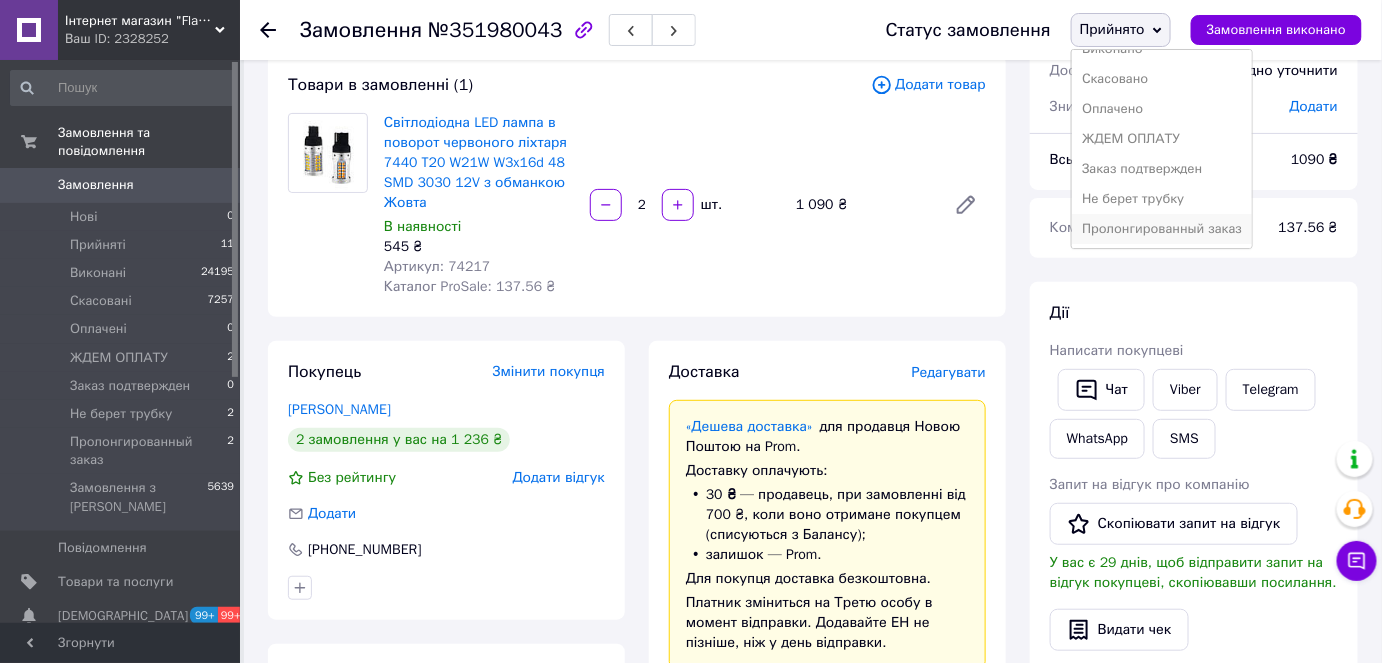 click on "Пролонгированный заказ" at bounding box center [1162, 229] 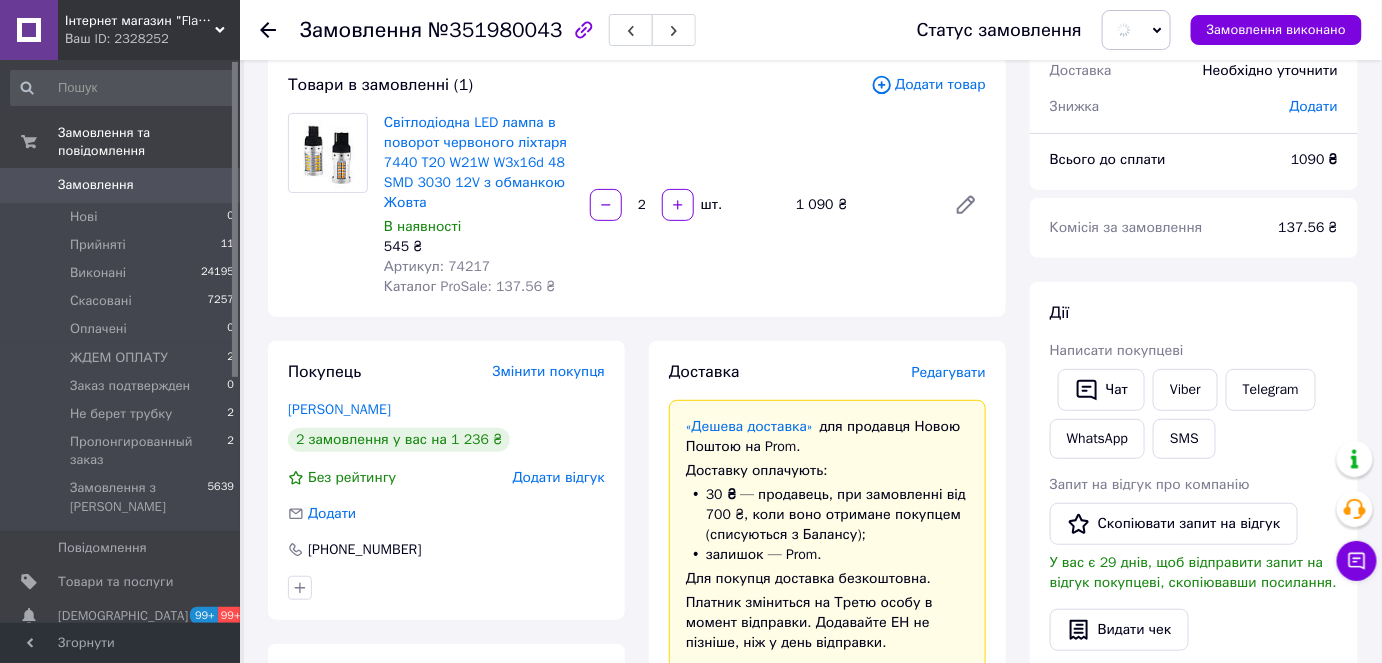drag, startPoint x: 1178, startPoint y: 390, endPoint x: 1162, endPoint y: 411, distance: 26.400757 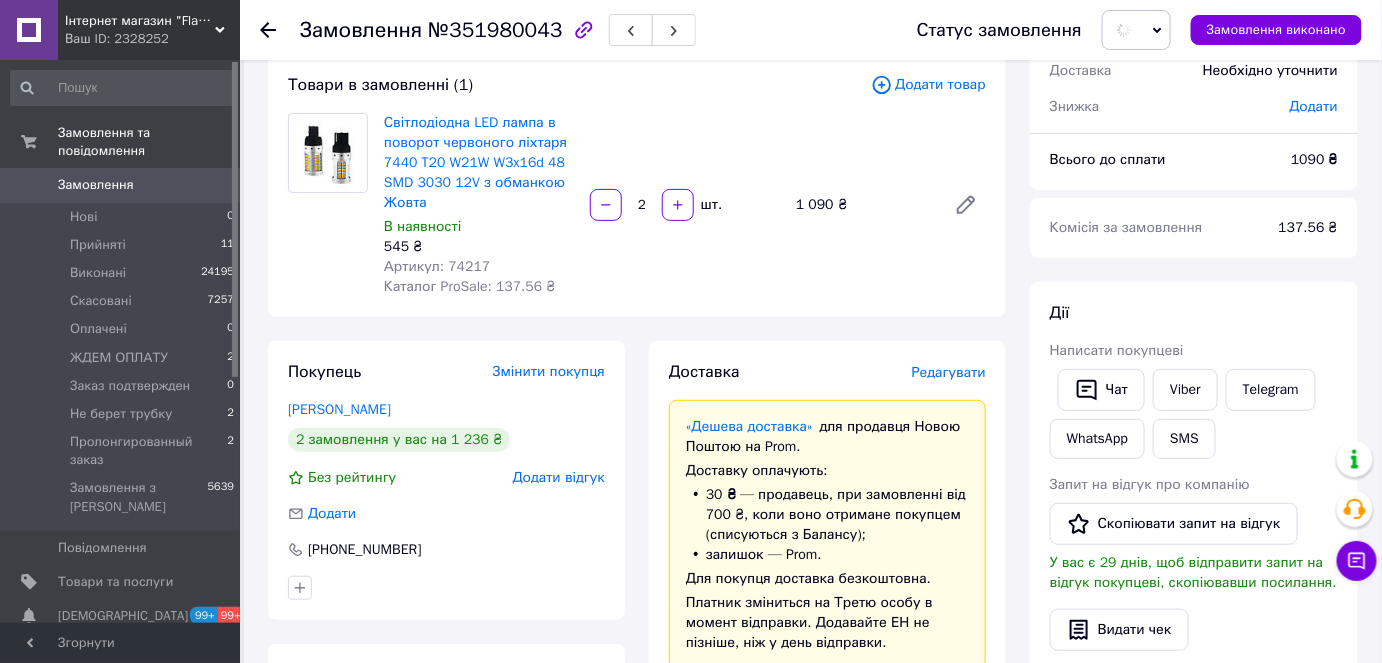 click on "Viber" at bounding box center (1185, 390) 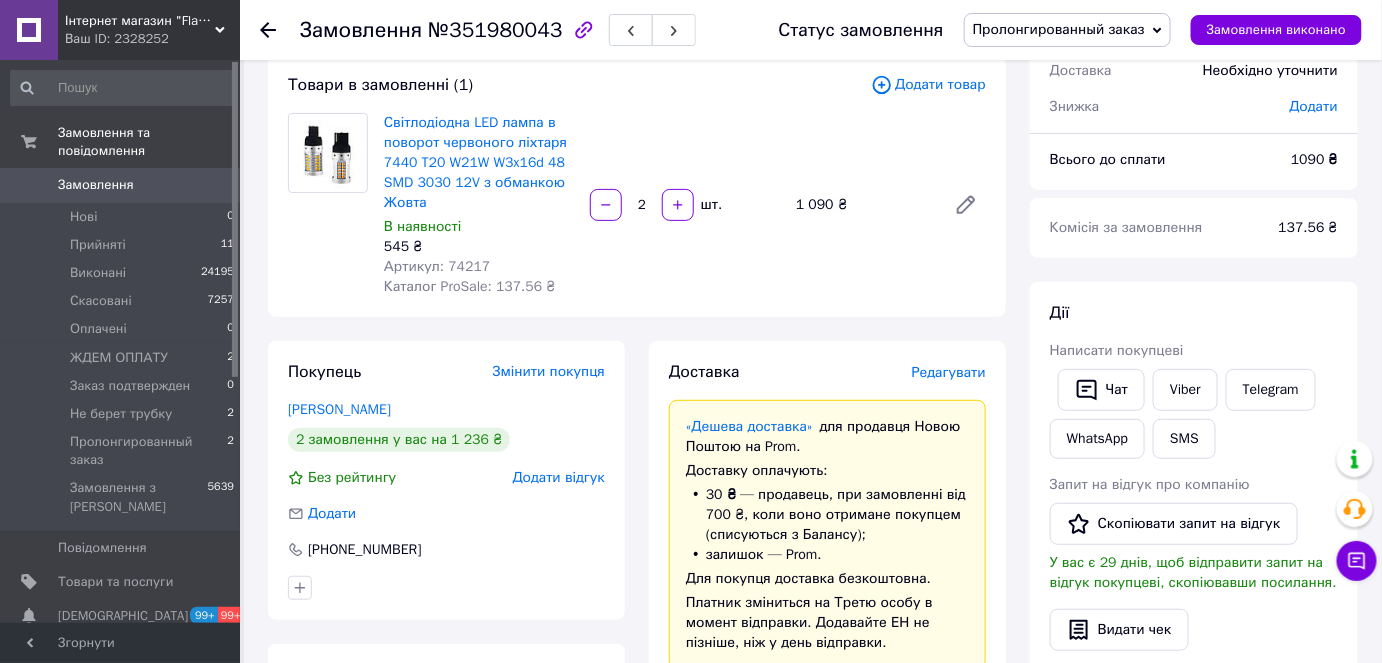 click on "Замовлення з додатку Дешева доставка 09.07.2025 | 21:36 Товари в замовленні (1) Додати товар Світлодіодна LED лампа в поворот червоного ліхтаря 7440 T20 W21W W3x16d 48 SMD 3030 12V з обманкою Жовта В наявності 545 ₴ Артикул: 74217 Каталог ProSale: 137.56 ₴  2   шт. 1 090 ₴ Покупець Змінити покупця Сташкевич Евгений 2 замовлення у вас на 1 236 ₴ Без рейтингу   Додати відгук Додати +380681015701 Оплата Післяплата Доставка Редагувати «Дешева доставка»   для продавця Новою Поштою на Prom. Доставку оплачують: 30 ₴   — продавець , при замовленні від 700 ₴, коли воно отримане покупцем (списуються з Балансу);   1090" at bounding box center (637, 762) 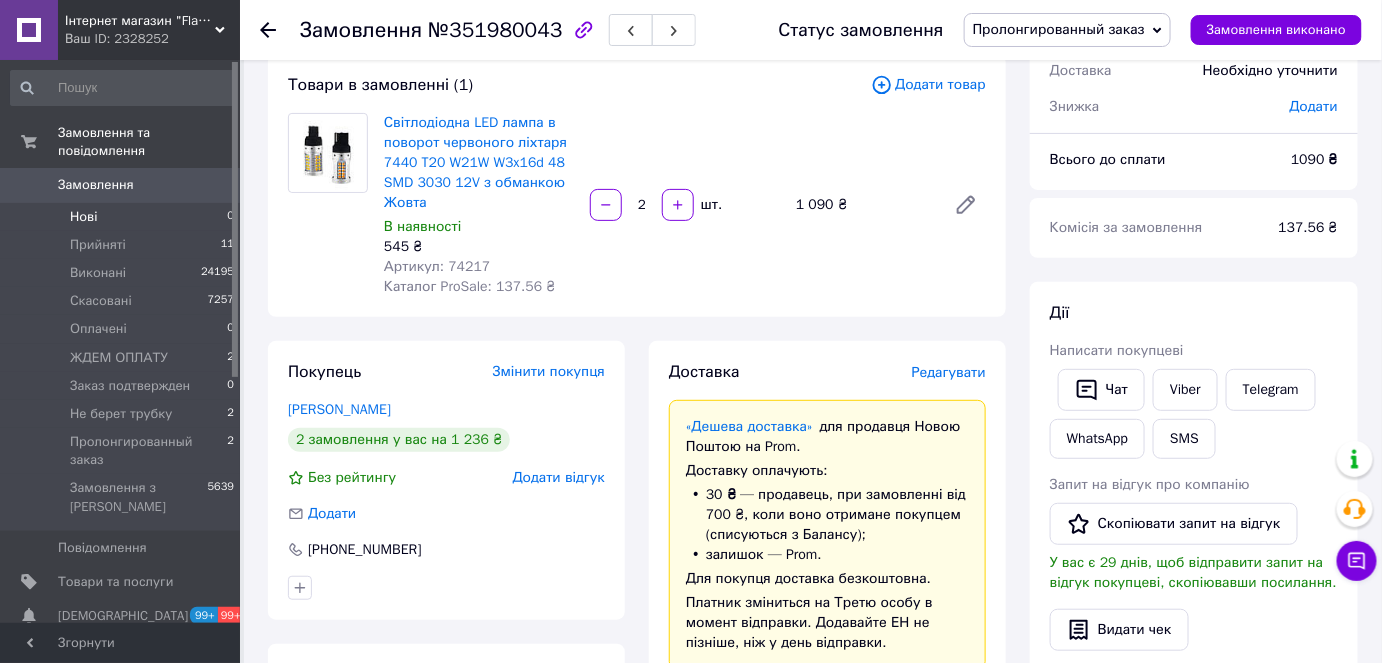 click on "Нові" at bounding box center (83, 217) 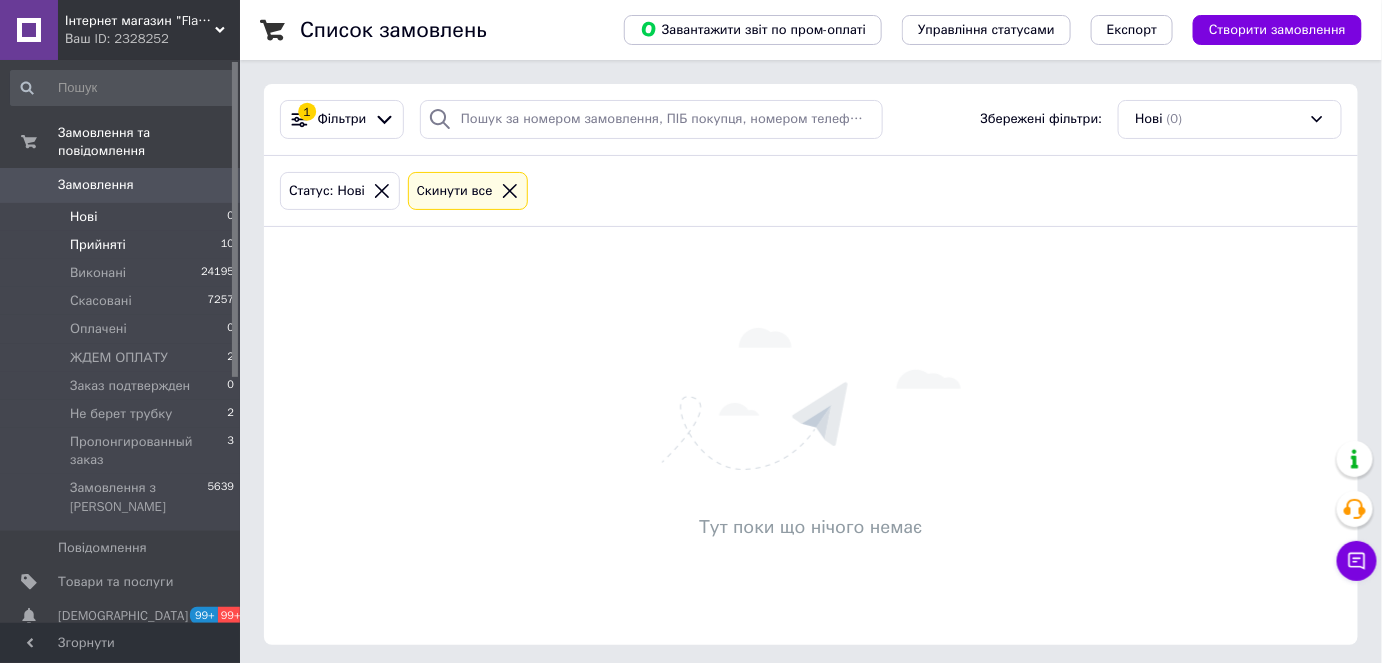 click on "Прийняті" at bounding box center [98, 245] 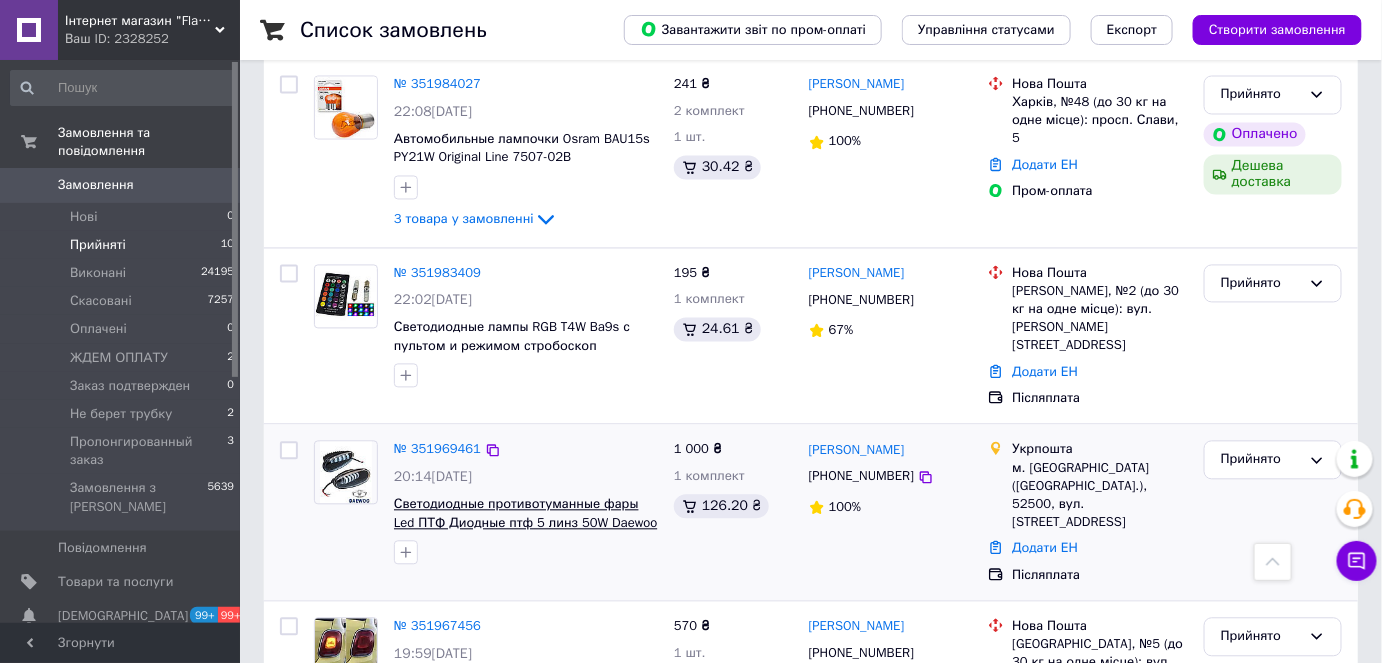 scroll, scrollTop: 1023, scrollLeft: 0, axis: vertical 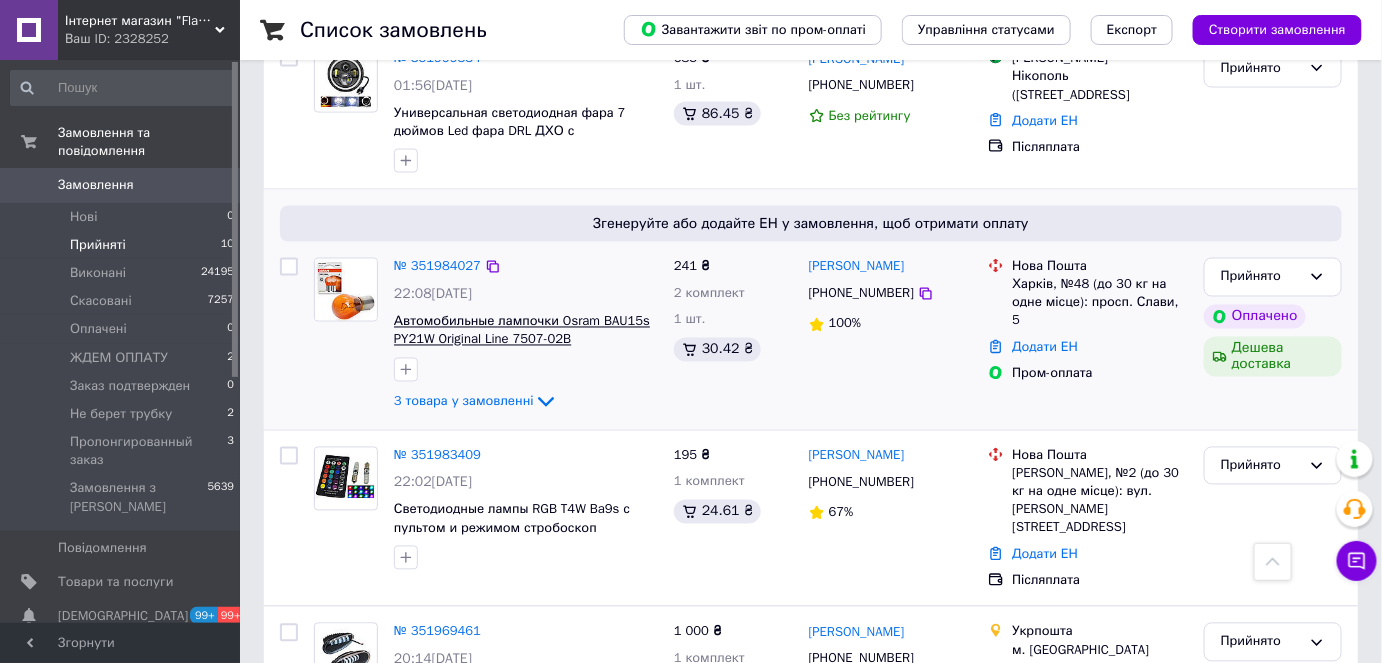 click on "Автомобильные лампочки Osram BAU15s PY21W Original Line 7507-02B" at bounding box center [522, 331] 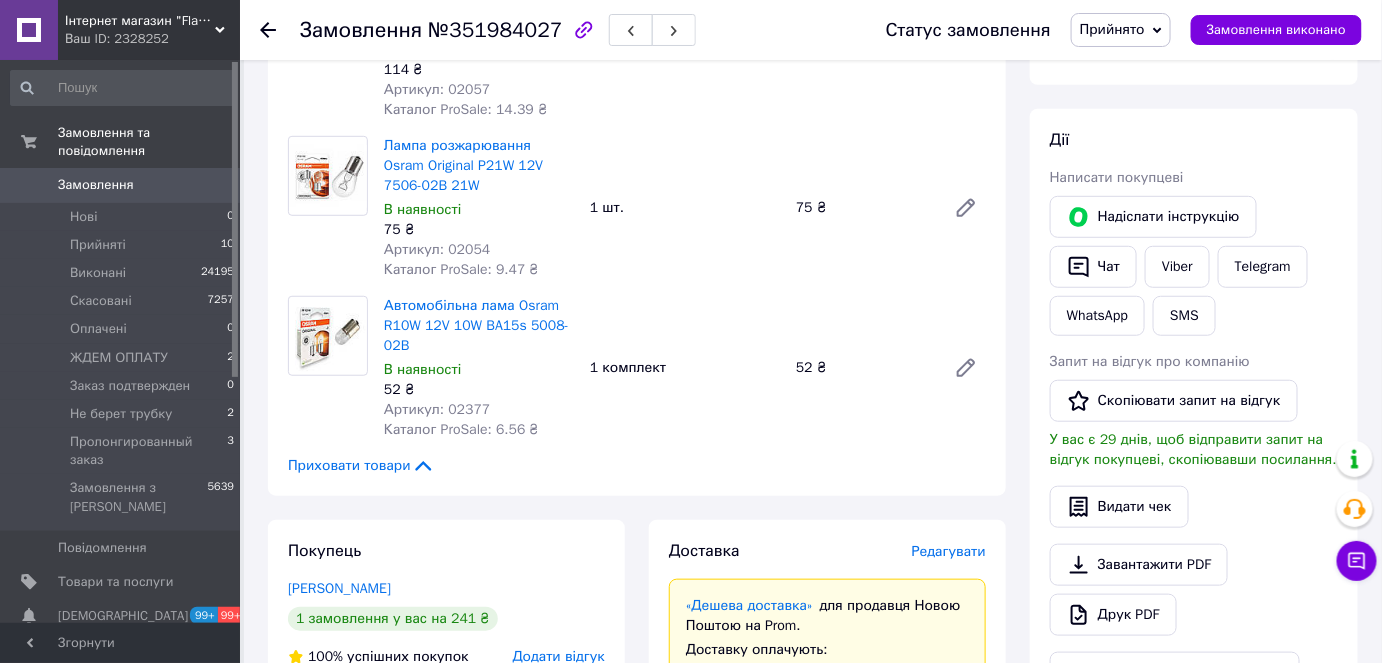 scroll, scrollTop: 454, scrollLeft: 0, axis: vertical 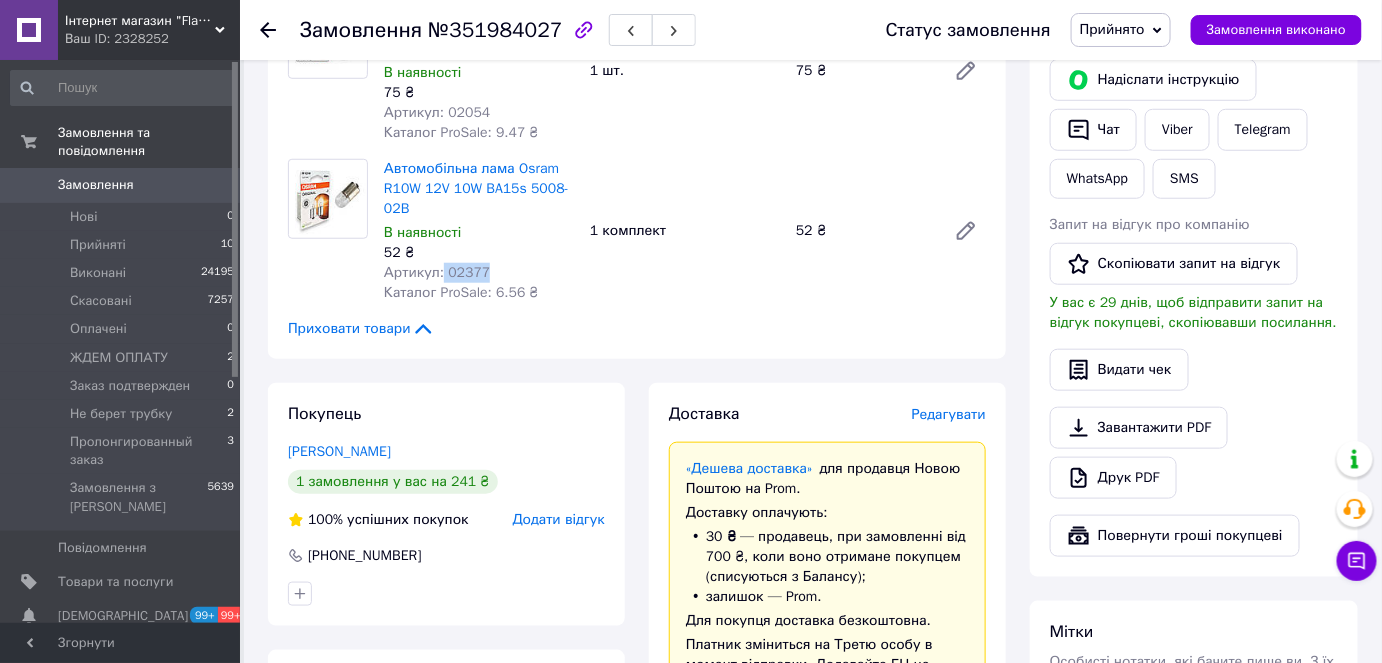 drag, startPoint x: 501, startPoint y: 276, endPoint x: 438, endPoint y: 280, distance: 63.126858 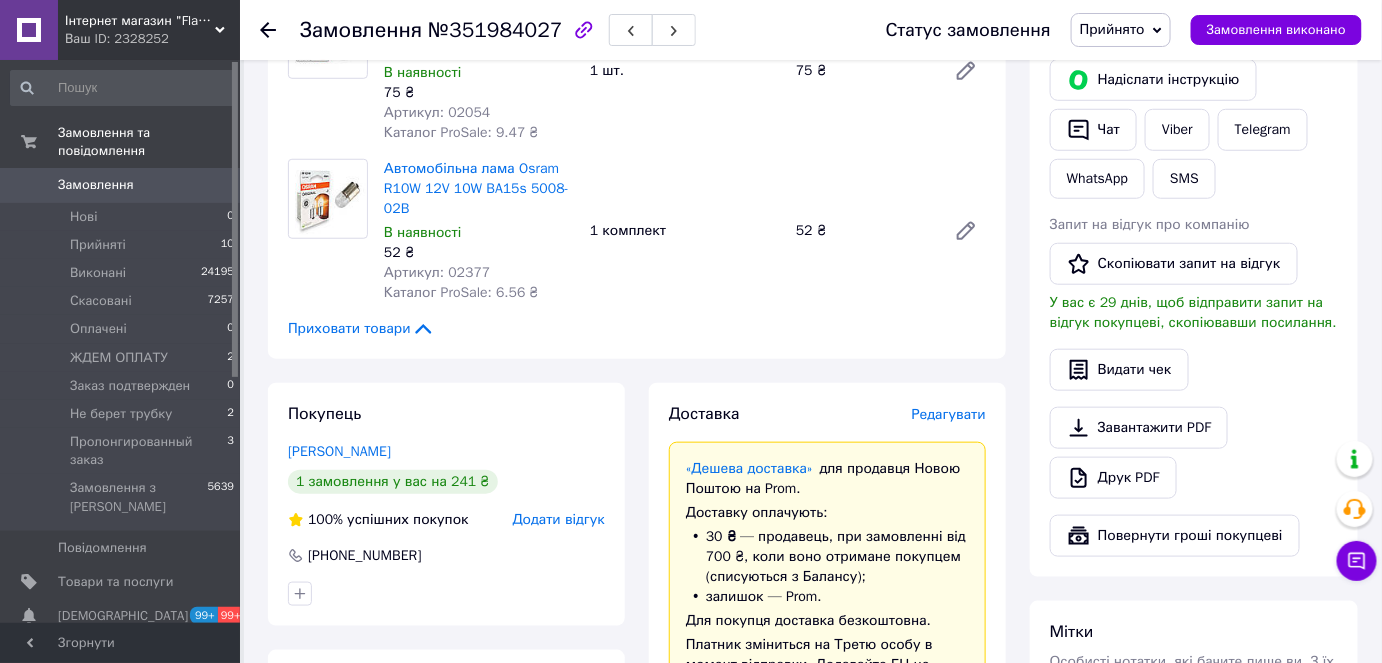 click on "Покупець Шульц Андрей 1 замовлення у вас на 241 ₴ 100%   успішних покупок Додати відгук +380974536345" at bounding box center (446, 504) 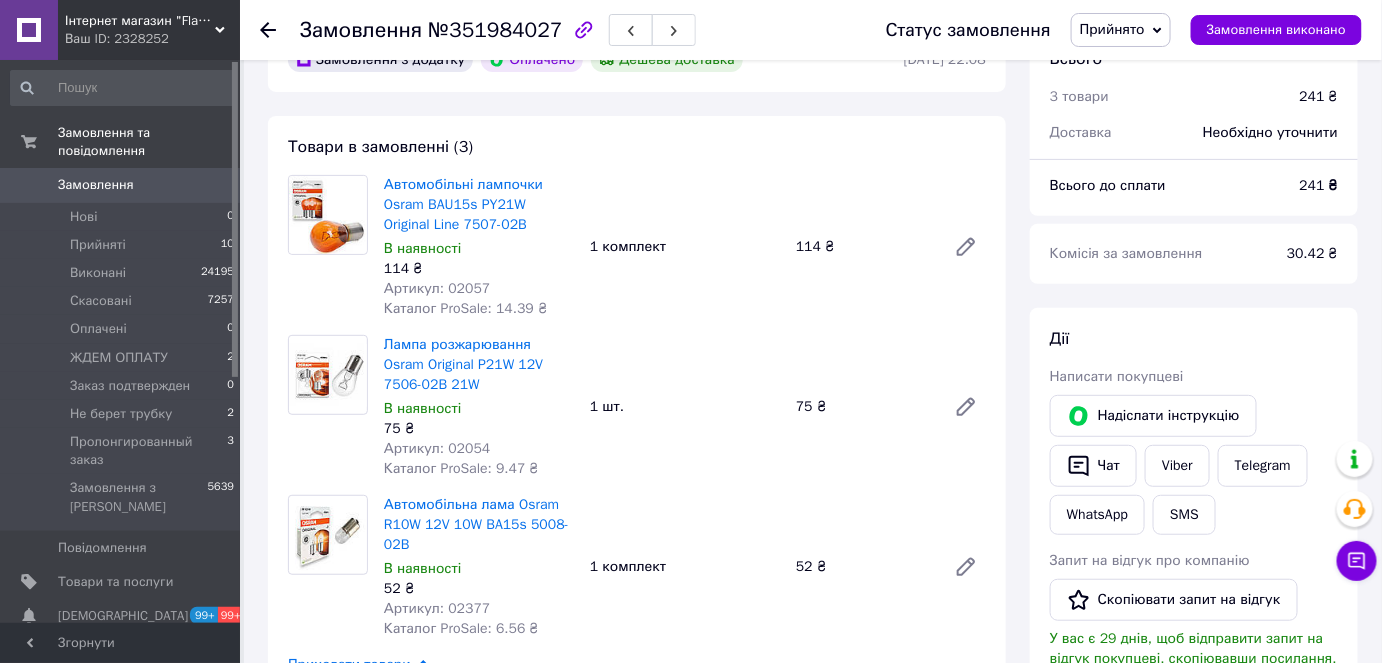 scroll, scrollTop: 90, scrollLeft: 0, axis: vertical 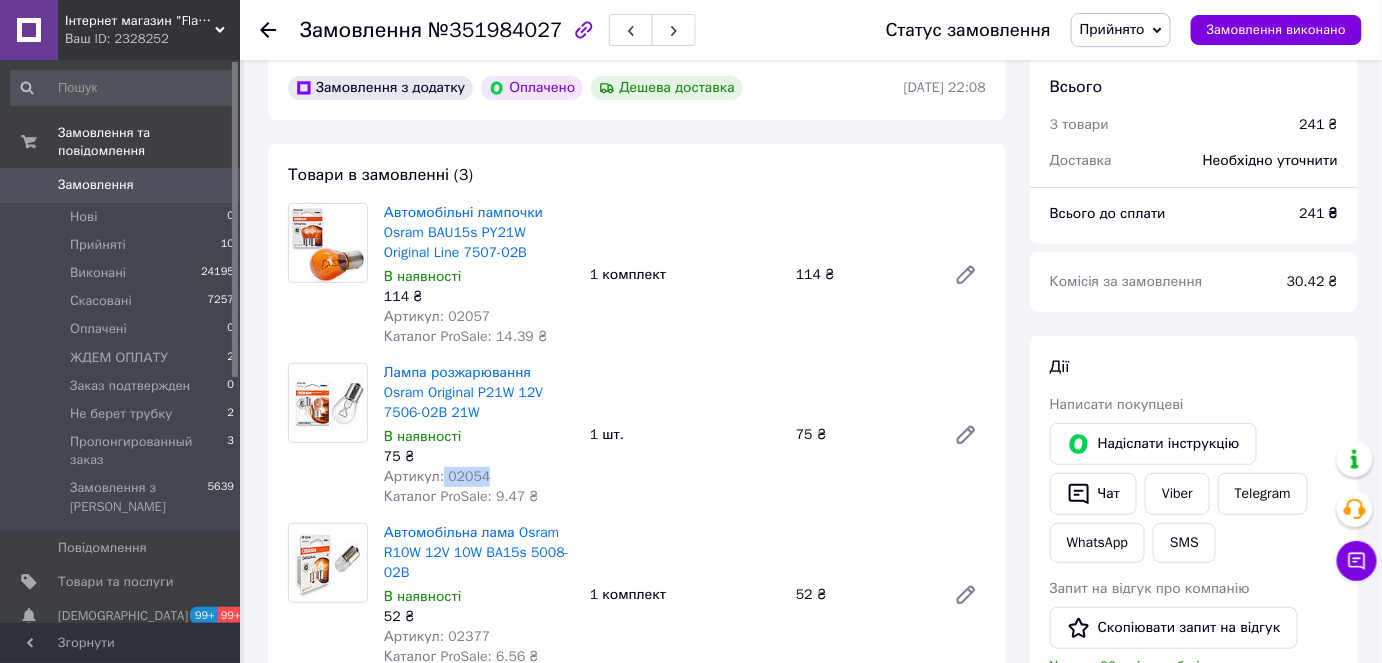 drag, startPoint x: 514, startPoint y: 472, endPoint x: 437, endPoint y: 467, distance: 77.16217 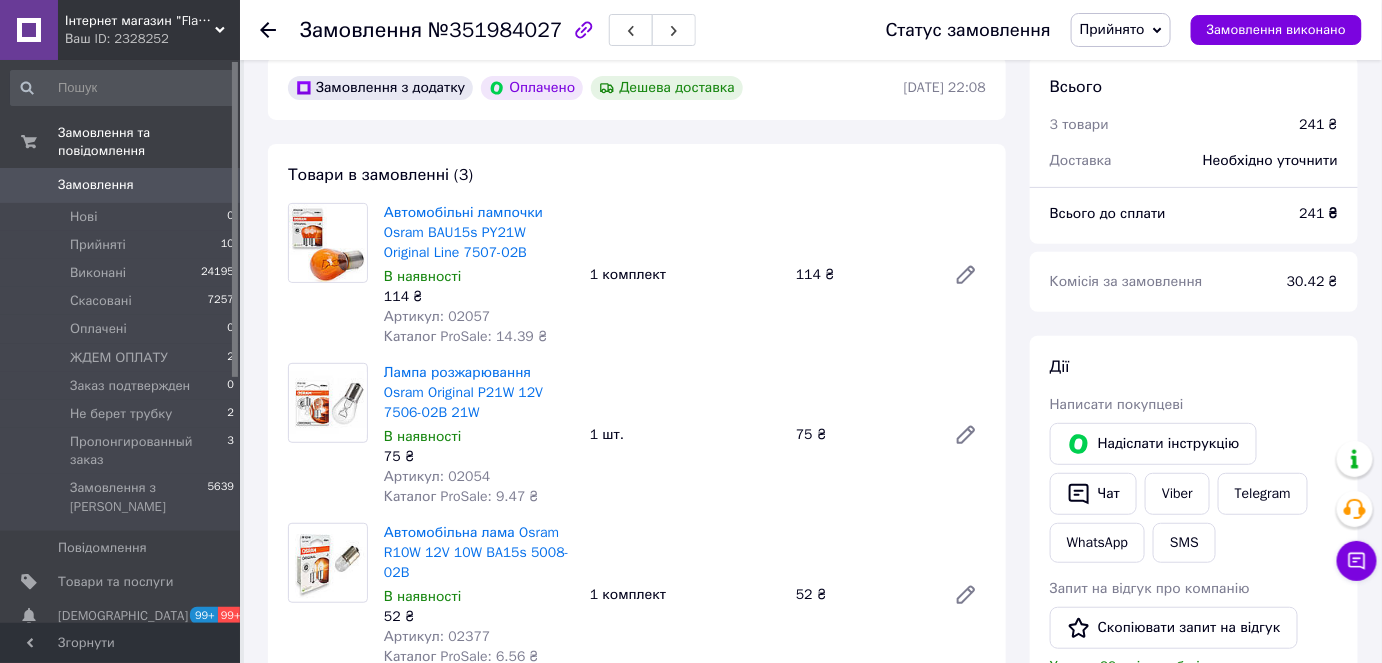 click on "Товари в замовленні (3) Автомобільні лампочки Osram BAU15s PY21W Original Line 7507-02B В наявності 114 ₴ Артикул: 02057 Каталог ProSale: 14.39 ₴  1 комплект 114 ₴ Лампа розжарювання Osram Original P21W 12V 7506-02B 21W В наявності 75 ₴ Артикул: 02054 Каталог ProSale: 9.47 ₴  1 шт. 75 ₴ Автомобільна лама Osram R10W 12V 10W BA15s 5008-02B В наявності 52 ₴ Артикул: 02377 Каталог ProSale: 6.56 ₴  1 комплект 52 ₴ Приховати товари" at bounding box center (637, 433) 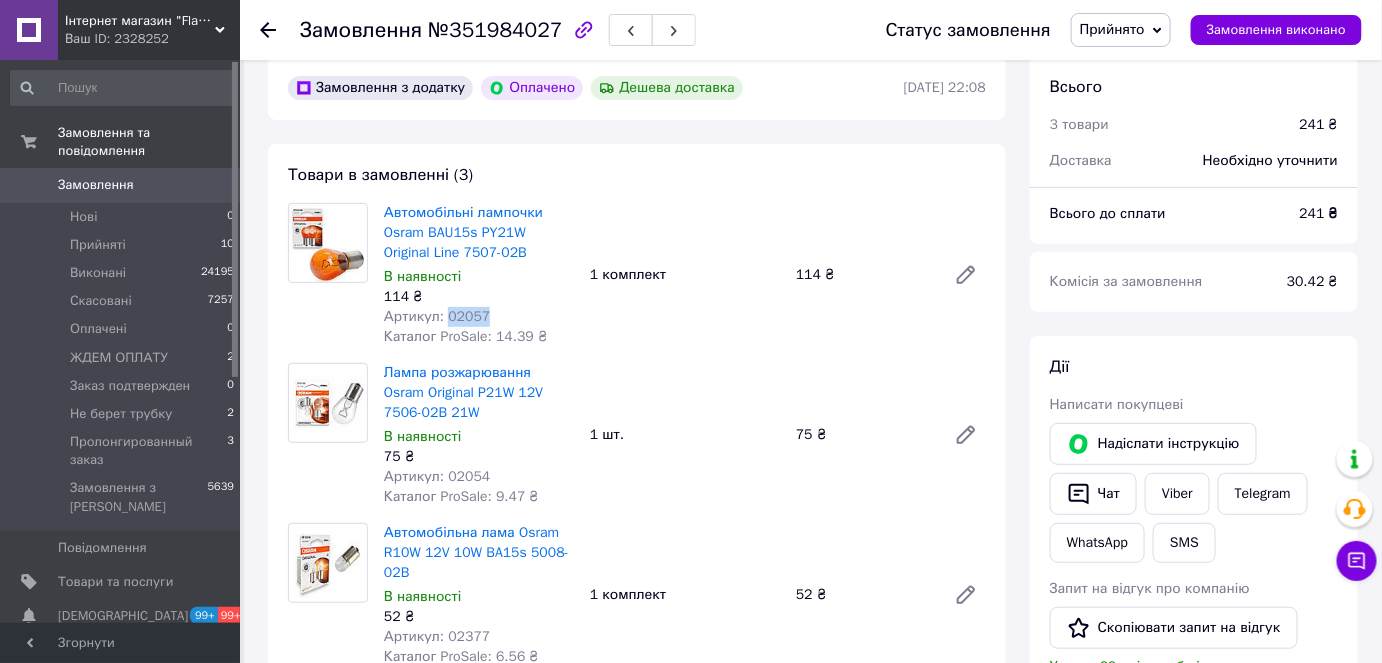drag, startPoint x: 485, startPoint y: 316, endPoint x: 443, endPoint y: 317, distance: 42.0119 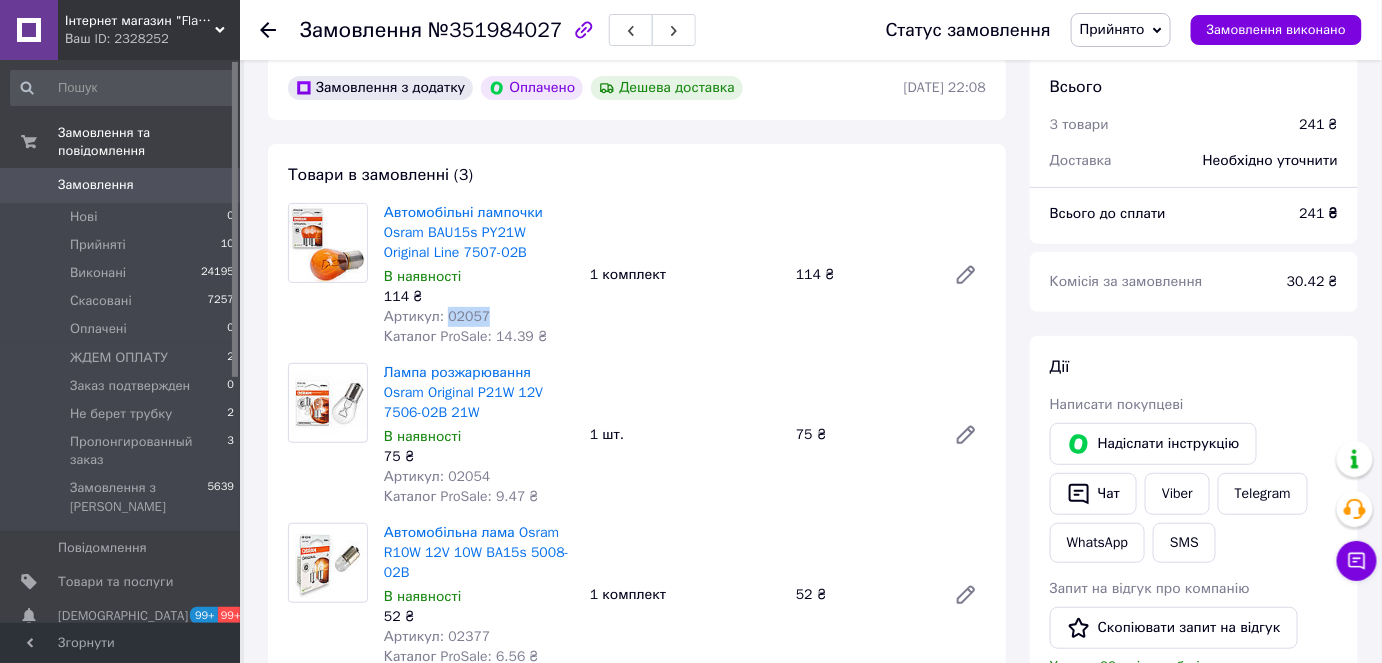copy on "02057" 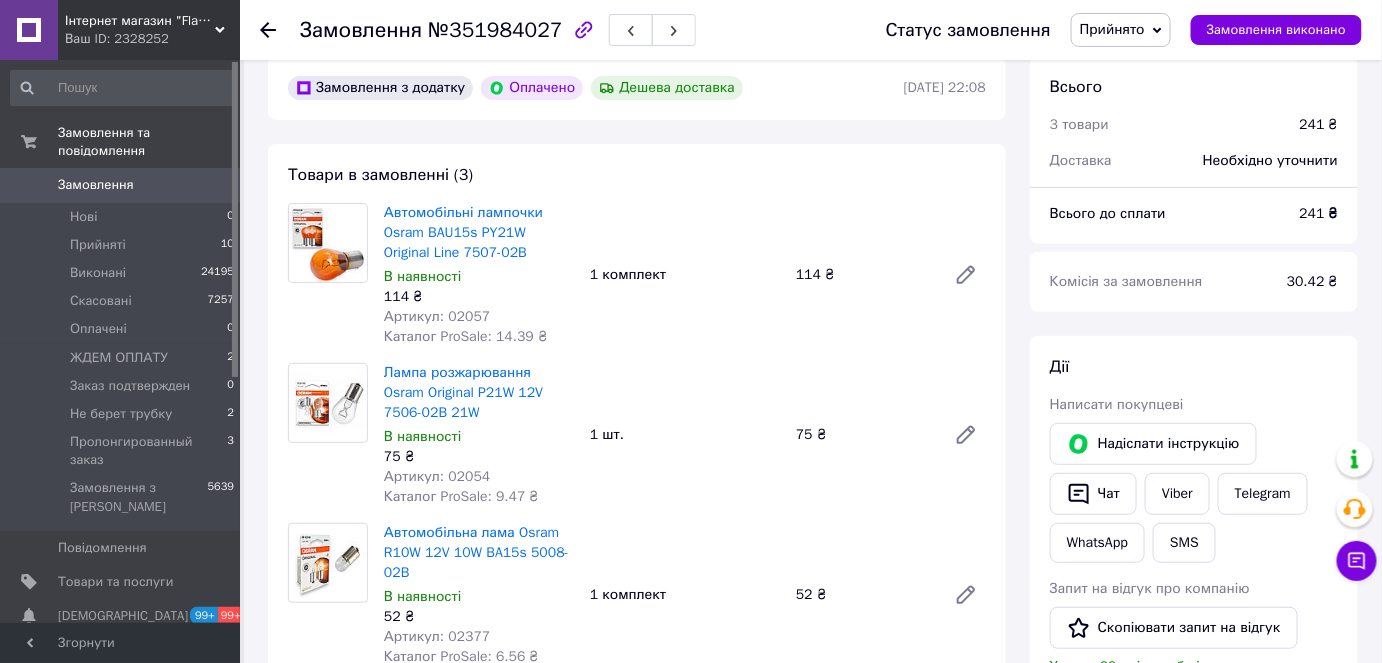 click on "Замовлення з додатку Оплачено Дешева доставка 09.07.2025 | 22:08 Товари в замовленні (3) Автомобільні лампочки Osram BAU15s PY21W Original Line 7507-02B В наявності 114 ₴ Артикул: 02057 Каталог ProSale: 14.39 ₴  1 комплект 114 ₴ Лампа розжарювання Osram Original P21W 12V 7506-02B 21W В наявності 75 ₴ Артикул: 02054 Каталог ProSale: 9.47 ₴  1 шт. 75 ₴ Автомобільна лама Osram R10W 12V 10W BA15s 5008-02B В наявності 52 ₴ Артикул: 02377 Каталог ProSale: 6.56 ₴  1 комплект 52 ₴ Приховати товари Покупець Шульц Андрей 1 замовлення у вас на 241 ₴ 100%   успішних покупок Додати відгук +380974536345 Оплата Оплачено Пром-оплата Доставка Редагувати «Дешева доставка»" at bounding box center (637, 984) 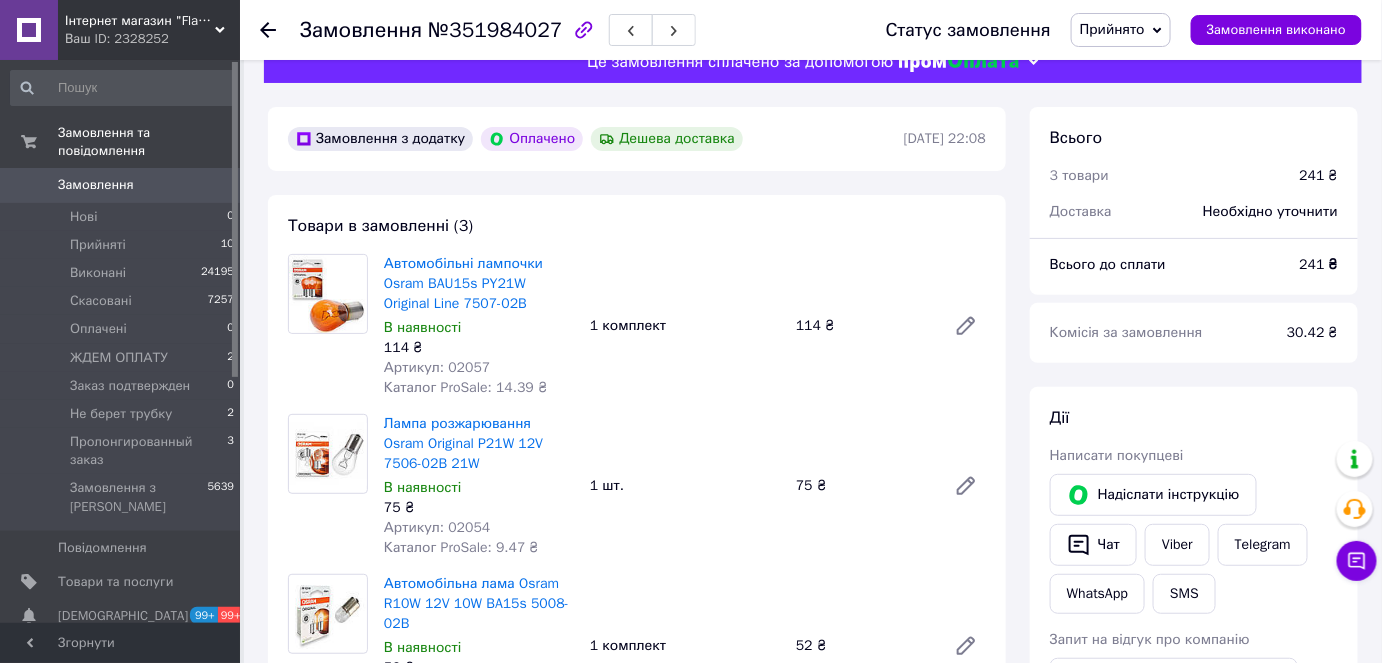 scroll, scrollTop: 0, scrollLeft: 0, axis: both 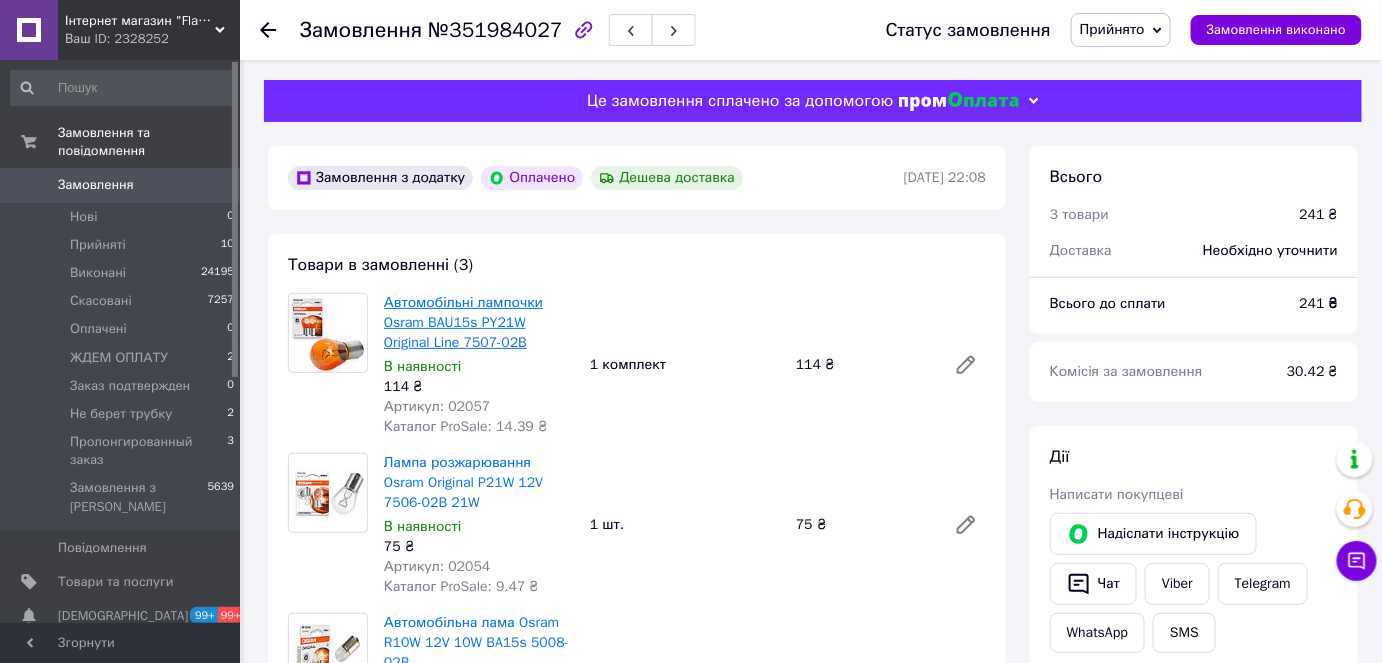 click on "Автомобільні лампочки Osram BAU15s PY21W Original Line 7507-02B" at bounding box center (463, 322) 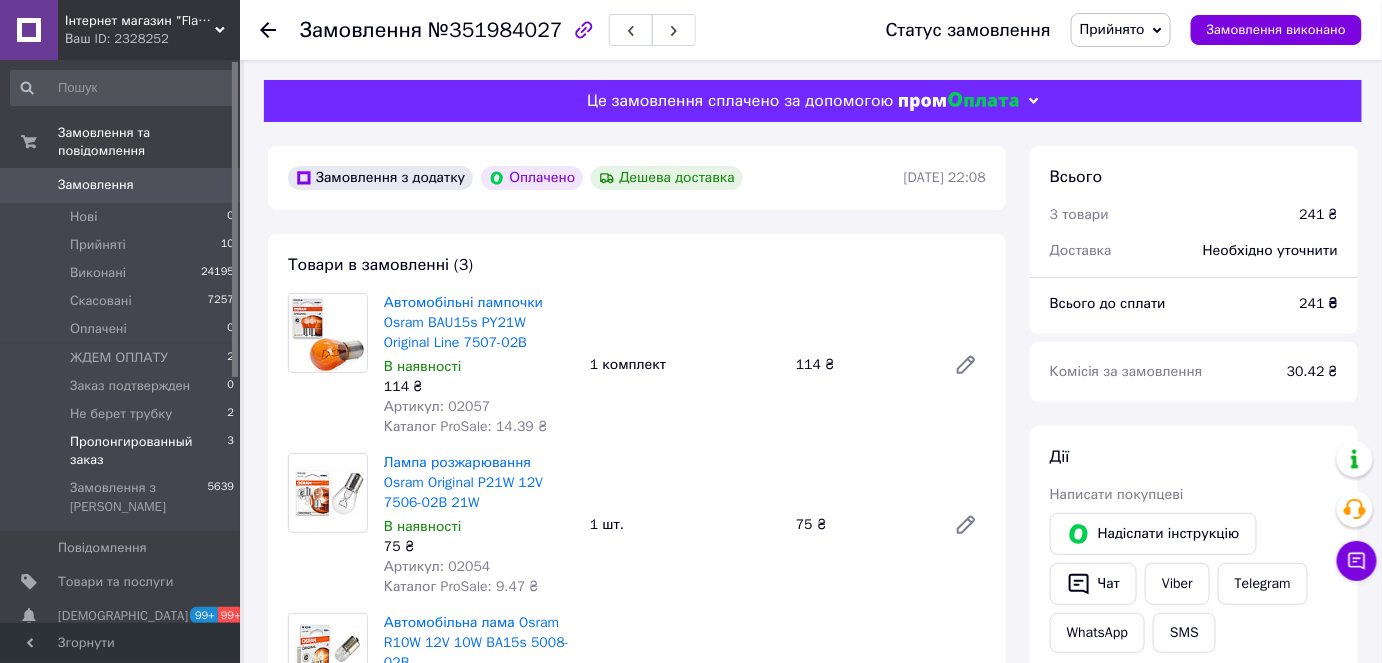 click on "Пролонгированный заказ" at bounding box center [148, 451] 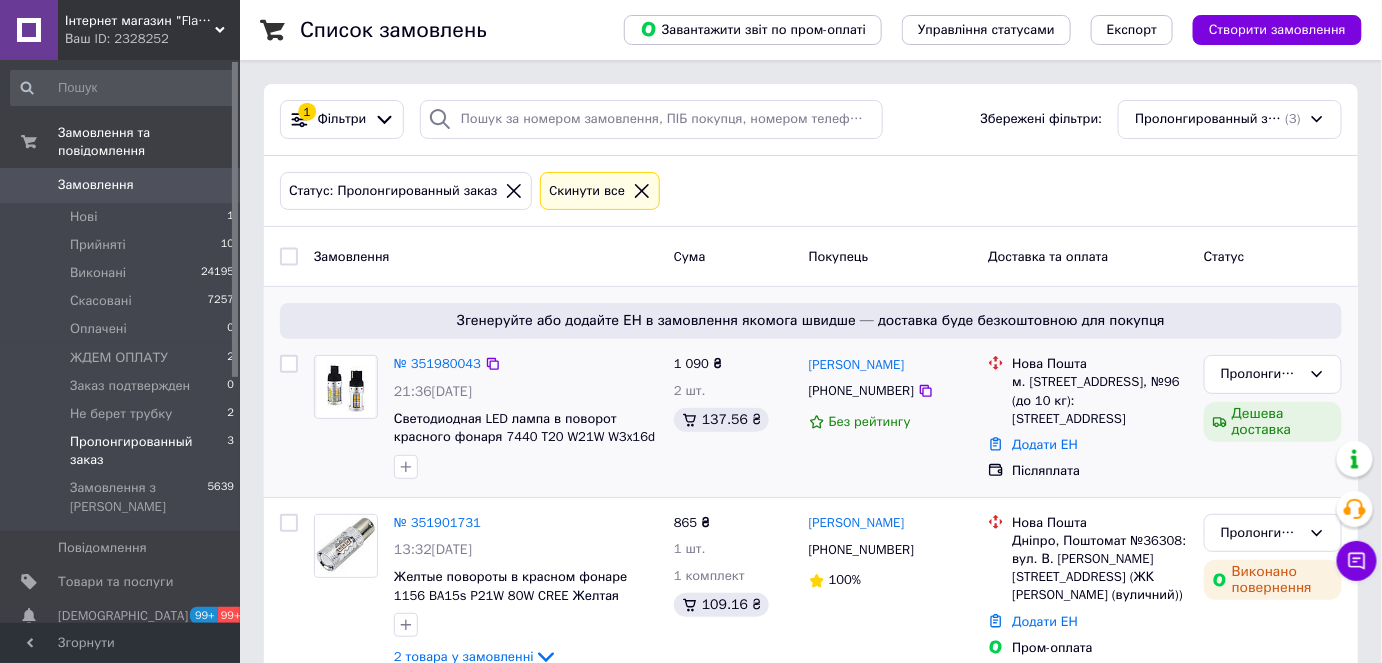 click on "Светодиодная LED лампа в поворот красного фонаря 7440 T20 W21W W3x16d 48 SMD 3030 12V с обманкой Жёлтая" at bounding box center (526, 428) 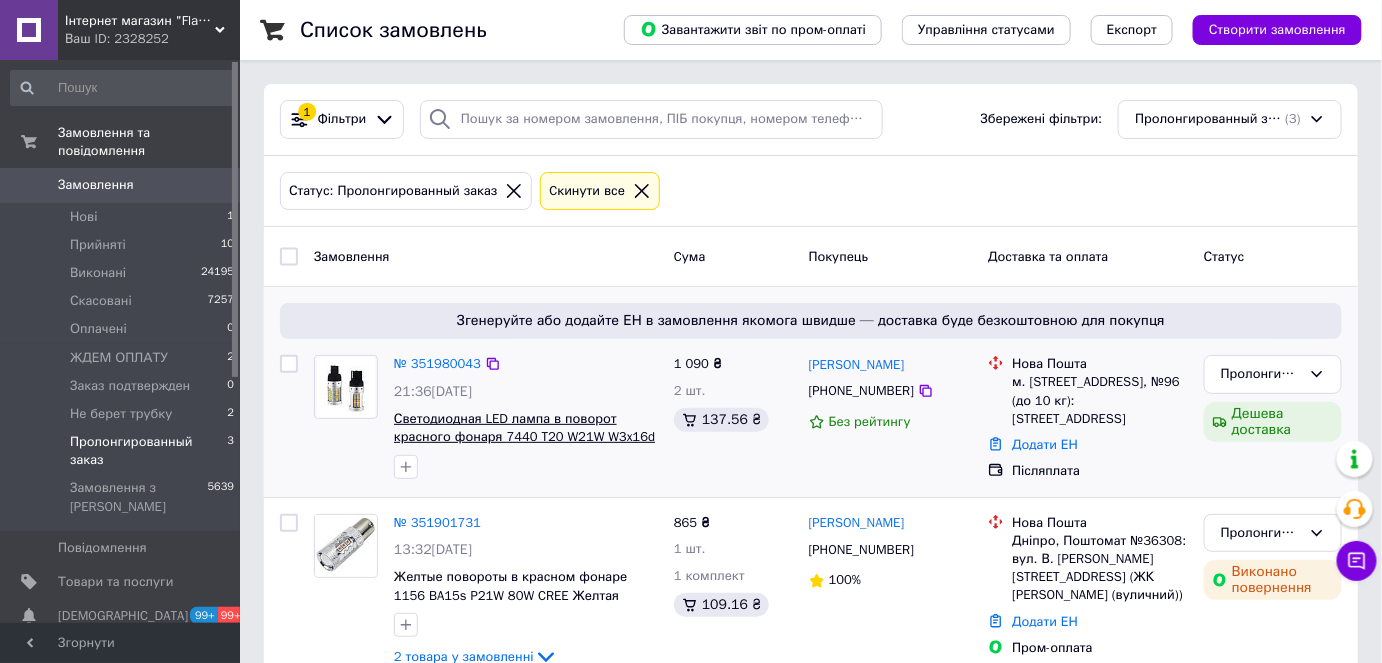 click on "Светодиодная LED лампа в поворот красного фонаря 7440 T20 W21W W3x16d 48 SMD 3030 12V с обманкой Жёлтая" at bounding box center [524, 437] 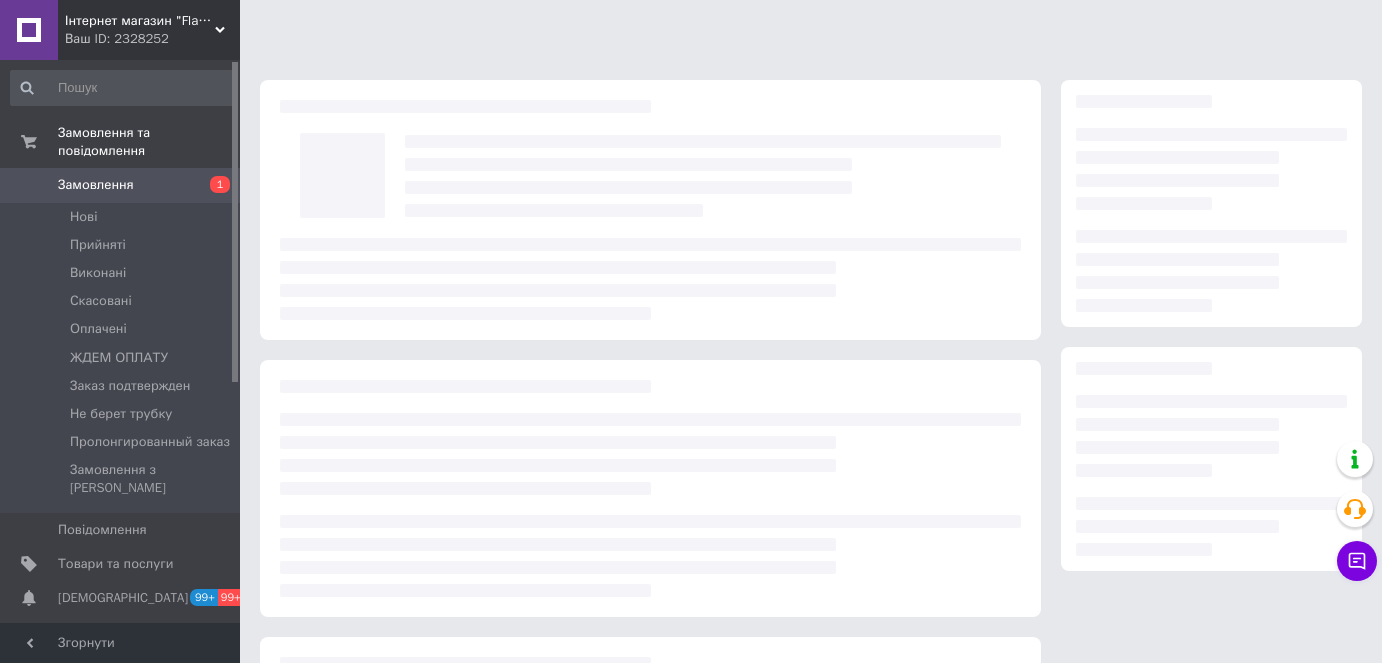 scroll, scrollTop: 0, scrollLeft: 0, axis: both 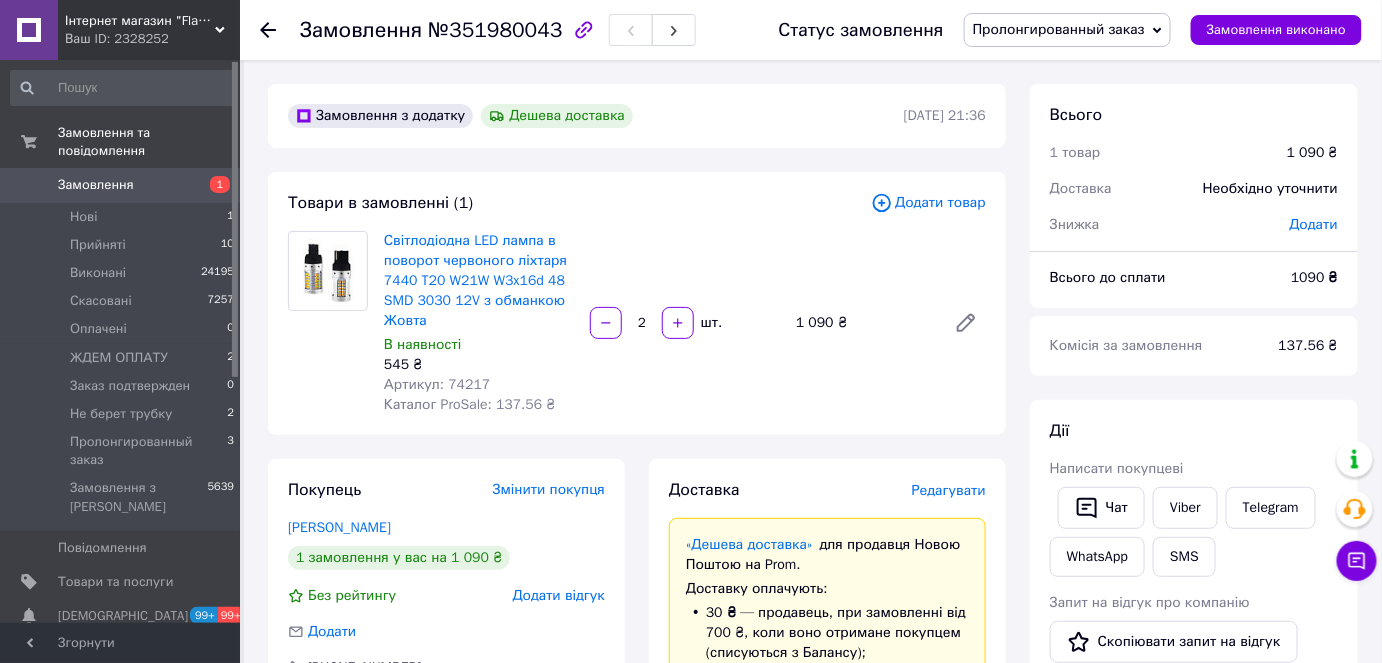 click 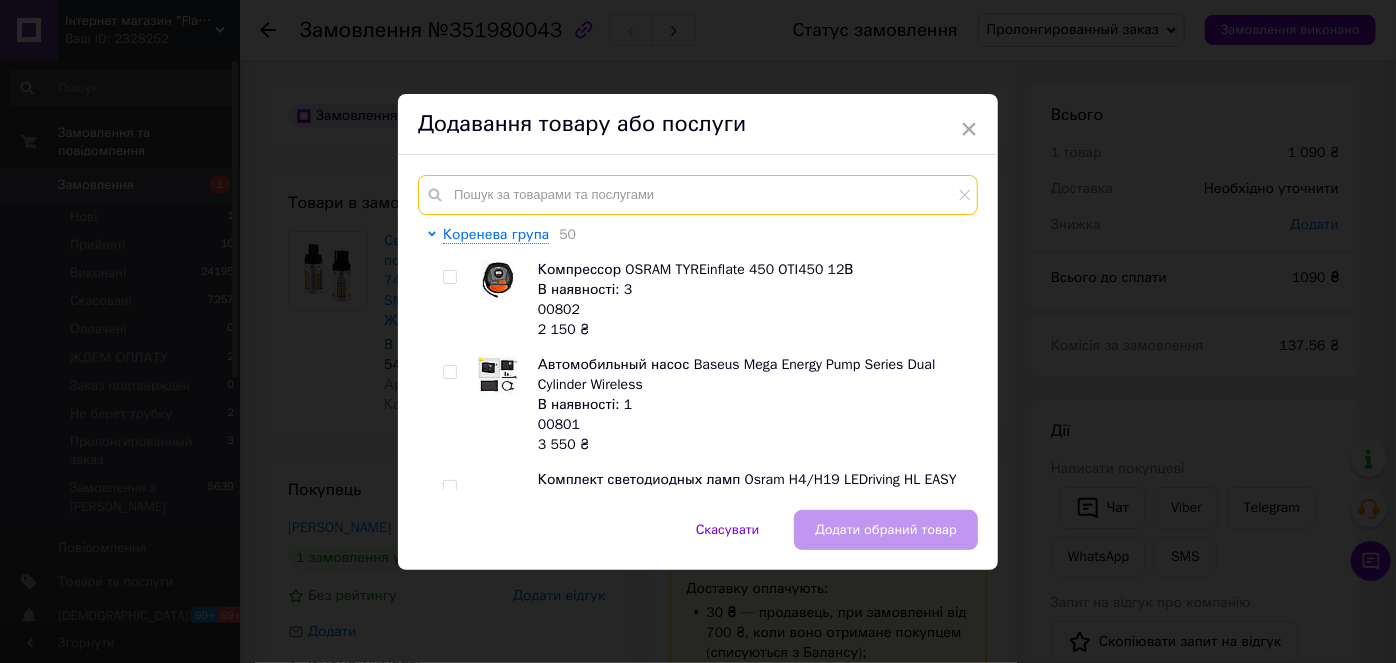click at bounding box center [698, 195] 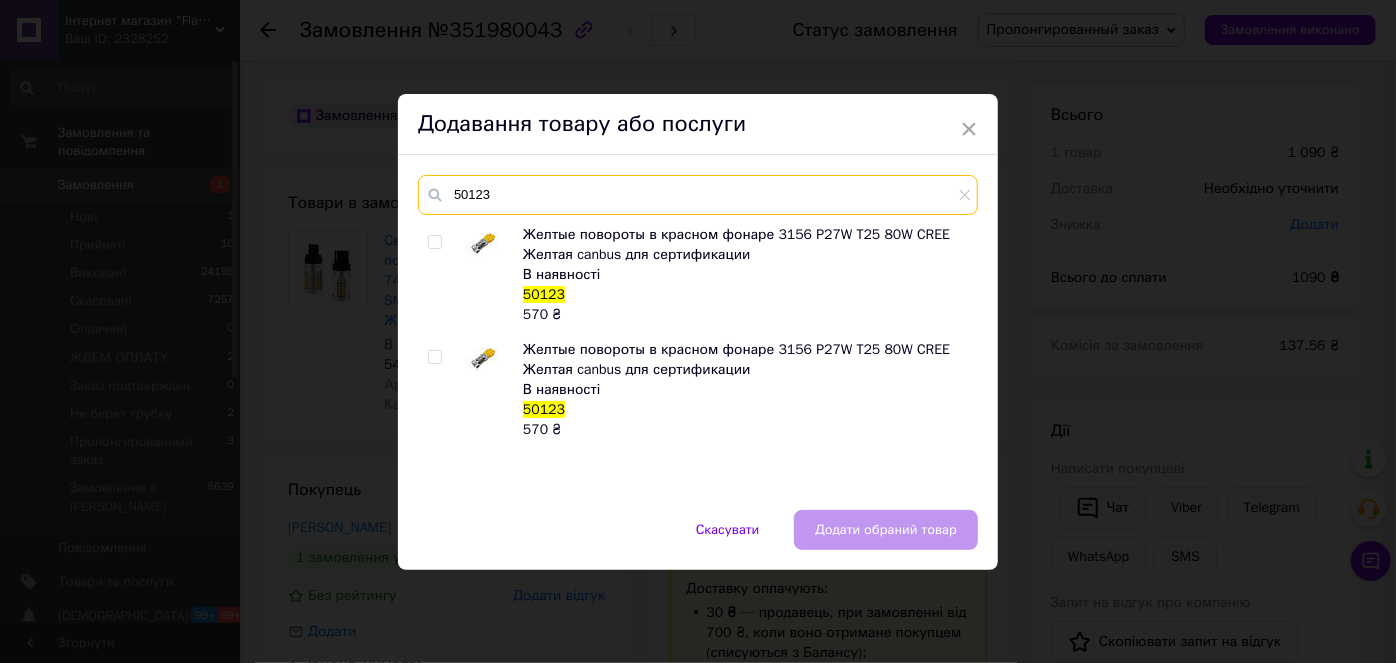 type on "50123" 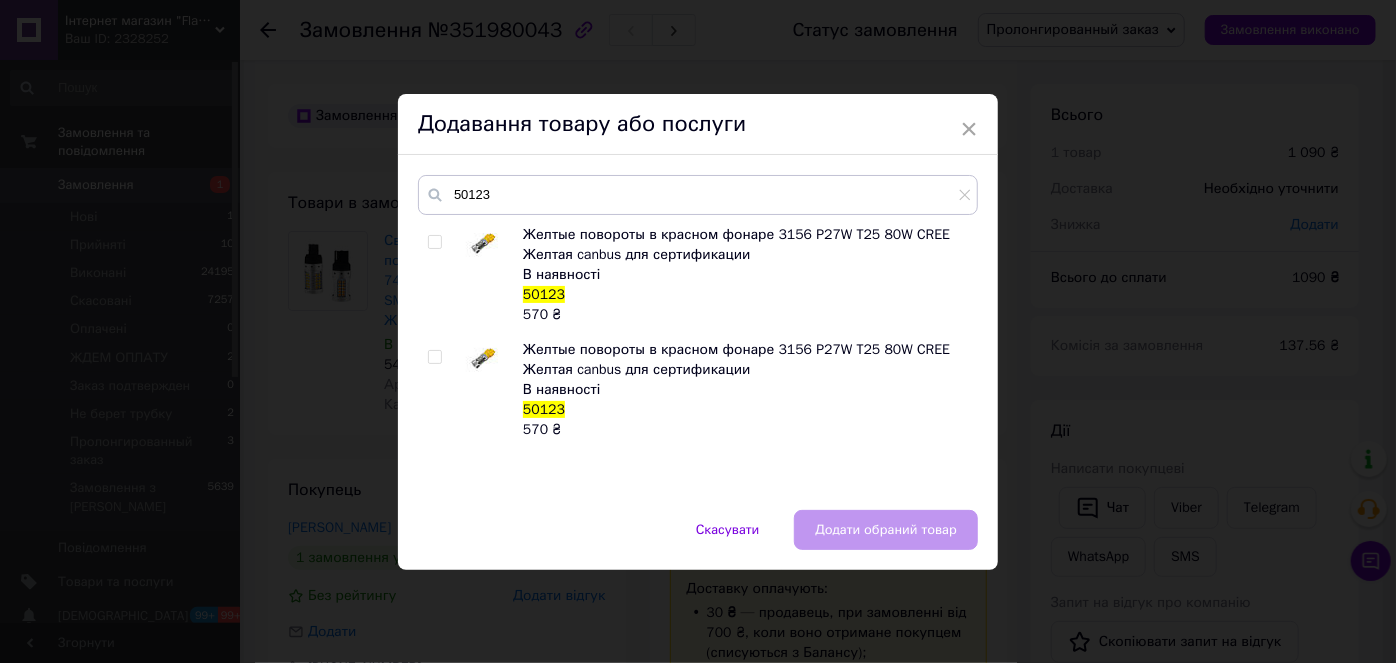 click at bounding box center (434, 242) 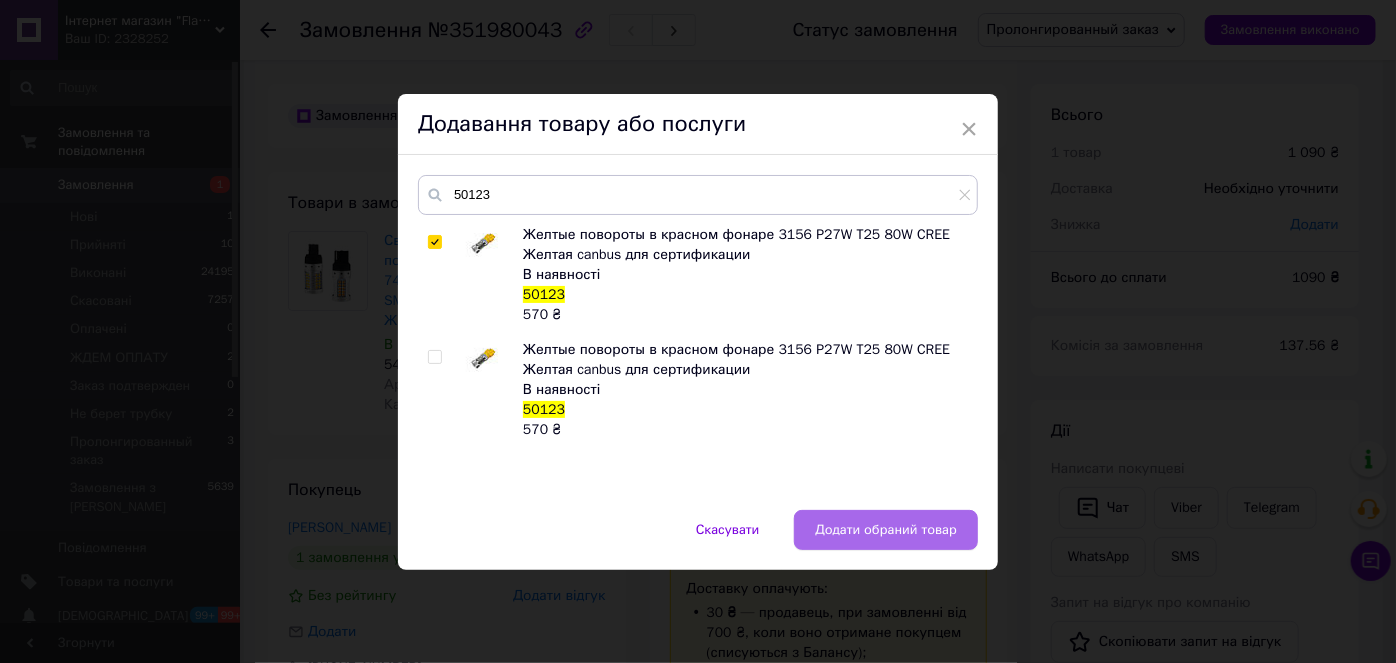 click on "Додати обраний товар" at bounding box center (886, 530) 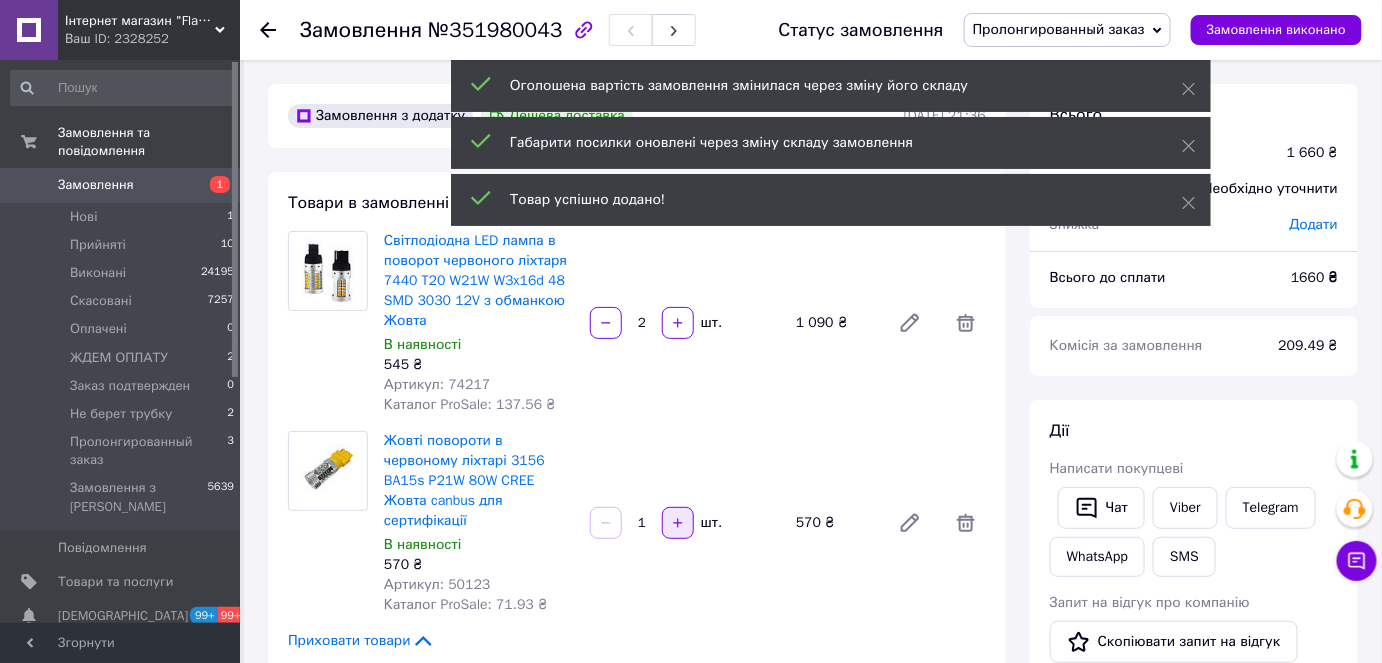 click at bounding box center [678, 523] 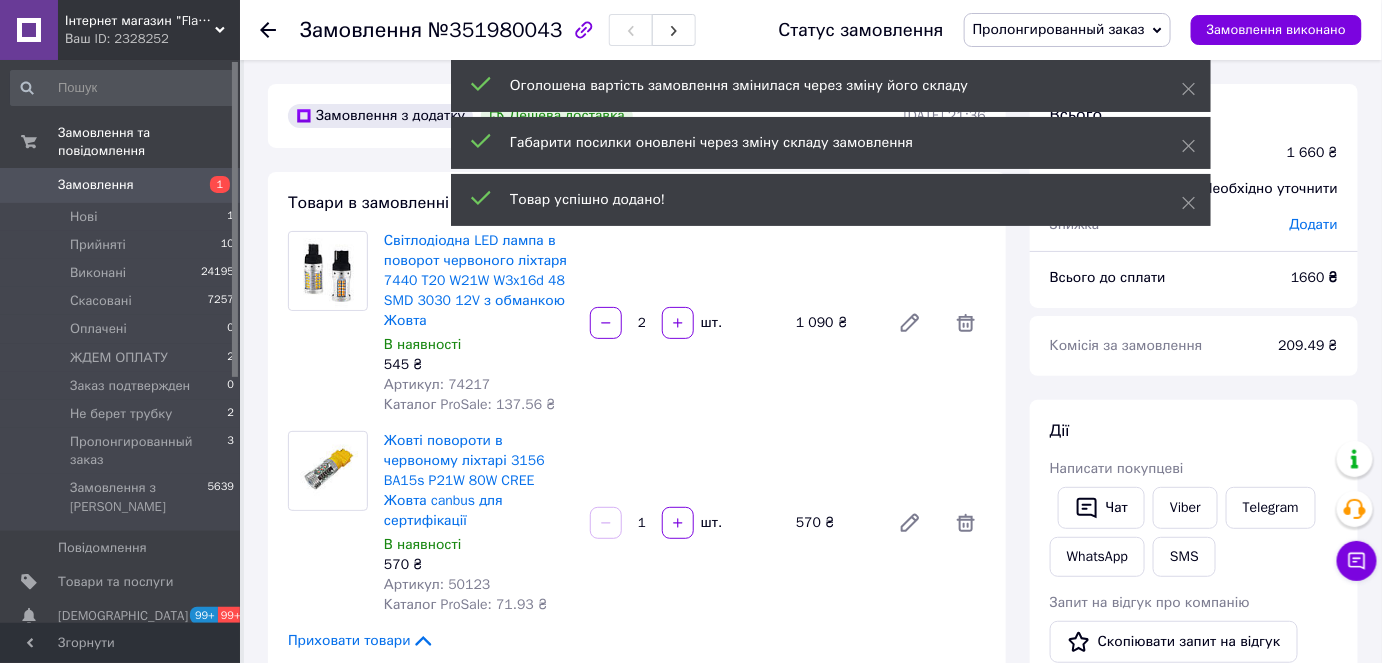 type on "2" 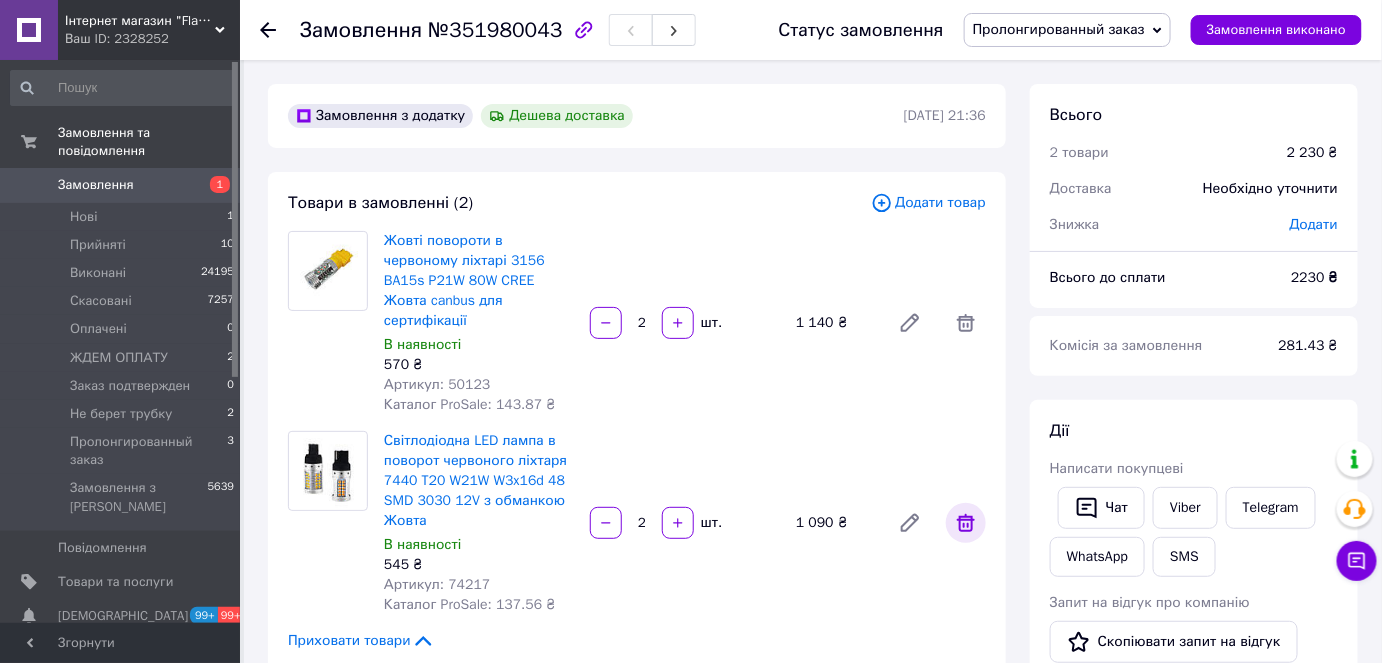 click 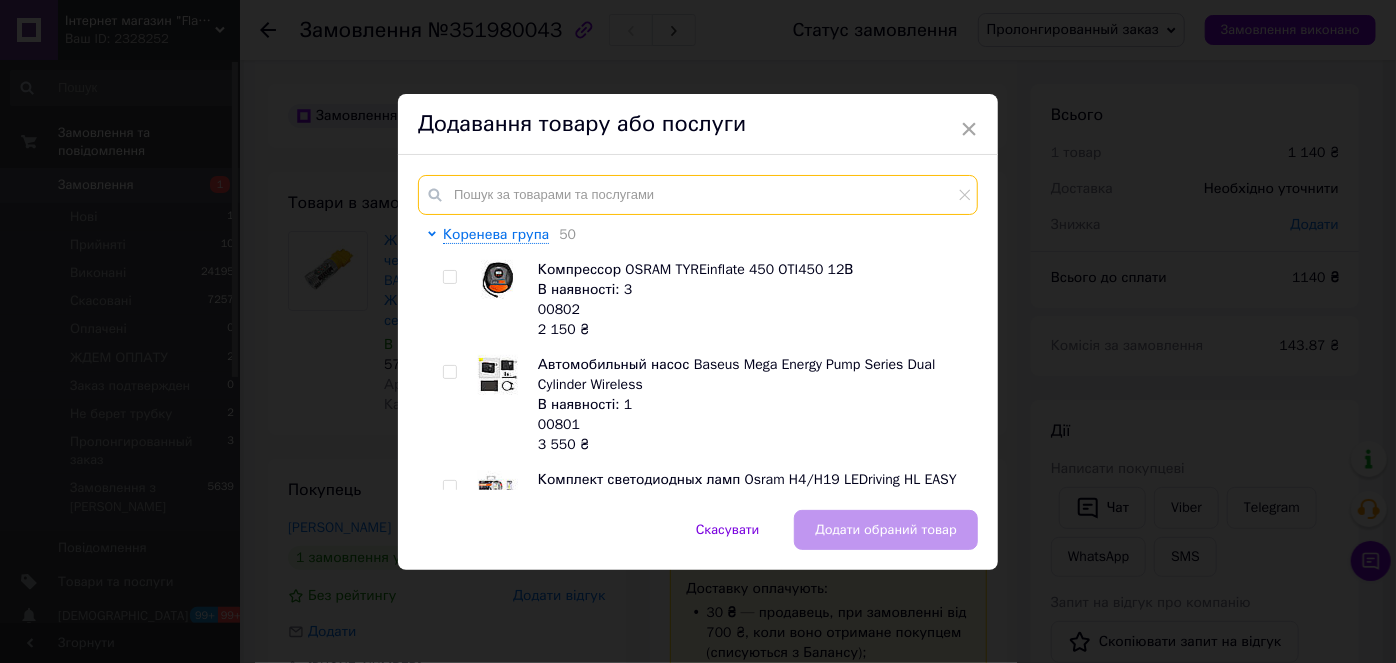 click at bounding box center [698, 195] 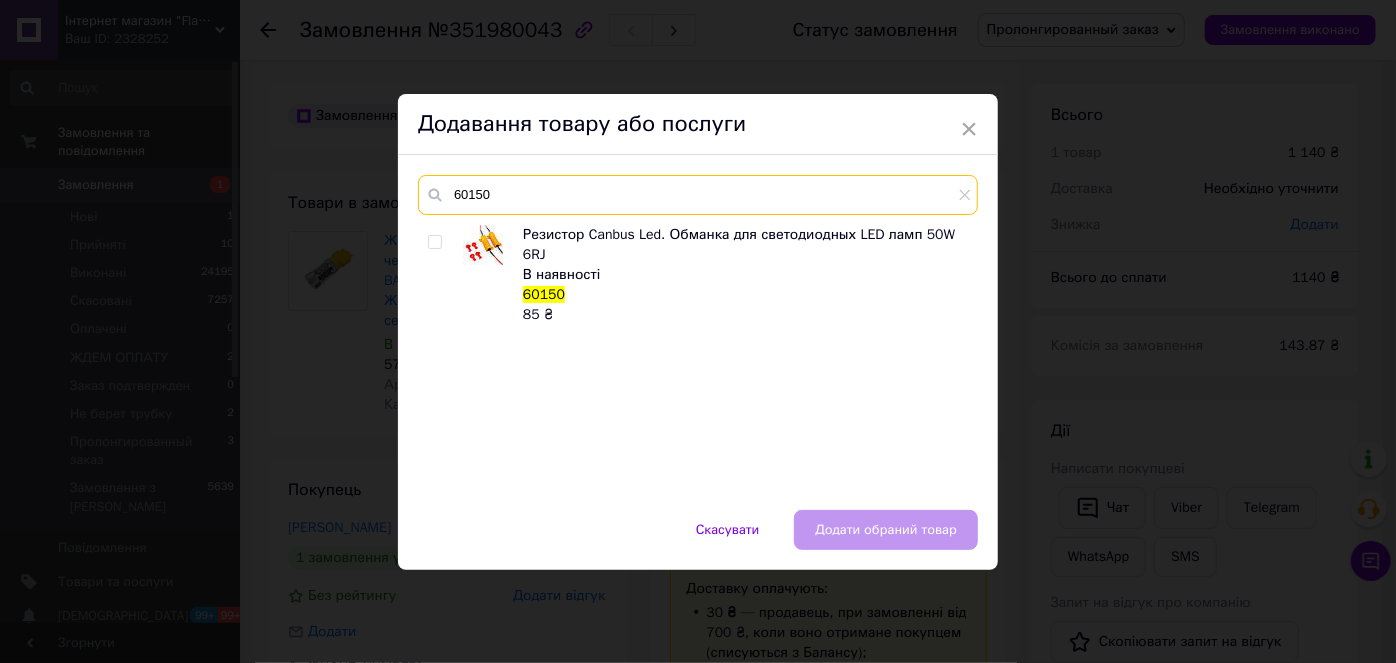 type on "60150" 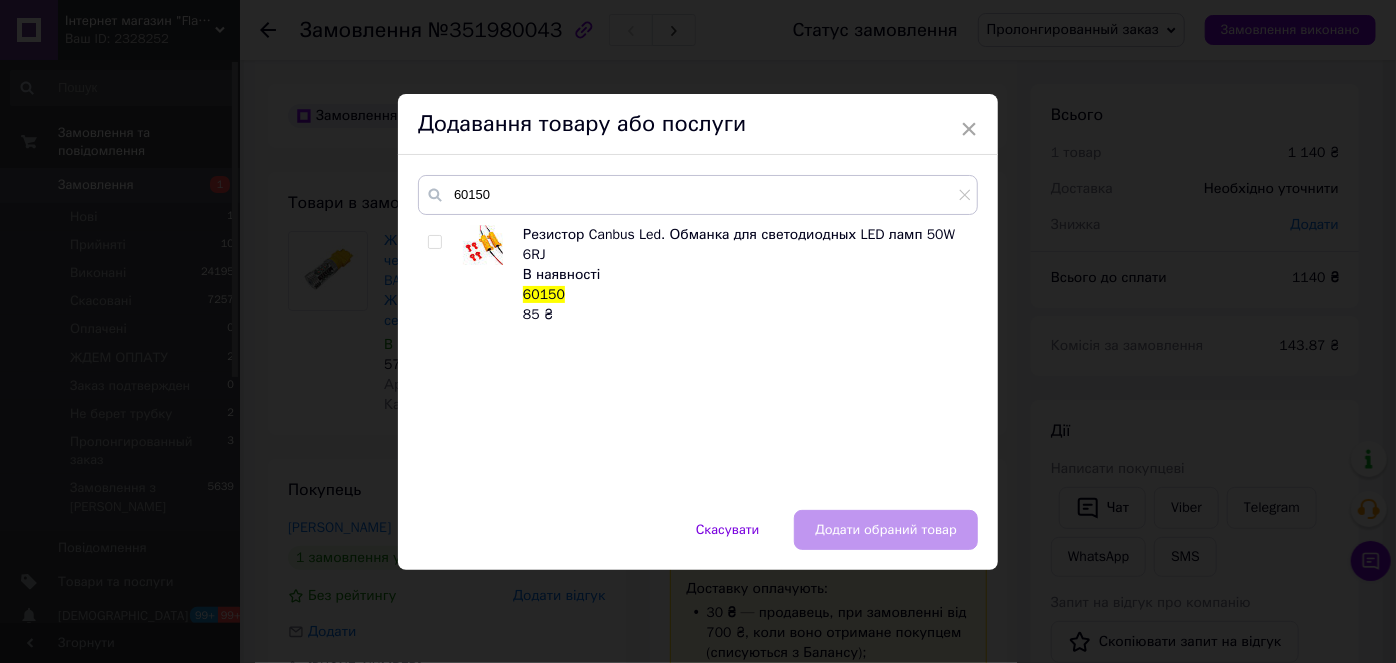 click at bounding box center [434, 242] 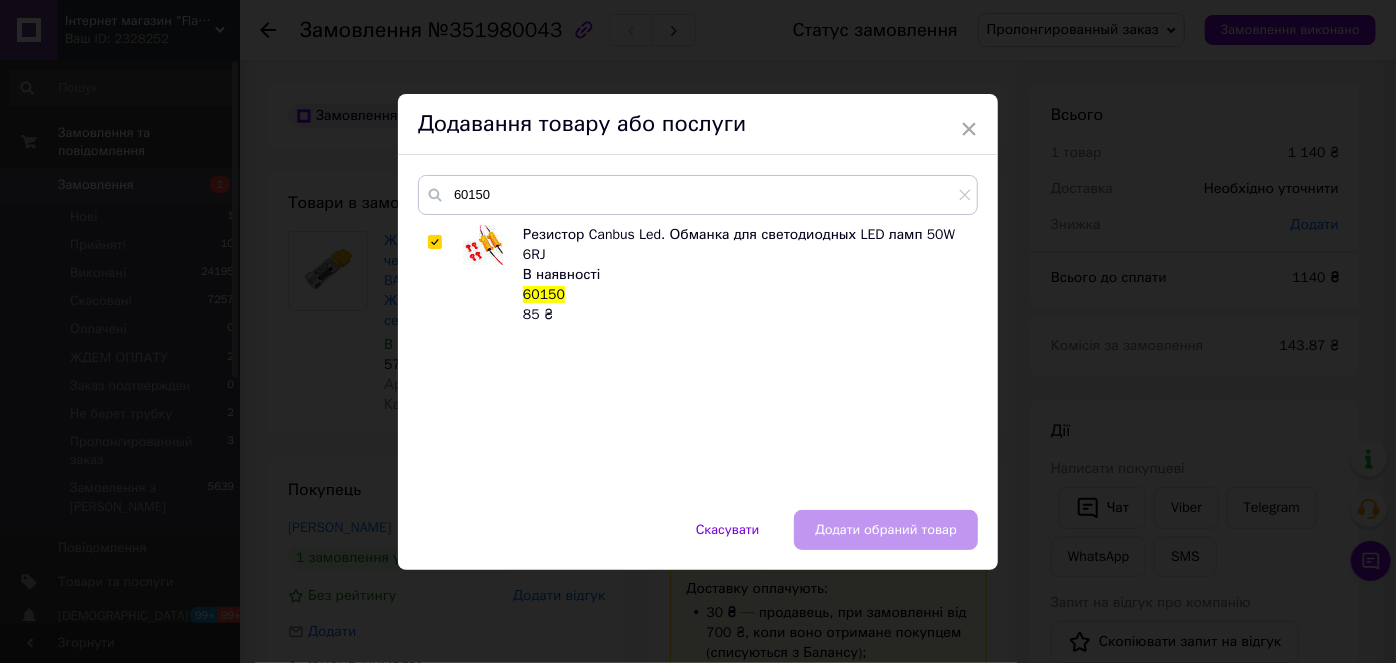 checkbox on "true" 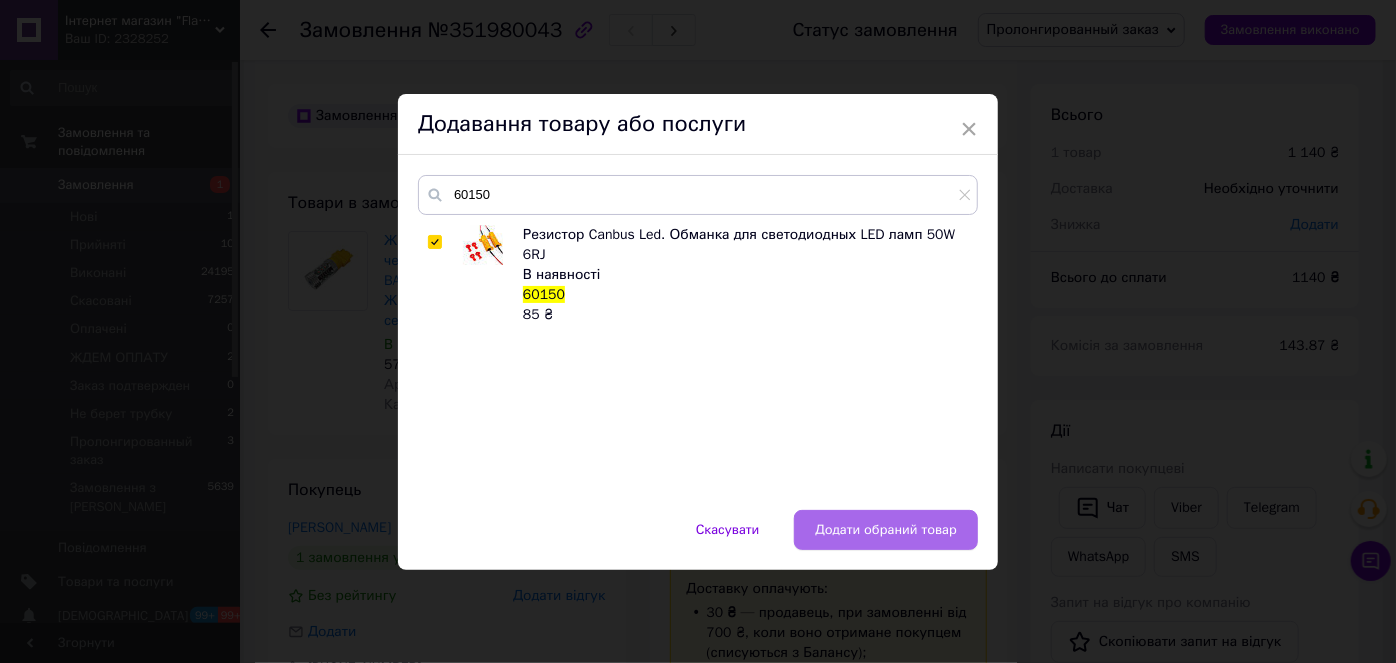 click on "Додати обраний товар" at bounding box center (886, 530) 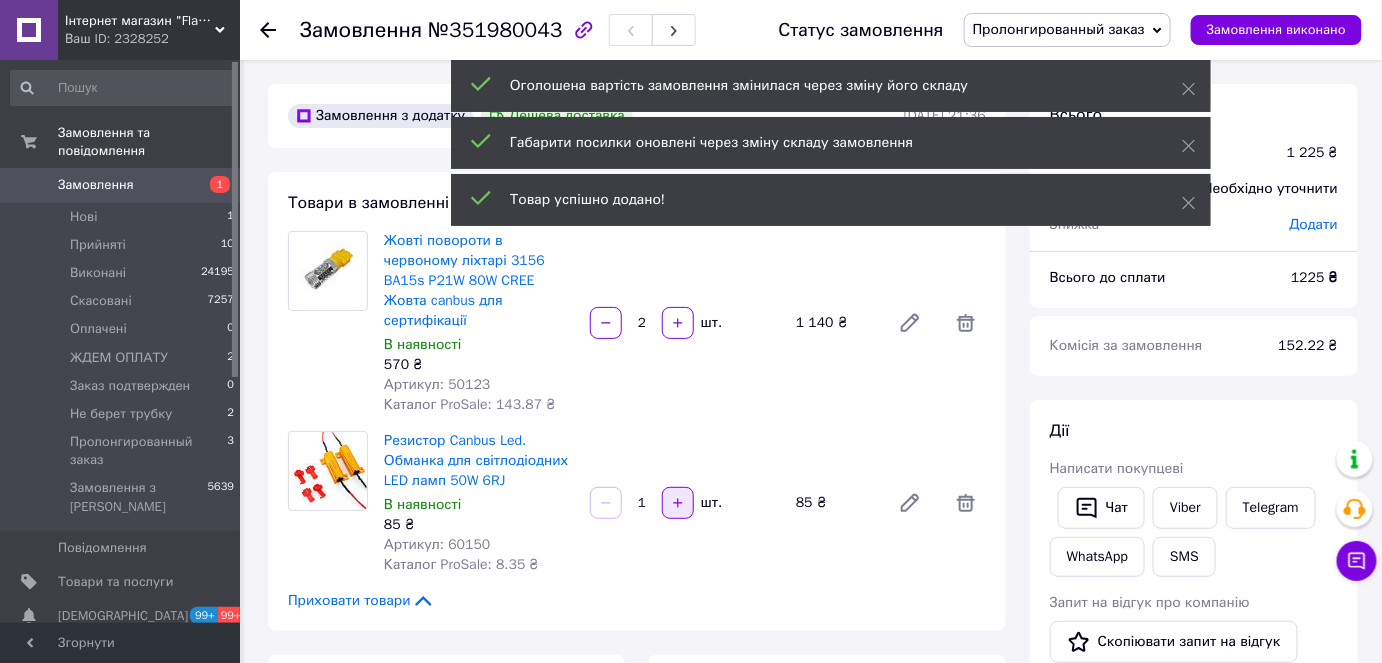 click at bounding box center (678, 503) 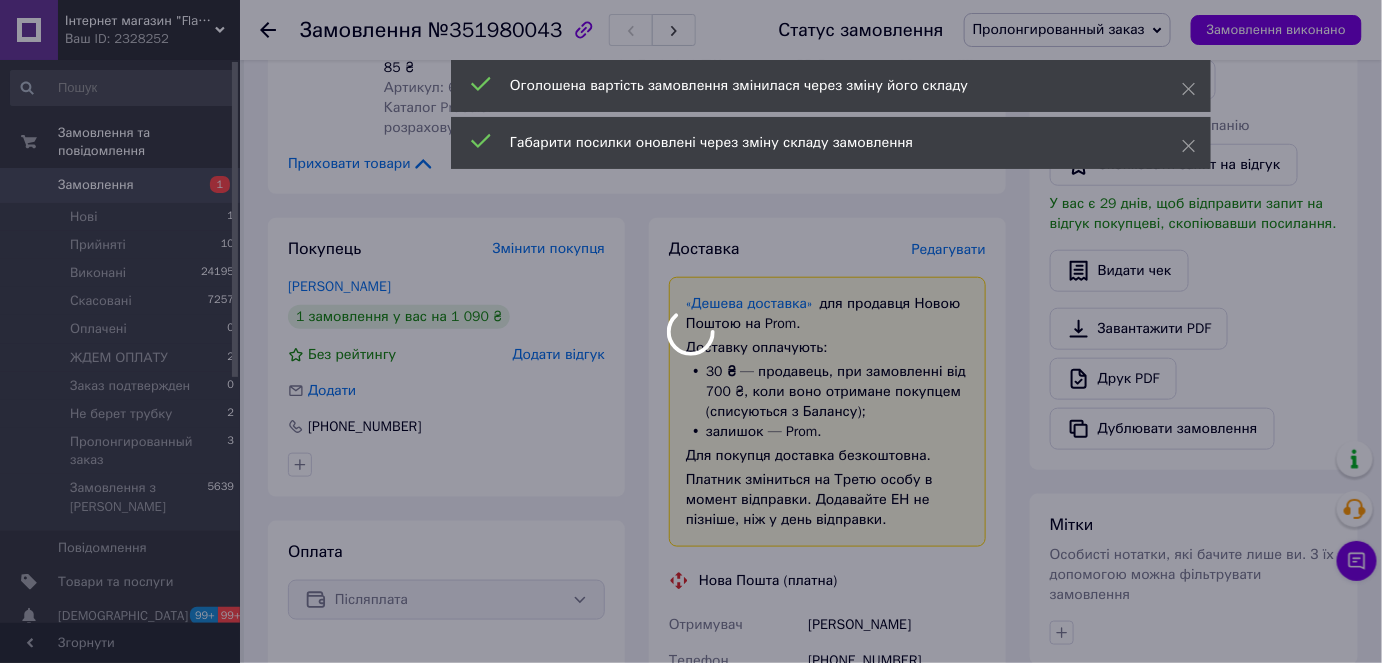 scroll, scrollTop: 727, scrollLeft: 0, axis: vertical 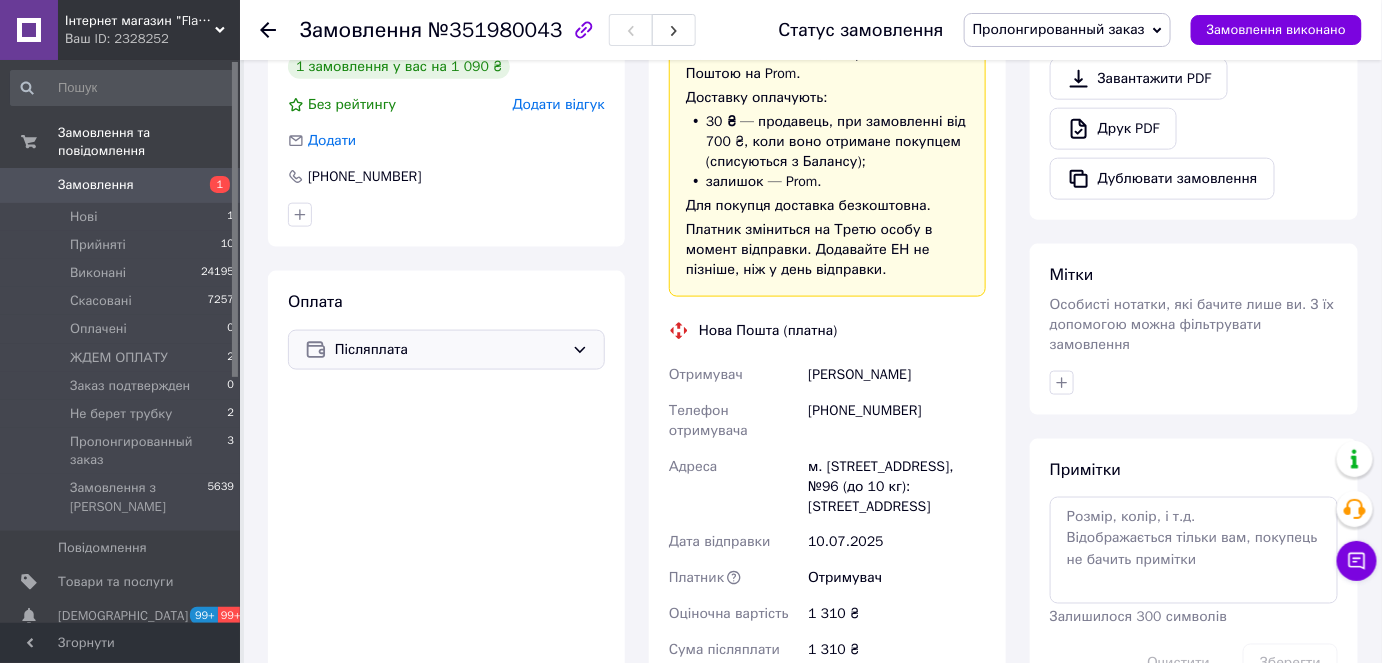 click on "Післяплата" at bounding box center [449, 350] 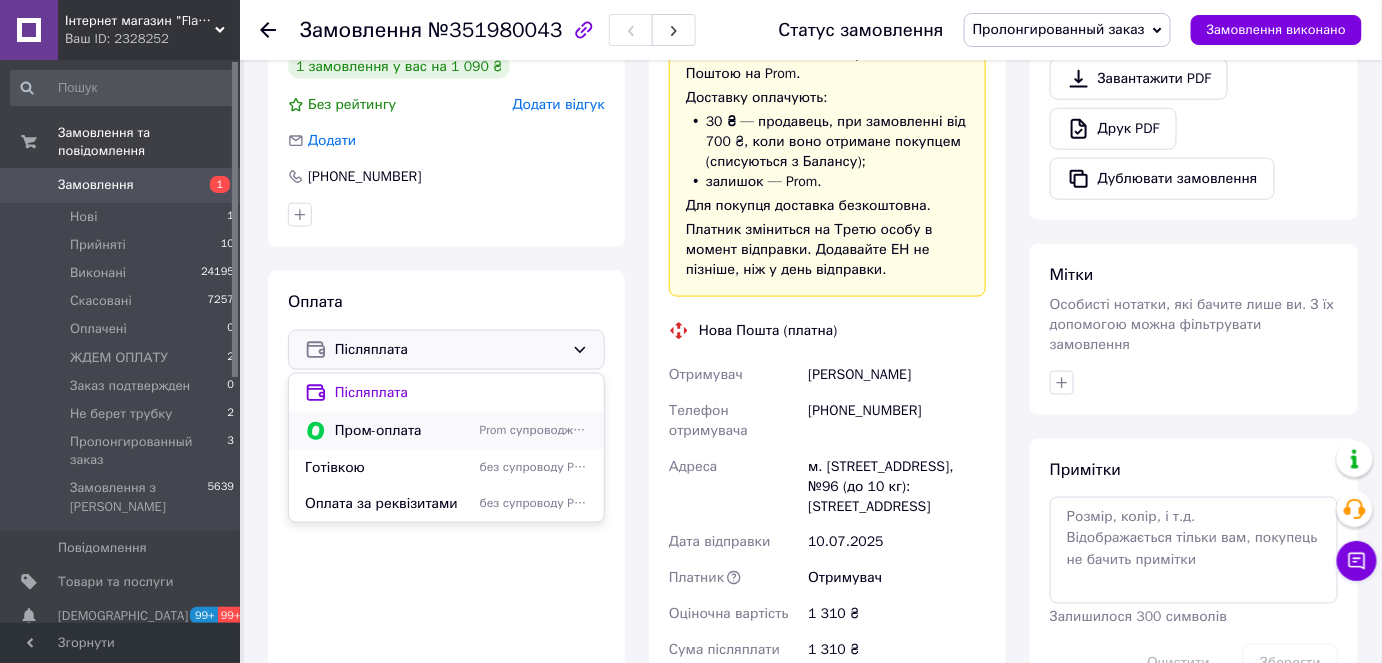 click on "Пром-оплата" at bounding box center [403, 431] 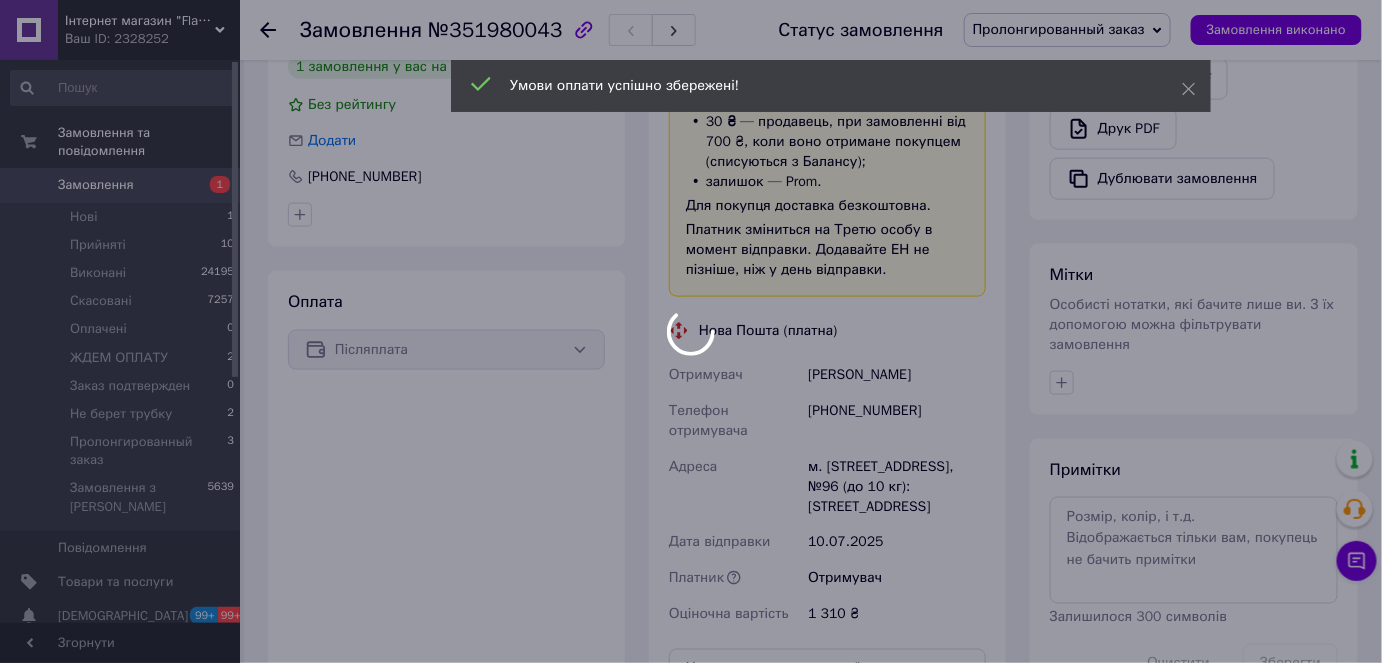 scroll, scrollTop: 164, scrollLeft: 0, axis: vertical 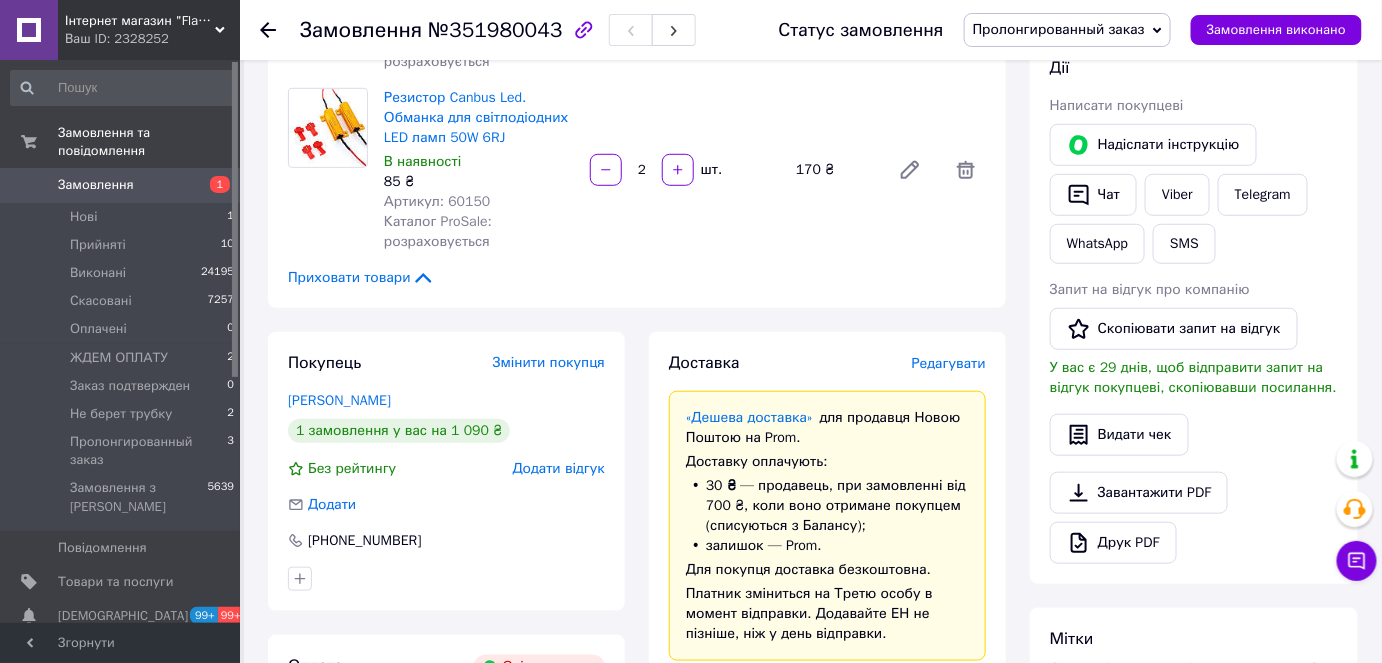 click on "Пролонгированный заказ" at bounding box center (1059, 29) 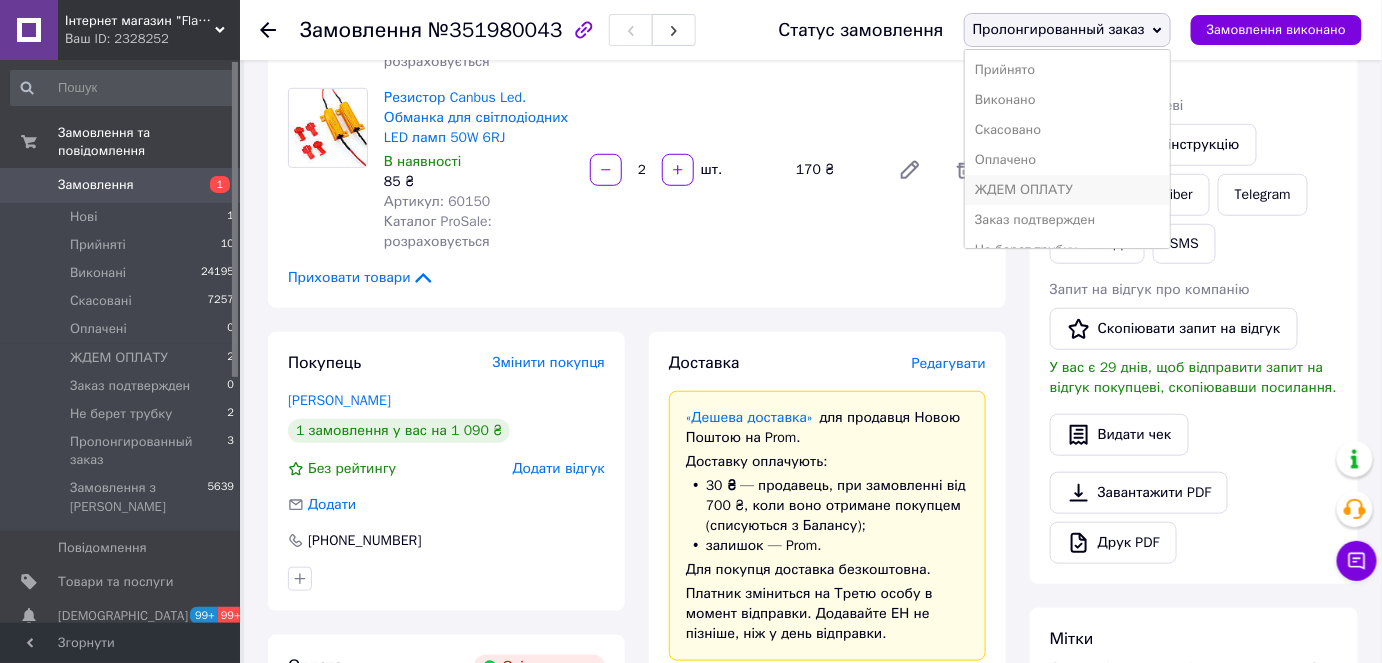 click on "ЖДЕМ ОПЛАТУ" at bounding box center [1067, 190] 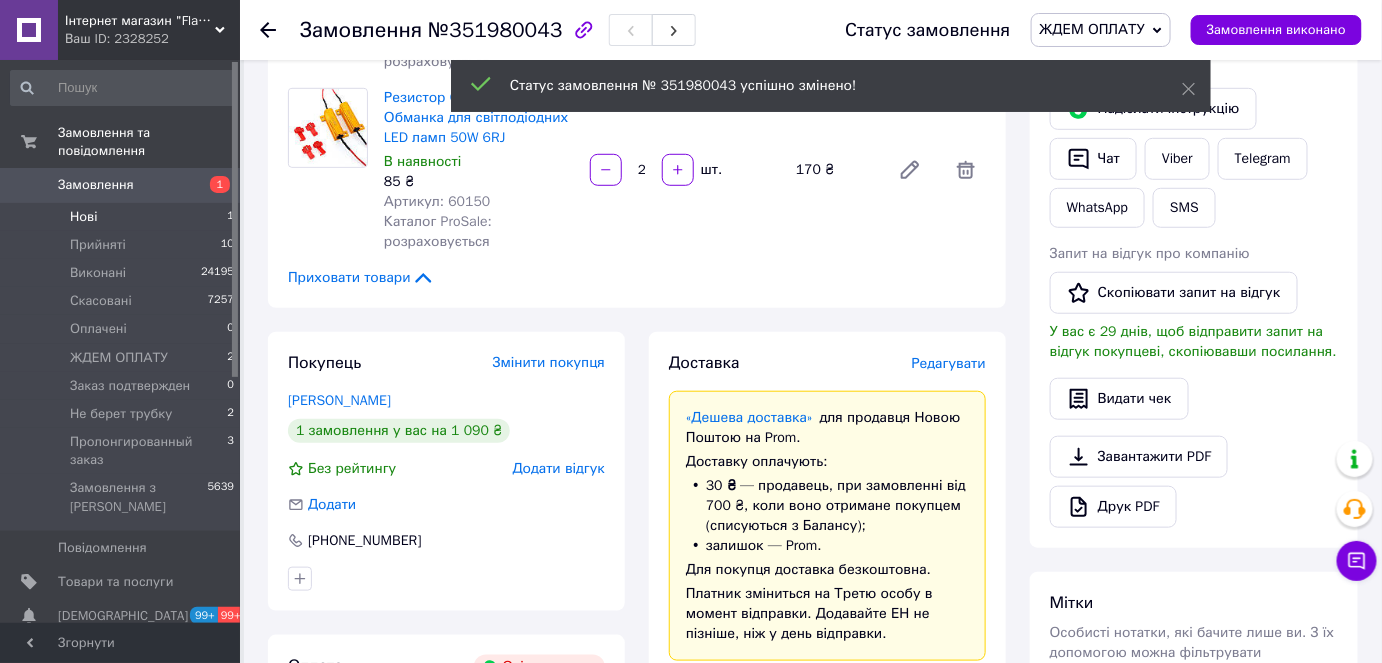 scroll, scrollTop: 212, scrollLeft: 0, axis: vertical 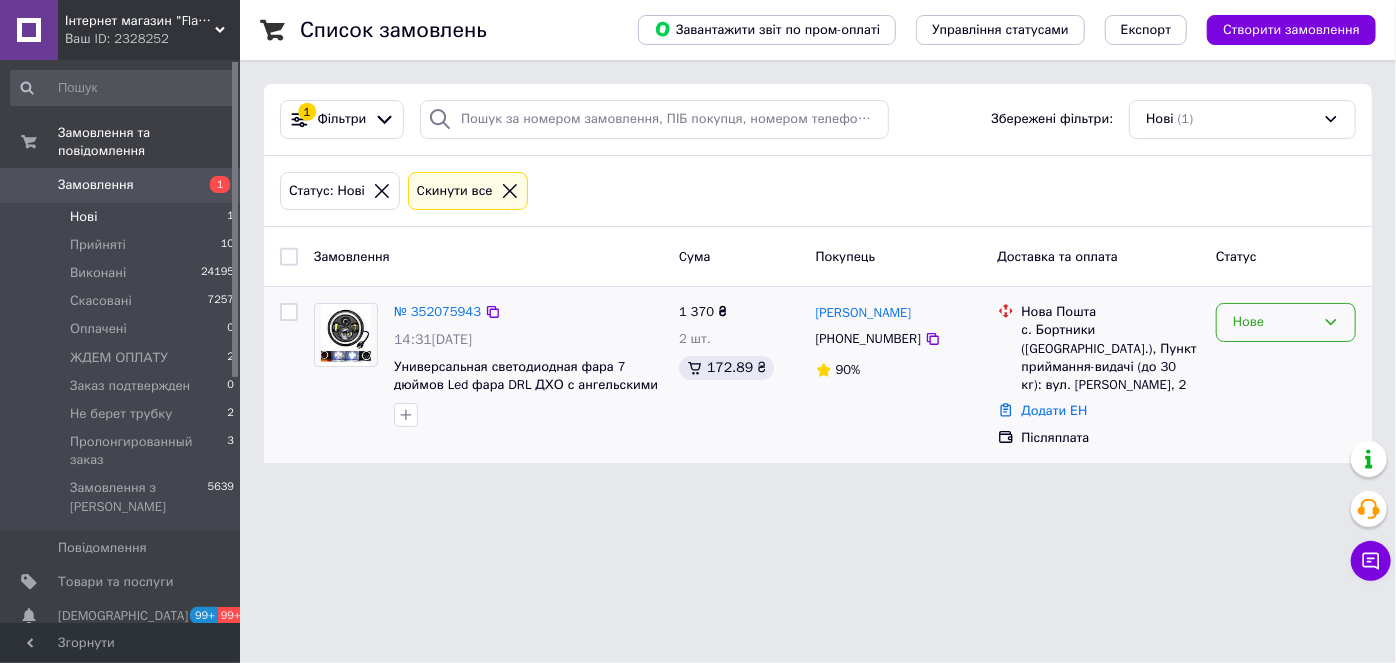 click on "Нове" at bounding box center [1274, 322] 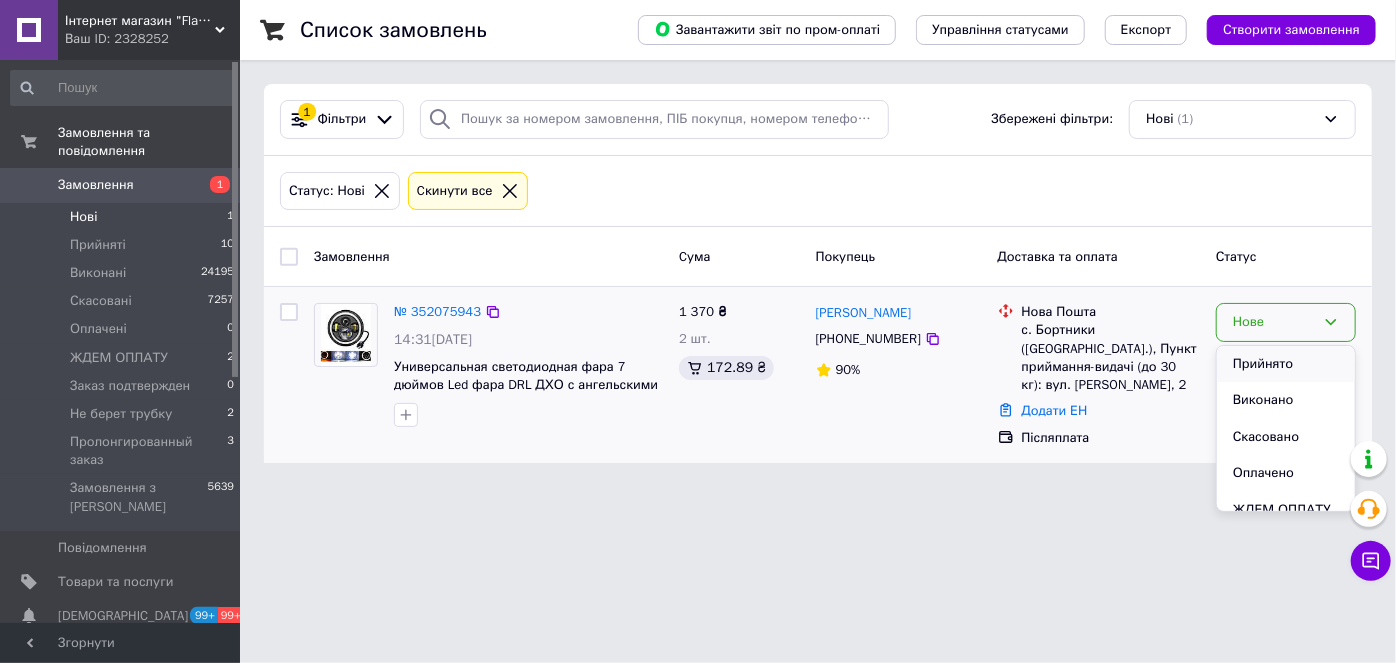 click on "Прийнято" at bounding box center [1286, 364] 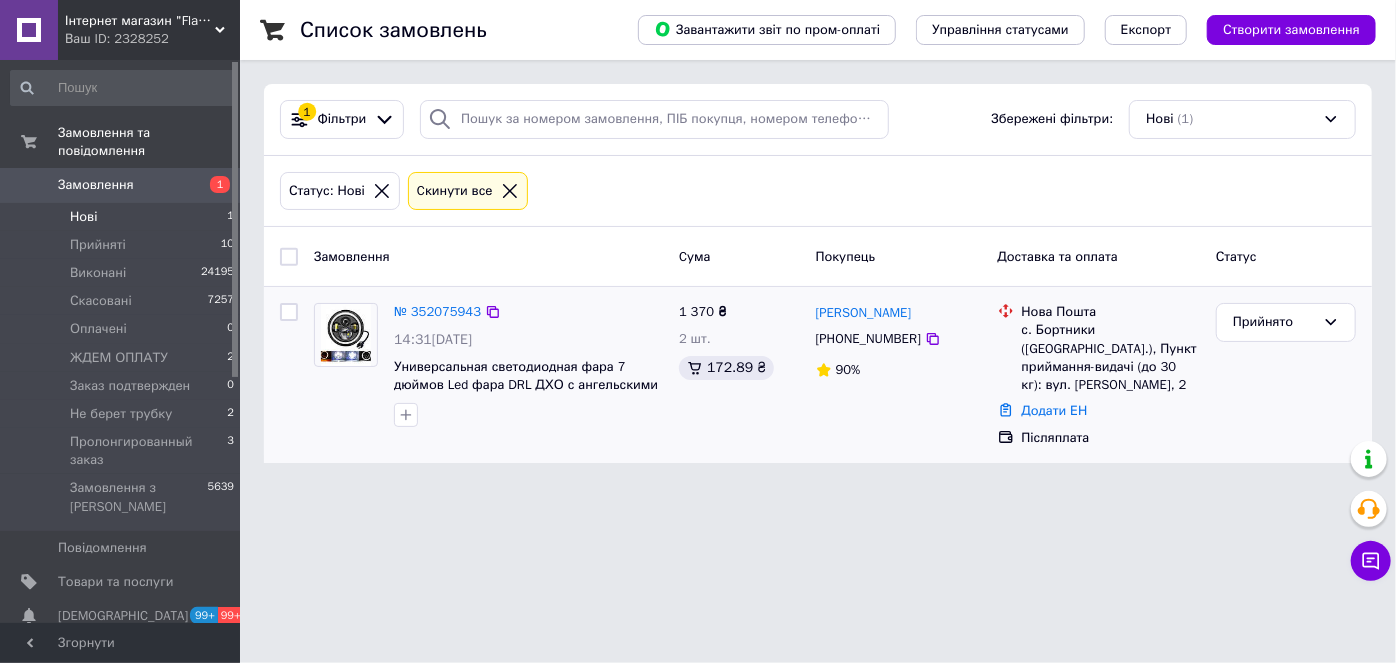 click on "Нові" at bounding box center [83, 217] 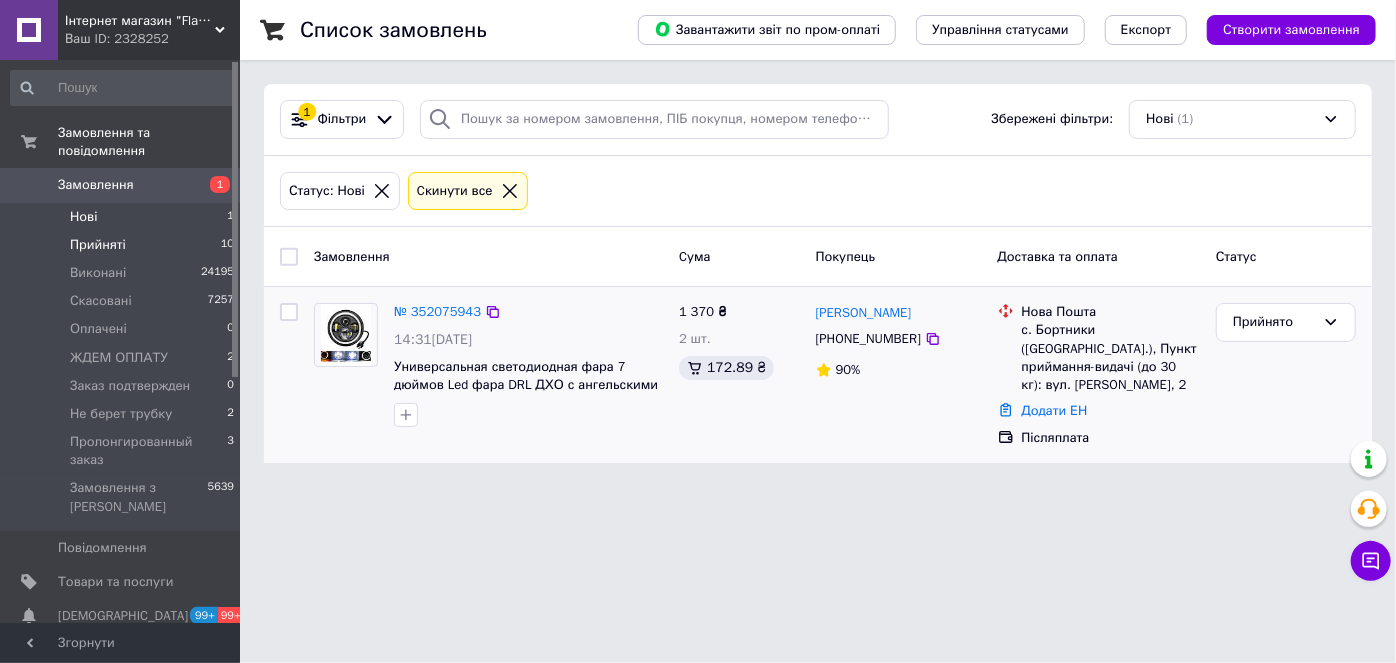 click on "Прийняті" at bounding box center [98, 245] 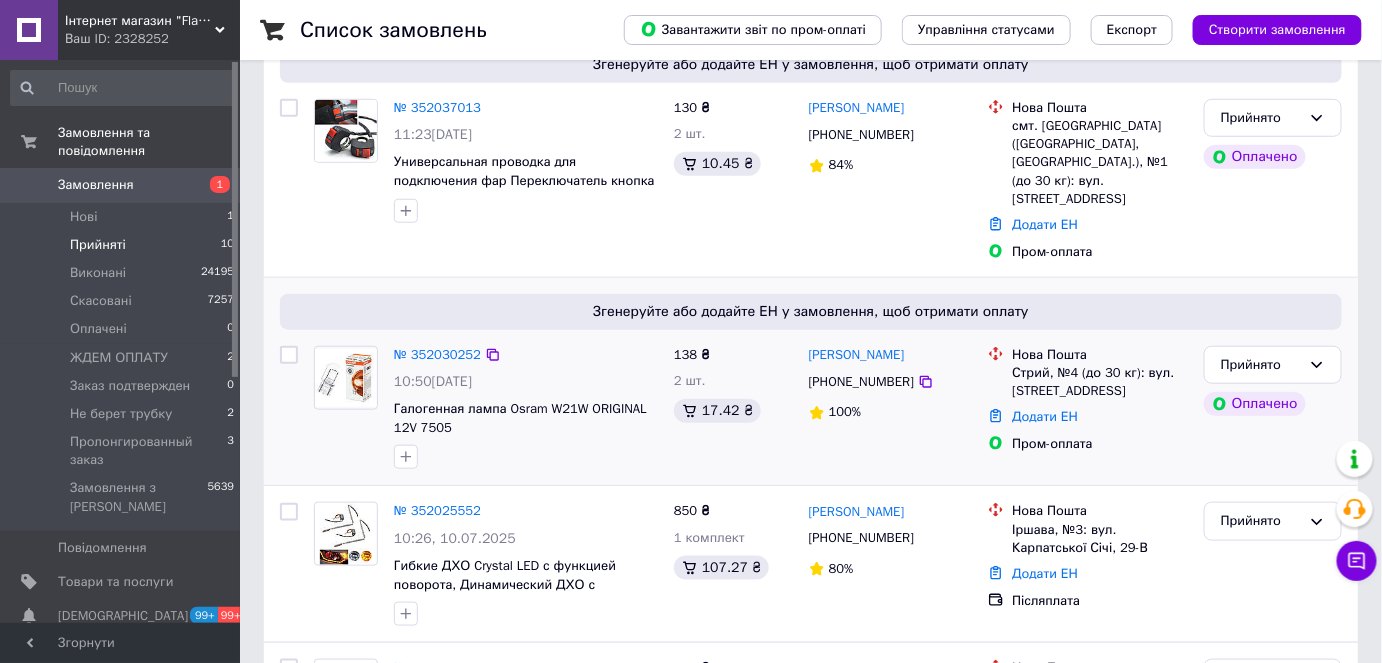 scroll, scrollTop: 636, scrollLeft: 0, axis: vertical 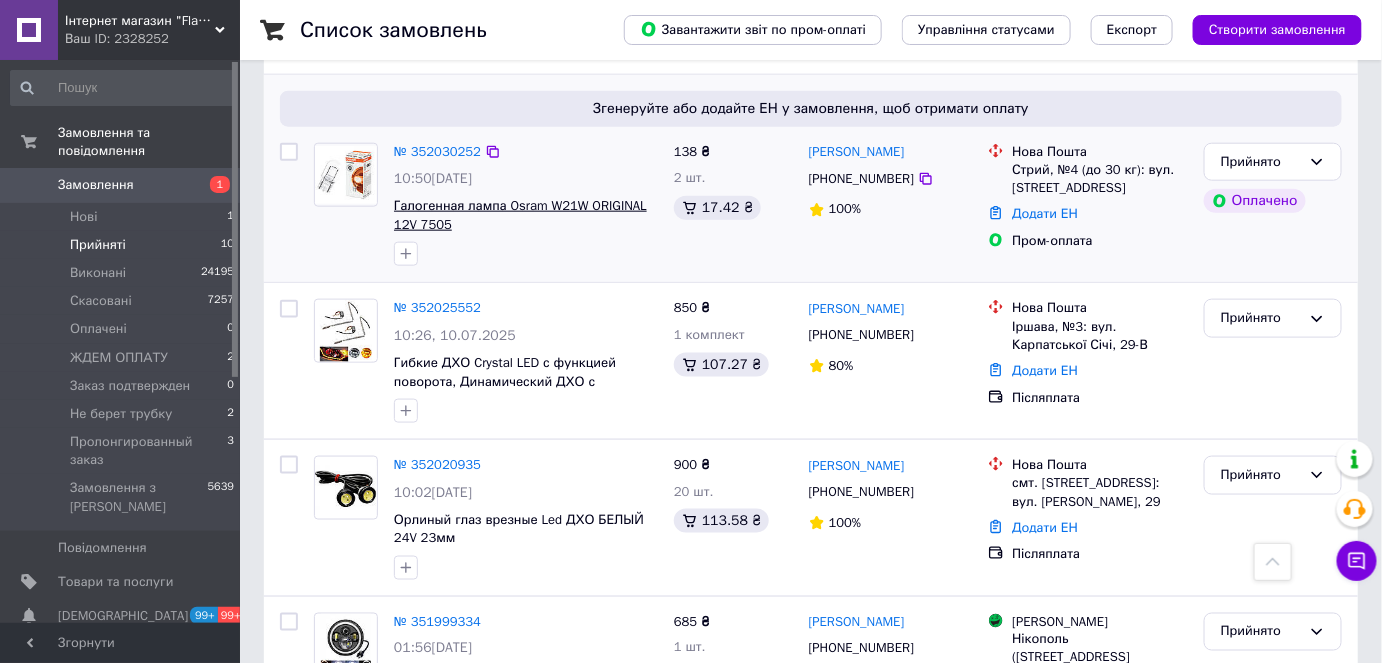click on "Галогенная лампа Osram W21W ORIGINAL 12V 7505" at bounding box center (520, 215) 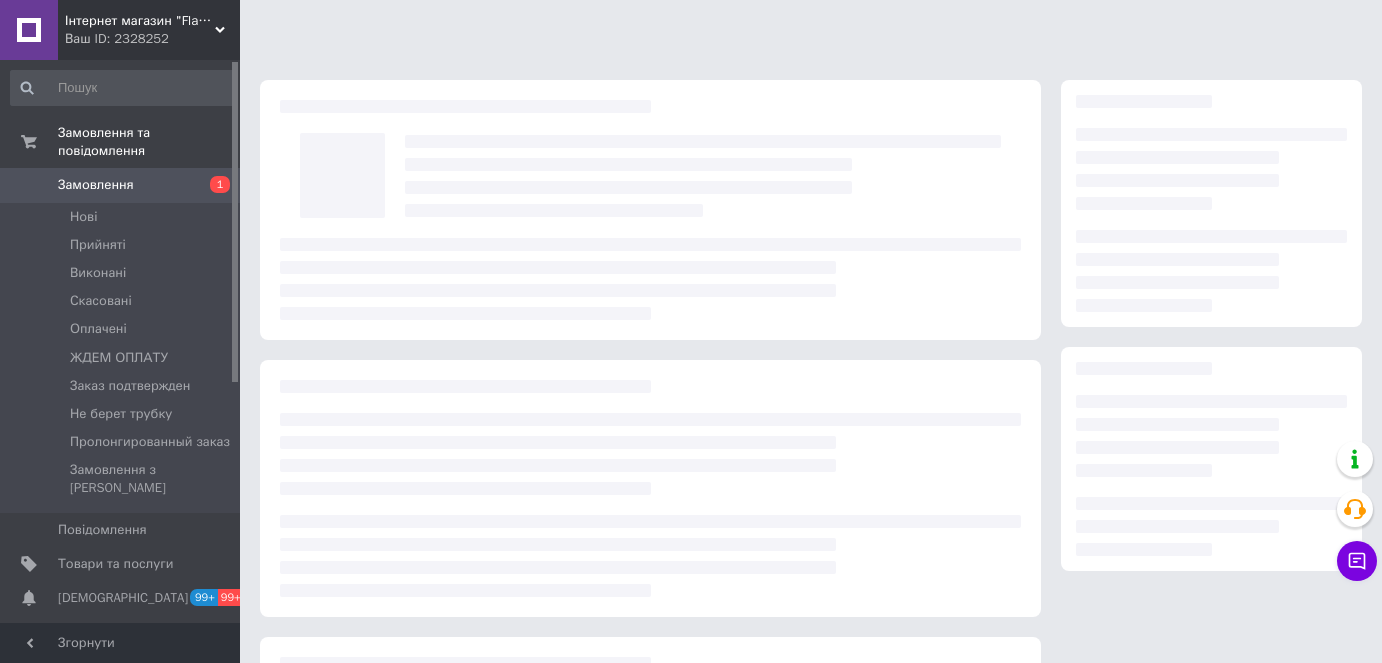 scroll, scrollTop: 0, scrollLeft: 0, axis: both 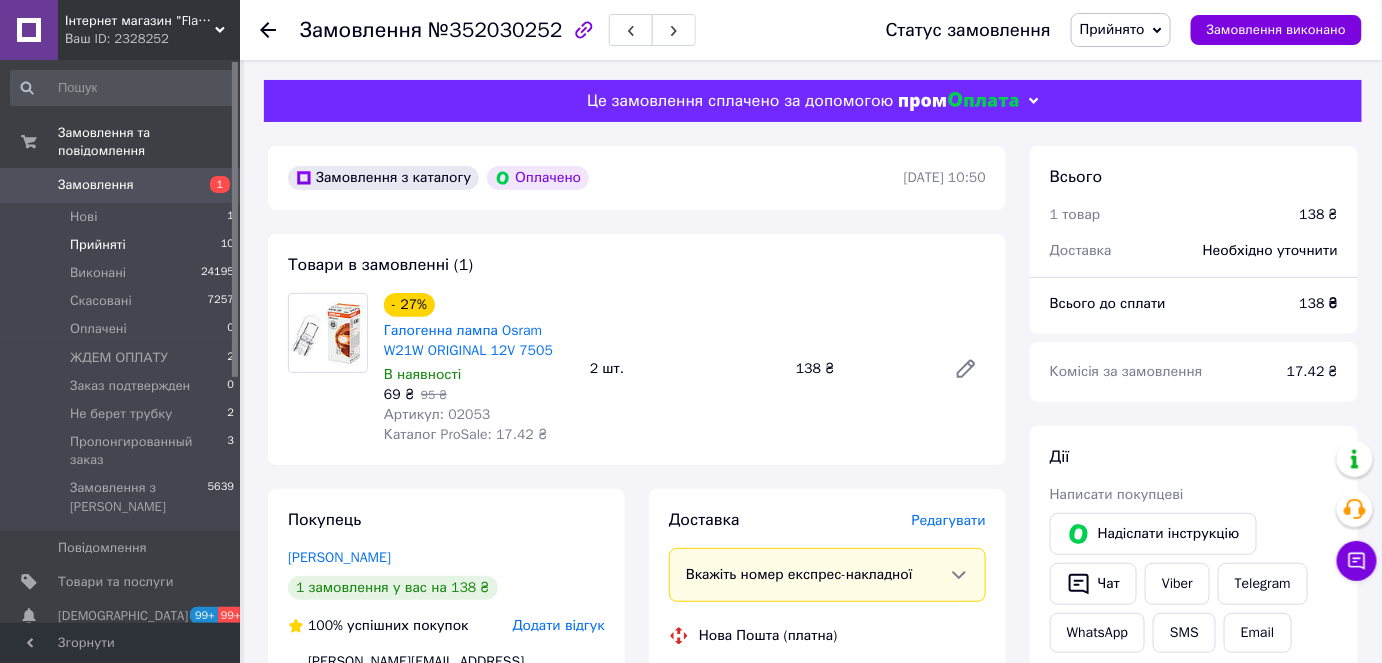 click on "Прийняті" at bounding box center [98, 245] 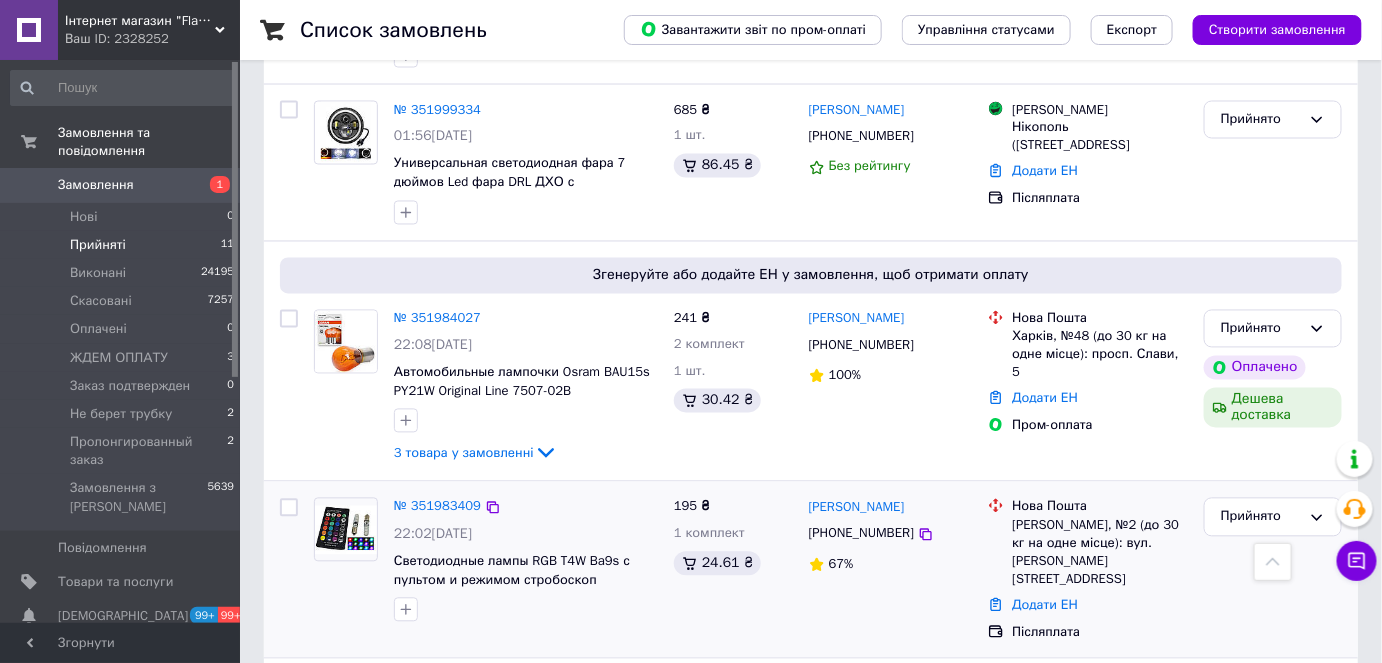 scroll, scrollTop: 1363, scrollLeft: 0, axis: vertical 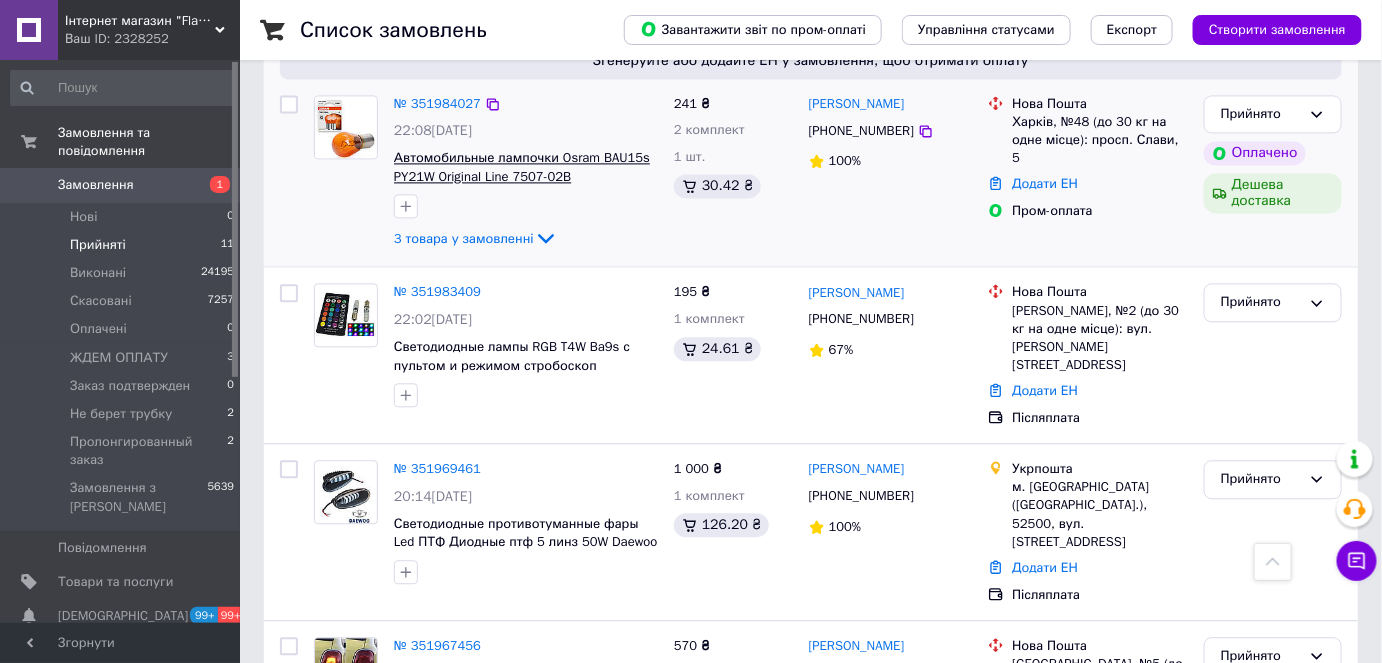 click on "Автомобильные лампочки Osram BAU15s PY21W Original Line 7507-02B" at bounding box center [522, 167] 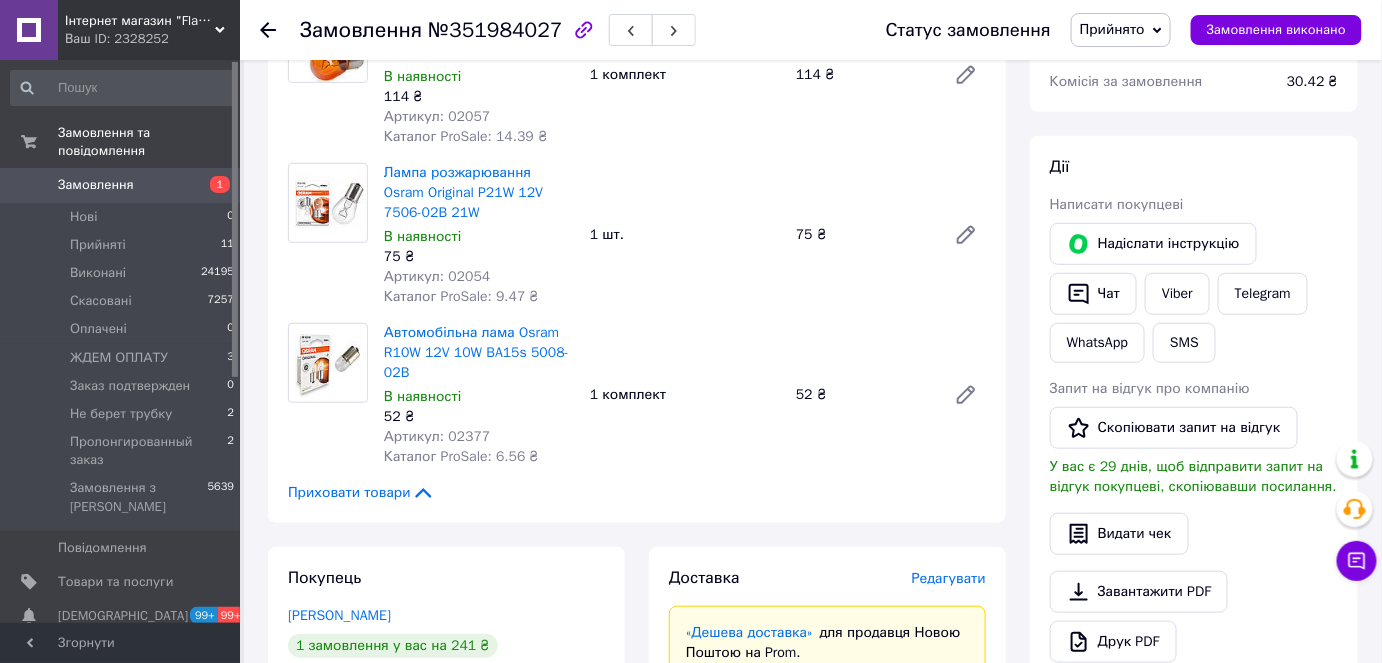 scroll, scrollTop: 272, scrollLeft: 0, axis: vertical 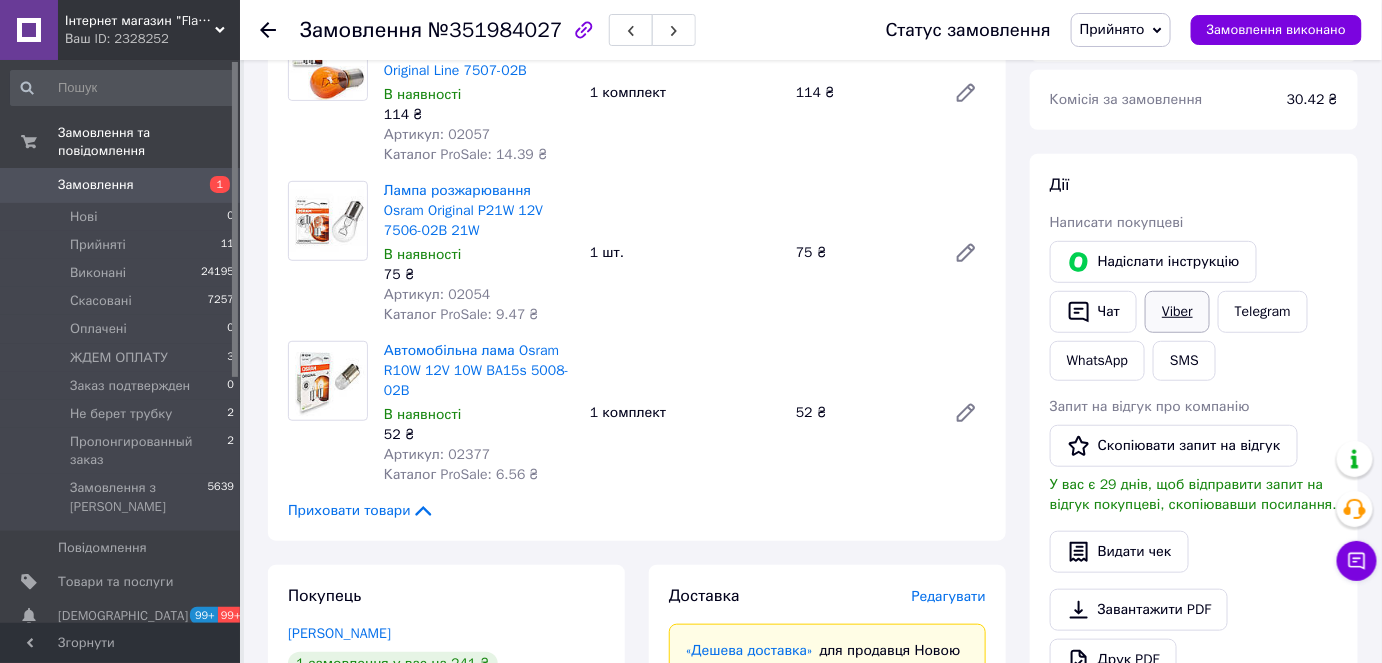 click on "Viber" at bounding box center (1177, 312) 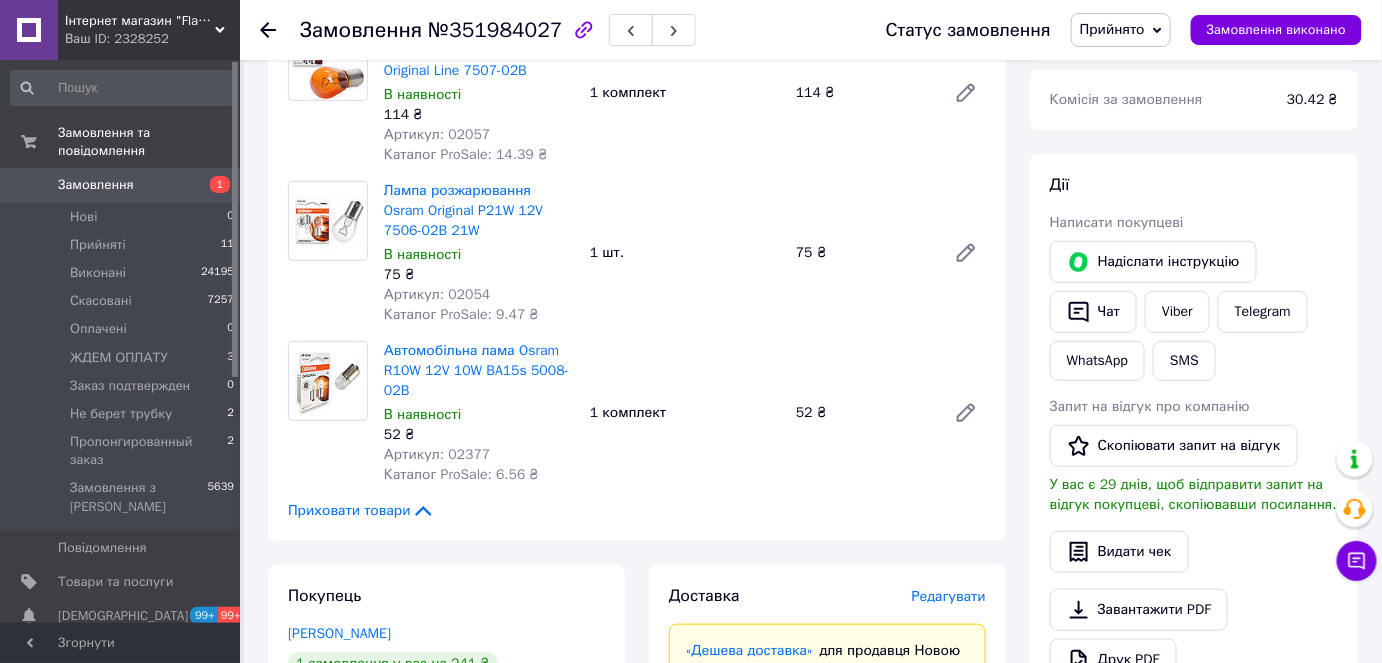 drag, startPoint x: 354, startPoint y: 558, endPoint x: 378, endPoint y: 584, distance: 35.383614 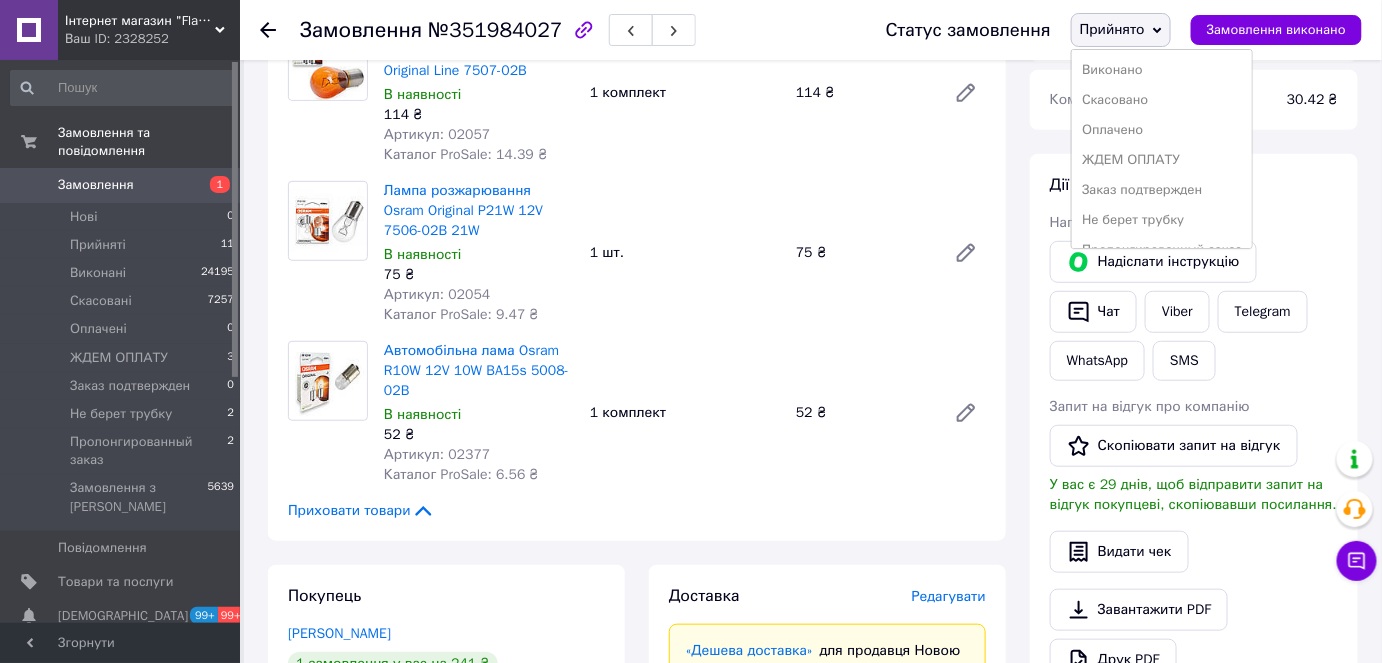 drag, startPoint x: 1157, startPoint y: 214, endPoint x: 1149, endPoint y: 237, distance: 24.351591 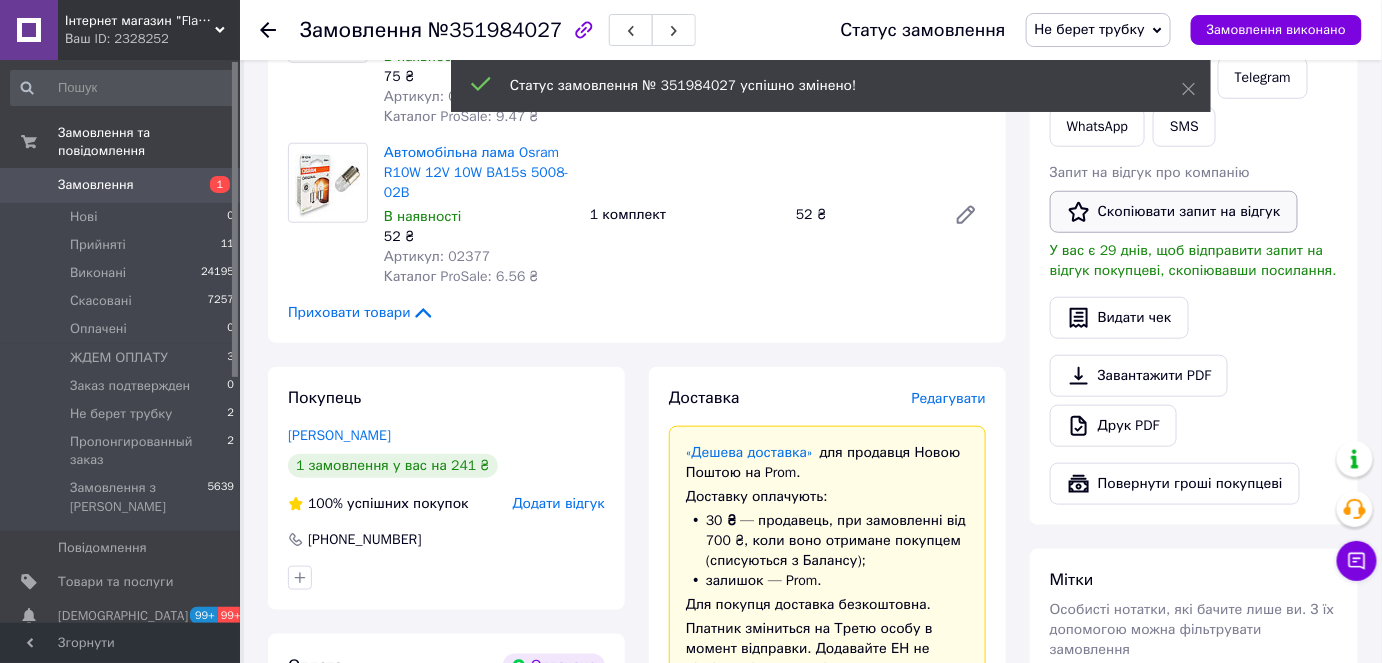 scroll, scrollTop: 363, scrollLeft: 0, axis: vertical 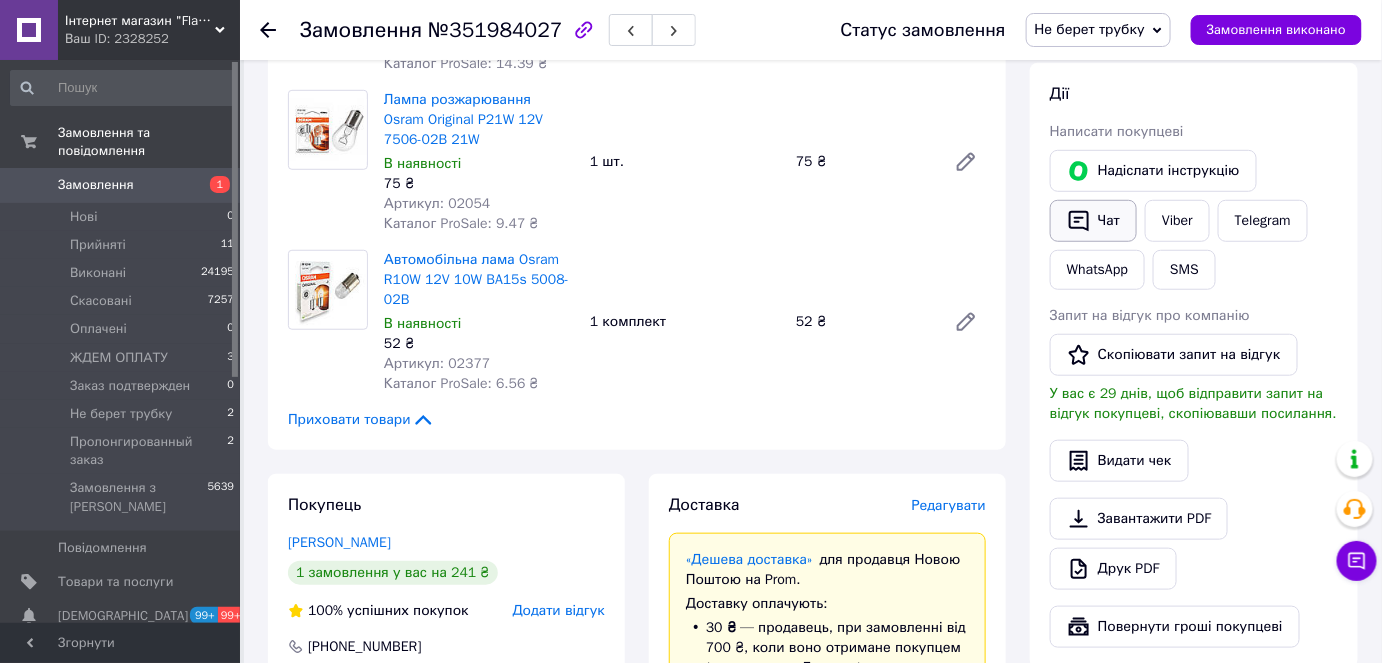 drag, startPoint x: 1124, startPoint y: 226, endPoint x: 1136, endPoint y: 248, distance: 25.059929 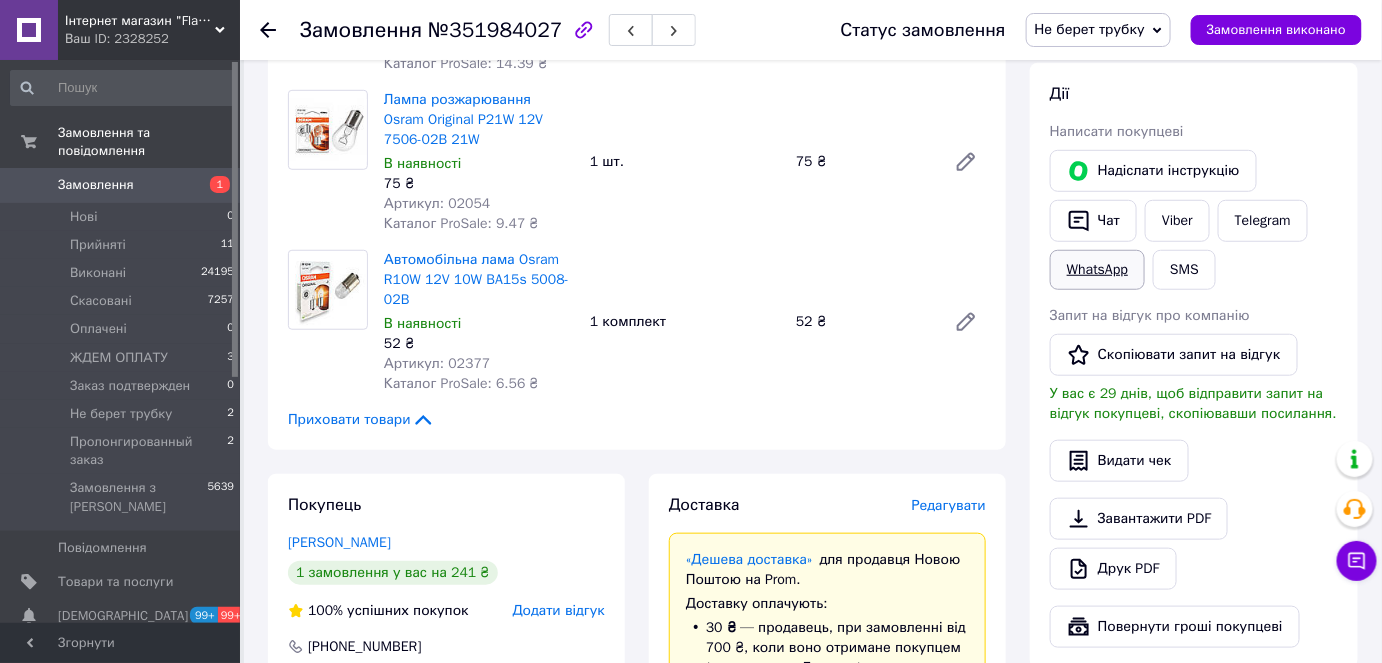 click on "Чат" at bounding box center (1093, 221) 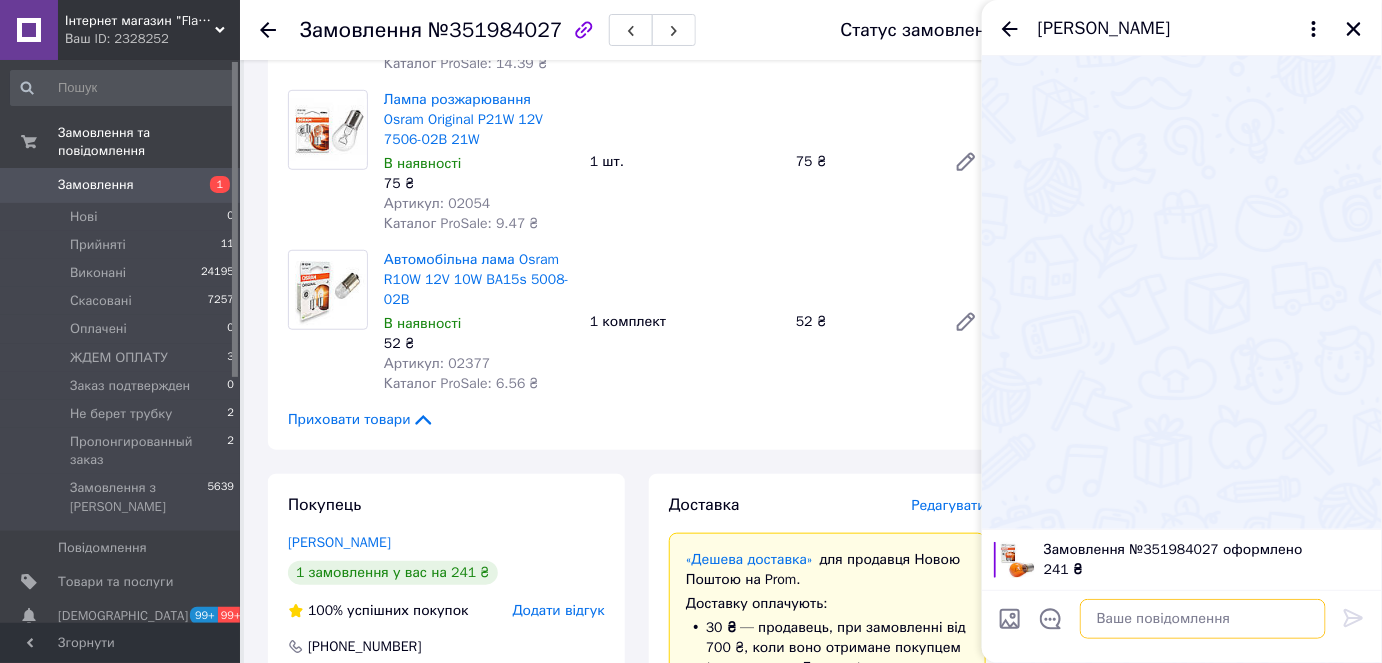 paste on "Доброго дня! Не можу вам додзвонитися це інтернет магазин" 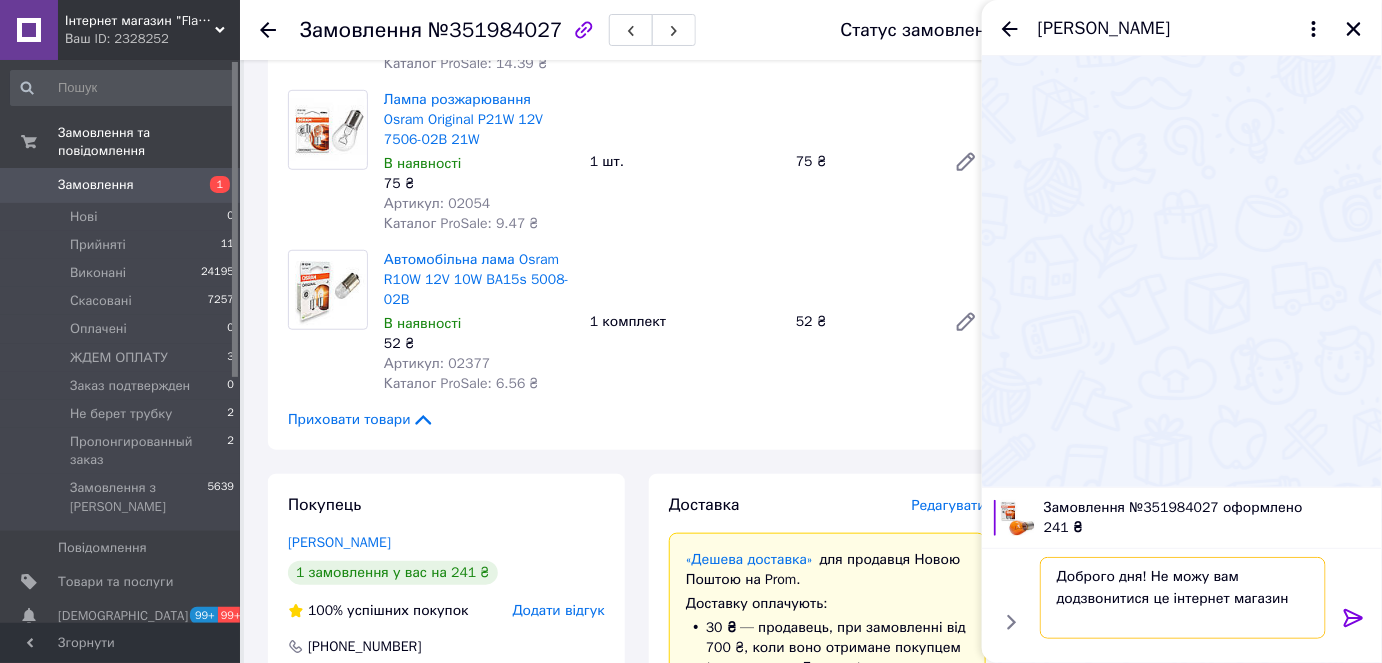 type on "Доброго дня! Не можу вам додзвонитися це інтернет магазин" 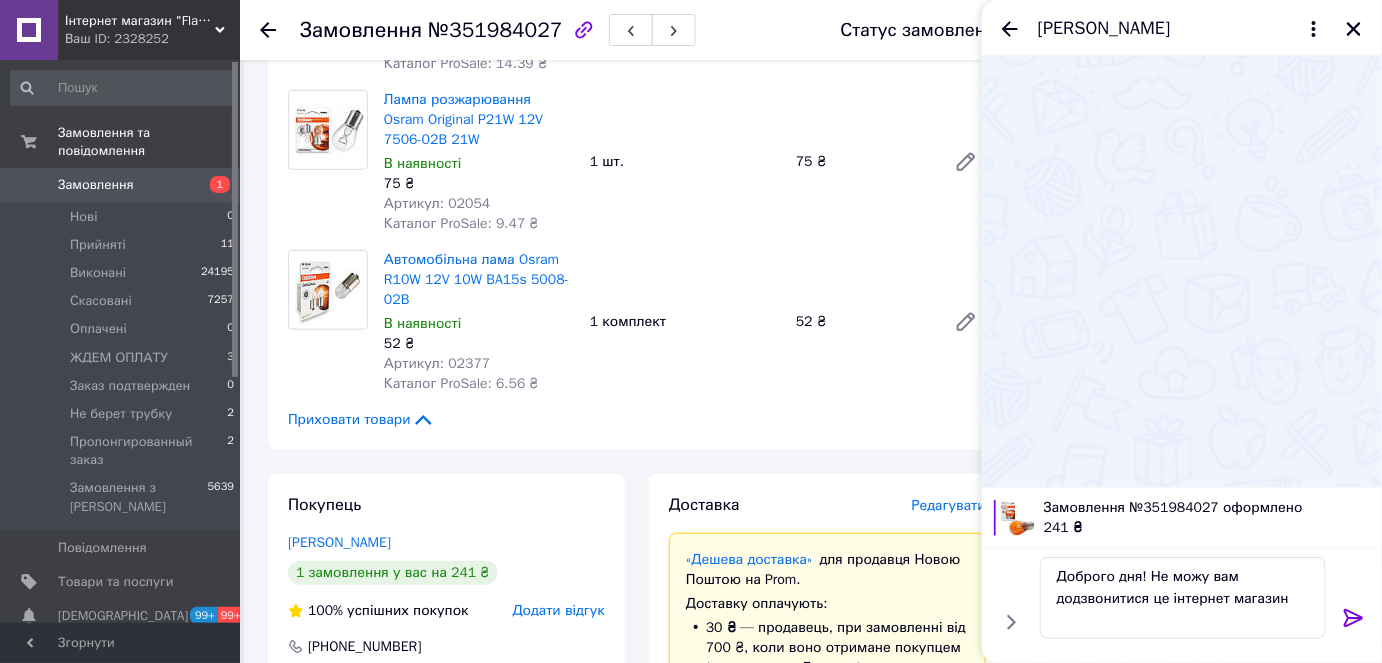 click on "241 ₴" at bounding box center (1207, 528) 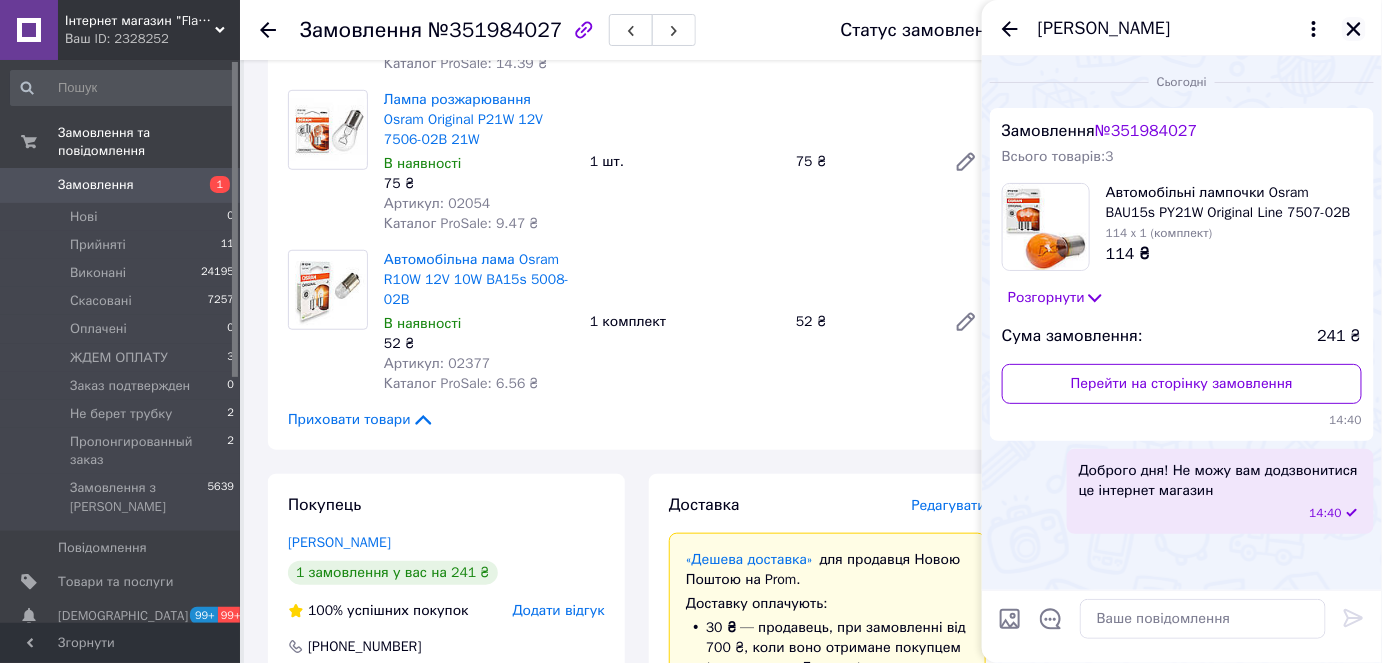 click 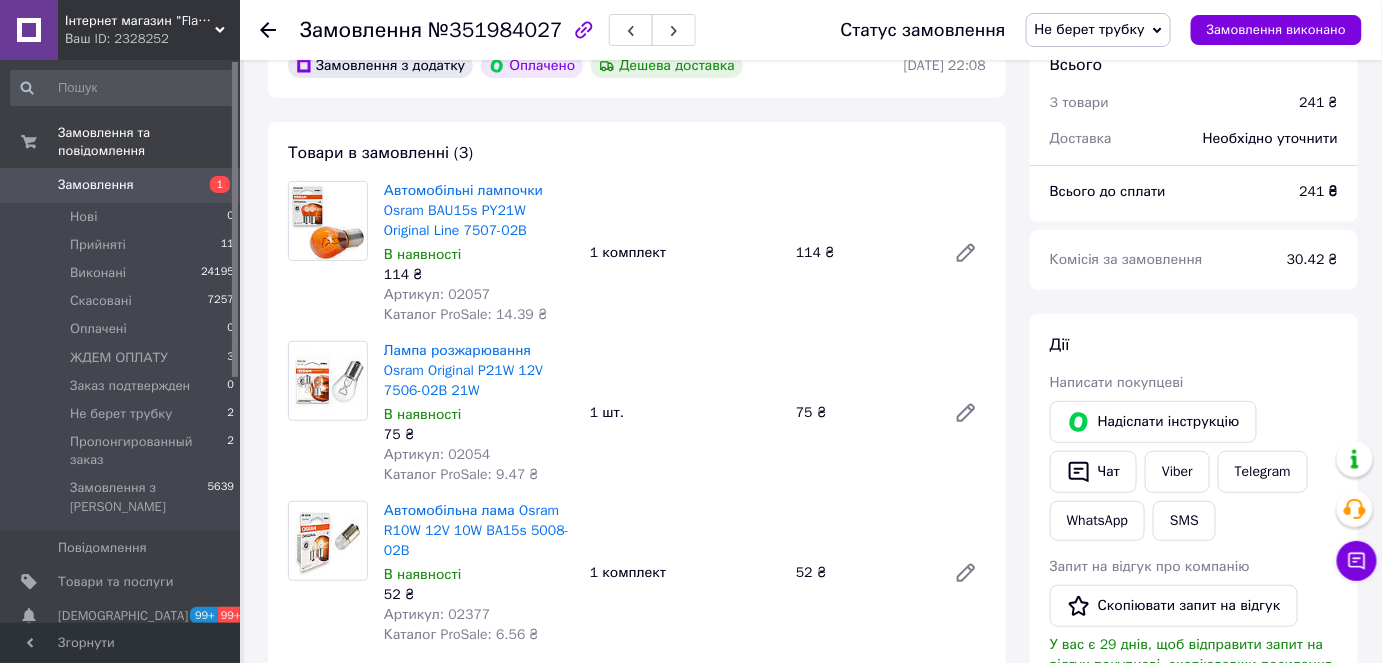 scroll, scrollTop: 0, scrollLeft: 0, axis: both 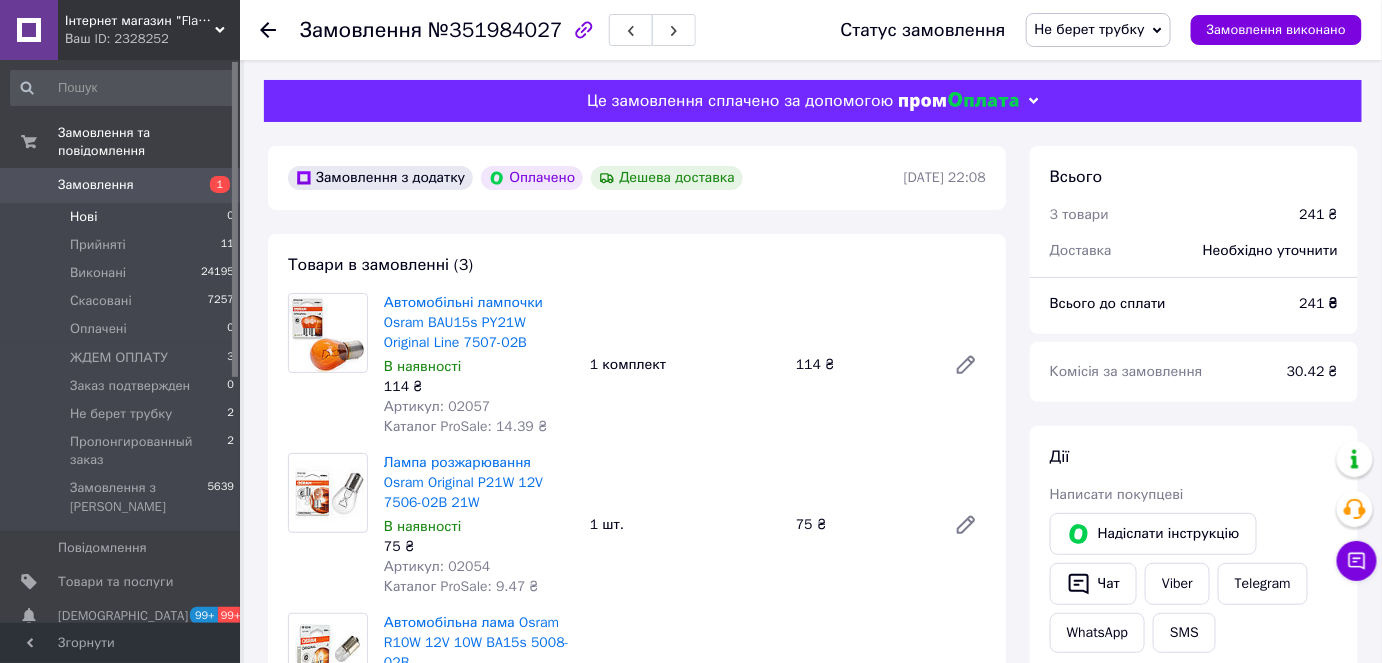 click on "Нові 0" at bounding box center (123, 217) 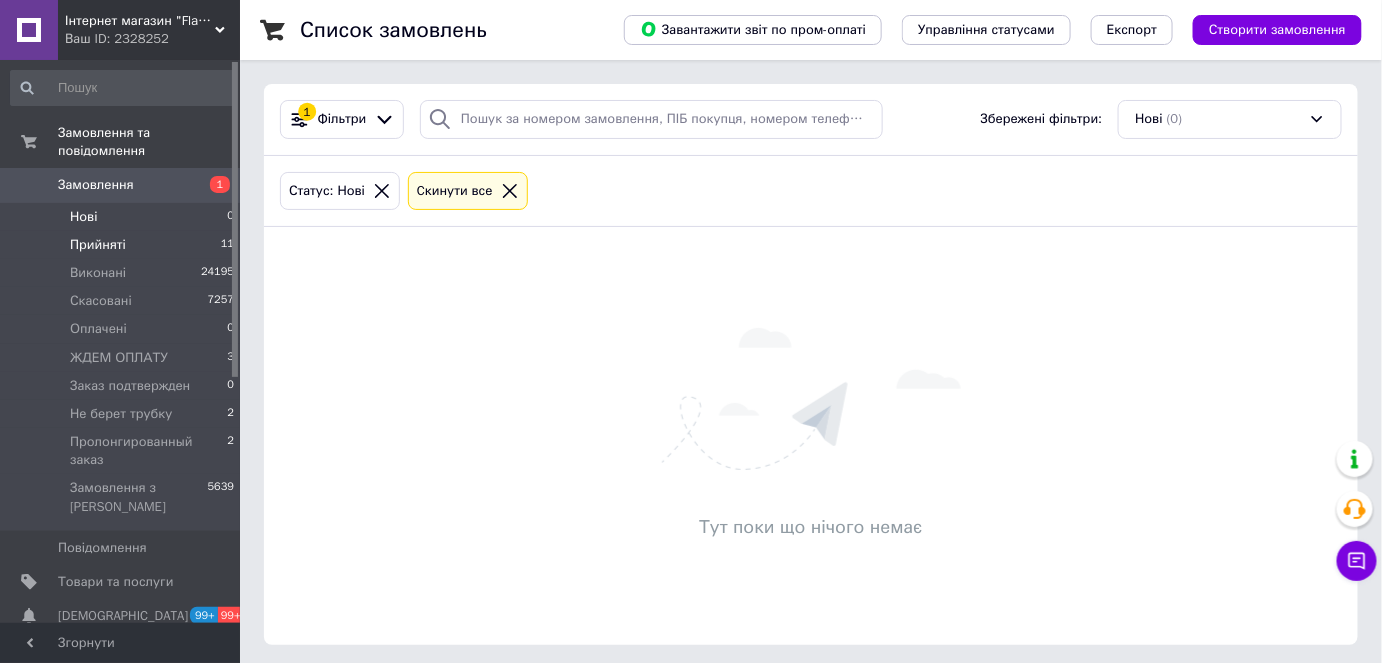 click on "Прийняті" at bounding box center [98, 245] 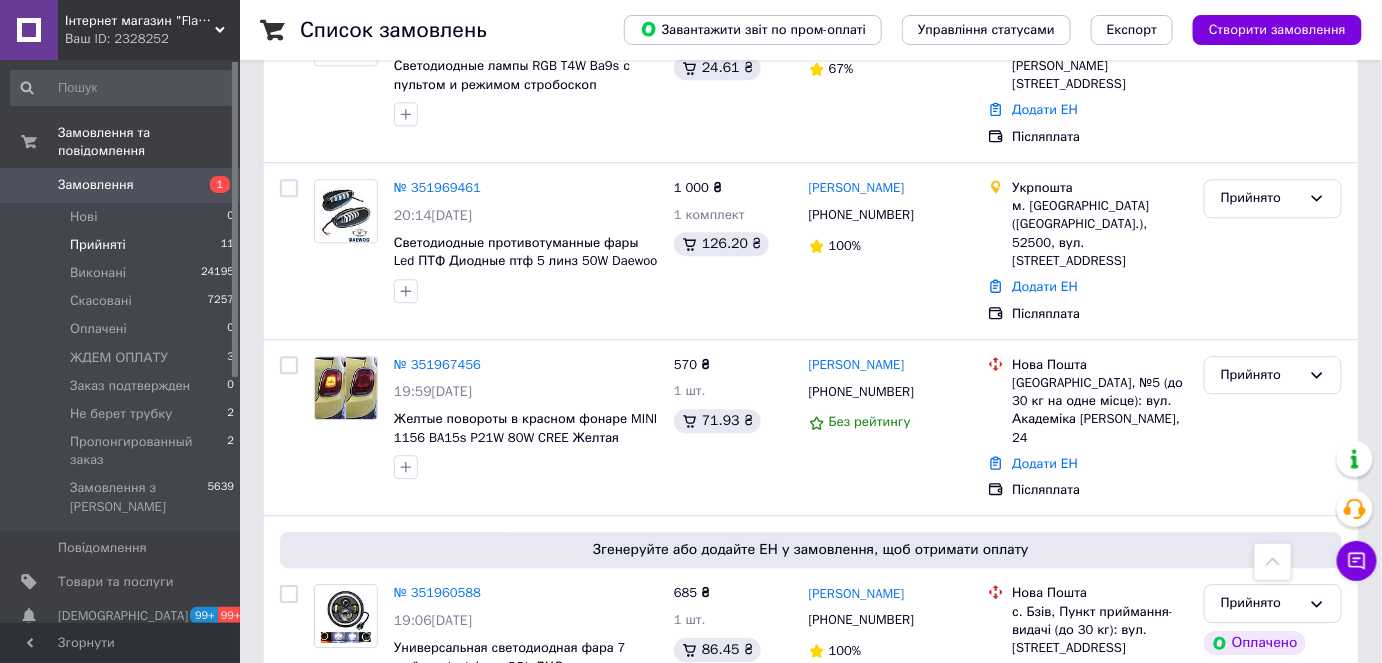 scroll, scrollTop: 1653, scrollLeft: 0, axis: vertical 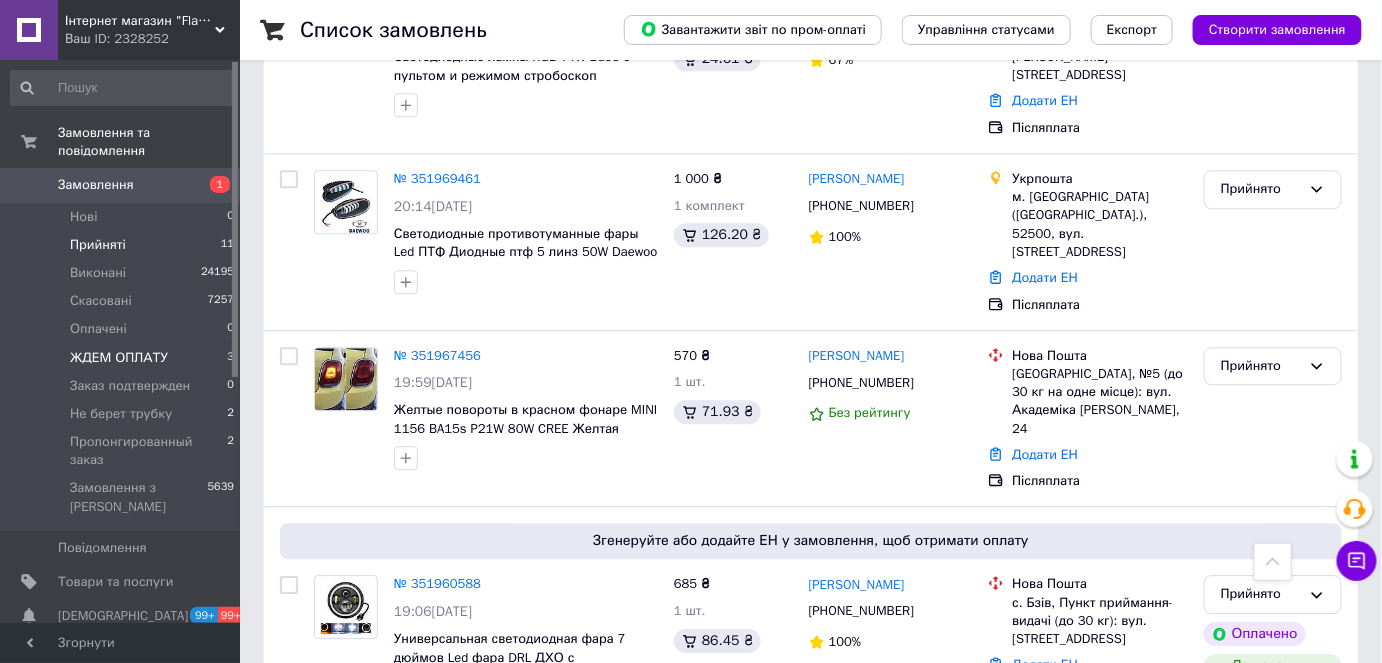 click on "ЖДЕМ ОПЛАТУ" at bounding box center [119, 358] 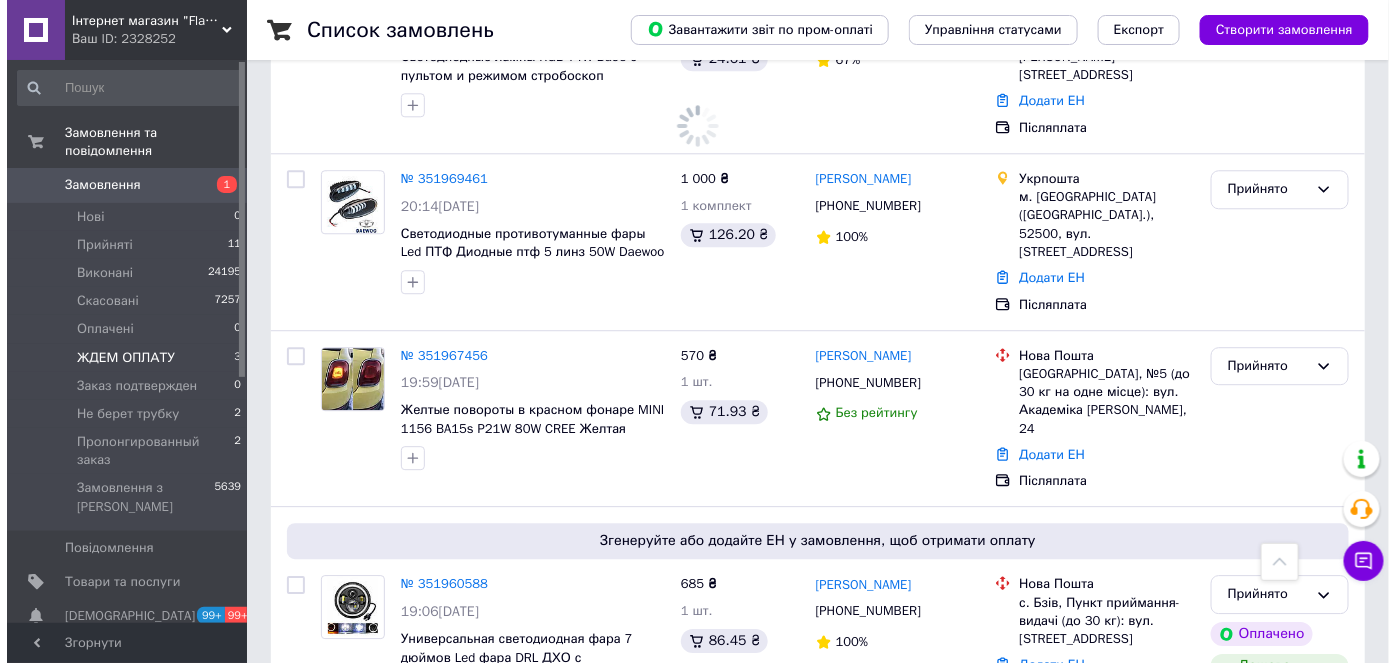 scroll, scrollTop: 0, scrollLeft: 0, axis: both 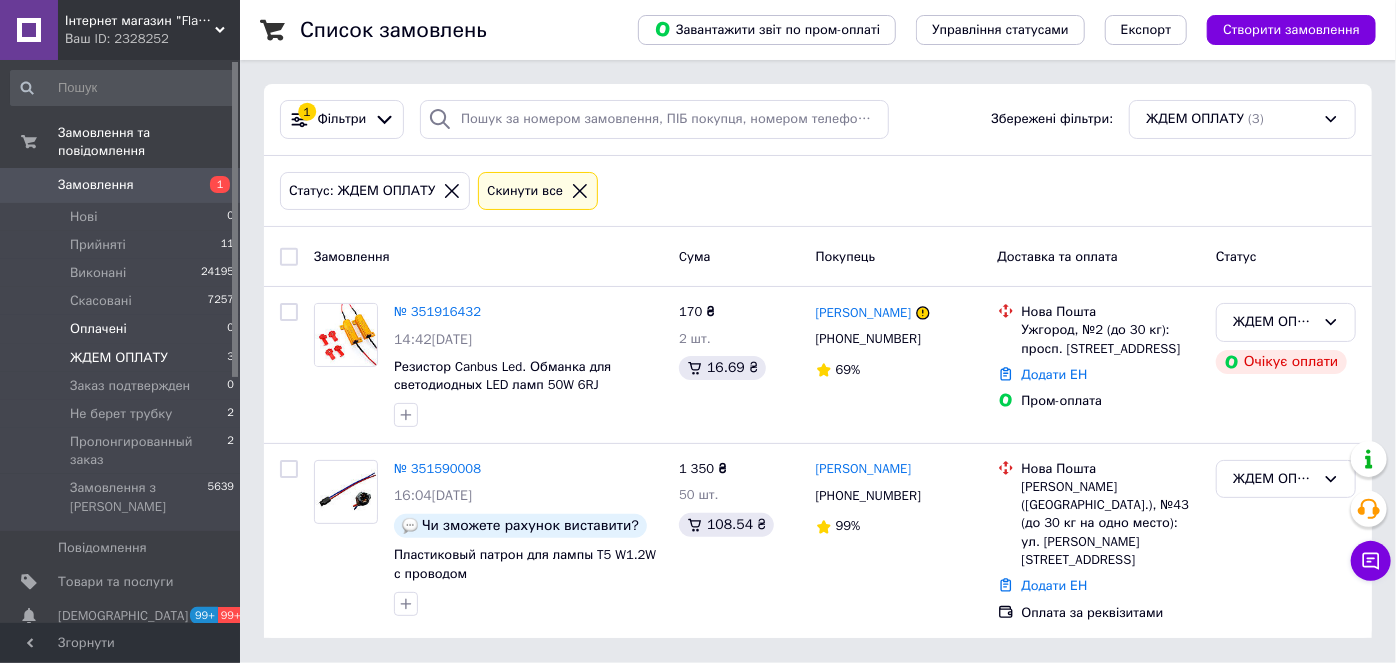 click on "Оплачені 0" at bounding box center [123, 329] 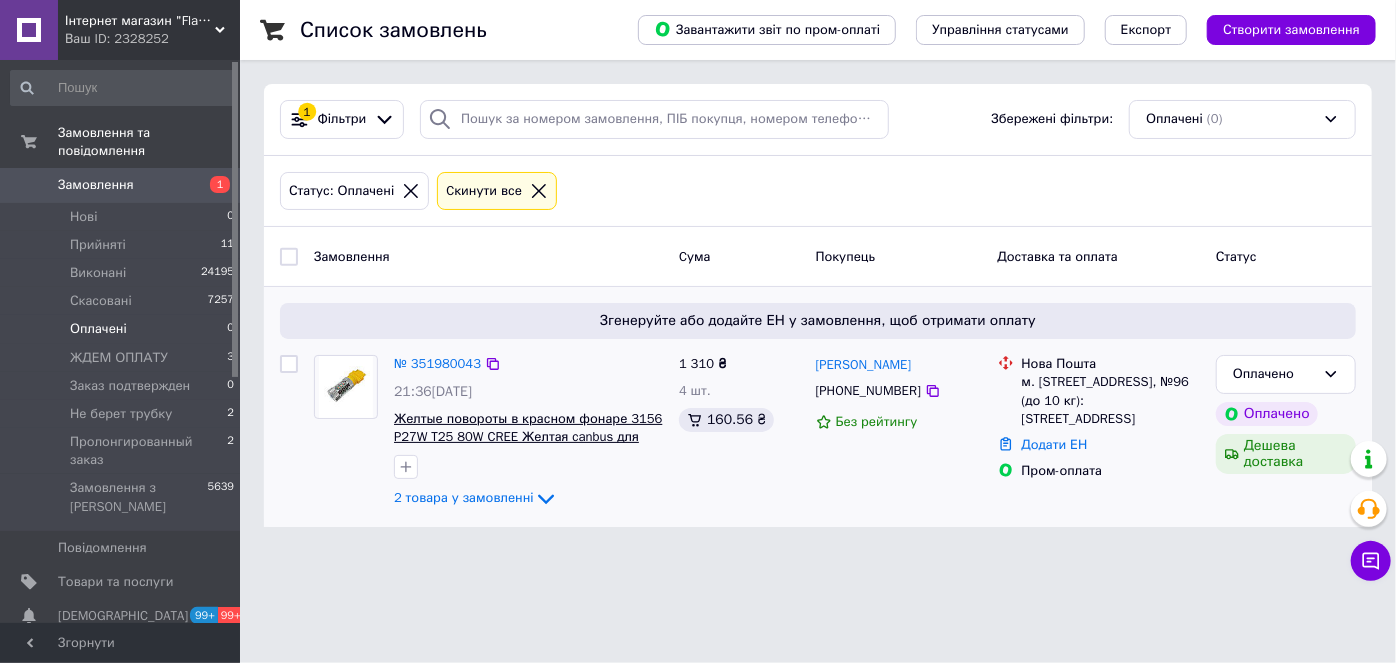 click on "Желтые повороты в красном фонаре 3156 P27W T25 80W CREE Желтая canbus для сертификации" at bounding box center (528, 437) 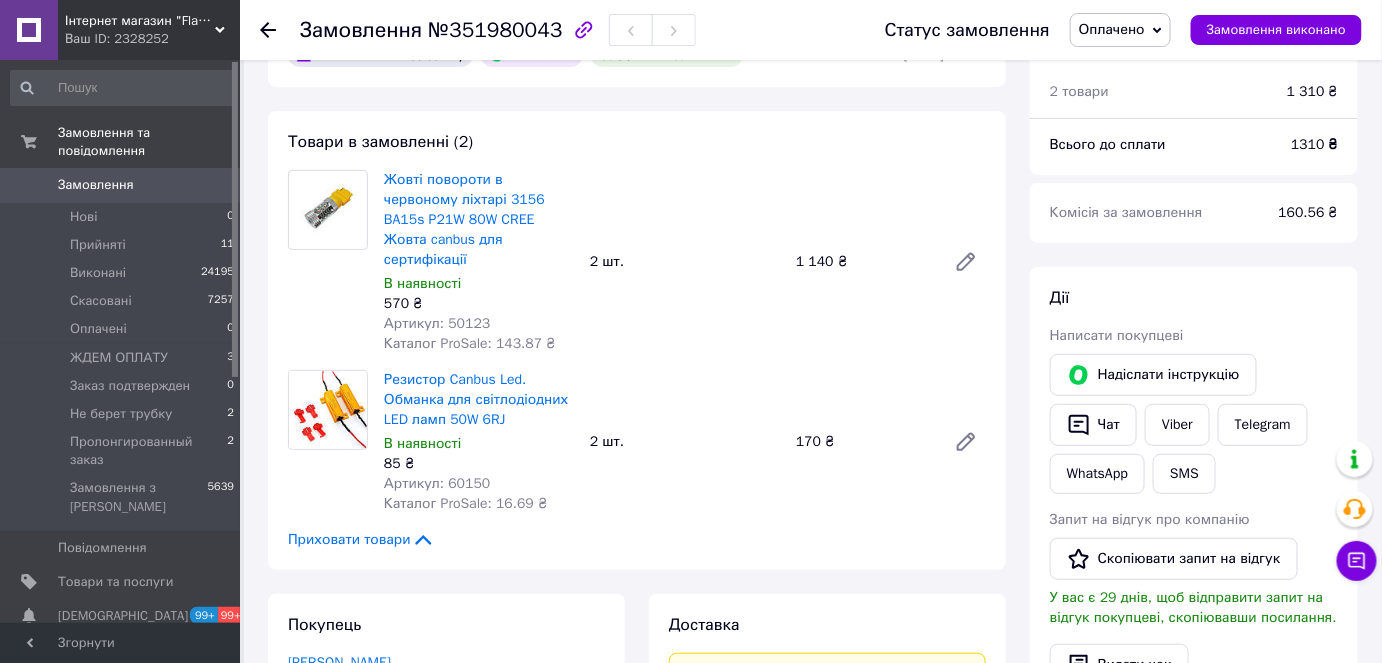 scroll, scrollTop: 272, scrollLeft: 0, axis: vertical 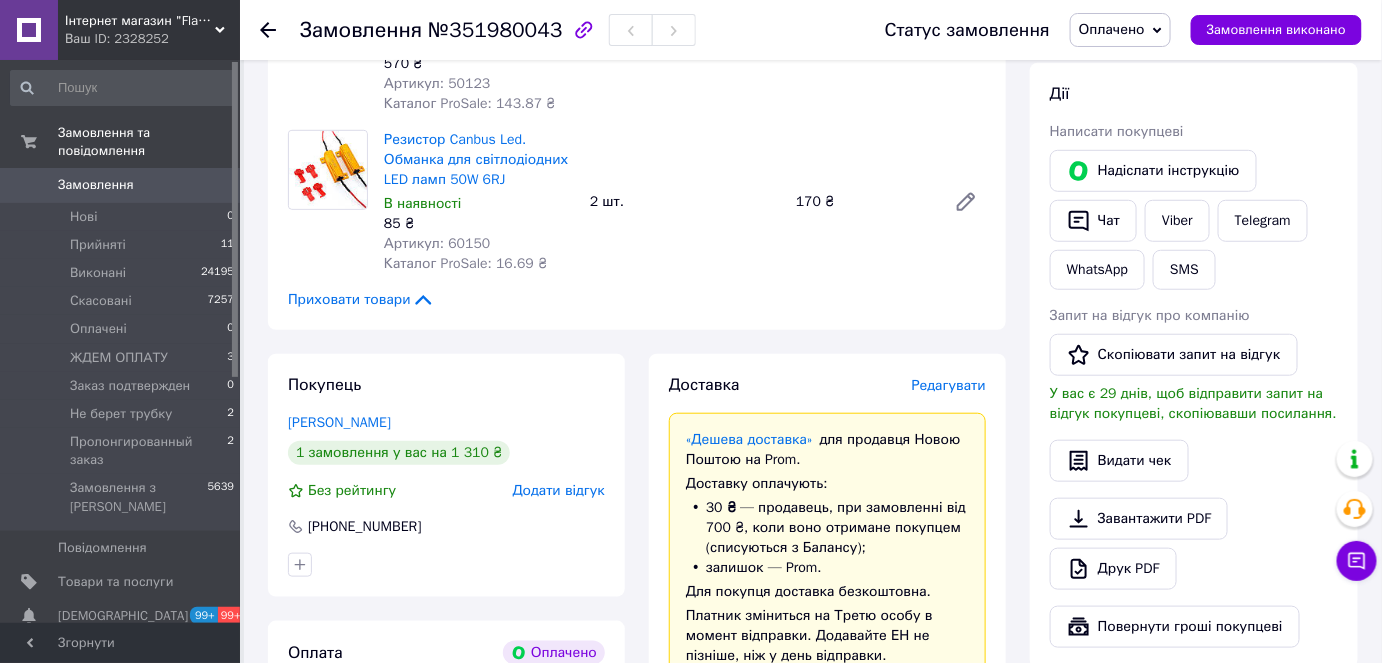 click on "Редагувати" at bounding box center (949, 385) 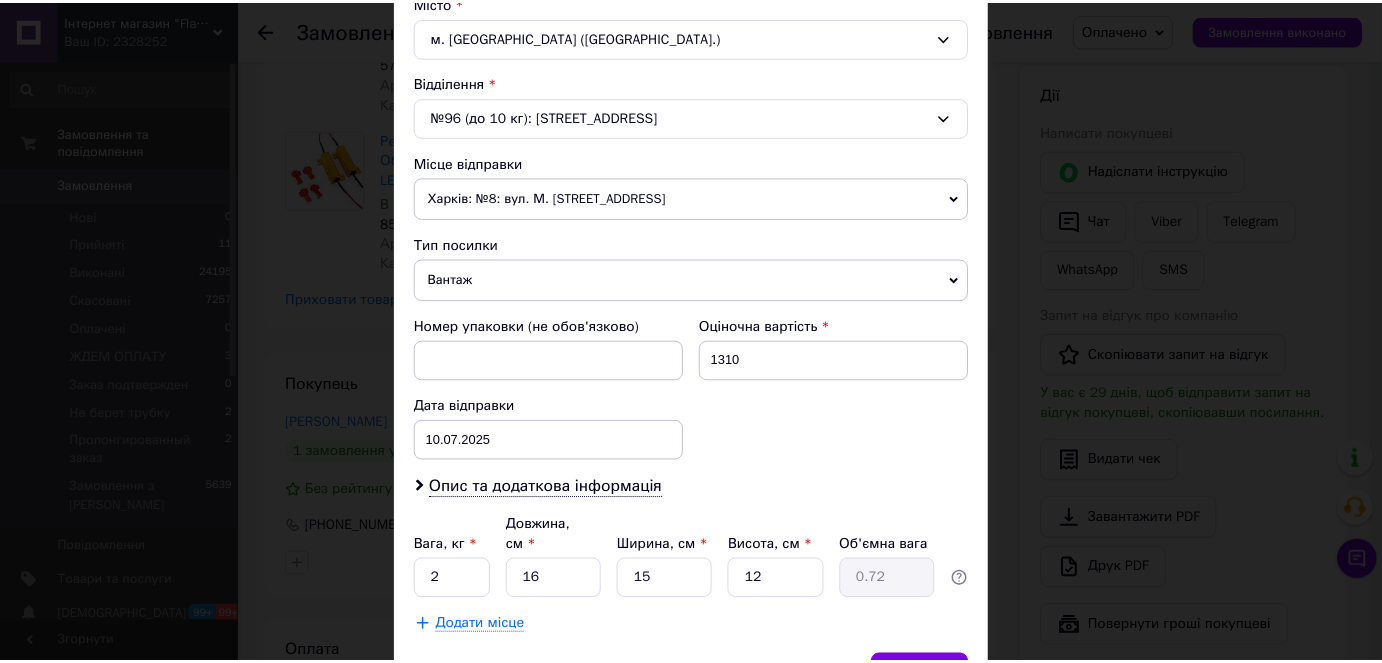 scroll, scrollTop: 657, scrollLeft: 0, axis: vertical 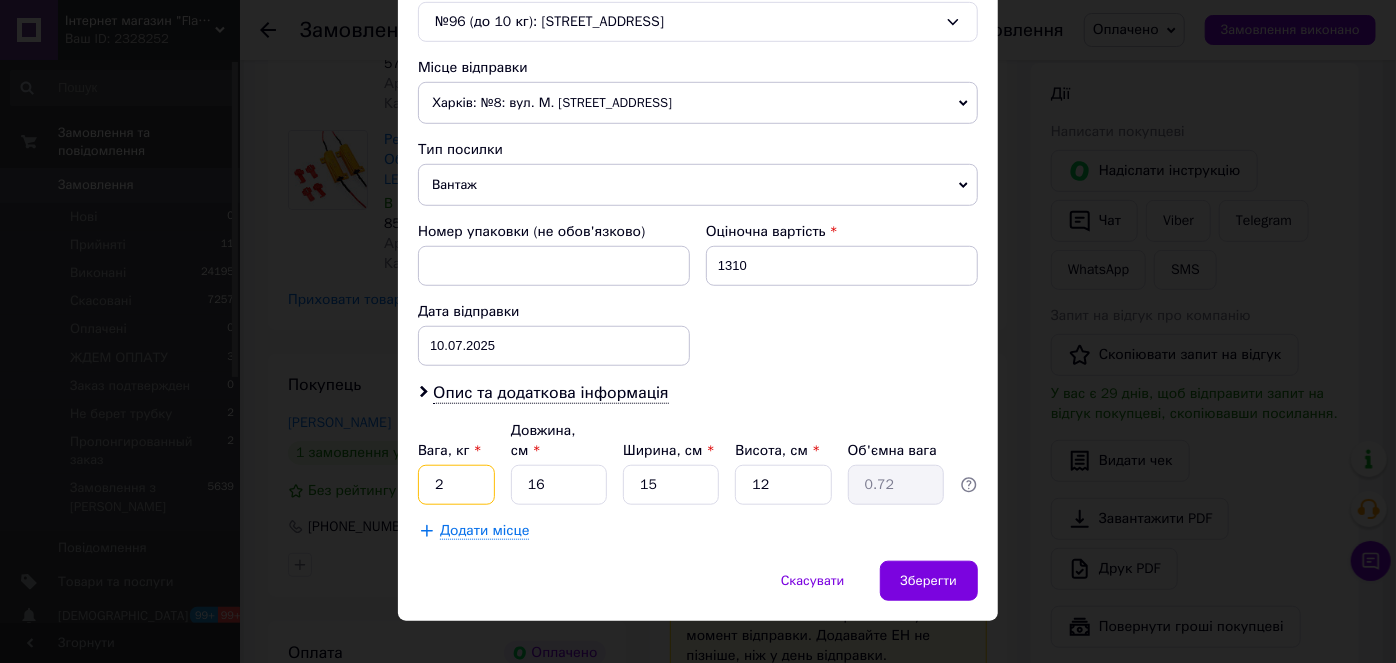click on "2" at bounding box center [456, 485] 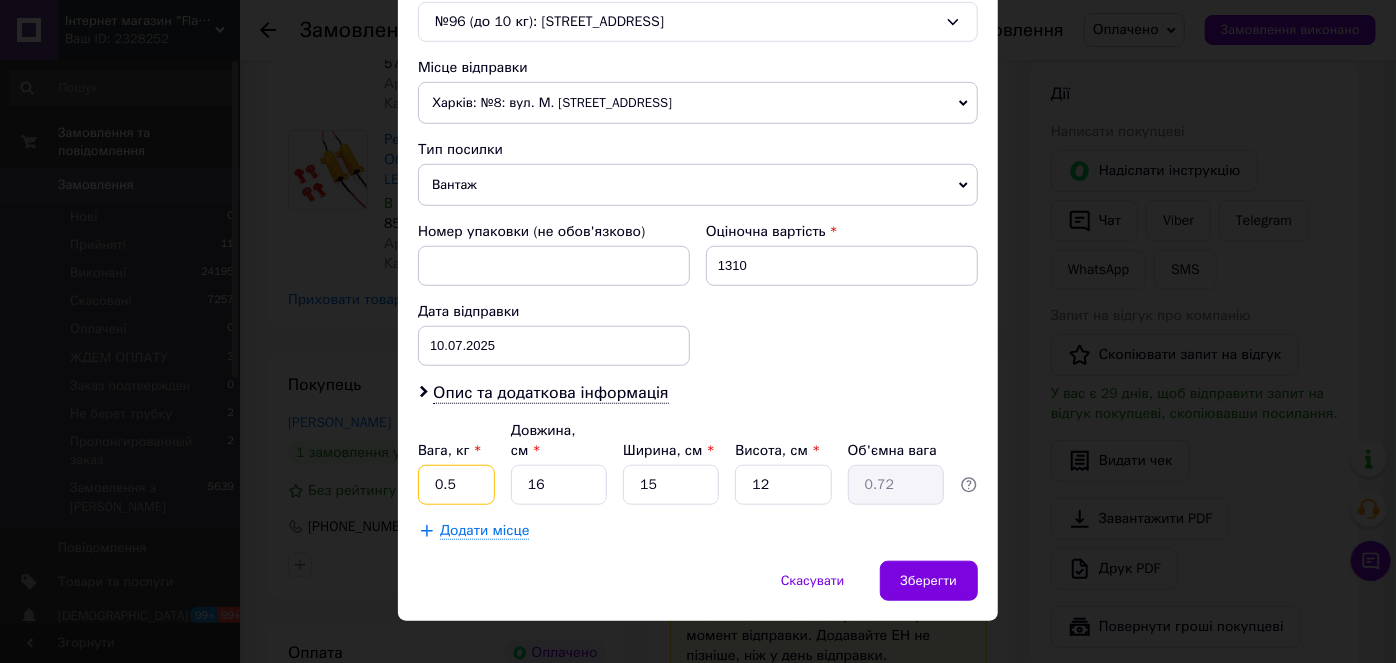 type on "0.5" 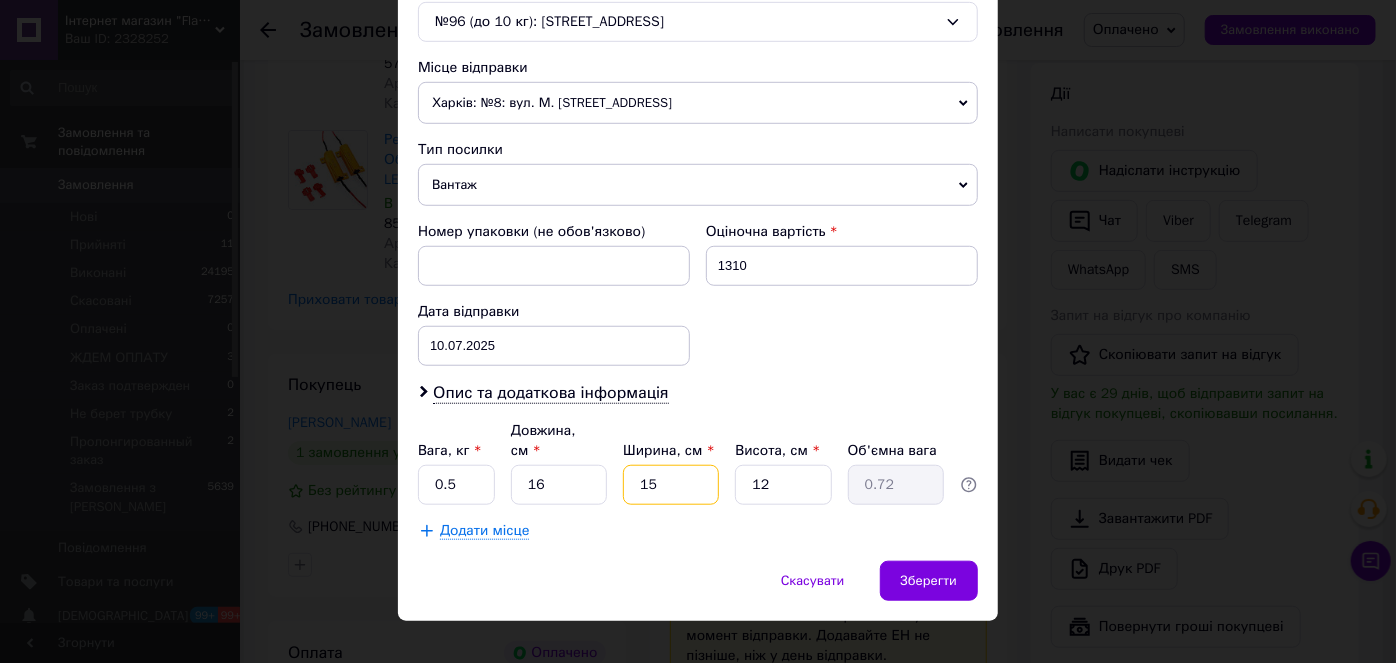 click on "15" at bounding box center (671, 485) 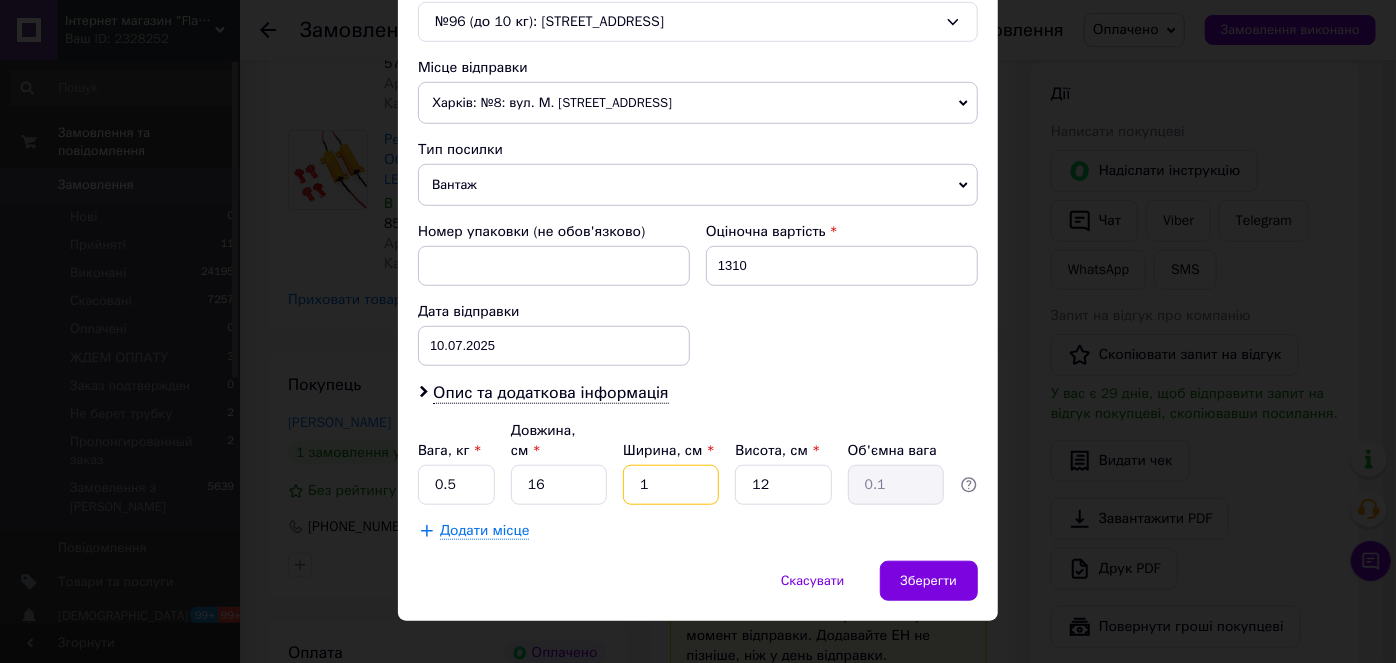 type on "11" 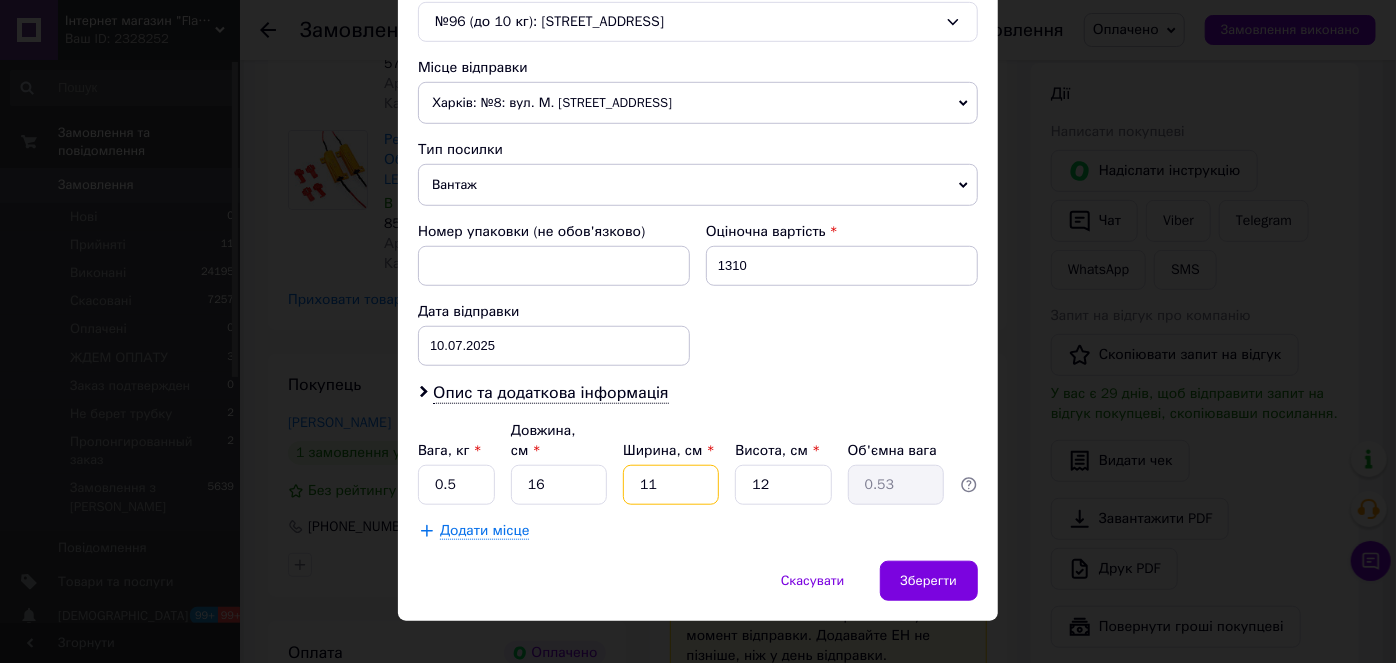 type on "11" 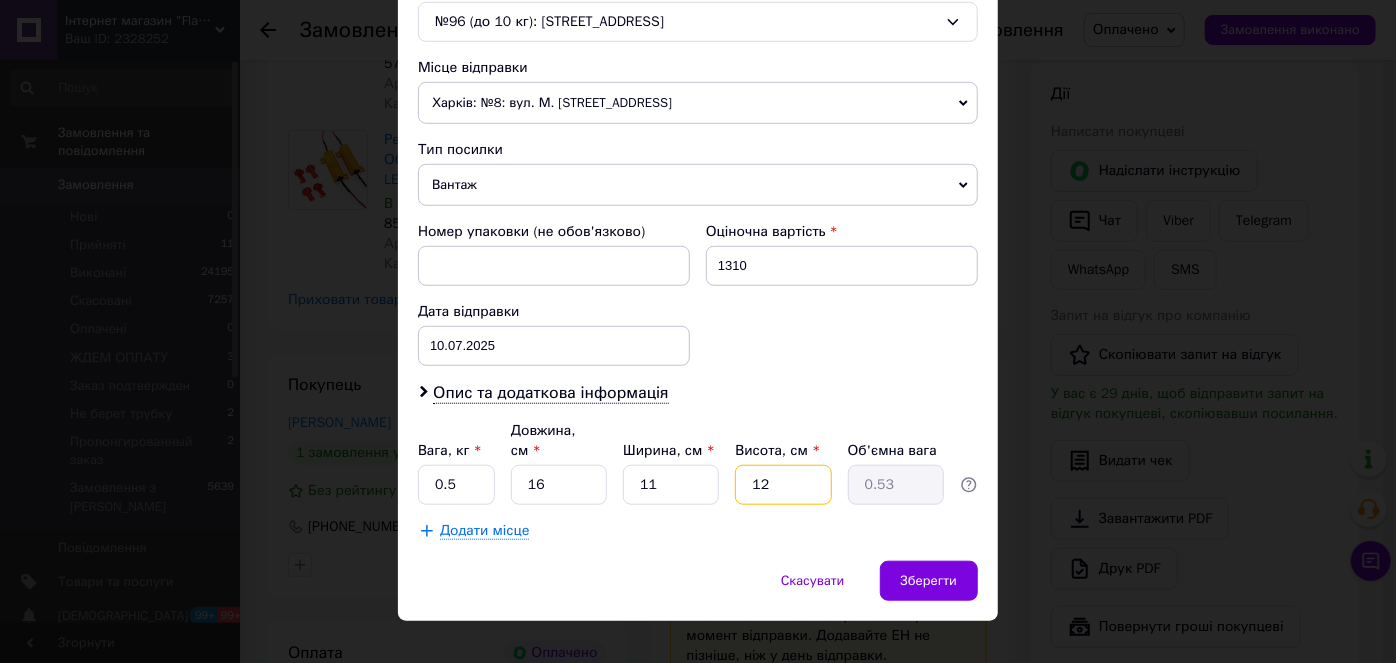 click on "12" at bounding box center [783, 485] 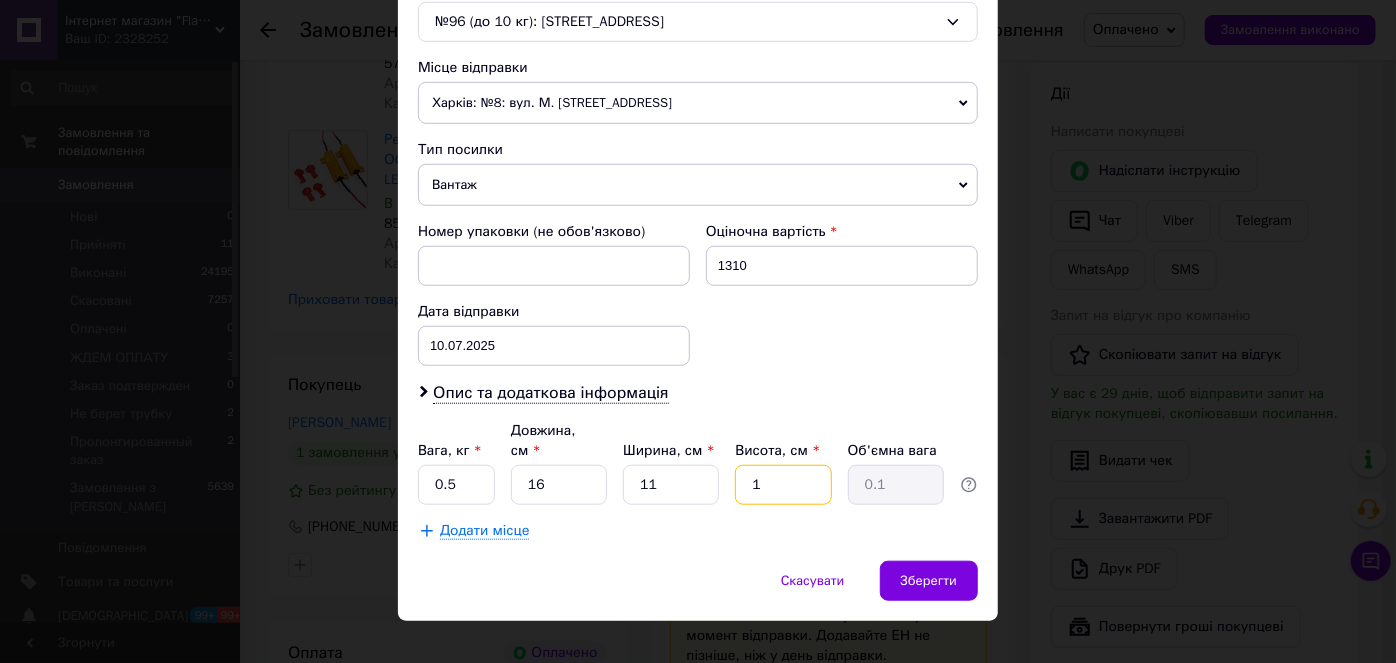 type 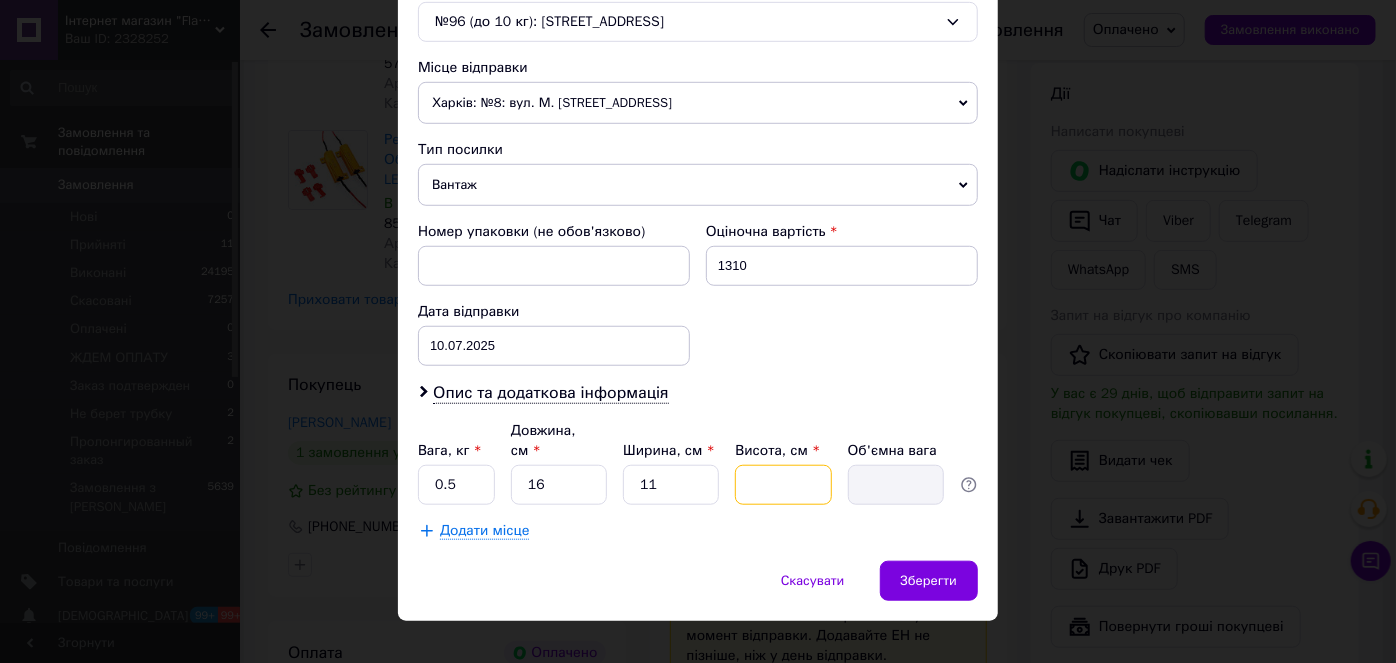 type on "1" 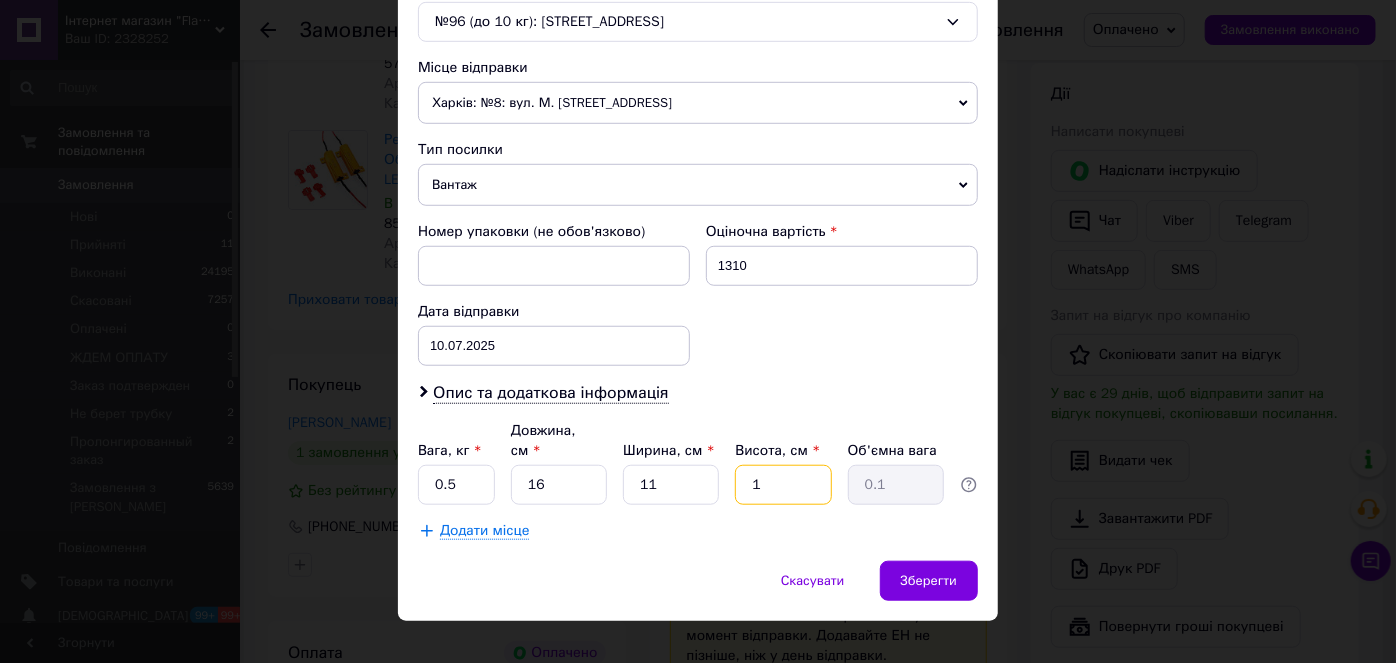 type on "11" 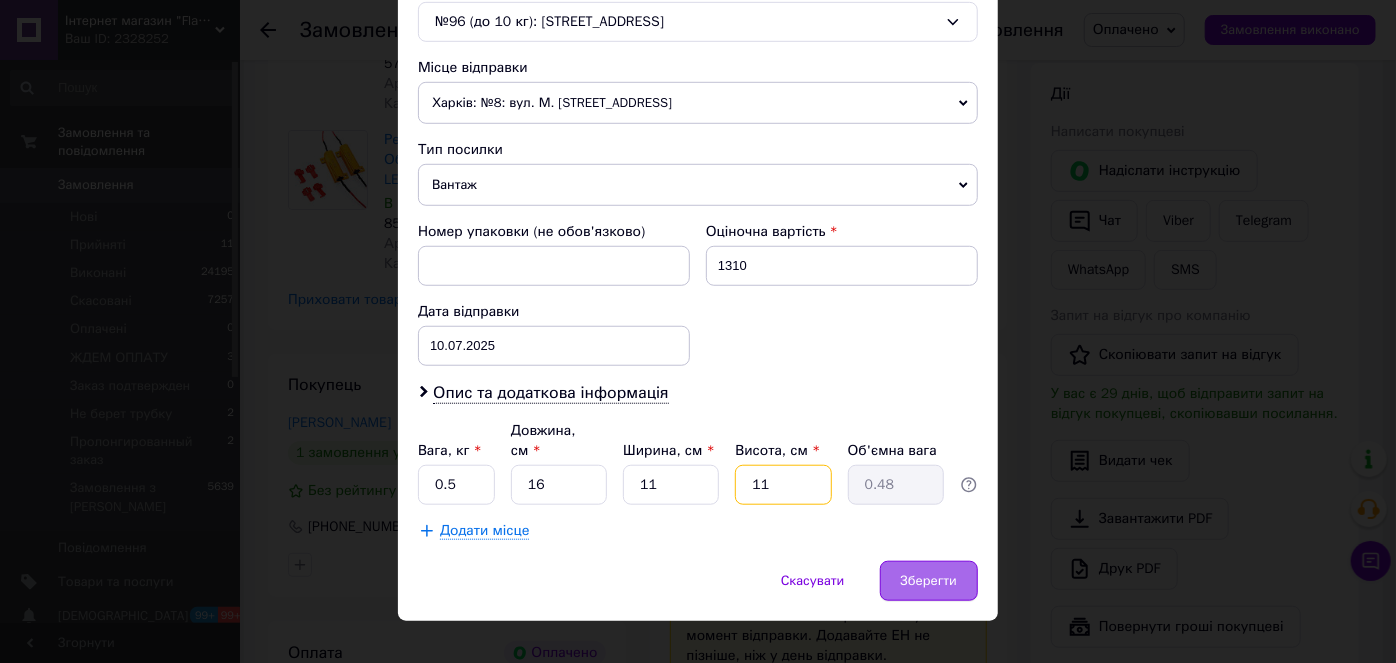 type on "11" 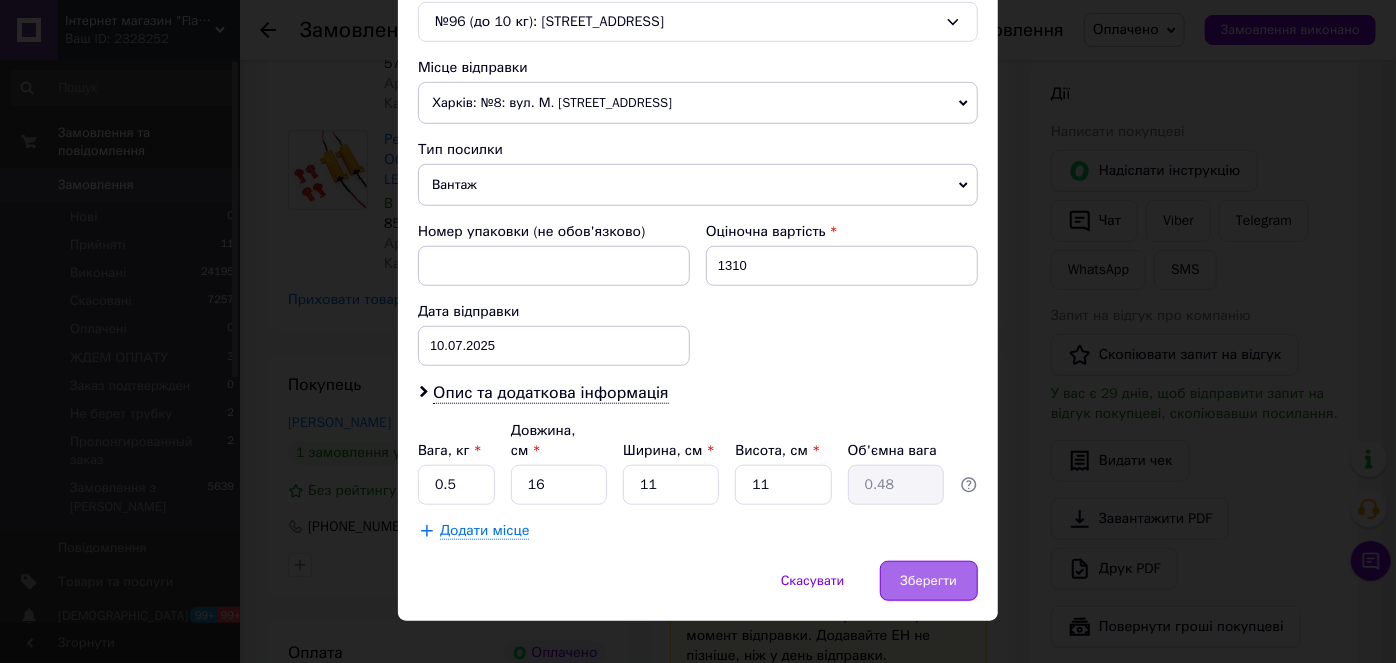 click on "Зберегти" at bounding box center (929, 581) 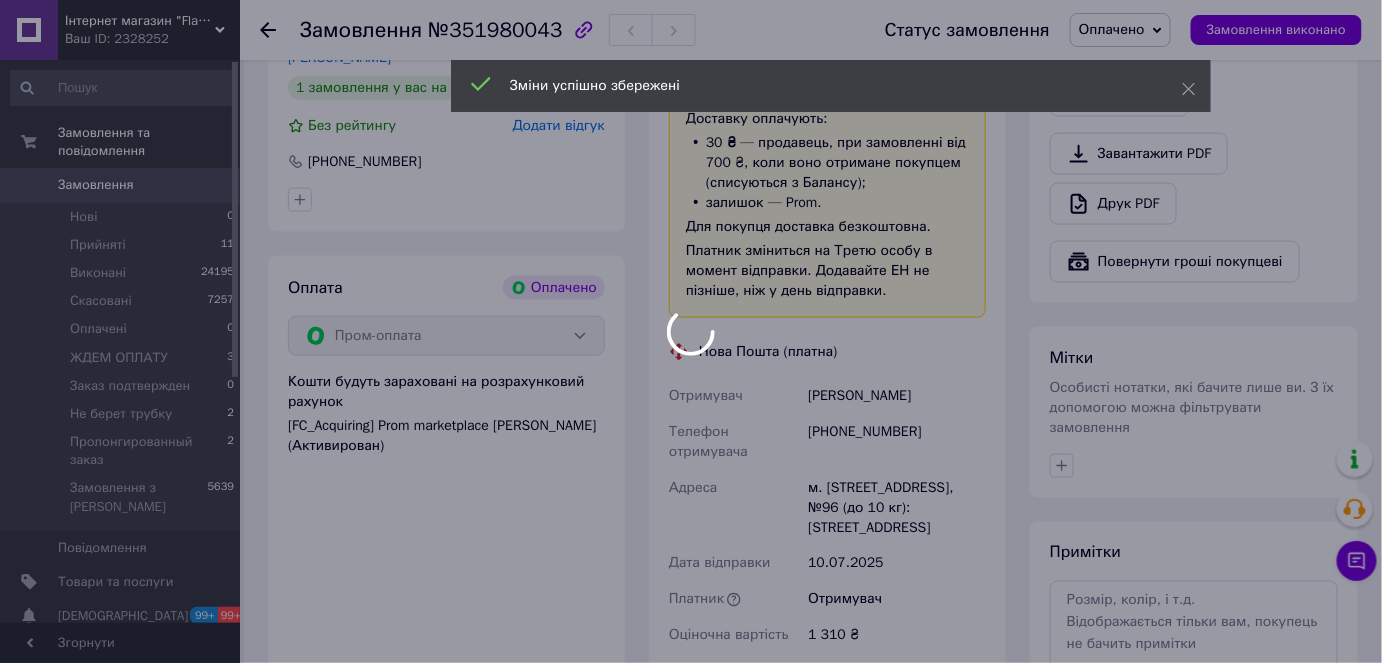 scroll, scrollTop: 1090, scrollLeft: 0, axis: vertical 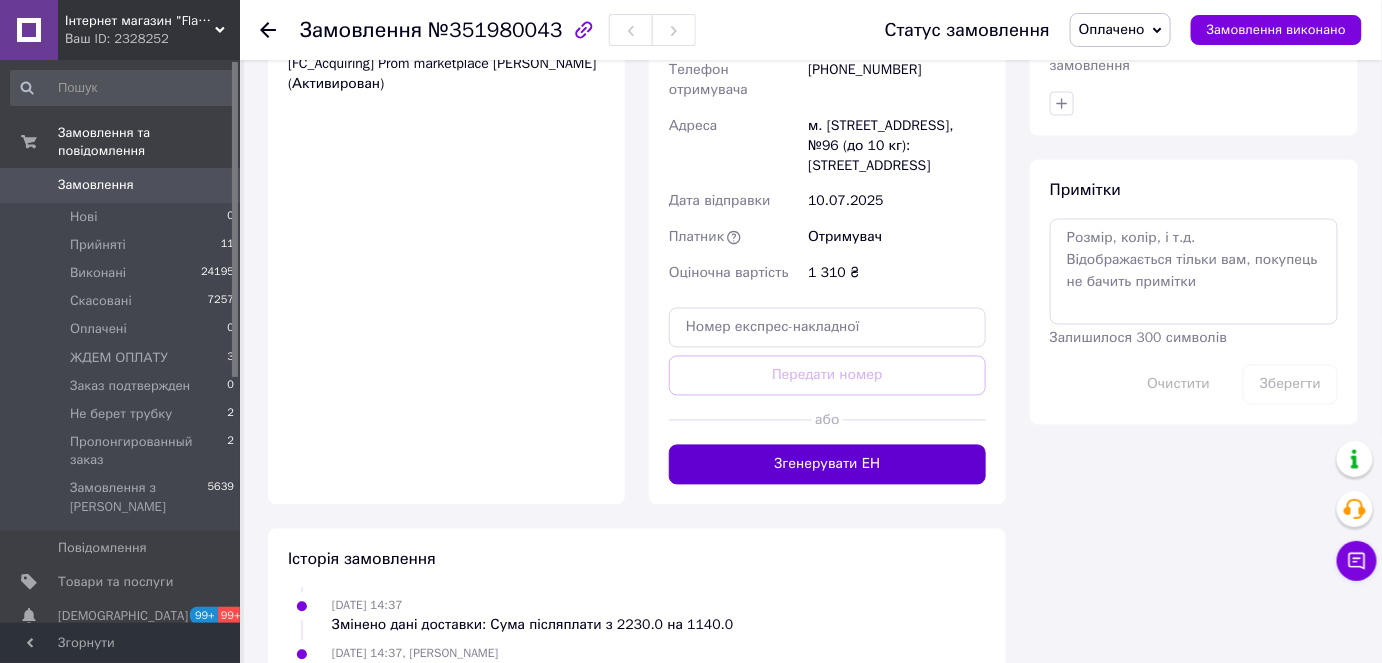 click on "Згенерувати ЕН" at bounding box center (827, 465) 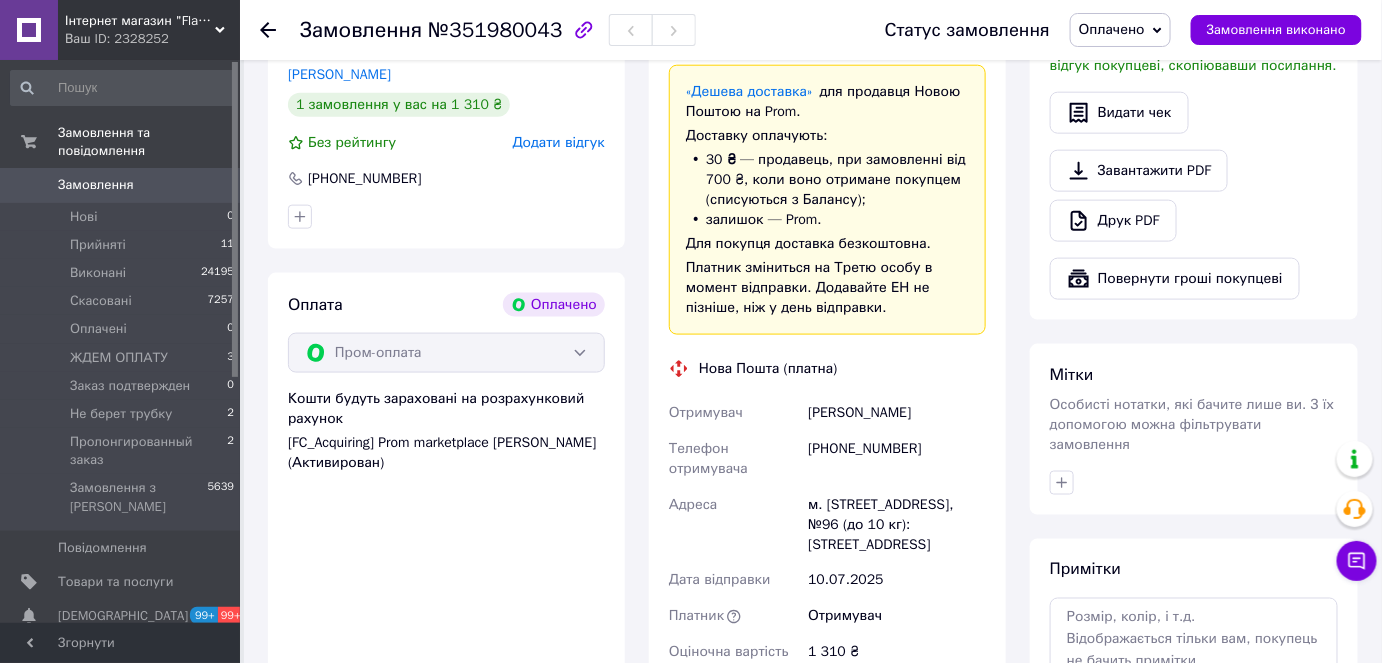 scroll, scrollTop: 636, scrollLeft: 0, axis: vertical 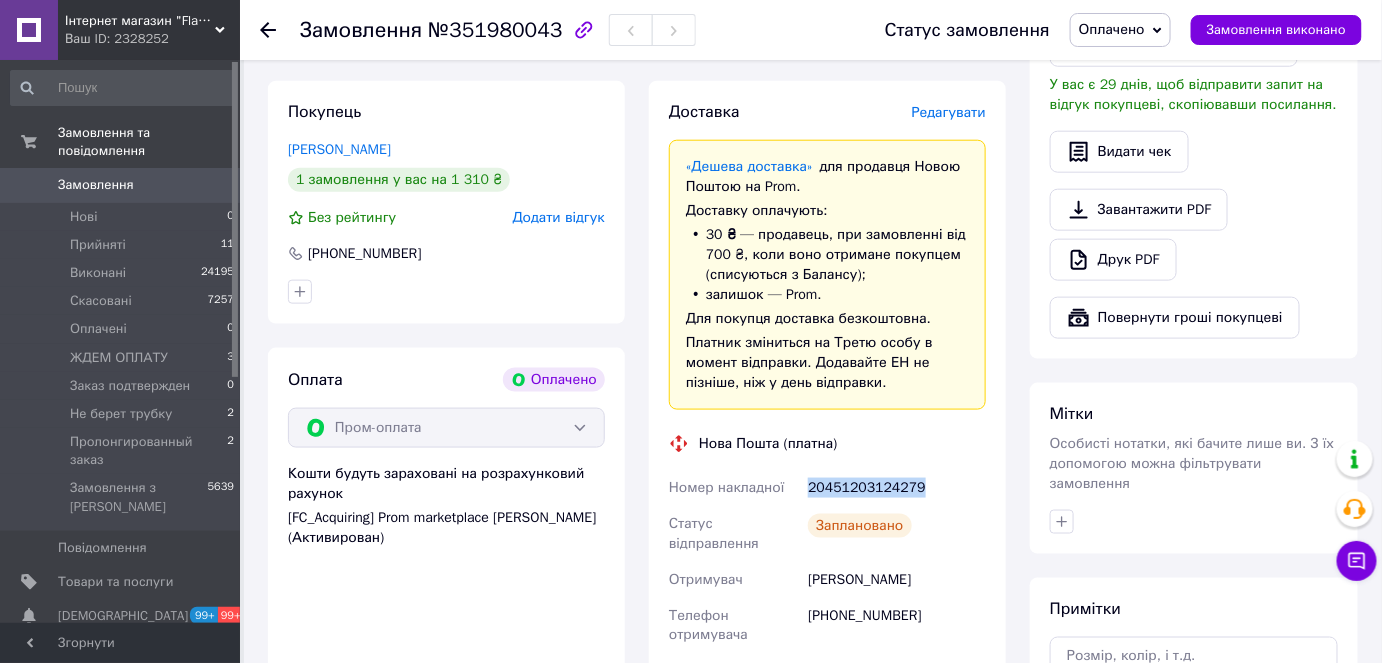 drag, startPoint x: 917, startPoint y: 465, endPoint x: 798, endPoint y: 480, distance: 119.94165 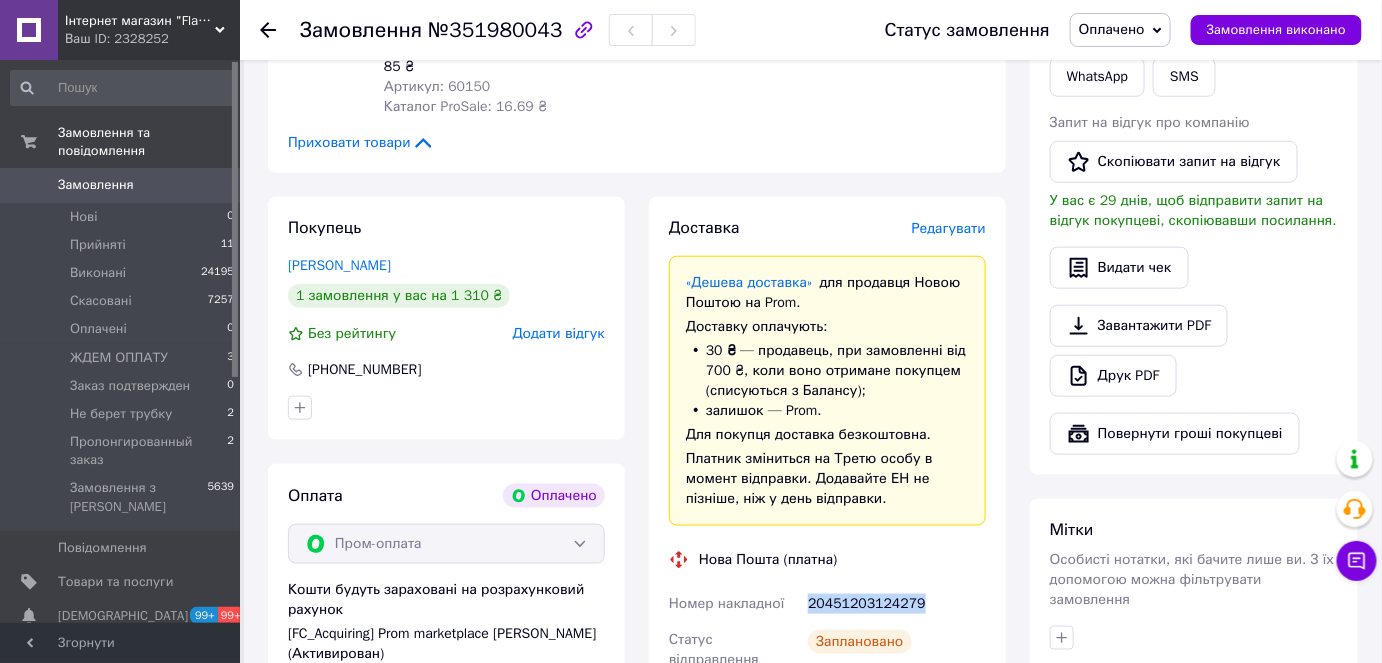 scroll, scrollTop: 272, scrollLeft: 0, axis: vertical 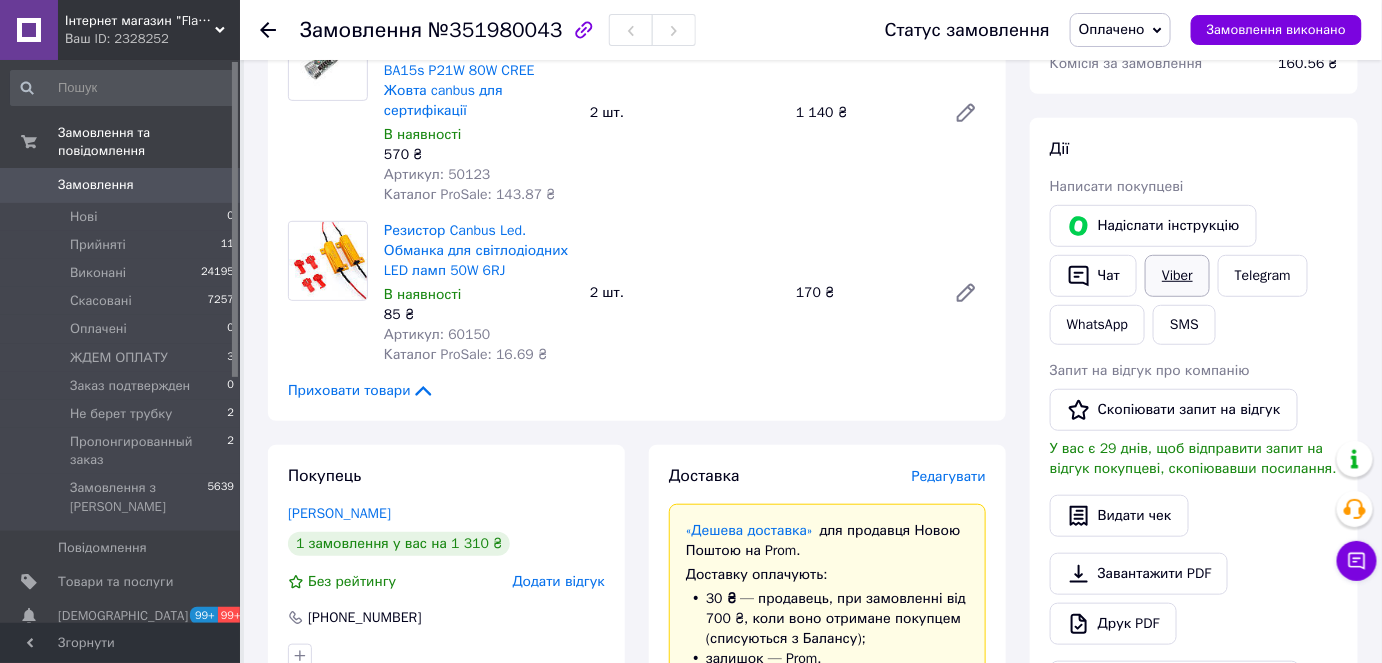 click on "Viber" at bounding box center [1177, 276] 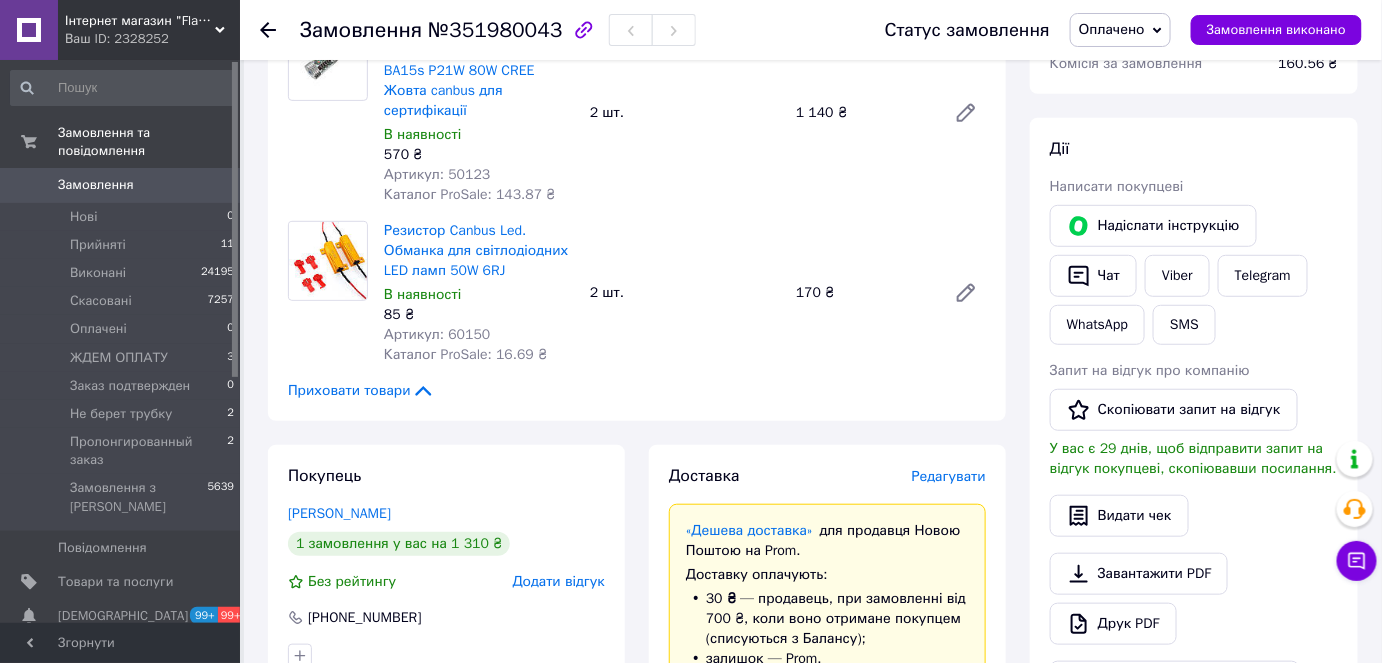 click on "Замовлення з додатку Оплачено Дешева доставка 09.07.2025 | 21:36 Товари в замовленні (2) Жовті повороти в червоному ліхтарі 3156 BA15s P21W 80W CREE Жовта canbus для сертифікації В наявності 570 ₴ Артикул: 50123 Каталог ProSale: 143.87 ₴  2 шт. 1 140 ₴ Резистор Canbus Led. Обманка для світлодіодних LED ламп 50W 6RJ В наявності 85 ₴ Артикул: 60150 Каталог ProSale: 16.69 ₴  2 шт. 170 ₴ Приховати товари Покупець Сташкевич Евгений 1 замовлення у вас на 1 310 ₴ Без рейтингу   Додати відгук +380681015701 Оплата Оплачено Пром-оплата Кошти будуть зараховані на розрахунковий рахунок Доставка Редагувати «Дешева доставка»   30 ₴ <" at bounding box center [637, 955] 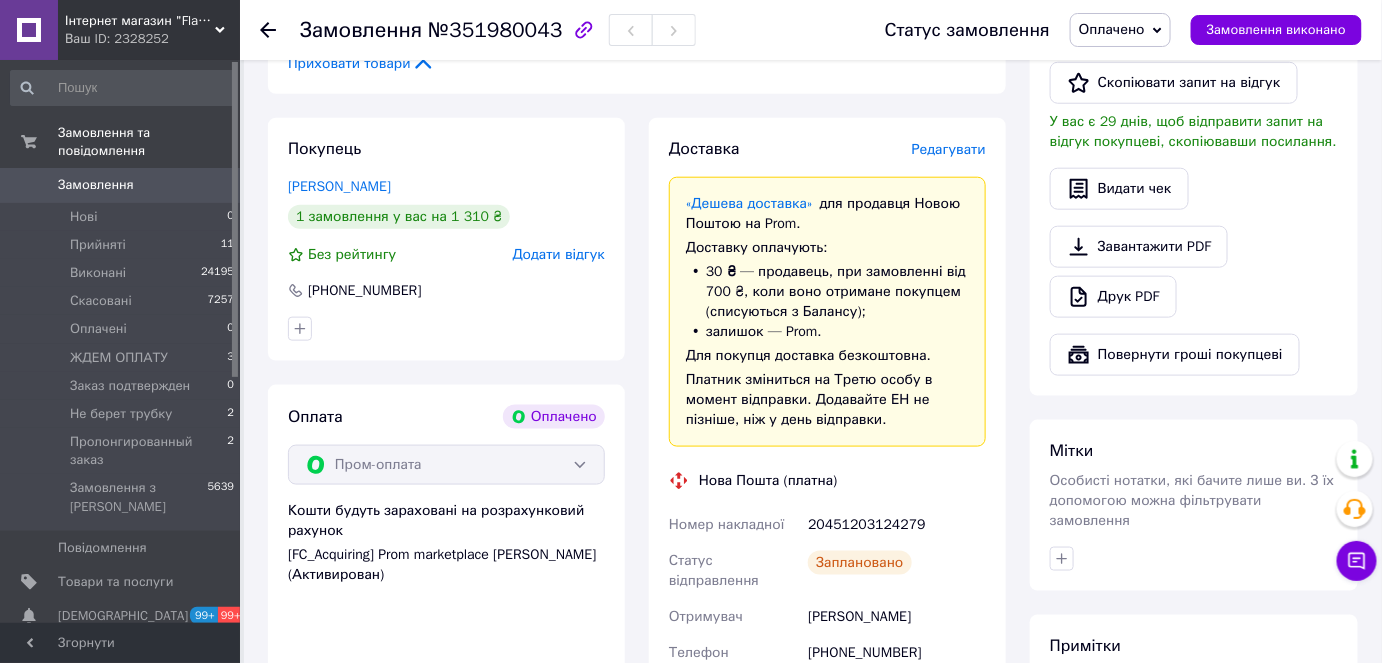 scroll, scrollTop: 636, scrollLeft: 0, axis: vertical 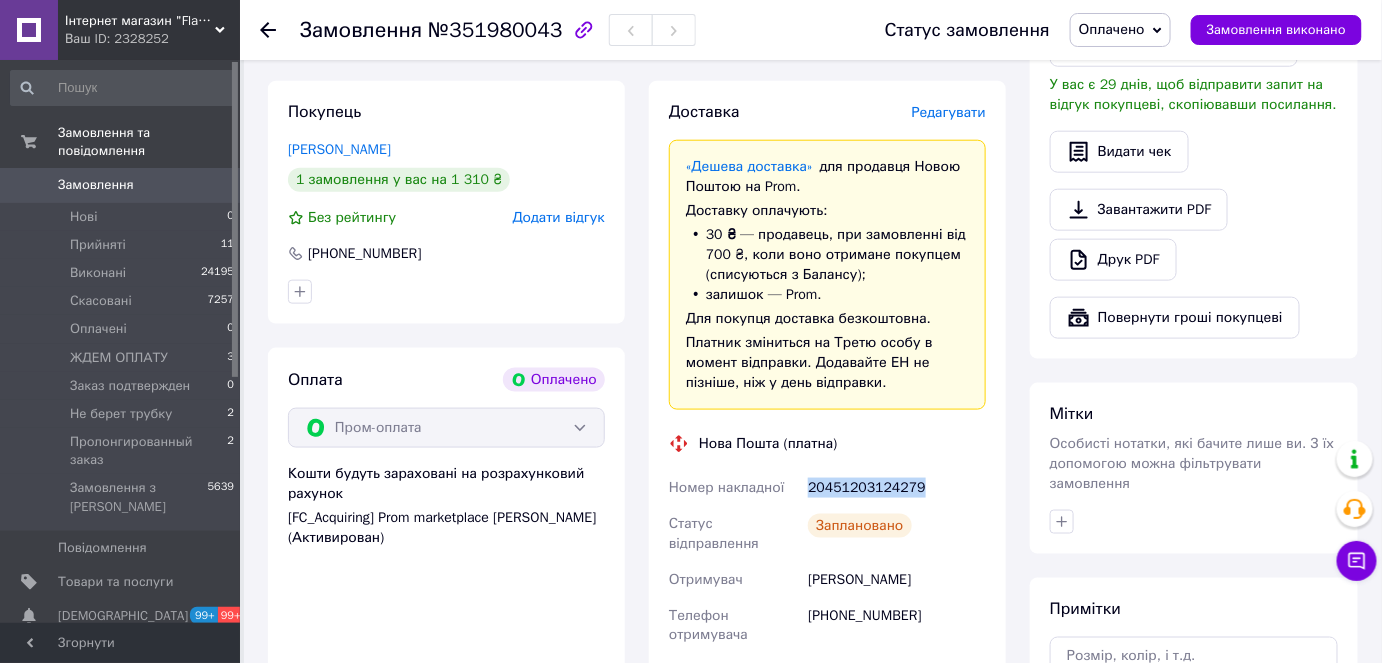 drag, startPoint x: 922, startPoint y: 471, endPoint x: 794, endPoint y: 472, distance: 128.0039 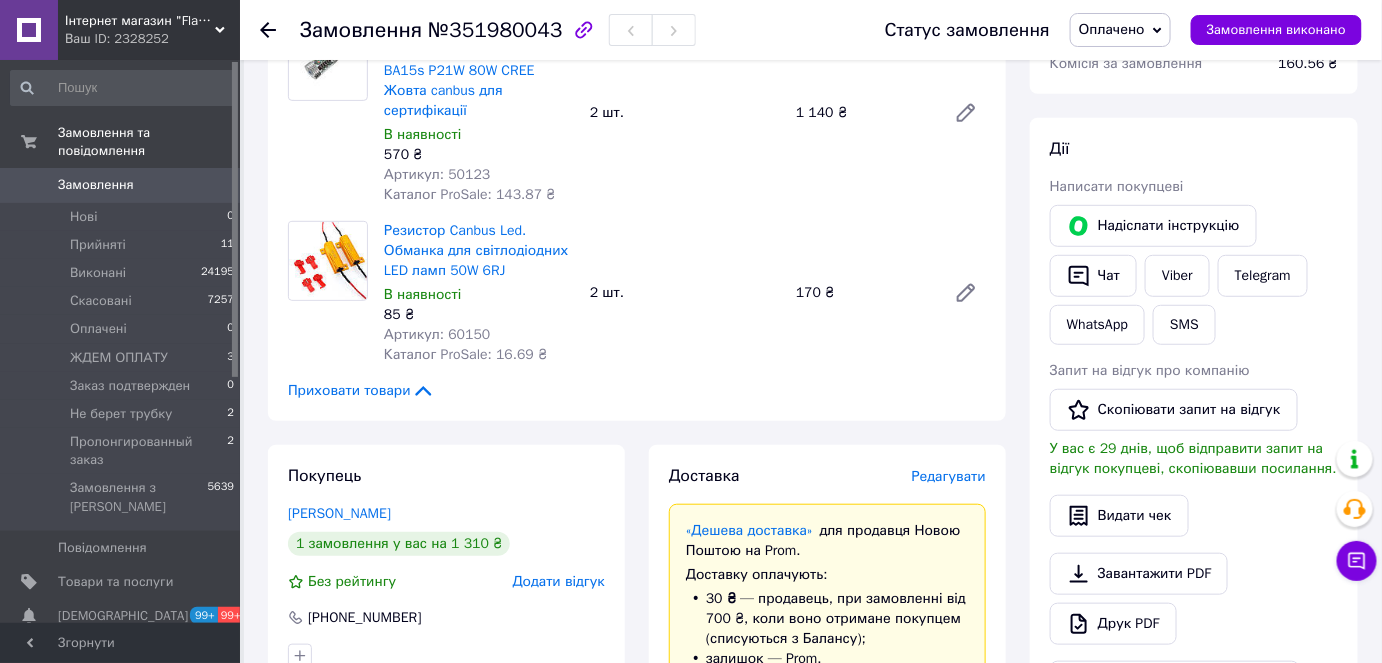 scroll, scrollTop: 0, scrollLeft: 0, axis: both 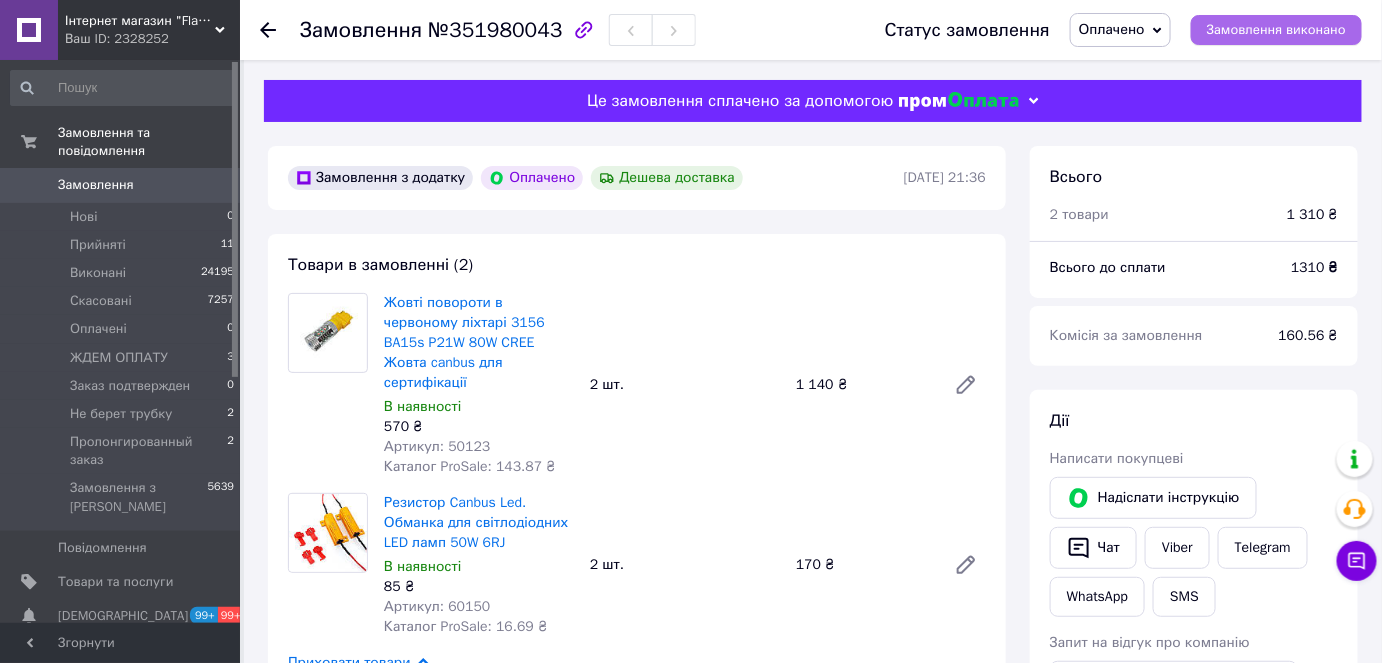 click on "Замовлення виконано" at bounding box center [1276, 30] 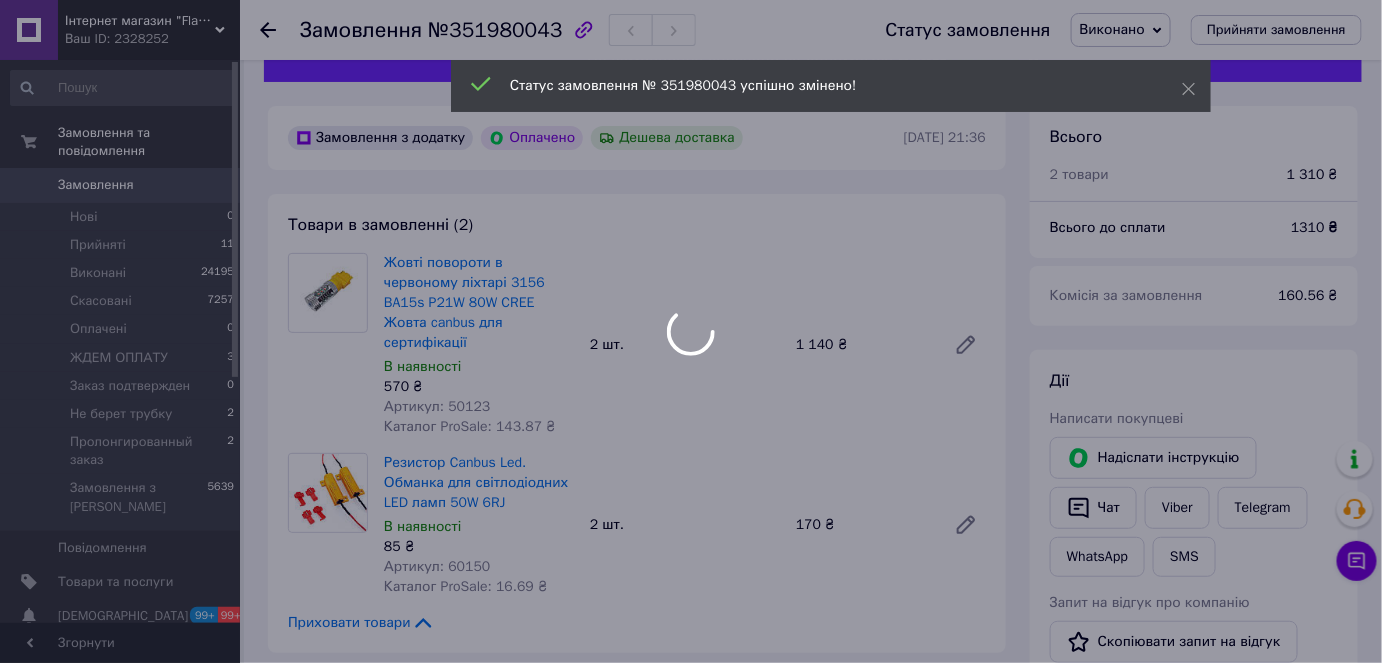 scroll, scrollTop: 181, scrollLeft: 0, axis: vertical 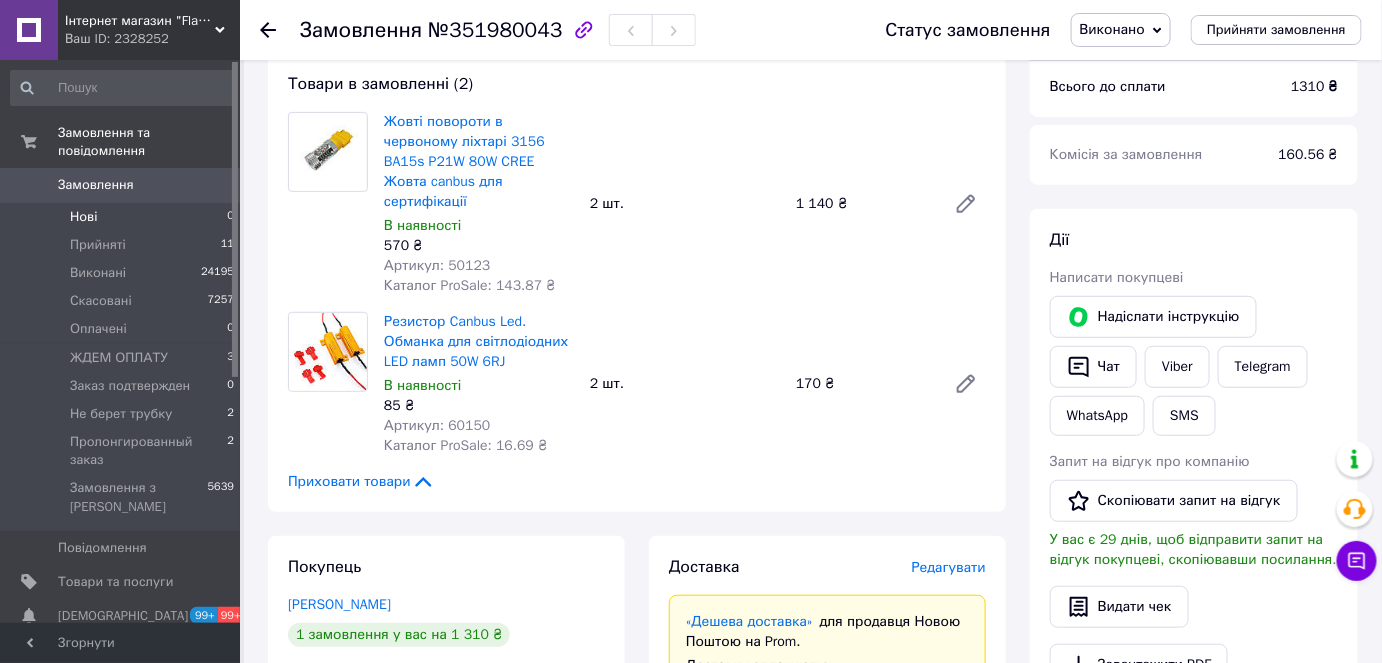 click on "Нові 0" at bounding box center (123, 217) 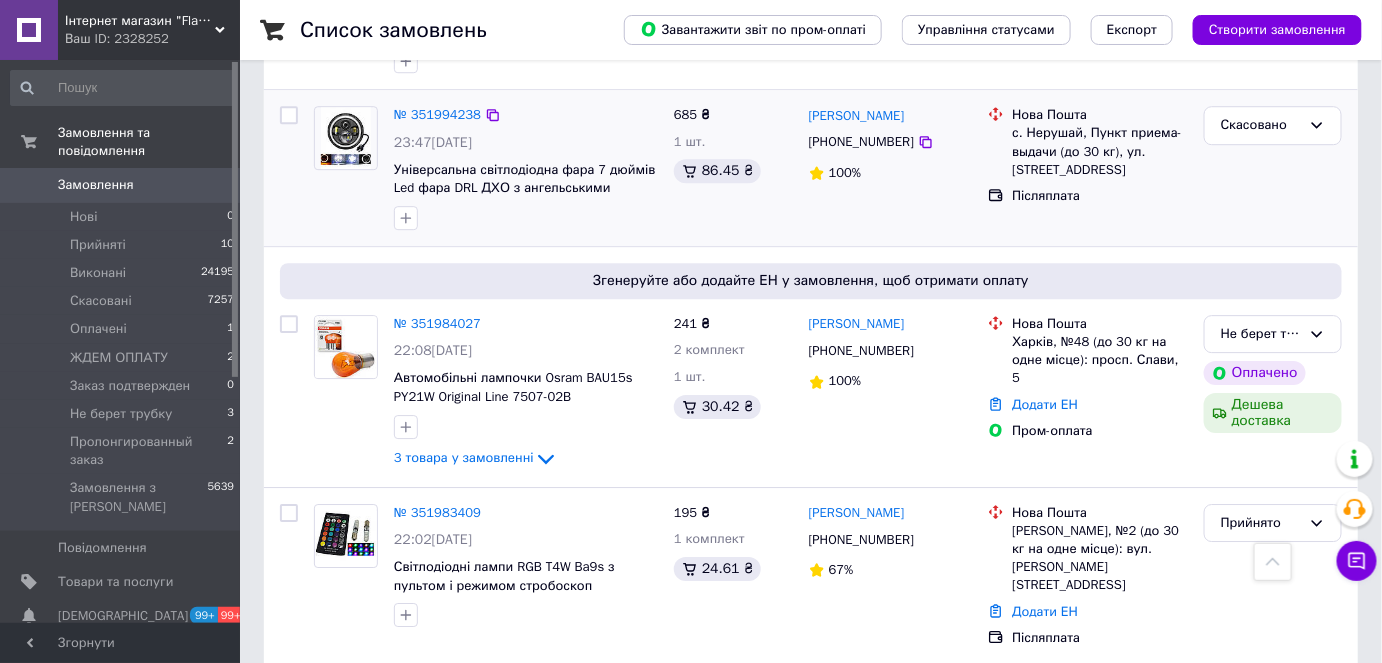 scroll, scrollTop: 2272, scrollLeft: 0, axis: vertical 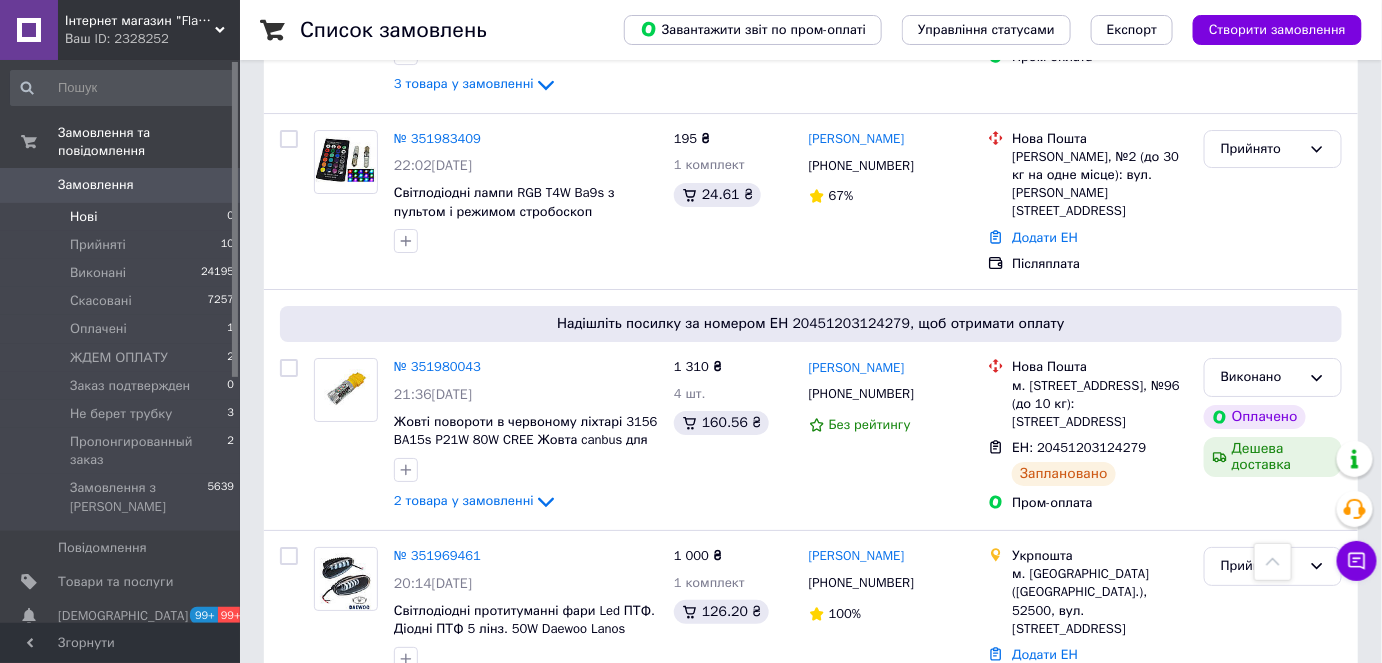 click on "Нові" at bounding box center [83, 217] 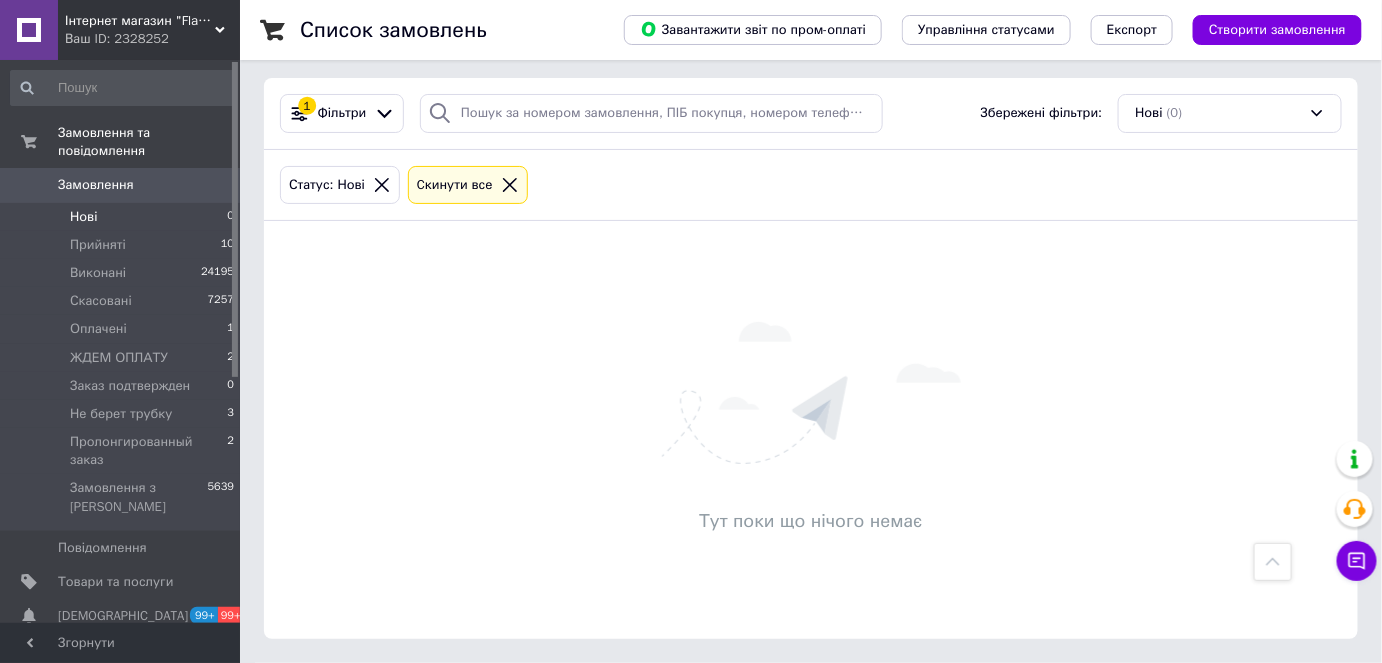 scroll, scrollTop: 0, scrollLeft: 0, axis: both 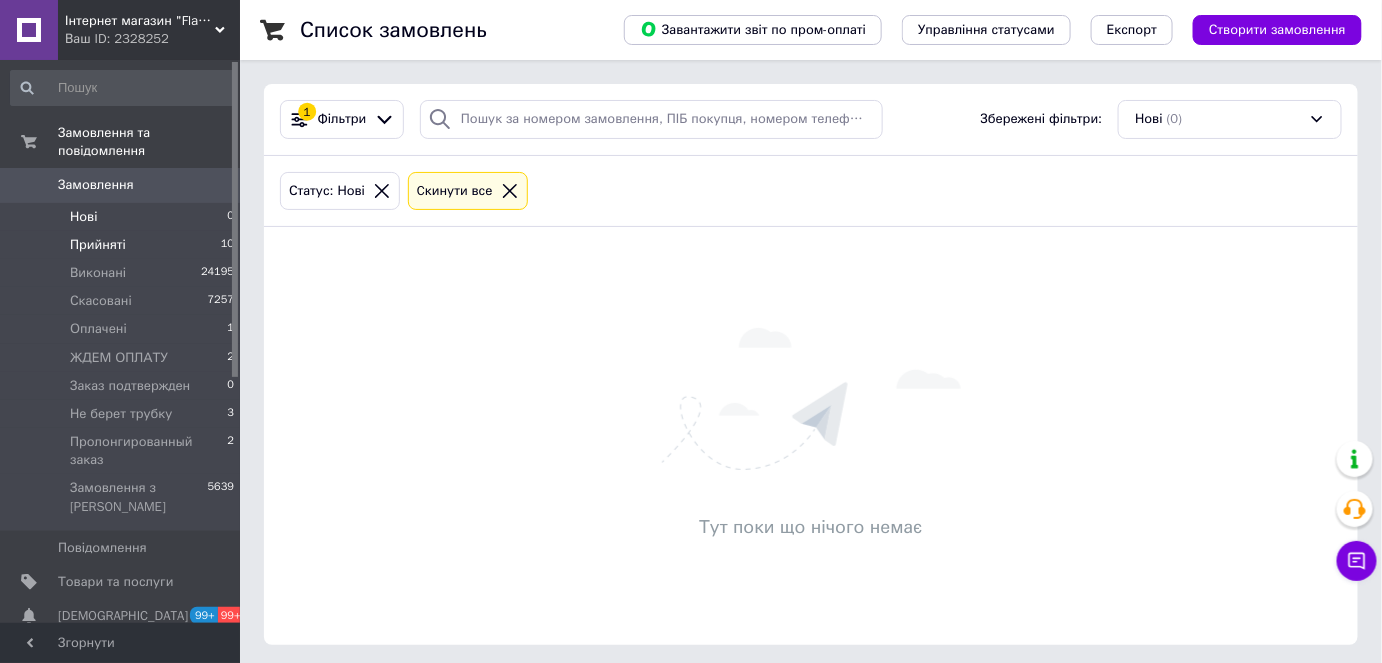 click on "Прийняті" at bounding box center [98, 245] 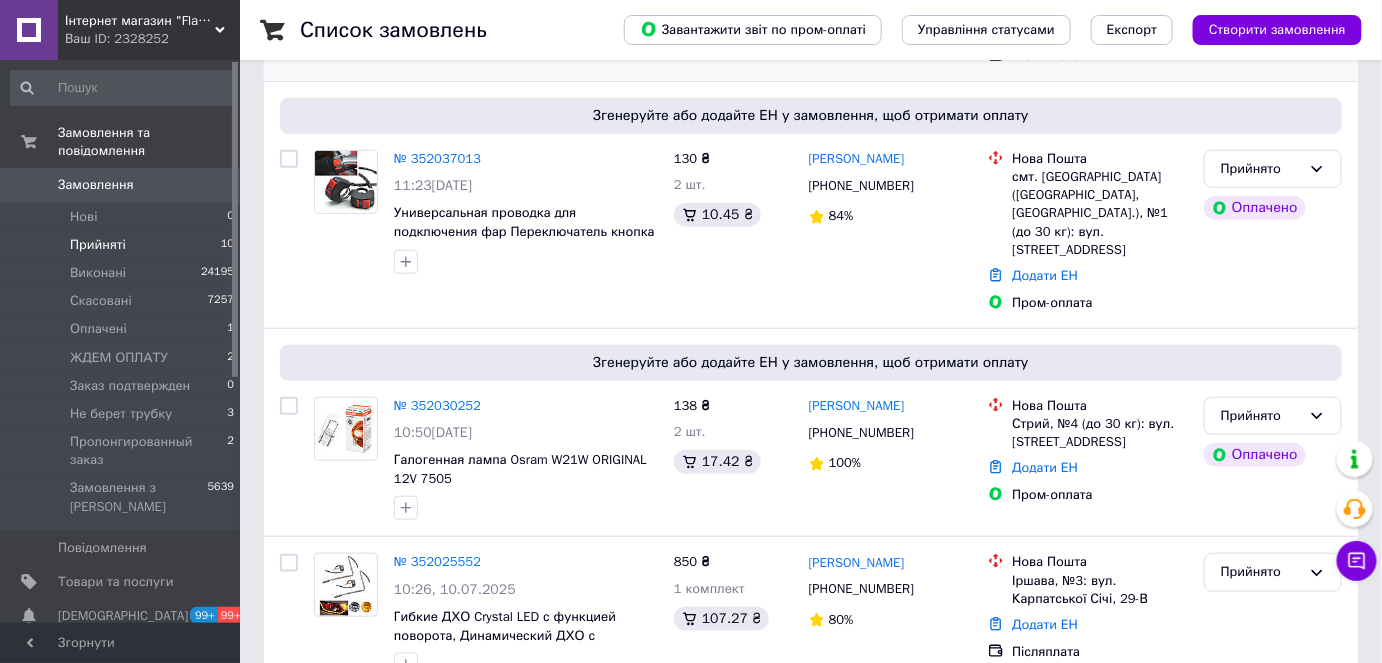 scroll, scrollTop: 636, scrollLeft: 0, axis: vertical 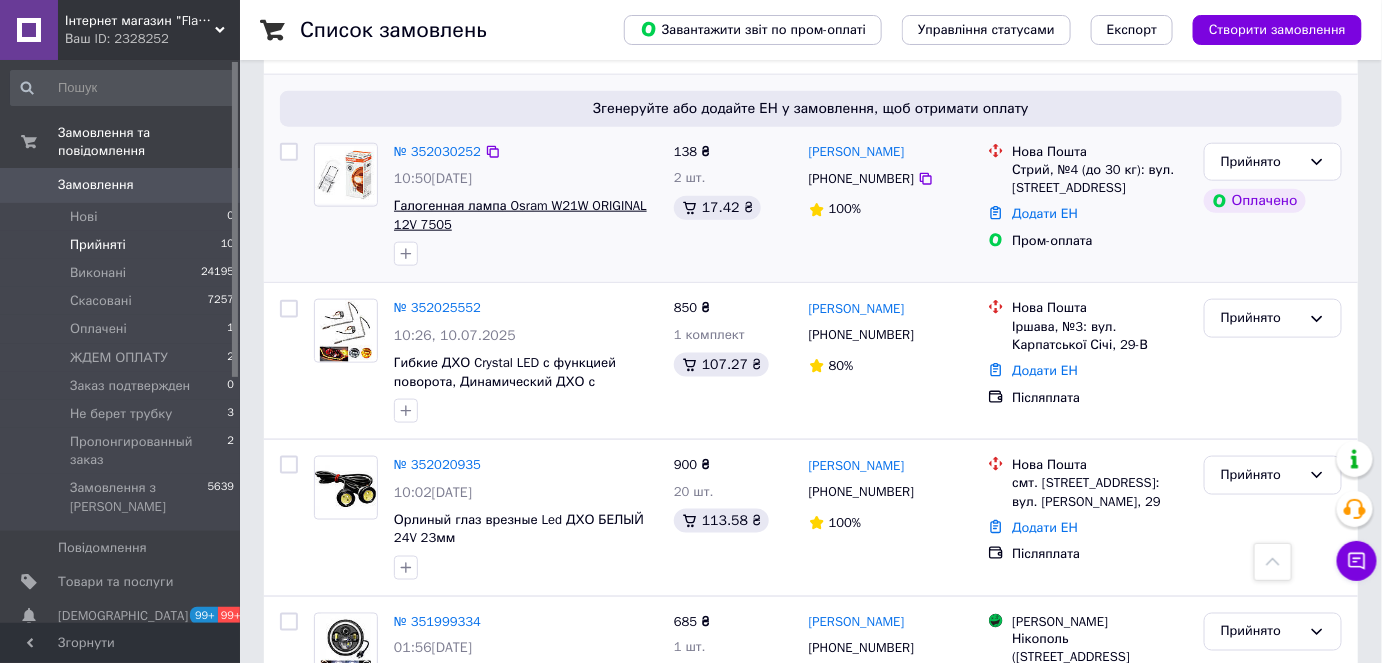click on "Галогенная лампа Osram W21W ORIGINAL 12V 7505" at bounding box center [520, 215] 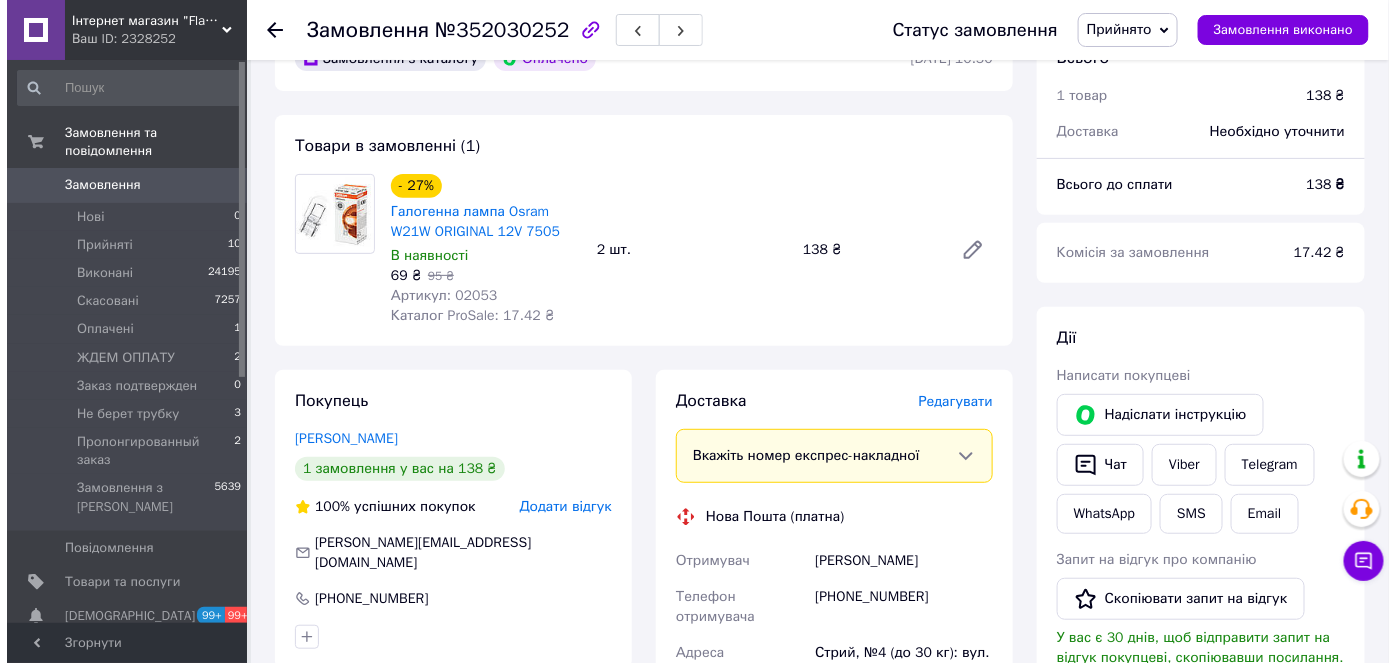 scroll, scrollTop: 272, scrollLeft: 0, axis: vertical 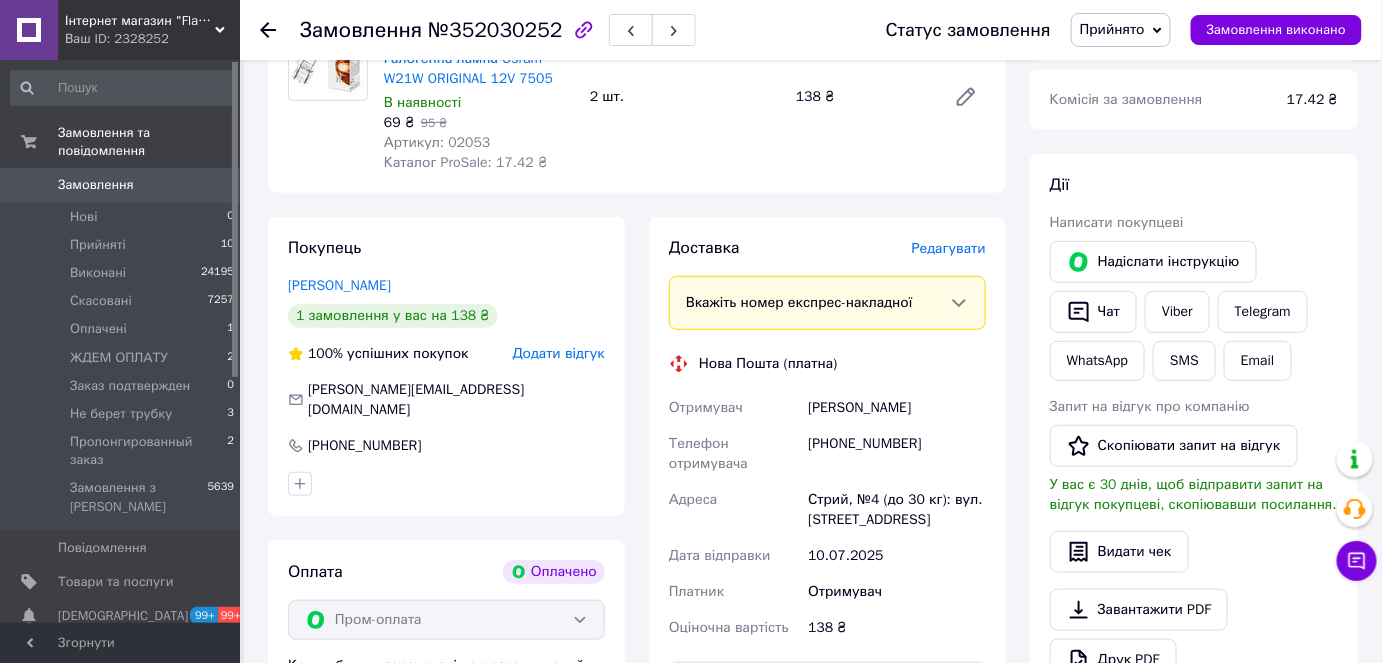 click on "Редагувати" at bounding box center [949, 248] 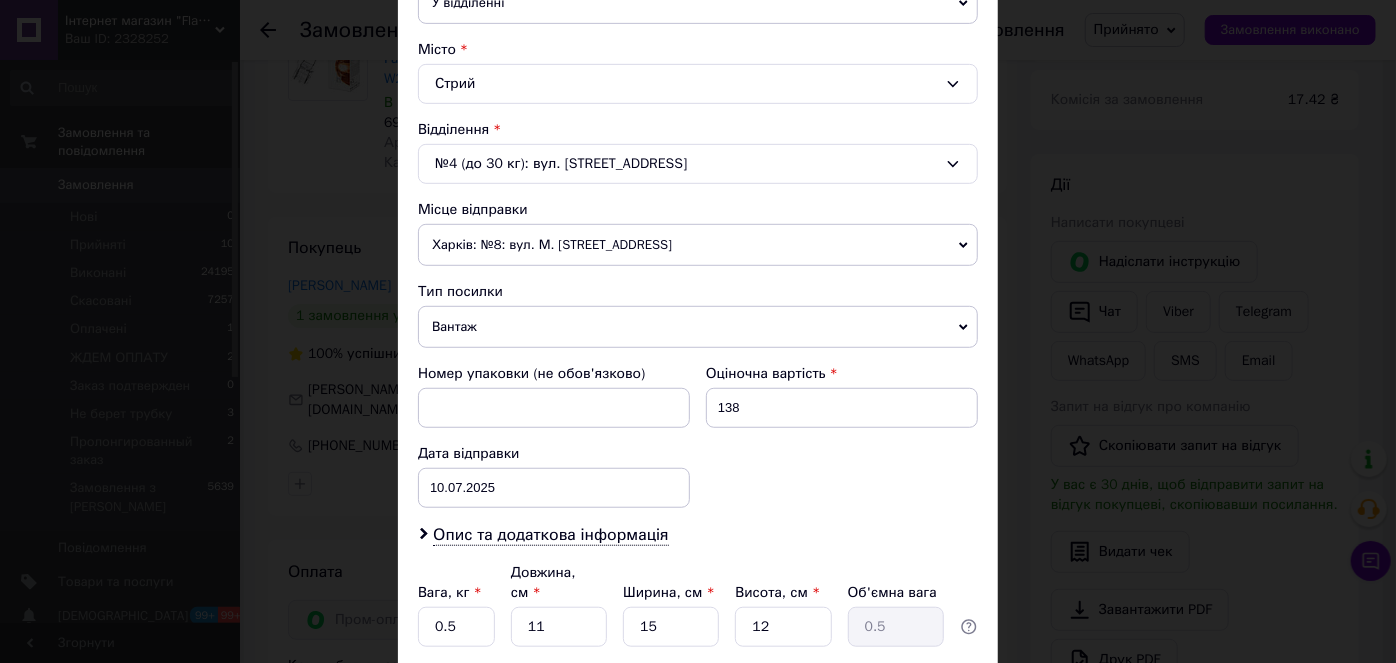scroll, scrollTop: 657, scrollLeft: 0, axis: vertical 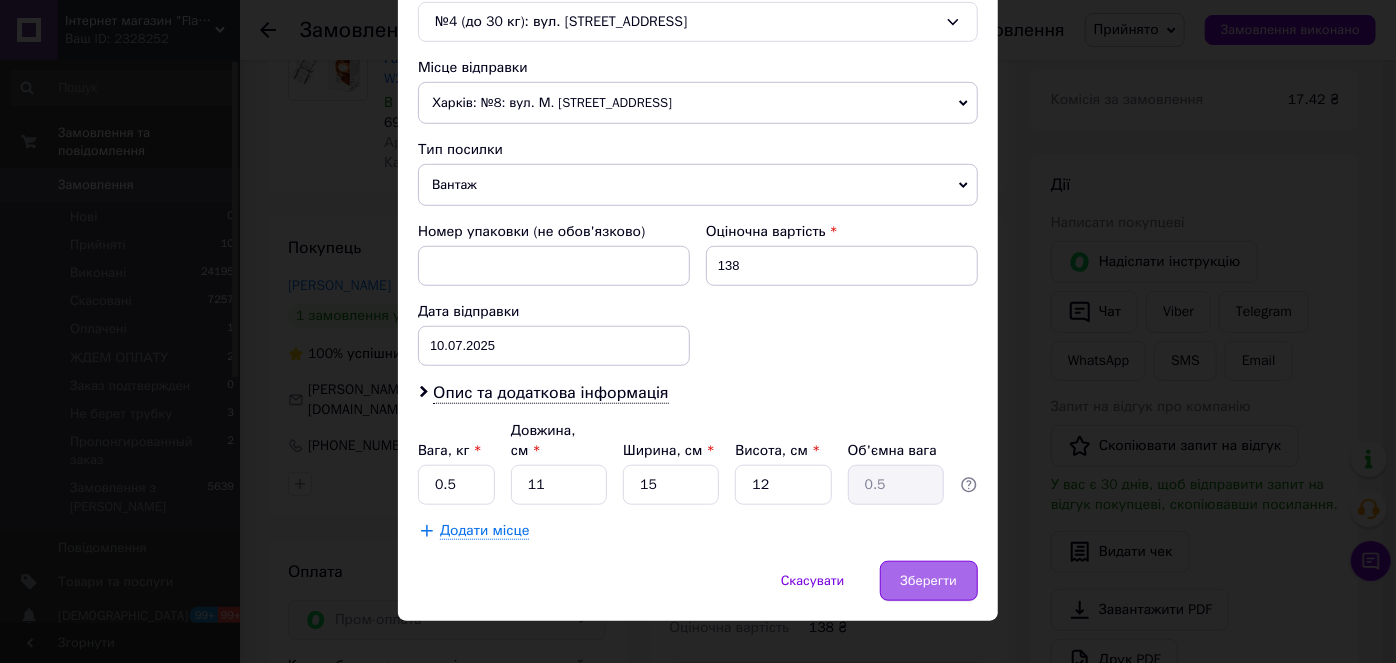 click on "Зберегти" at bounding box center (929, 581) 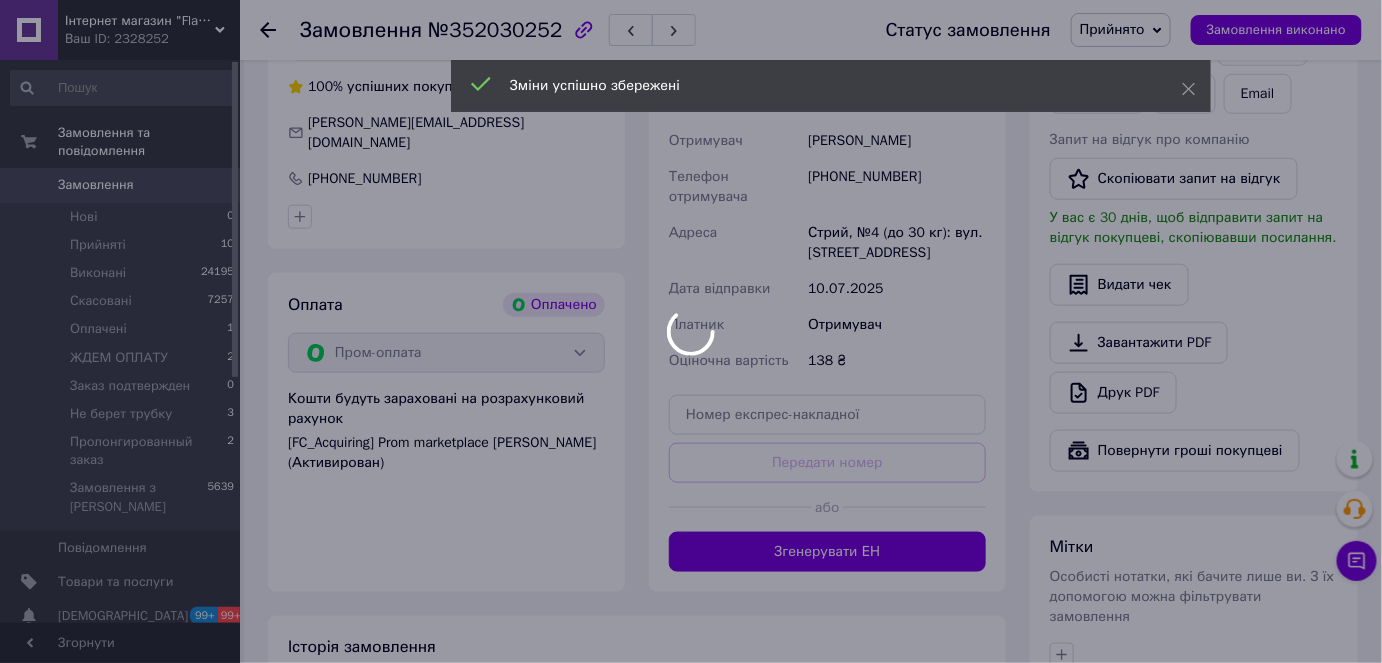 scroll, scrollTop: 545, scrollLeft: 0, axis: vertical 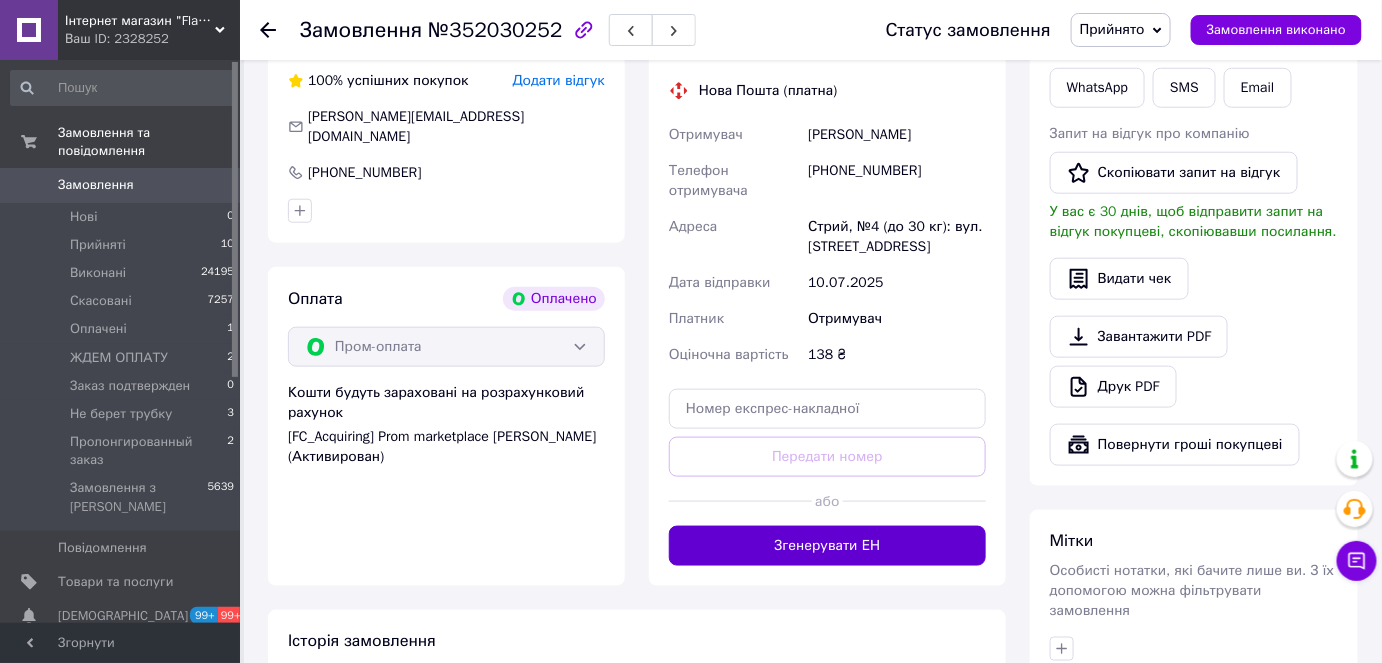 click on "Згенерувати ЕН" at bounding box center [827, 546] 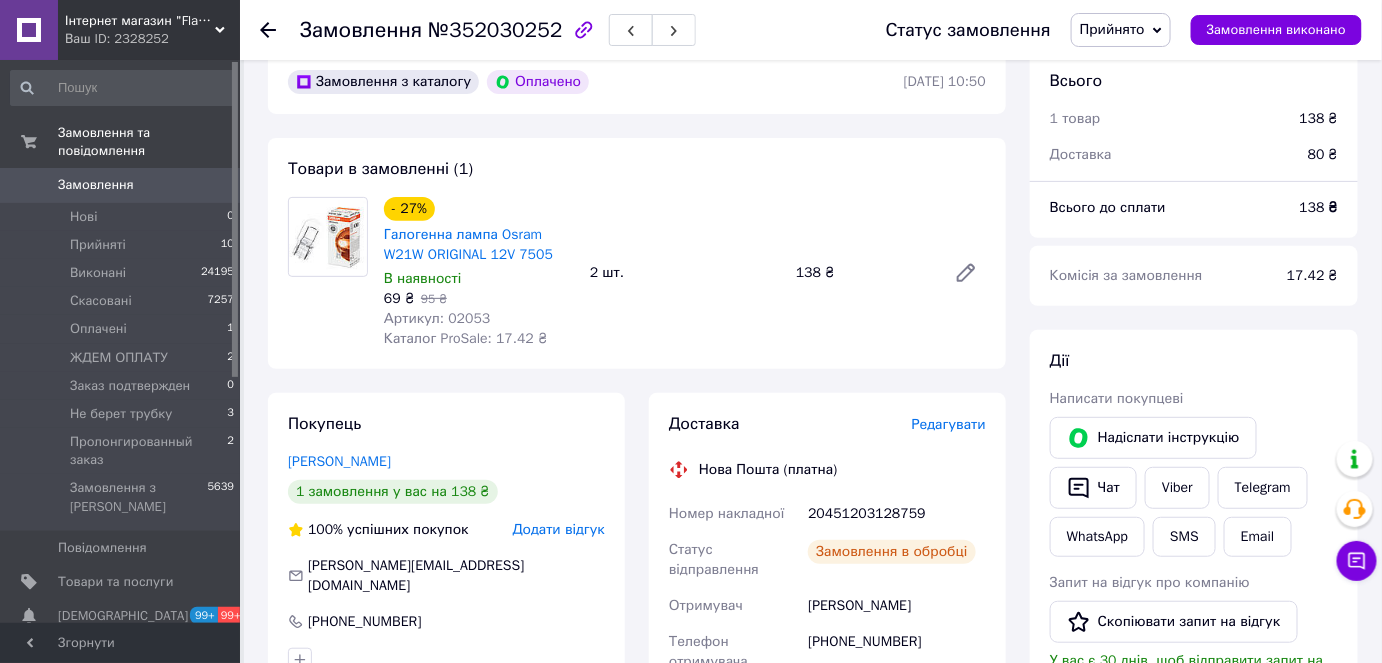 scroll, scrollTop: 90, scrollLeft: 0, axis: vertical 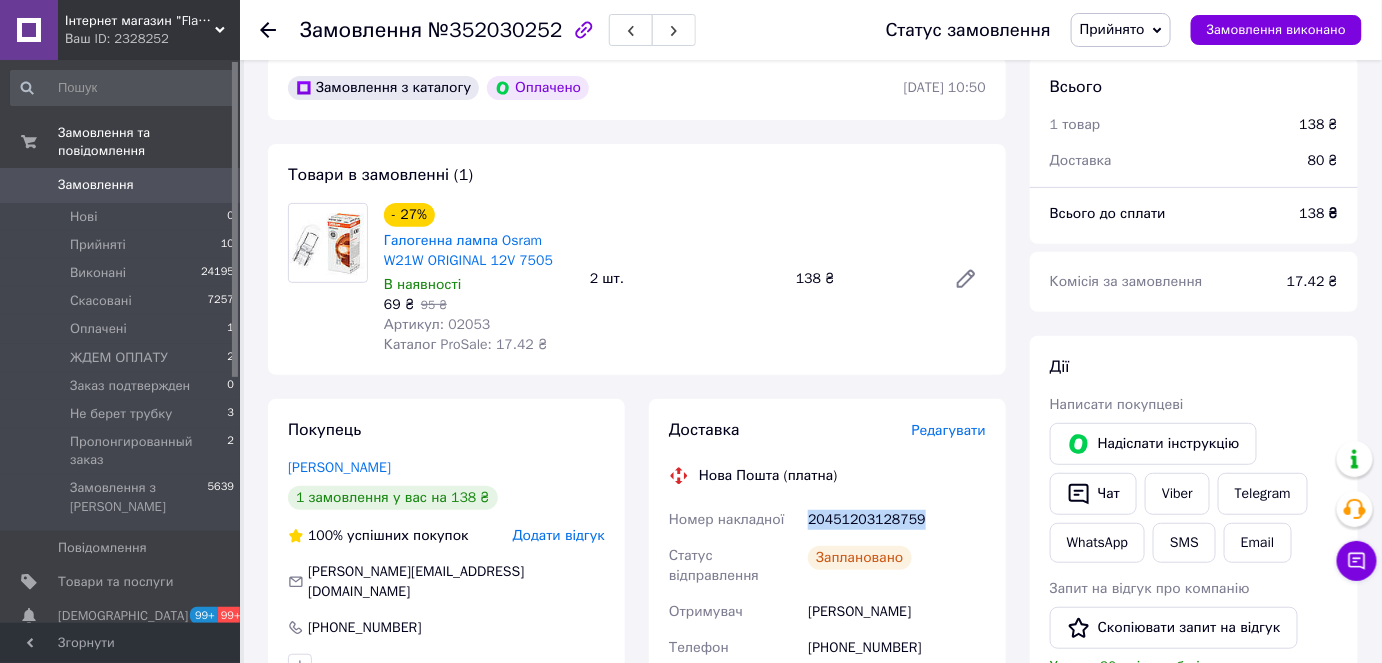 drag, startPoint x: 925, startPoint y: 514, endPoint x: 786, endPoint y: 502, distance: 139.51703 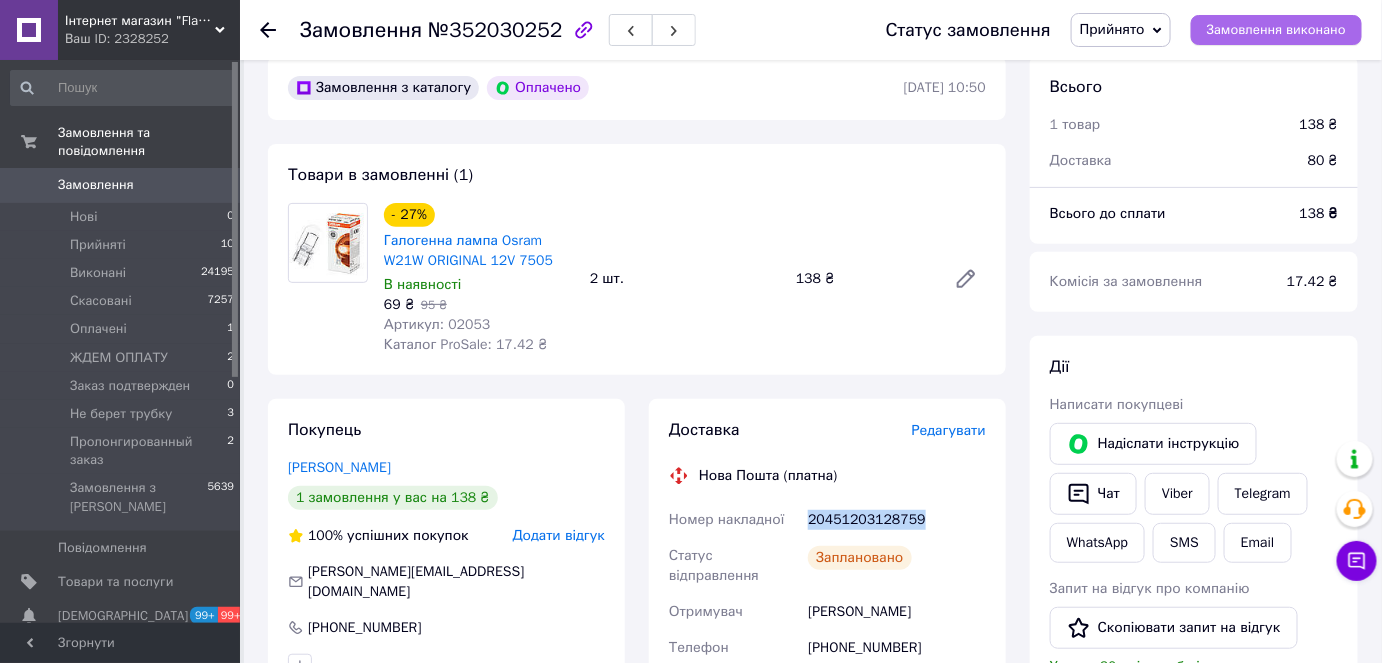 click on "Замовлення виконано" at bounding box center [1276, 30] 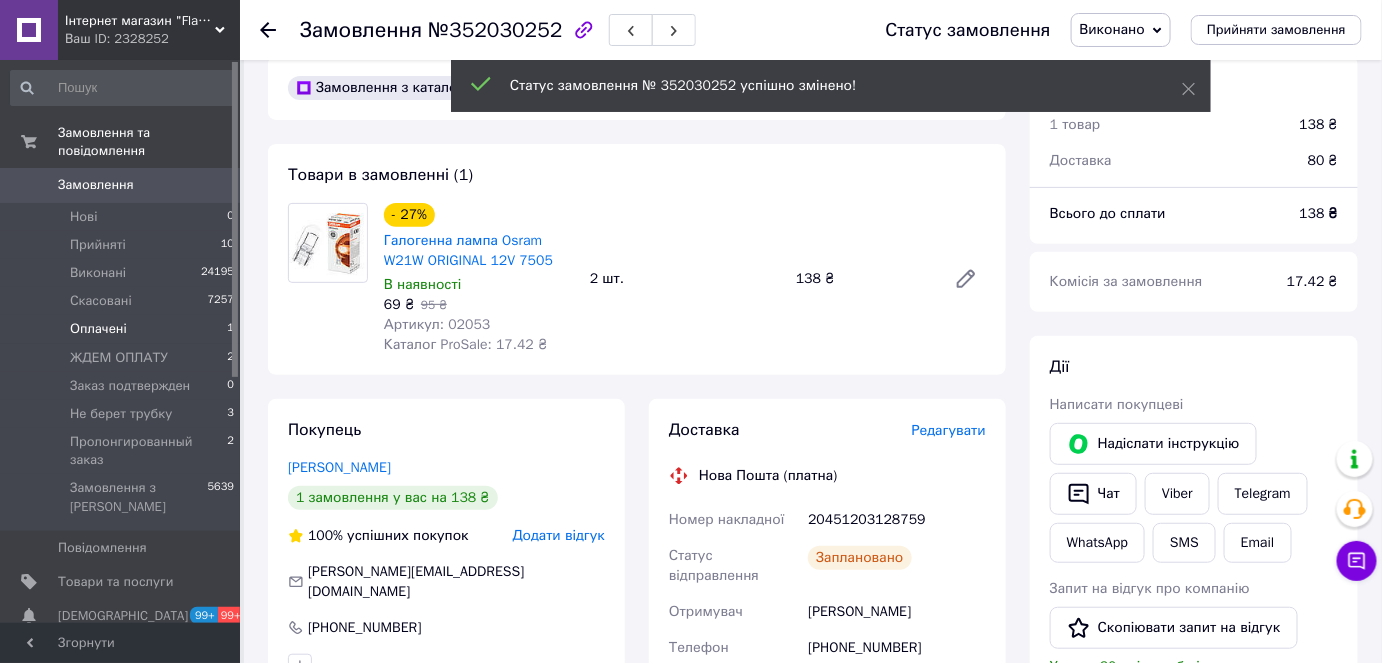 click on "Оплачені 1" at bounding box center (123, 329) 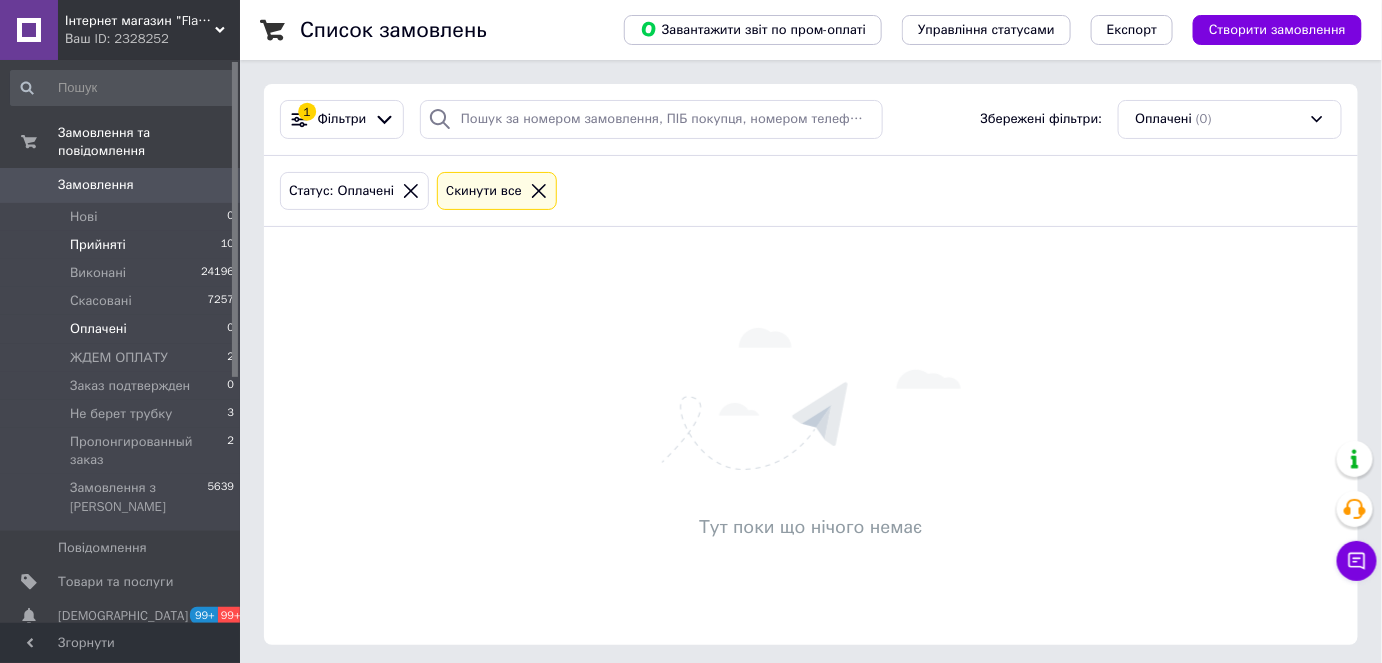 click on "Прийняті 10" at bounding box center [123, 245] 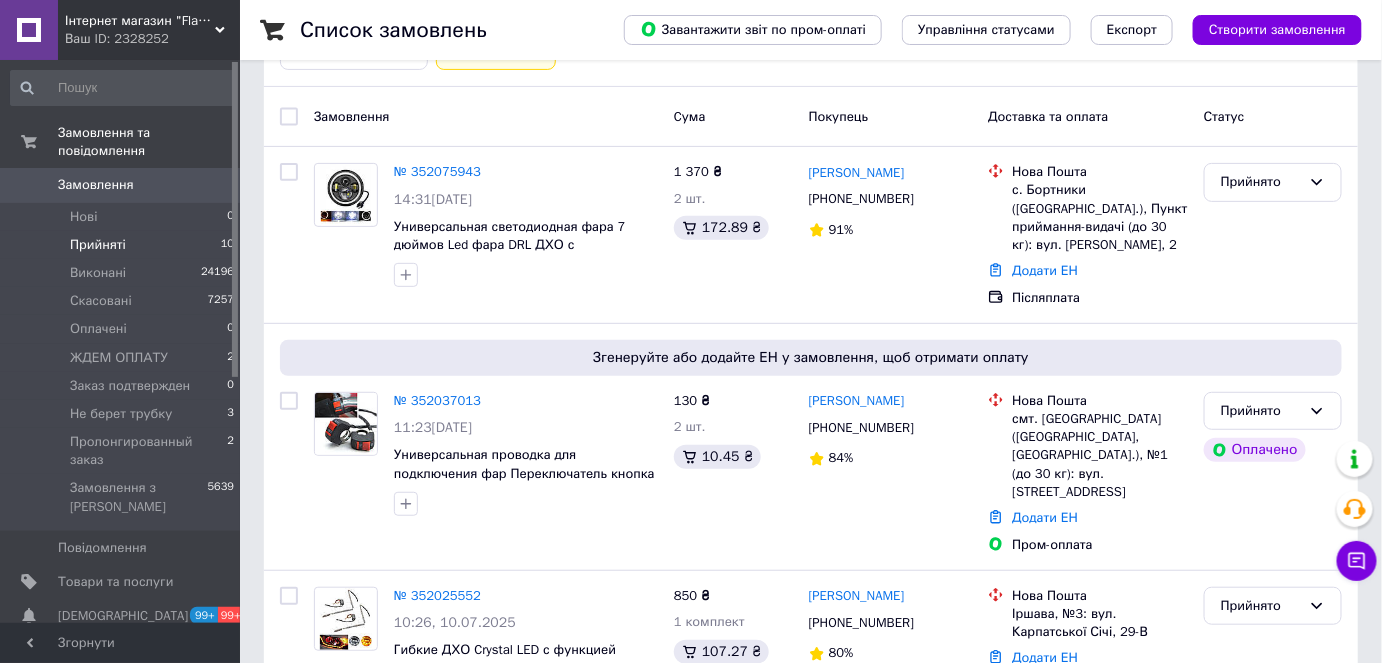 scroll, scrollTop: 454, scrollLeft: 0, axis: vertical 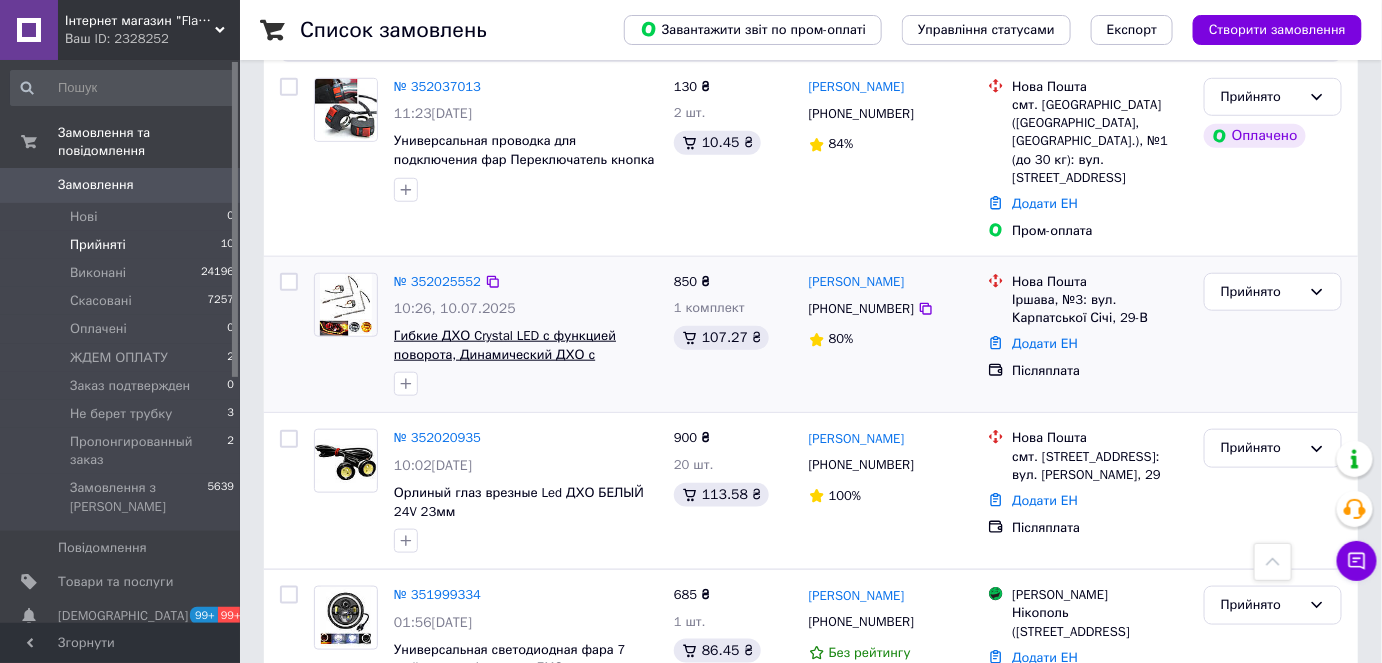 click on "Гибкие ДХО Crystal LED с функцией поворота, Динамический ДХО с  поворотом гибкие кристалы 16 секций стиль AUDI" at bounding box center [516, 363] 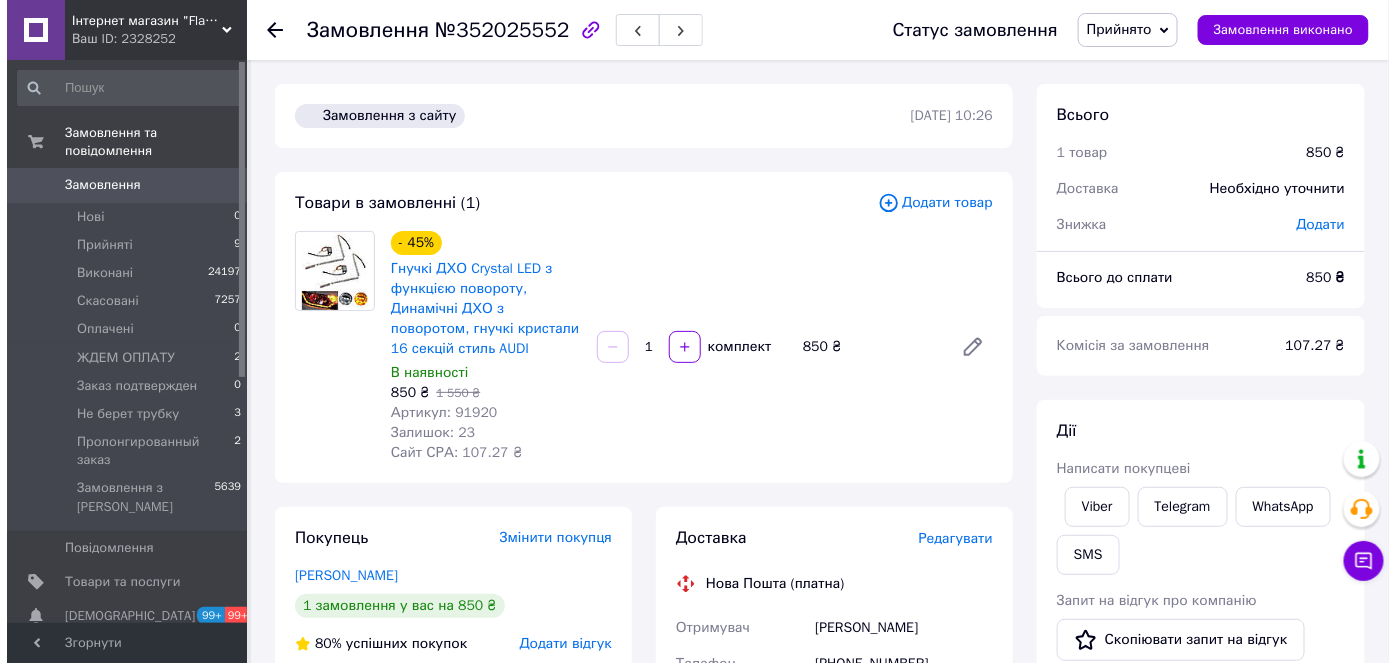 scroll, scrollTop: 363, scrollLeft: 0, axis: vertical 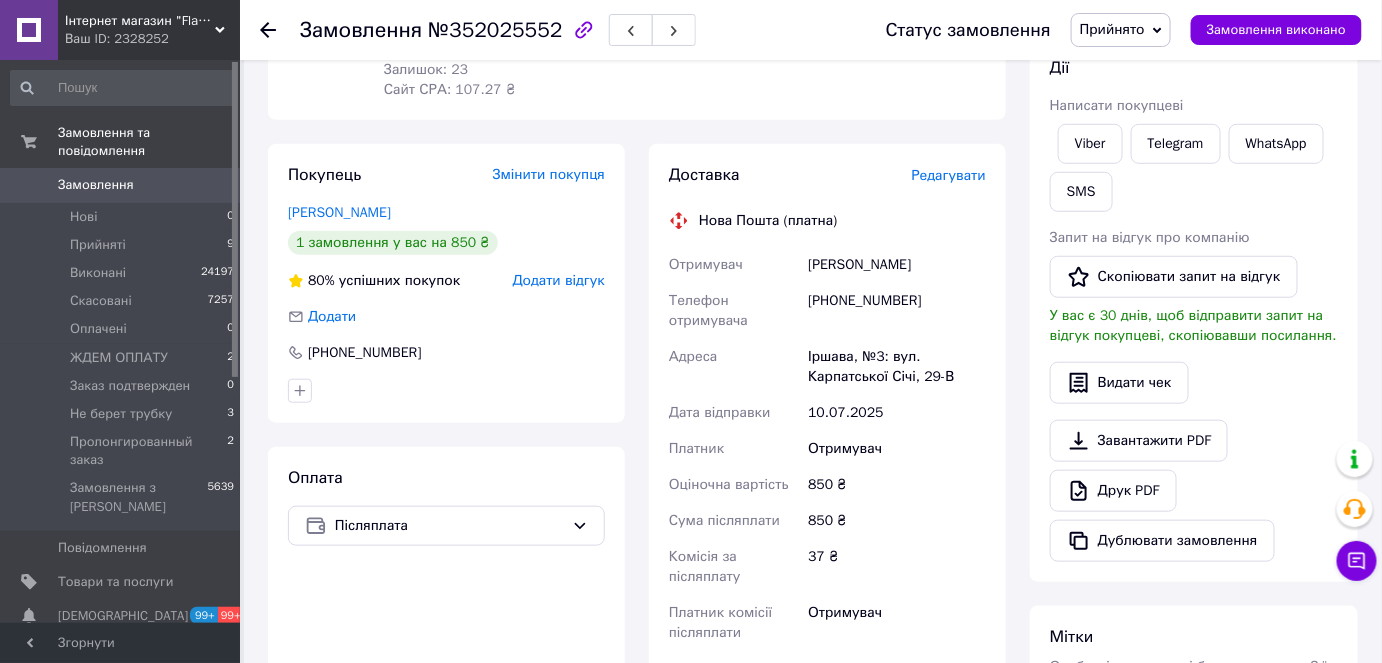 click on "Редагувати" at bounding box center [949, 175] 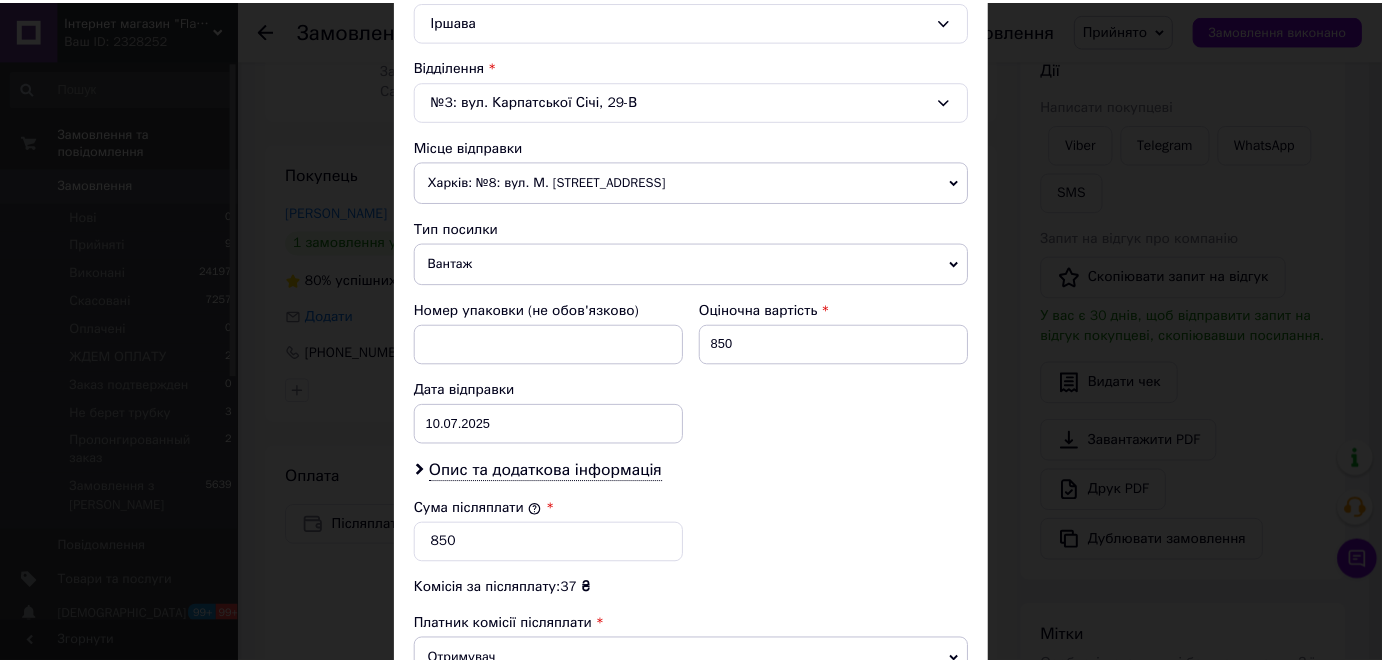 scroll, scrollTop: 818, scrollLeft: 0, axis: vertical 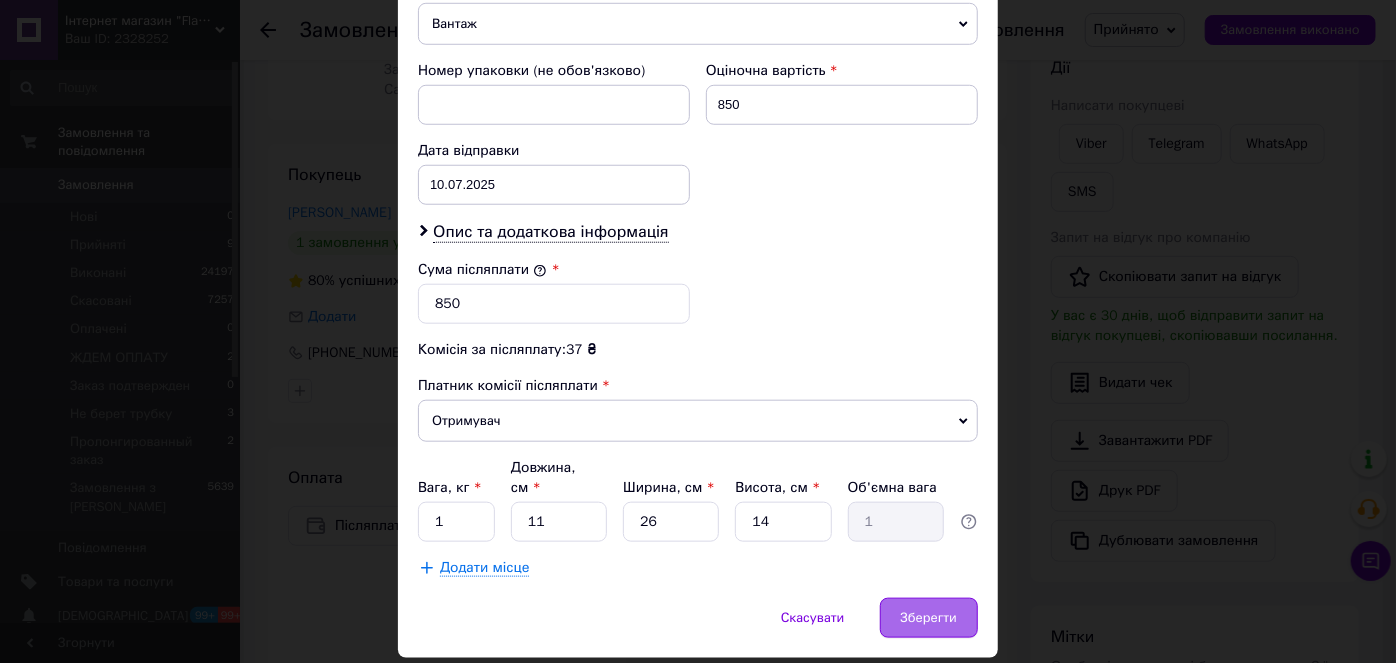 click on "Зберегти" at bounding box center [929, 618] 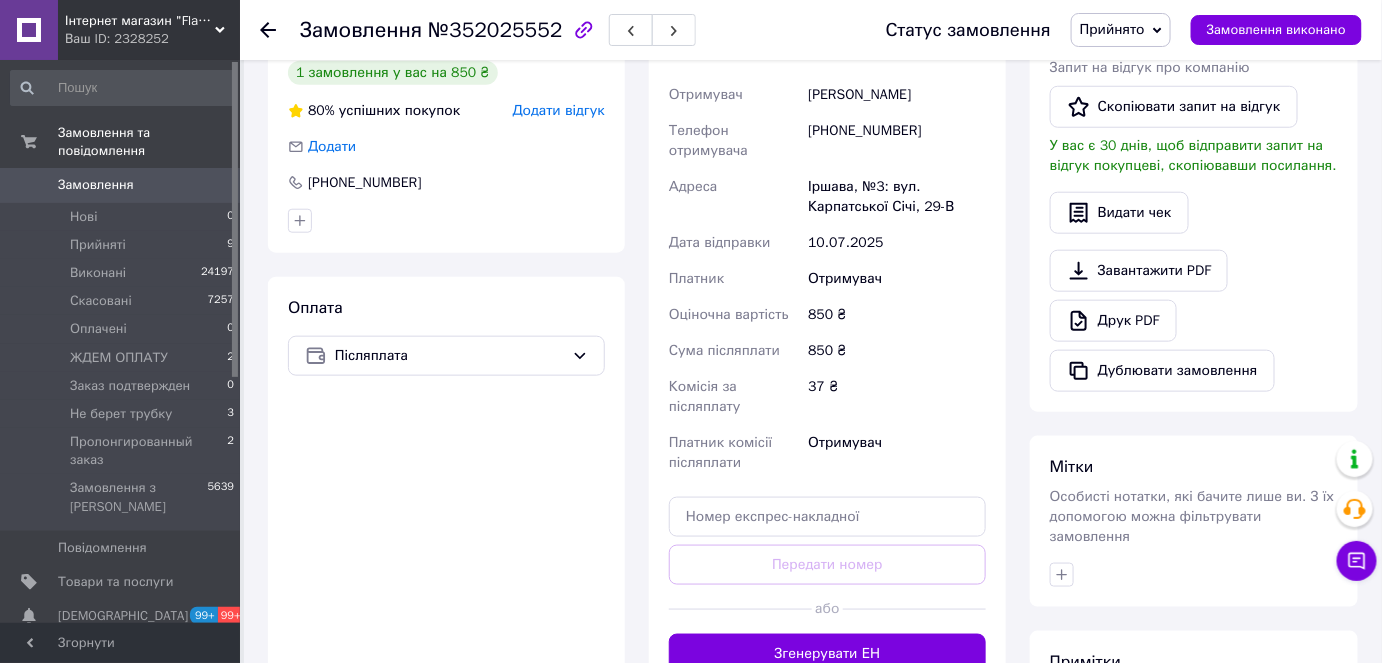 scroll, scrollTop: 545, scrollLeft: 0, axis: vertical 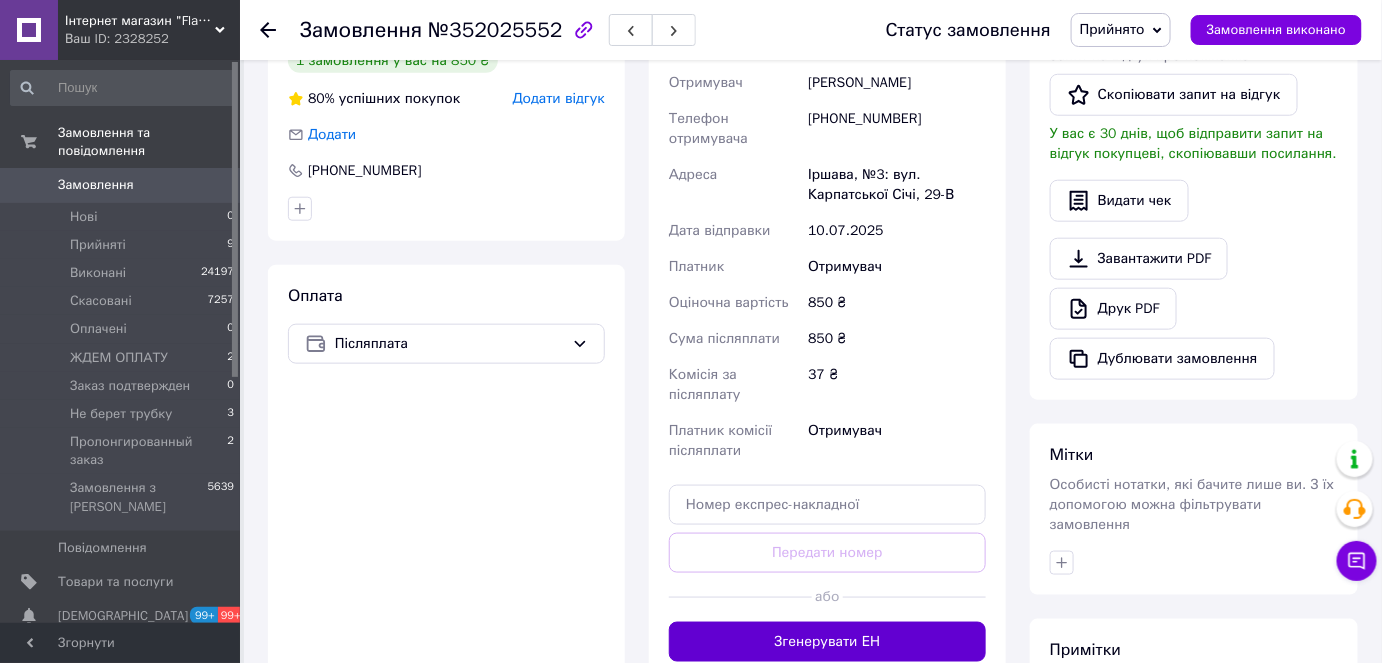 click on "Згенерувати ЕН" at bounding box center [827, 642] 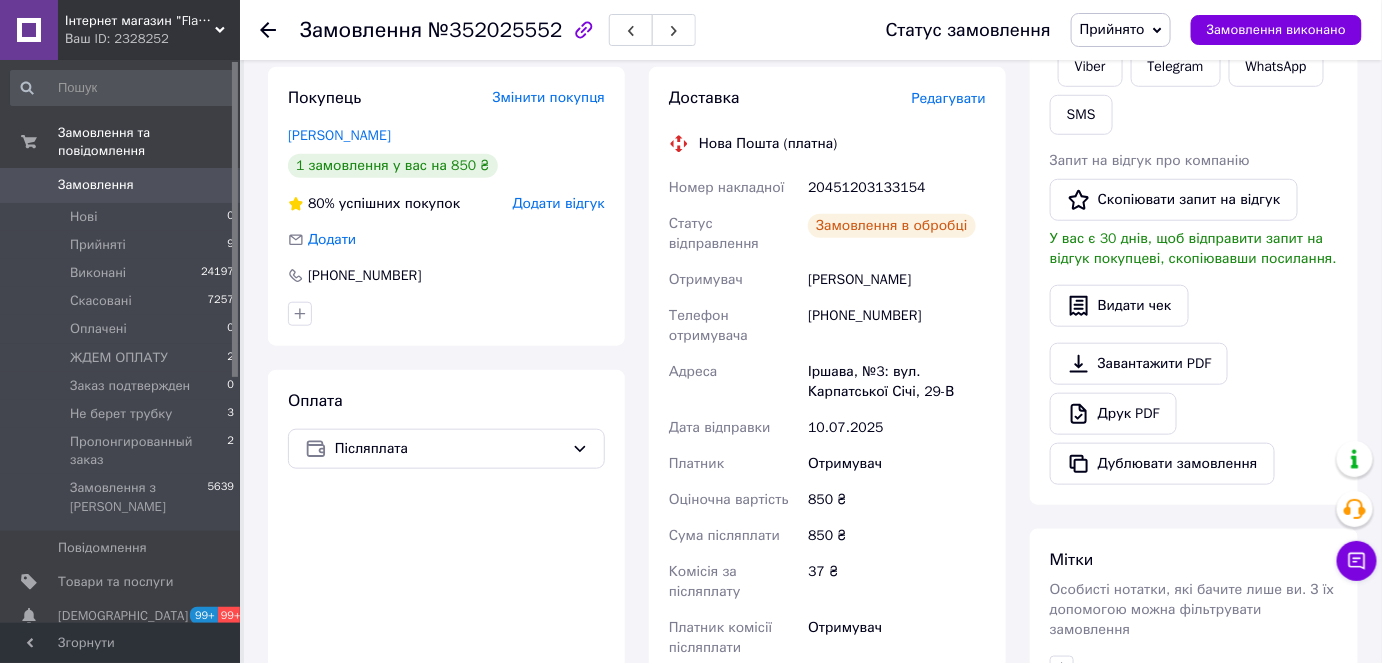 scroll, scrollTop: 272, scrollLeft: 0, axis: vertical 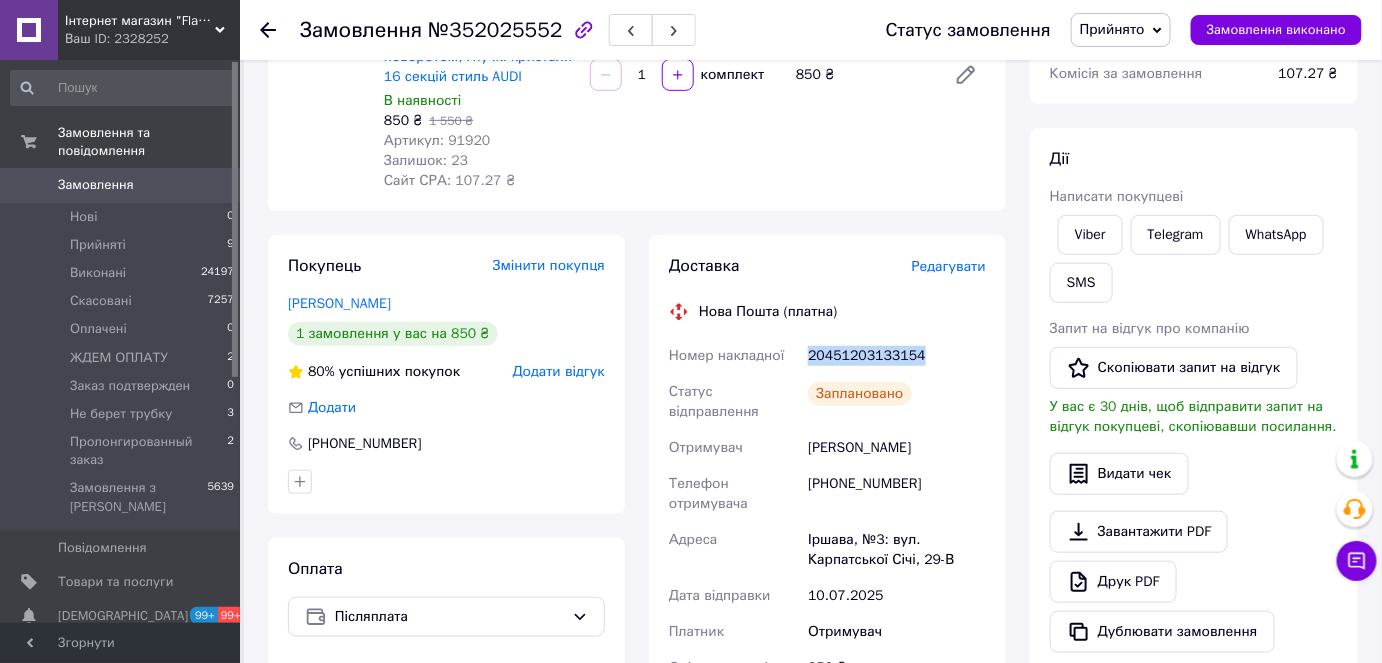 drag, startPoint x: 932, startPoint y: 358, endPoint x: 797, endPoint y: 340, distance: 136.19472 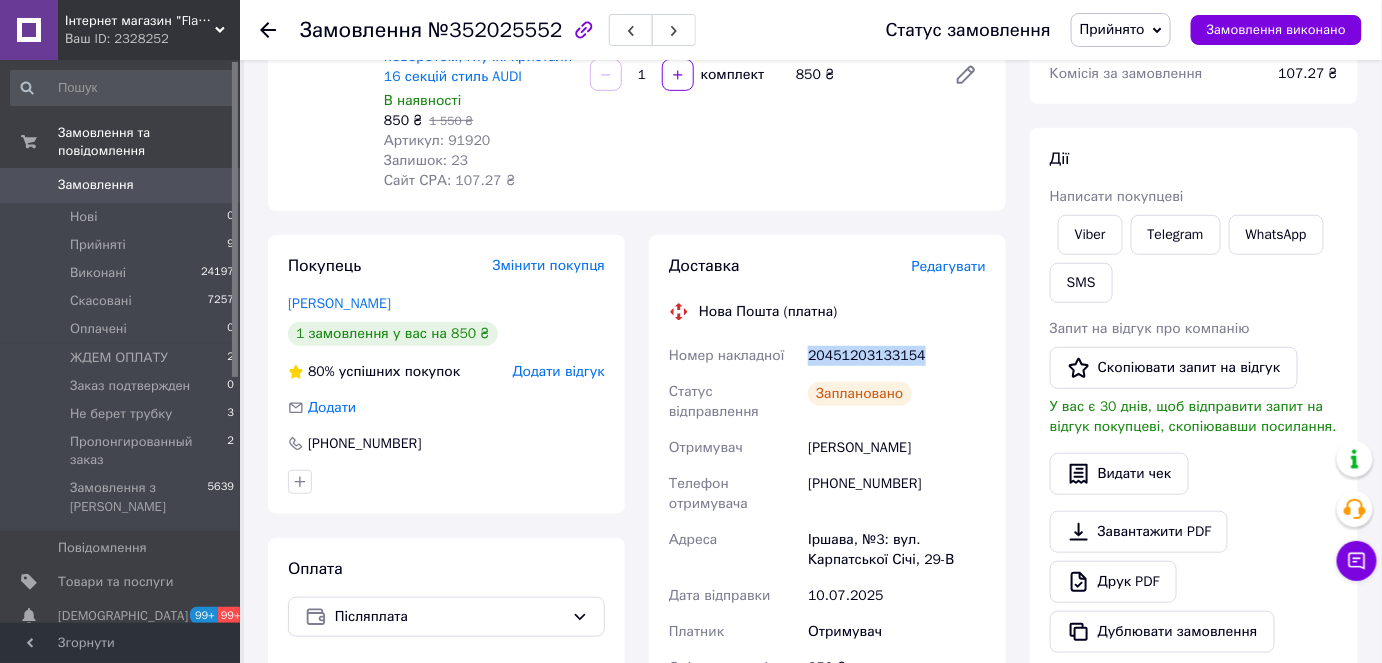 copy on "Номер накладної 20451203133154" 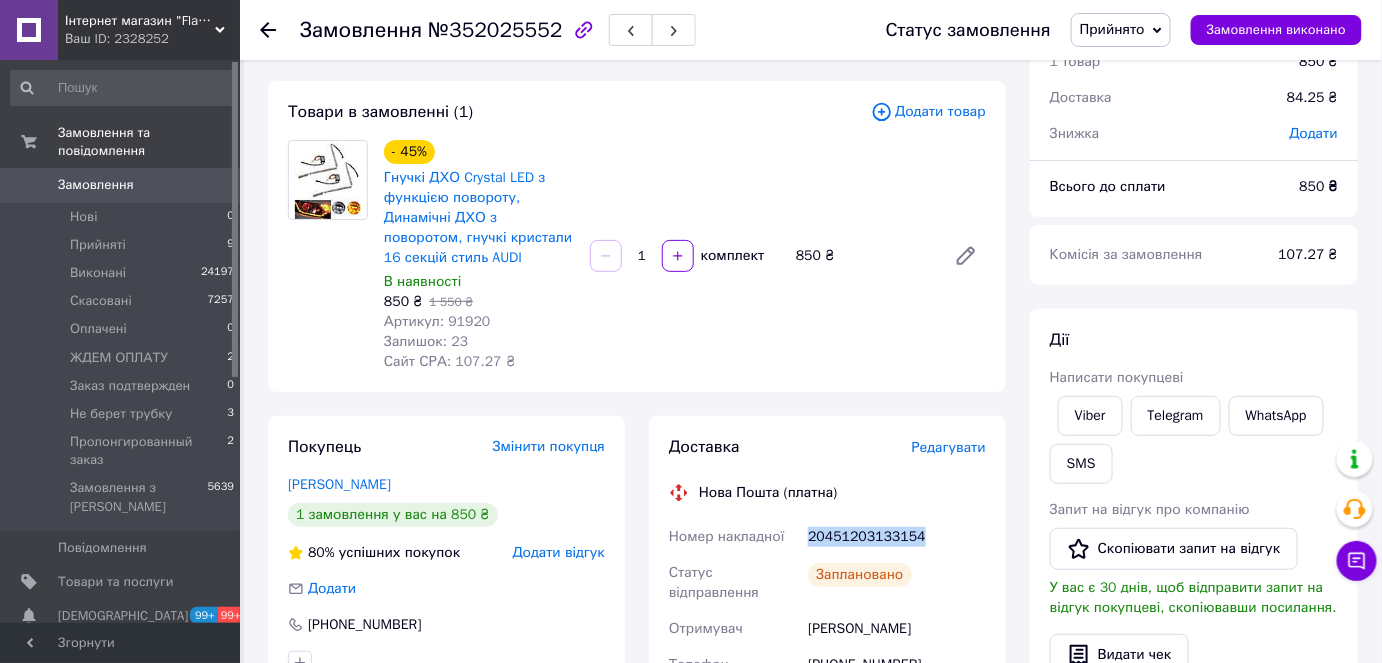 scroll, scrollTop: 90, scrollLeft: 0, axis: vertical 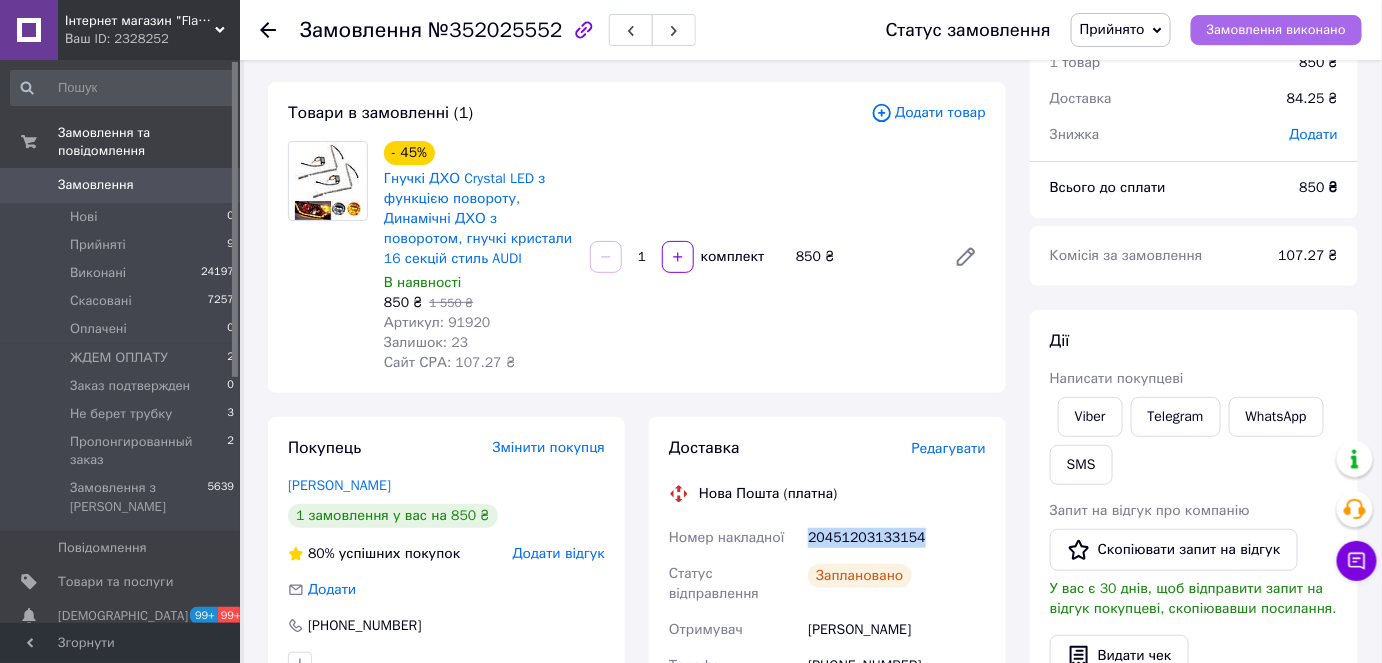 click on "Замовлення виконано" at bounding box center (1276, 30) 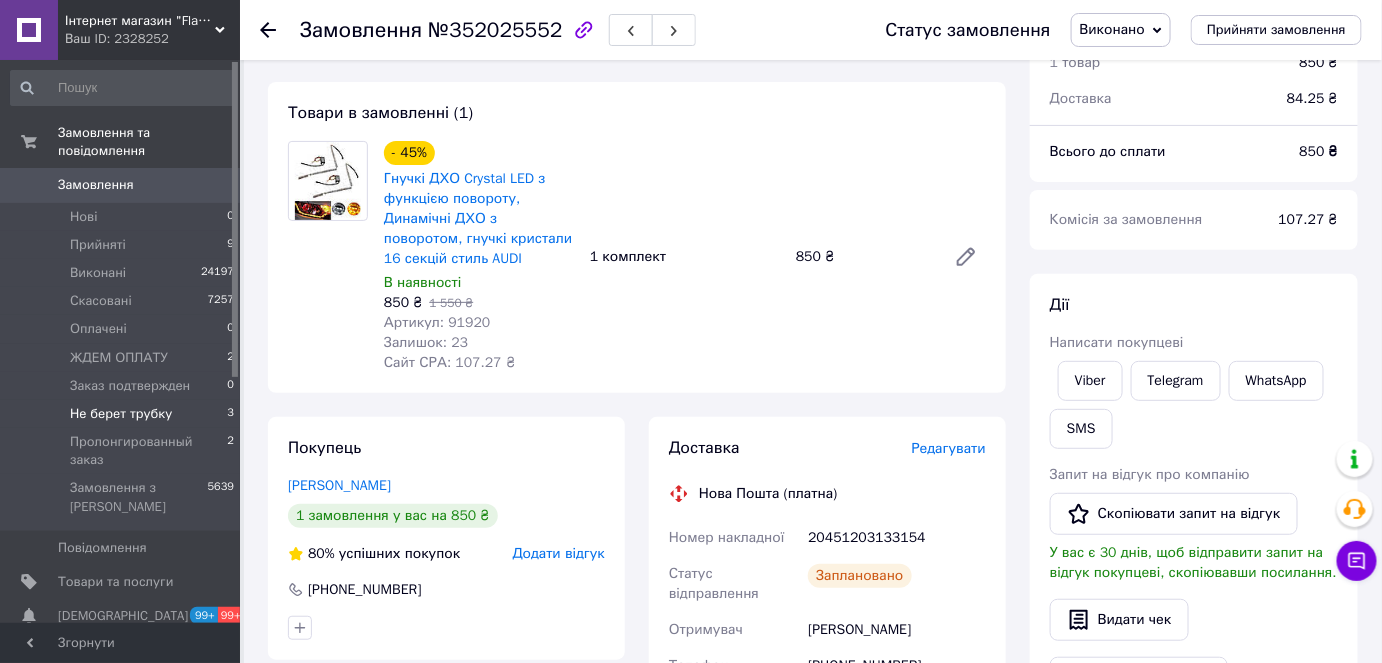 click on "Не берет трубку" at bounding box center (121, 414) 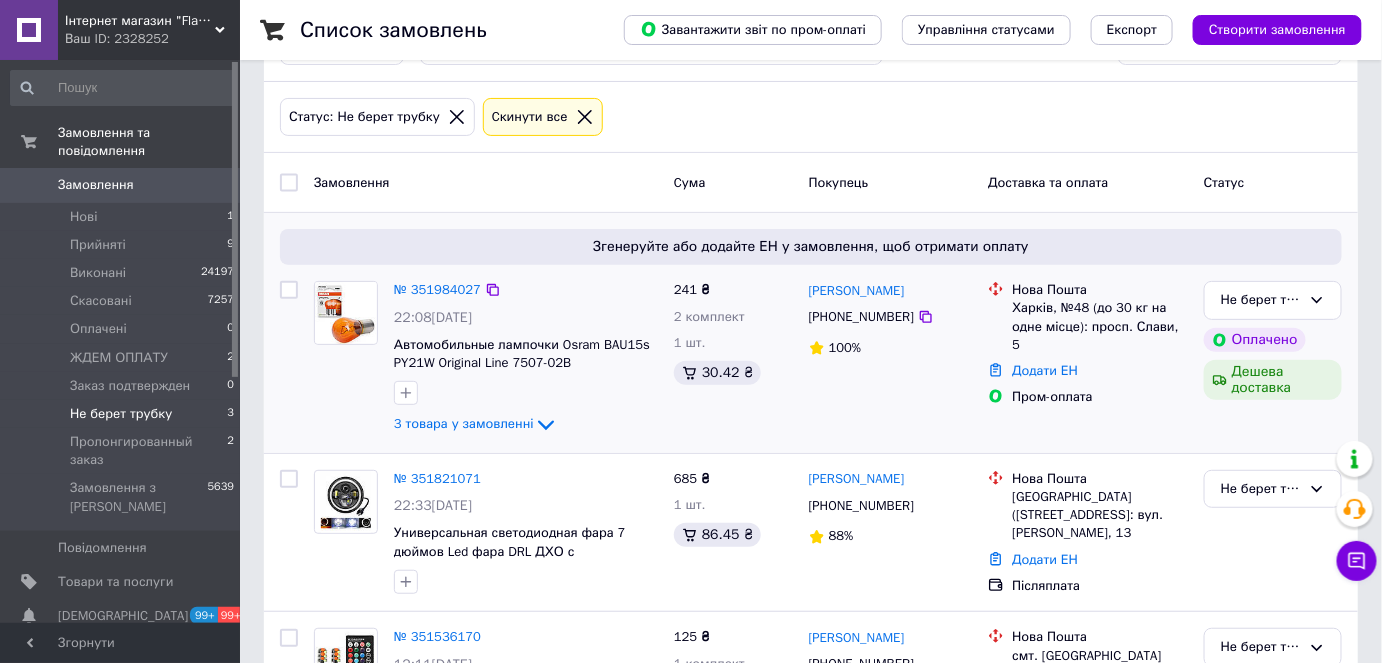 scroll, scrollTop: 181, scrollLeft: 0, axis: vertical 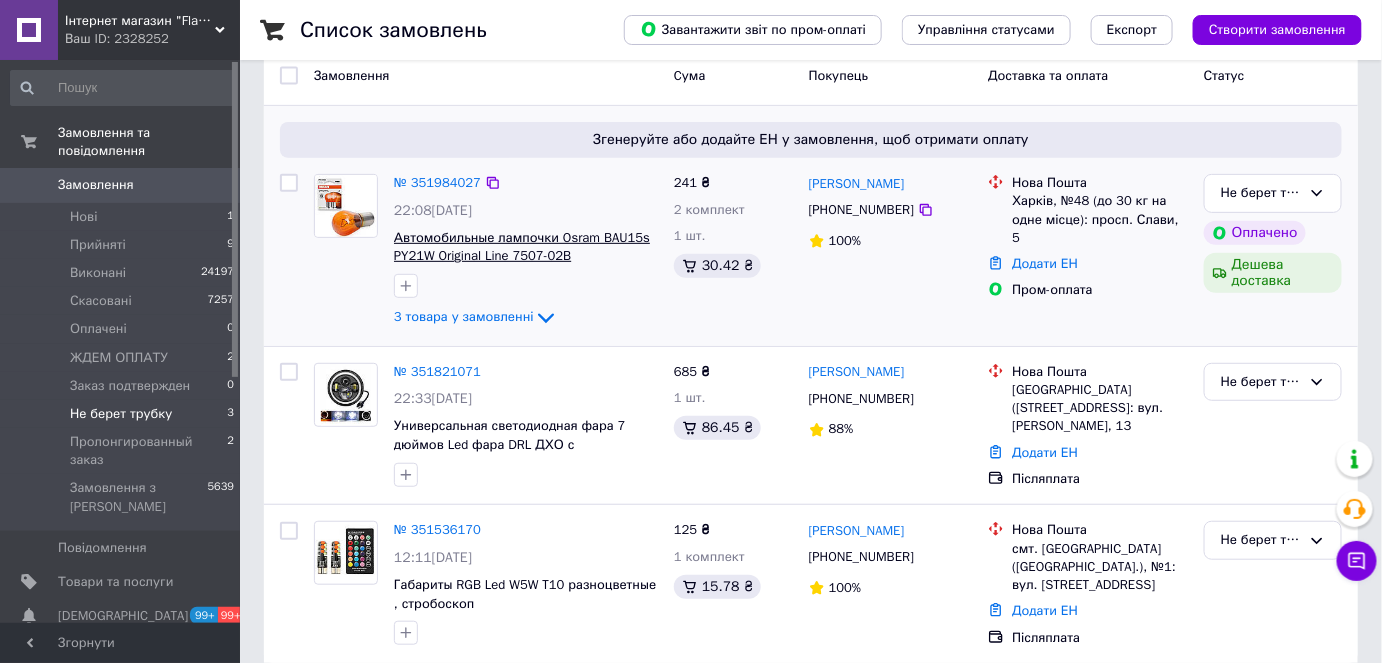 click on "Автомобильные лампочки Osram BAU15s PY21W Original Line 7507-02B" at bounding box center [522, 247] 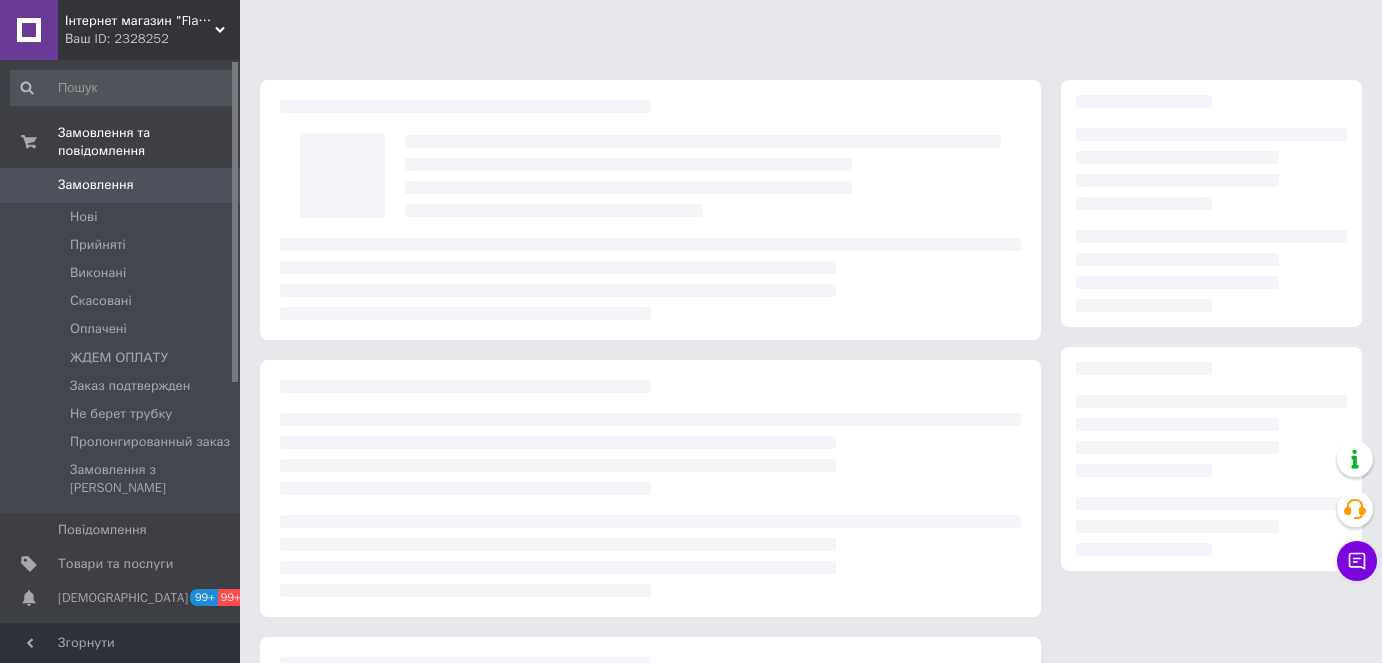 scroll, scrollTop: 0, scrollLeft: 0, axis: both 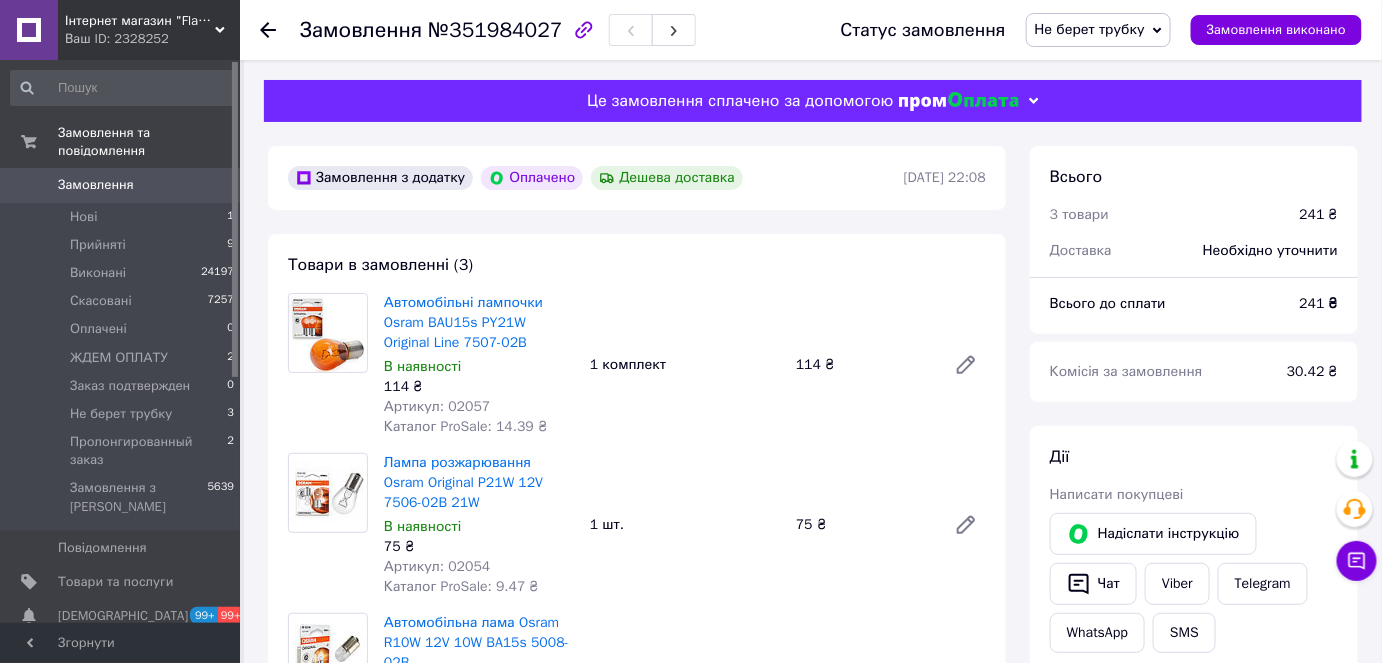 click on "Замовлення з додатку Оплачено Дешева доставка [DATE] 22:08 Товари в замовленні (3) Автомобільні лампочки Osram BAU15s PY21W Original Line 7507-02B В наявності 114 ₴ Артикул: 02057 Каталог ProSale: 14.39 ₴  1 комплект 114 ₴ Лампа розжарювання Osram Original P21W 12V 7506-02B 21W В наявності 75 ₴ Артикул: 02054 Каталог ProSale: 9.47 ₴  1 шт. 75 ₴ Автомобільна лама Osram R10W 12V 10W BA15s 5008-02B В наявності 52 ₴ Артикул: 02377 Каталог ProSale: 6.56 ₴  1 комплект 52 ₴ Приховати товари Покупець [PERSON_NAME] 1 замовлення у вас на 241 ₴ 100%   успішних покупок Додати відгук [PHONE_NUMBER] Оплата Оплачено Пром-оплата Доставка Редагувати «Дешева доставка»" at bounding box center [637, 1098] 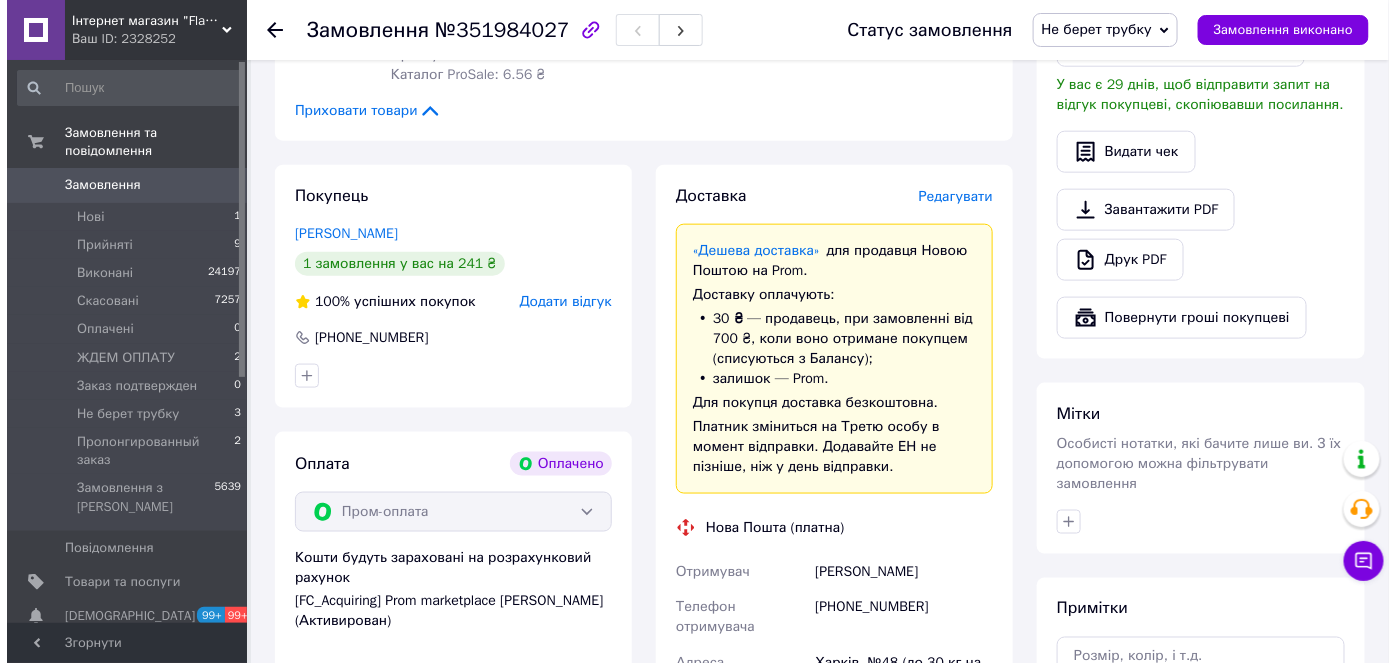 scroll, scrollTop: 636, scrollLeft: 0, axis: vertical 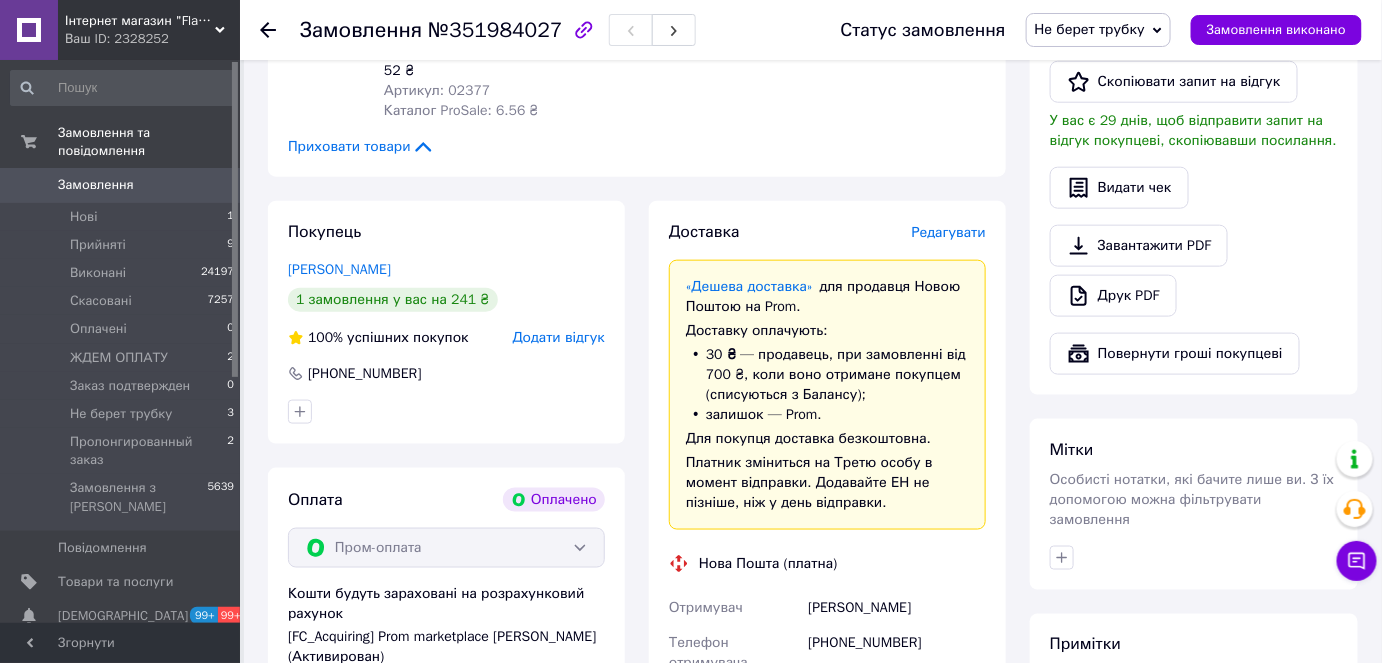 click on "Редагувати" at bounding box center (949, 232) 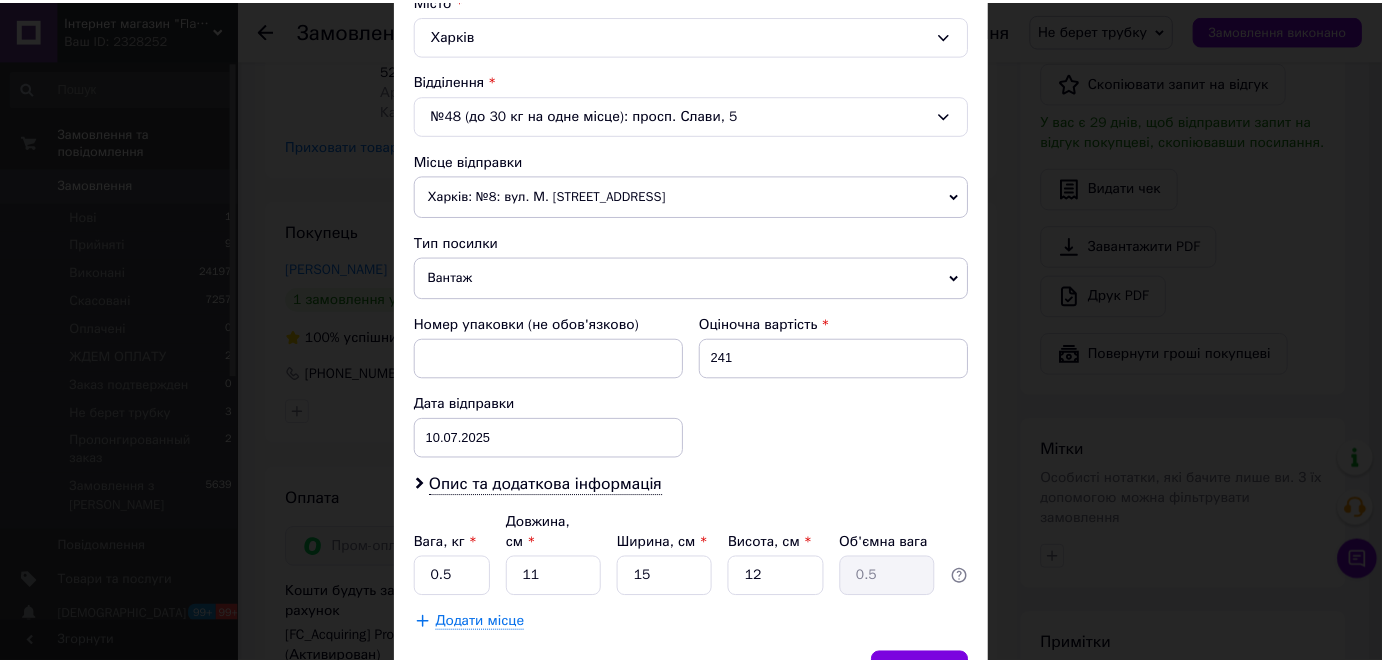 scroll, scrollTop: 657, scrollLeft: 0, axis: vertical 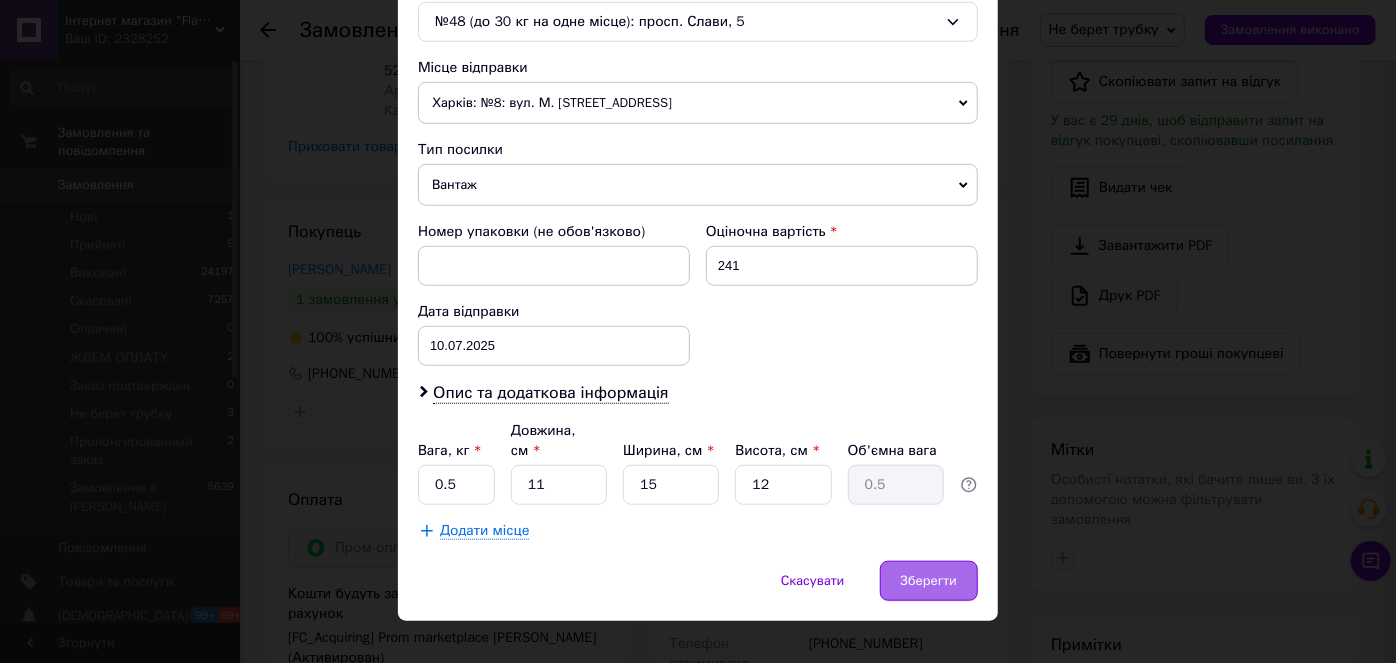 click on "Зберегти" at bounding box center [929, 581] 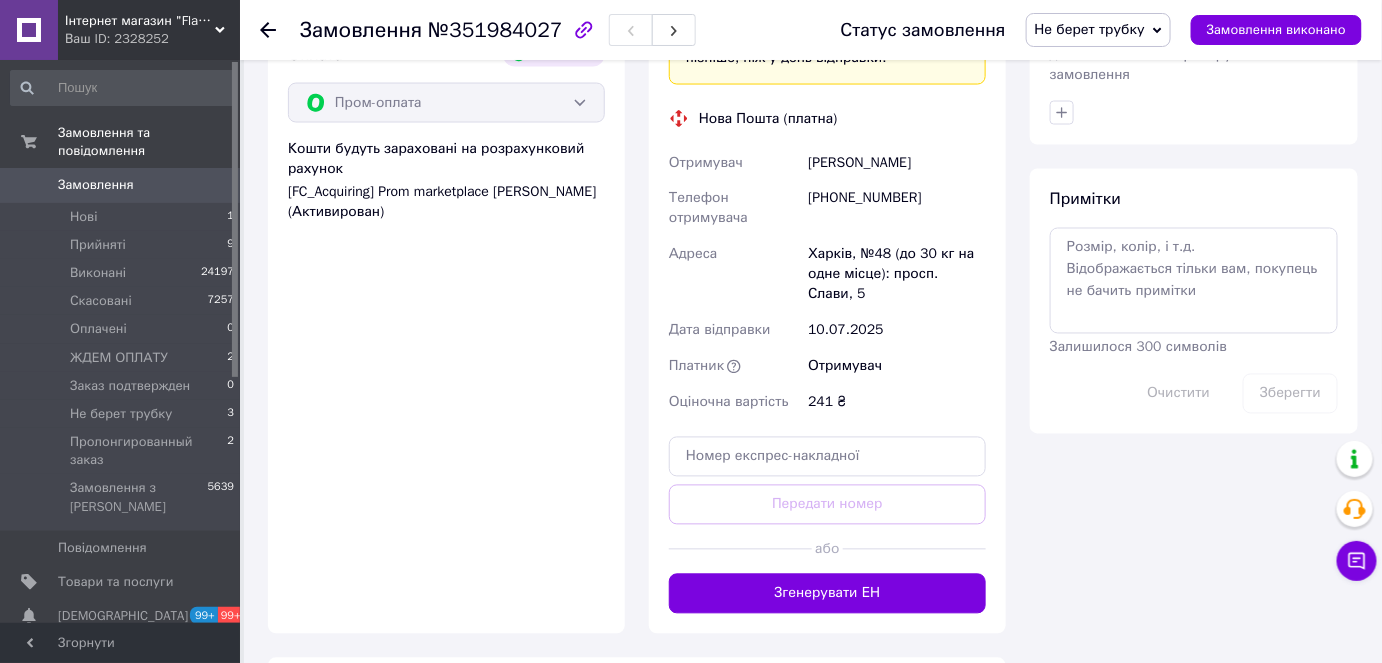 scroll, scrollTop: 1181, scrollLeft: 0, axis: vertical 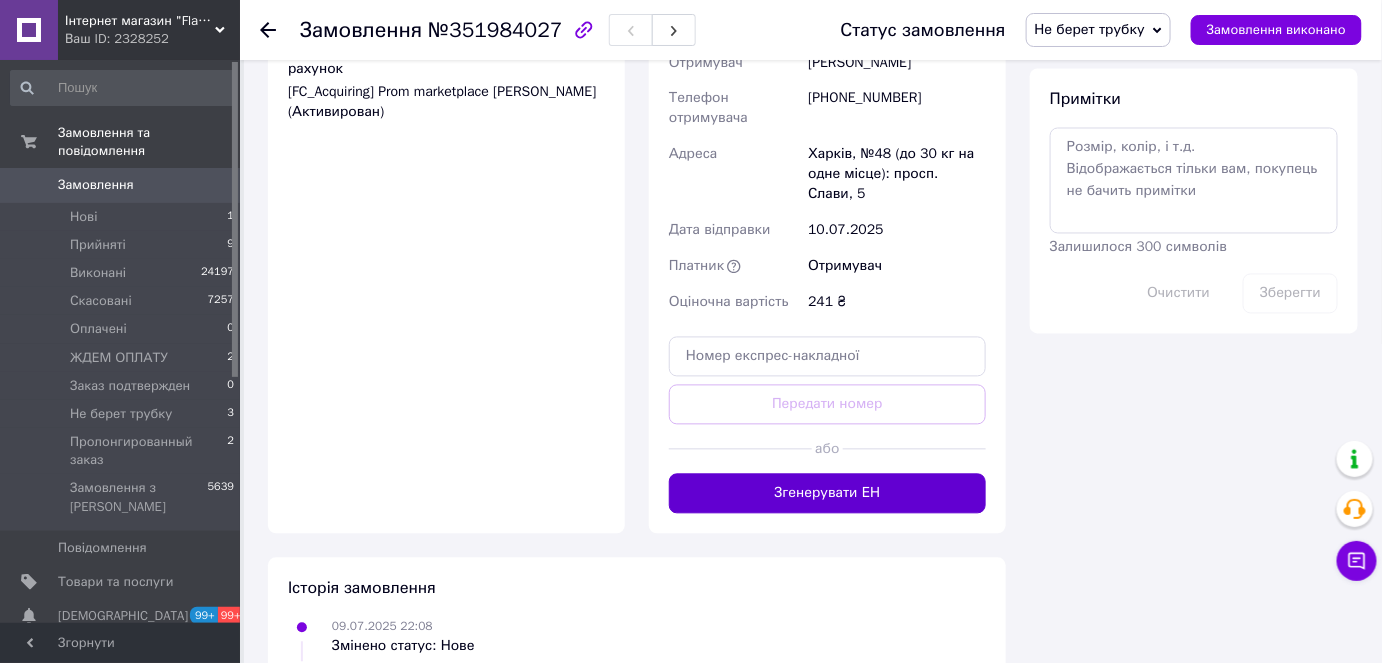click on "Згенерувати ЕН" at bounding box center [827, 494] 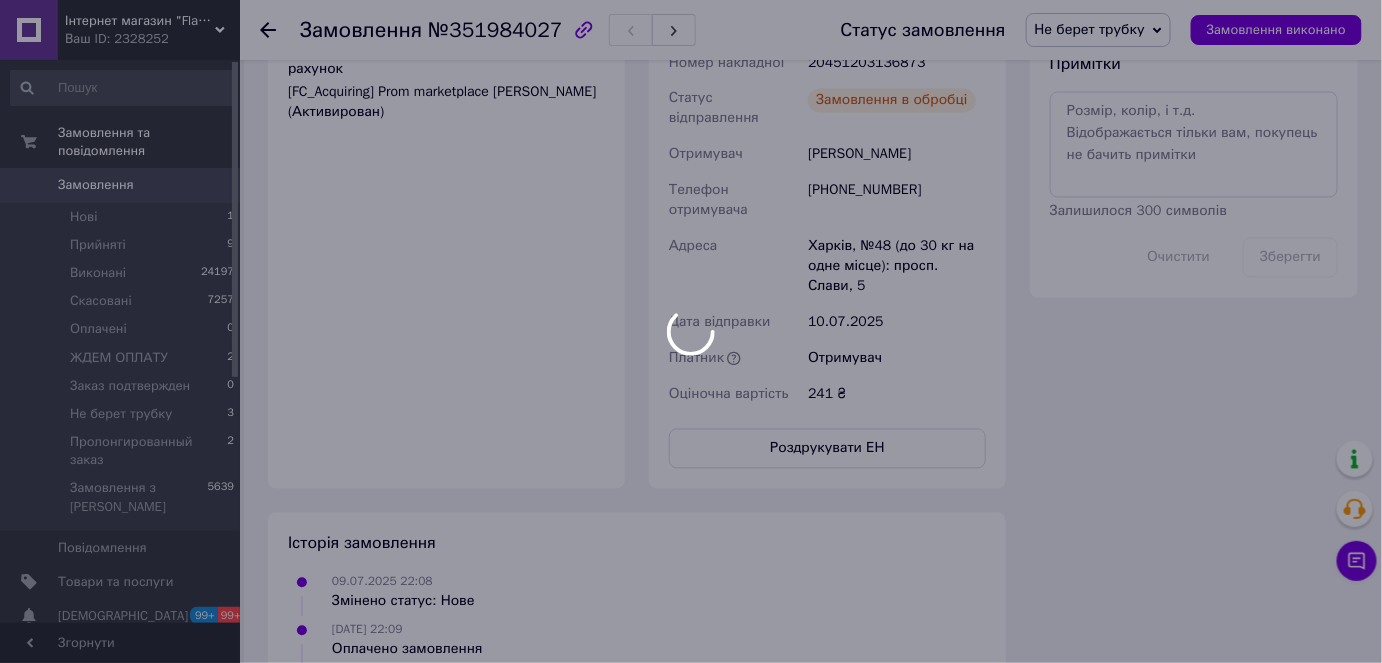 scroll, scrollTop: 909, scrollLeft: 0, axis: vertical 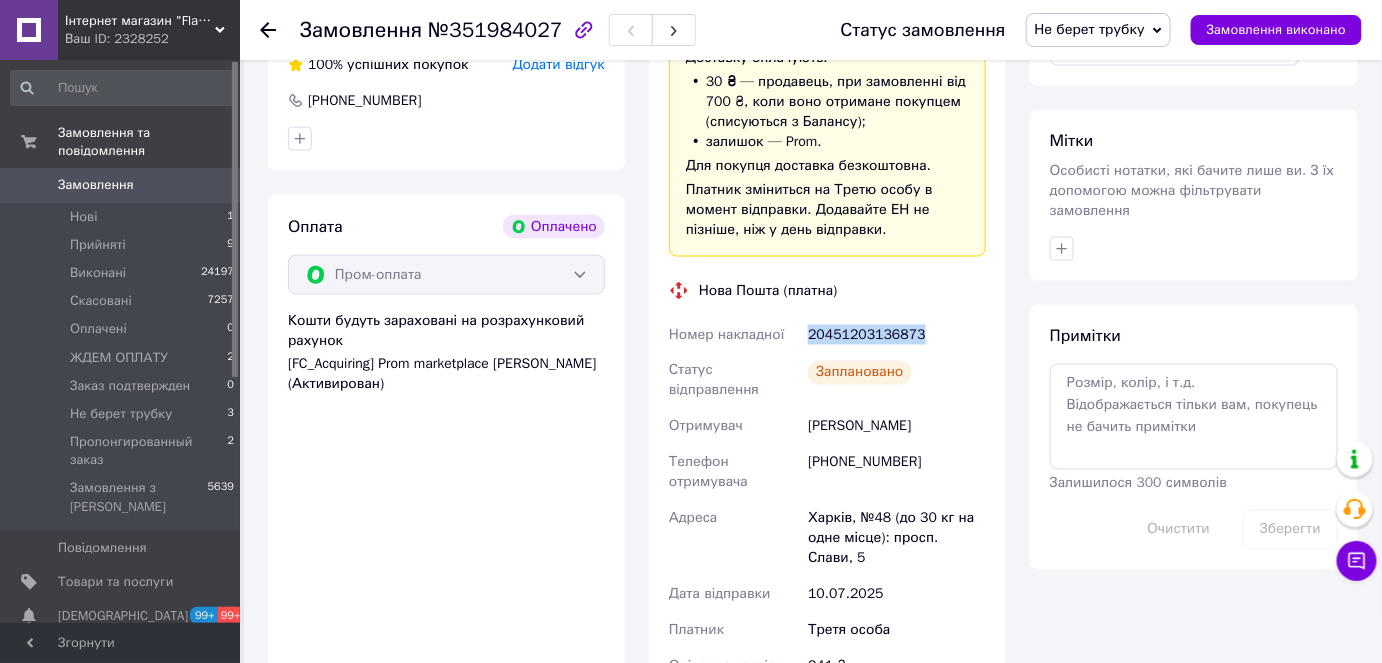drag, startPoint x: 875, startPoint y: 328, endPoint x: 802, endPoint y: 317, distance: 73.82411 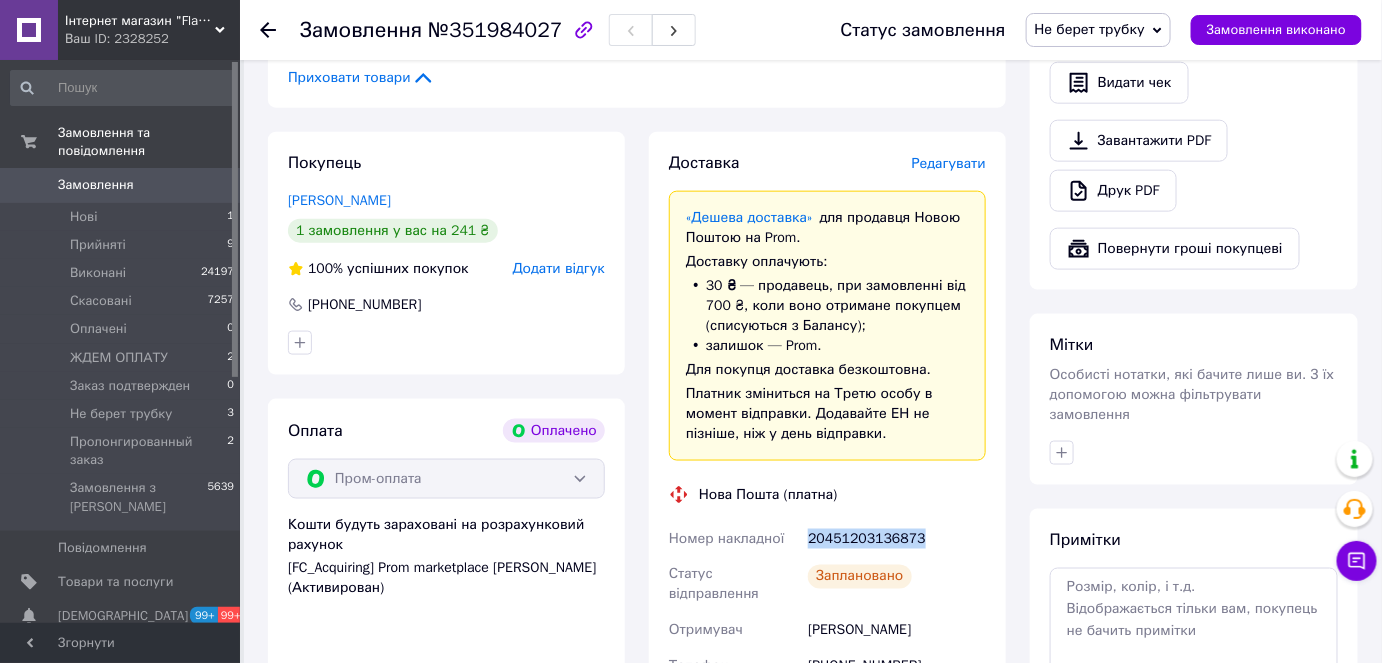 scroll, scrollTop: 818, scrollLeft: 0, axis: vertical 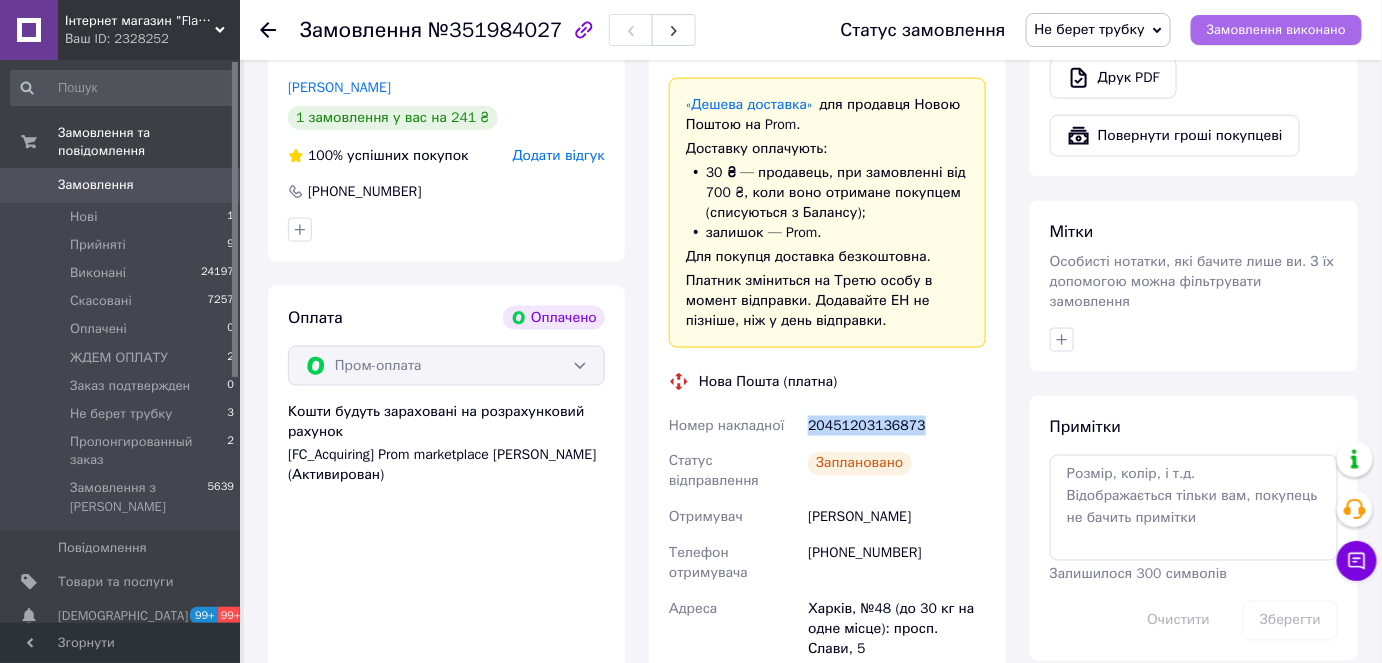 drag, startPoint x: 1242, startPoint y: 32, endPoint x: 1218, endPoint y: 34, distance: 24.083189 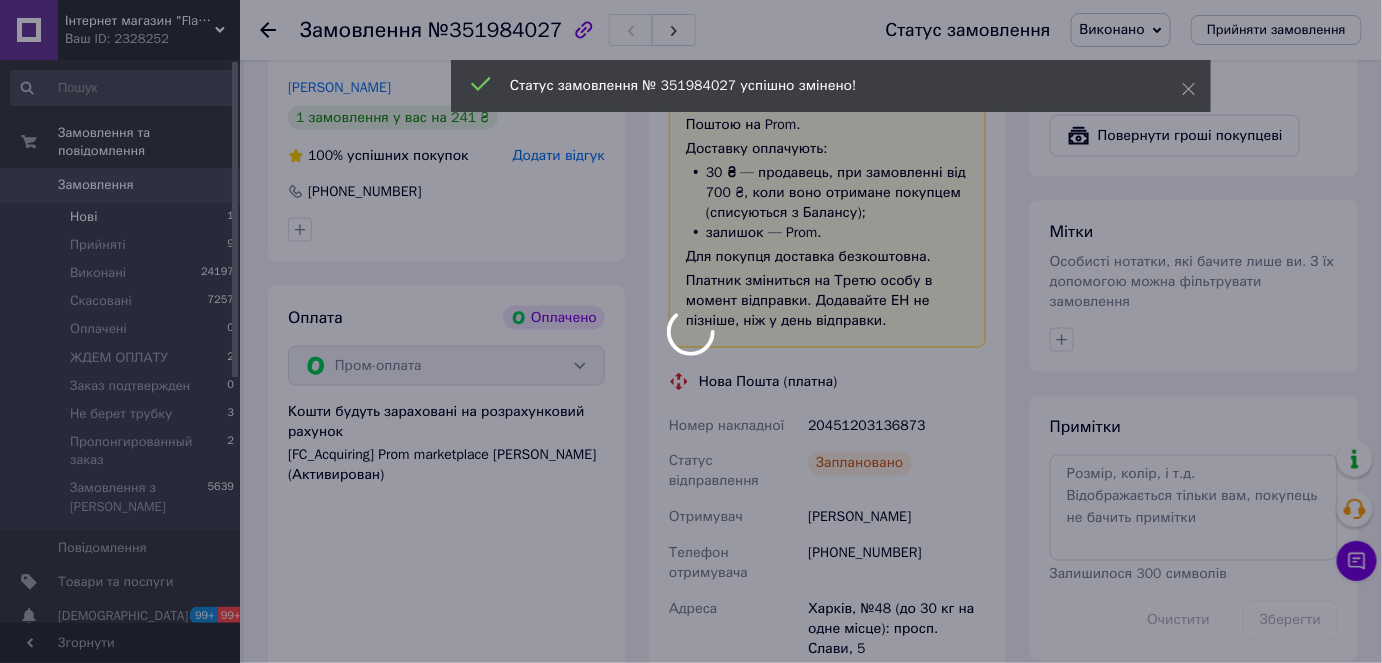 click at bounding box center (691, 331) 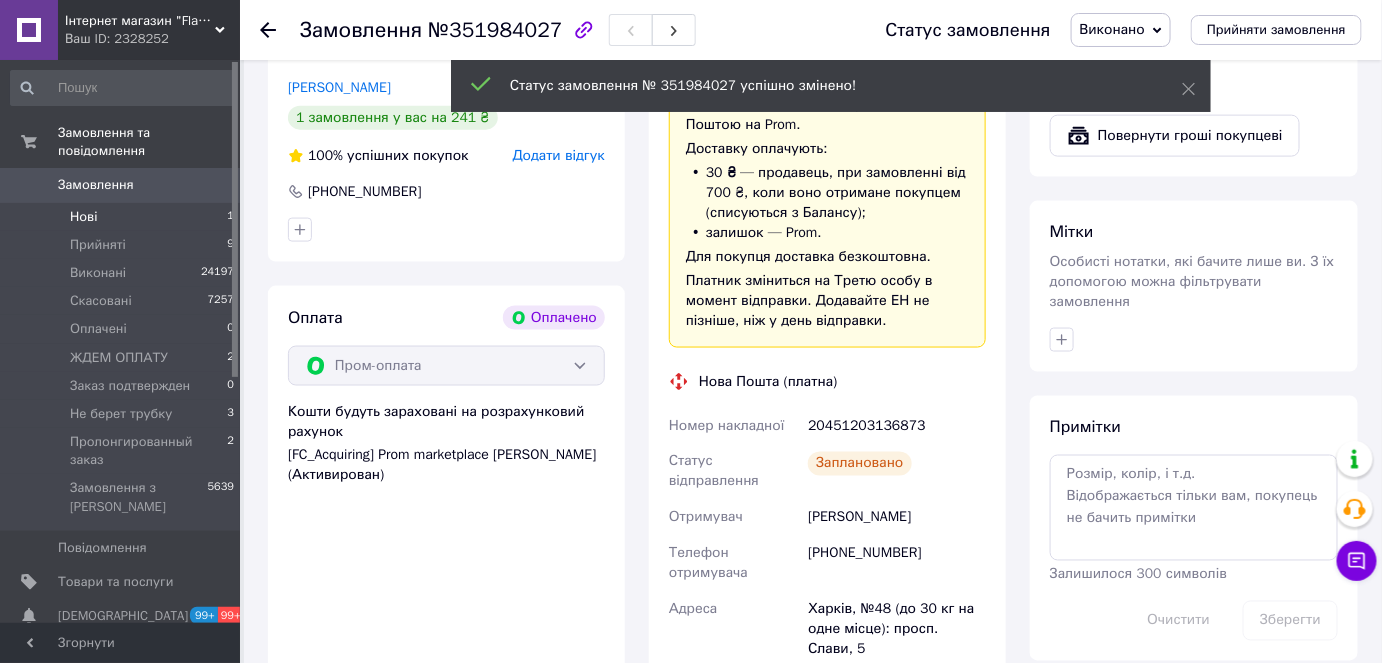 click on "Нові" at bounding box center (83, 217) 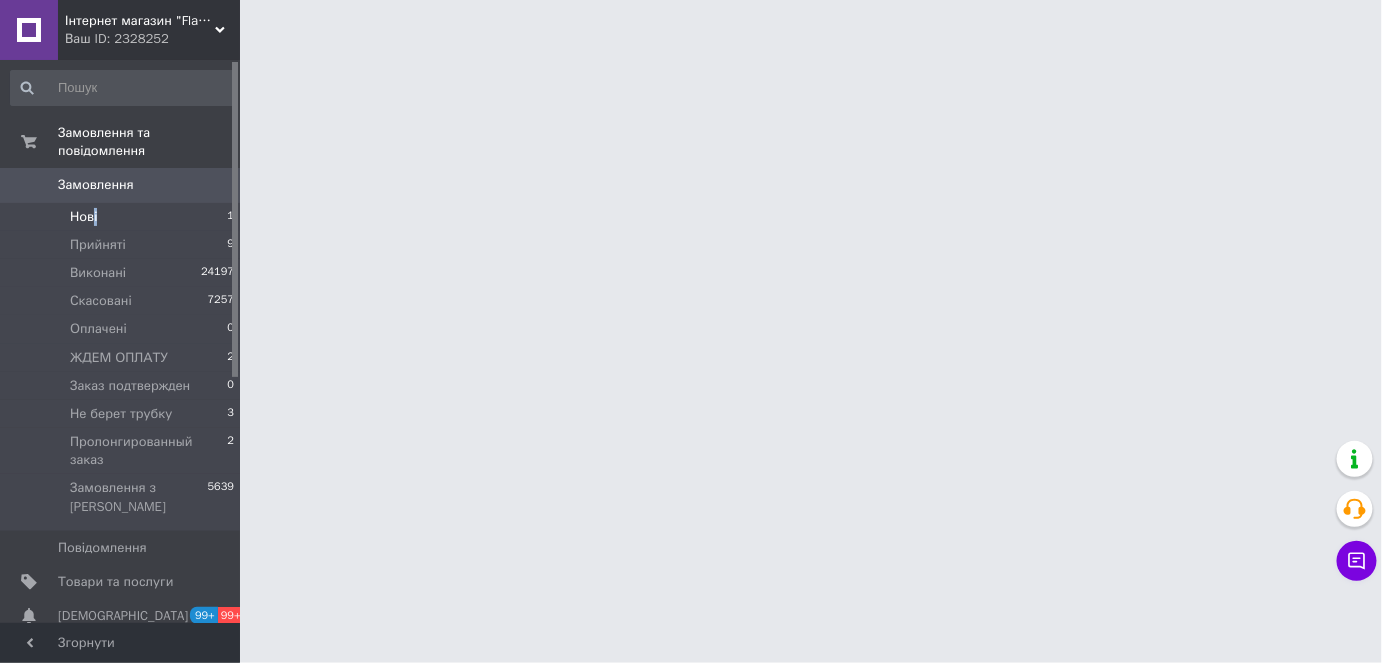 scroll, scrollTop: 0, scrollLeft: 0, axis: both 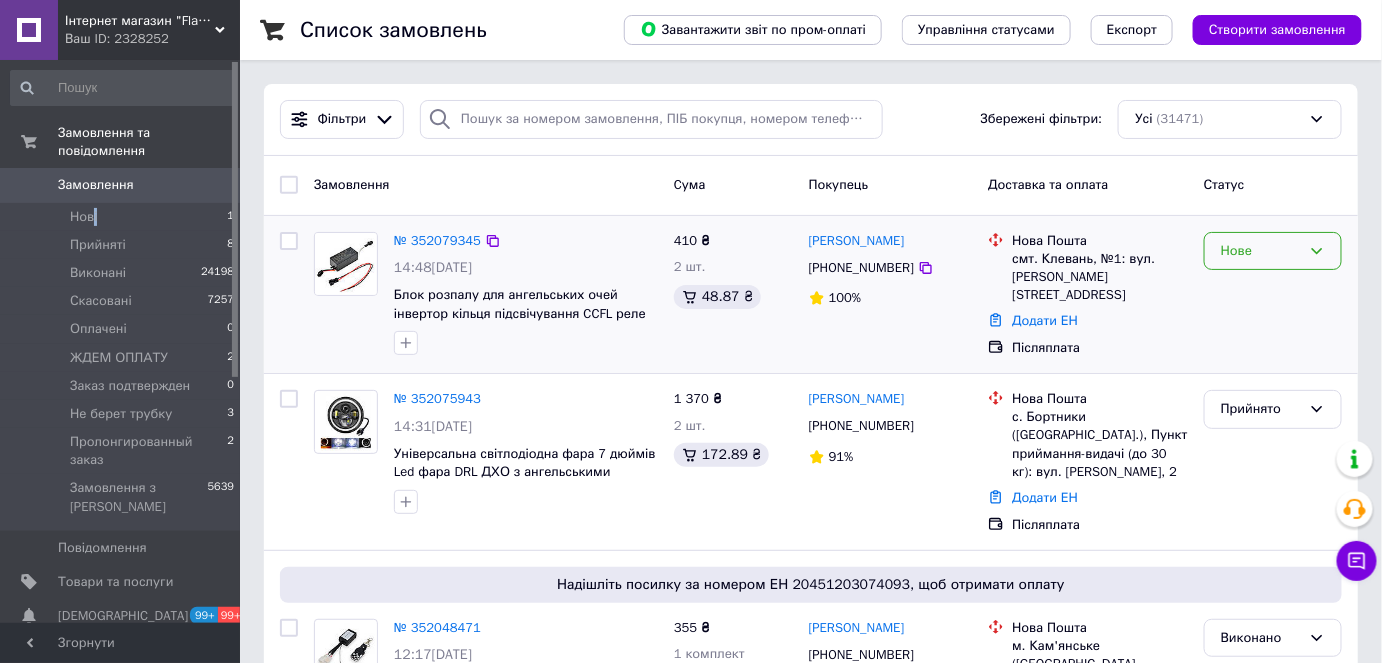 click on "Нове" at bounding box center (1261, 251) 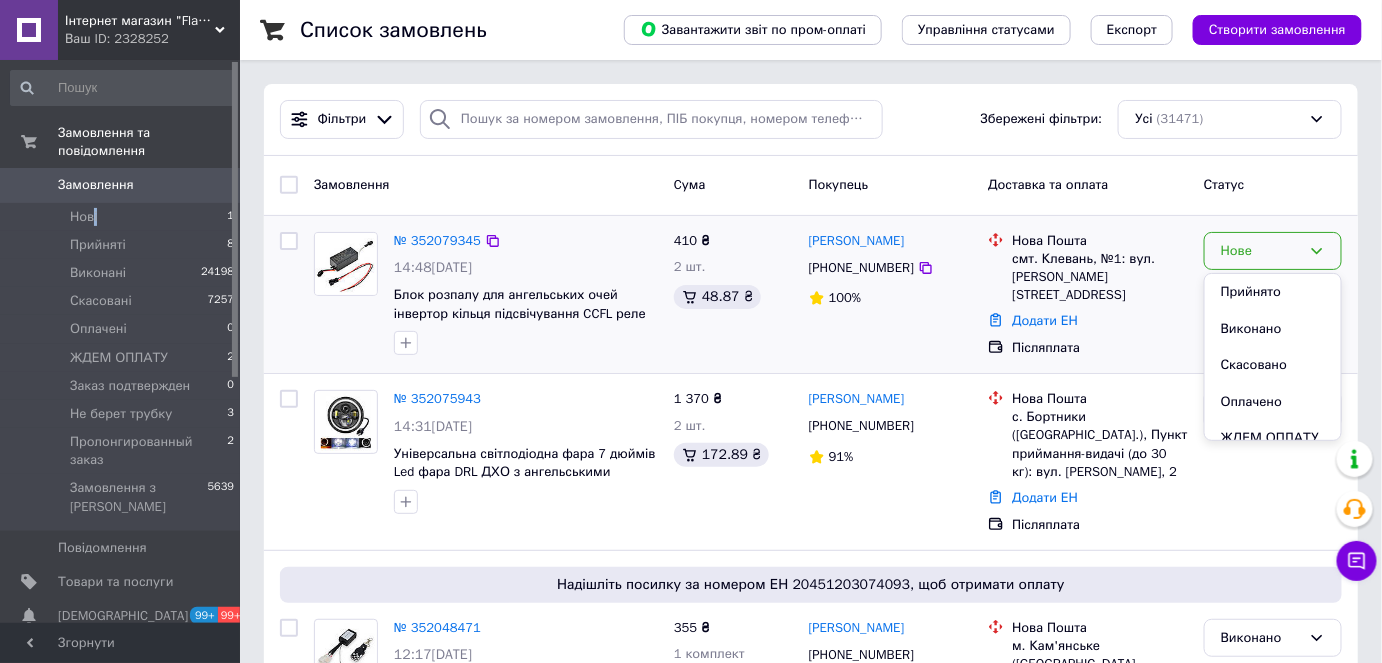 drag, startPoint x: 1234, startPoint y: 294, endPoint x: 743, endPoint y: 310, distance: 491.26062 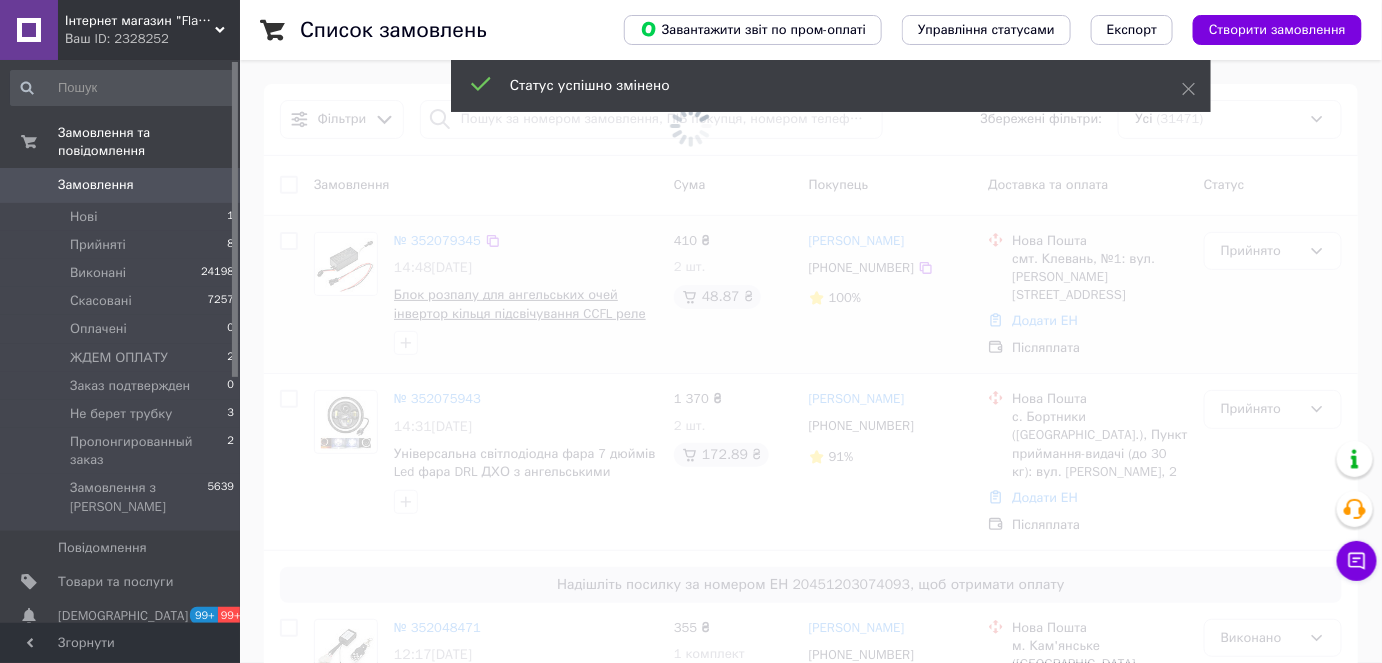 click at bounding box center [691, 331] 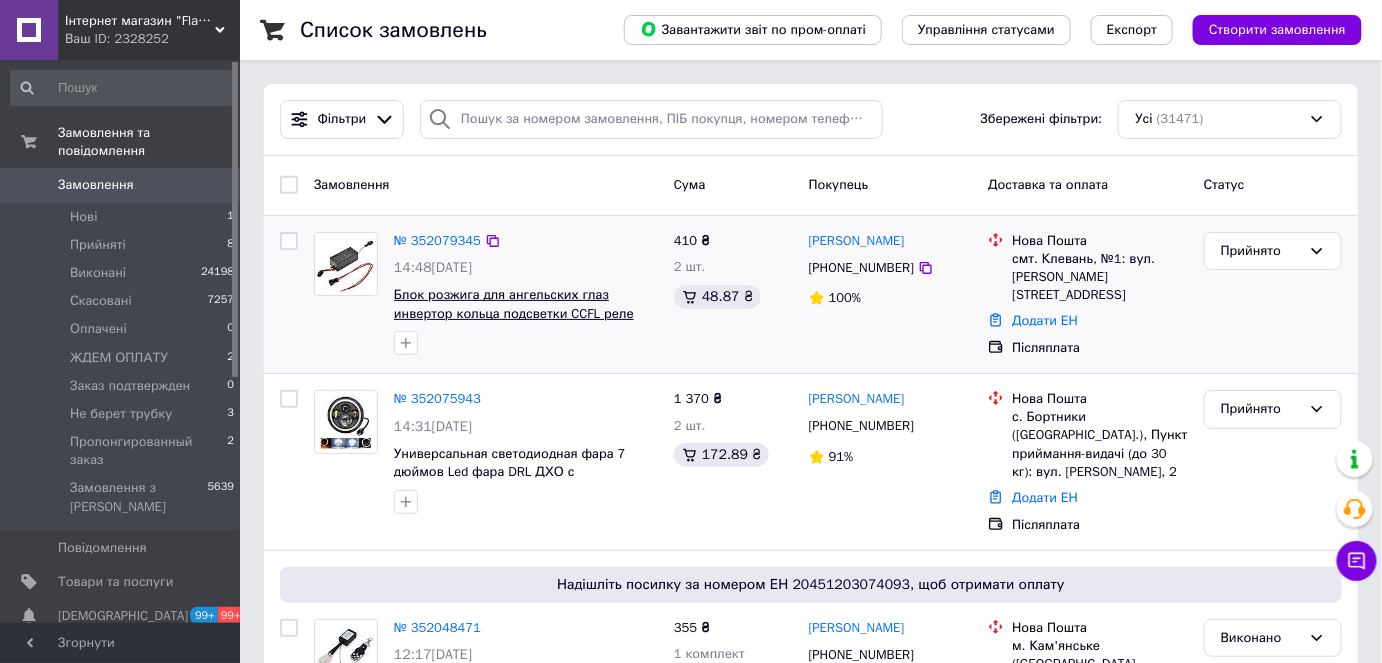 click on "Блок розжига для ангельских глаз инвертор кольца подсветки CCFL реле управления" at bounding box center [514, 313] 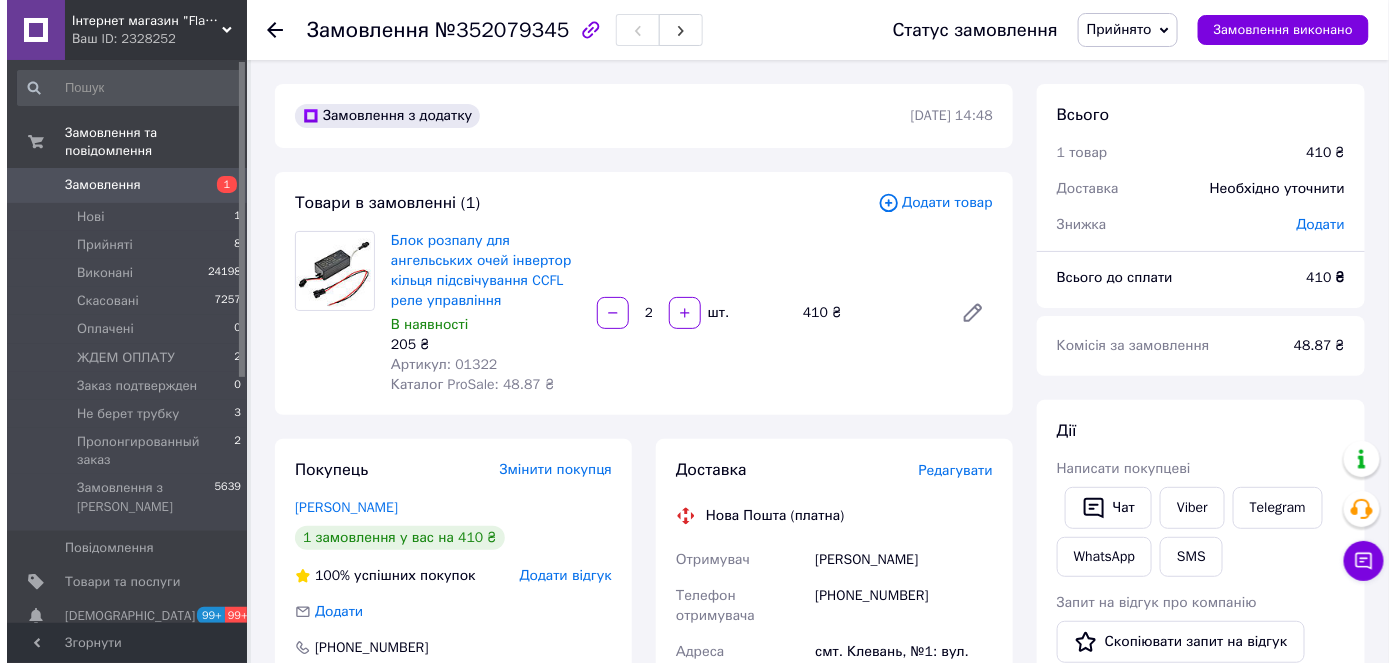 scroll, scrollTop: 272, scrollLeft: 0, axis: vertical 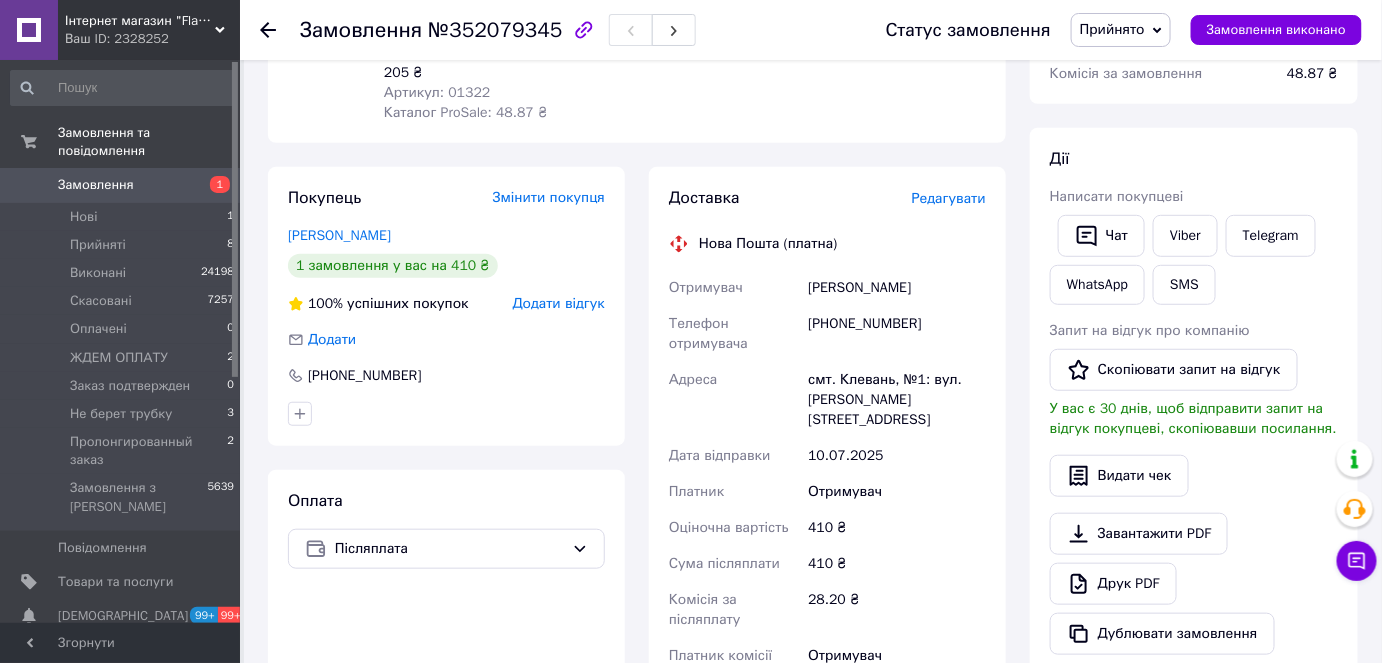 click on "Редагувати" at bounding box center (949, 198) 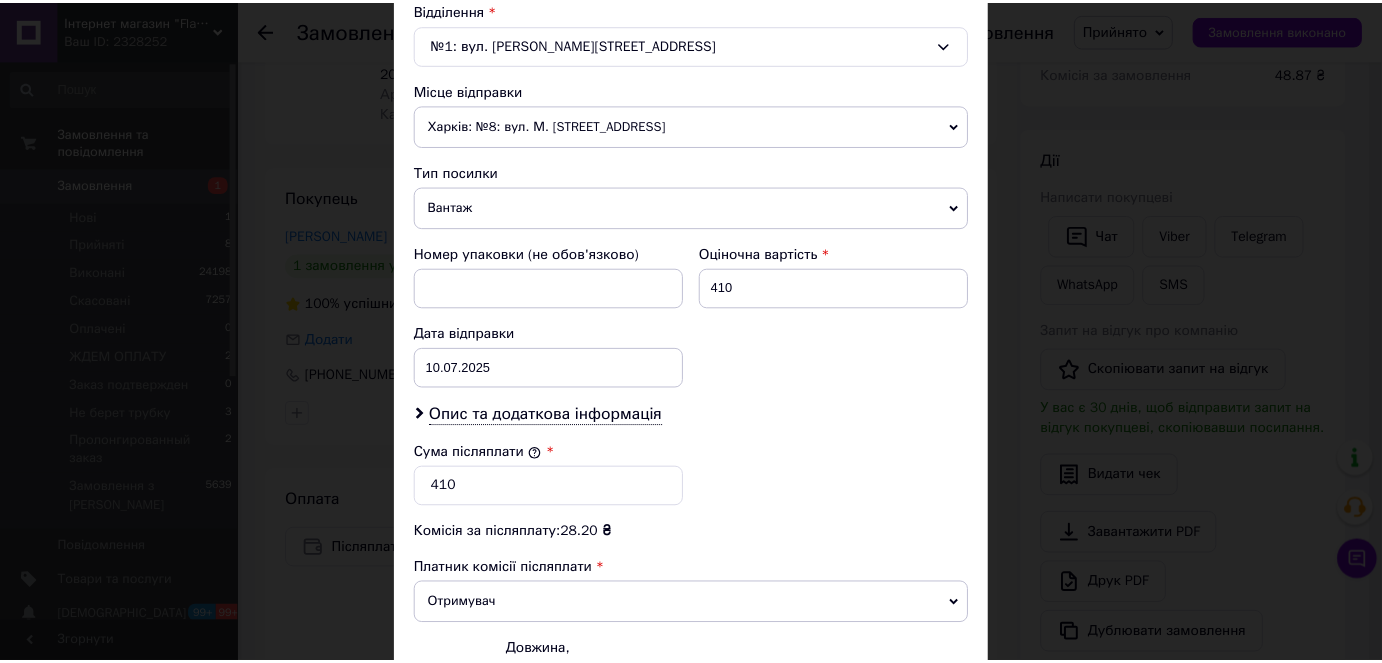 scroll, scrollTop: 854, scrollLeft: 0, axis: vertical 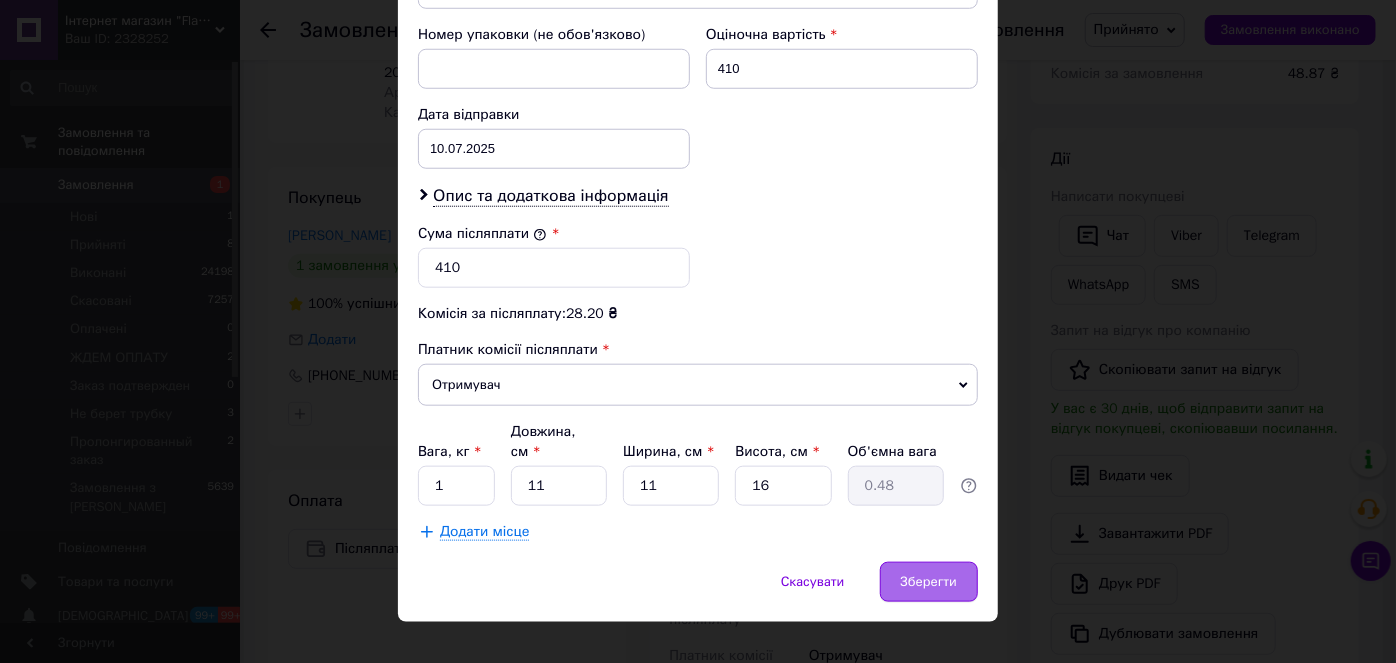click on "Зберегти" at bounding box center (929, 582) 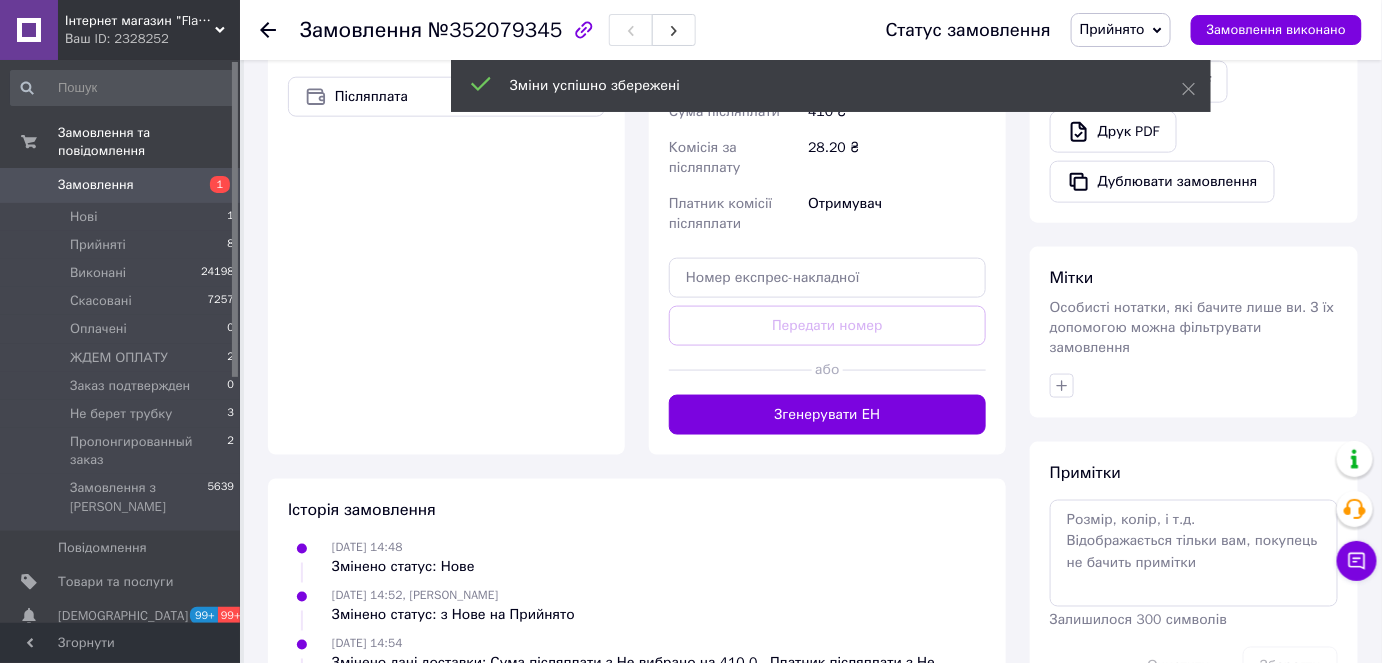 scroll, scrollTop: 727, scrollLeft: 0, axis: vertical 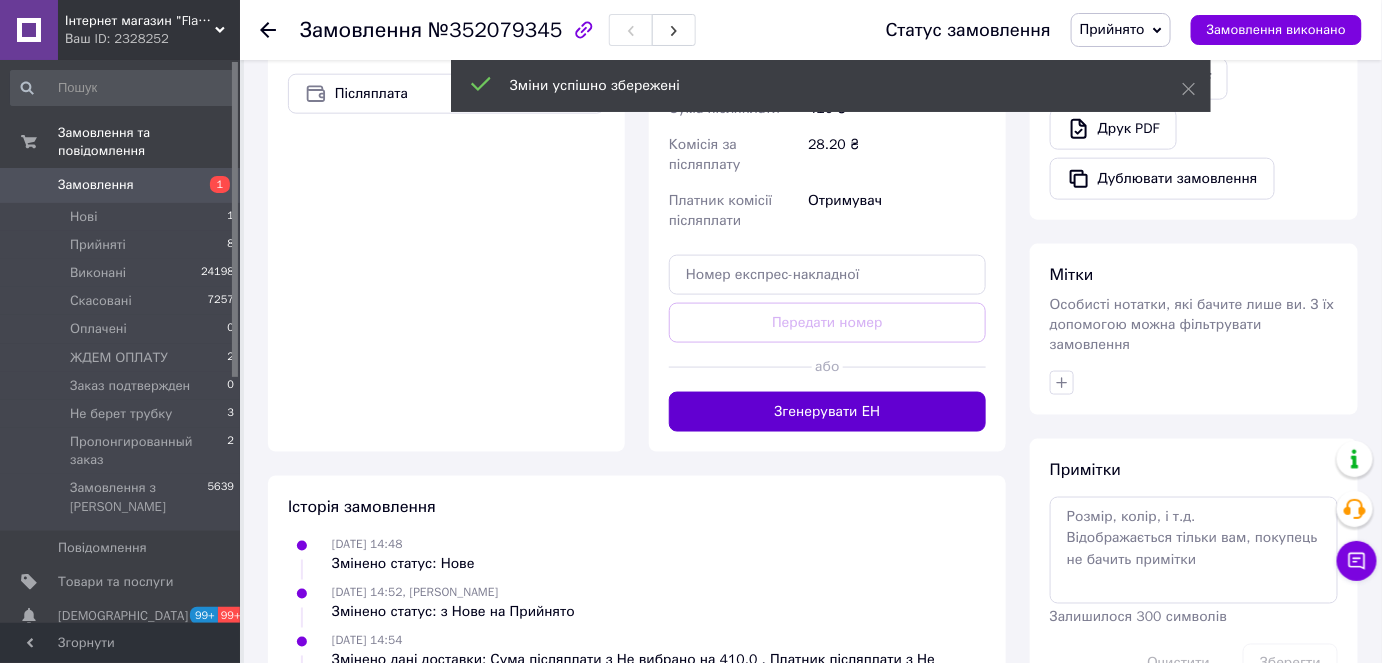 click on "Згенерувати ЕН" at bounding box center [827, 412] 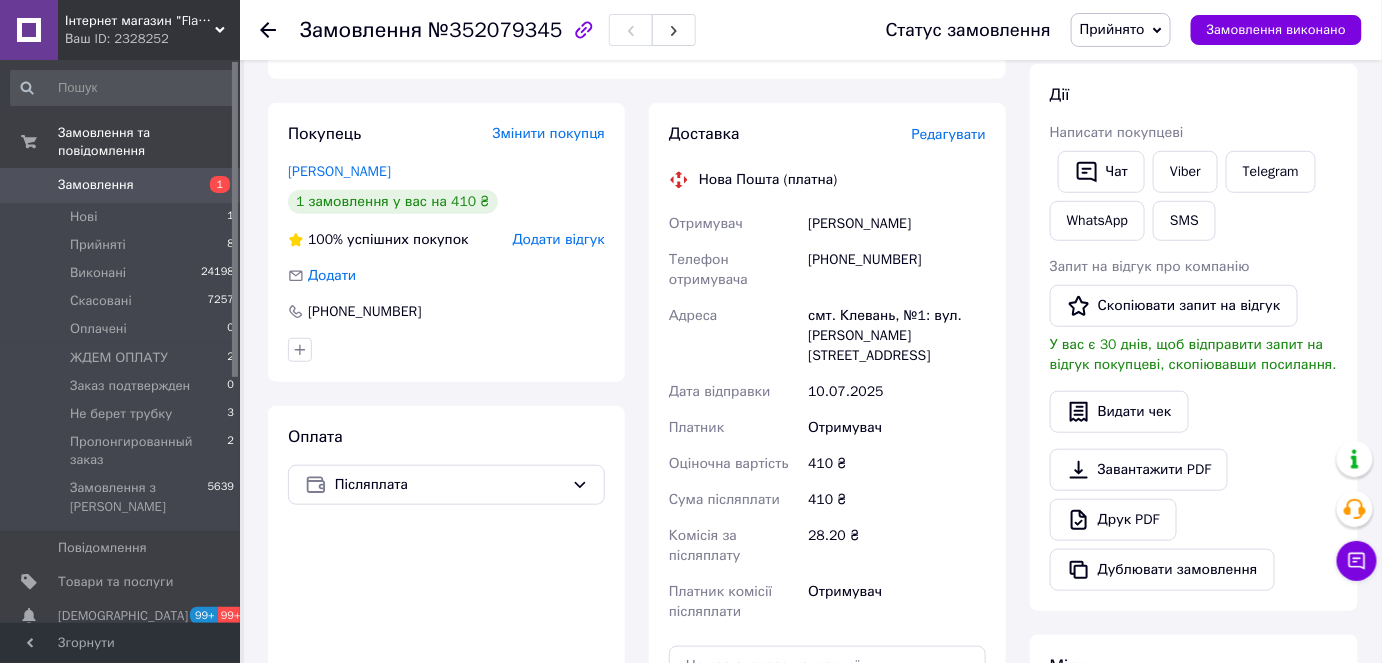 scroll, scrollTop: 272, scrollLeft: 0, axis: vertical 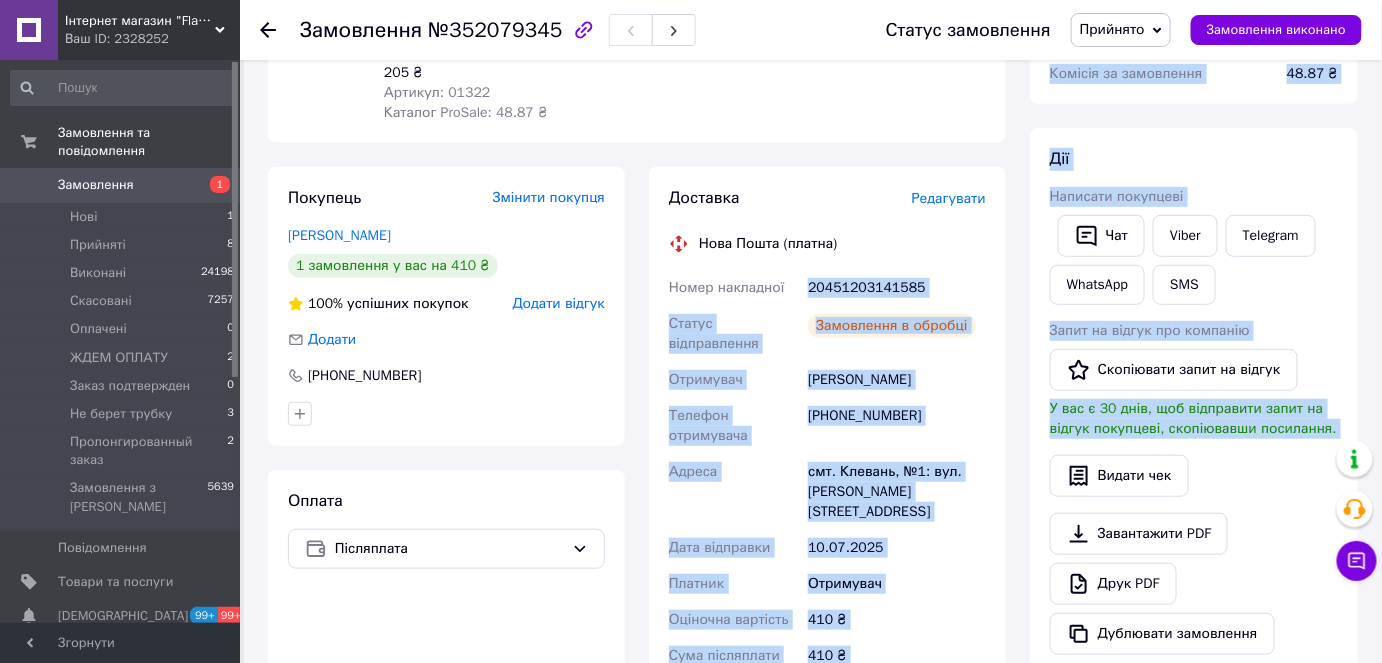drag, startPoint x: 931, startPoint y: 291, endPoint x: 802, endPoint y: 303, distance: 129.55693 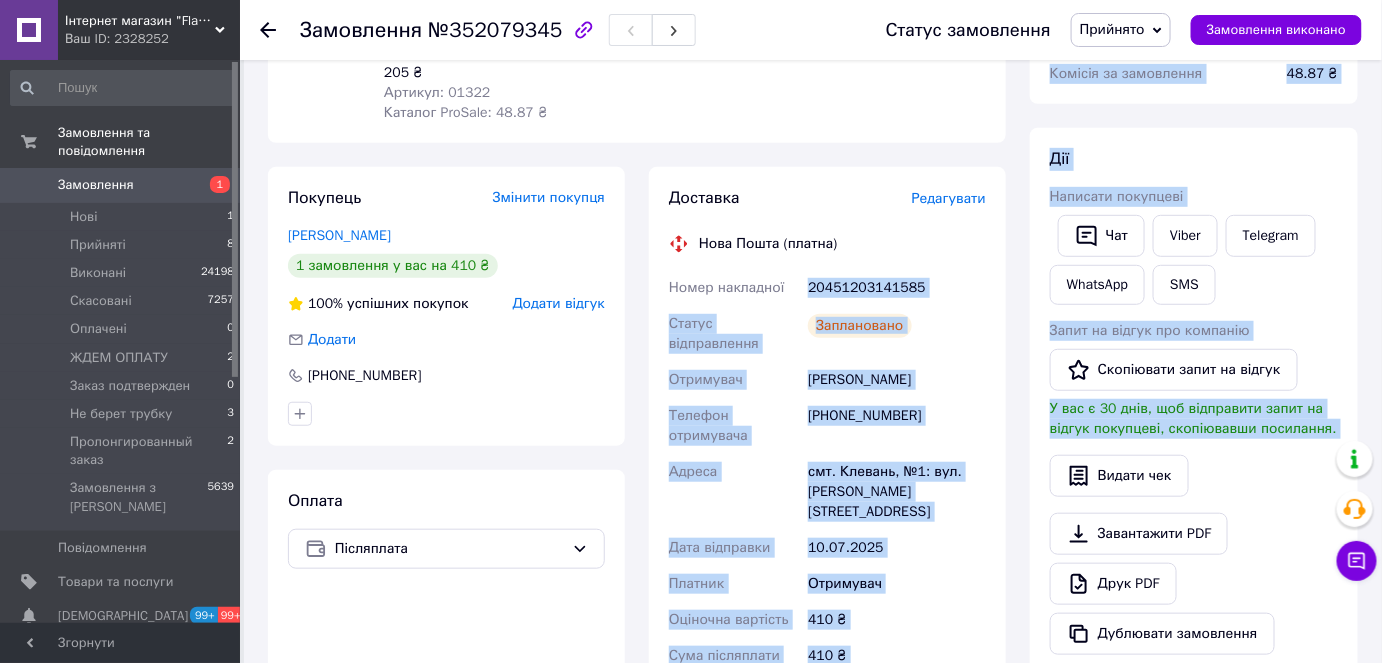 drag, startPoint x: 986, startPoint y: 456, endPoint x: 973, endPoint y: 368, distance: 88.95505 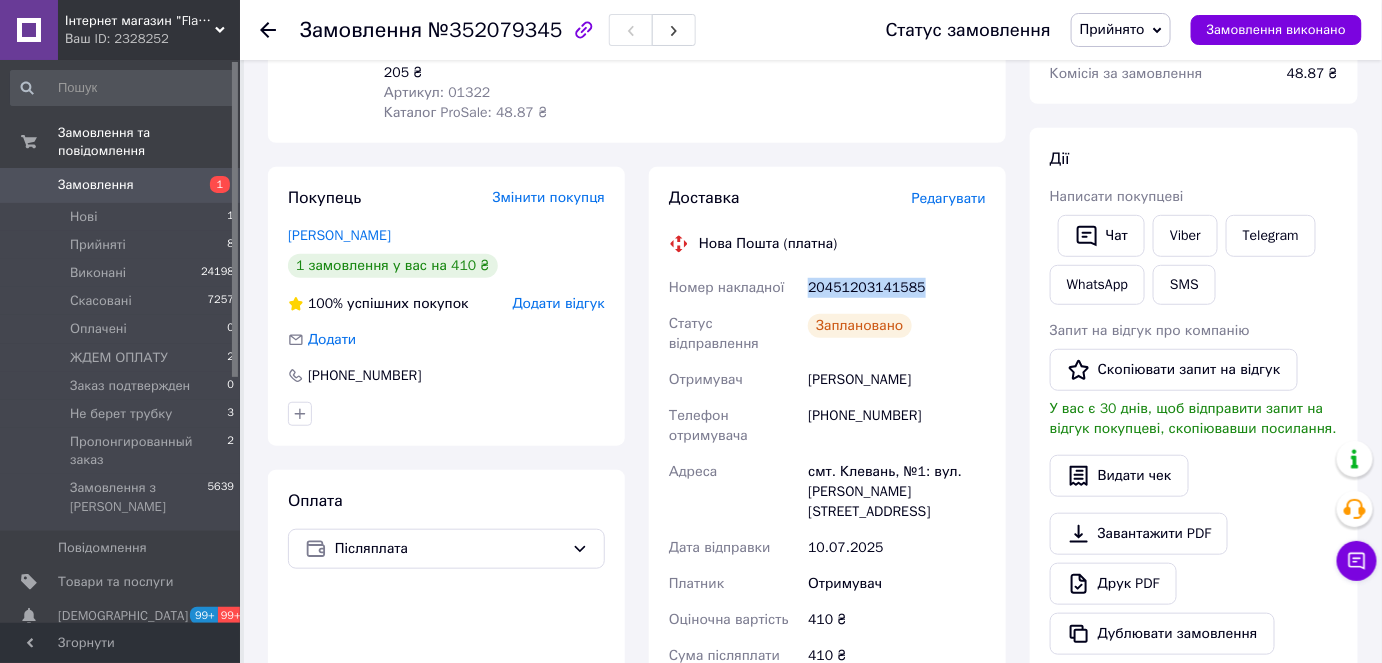 drag, startPoint x: 920, startPoint y: 280, endPoint x: 797, endPoint y: 297, distance: 124.16924 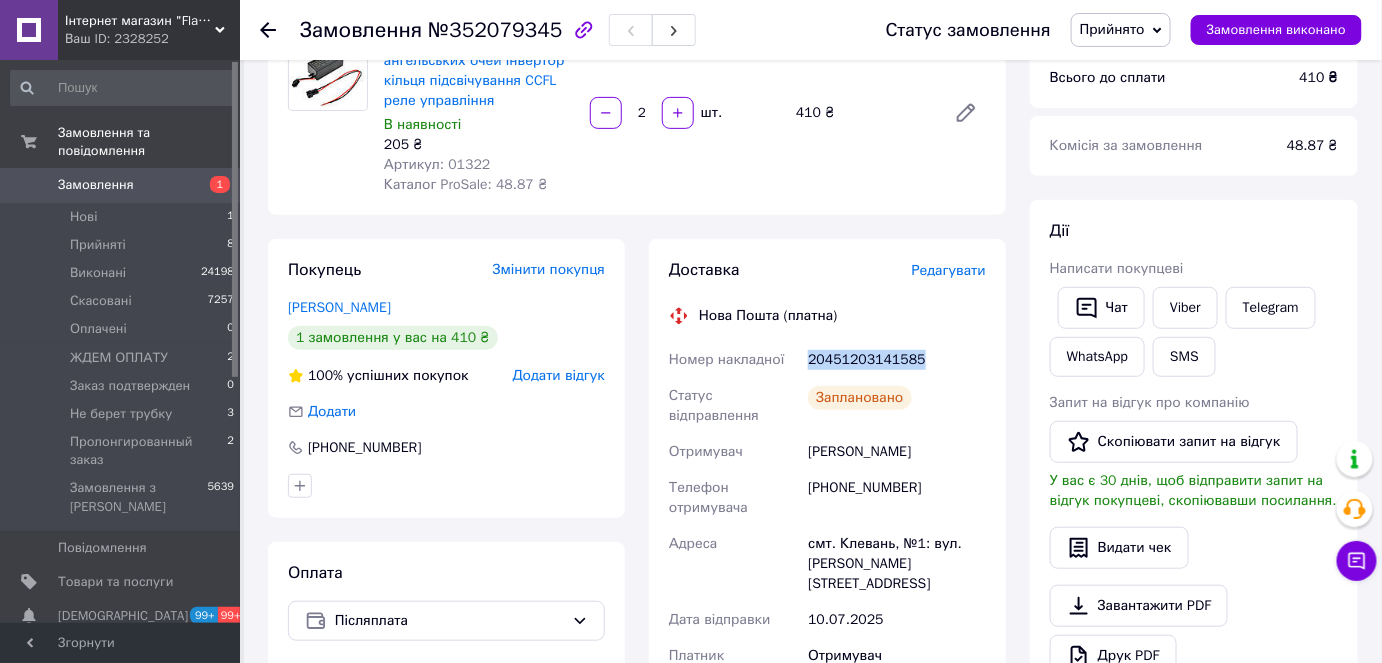 scroll, scrollTop: 0, scrollLeft: 0, axis: both 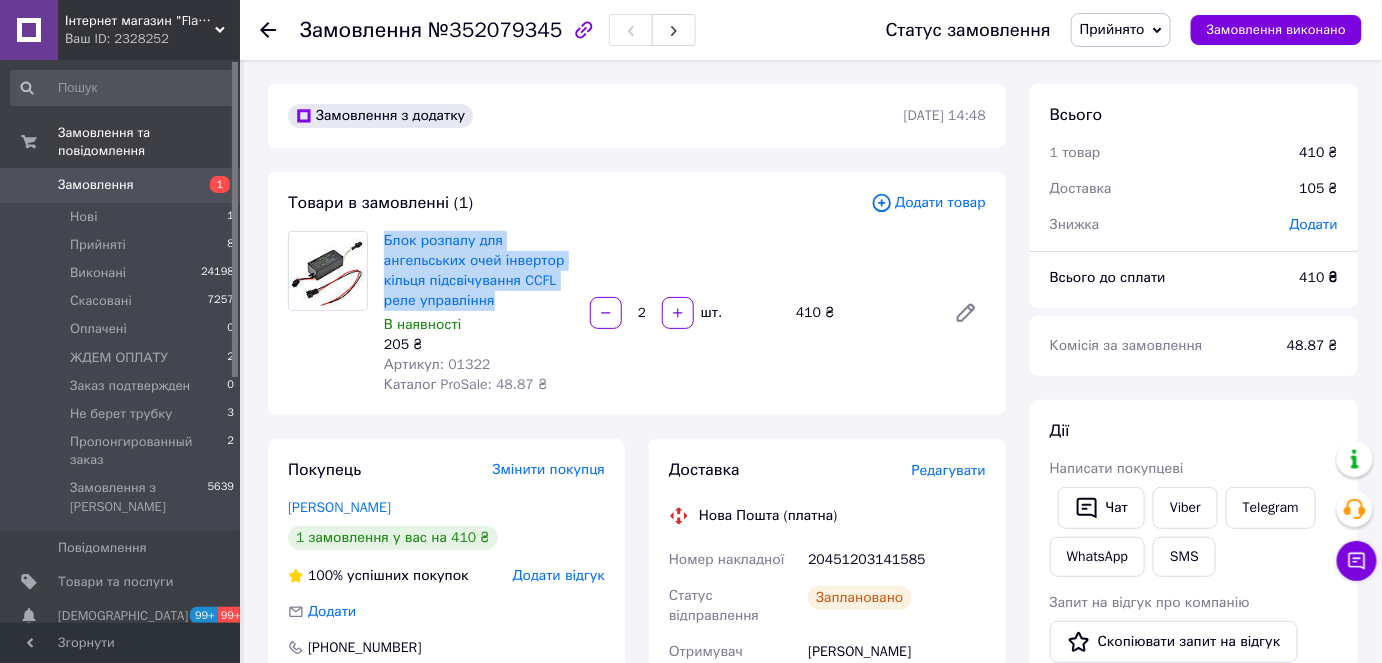 drag, startPoint x: 493, startPoint y: 295, endPoint x: 380, endPoint y: 224, distance: 133.45412 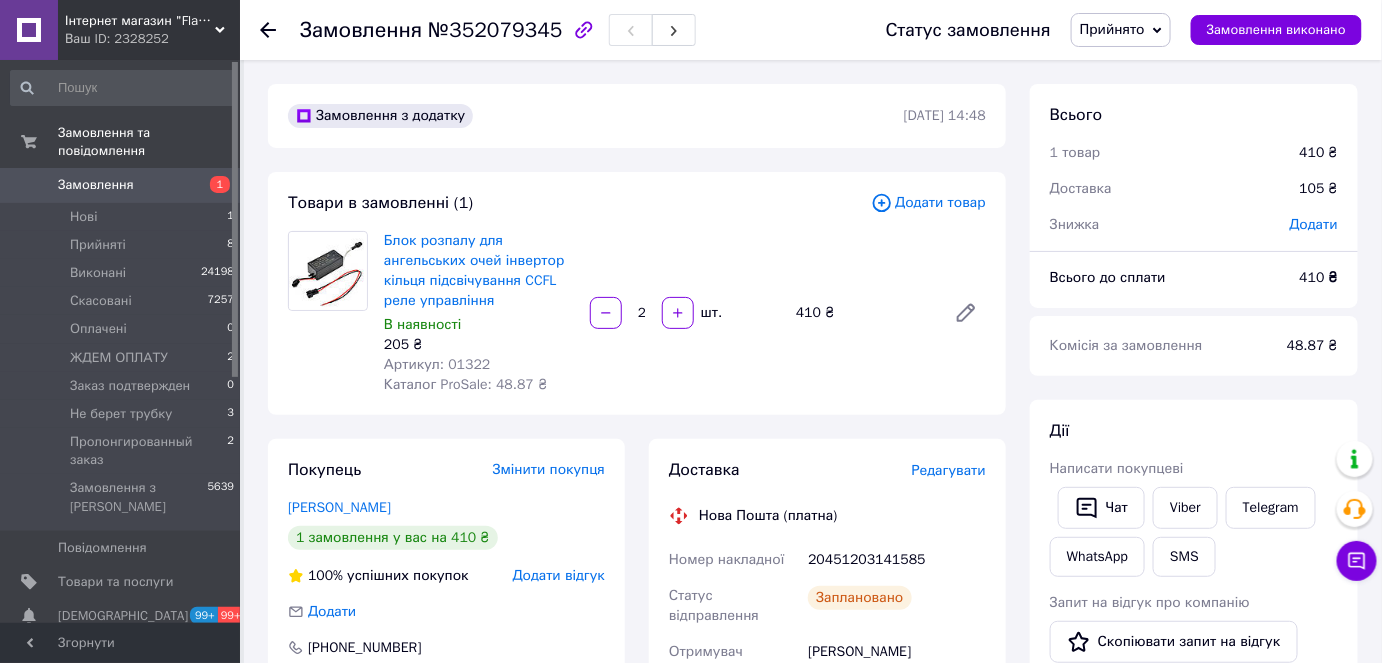 click on "Замовлення №352079345 Статус замовлення Прийнято Виконано Скасовано Оплачено ЖДЕМ ОПЛАТУ Заказ подтвержден Не берет трубку Пролонгированный заказ  Замовлення виконано Замовлення з додатку 10.07.2025 | 14:48 Товари в замовленні (1) Додати товар Блок розпалу для ангельських очей інвертор кільця підсвічування CCFL реле управління В наявності 205 ₴ Артикул: 01322 Каталог ProSale: 48.87 ₴  2   шт. 410 ₴ Покупець Змінити покупця Демидович Марія 1 замовлення у вас на 410 ₴ 100%   успішних покупок Додати відгук Додати +380678774309 Оплата Післяплата Доставка Редагувати Нова Пошта (платна) 410 ₴" at bounding box center (813, 854) 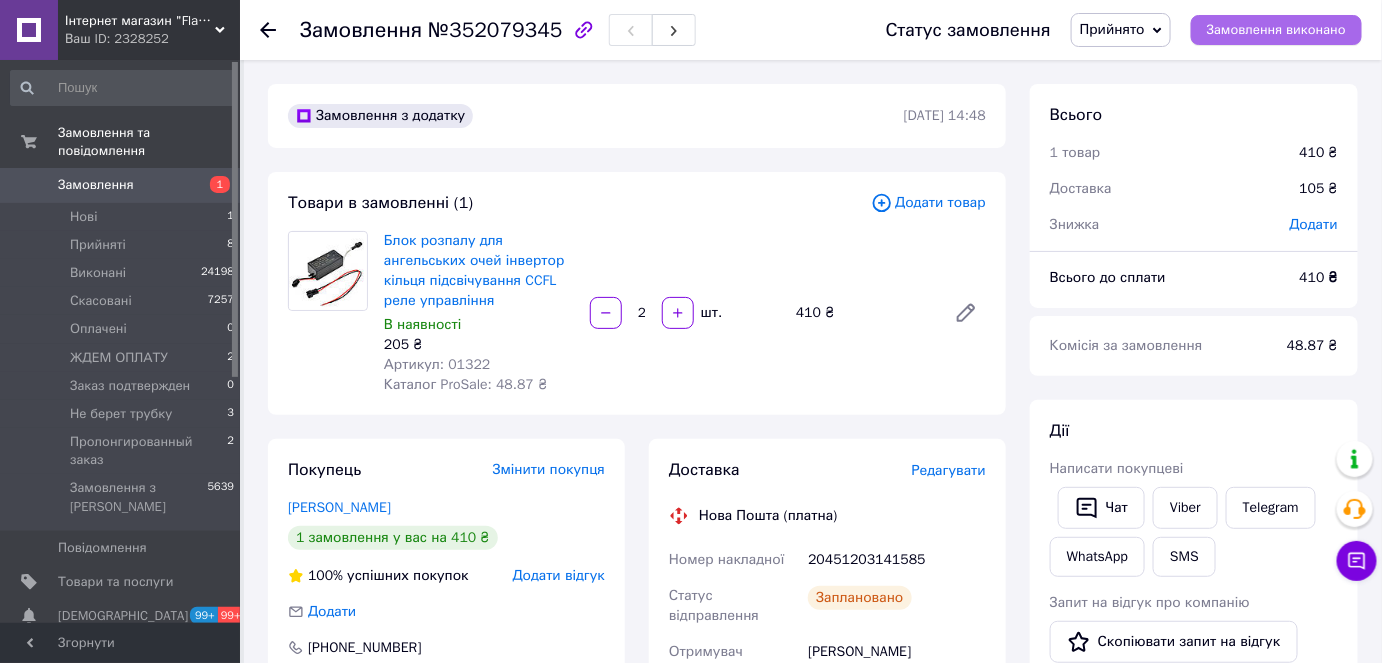 click on "Замовлення виконано" at bounding box center (1276, 30) 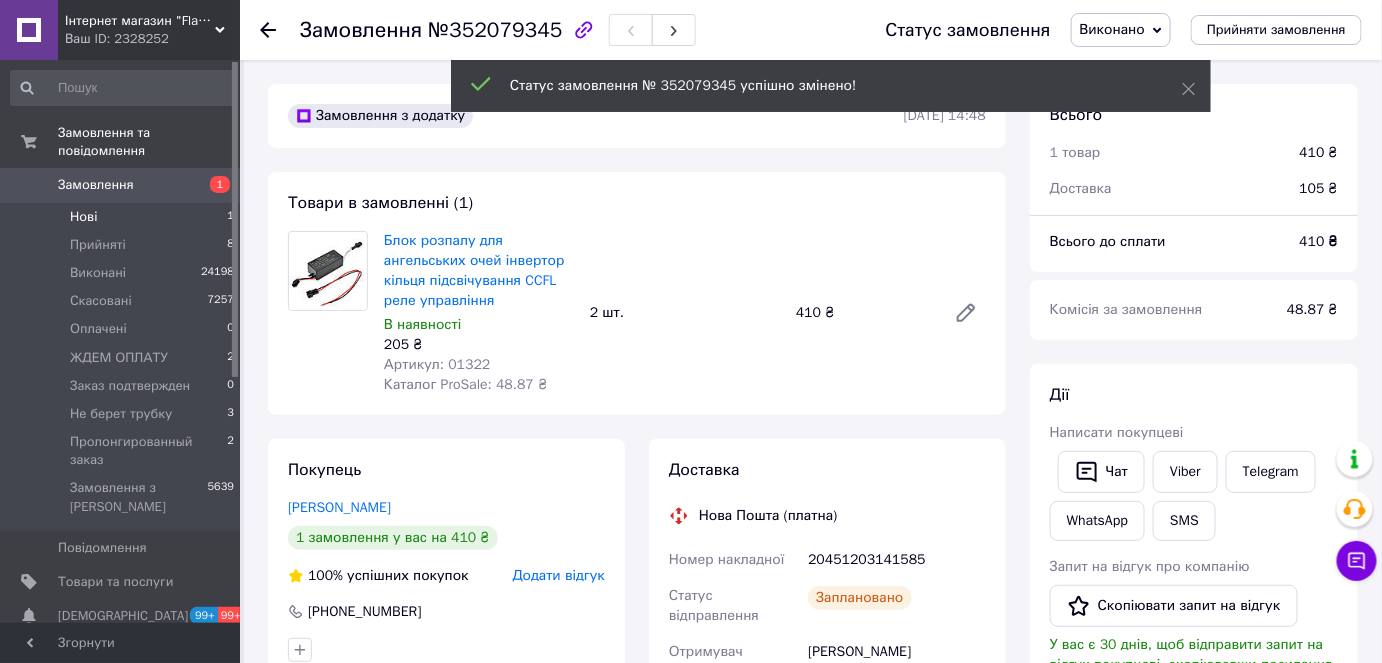 click on "Нові 1" at bounding box center [123, 217] 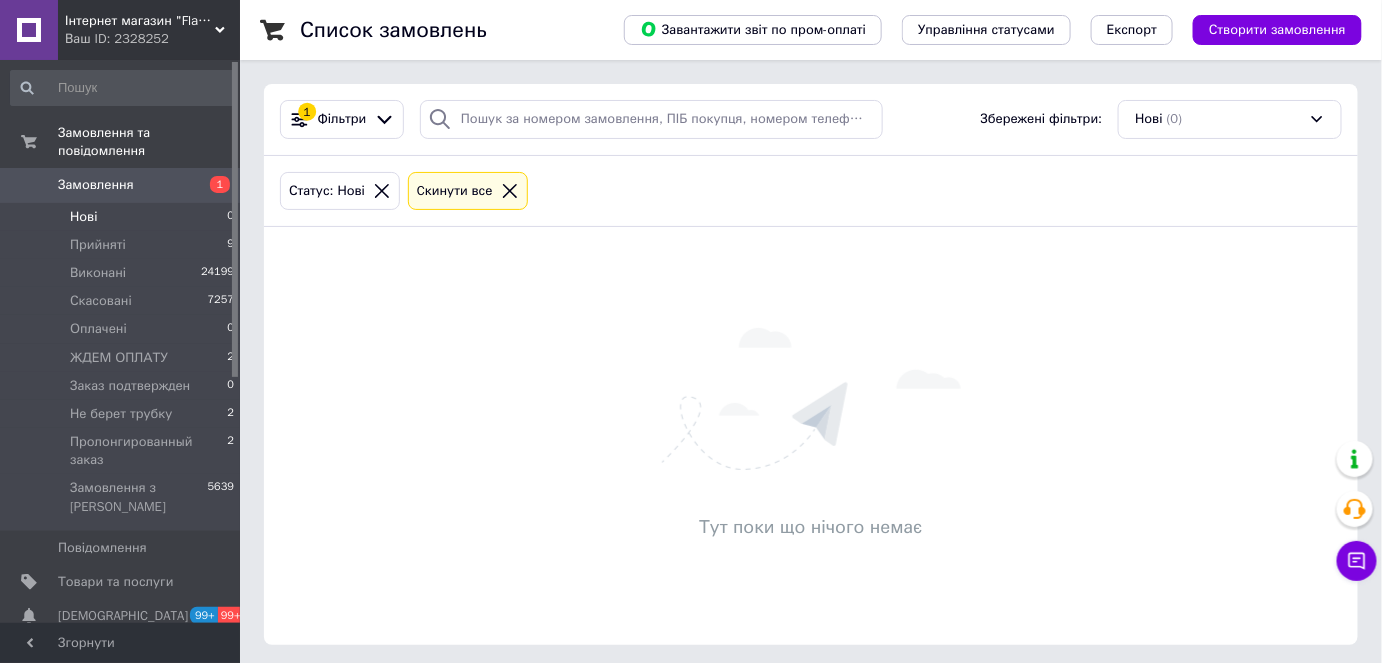 click on "Нові" at bounding box center (83, 217) 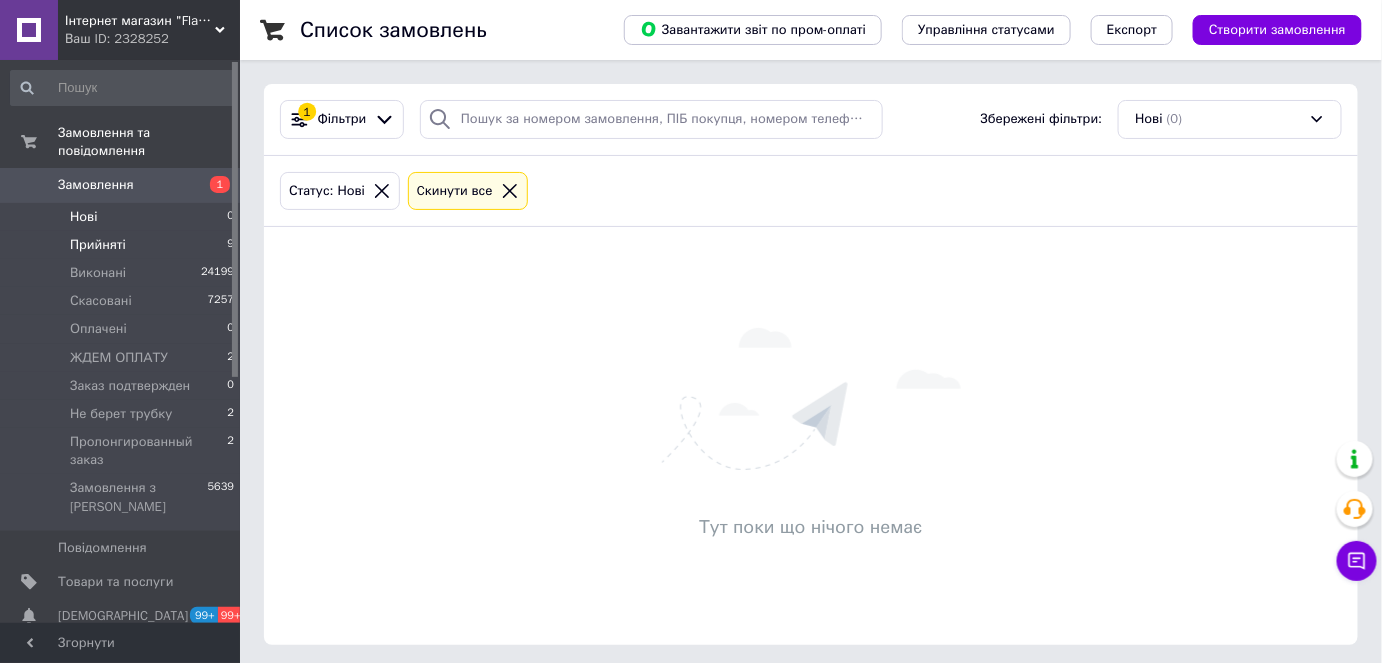 click on "Прийняті" at bounding box center (98, 245) 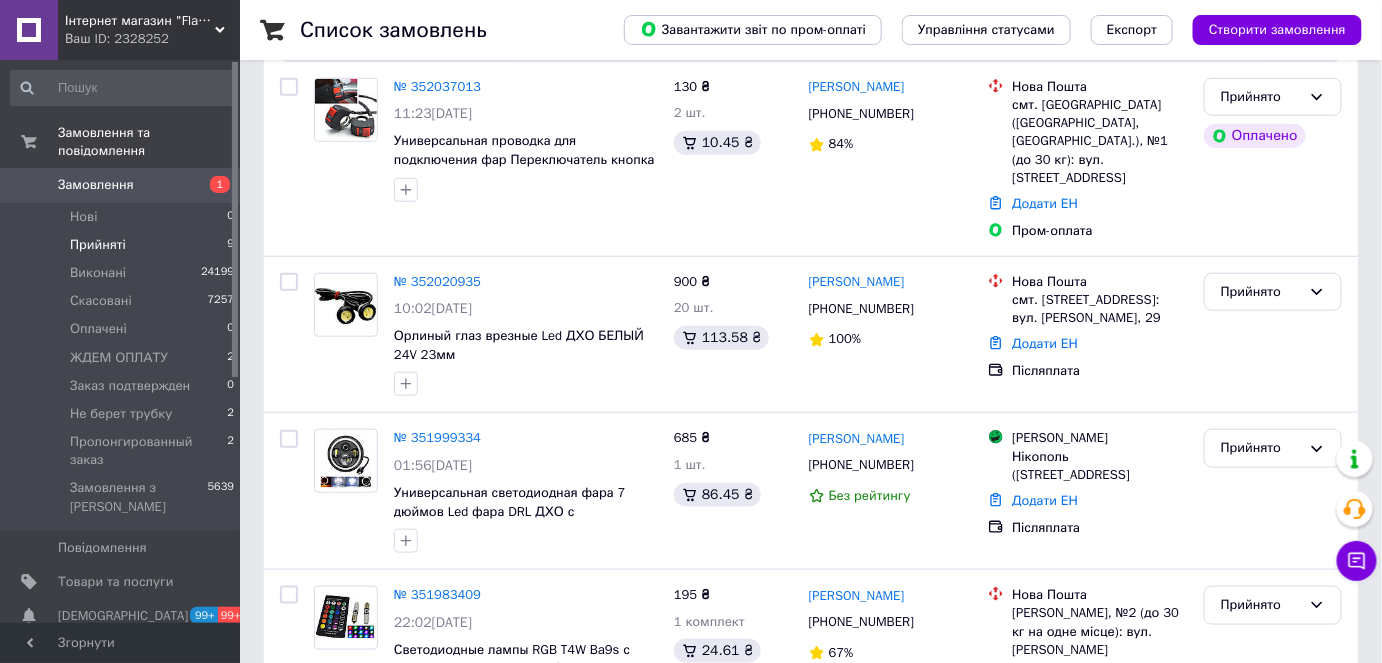 scroll, scrollTop: 1048, scrollLeft: 0, axis: vertical 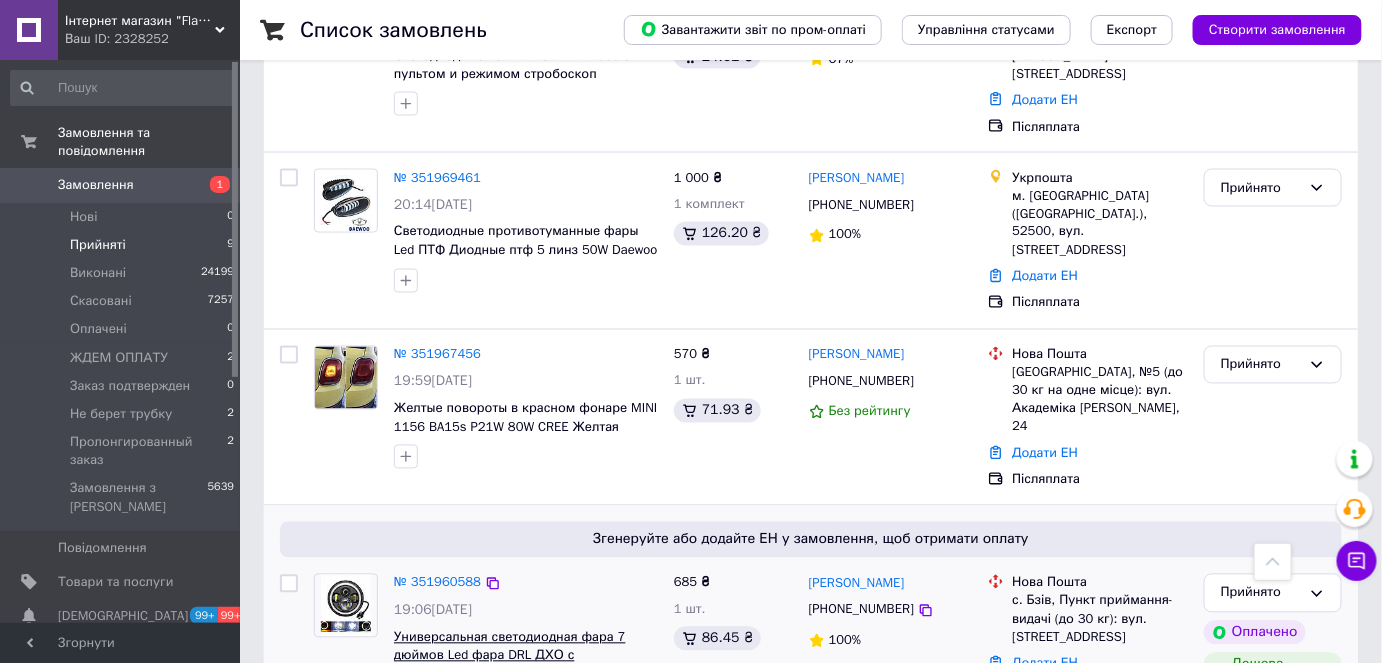 click on "Универсальная светодиодная фара 7 дюймов Led фара DRL ДХО  с ангельскими глазками 1шт." at bounding box center [510, 656] 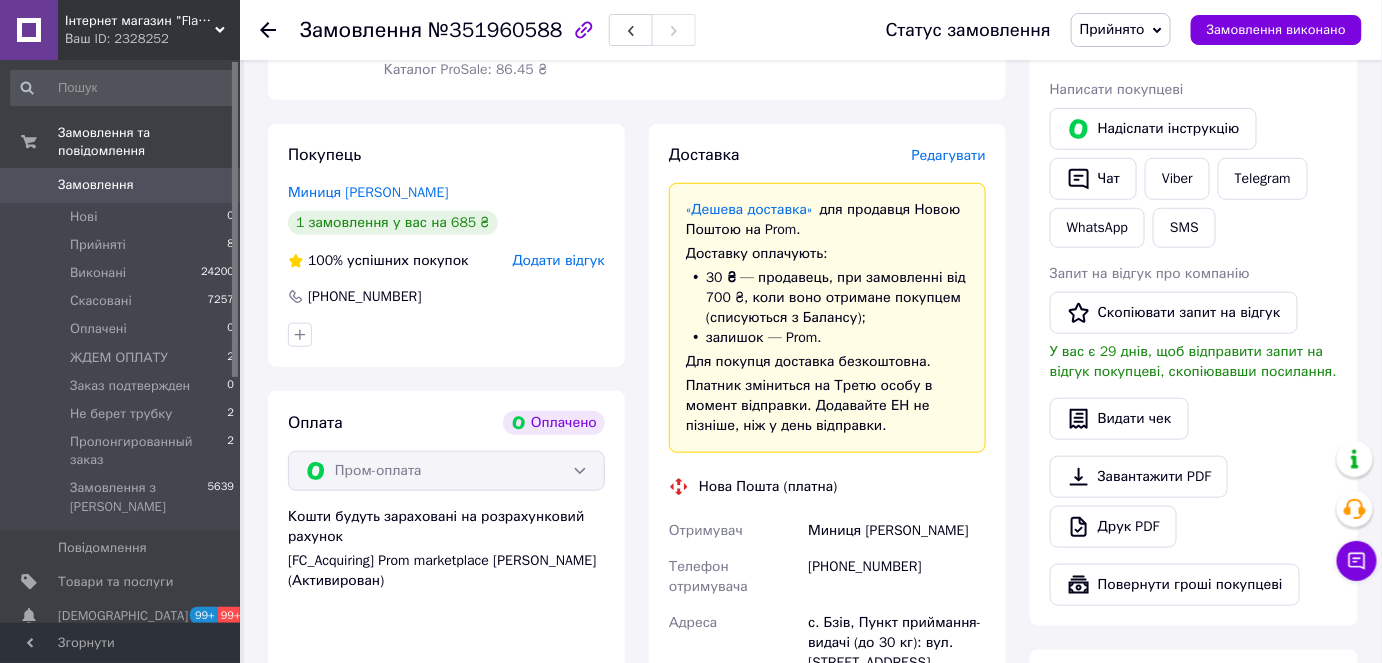scroll, scrollTop: 496, scrollLeft: 0, axis: vertical 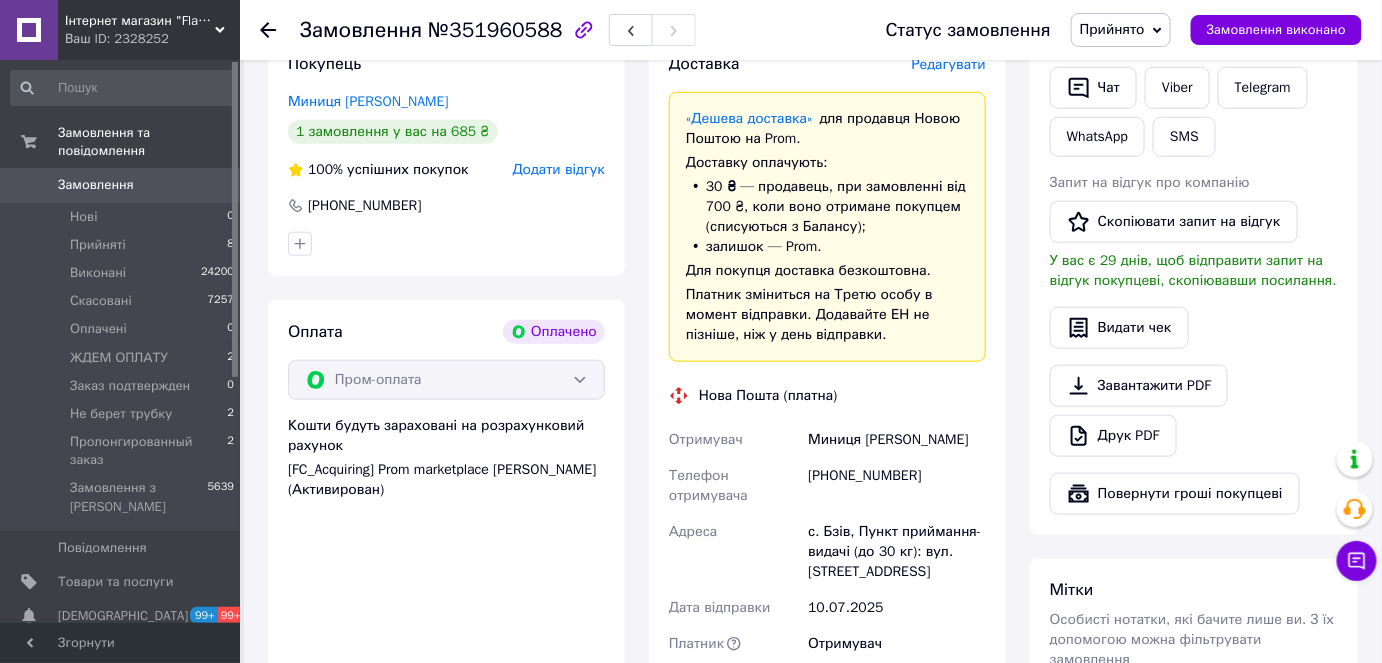 click on "Покупець Миниця [PERSON_NAME] 1 замовлення у вас на 685 ₴ 100%   успішних покупок Додати відгук [PHONE_NUMBER] Оплата Оплачено Пром-оплата Кошти будуть зараховані на розрахунковий рахунок [FC_Acquiring] Prom marketplace [PERSON_NAME] (Активирован)" at bounding box center (446, 472) 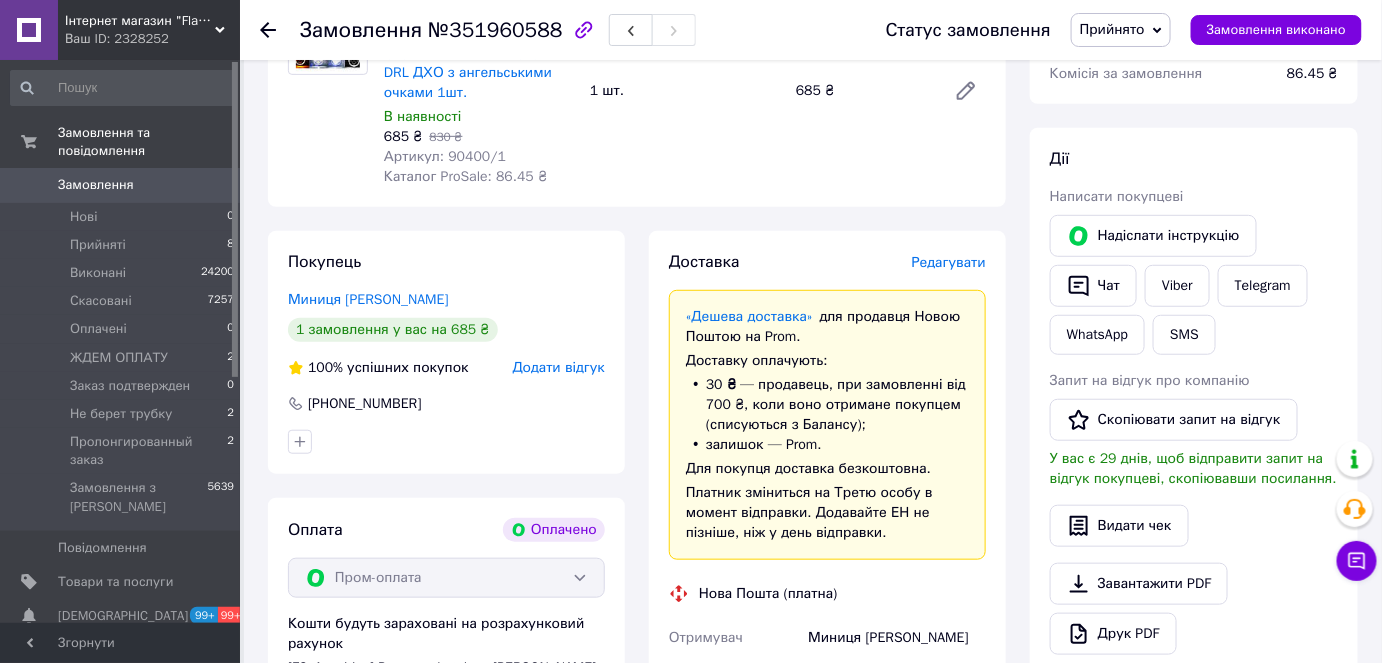 scroll, scrollTop: 90, scrollLeft: 0, axis: vertical 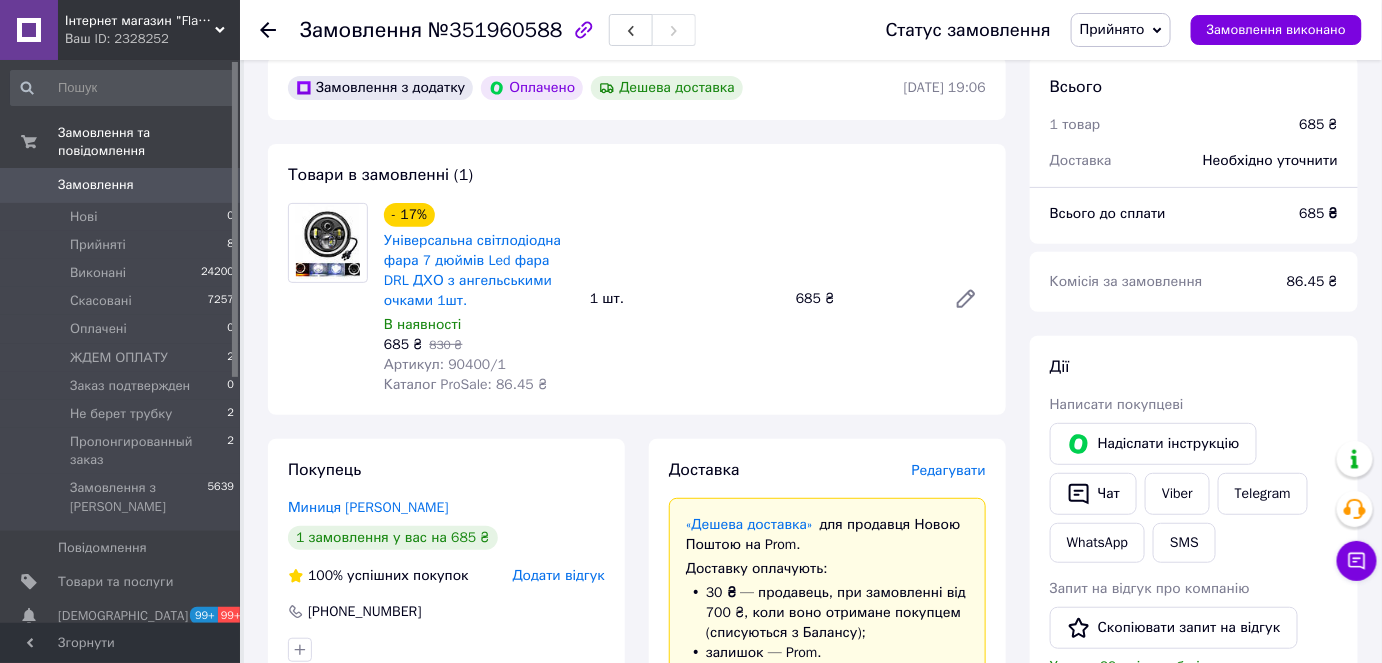 click on "Замовлення з додатку Оплачено Дешева доставка [DATE] 19:06 Товари в замовленні (1) - 17% Універсальна світлодіодна фара 7 дюймів Led фара DRL ДХО з ангельськими очками 1шт. В наявності 685 ₴   830 ₴ Артикул: 90400/1 Каталог ProSale: 86.45 ₴  1 шт. 685 ₴ Покупець Миниця [PERSON_NAME] 1 замовлення у вас на 685 ₴ 100%   успішних покупок Додати відгук [PHONE_NUMBER] Оплата Оплачено Пром-оплата Кошти будуть зараховані на розрахунковий рахунок [FC_Acquiring] Prom marketplace [PERSON_NAME] (Активирован) Доставка Редагувати «Дешева доставка»   для продавця Новою Поштою на Prom. Доставку оплачують: 30 ₴" at bounding box center [637, 926] 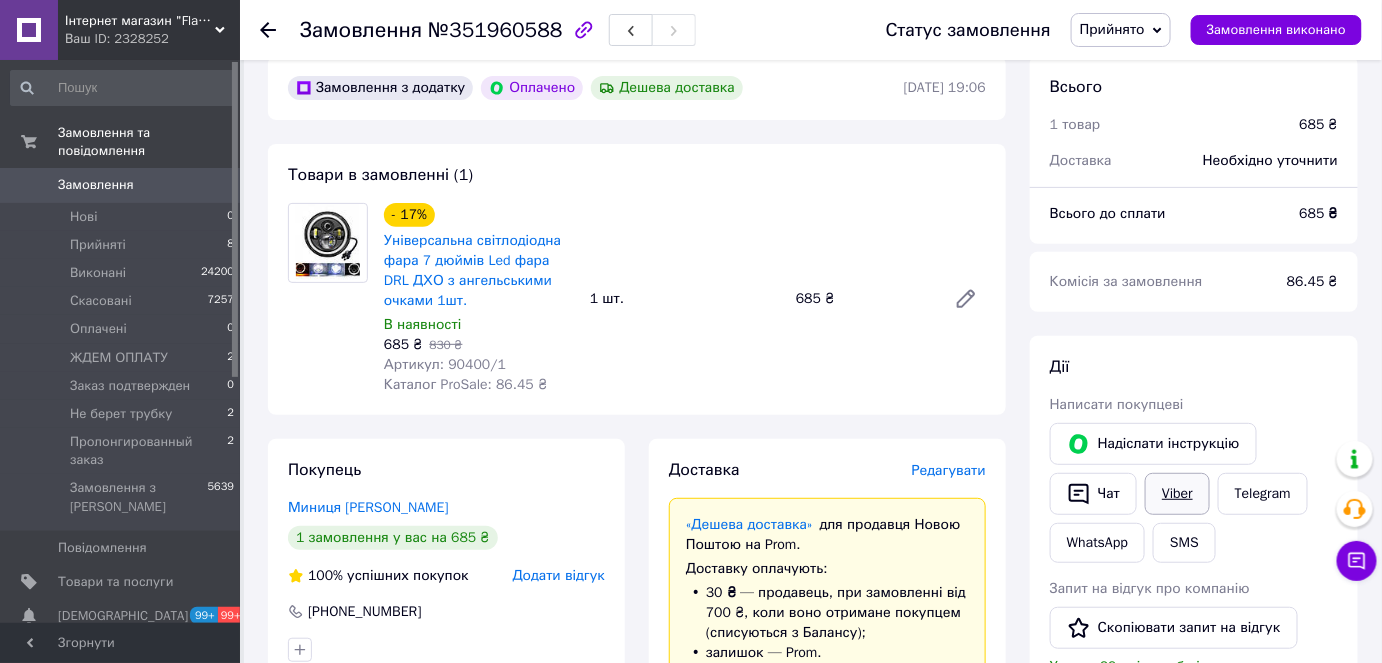 click on "Viber" at bounding box center [1177, 494] 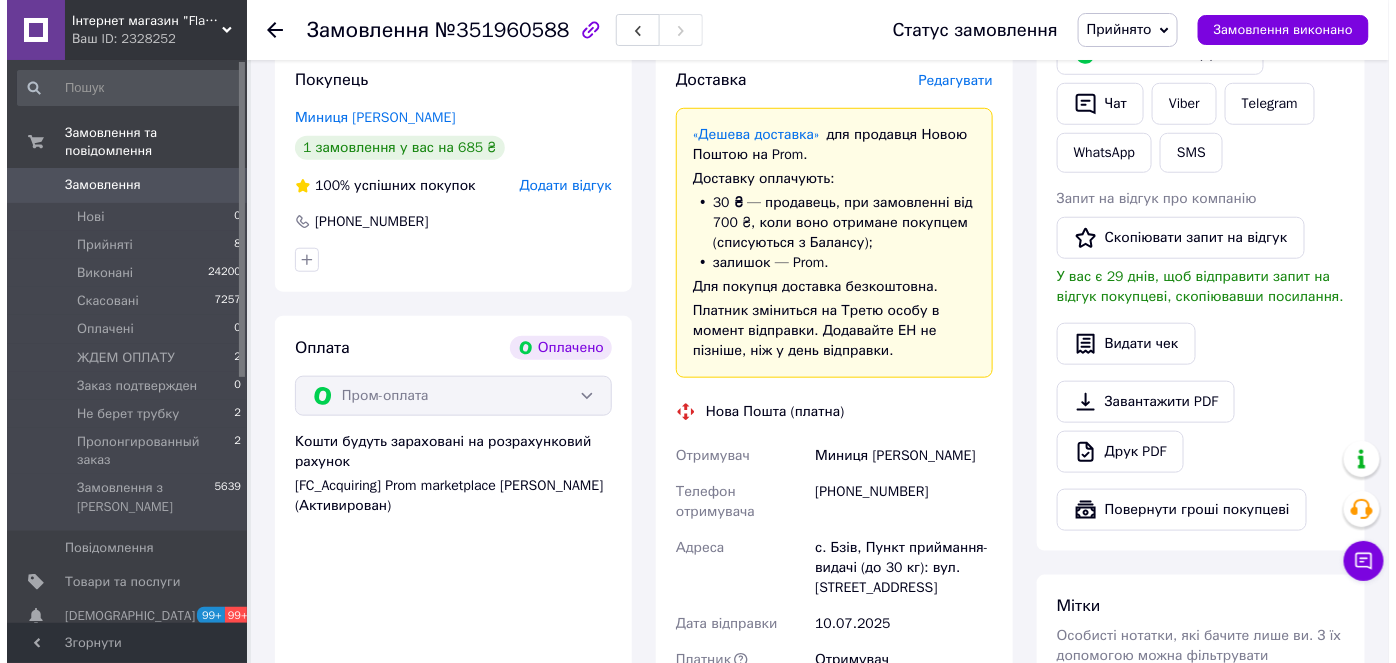 scroll, scrollTop: 272, scrollLeft: 0, axis: vertical 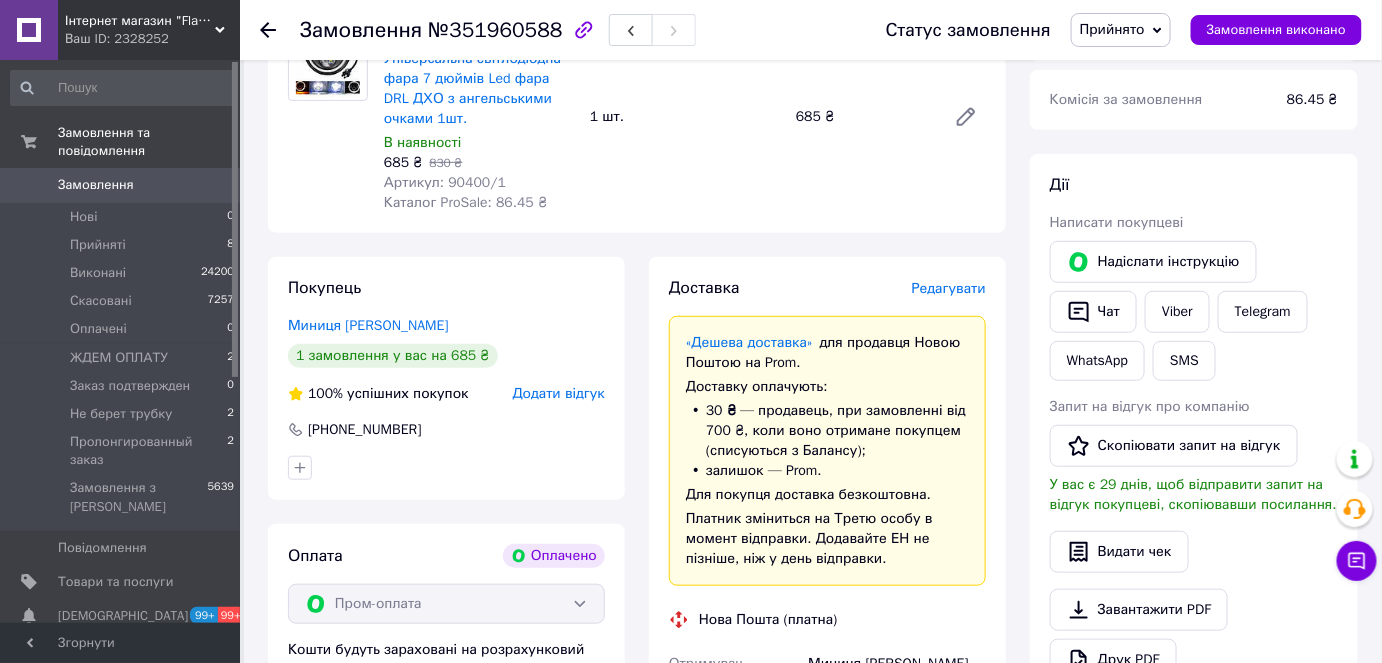 click on "Редагувати" at bounding box center [949, 288] 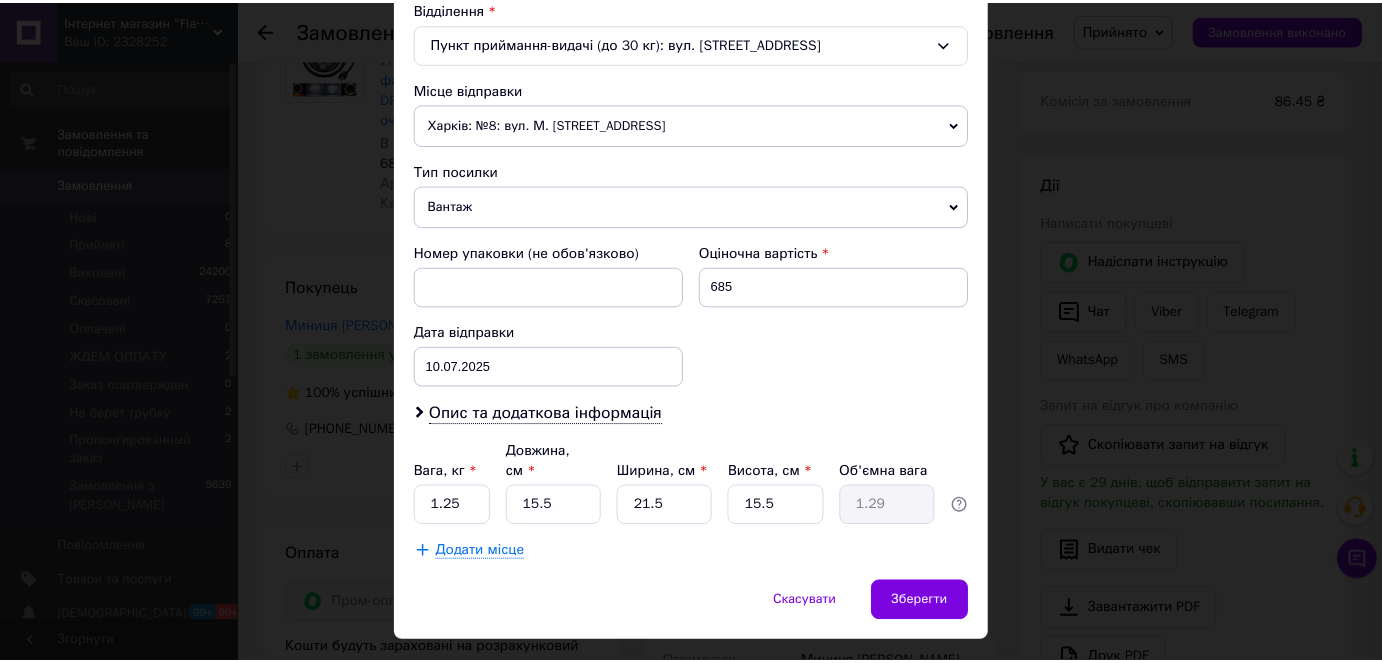 scroll, scrollTop: 657, scrollLeft: 0, axis: vertical 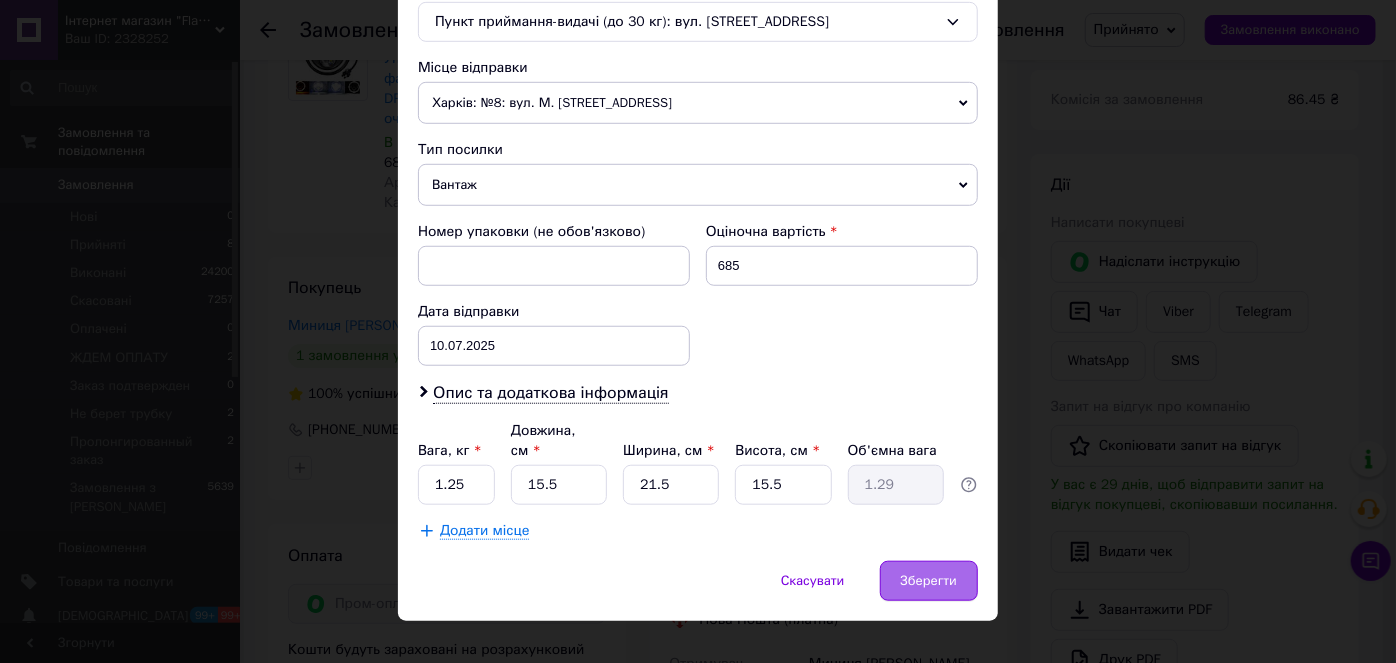 click on "Зберегти" at bounding box center (929, 581) 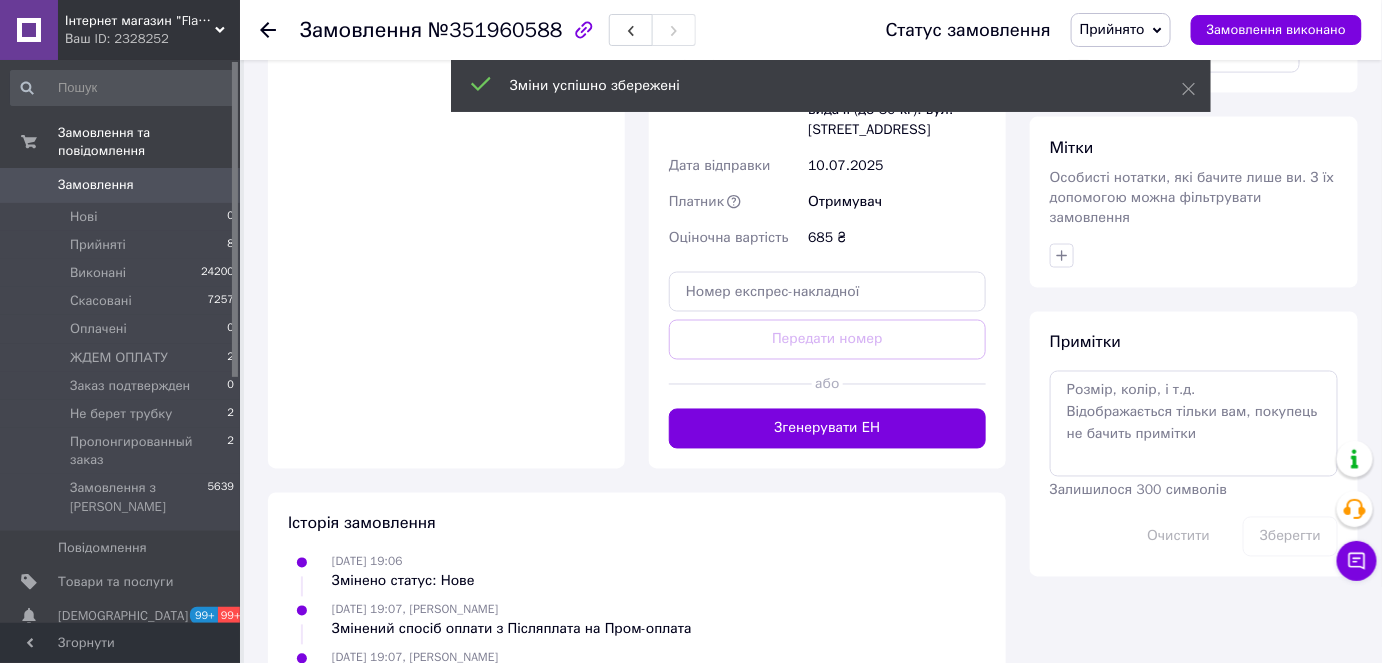scroll, scrollTop: 1090, scrollLeft: 0, axis: vertical 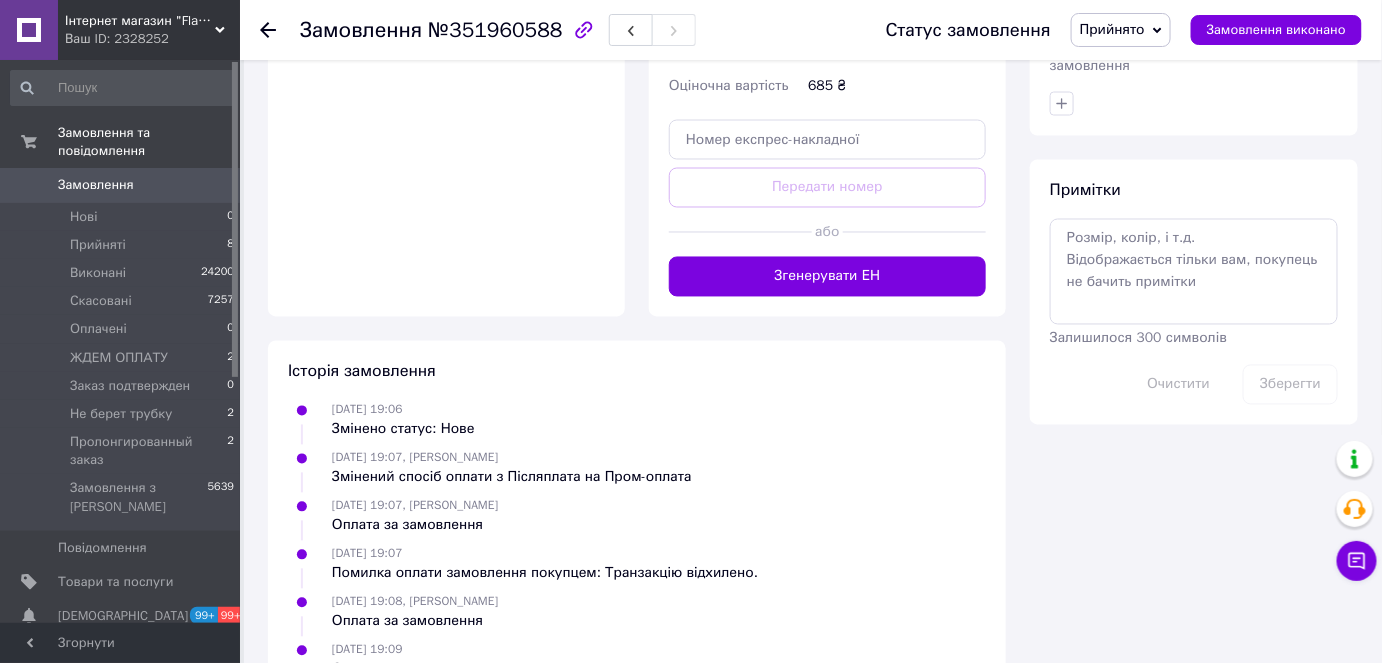click on "Згенерувати ЕН" at bounding box center [827, 277] 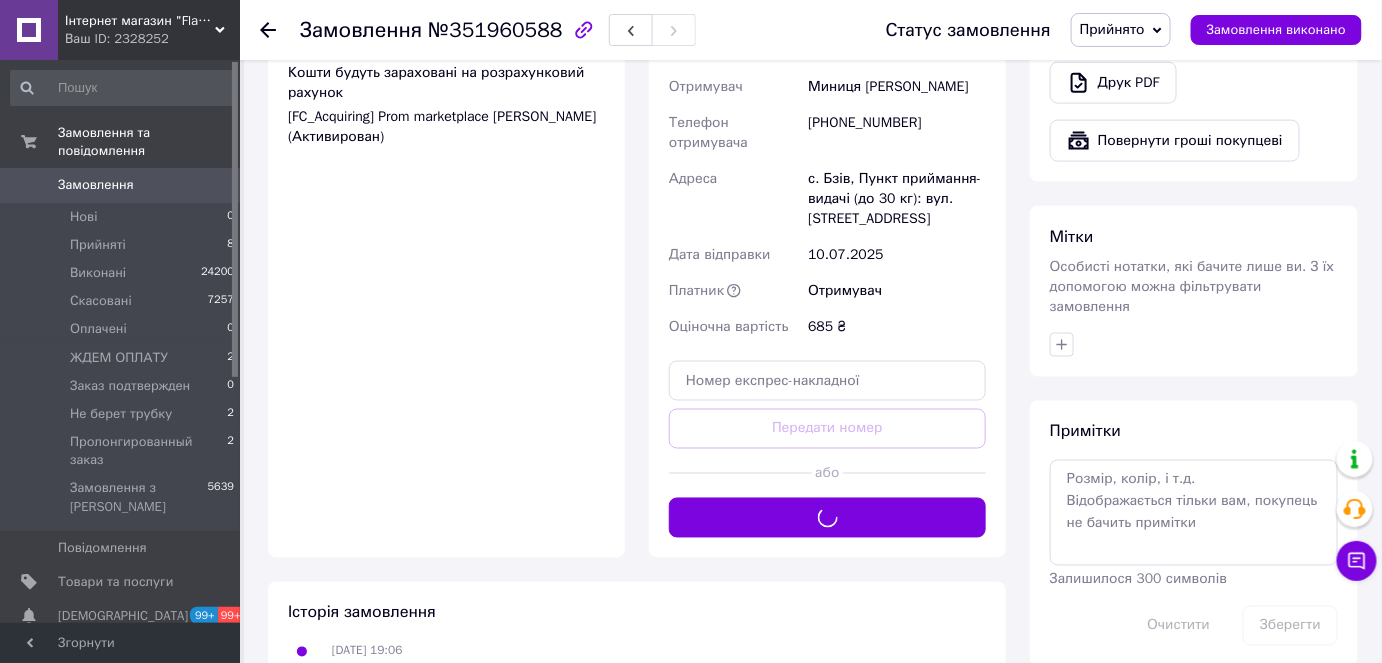 scroll, scrollTop: 727, scrollLeft: 0, axis: vertical 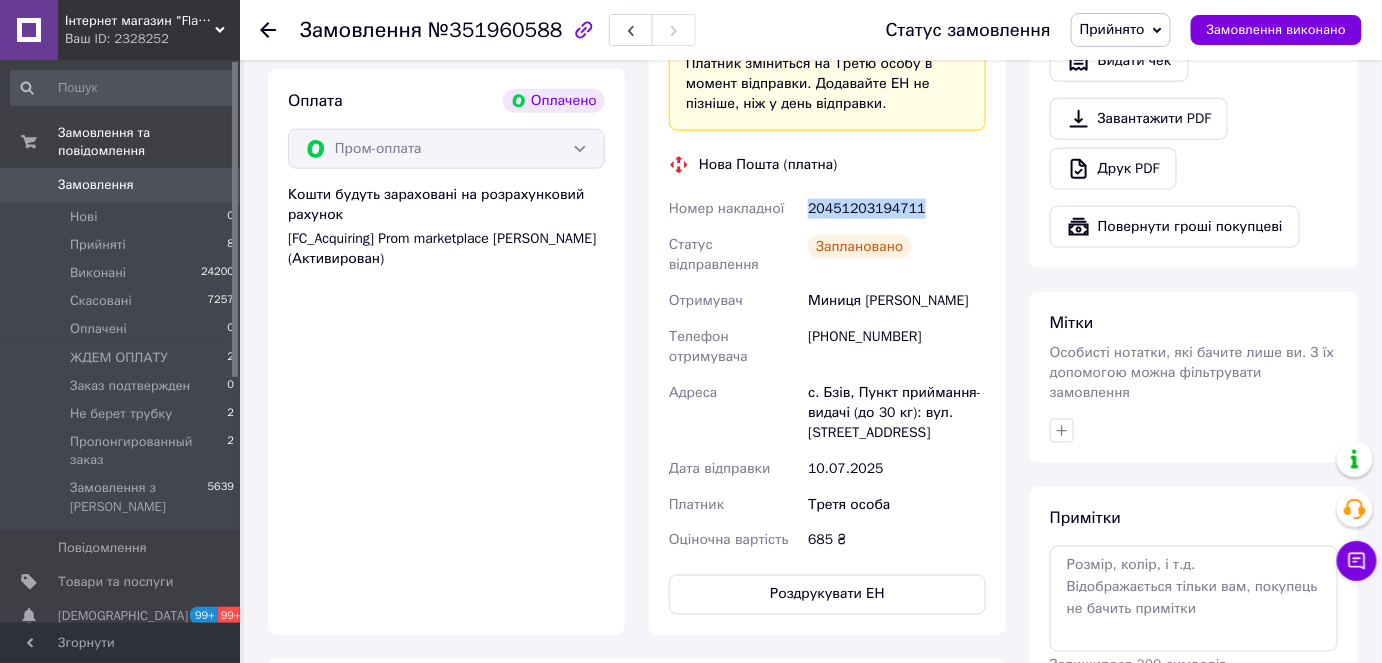 drag, startPoint x: 911, startPoint y: 211, endPoint x: 785, endPoint y: 200, distance: 126.47925 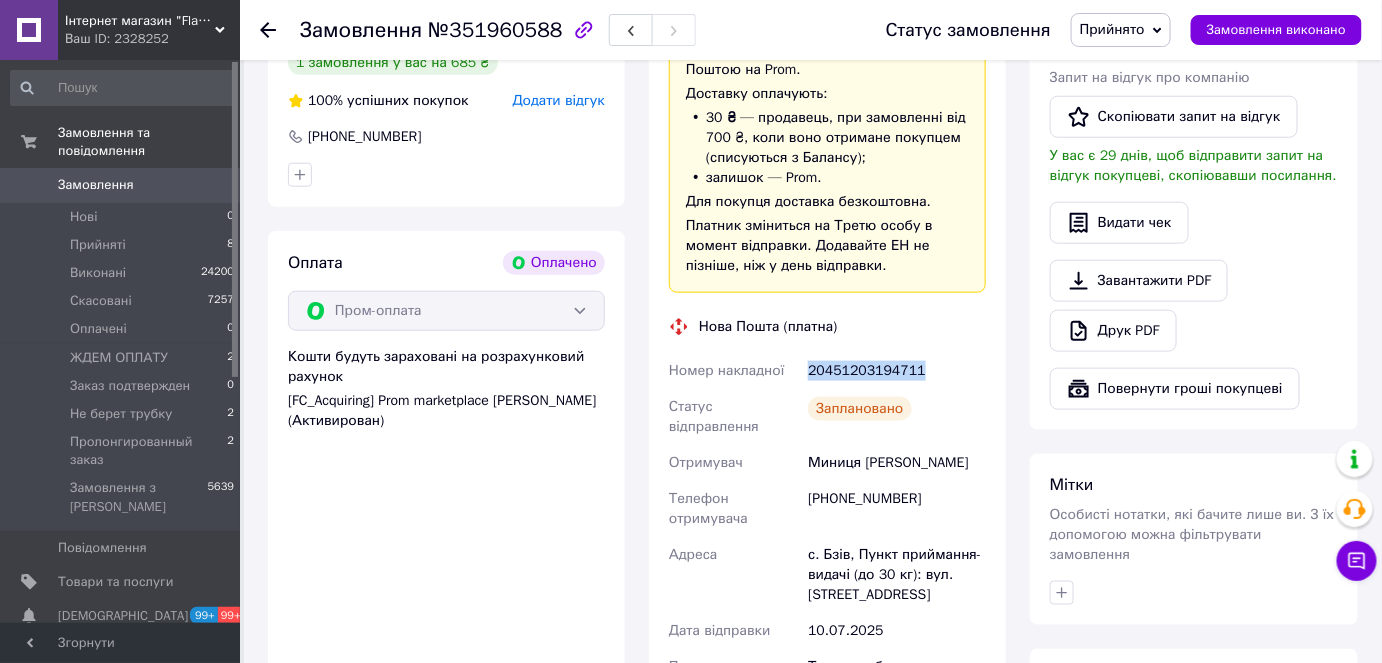 scroll, scrollTop: 454, scrollLeft: 0, axis: vertical 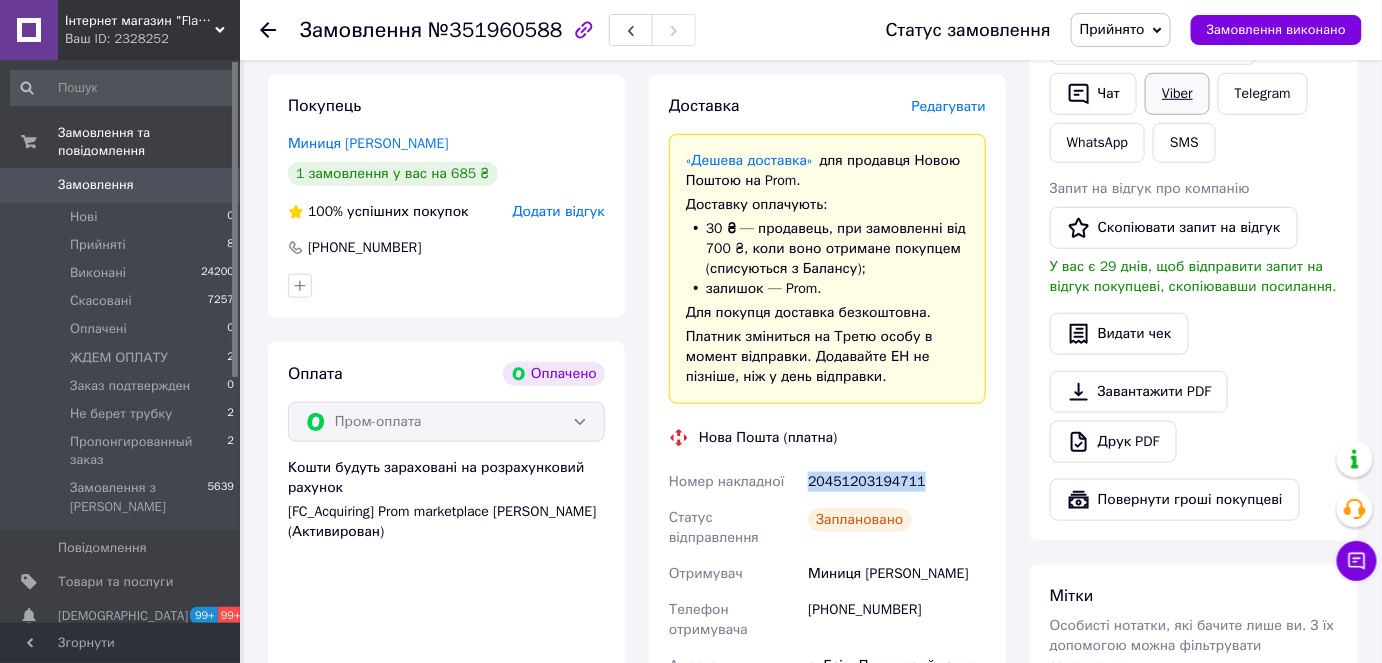 click on "Viber" at bounding box center (1177, 94) 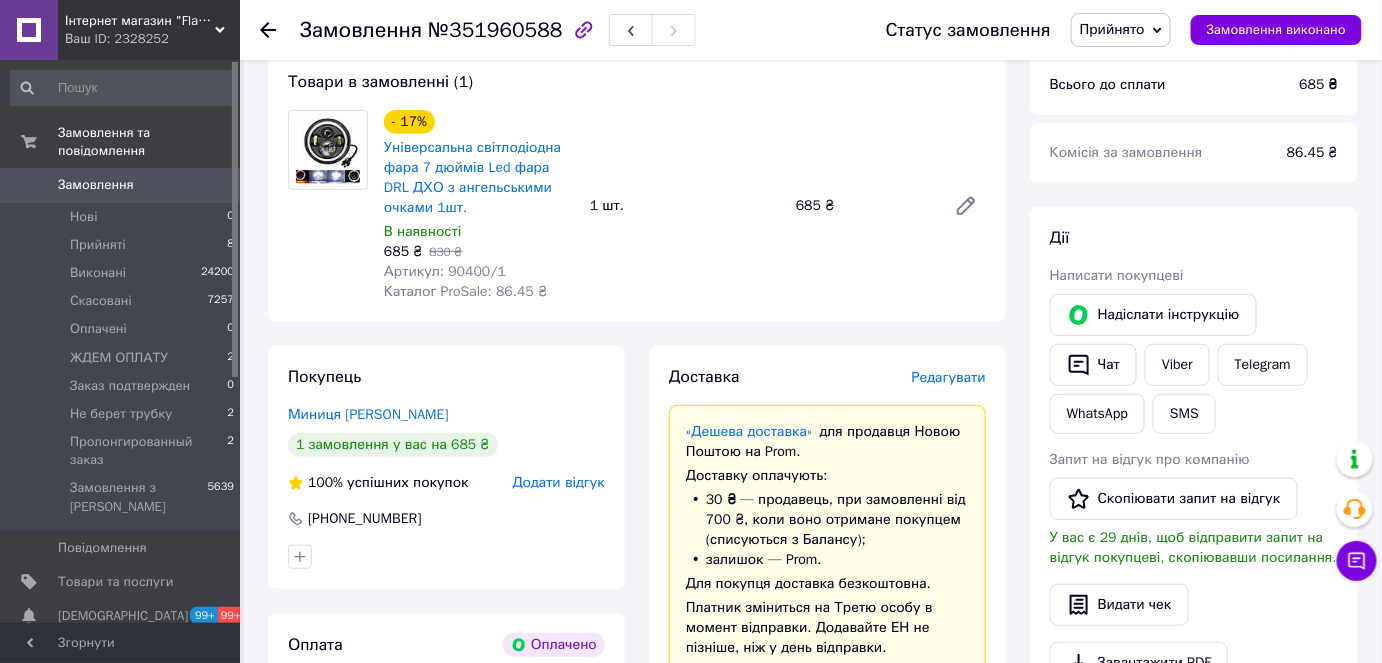 scroll, scrollTop: 545, scrollLeft: 0, axis: vertical 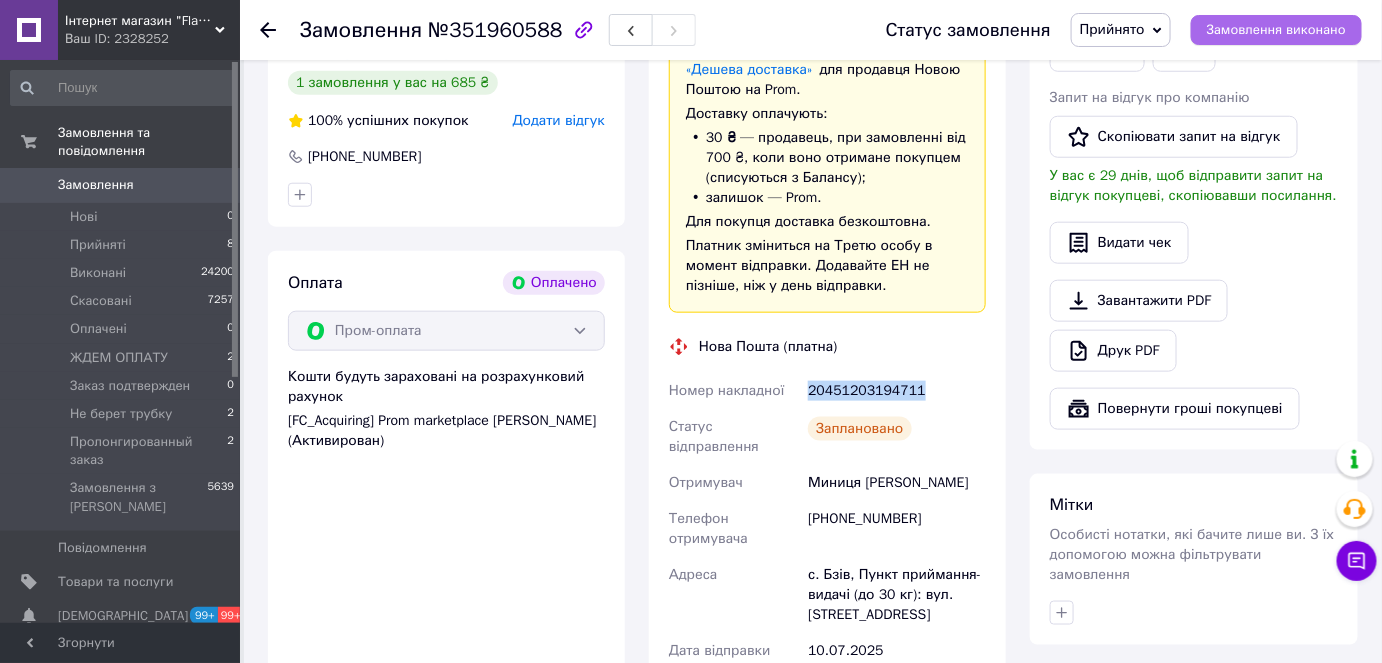 click on "Замовлення виконано" at bounding box center [1276, 30] 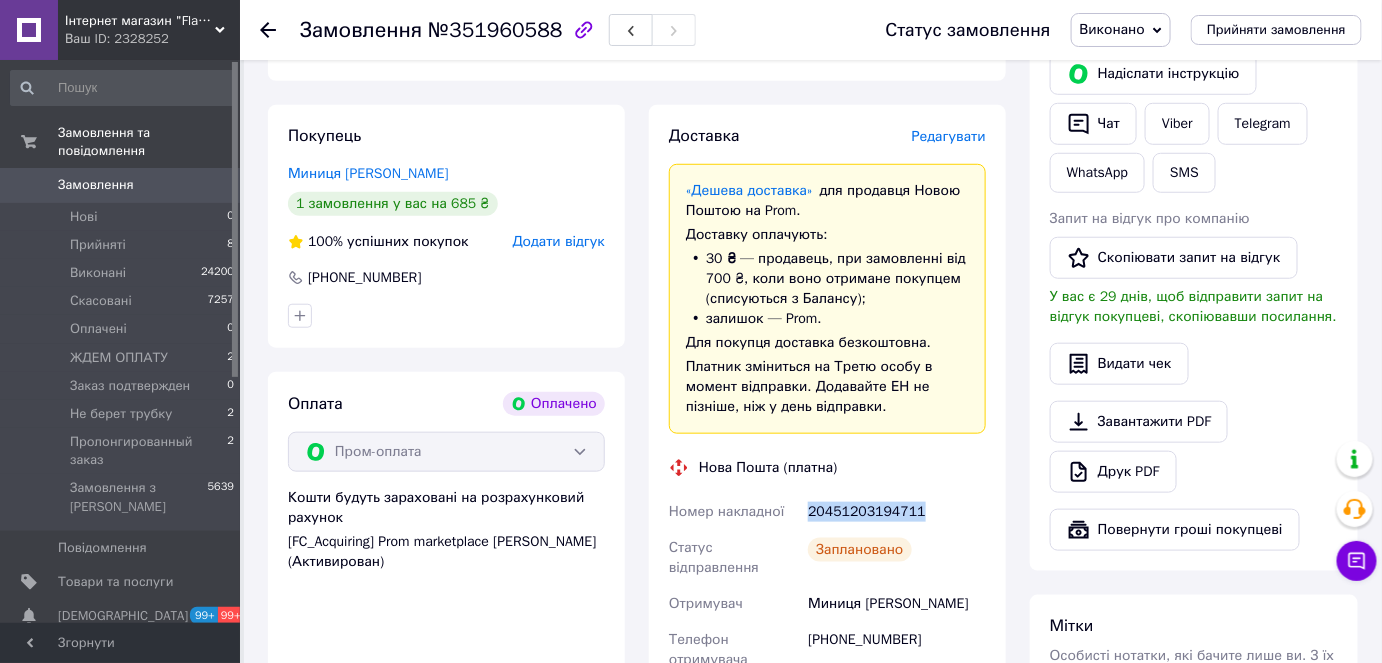 scroll, scrollTop: 272, scrollLeft: 0, axis: vertical 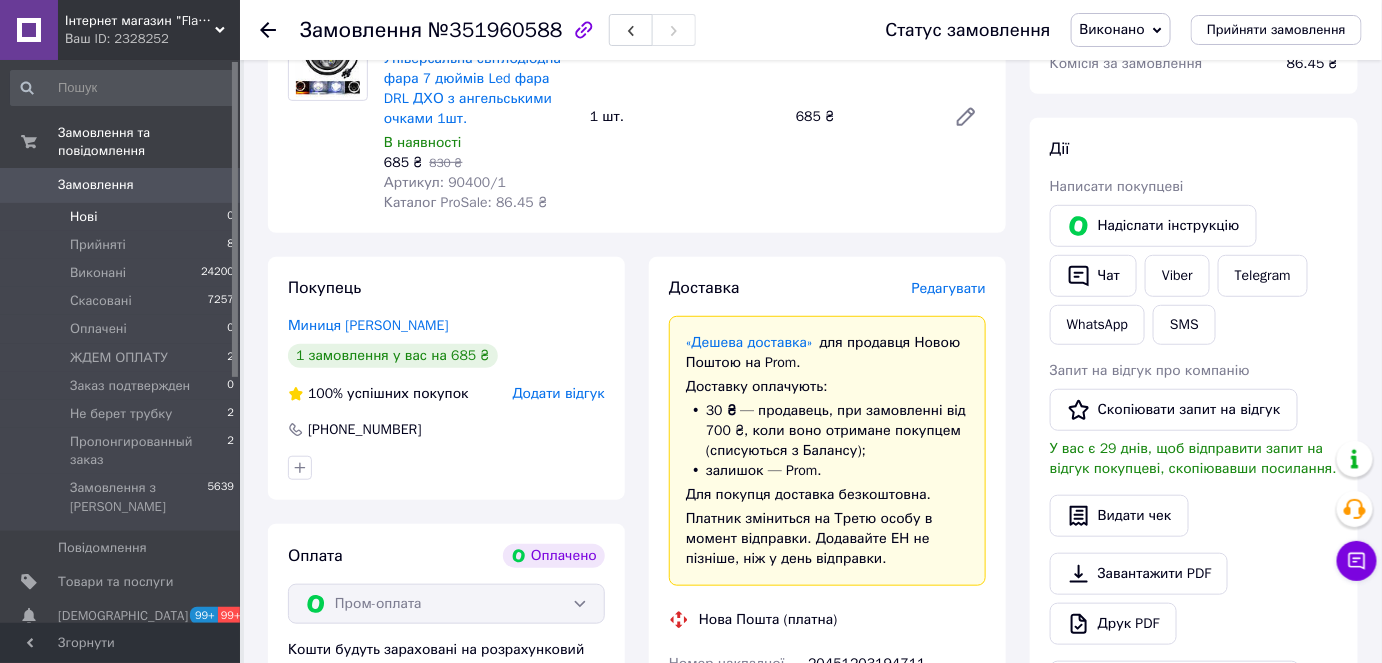 click on "Нові 0" at bounding box center (123, 217) 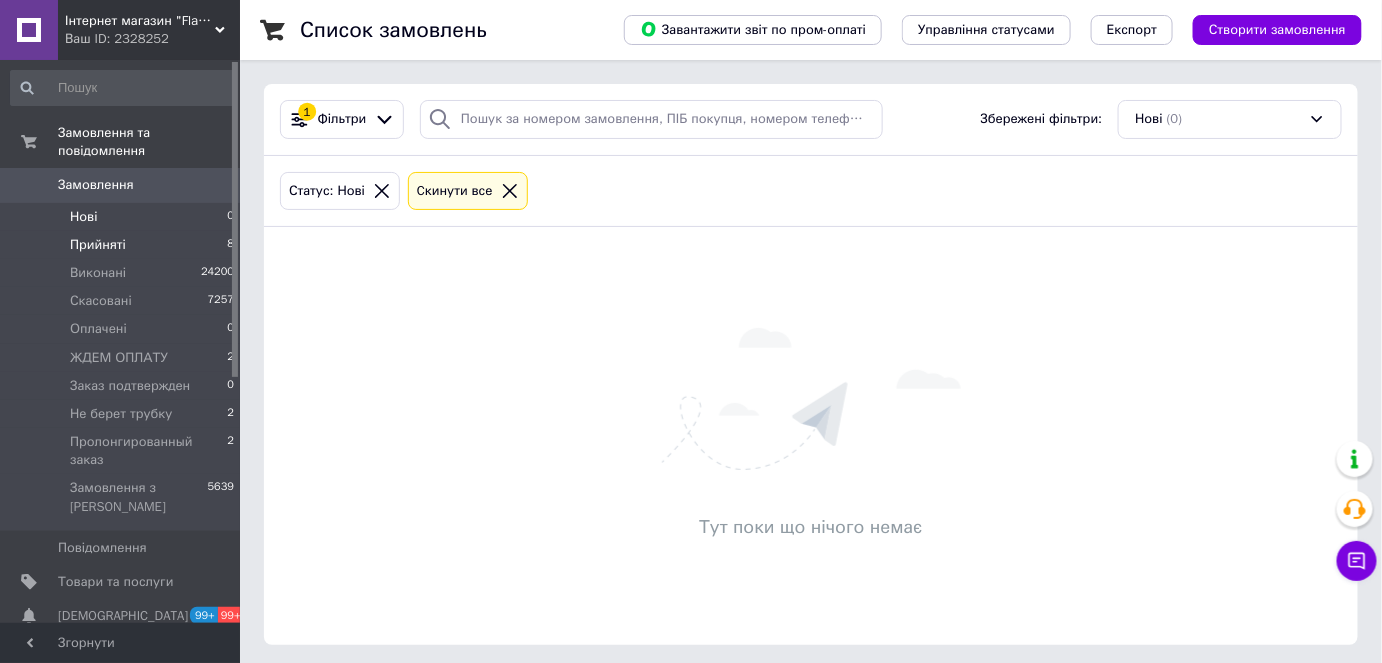 click on "Прийняті" at bounding box center [98, 245] 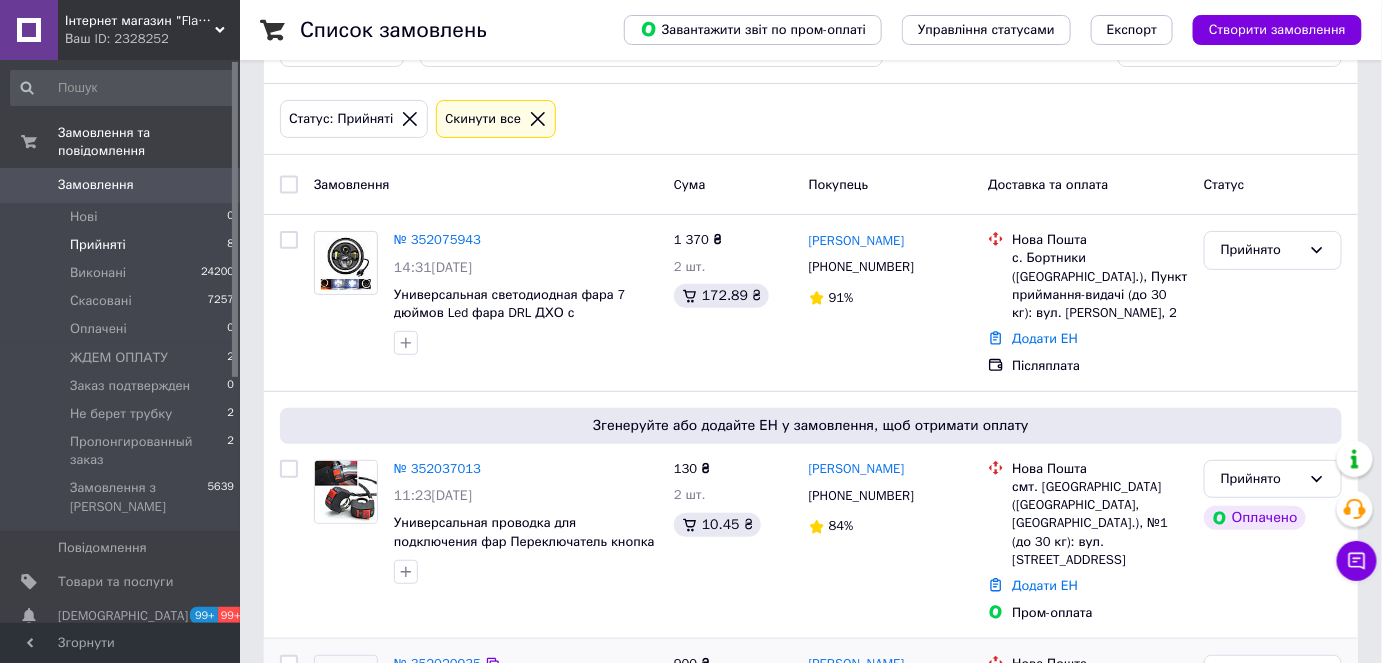scroll, scrollTop: 181, scrollLeft: 0, axis: vertical 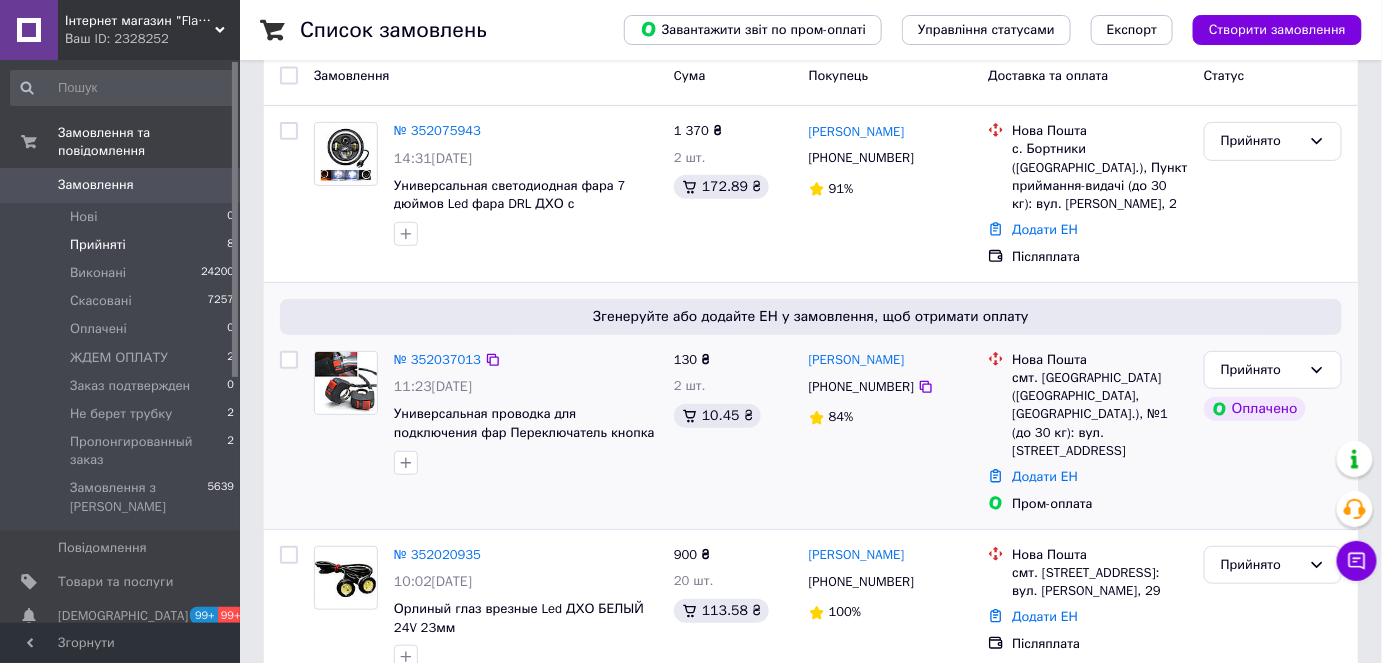 drag, startPoint x: 248, startPoint y: 330, endPoint x: 661, endPoint y: 472, distance: 436.7299 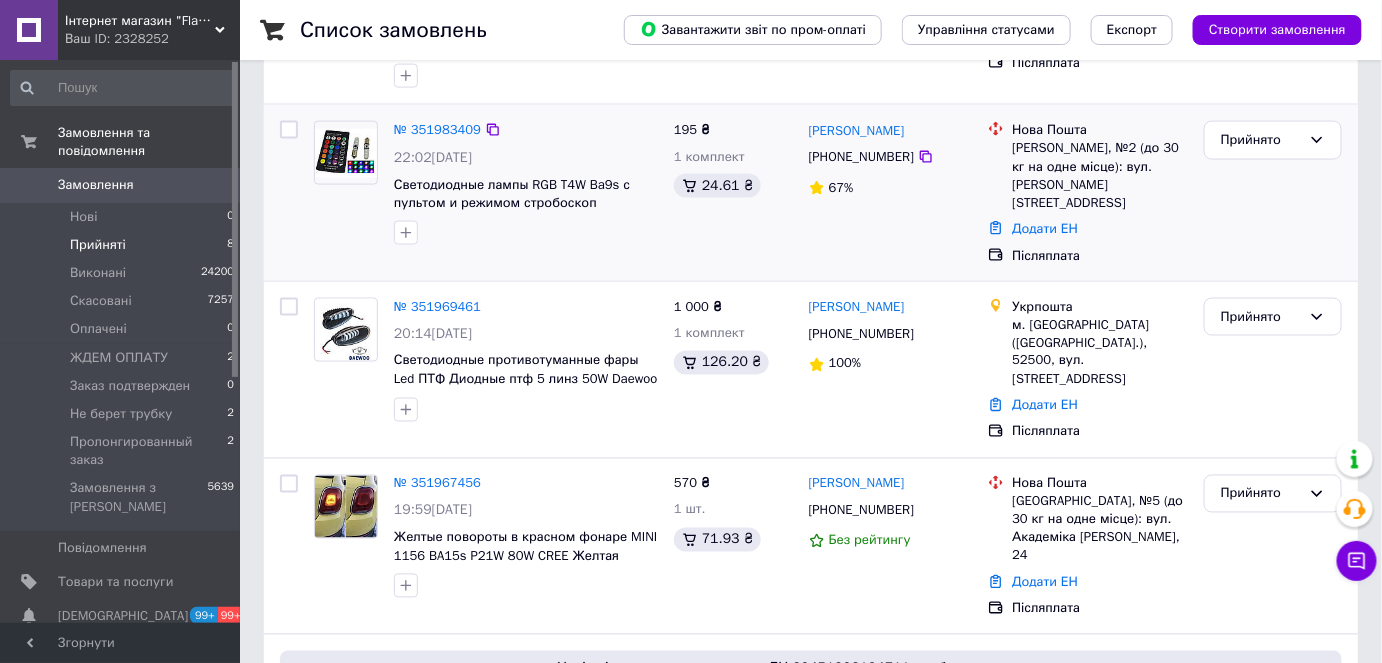 scroll, scrollTop: 1076, scrollLeft: 0, axis: vertical 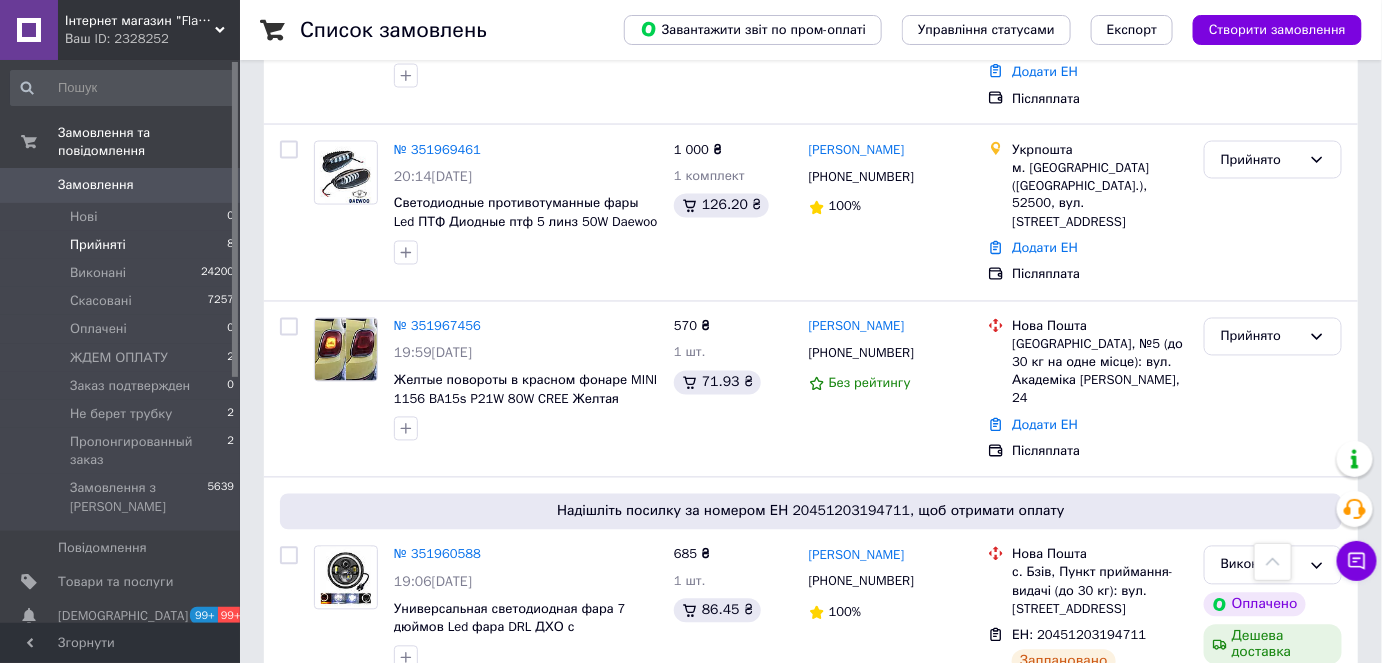 drag, startPoint x: 245, startPoint y: 390, endPoint x: 523, endPoint y: 26, distance: 458.01746 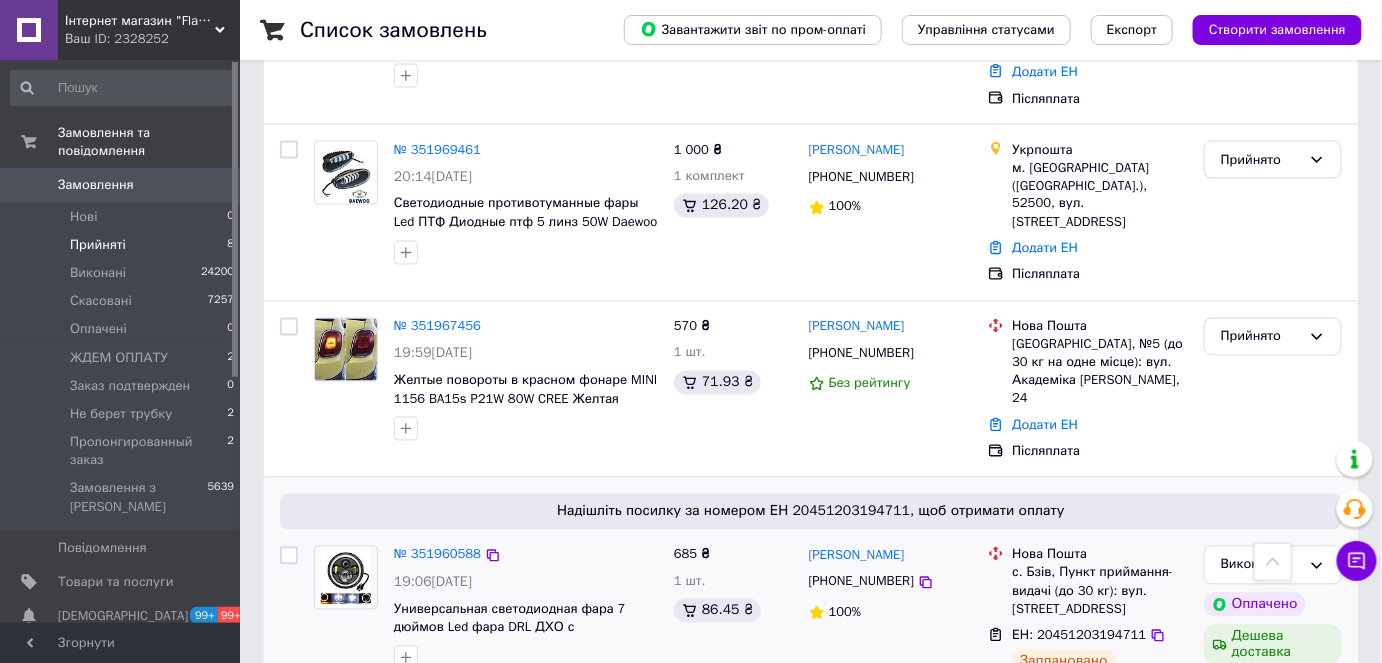 drag, startPoint x: 255, startPoint y: 406, endPoint x: 482, endPoint y: 446, distance: 230.49728 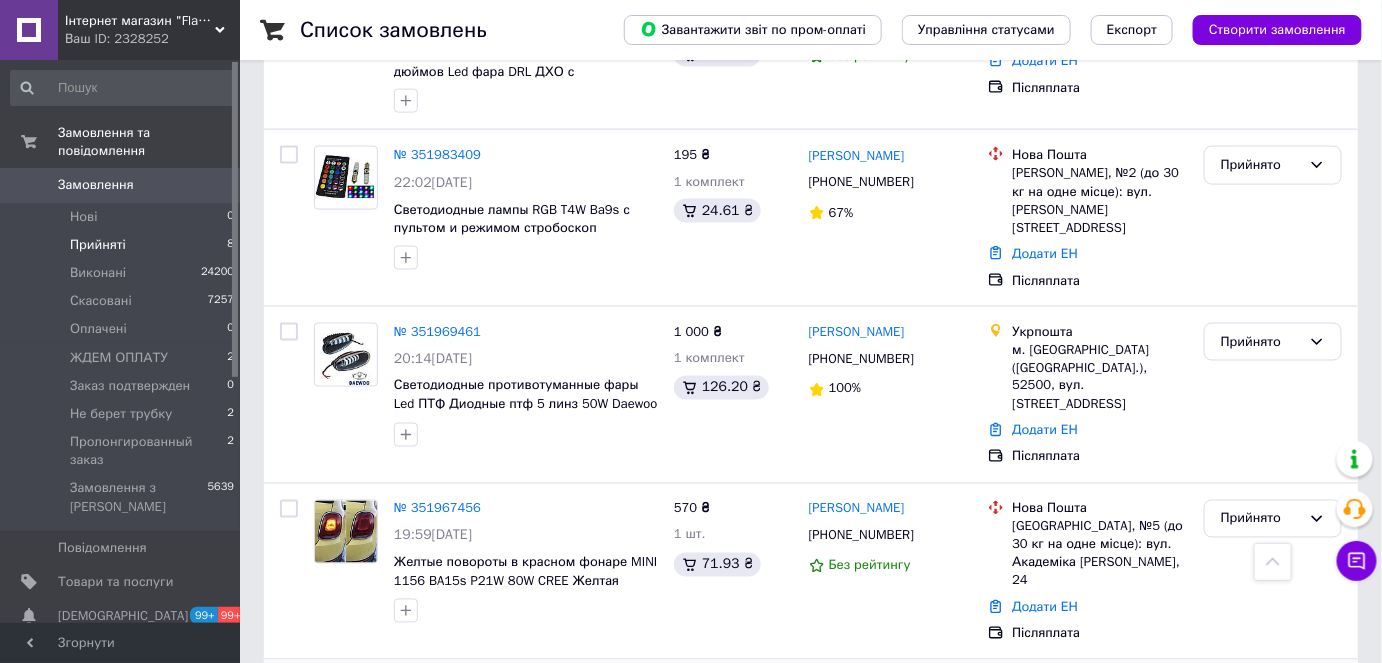 scroll, scrollTop: 1076, scrollLeft: 0, axis: vertical 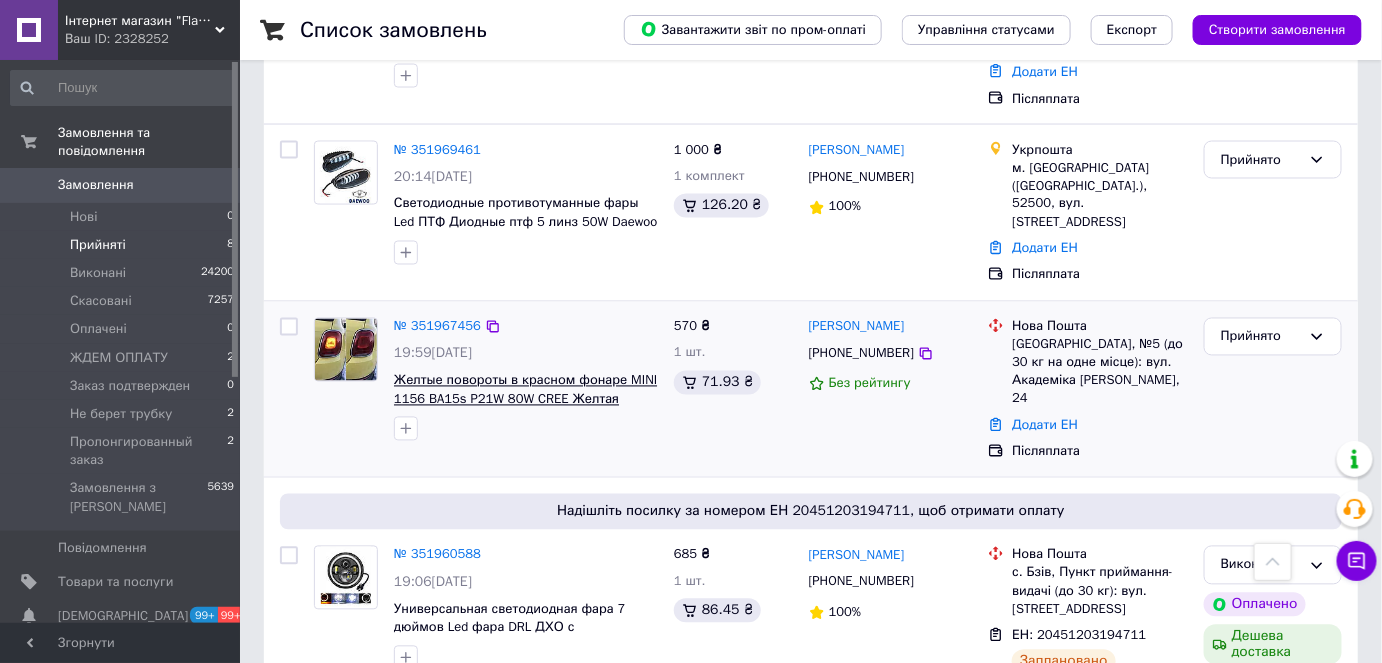 click on "Желтые повороты в красном фонаре MINI 1156 BA15s P21W 80W CREE Желтая canbus для сертификации" at bounding box center (525, 399) 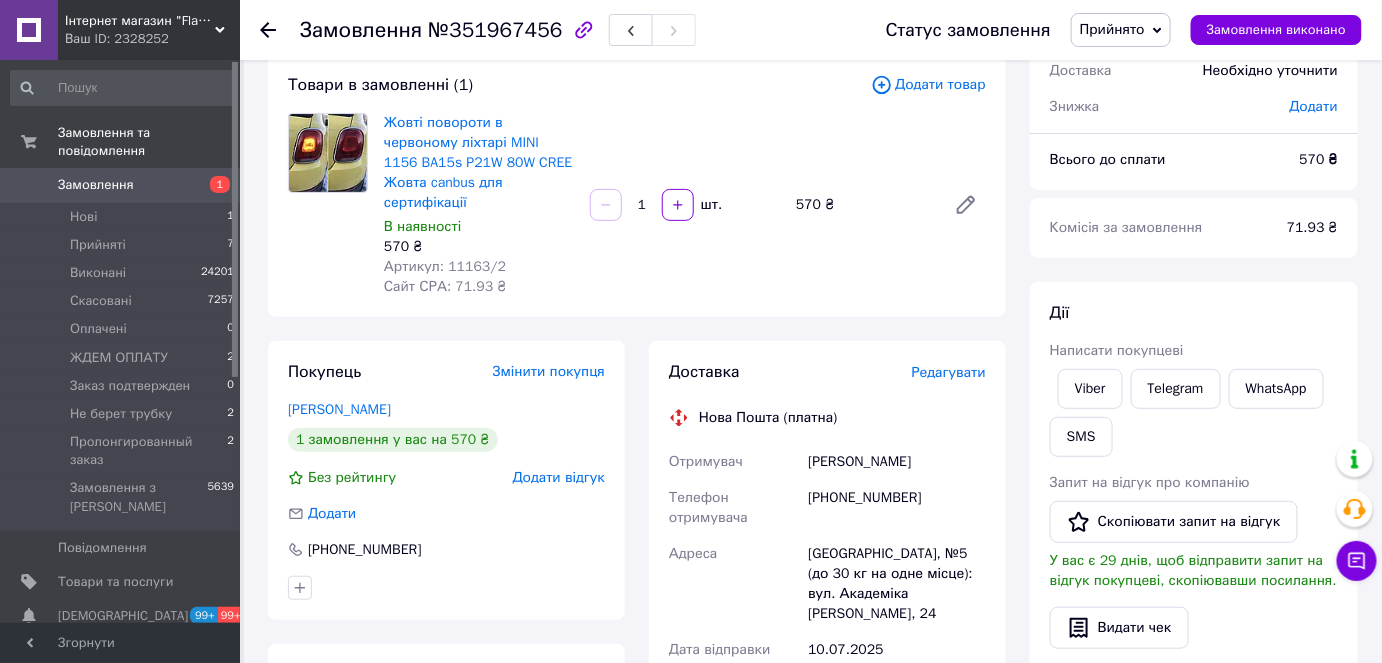 scroll, scrollTop: 0, scrollLeft: 0, axis: both 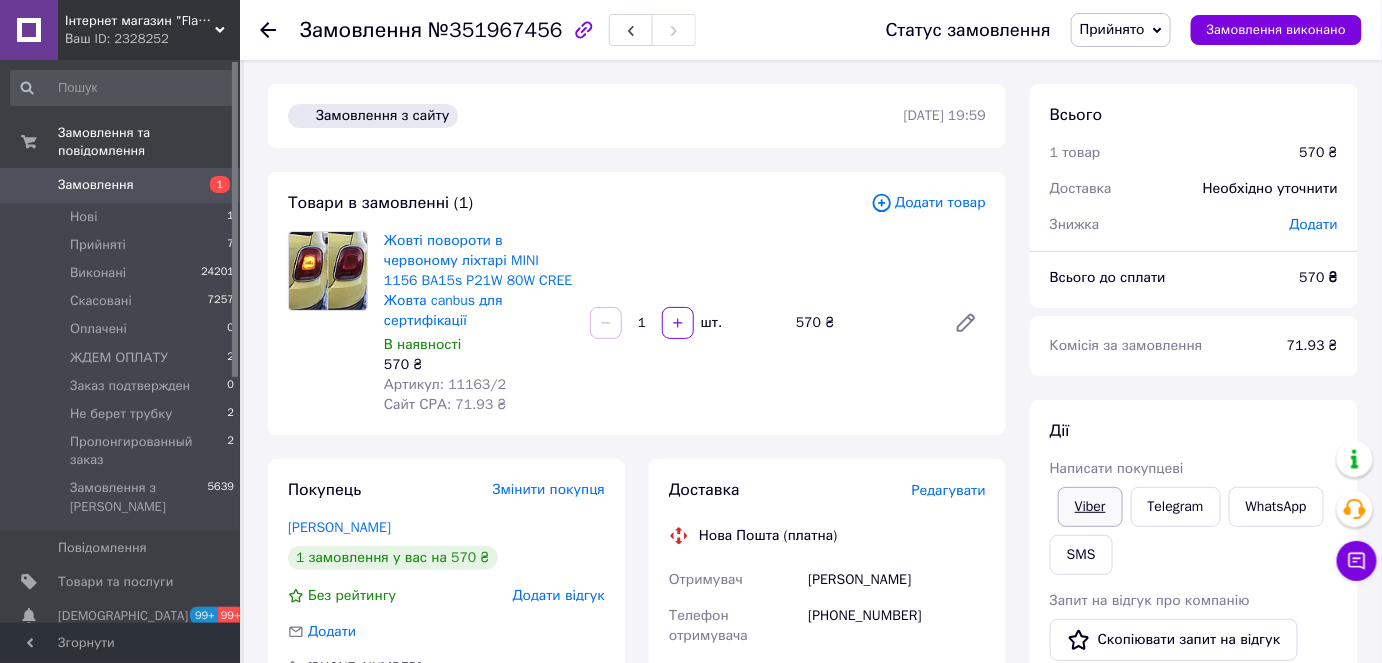 click on "Viber" at bounding box center [1090, 507] 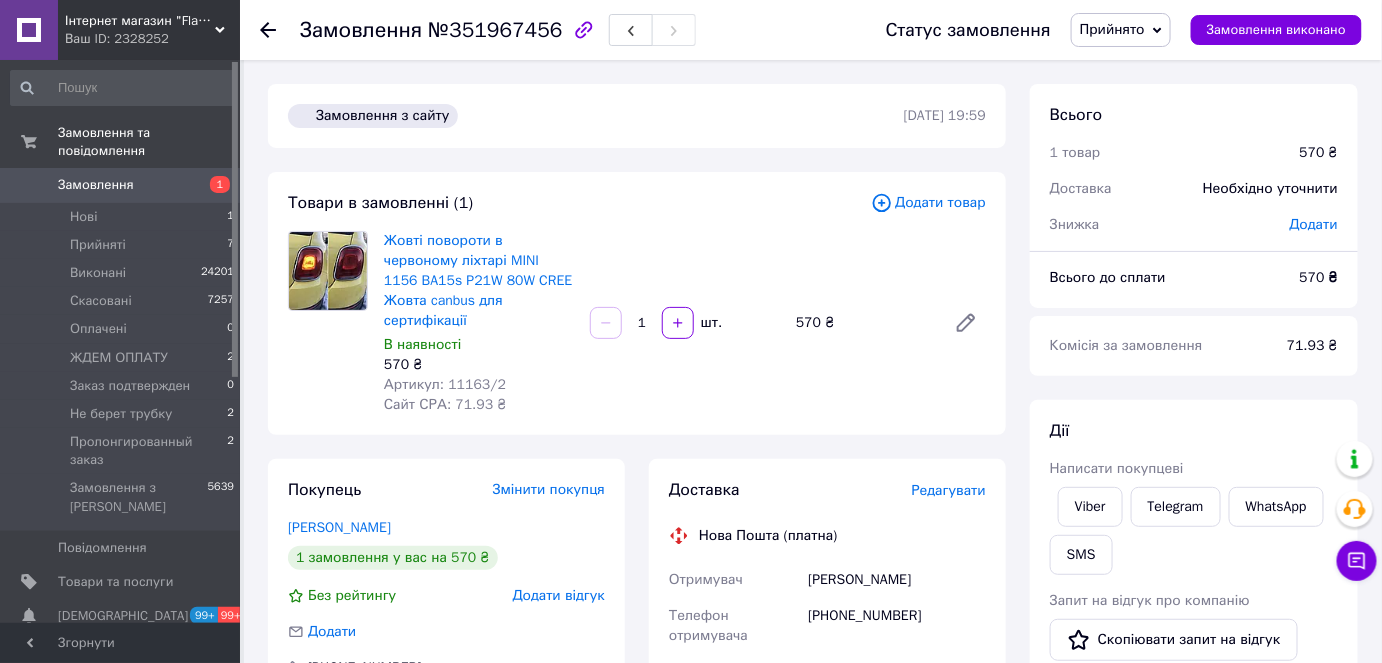 click on "Прийнято" at bounding box center (1121, 30) 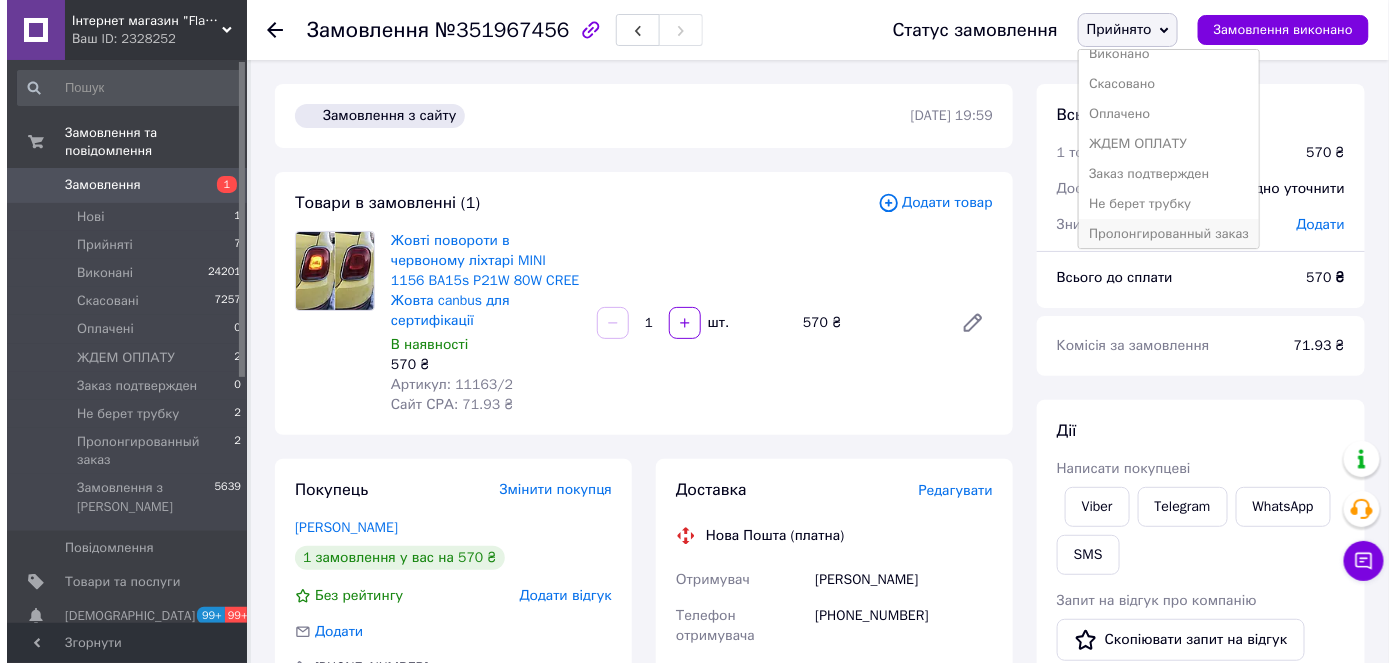 scroll, scrollTop: 21, scrollLeft: 0, axis: vertical 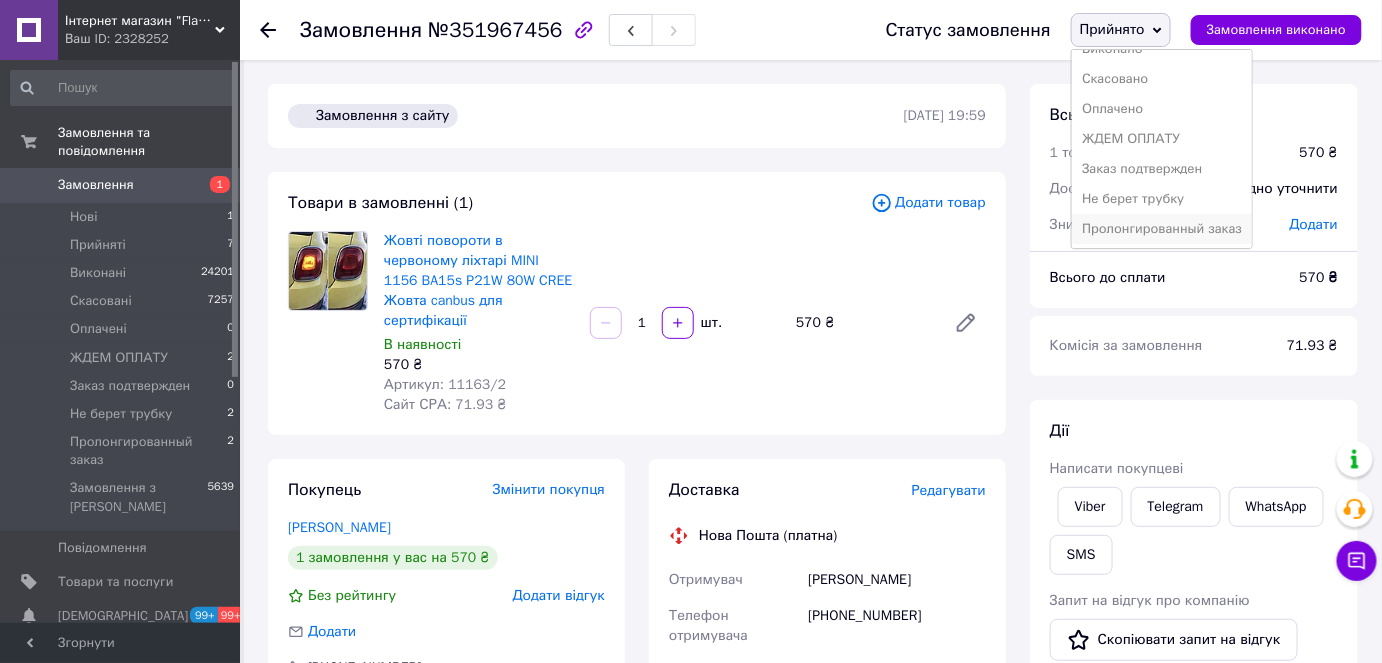 click on "Пролонгированный заказ" at bounding box center [1162, 229] 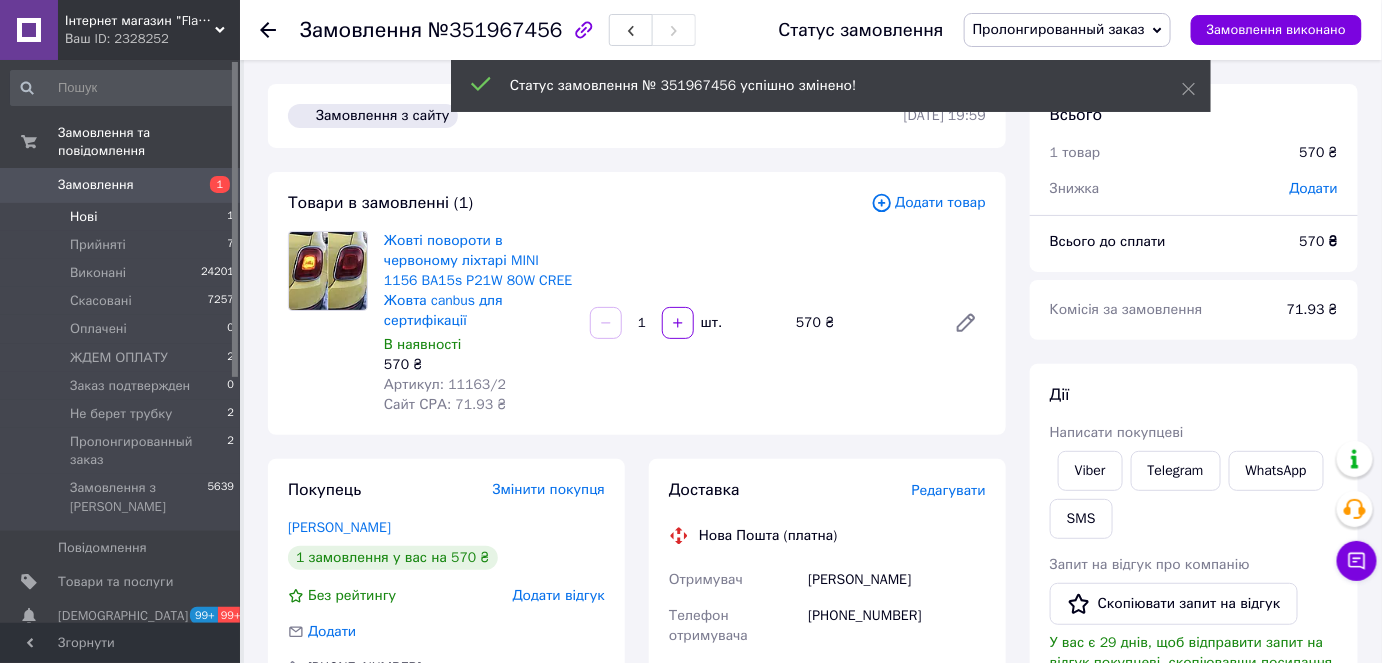 click on "Нові 1" at bounding box center (123, 217) 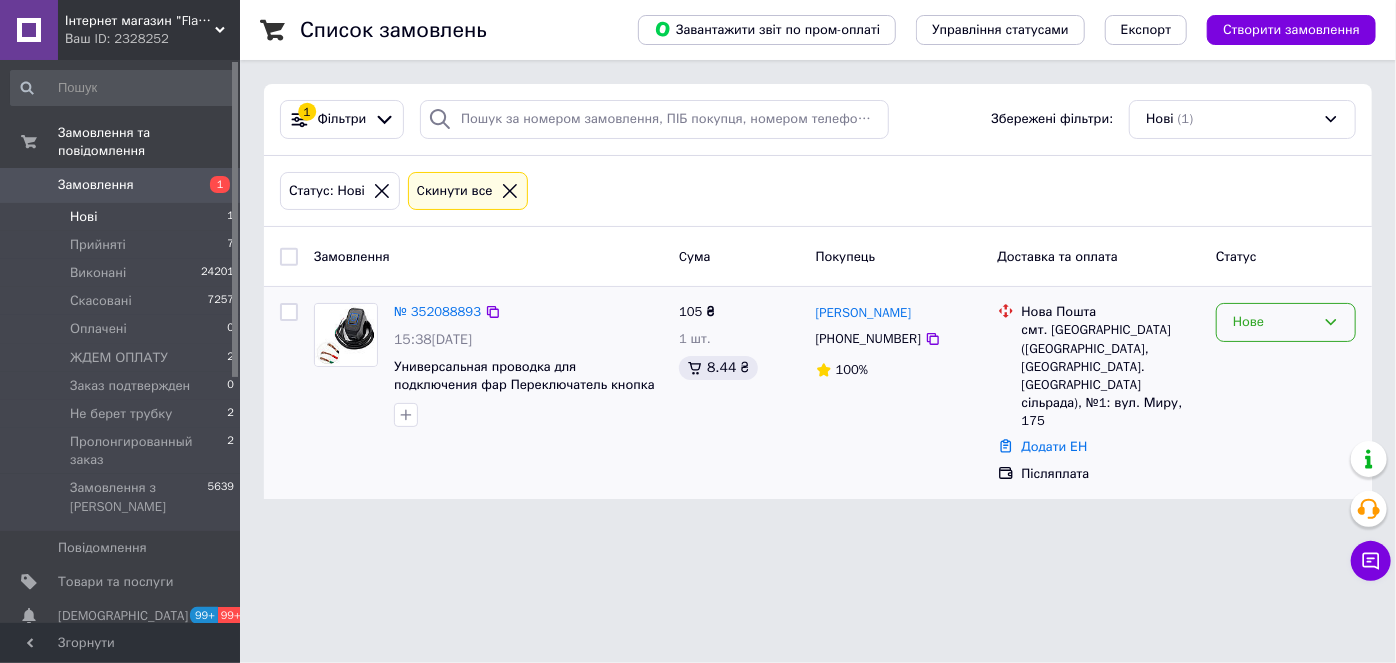 click on "Нове" at bounding box center (1274, 322) 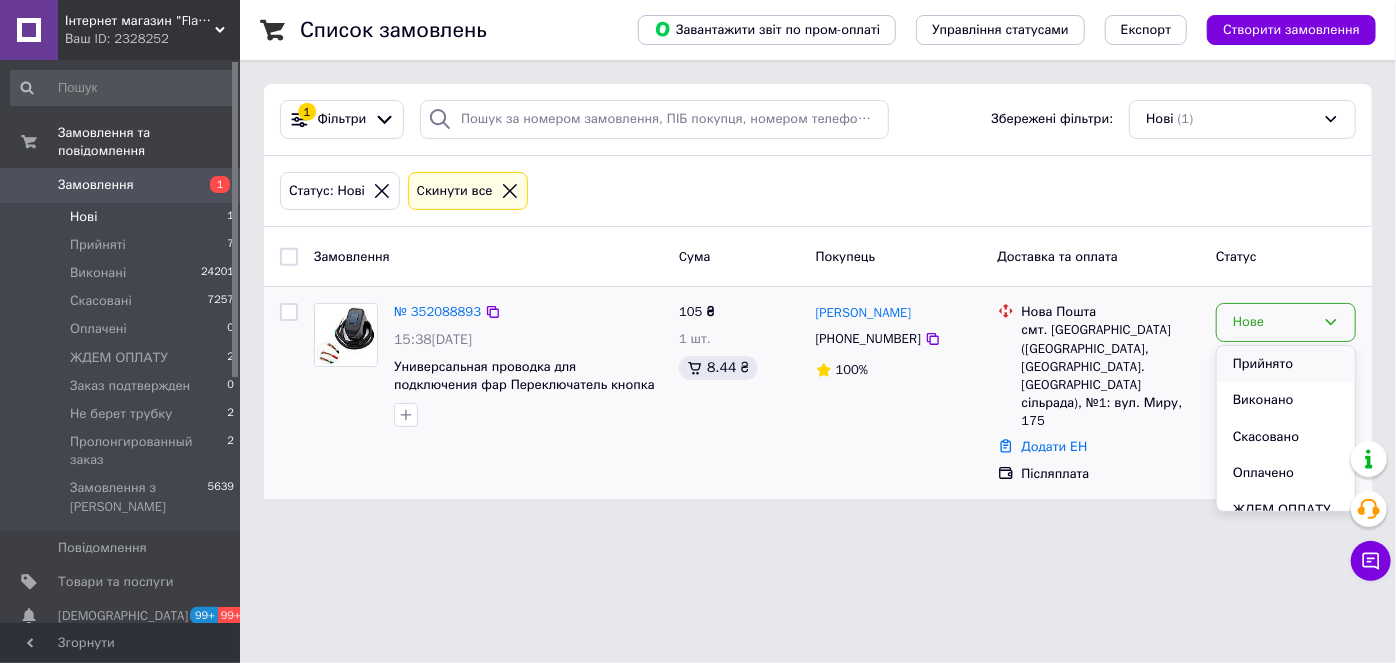 click on "Прийнято" at bounding box center [1286, 364] 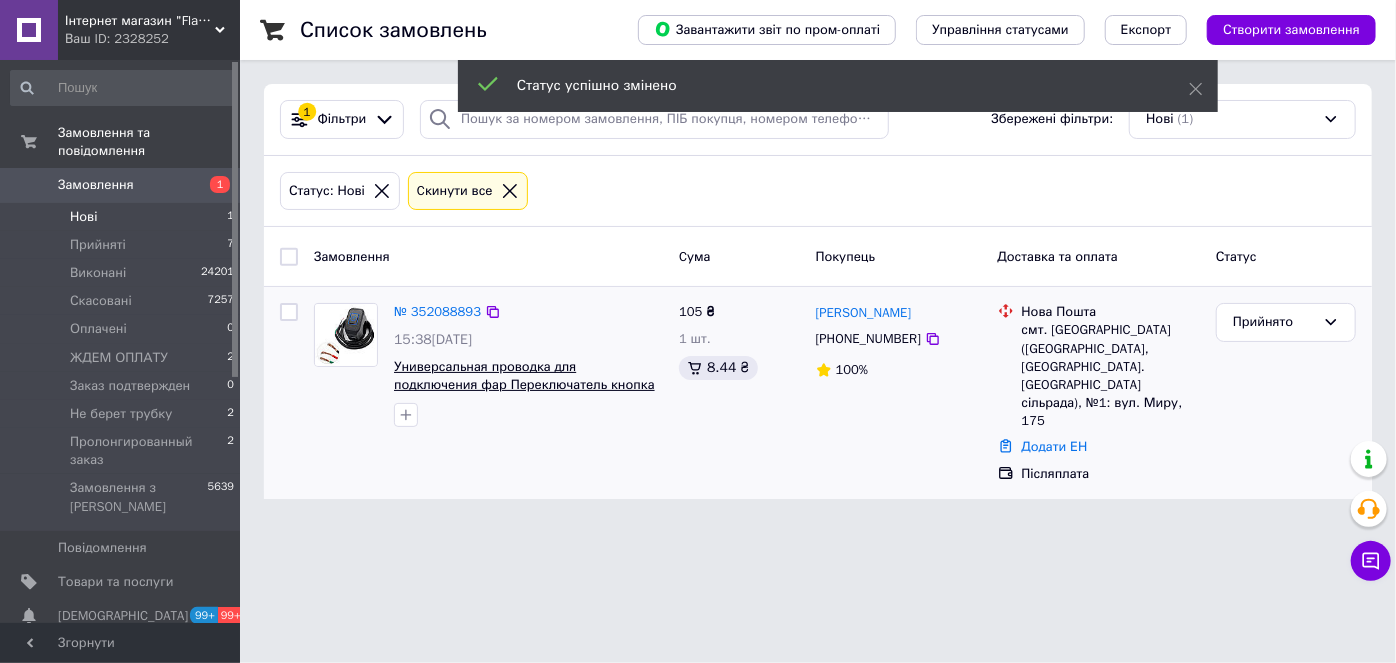 click on "Универсальная проводка для подключения фар Переключатель кнопка на руль мотоцикла, мопеда. 3 контакта" at bounding box center (524, 385) 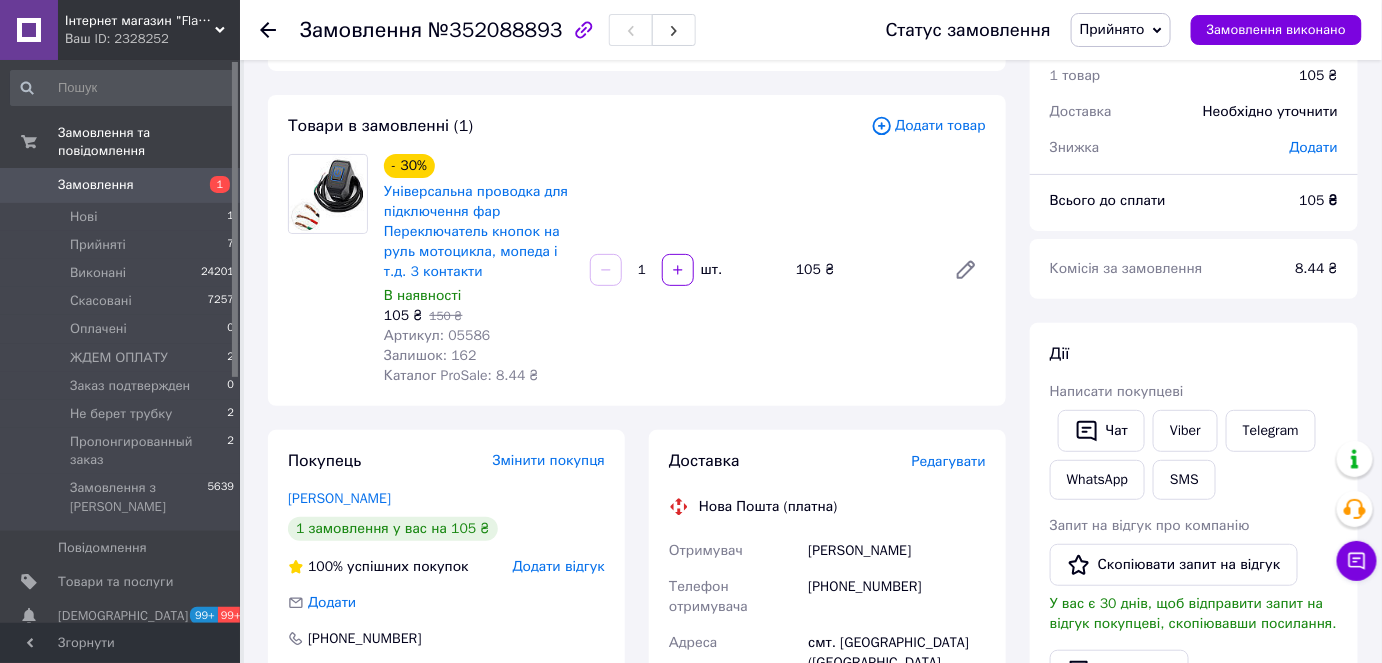 scroll, scrollTop: 0, scrollLeft: 0, axis: both 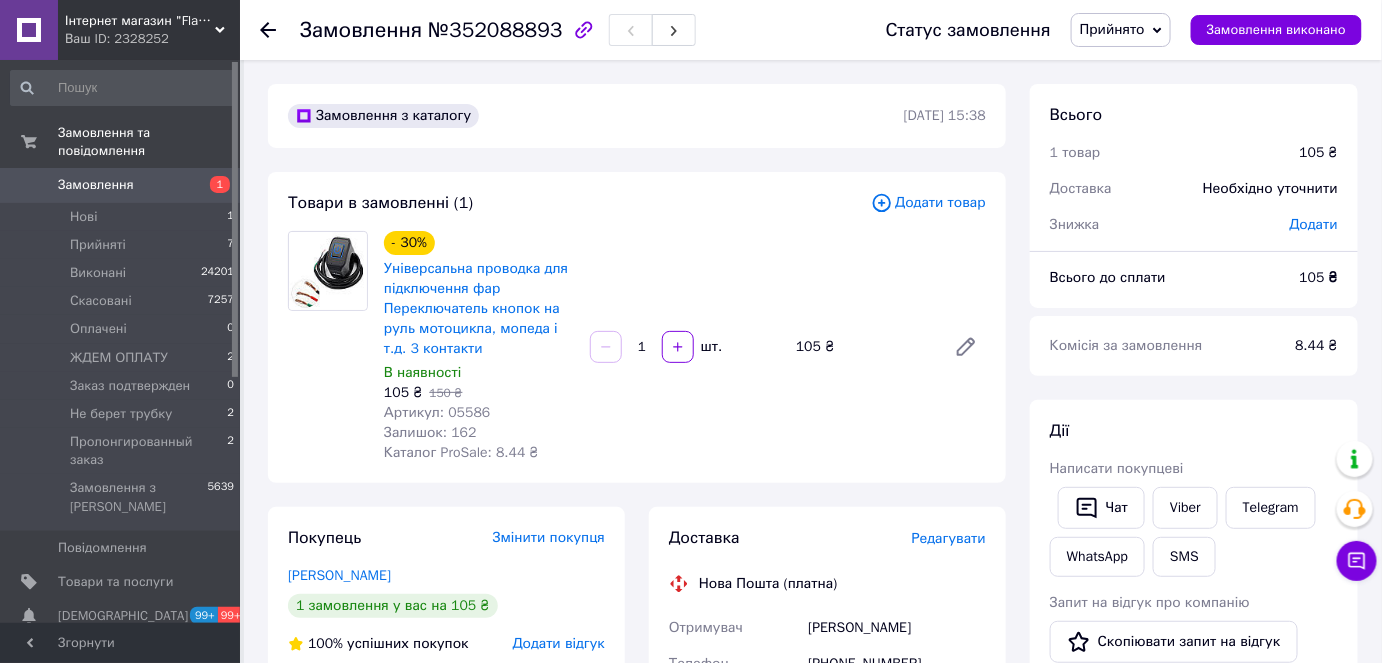 click on "Прийнято" at bounding box center [1112, 29] 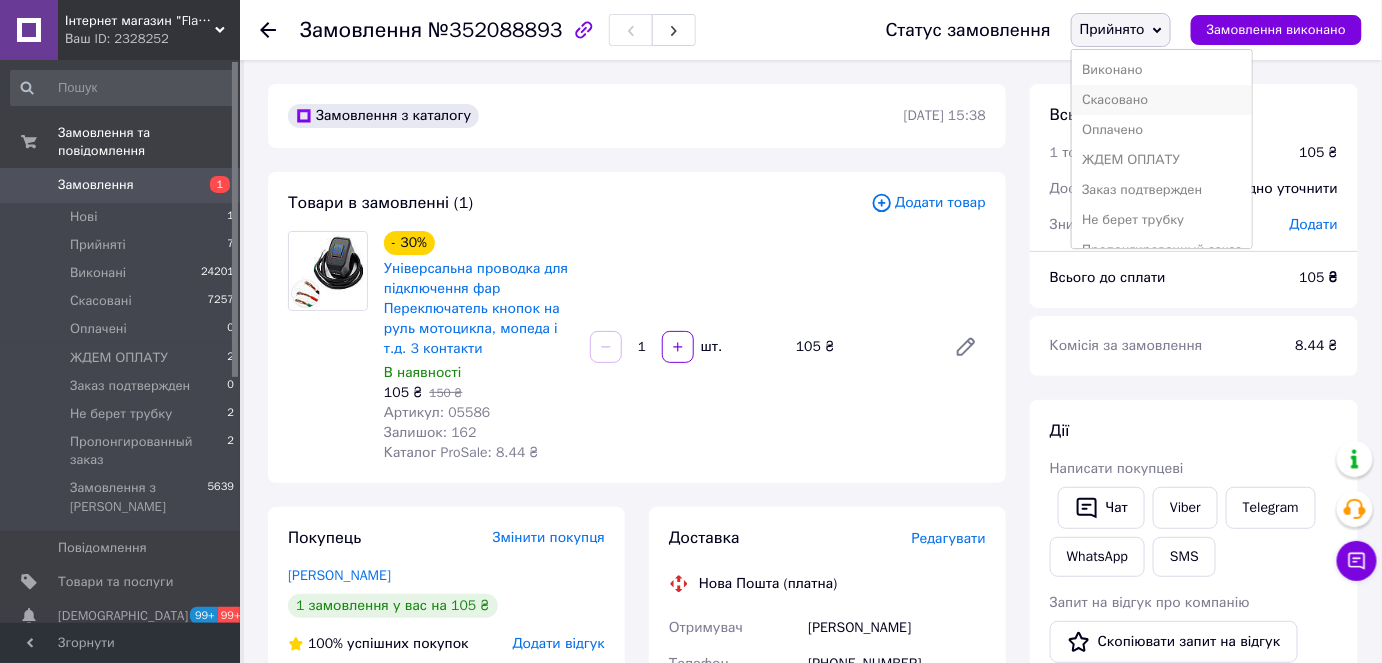 click on "Скасовано" at bounding box center [1162, 100] 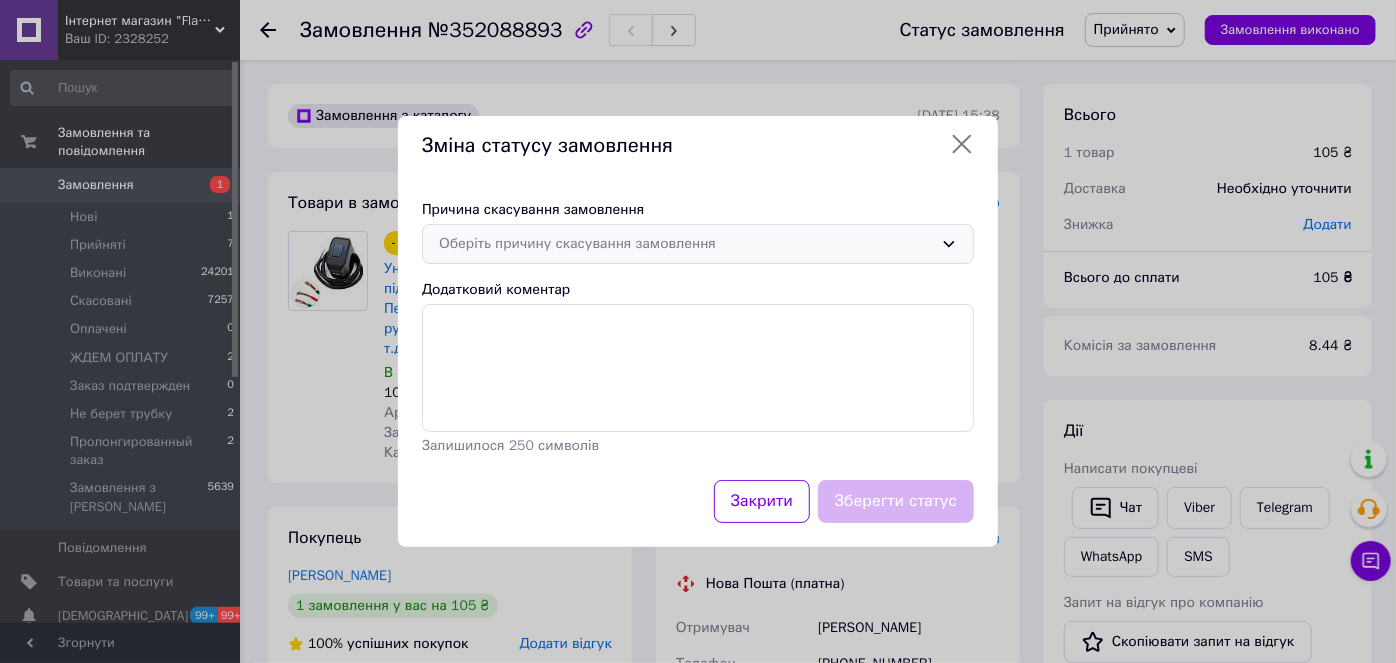 click on "Оберіть причину скасування замовлення" at bounding box center (686, 244) 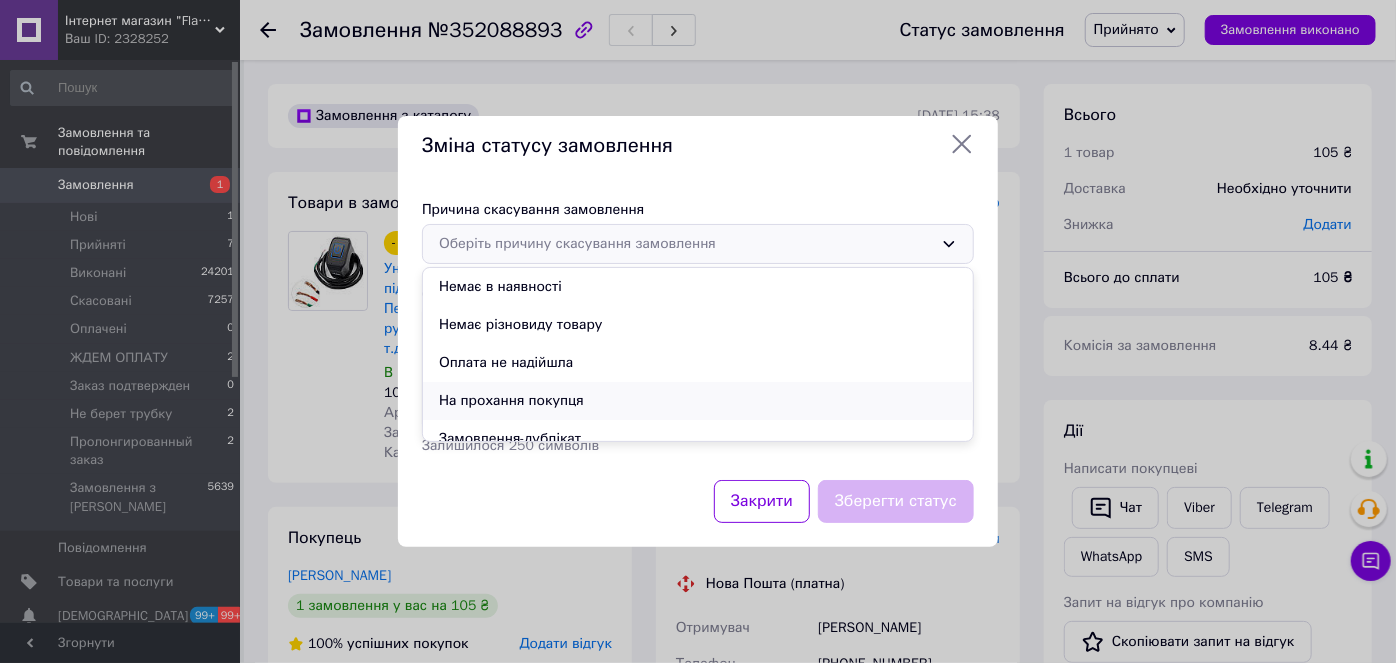 click on "На прохання покупця" at bounding box center [698, 401] 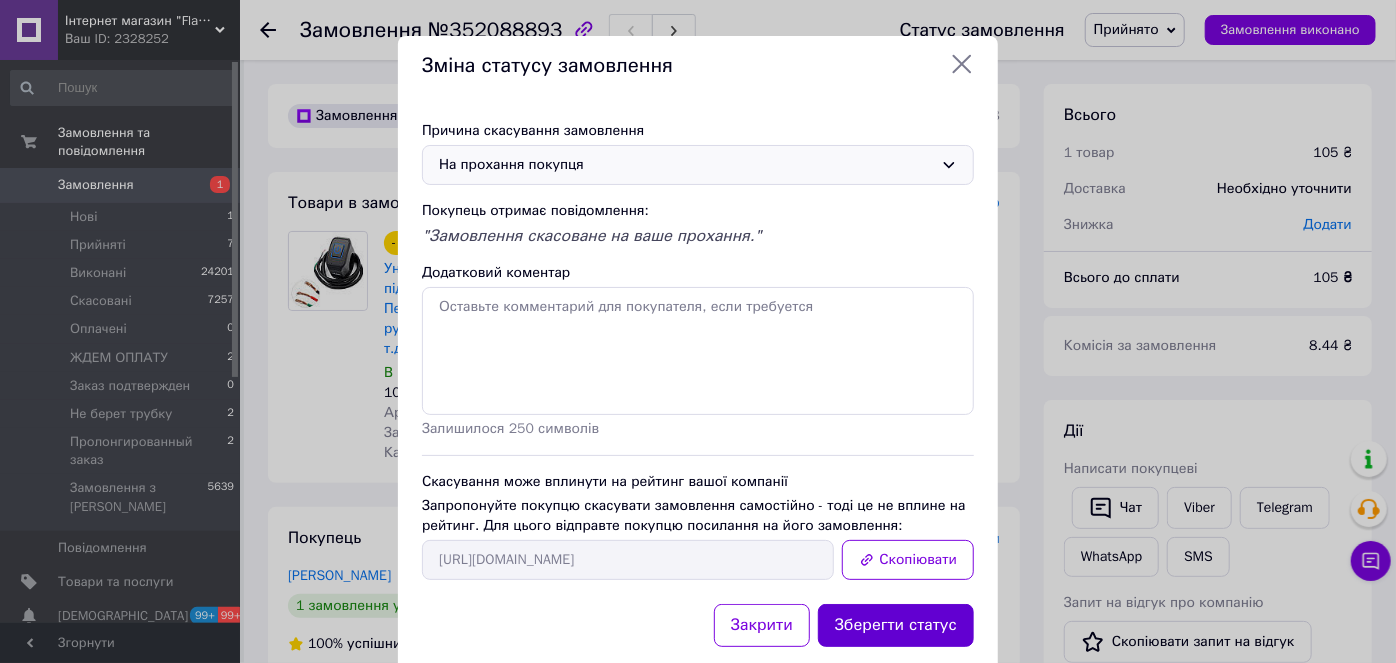 click on "Зберегти статус" at bounding box center (896, 625) 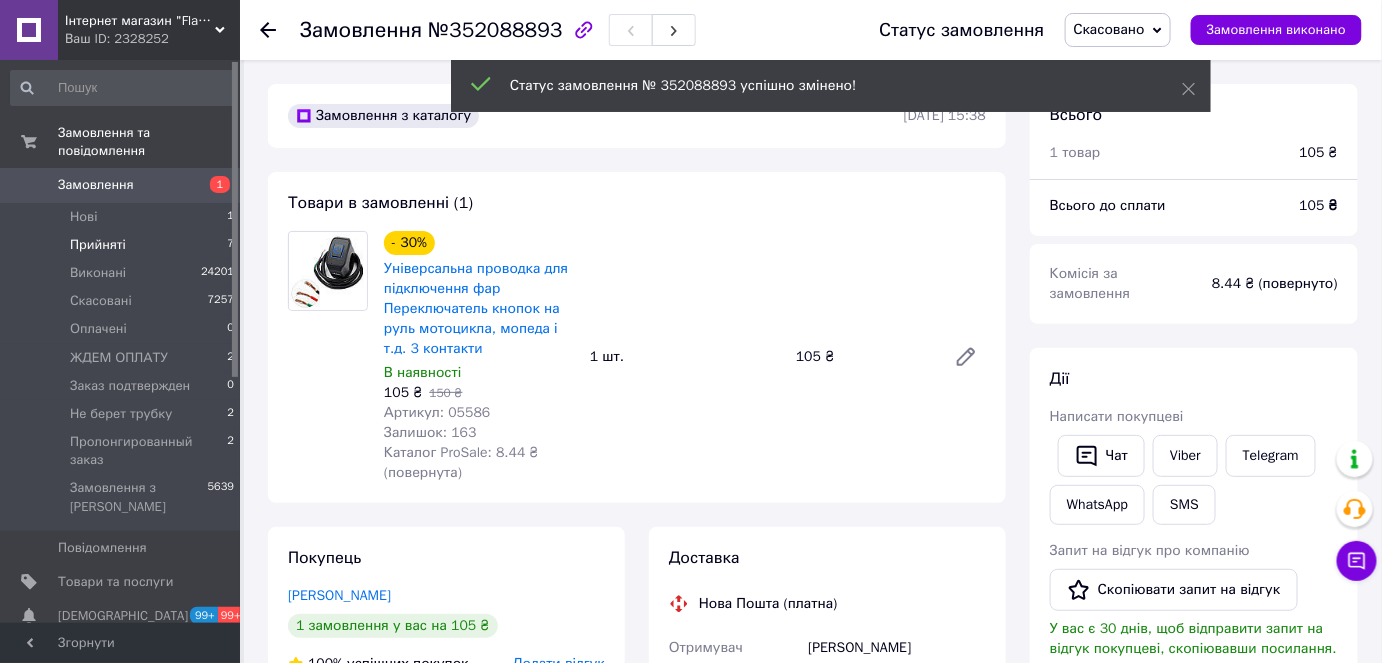 click on "Прийняті" at bounding box center [98, 245] 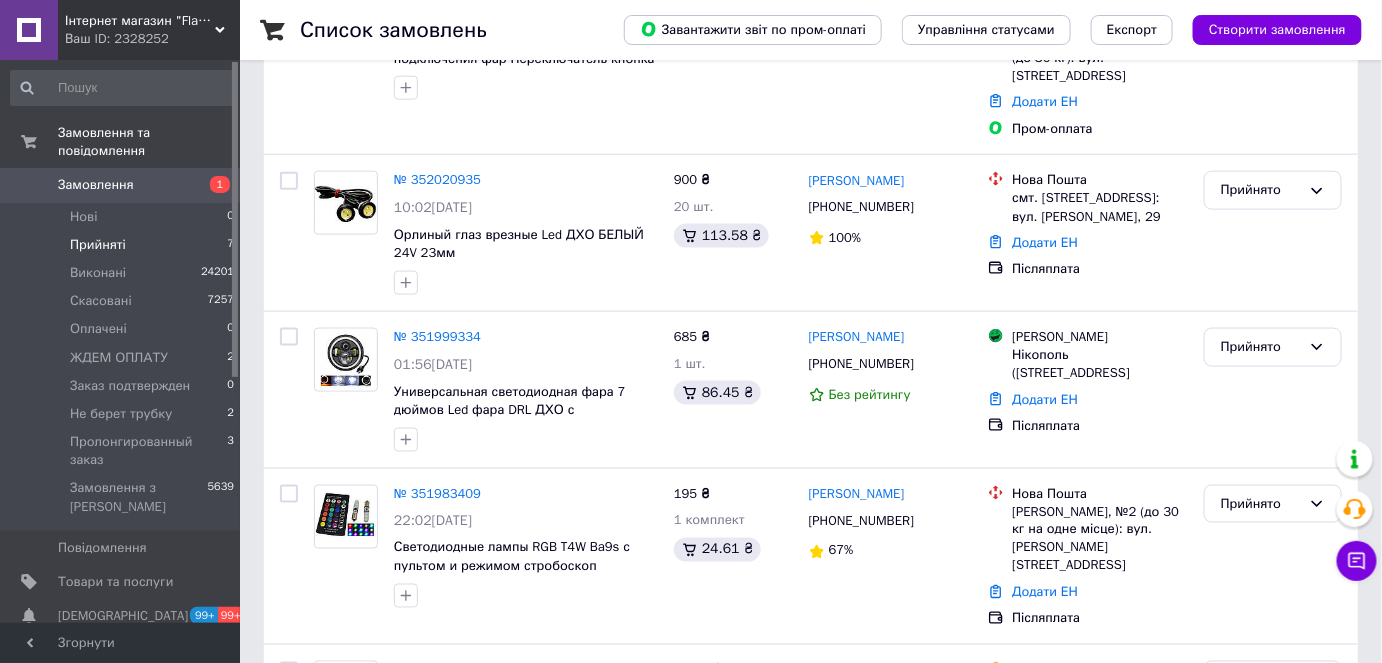 scroll, scrollTop: 836, scrollLeft: 0, axis: vertical 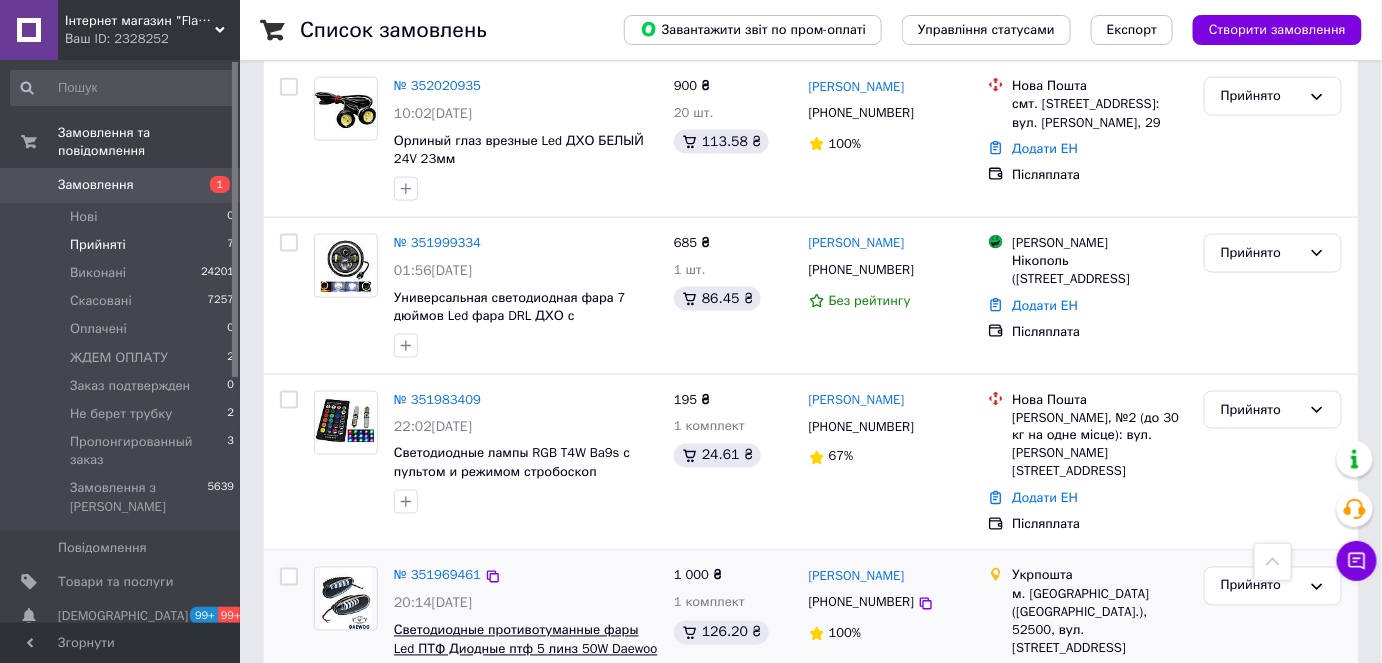 click on "Светодиодные противотуманные фары Led ПТФ Диодные птф 5 линз 50W Daewoo Lanos МЕТАЛЛ Slim" at bounding box center (525, 649) 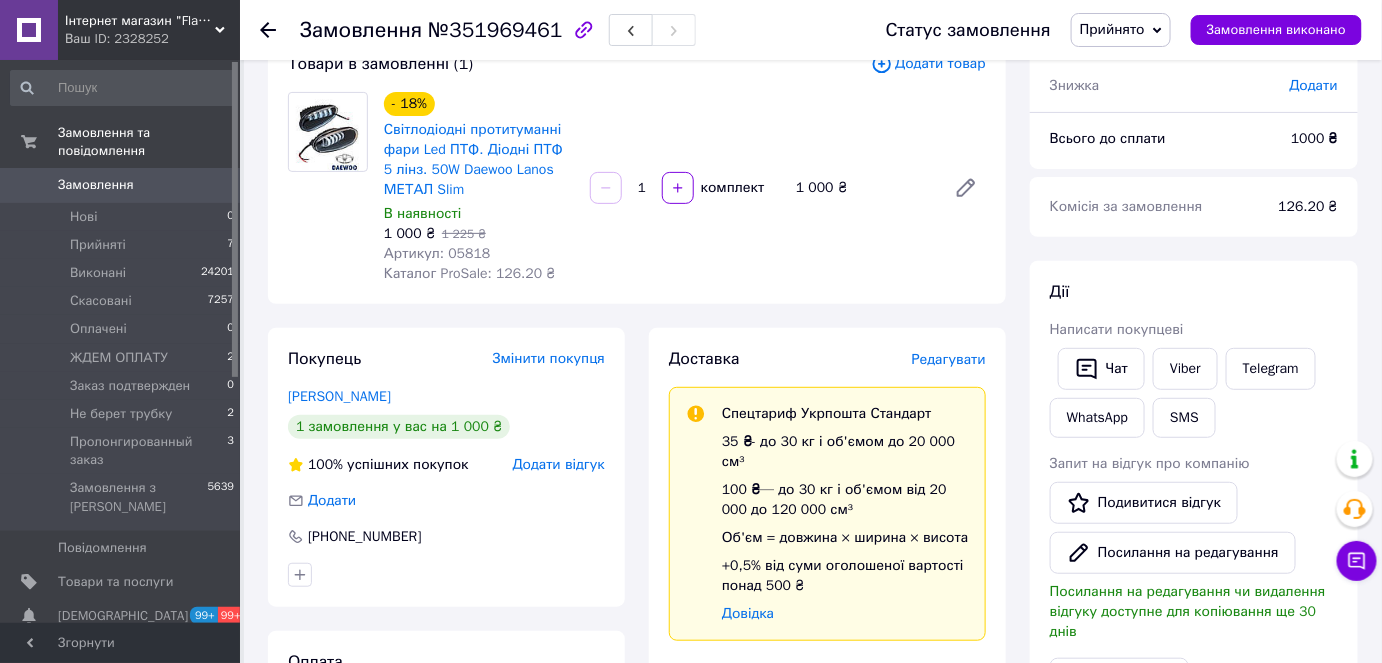 scroll, scrollTop: 272, scrollLeft: 0, axis: vertical 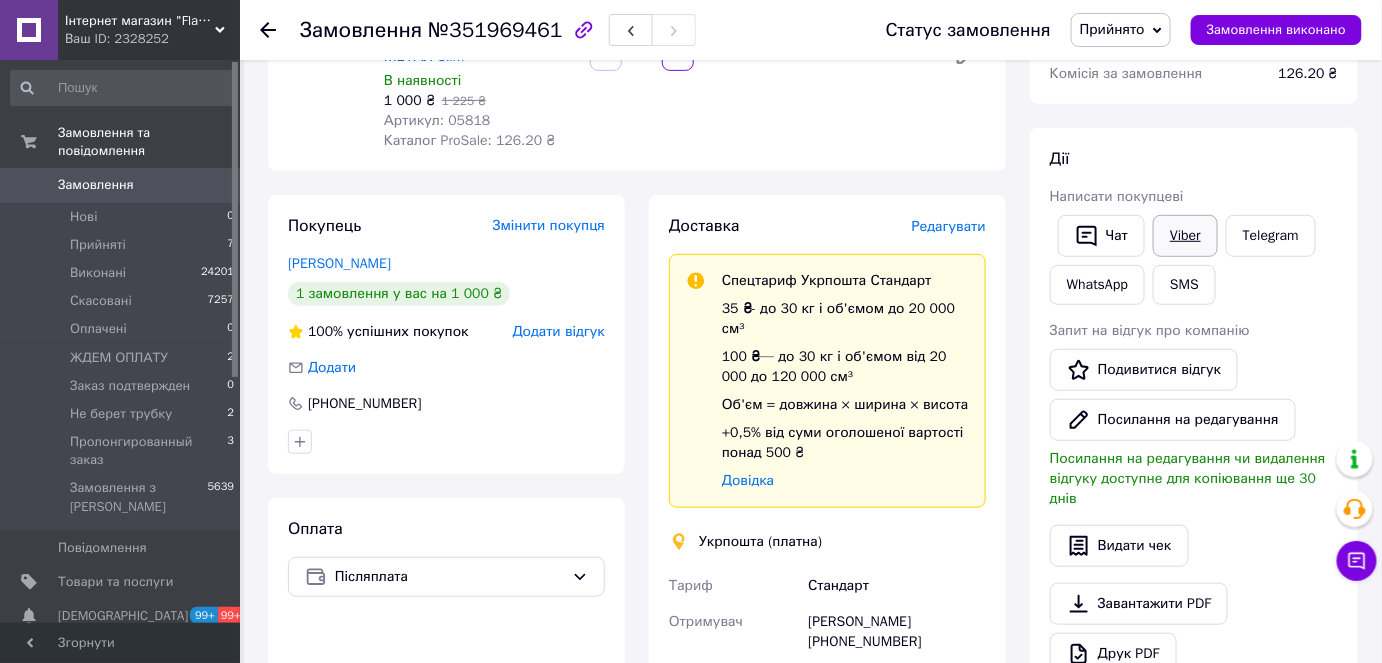 click on "Viber" at bounding box center (1185, 236) 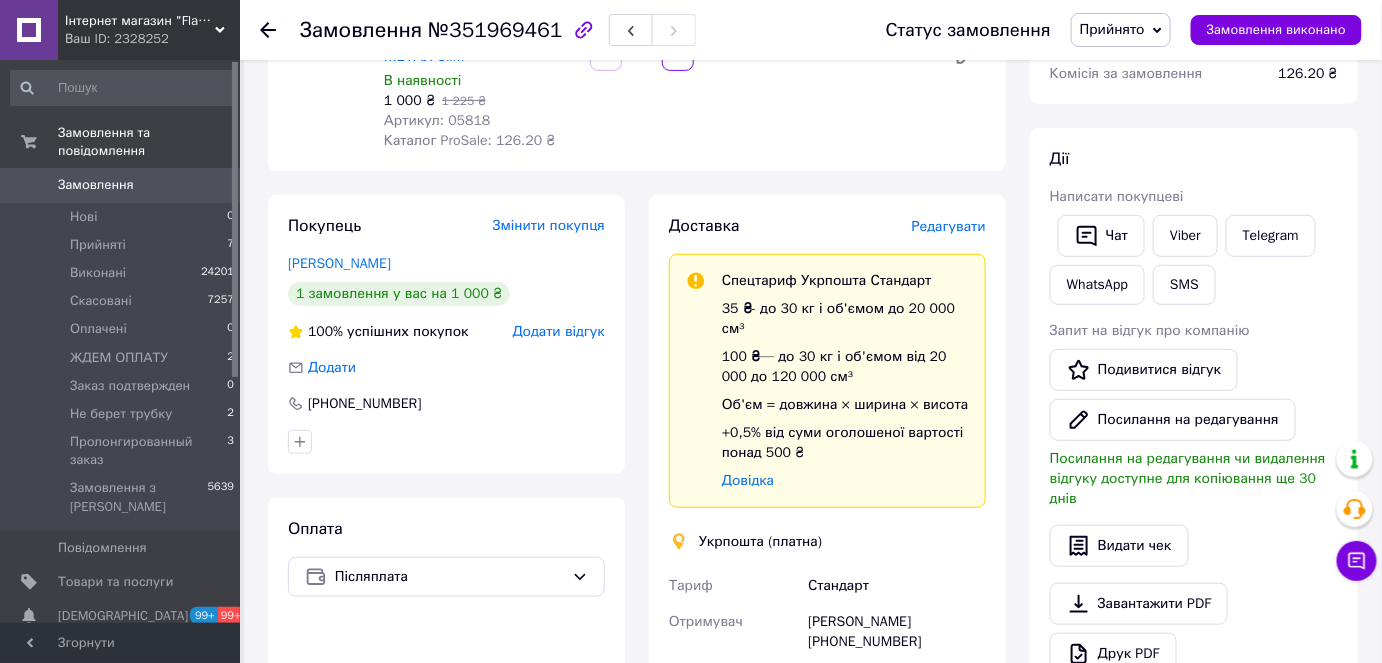 click on "Покупець Змінити покупця [PERSON_NAME] 1 замовлення у вас на 1 000 ₴ 100%   успішних покупок Додати відгук Додати [PHONE_NUMBER] Оплата Післяплата" at bounding box center (446, 664) 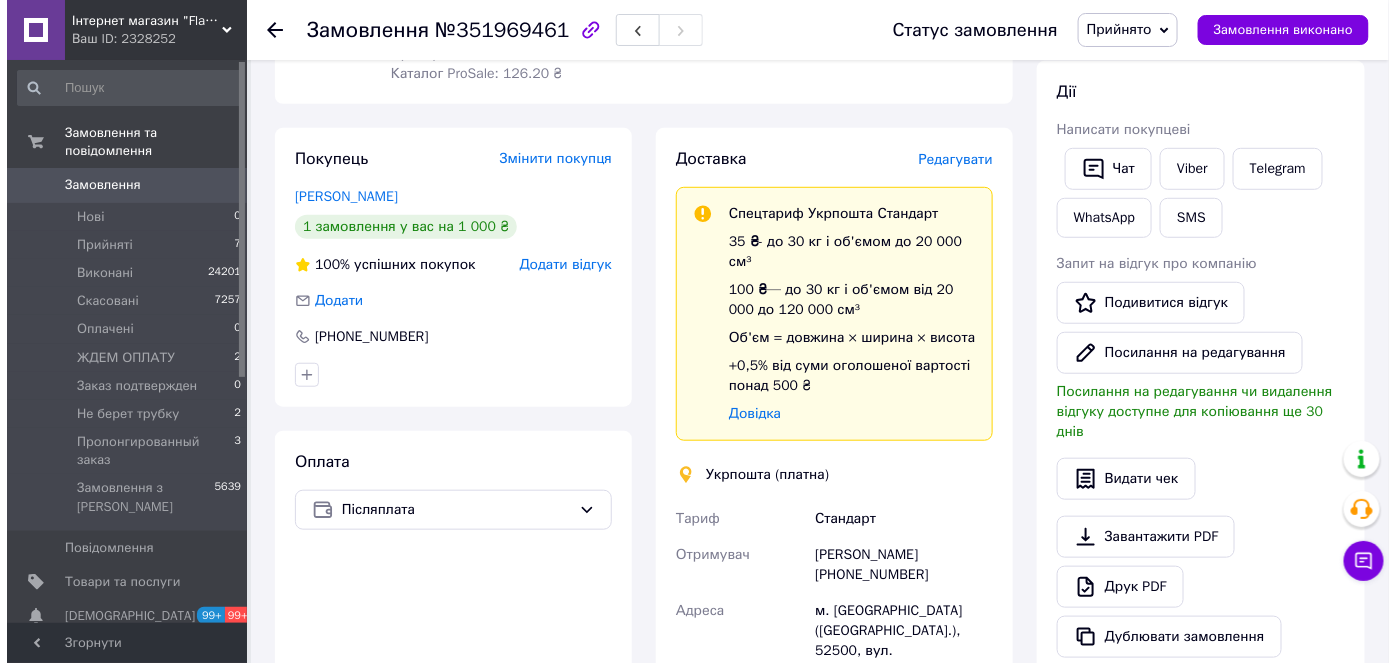 scroll, scrollTop: 363, scrollLeft: 0, axis: vertical 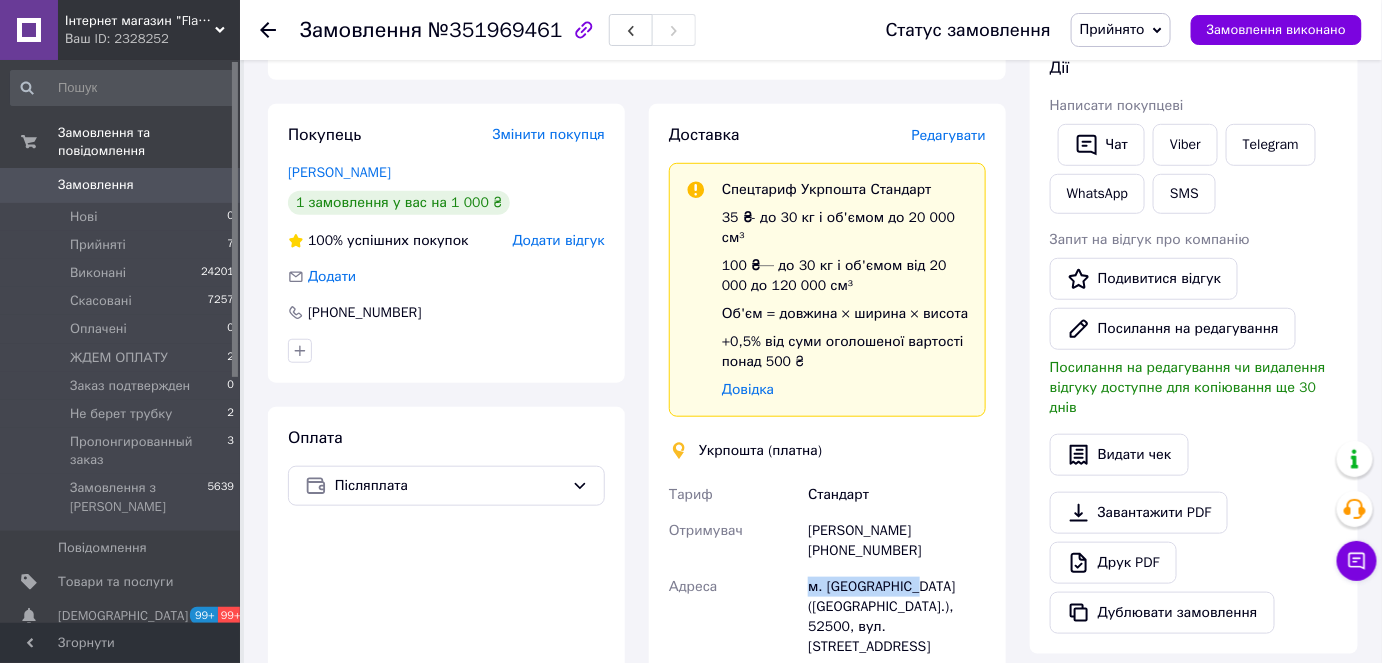 drag, startPoint x: 922, startPoint y: 563, endPoint x: 799, endPoint y: 580, distance: 124.16924 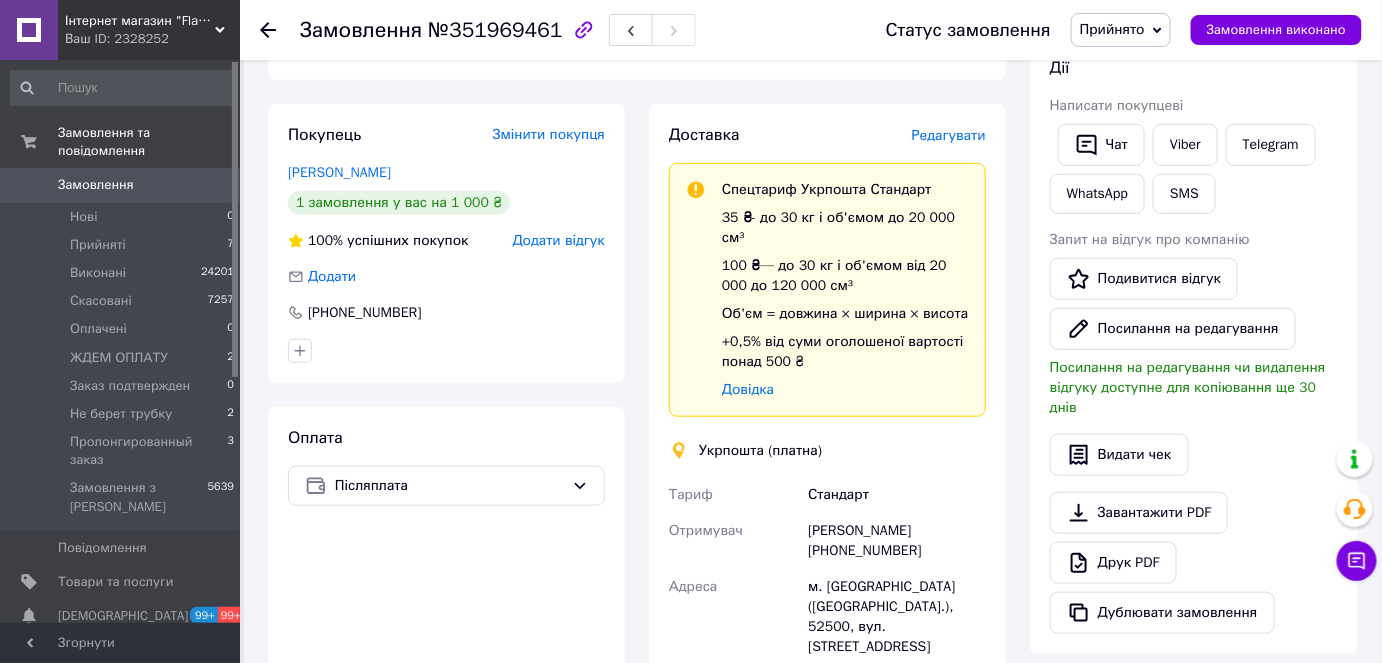 click on "Редагувати" at bounding box center [949, 135] 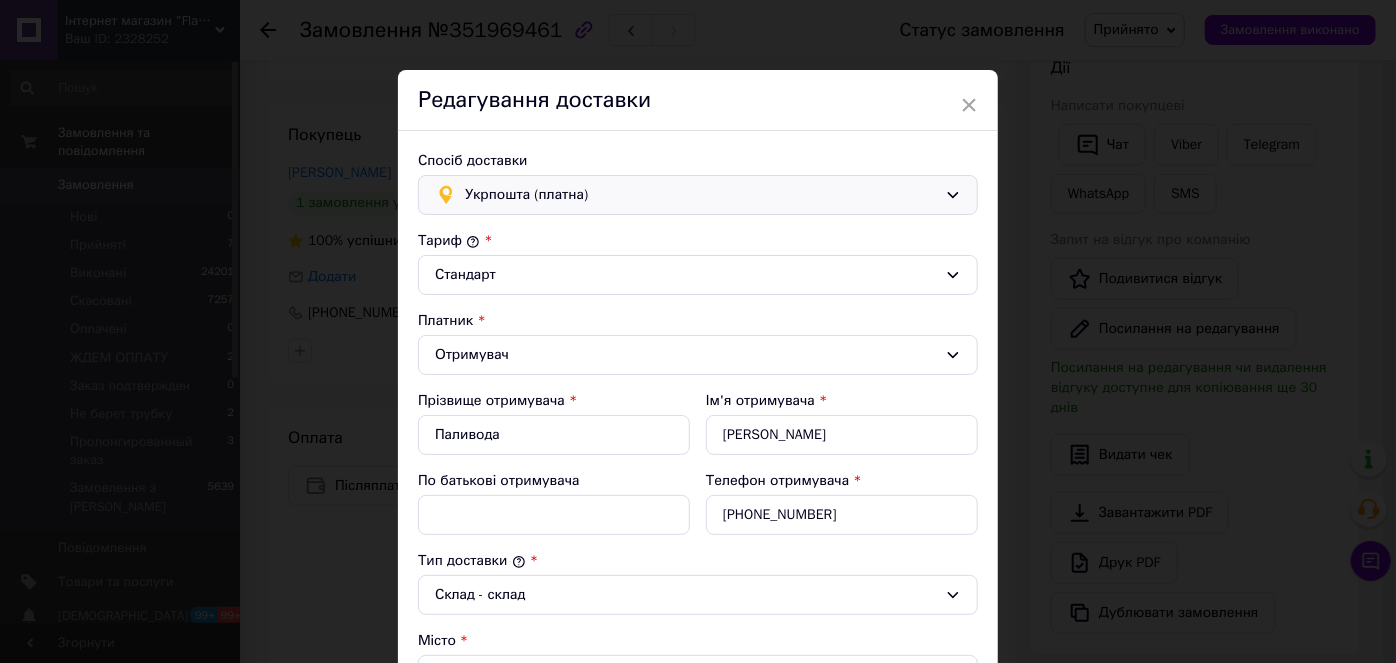 click on "Укрпошта (платна)" at bounding box center (701, 195) 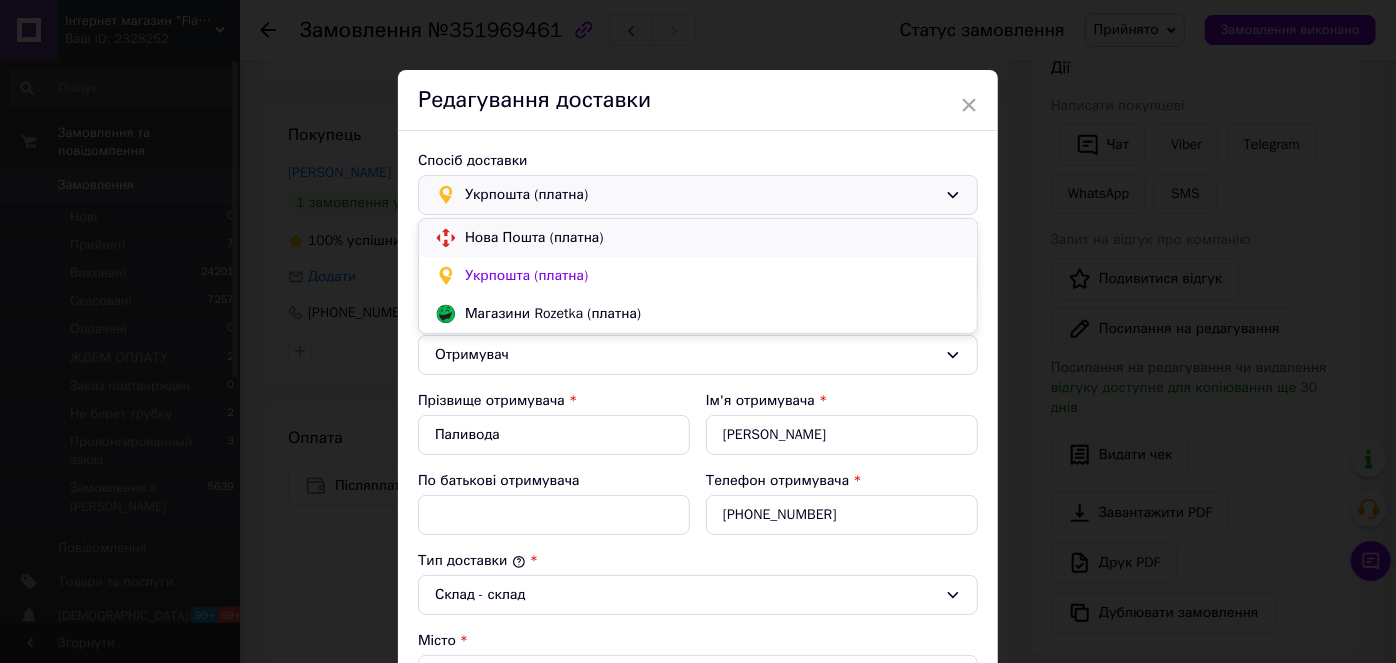 click on "Нова Пошта (платна)" at bounding box center [713, 238] 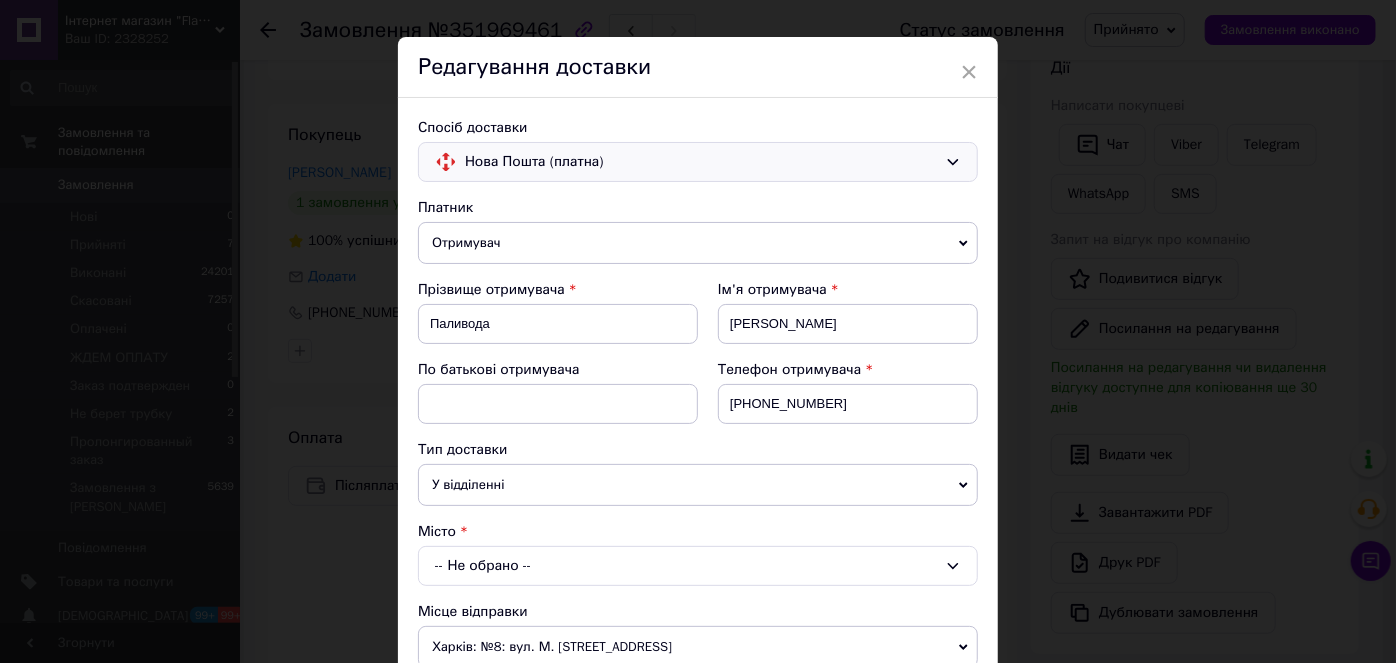 scroll, scrollTop: 90, scrollLeft: 0, axis: vertical 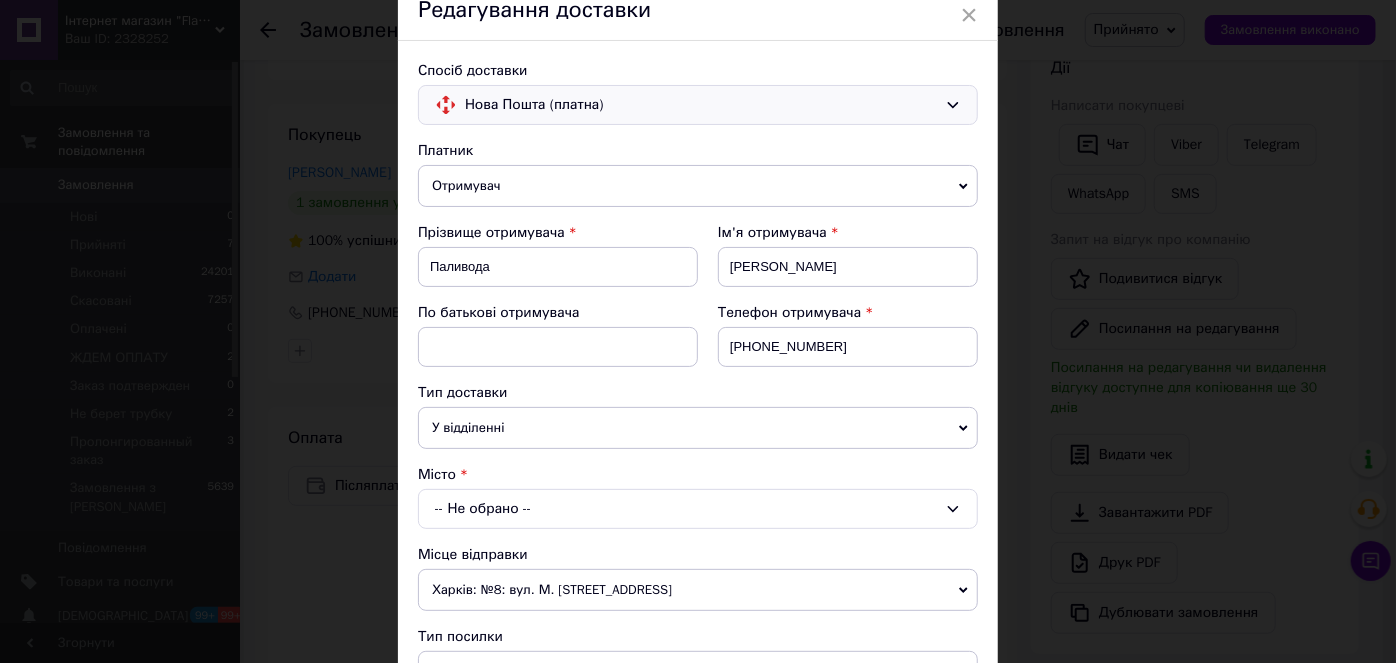 click on "У відділенні" at bounding box center (698, 428) 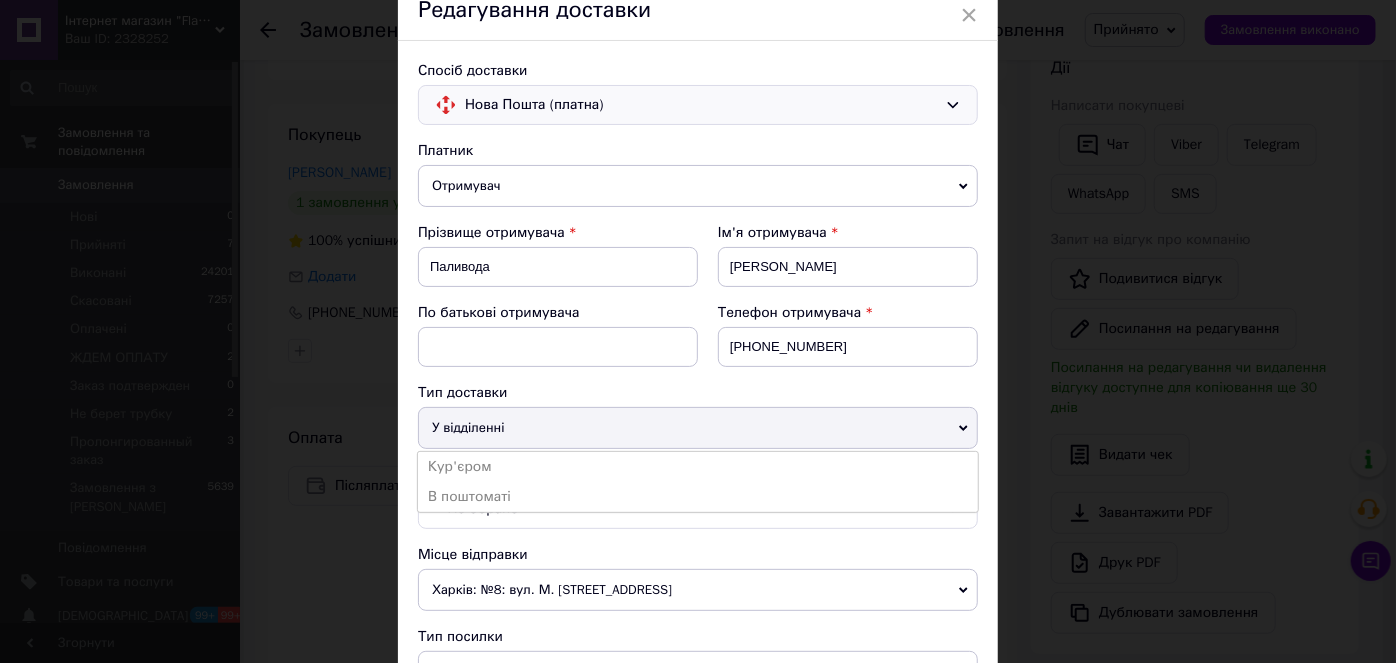 click on "У відділенні" at bounding box center [698, 428] 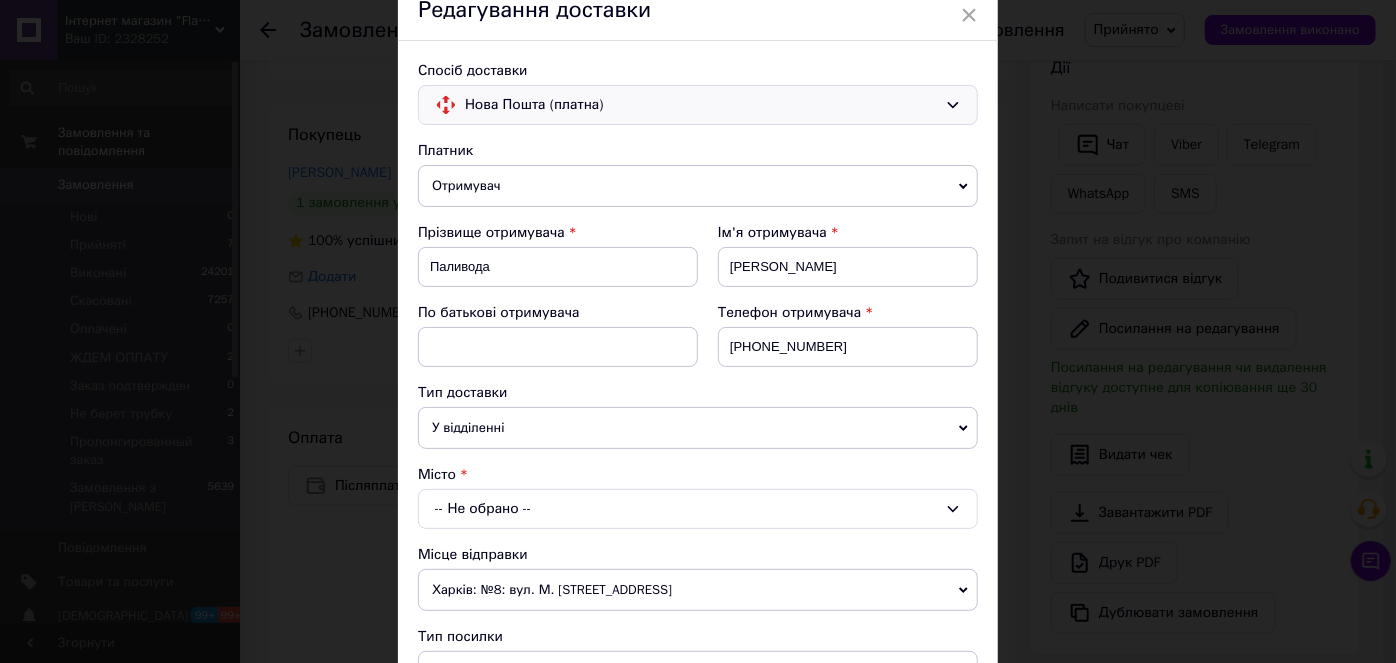 click on "-- Не обрано --" at bounding box center [698, 509] 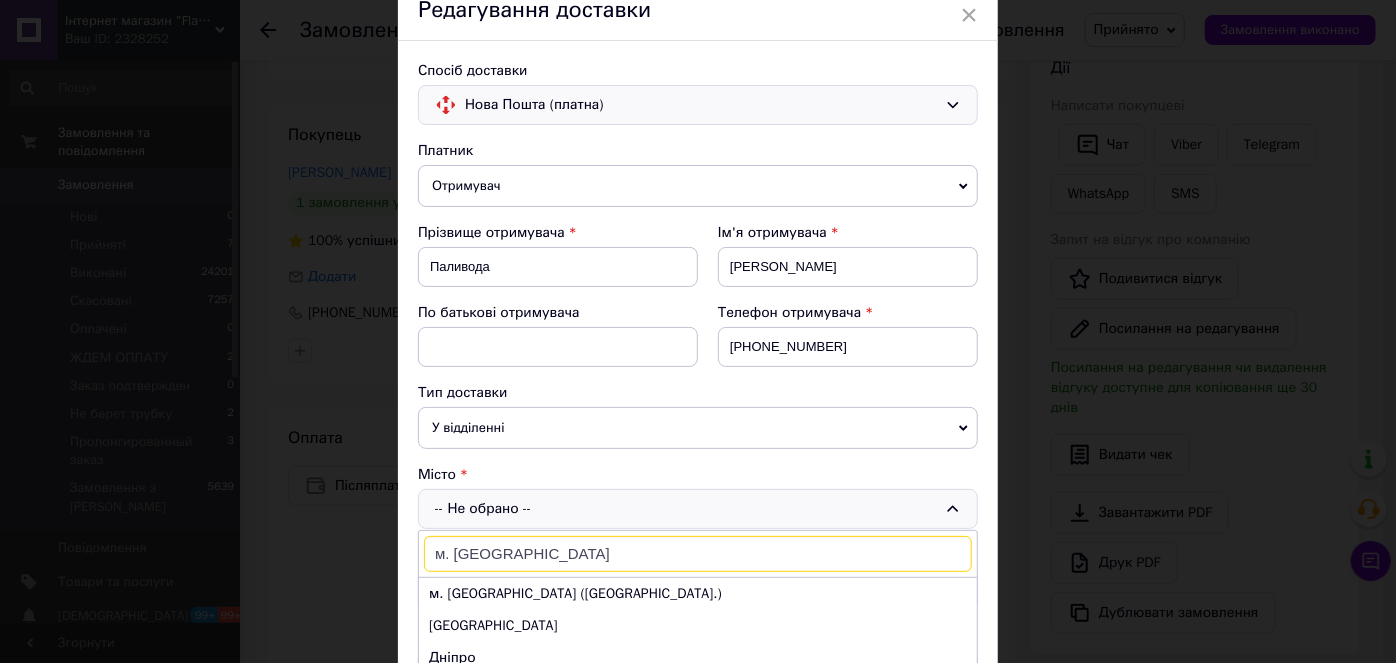 scroll, scrollTop: 272, scrollLeft: 0, axis: vertical 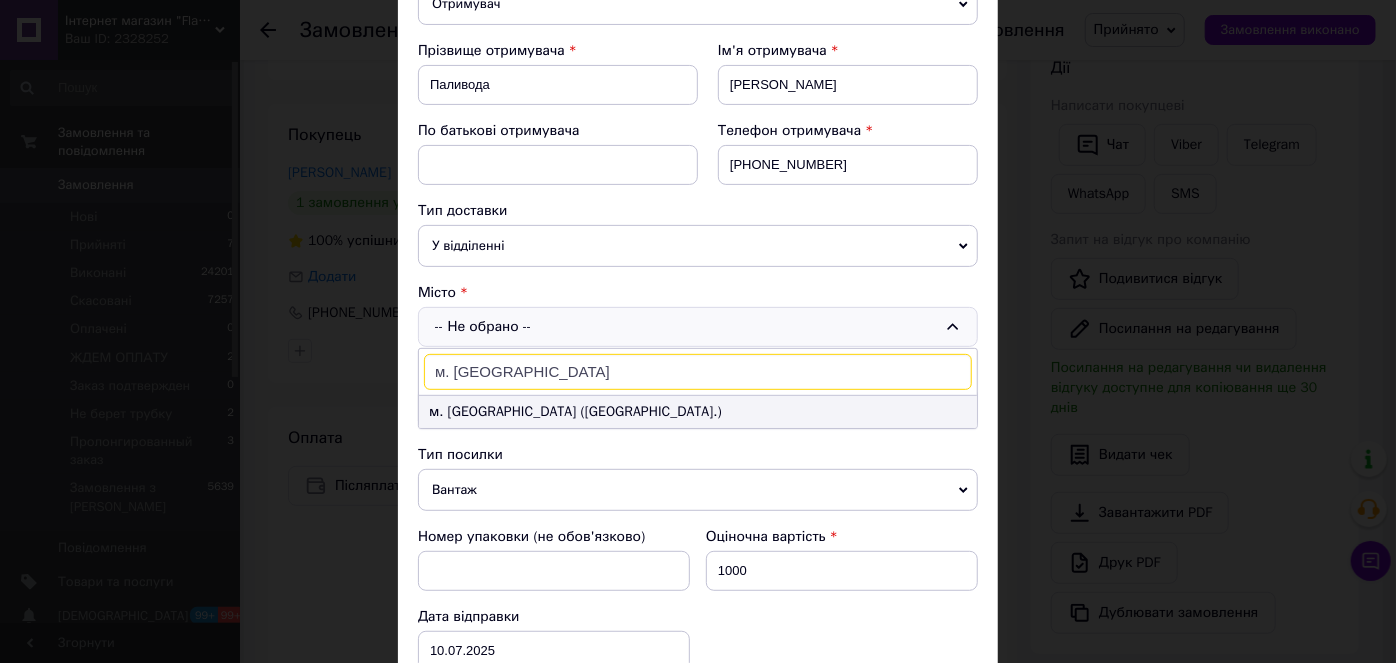 type on "м. Синельникове" 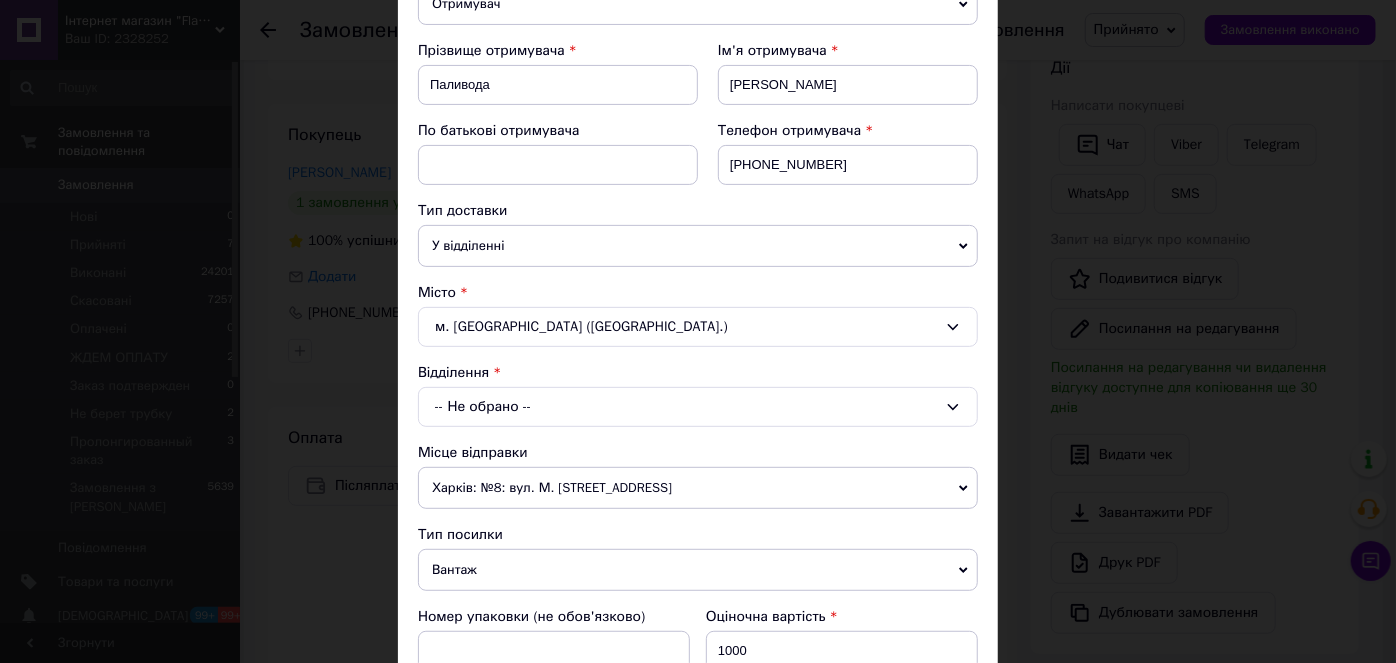 click on "-- Не обрано --" at bounding box center [698, 407] 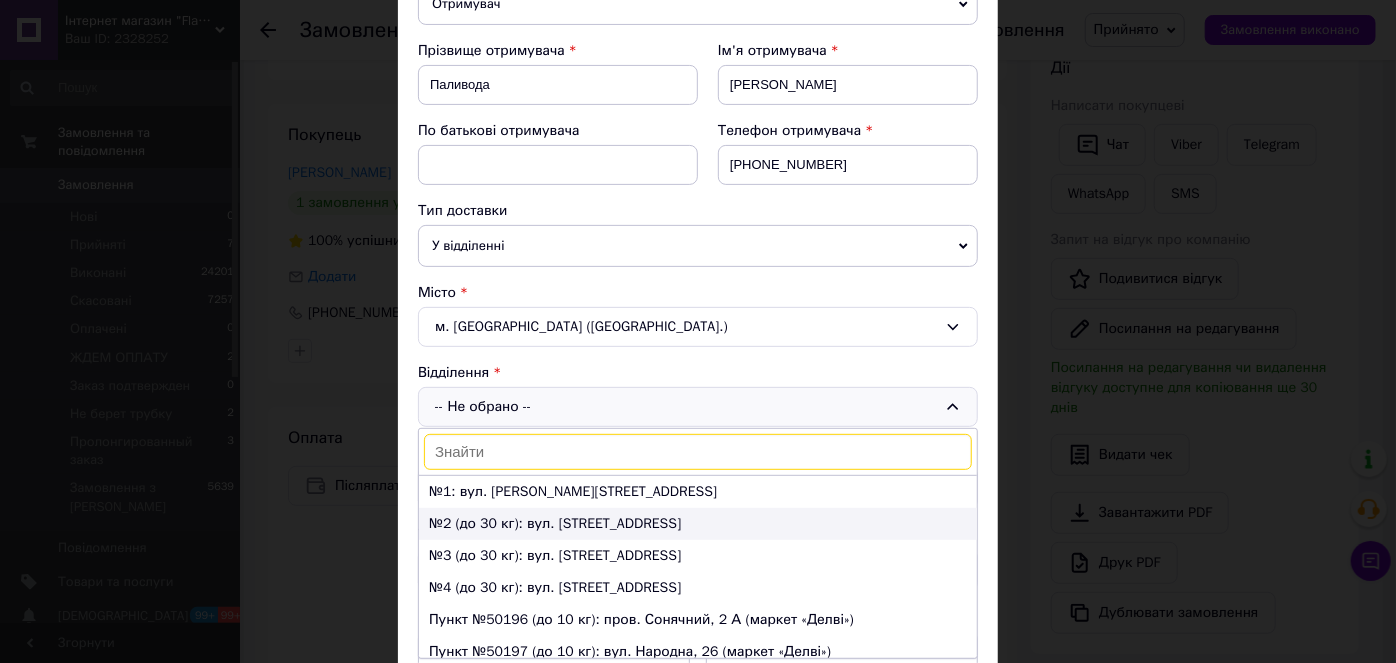 click on "№2 (до 30 кг): вул. Садова, 124" at bounding box center [698, 524] 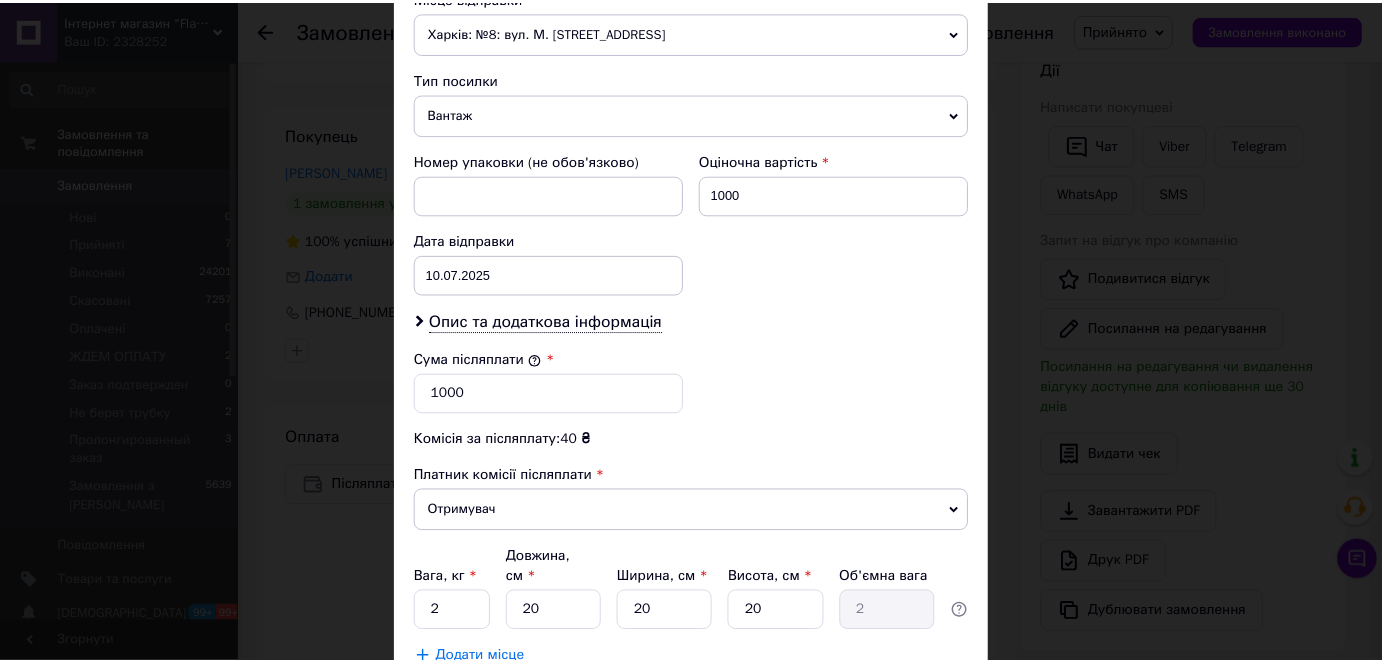 scroll, scrollTop: 854, scrollLeft: 0, axis: vertical 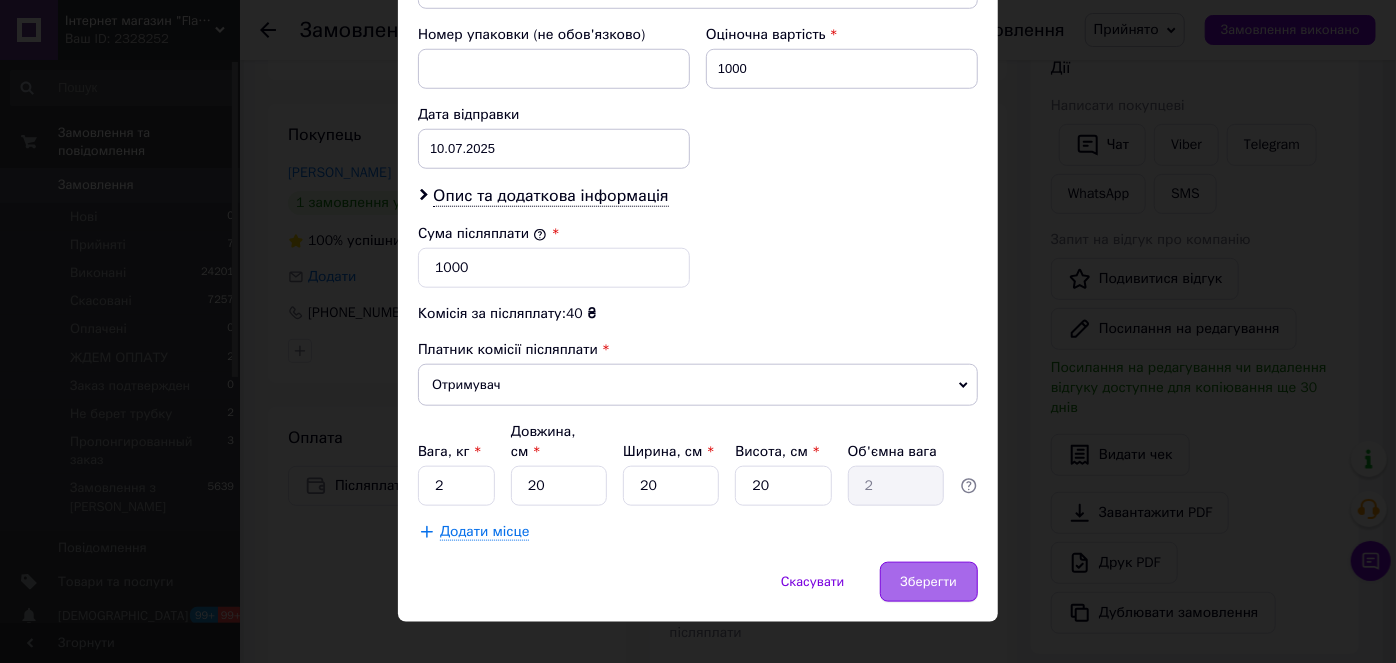 click on "Зберегти" at bounding box center [929, 582] 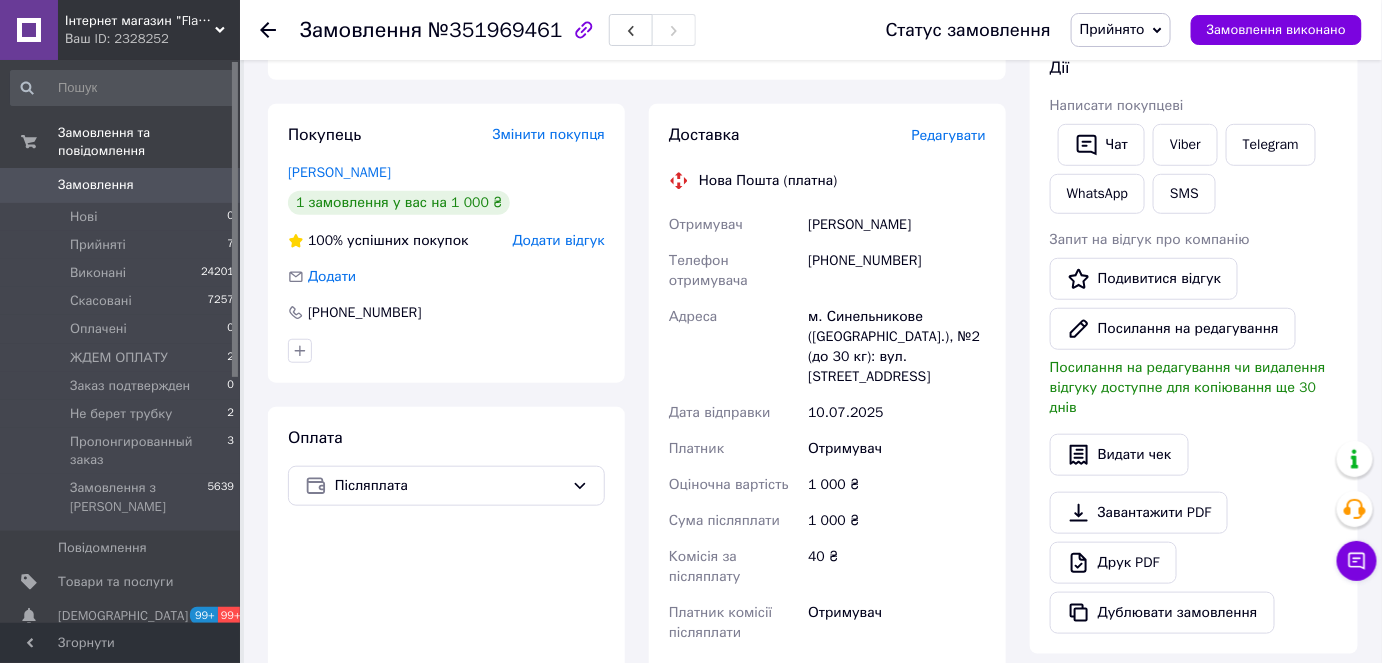 scroll, scrollTop: 727, scrollLeft: 0, axis: vertical 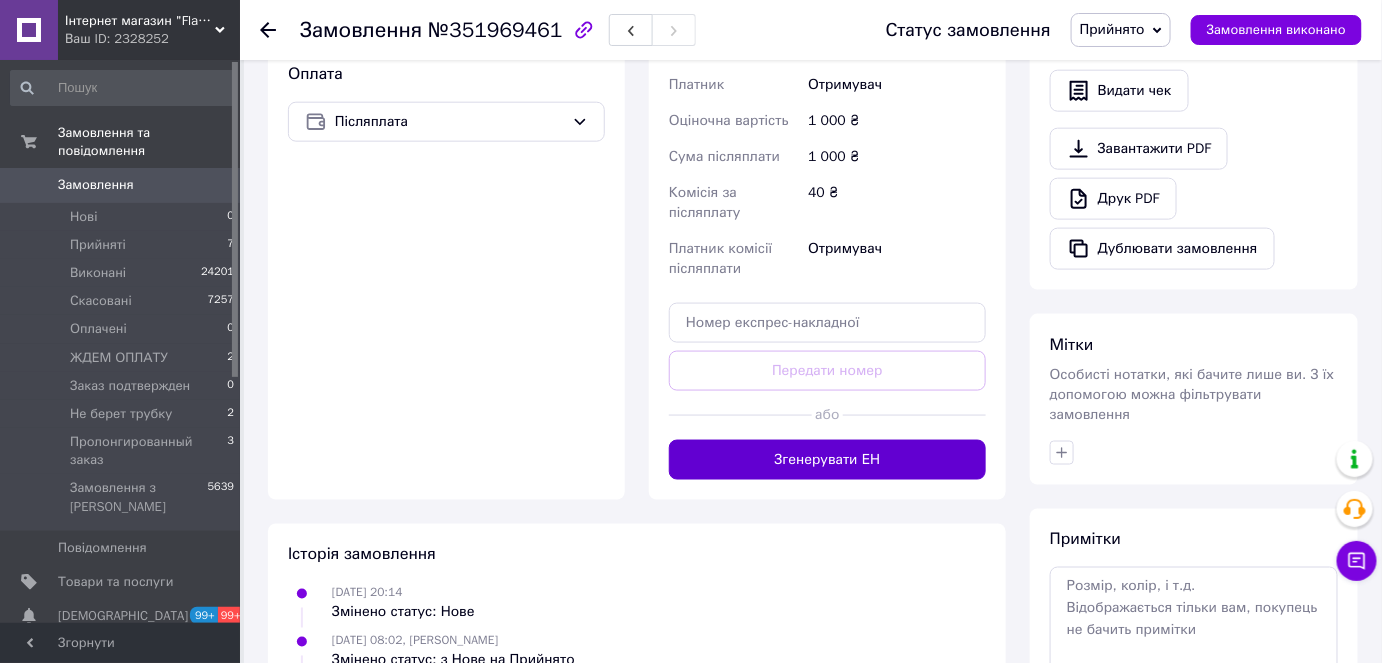 click on "Згенерувати ЕН" at bounding box center (827, 460) 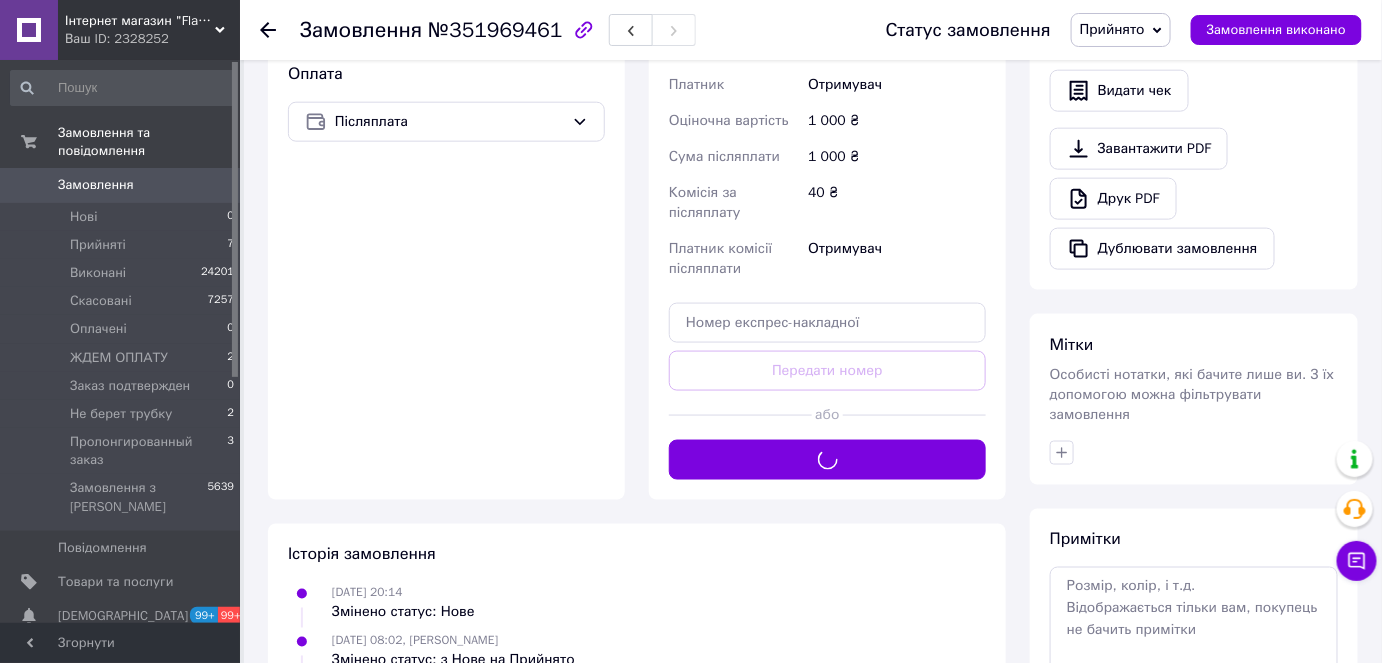 scroll, scrollTop: 454, scrollLeft: 0, axis: vertical 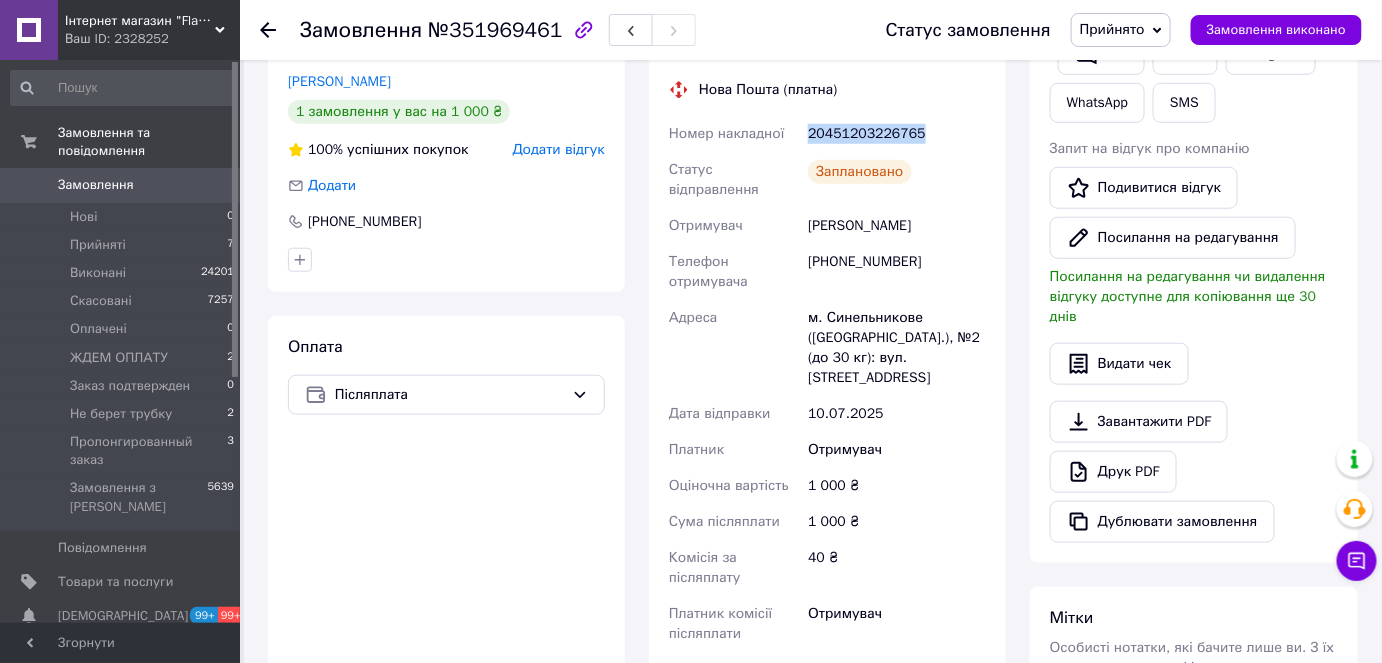 drag, startPoint x: 913, startPoint y: 136, endPoint x: 851, endPoint y: 152, distance: 64.03124 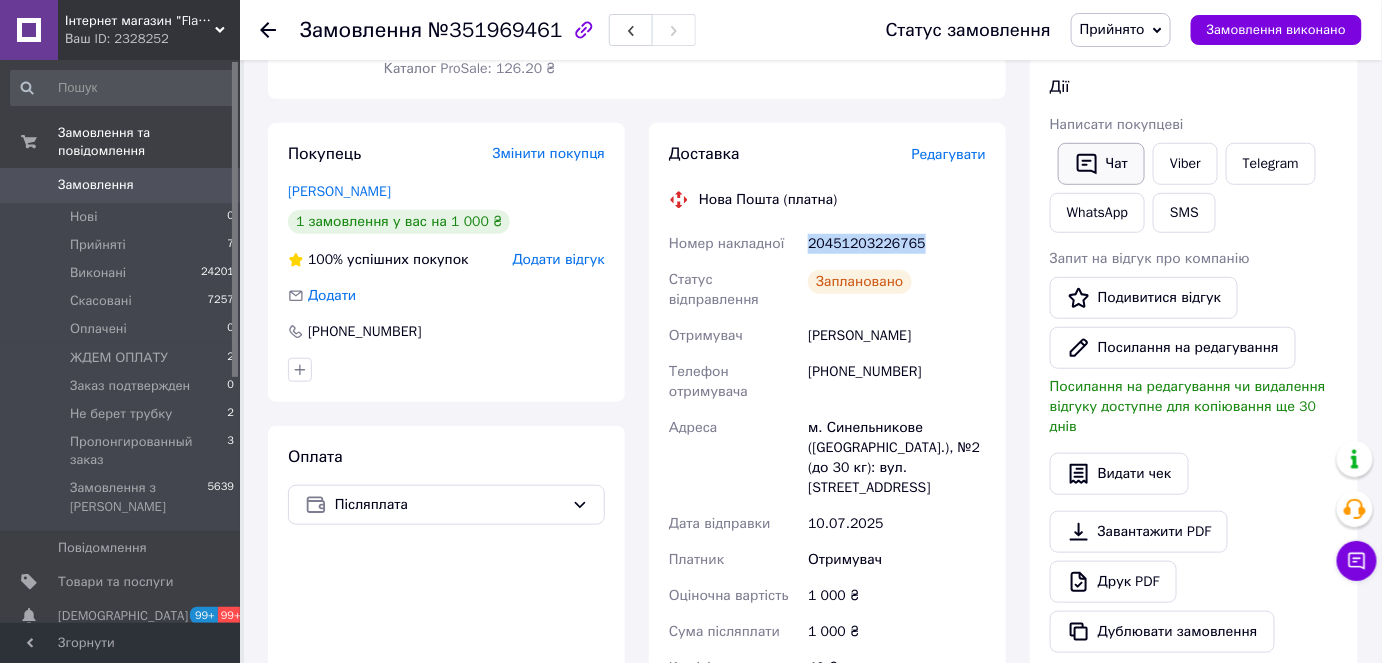 scroll, scrollTop: 272, scrollLeft: 0, axis: vertical 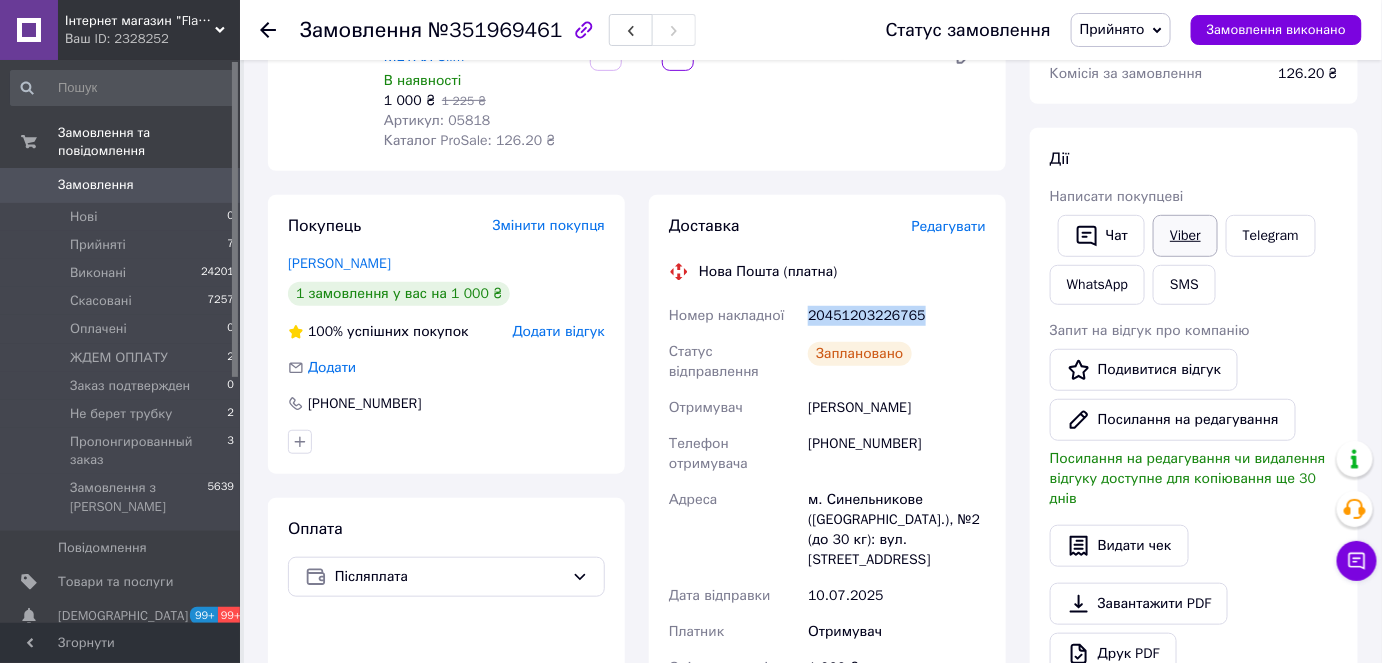 click on "Viber" at bounding box center (1185, 236) 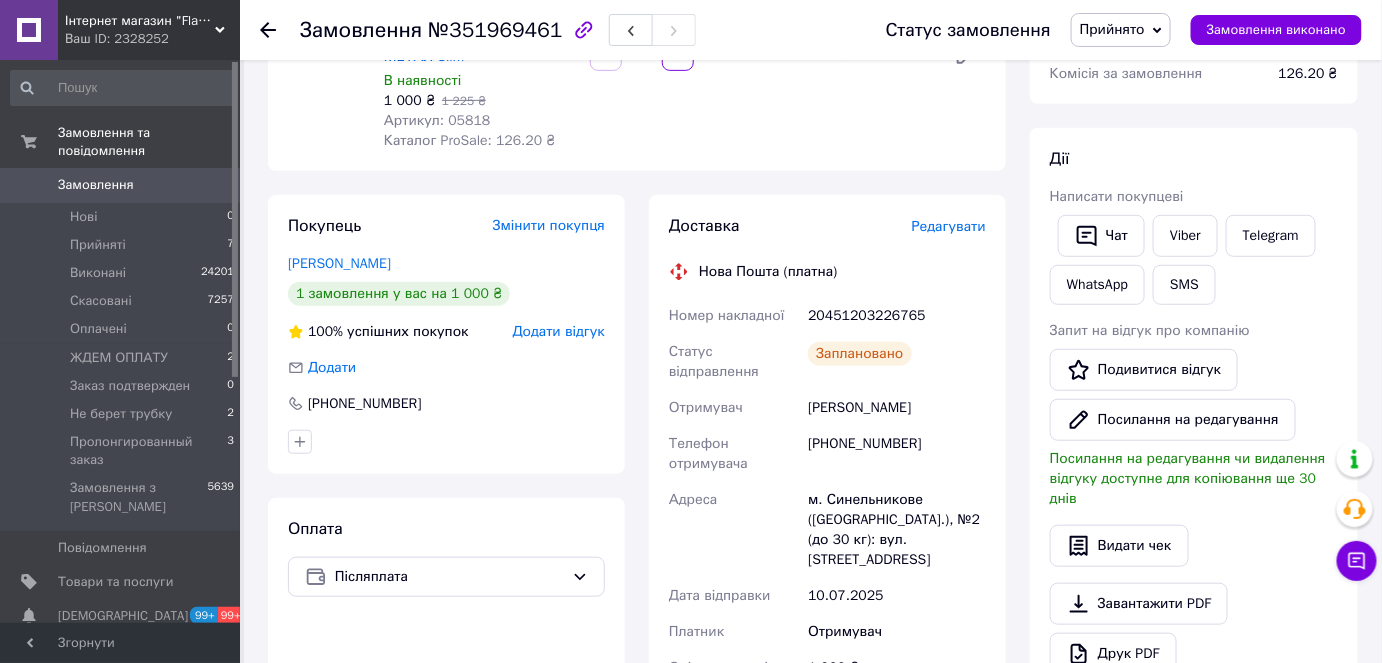 click on "Замовлення з додатку 09.07.2025 | 20:14 Товари в замовленні (1) Додати товар - 18% Світлодіодні протитуманні фари Led ПТФ. Діодні ПТФ 5 лінз. 50W Daewoo Lanos МЕТАЛ Slim В наявності 1 000 ₴   1 225 ₴ Артикул: 05818 Каталог ProSale: 126.20 ₴  1   комплект 1 000 ₴ Покупець Змінити покупця Паливода Сергей 1 замовлення у вас на 1 000 ₴ 100%   успішних покупок Додати відгук Додати +380502380885 Оплата Післяплата Доставка Редагувати Нова Пошта (платна) Номер накладної 20451203226765 Статус відправлення Заплановано Отримувач Паливода Сергей Телефон отримувача +380502380885 Адреса Дата відправки 10.07.2025 Платник Отримувач <" at bounding box center [637, 684] 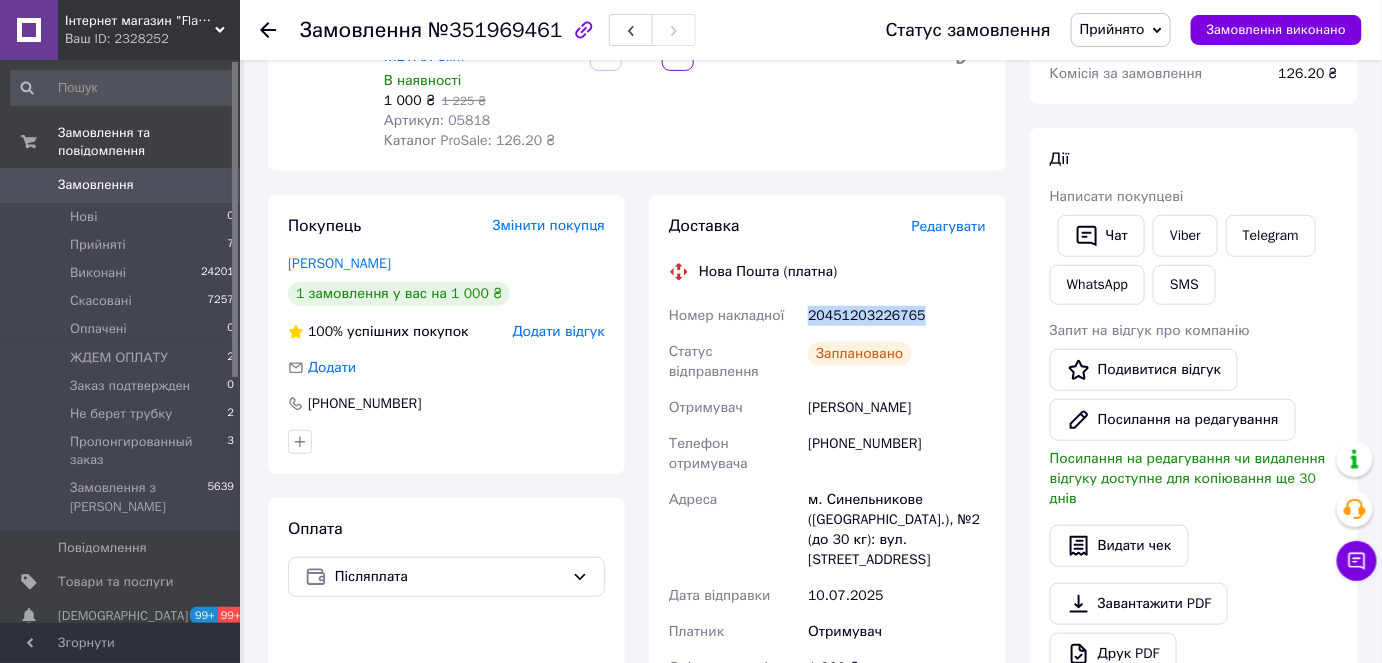 drag, startPoint x: 910, startPoint y: 312, endPoint x: 786, endPoint y: 306, distance: 124.14507 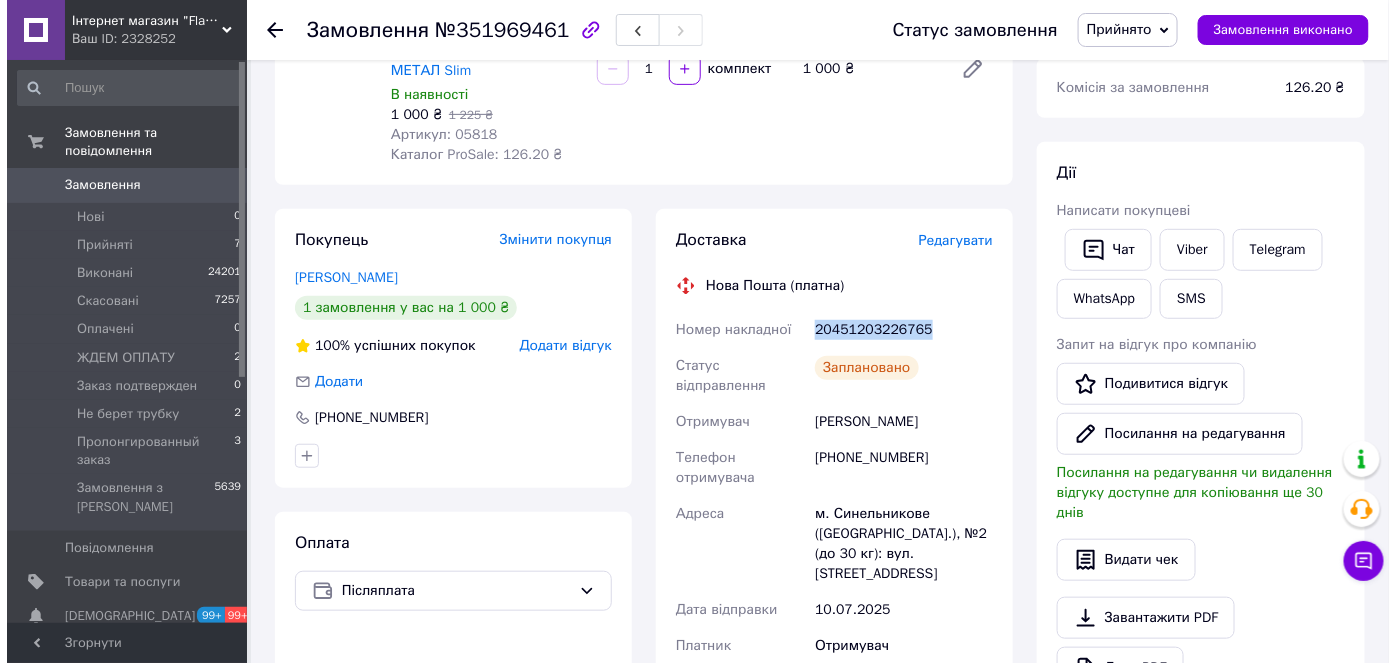 scroll, scrollTop: 0, scrollLeft: 0, axis: both 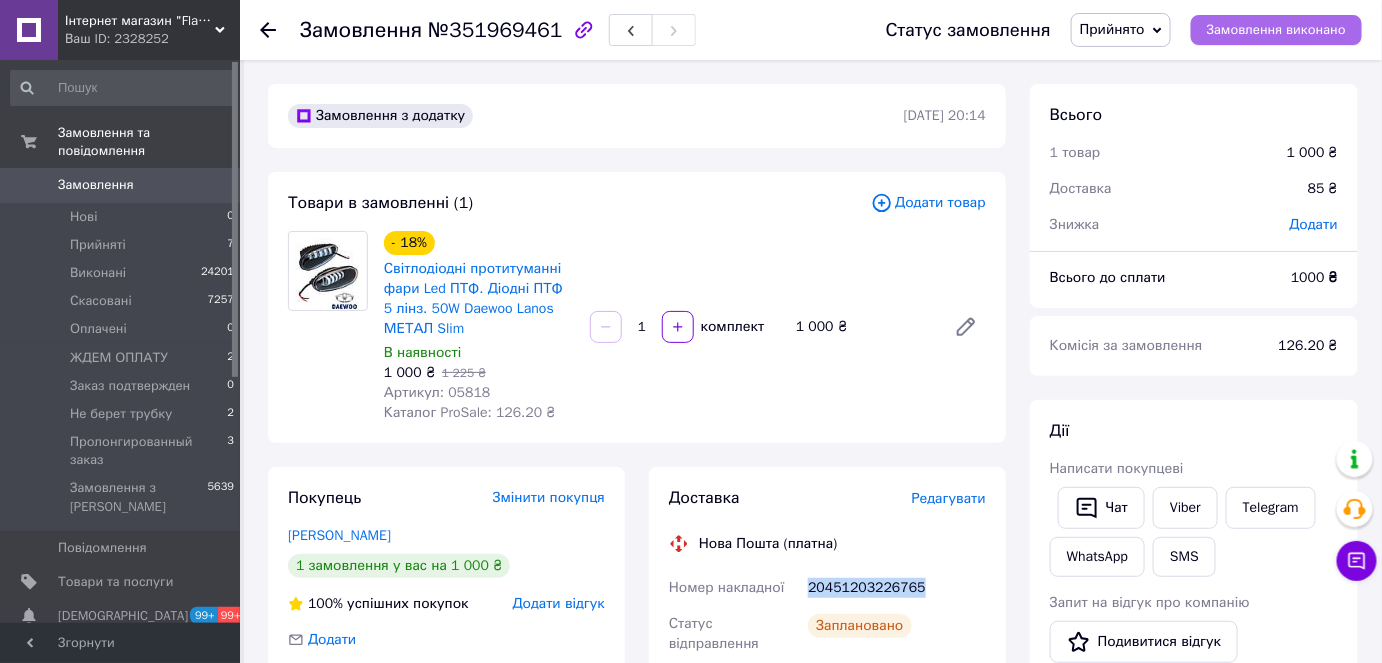 click on "Замовлення виконано" at bounding box center (1276, 30) 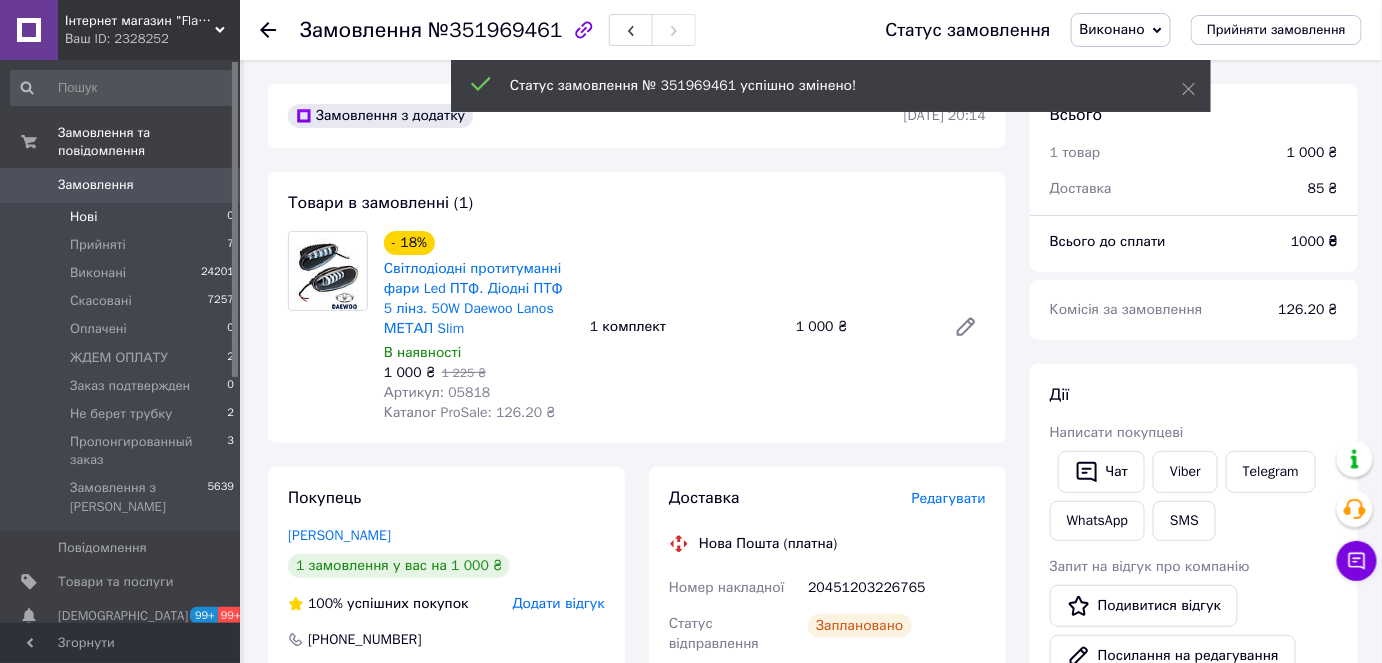 click on "Нові" at bounding box center [83, 217] 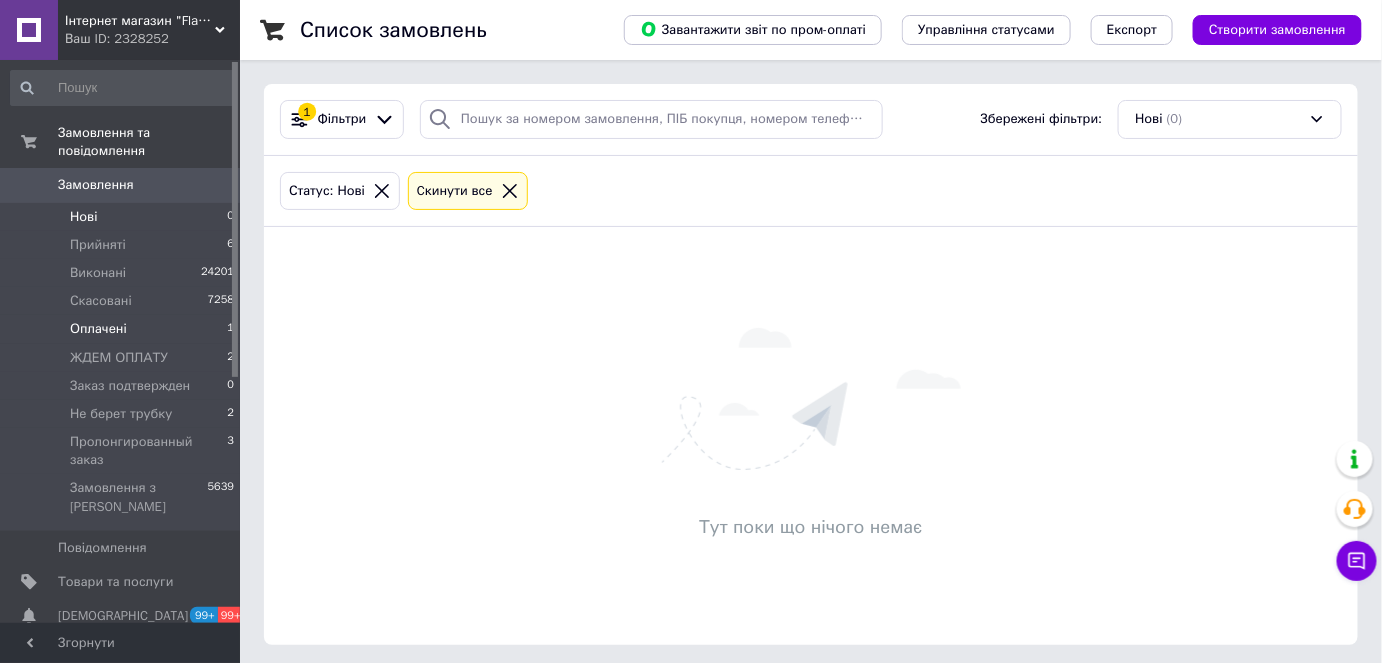 click on "Оплачені 1" at bounding box center (123, 329) 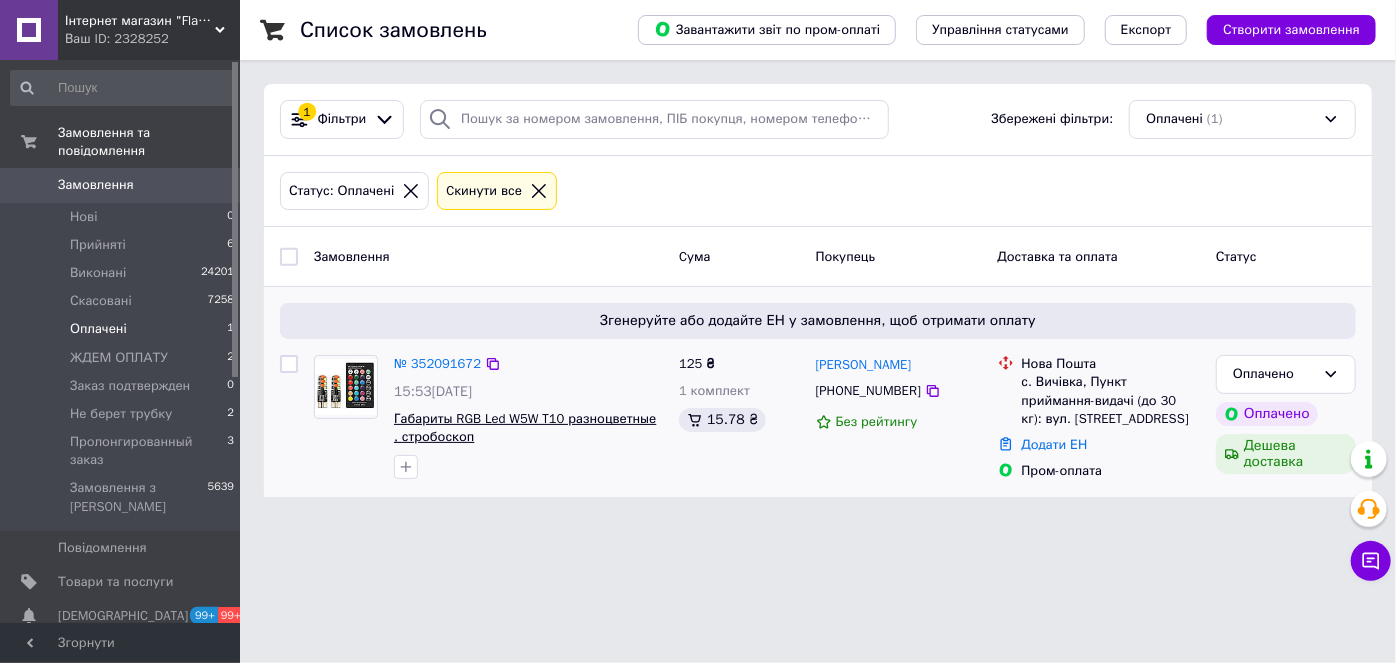 click on "Габариты RGB Led W5W T10 разноцветные , стробоскоп" at bounding box center [525, 428] 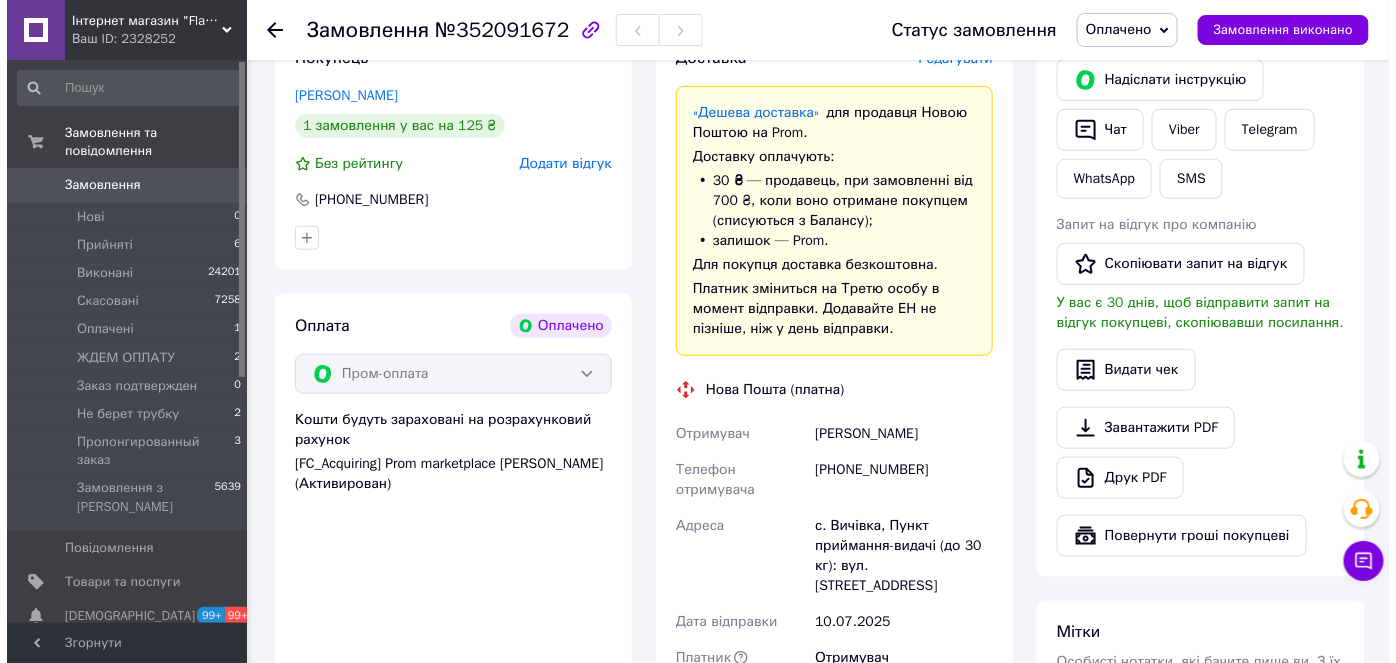 scroll, scrollTop: 0, scrollLeft: 0, axis: both 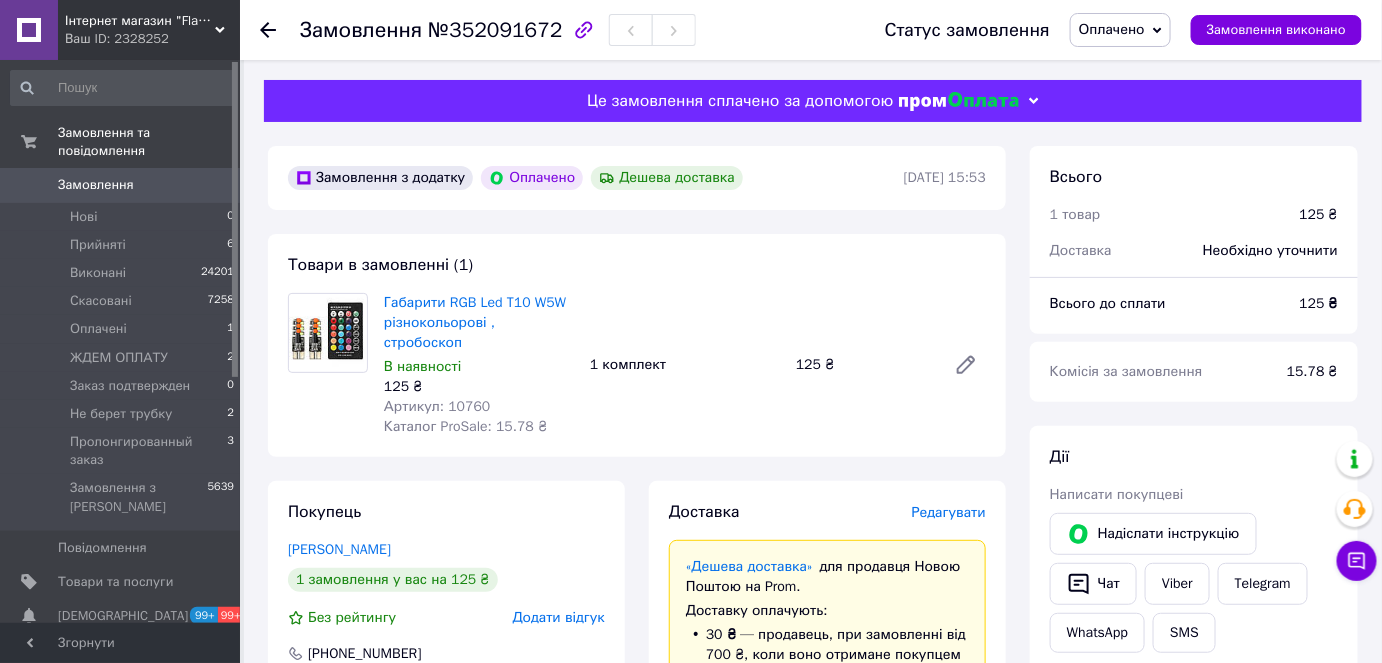 click on "Доставка Редагувати" at bounding box center (827, 512) 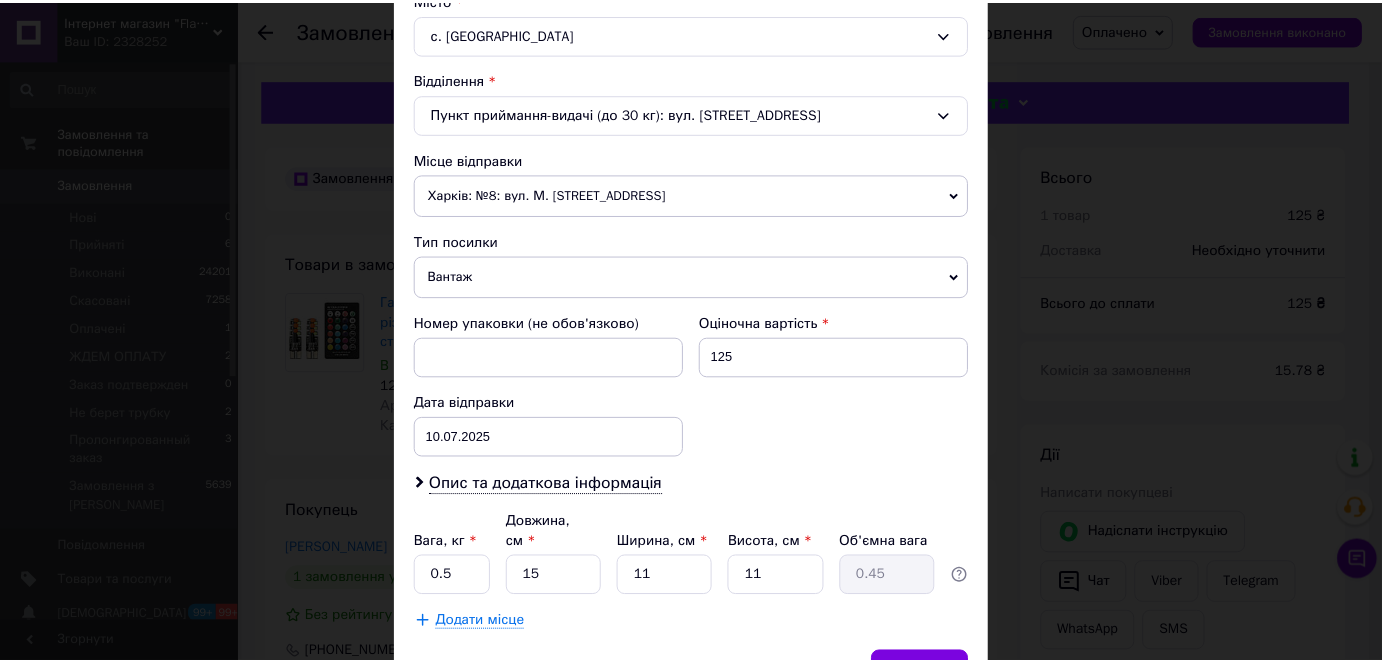 scroll, scrollTop: 657, scrollLeft: 0, axis: vertical 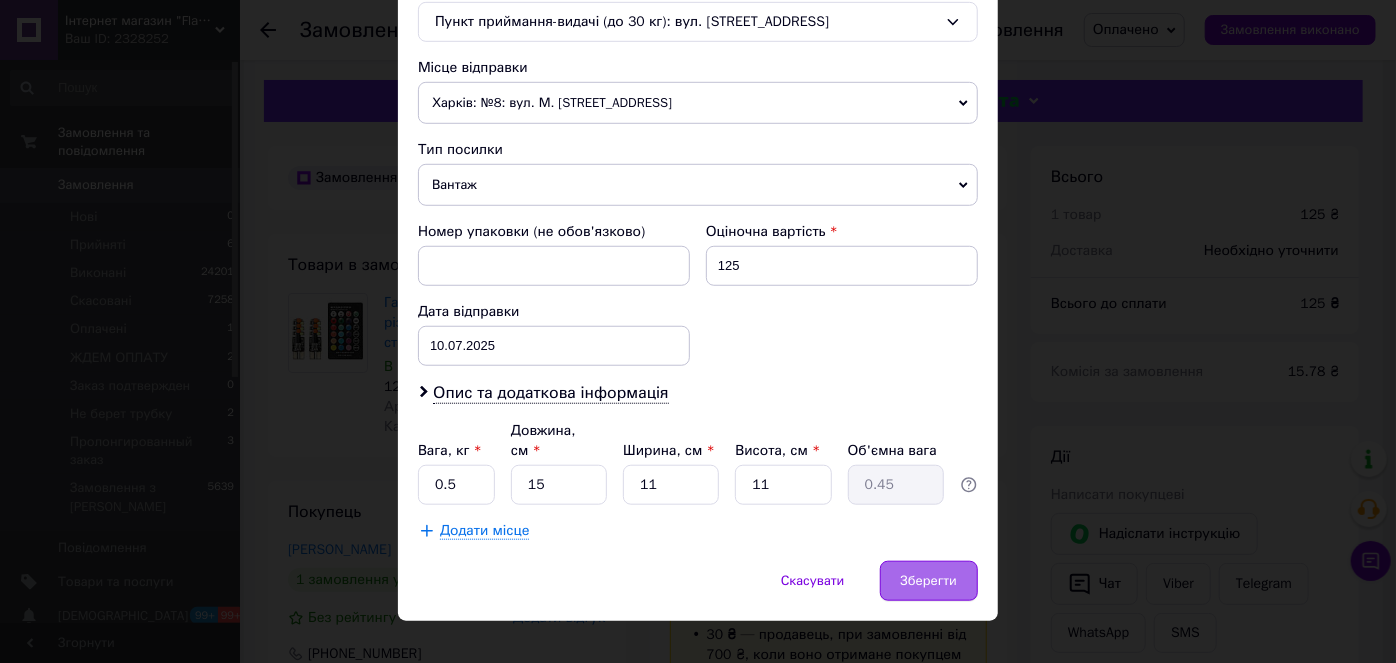 click on "Зберегти" at bounding box center [929, 581] 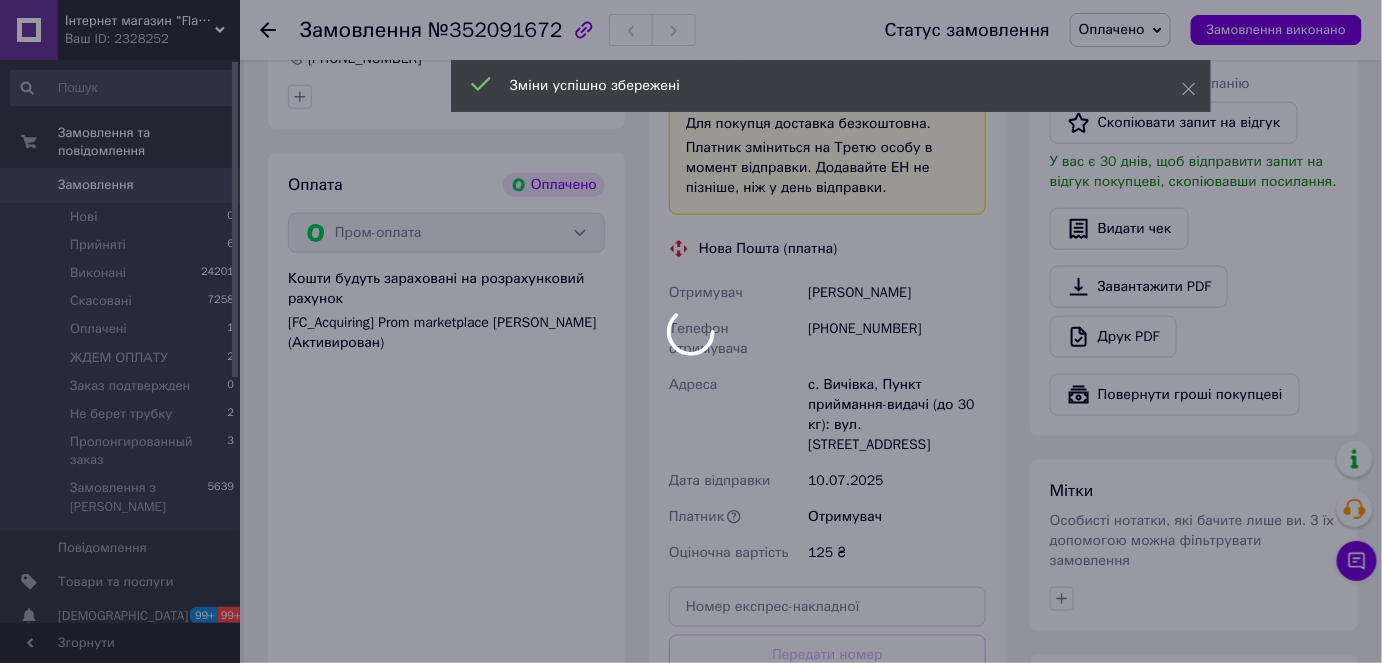 scroll, scrollTop: 727, scrollLeft: 0, axis: vertical 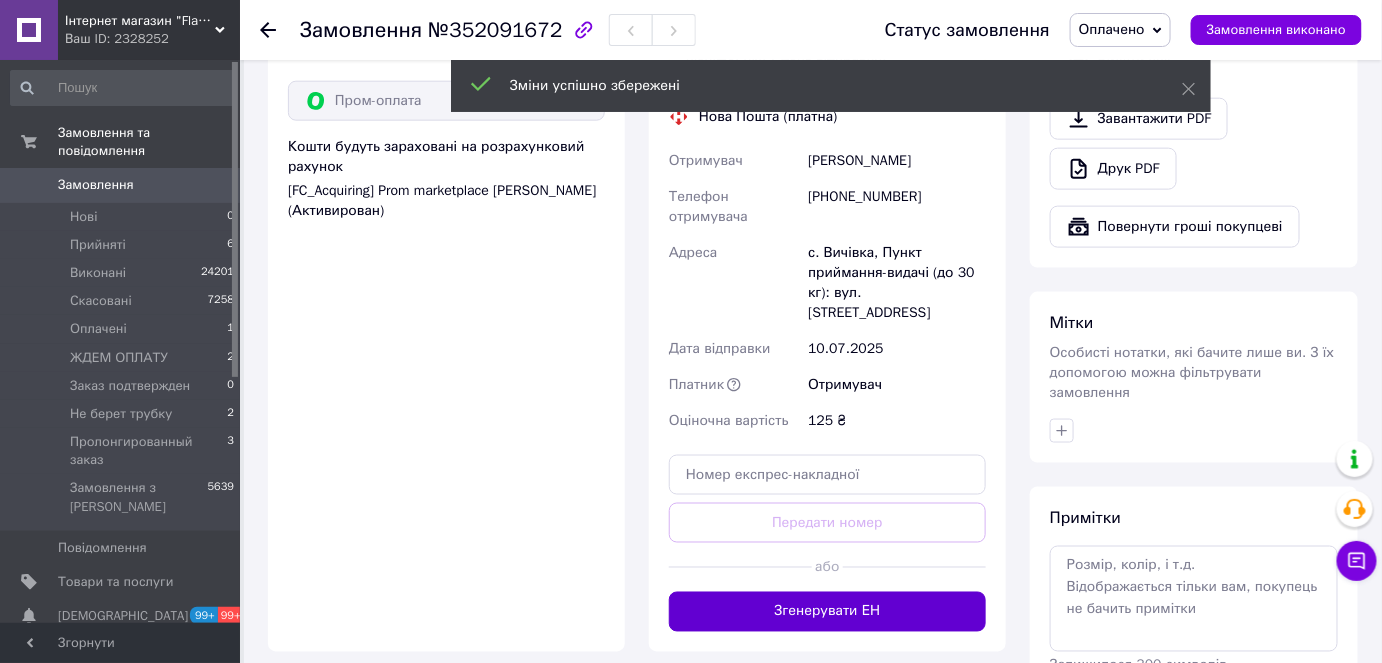 click on "Згенерувати ЕН" at bounding box center [827, 612] 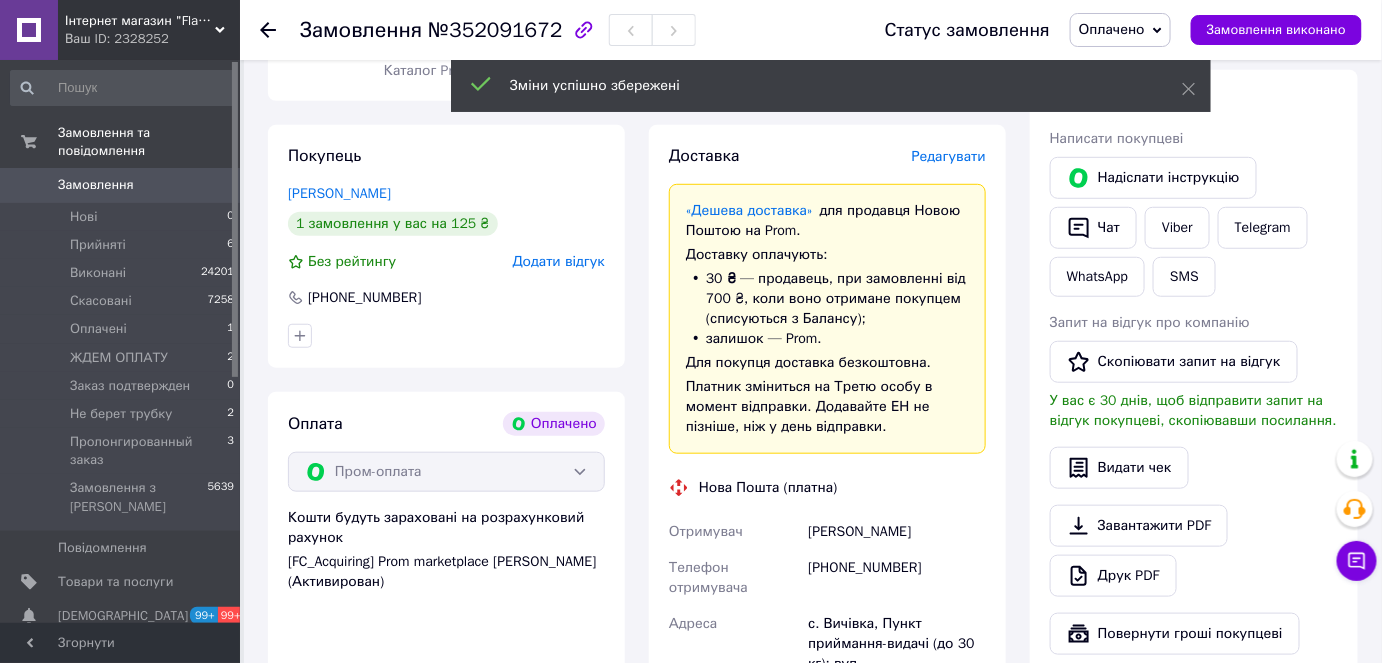 scroll, scrollTop: 454, scrollLeft: 0, axis: vertical 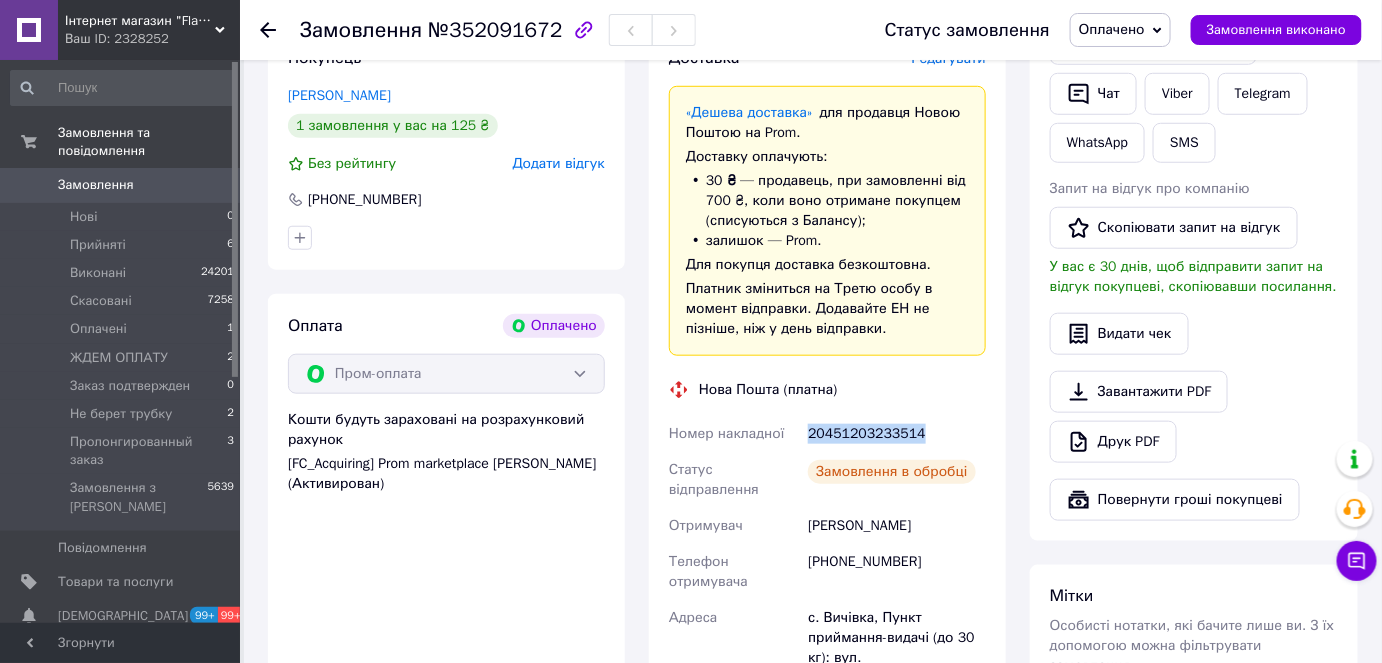 drag, startPoint x: 911, startPoint y: 416, endPoint x: 805, endPoint y: 422, distance: 106.16968 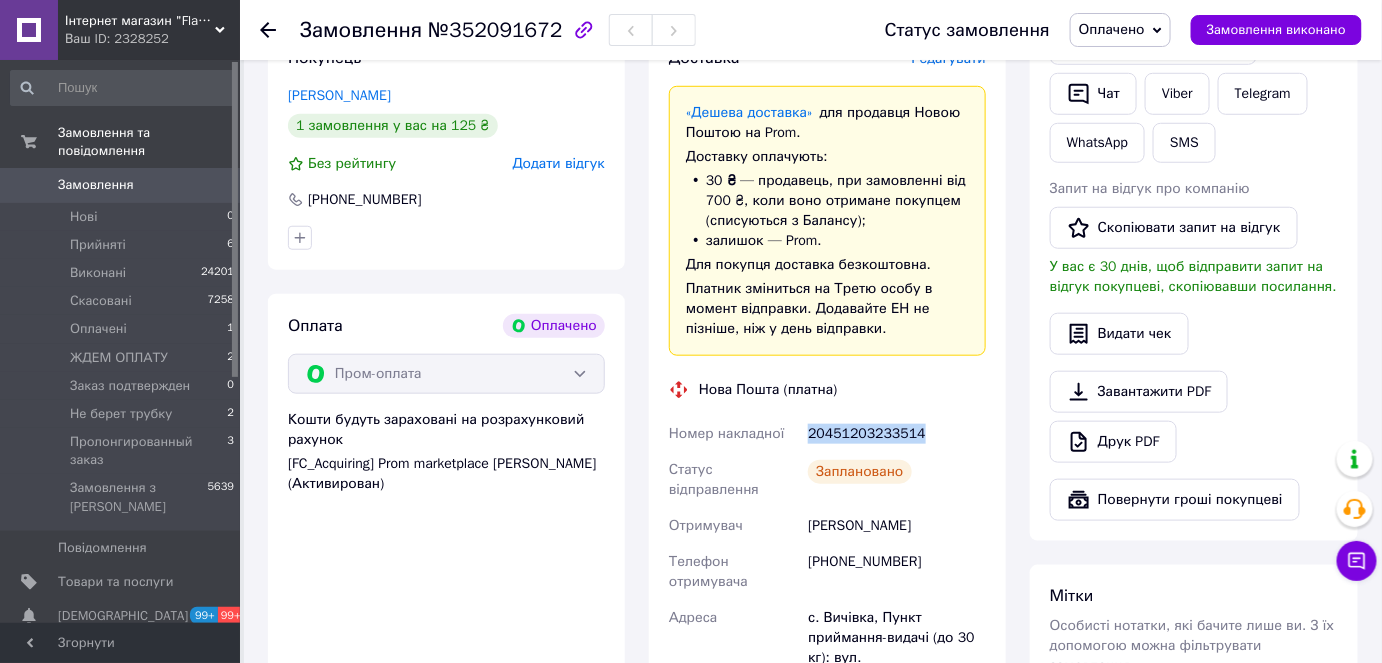 copy on "20451203233514" 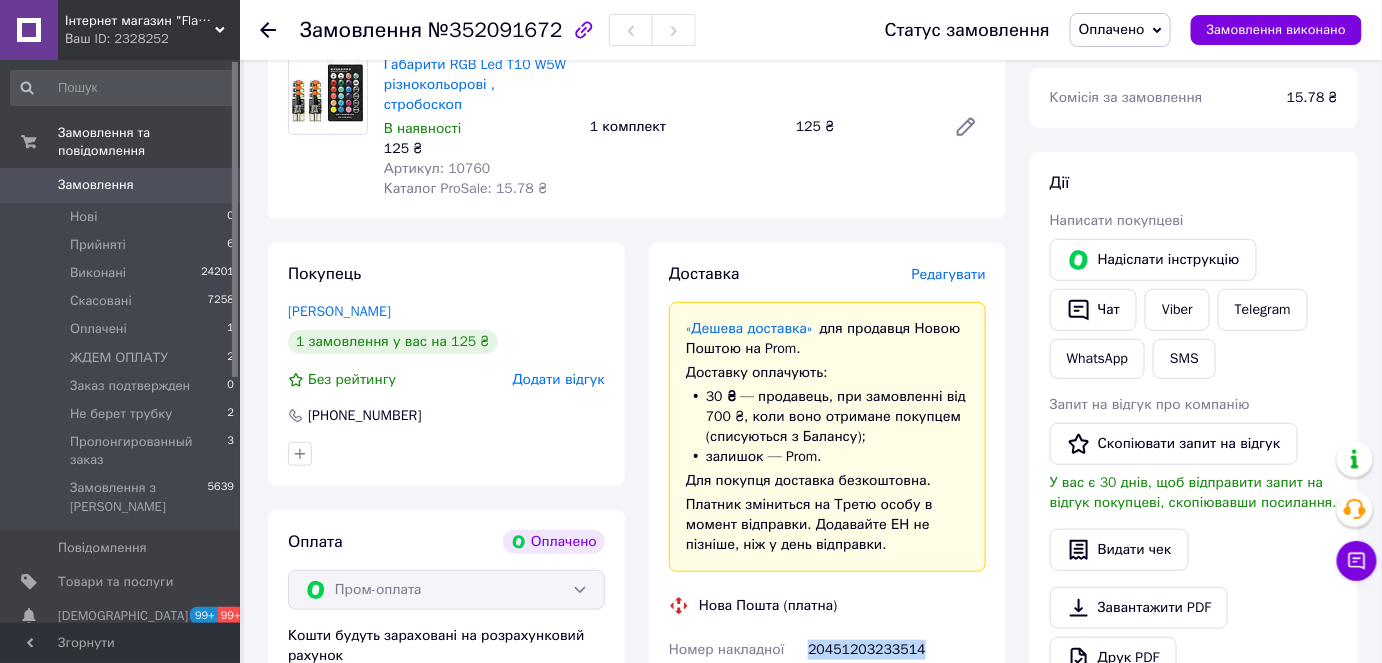 scroll, scrollTop: 90, scrollLeft: 0, axis: vertical 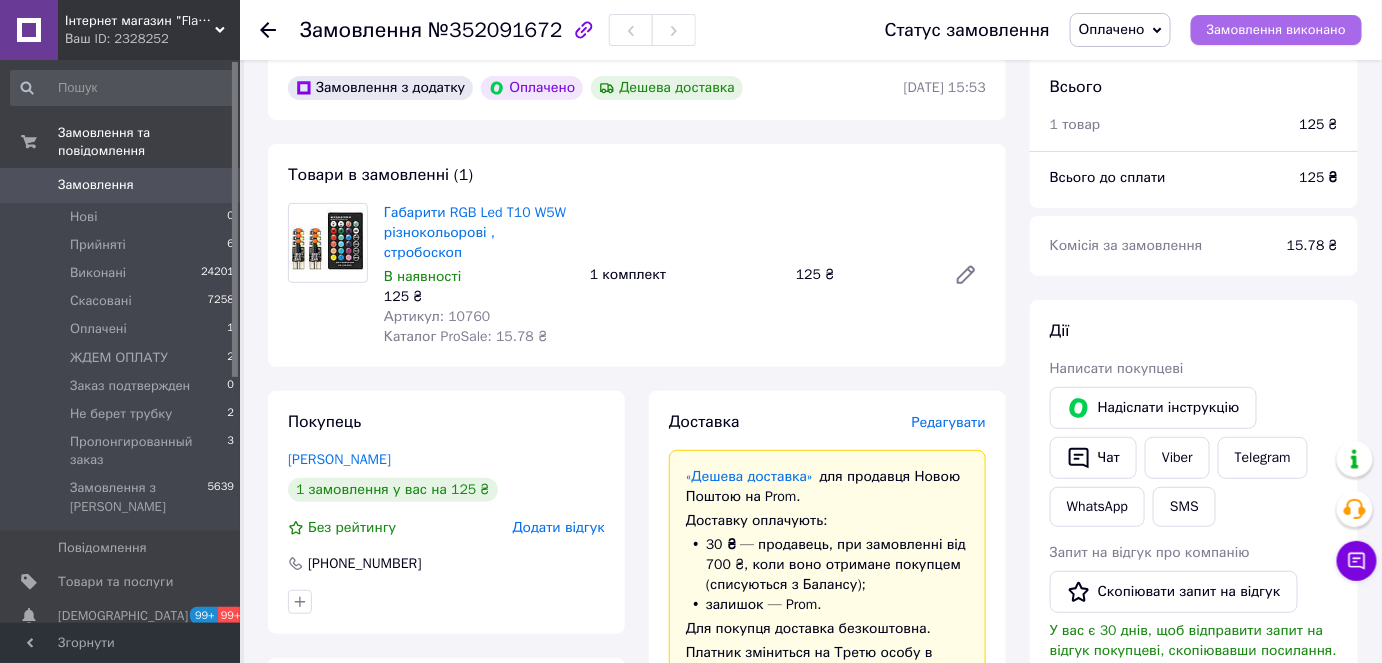 click on "Замовлення виконано" at bounding box center [1276, 30] 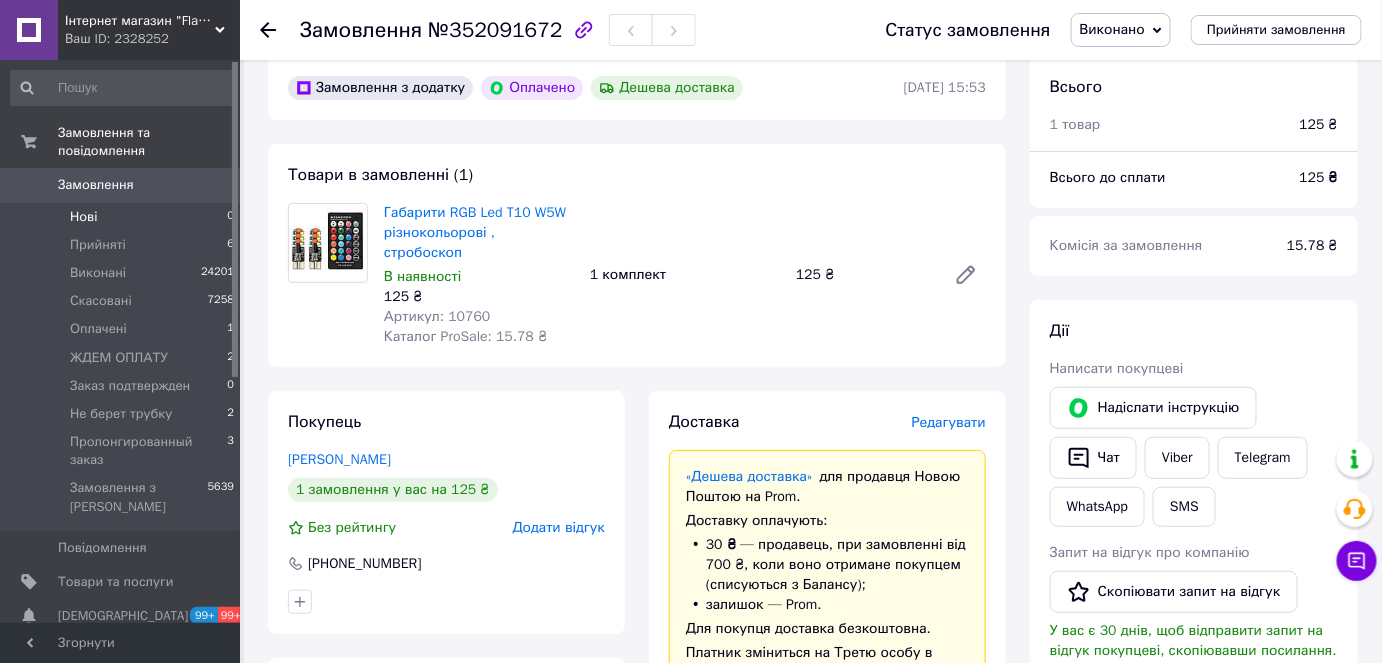 click on "Нові 0" at bounding box center (123, 217) 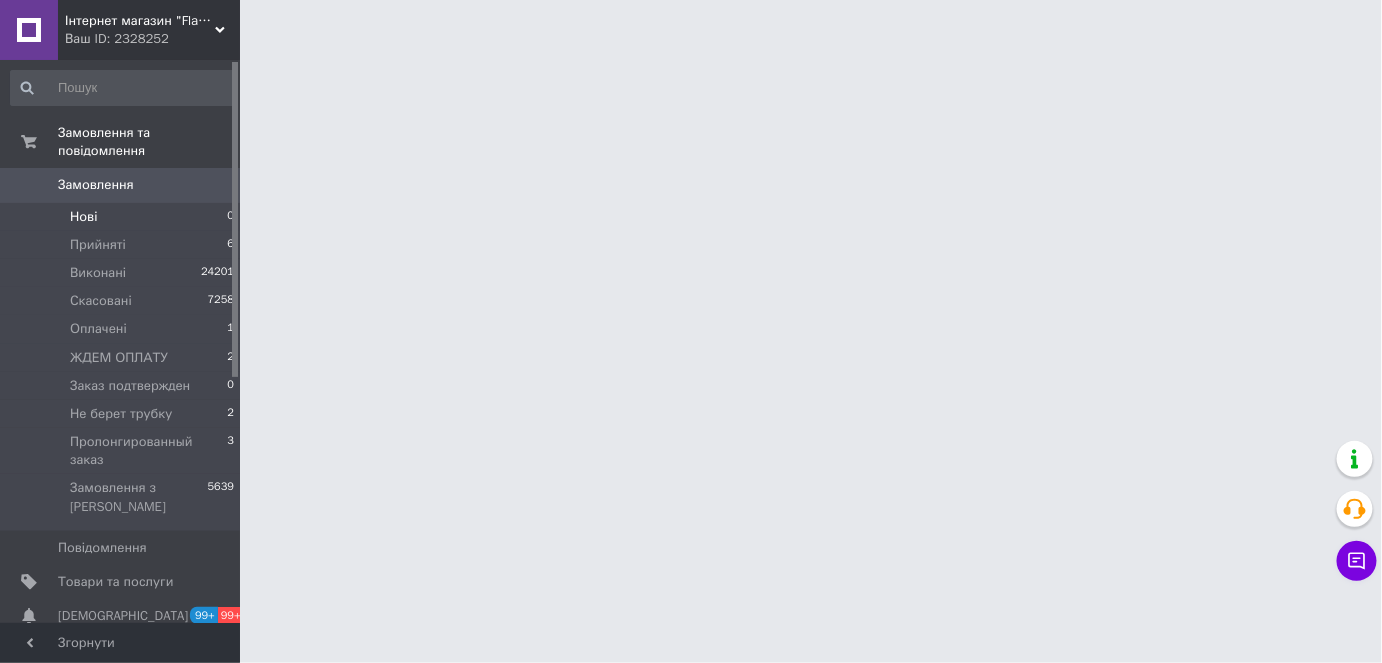 scroll, scrollTop: 0, scrollLeft: 0, axis: both 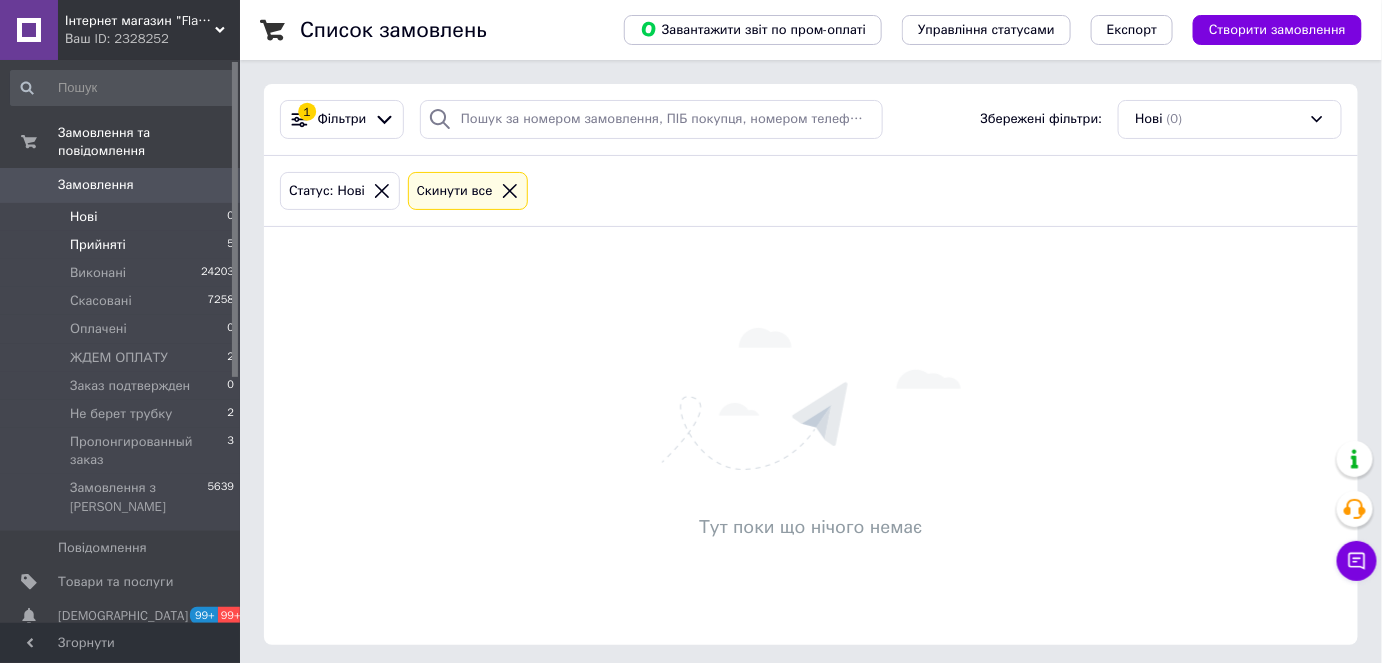 click on "Прийняті" at bounding box center [98, 245] 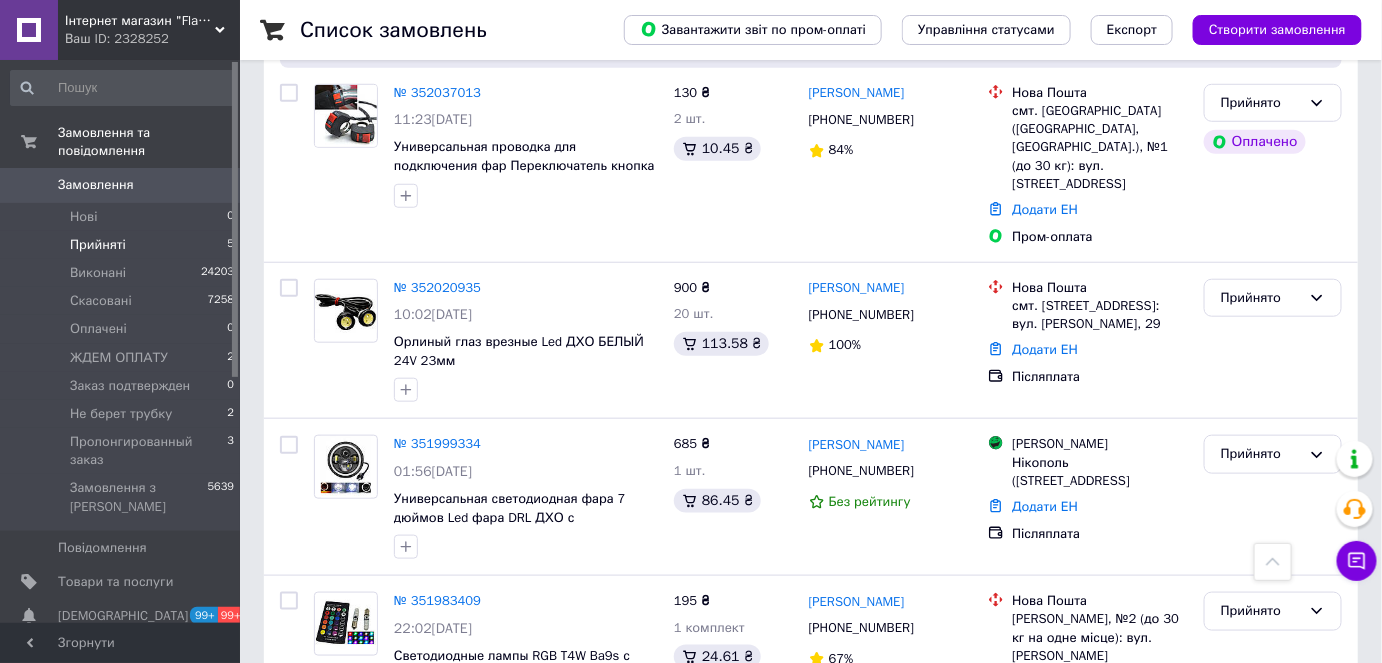 scroll, scrollTop: 521, scrollLeft: 0, axis: vertical 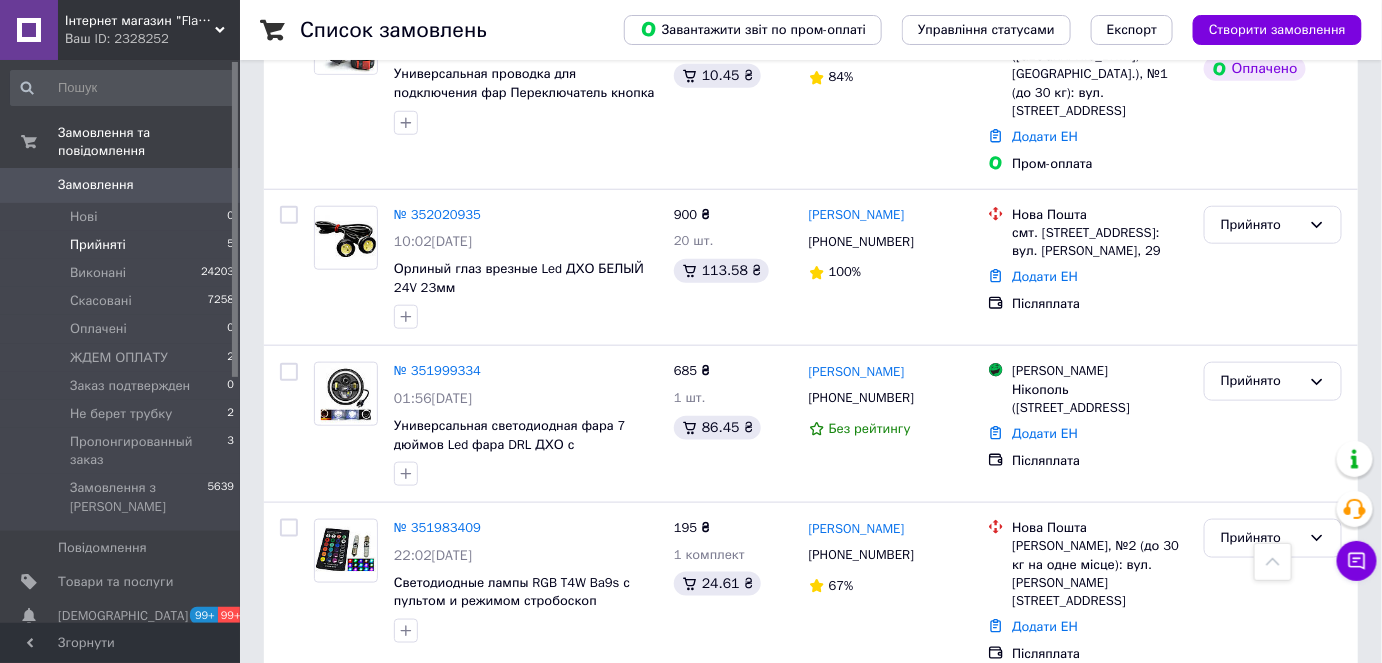 click on "Список замовлень   Завантажити звіт по пром-оплаті Управління статусами Експорт Створити замовлення 1 Фільтри Збережені фільтри: Прийняті (5) Статус: Прийняті Cкинути все Замовлення Cума Покупець Доставка та оплата Статус № 352075943 14:31, 10.07.2025 Универсальная светодиодная фара 7 дюймов Led фара DRL ДХО  с ангельскими глазками 1шт. 1 370 ₴ 2 шт. 172.89 ₴ Іван Рудніцький +380682231586 91% Нова Пошта с. Бортники (Івано-Франківська обл.), Пункт приймання-видачі (до 30 кг): вул. Лесі Українки, 2 Додати ЕН Післяплата Прийнято Згенеруйте або додайте ЕН у замовлення, щоб отримати оплату 130 ₴" at bounding box center [811, 91] 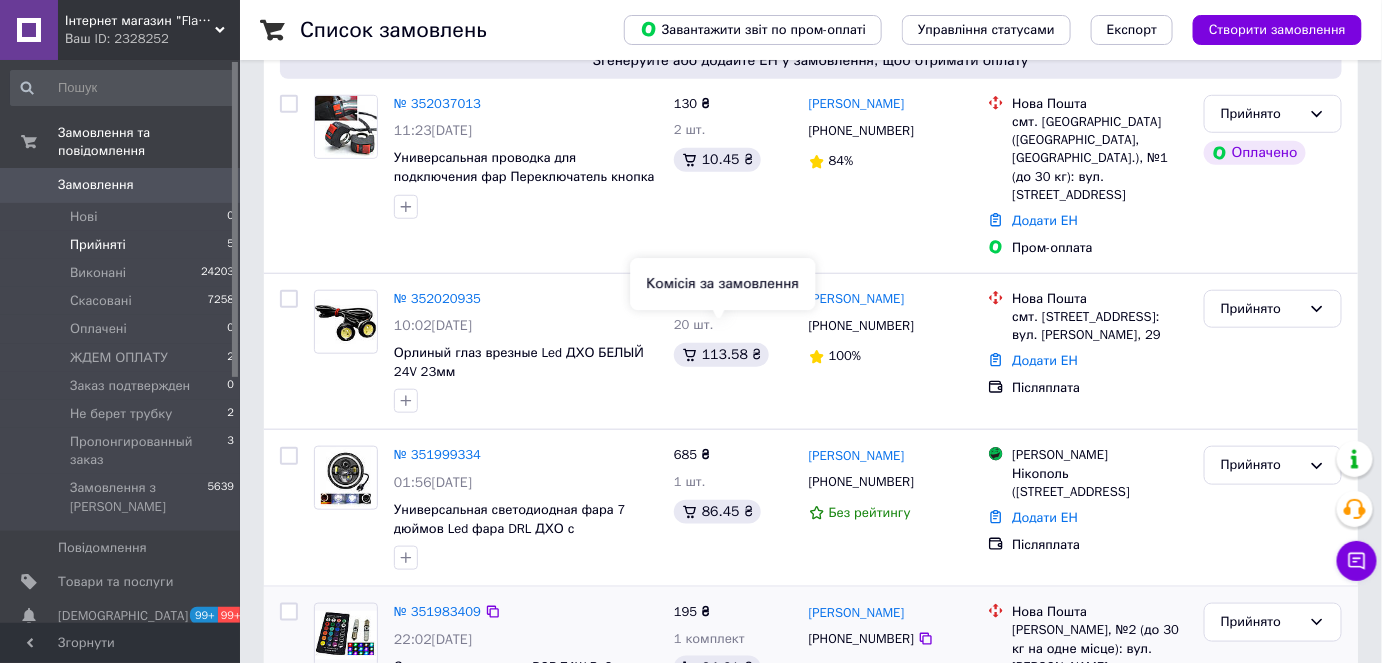 scroll, scrollTop: 521, scrollLeft: 0, axis: vertical 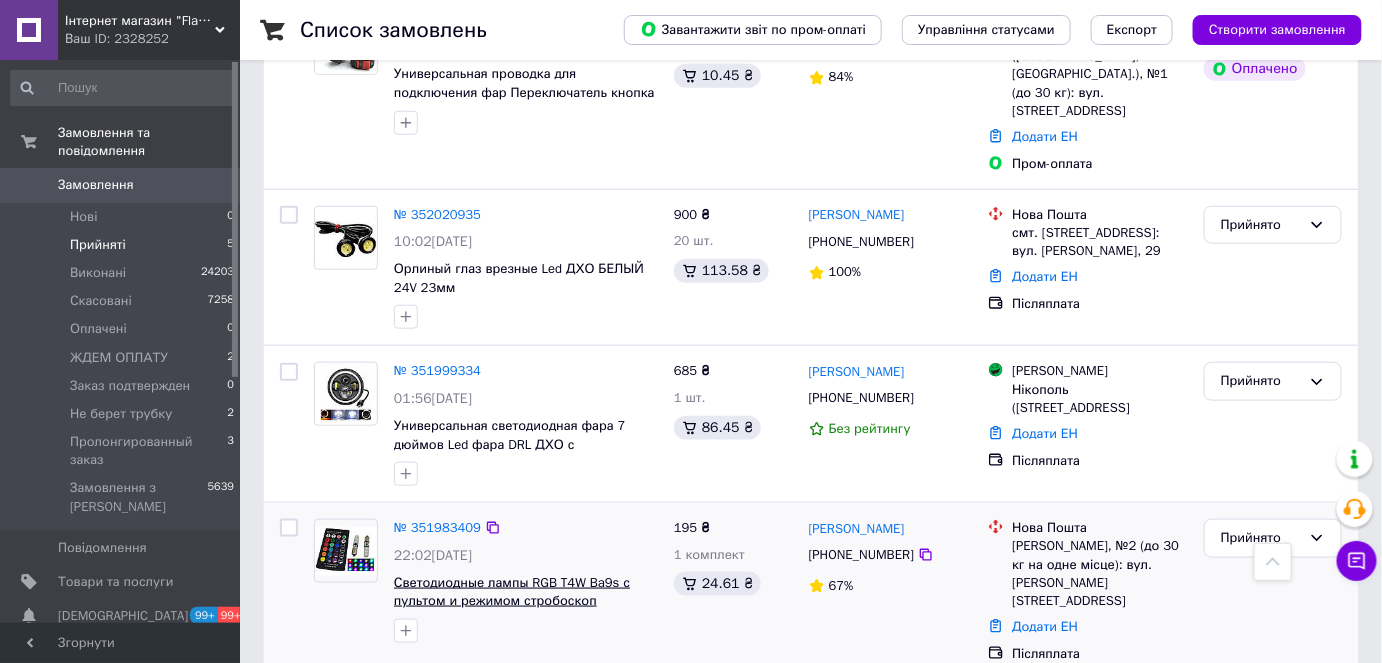 click on "Светодиодные лампы RGB  T4W Ba9s с пультом и режимом стробоскоп" at bounding box center (512, 592) 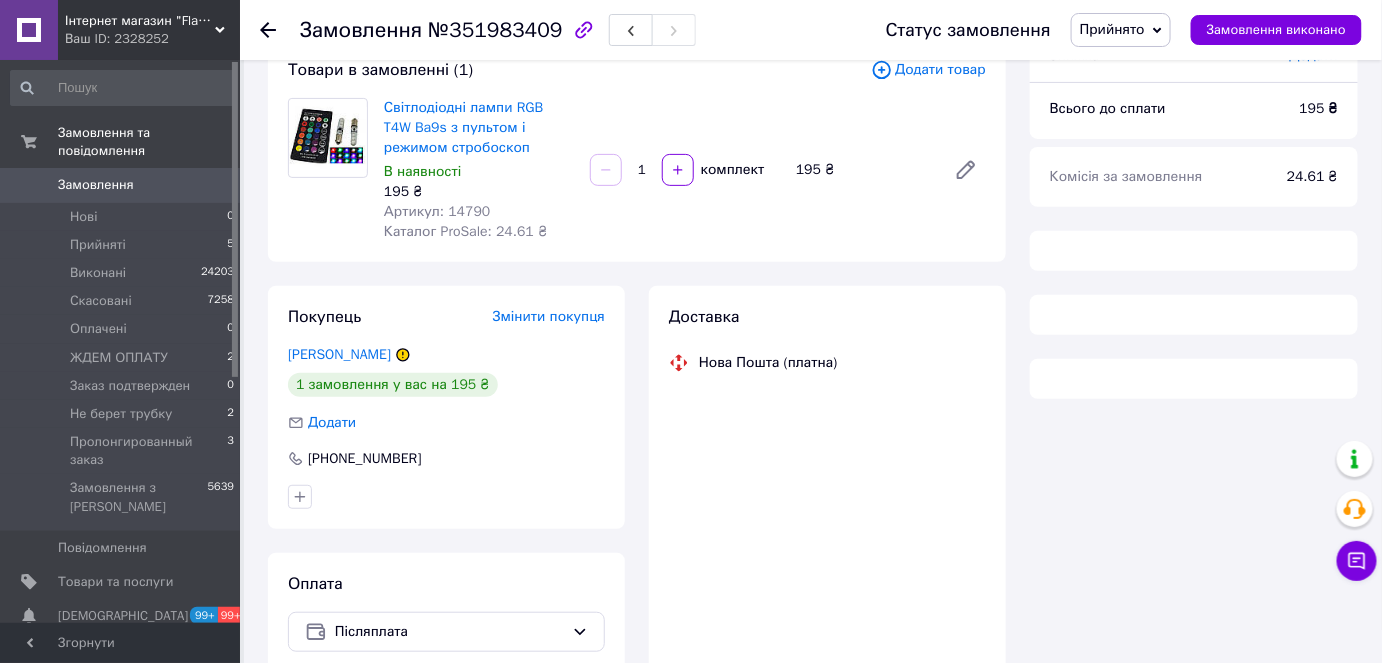 scroll, scrollTop: 181, scrollLeft: 0, axis: vertical 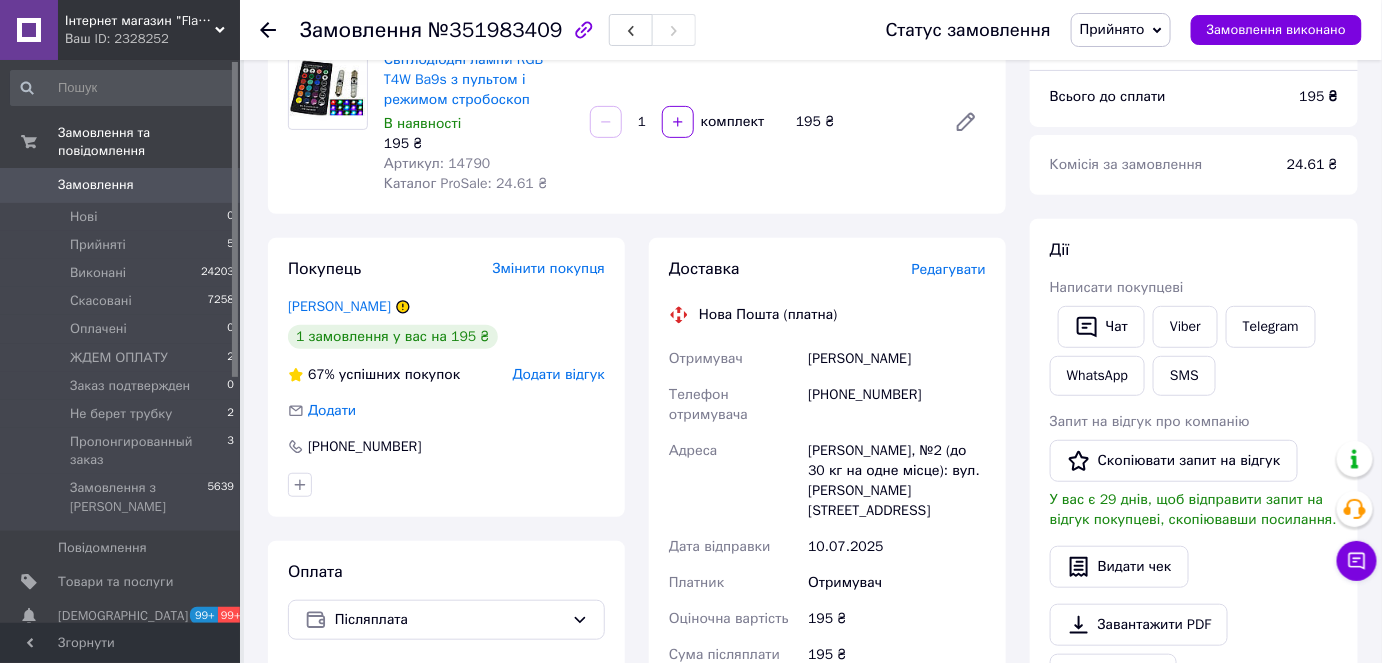 click on "Замовлення №351983409 Статус замовлення Прийнято Виконано Скасовано Оплачено ЖДЕМ ОПЛАТУ Заказ подтвержден Не берет трубку Пролонгированный заказ  Замовлення виконано Замовлення з каталогу [DATE] 22:02 Товари в замовленні (1) Додати товар Світлодіодні лампи RGB T4W Ba9s з пультом і режимом стробоскоп В наявності 195 ₴ Артикул: 14790 Каталог ProSale: 24.61 ₴  1   комплект 195 ₴ Покупець Змінити покупця [PERSON_NAME] 1 замовлення у вас на 195 ₴ 67%   успішних покупок Додати відгук Додати [PHONE_NUMBER] Оплата Післяплата Доставка Редагувати Нова Пошта (платна) Отримувач [PHONE_NUMBER] 195 ₴" at bounding box center [813, 576] 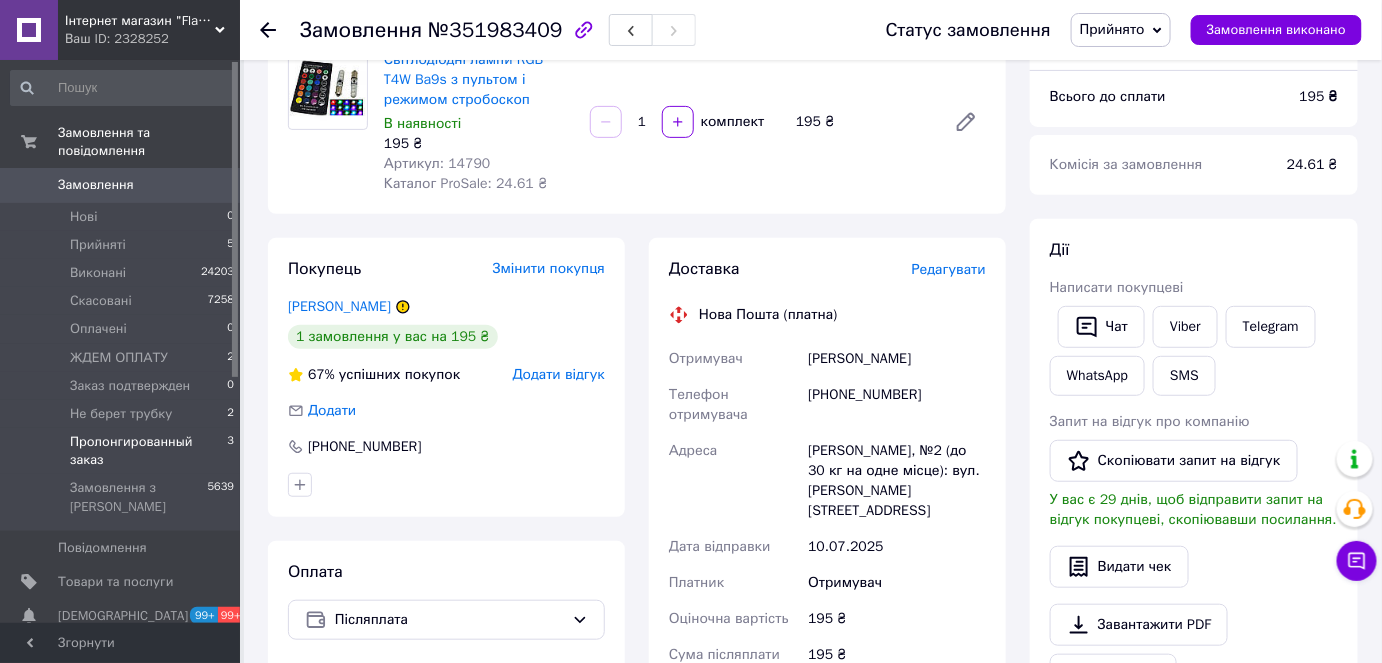 click on "Пролонгированный заказ" at bounding box center [148, 451] 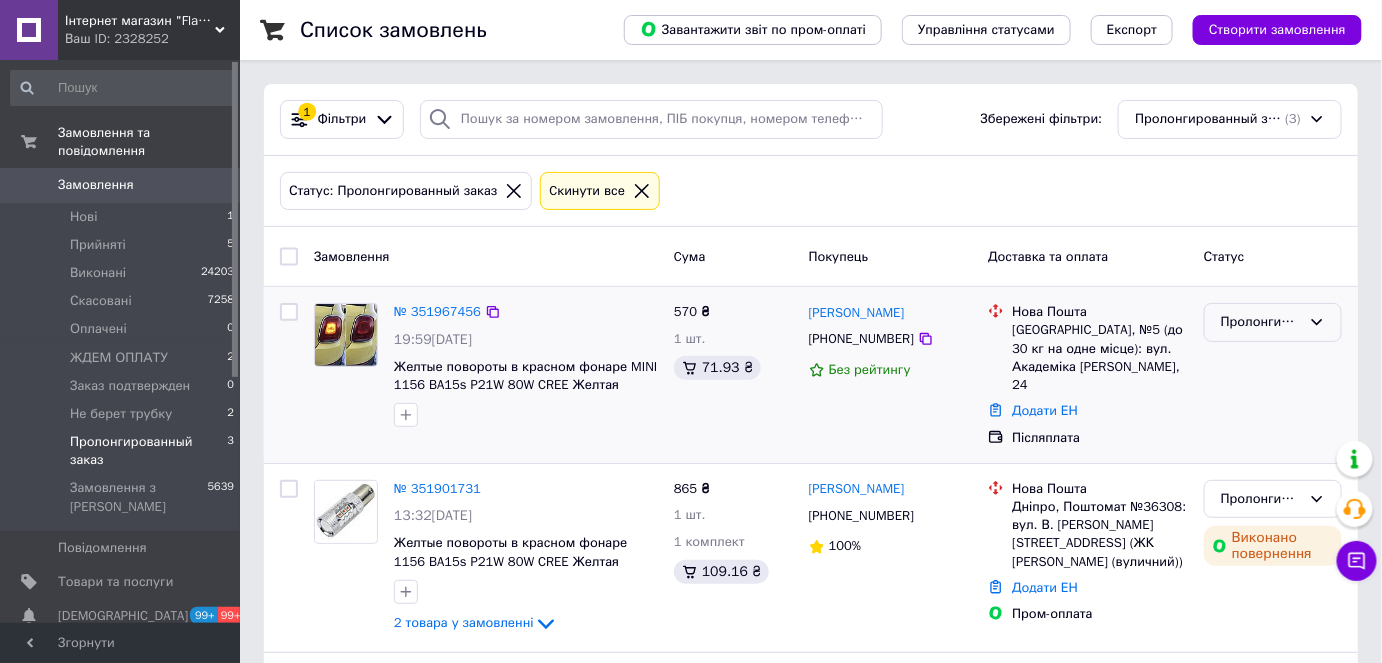 click 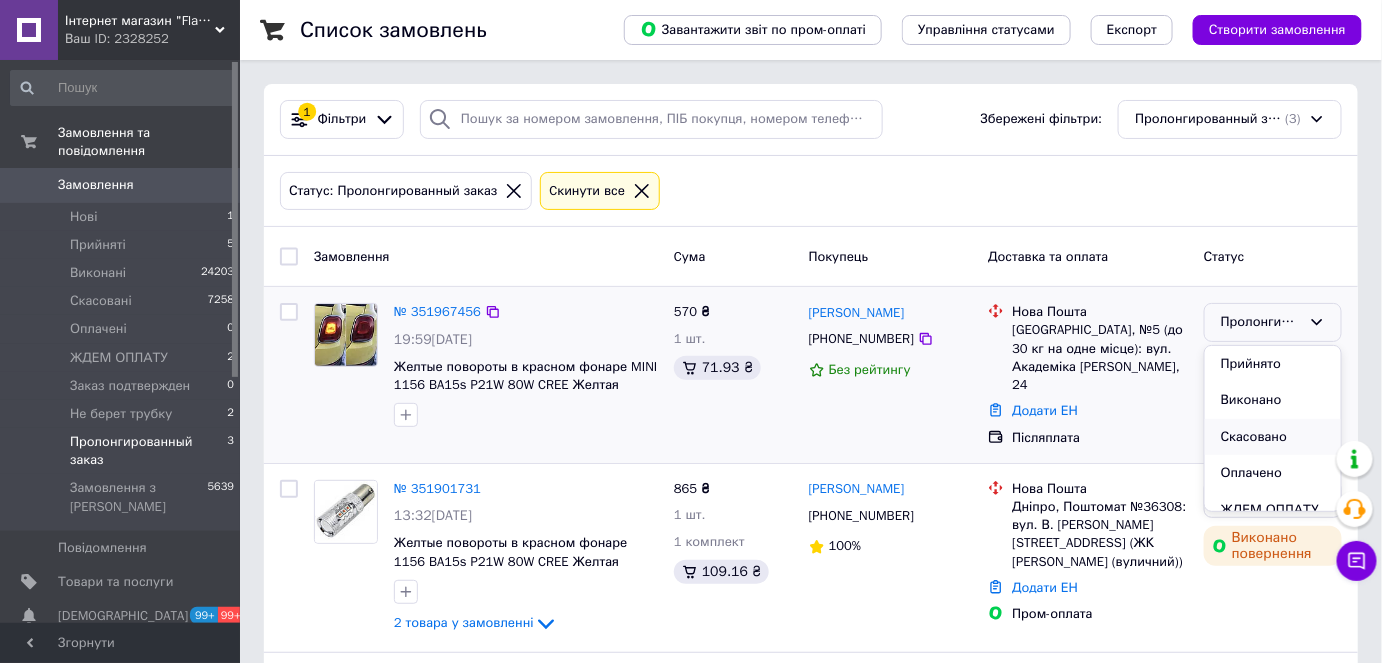 click on "Скасовано" at bounding box center [1273, 437] 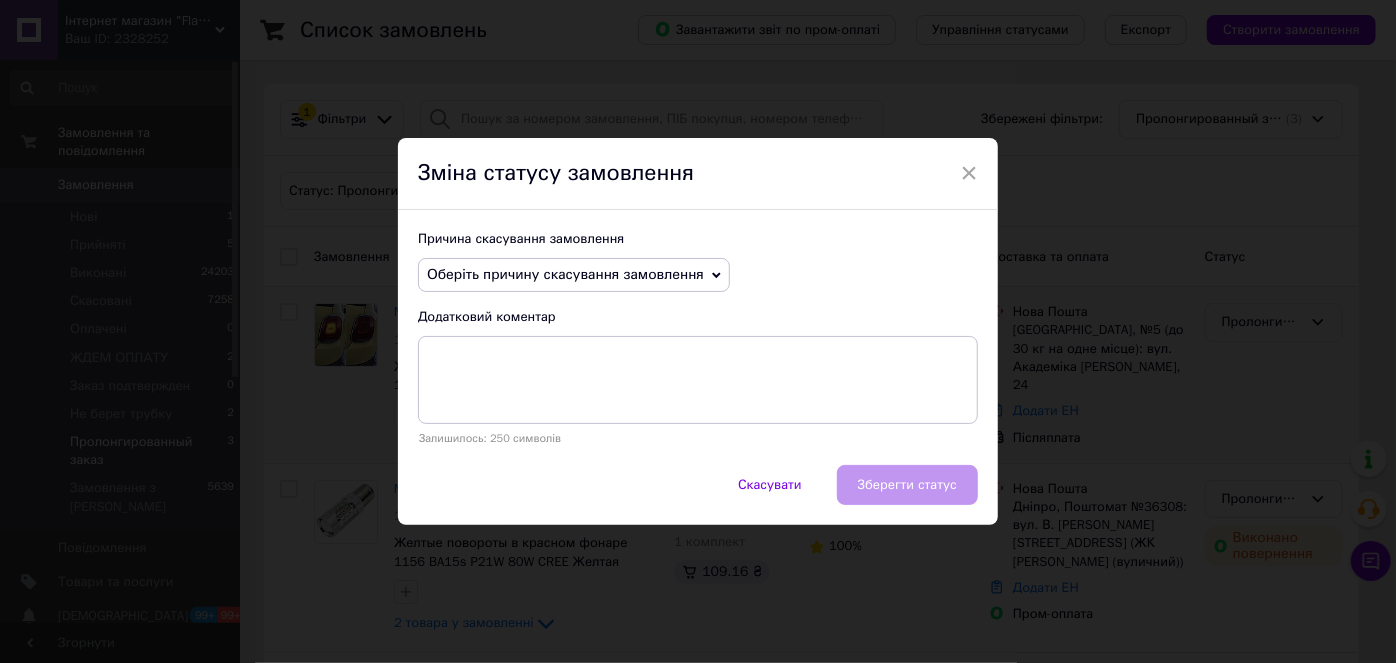 click on "Оберіть причину скасування замовлення" at bounding box center [565, 274] 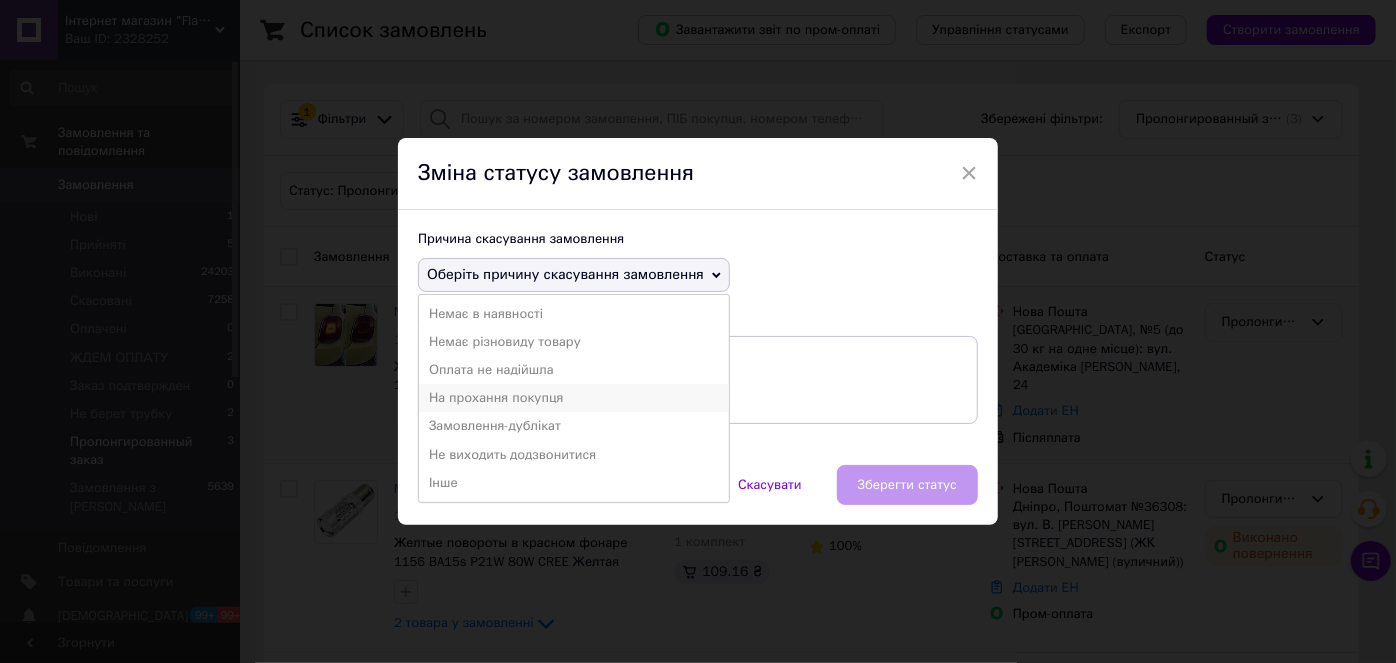 click on "На прохання покупця" at bounding box center [574, 398] 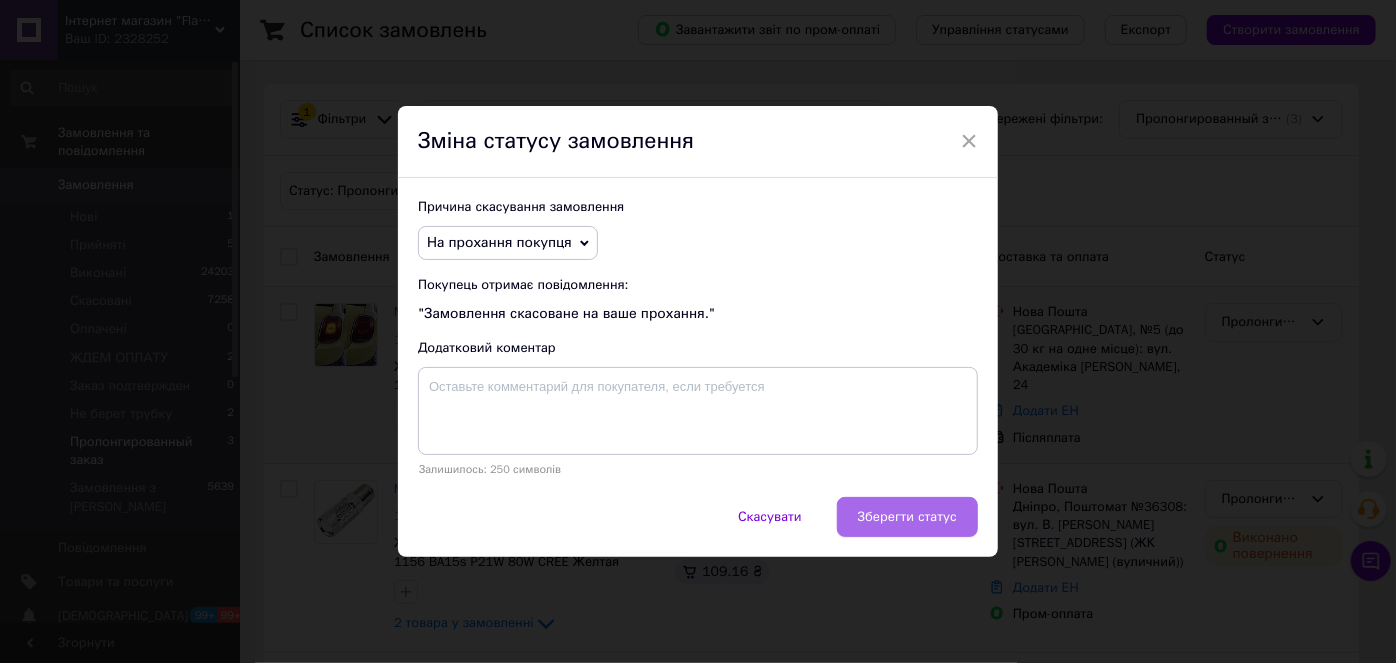 click on "Зберегти статус" at bounding box center [907, 517] 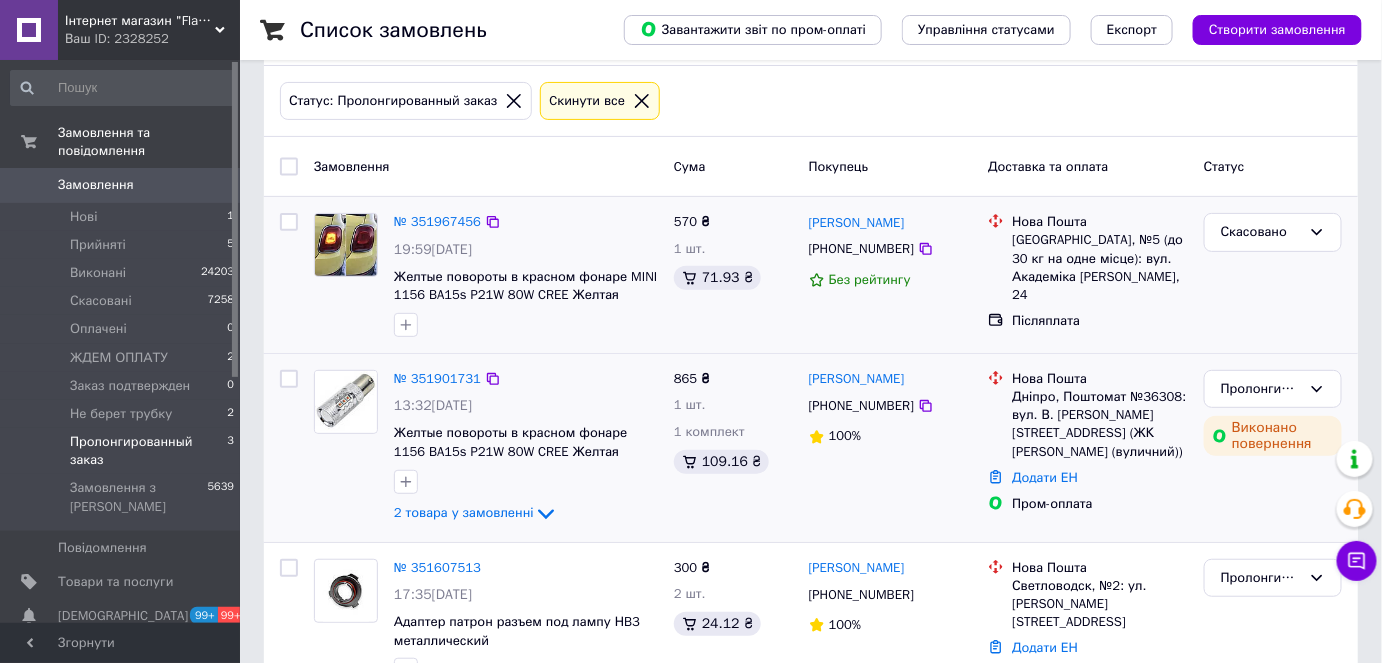 scroll, scrollTop: 146, scrollLeft: 0, axis: vertical 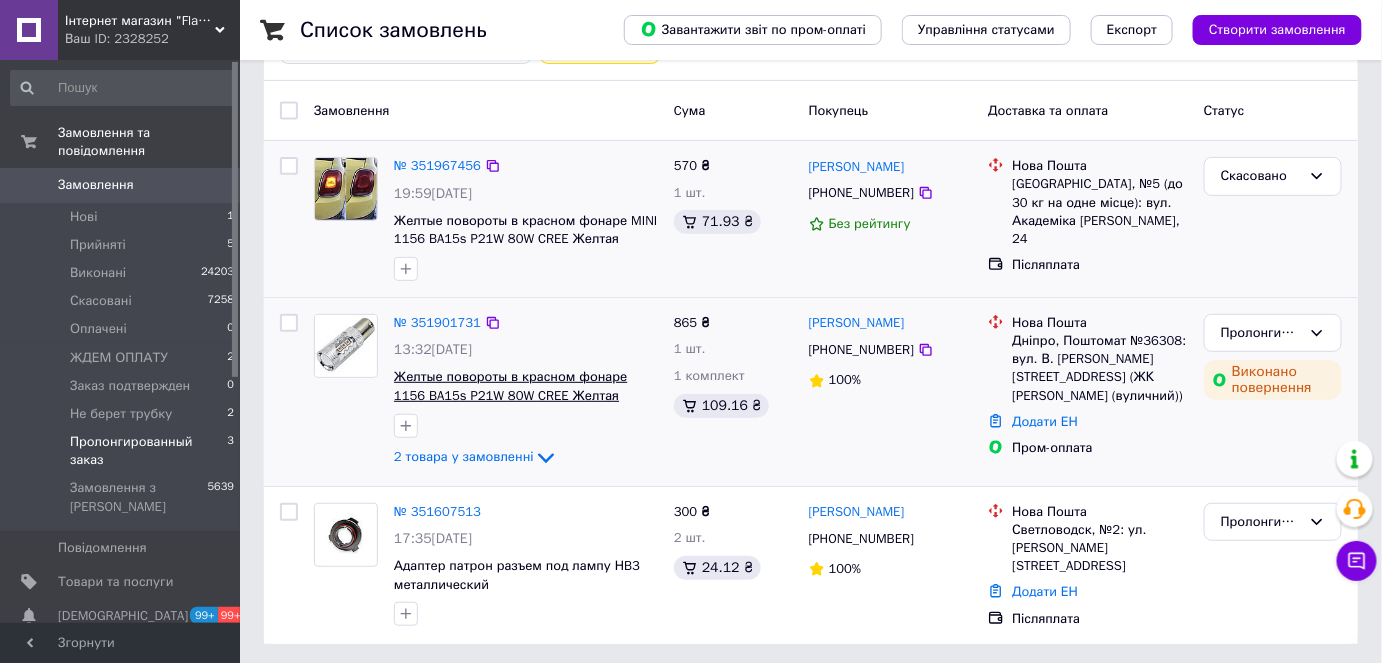 click on "Желтые повороты в красном фонаре 1156 BA15s P21W 80W CREE Желтая canbus для сертификации" at bounding box center (510, 395) 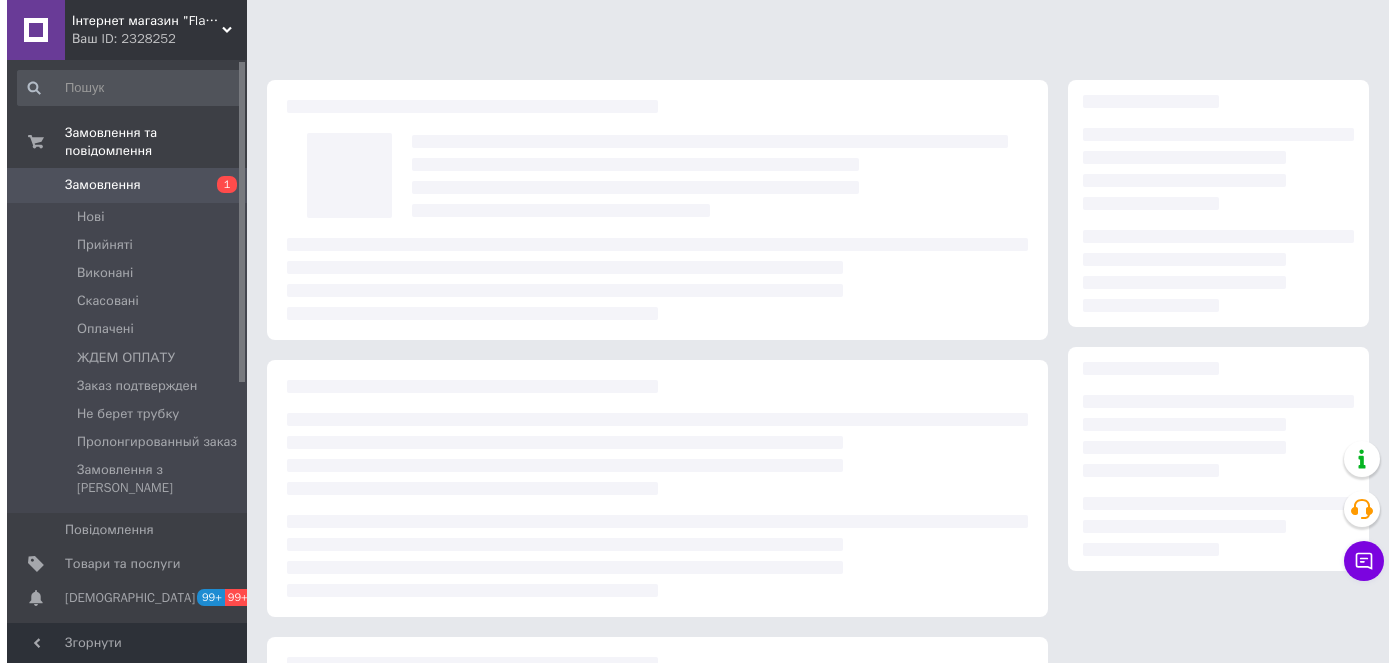 scroll, scrollTop: 0, scrollLeft: 0, axis: both 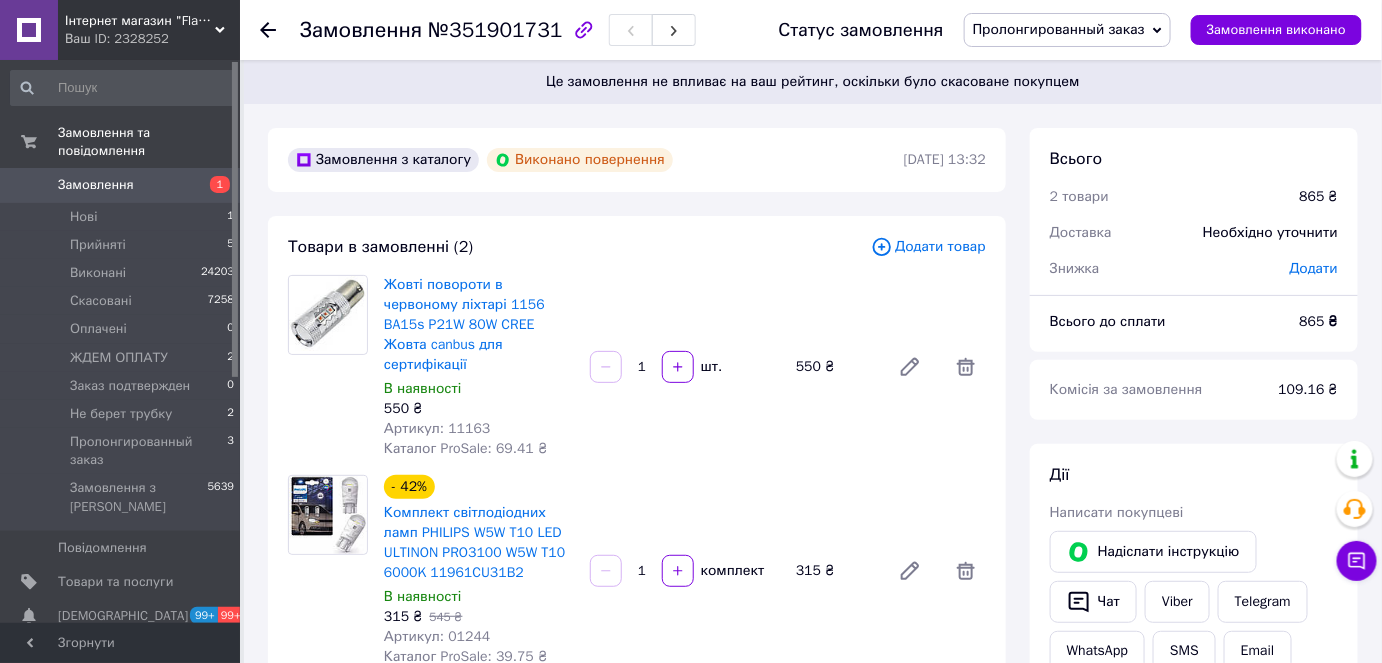 click on "Пролонгированный заказ" at bounding box center [1059, 29] 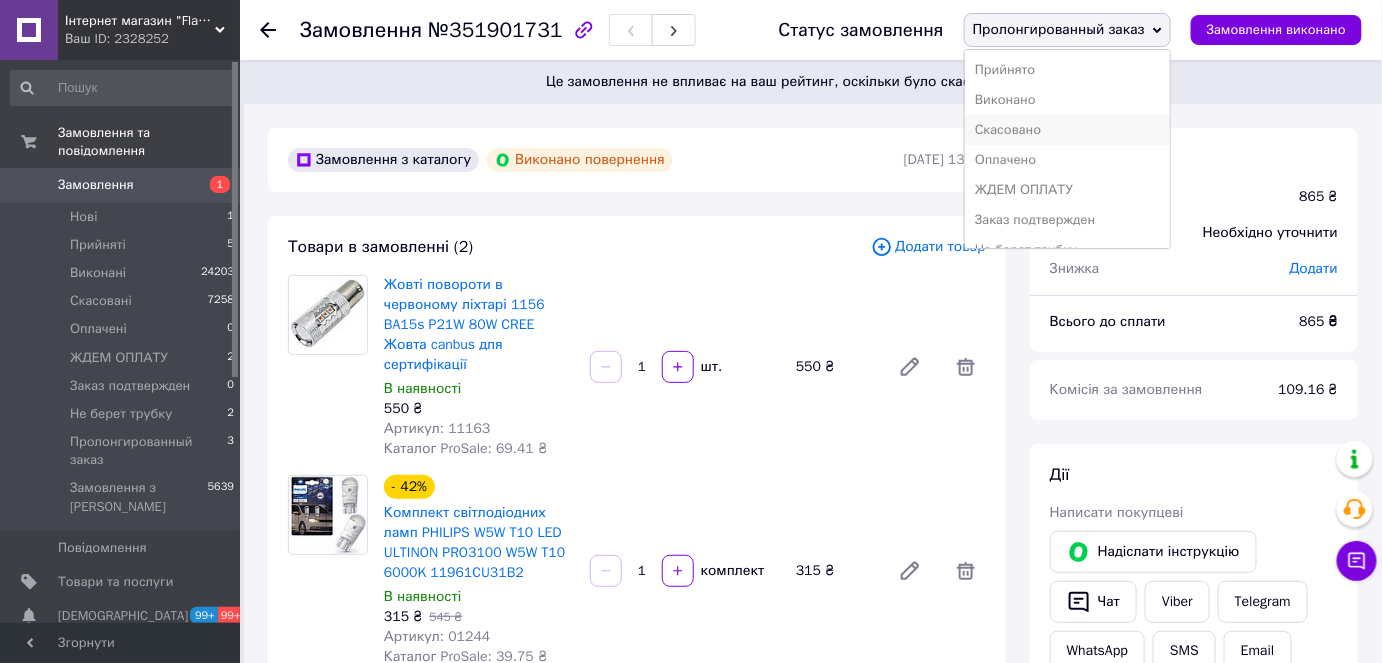 click on "Скасовано" at bounding box center [1067, 130] 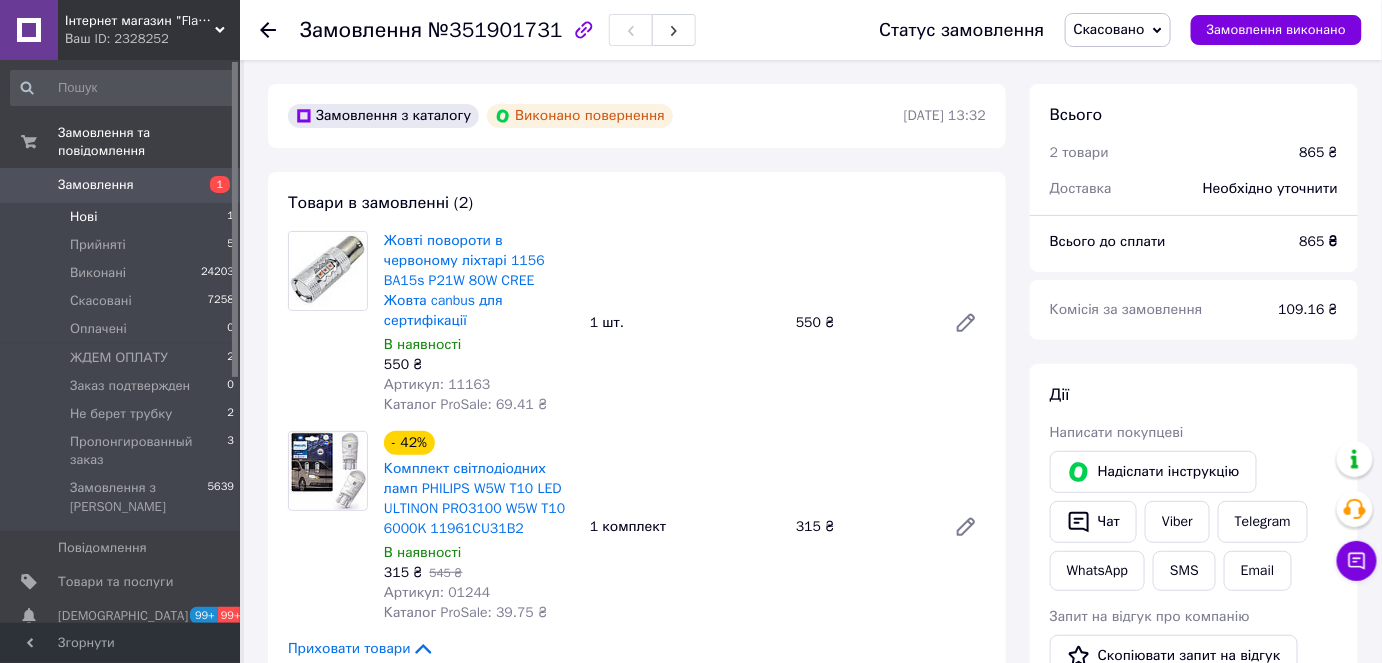 click on "Нові 1" at bounding box center (123, 217) 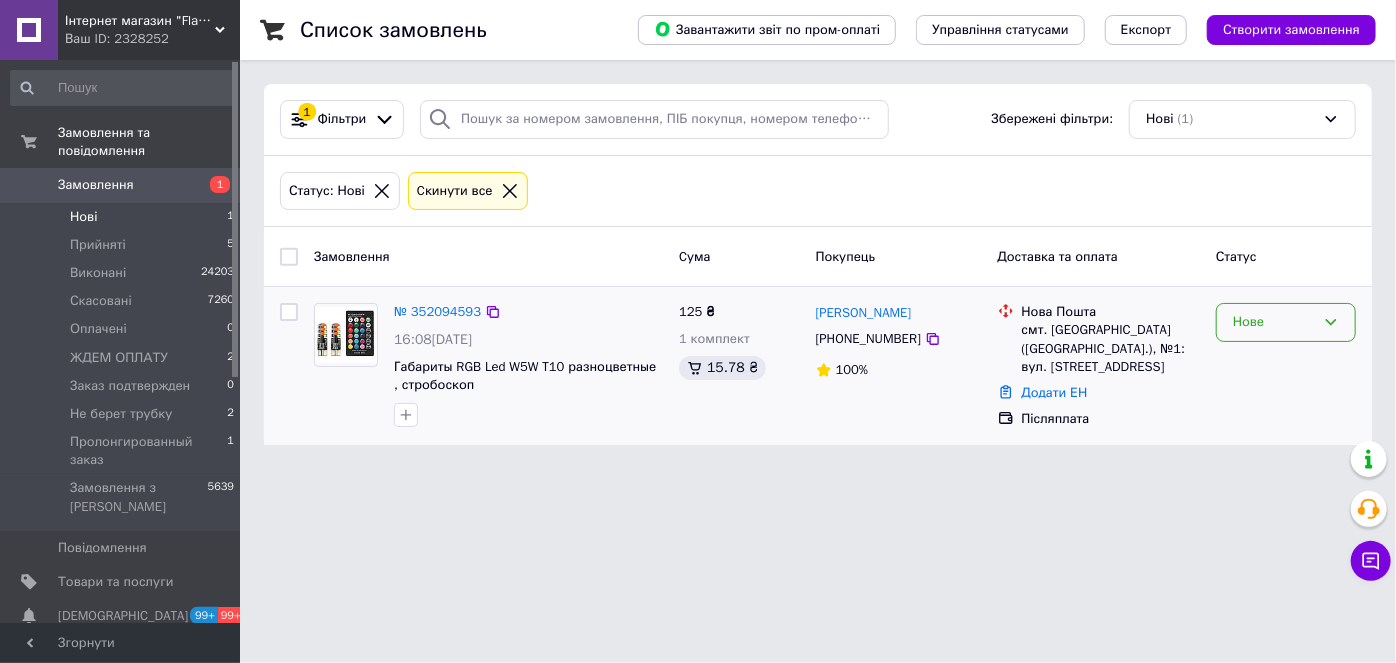 click on "Нове" at bounding box center [1286, 322] 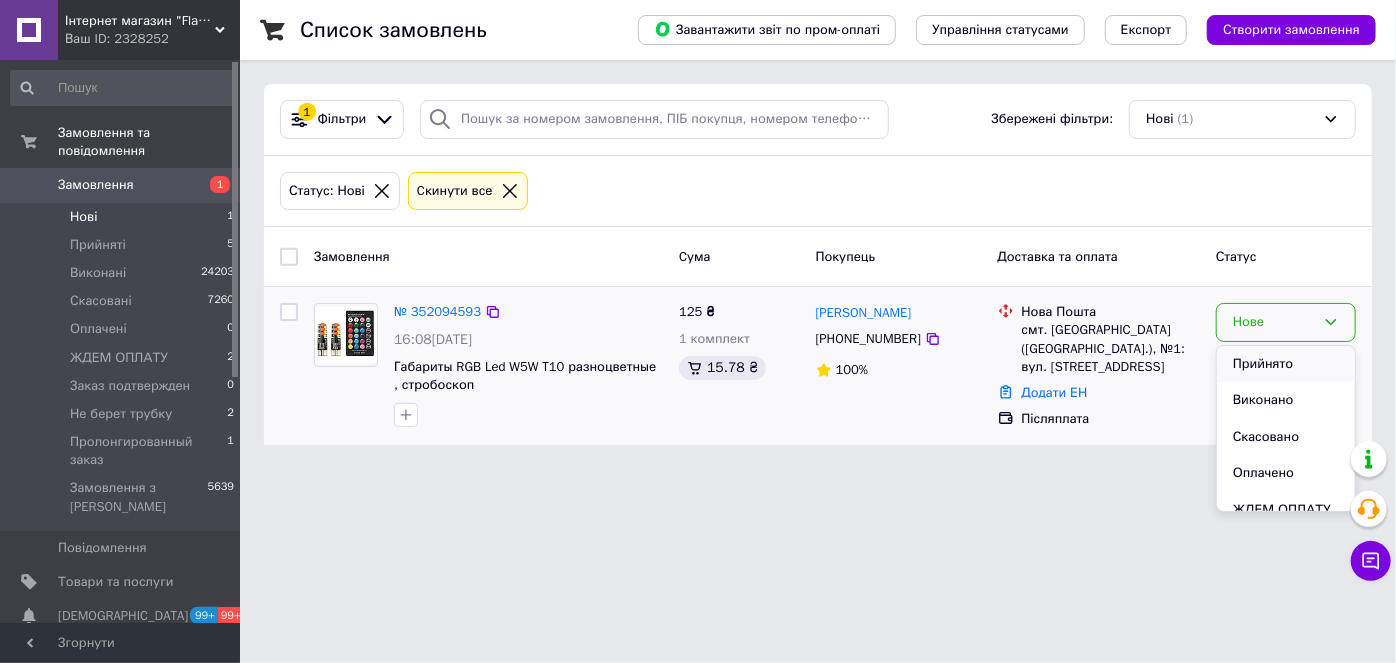 click on "Прийнято" at bounding box center [1286, 364] 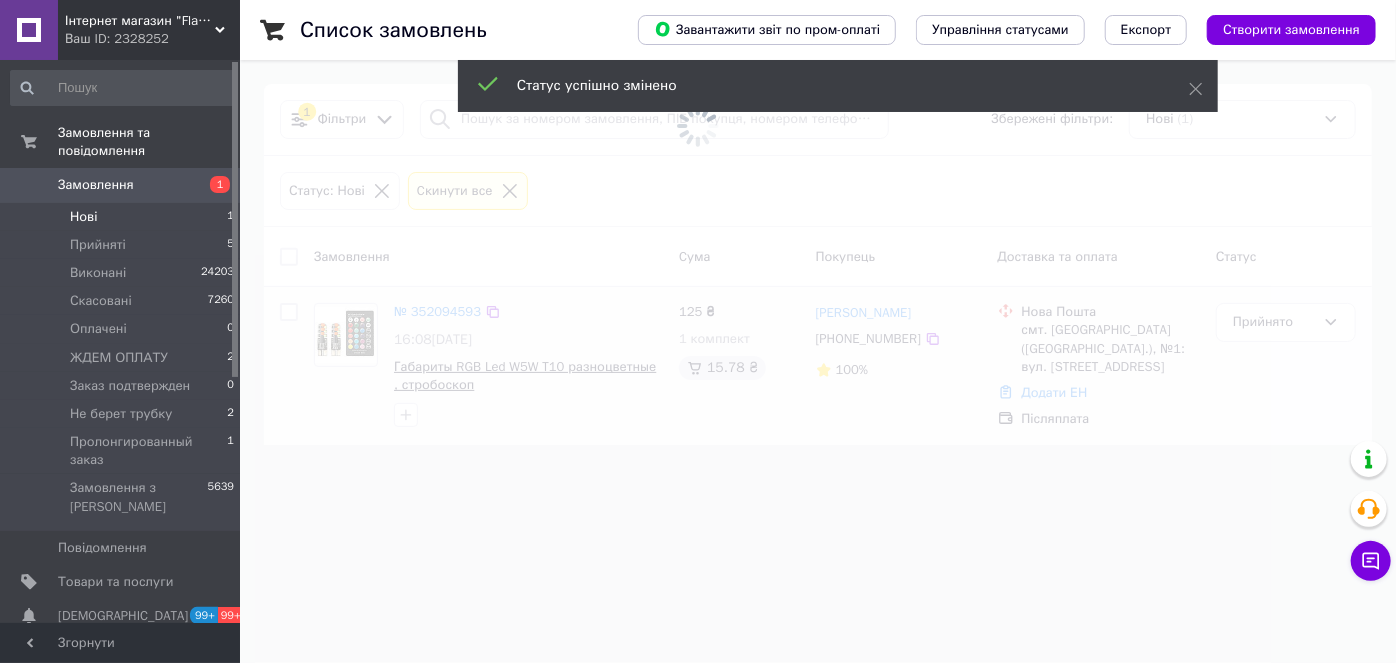 click at bounding box center [698, 331] 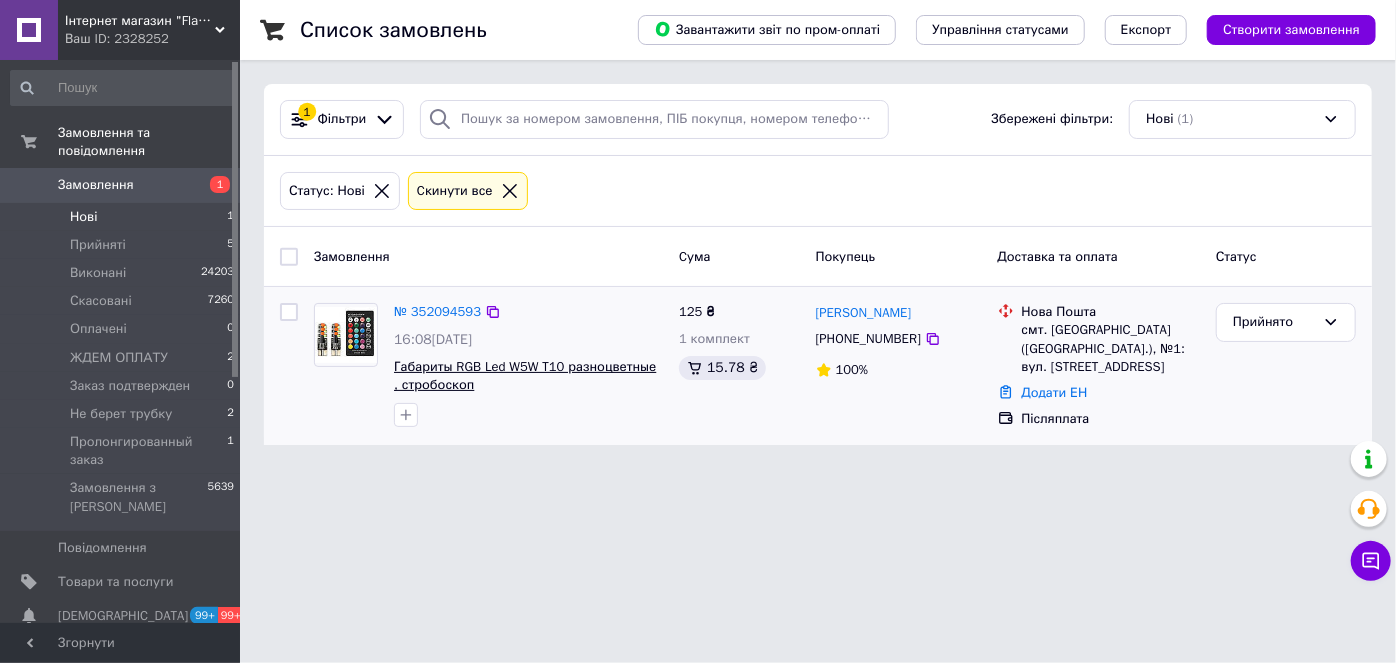 click on "Габариты RGB Led W5W T10 разноцветные , стробоскоп" at bounding box center [525, 376] 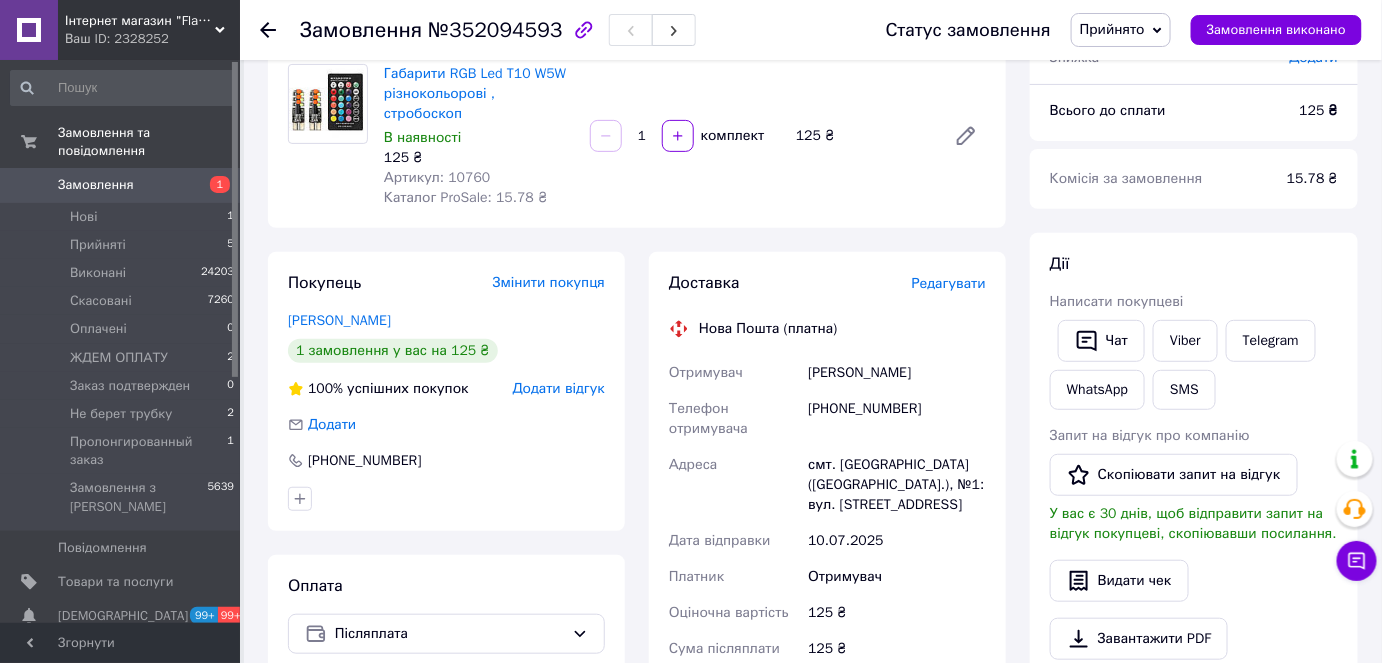 scroll, scrollTop: 90, scrollLeft: 0, axis: vertical 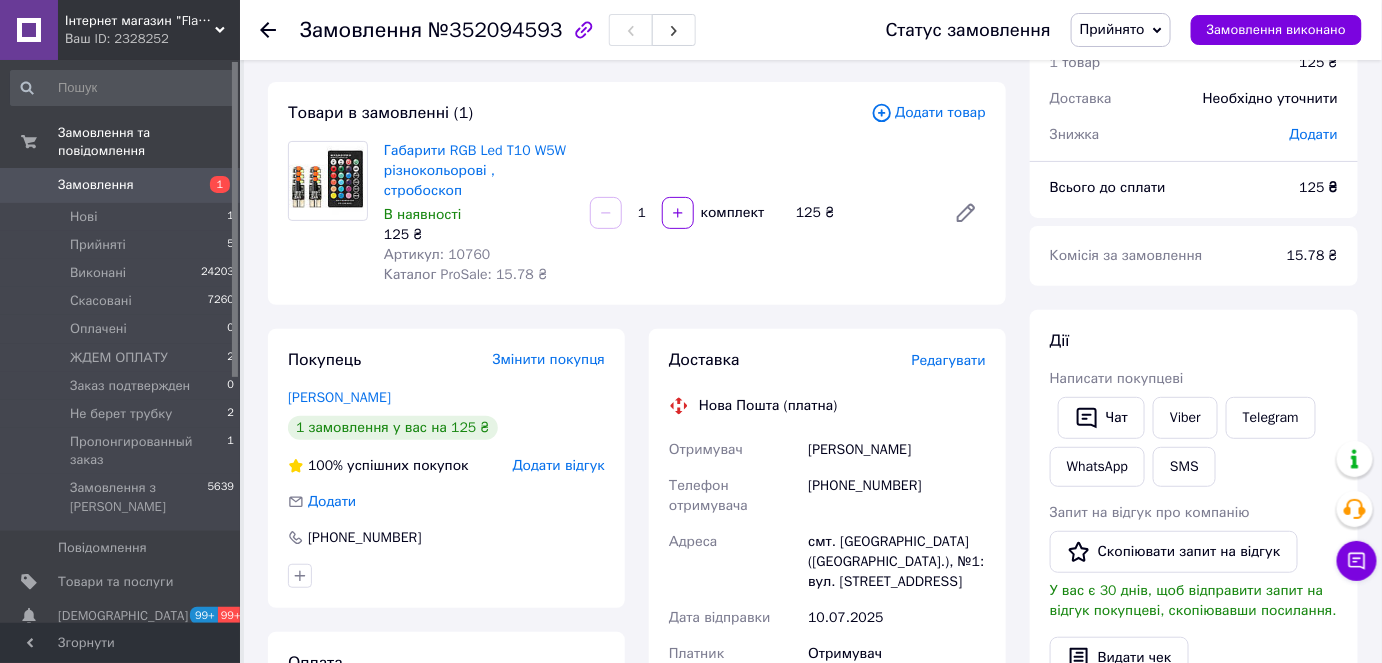 click 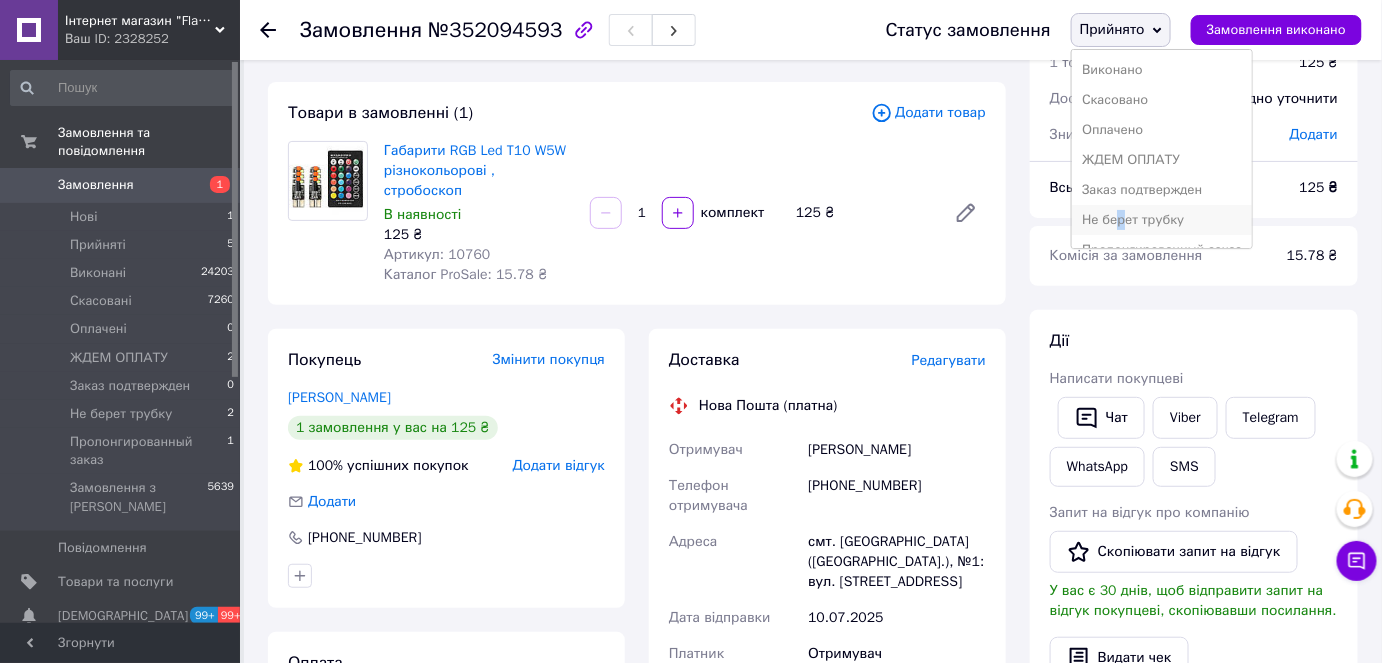 click on "Не берет трубку" at bounding box center (1162, 220) 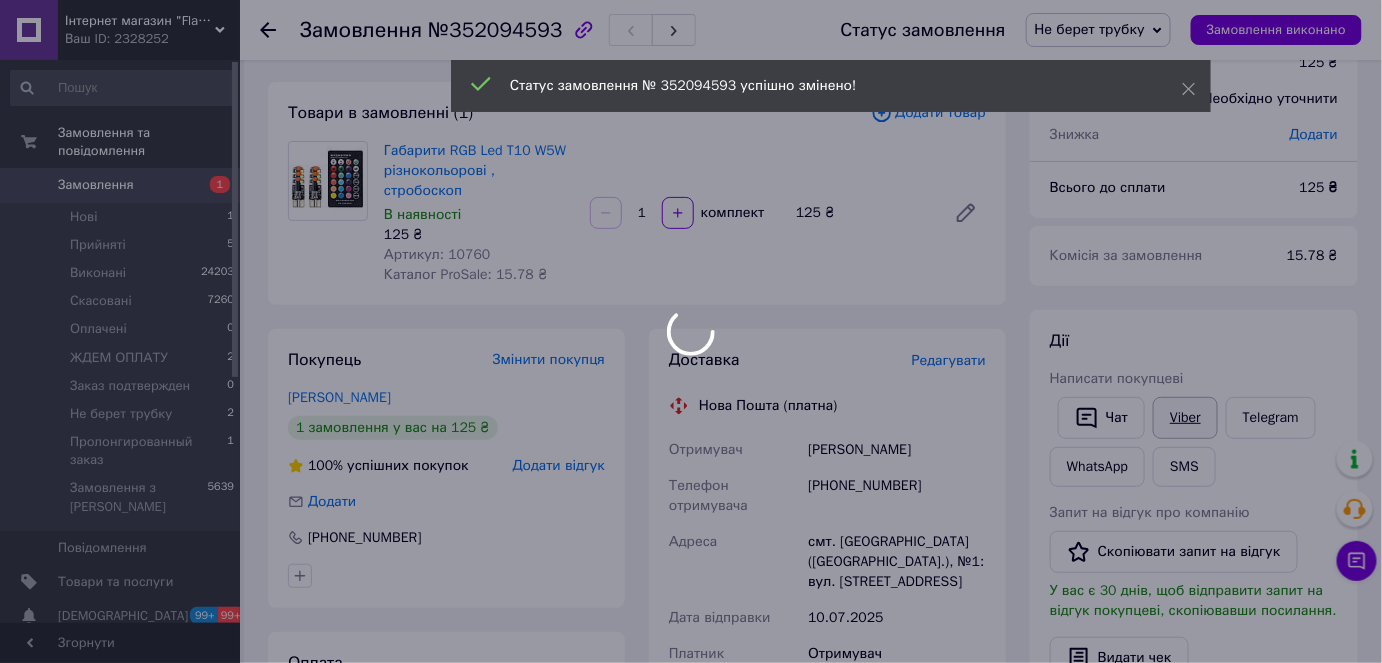 click at bounding box center [691, 331] 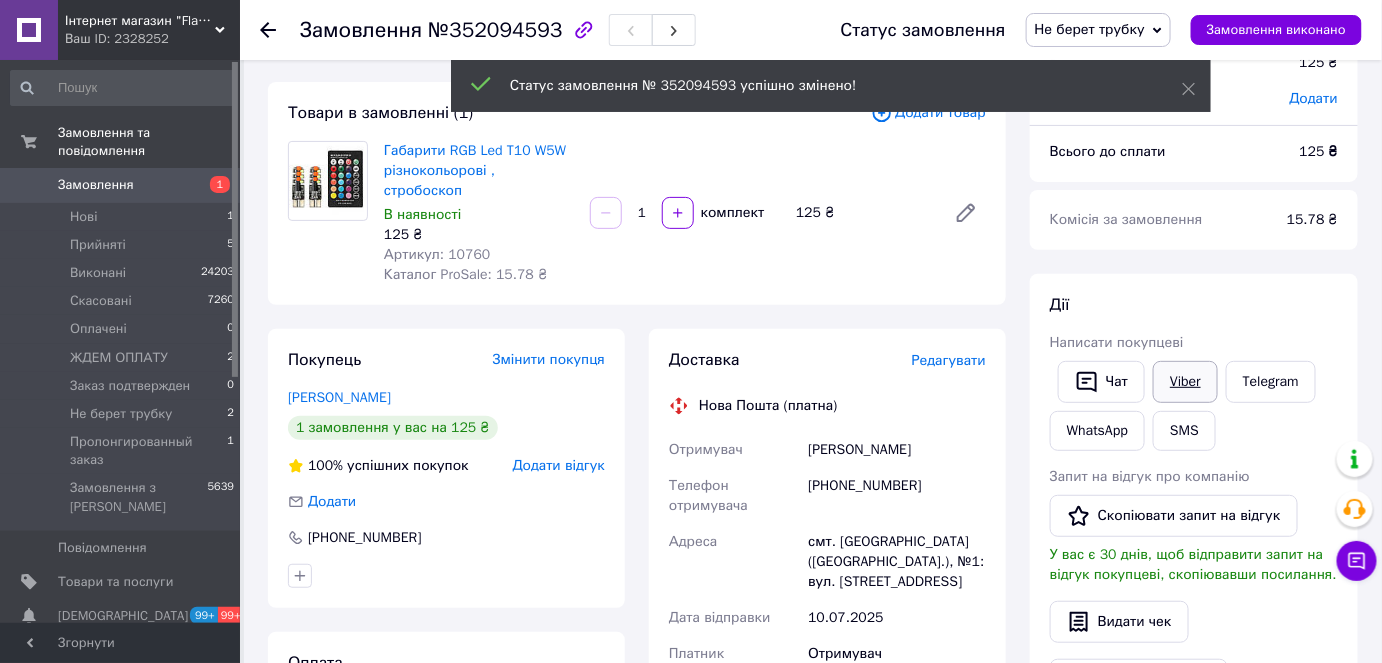 click on "Viber" at bounding box center (1185, 382) 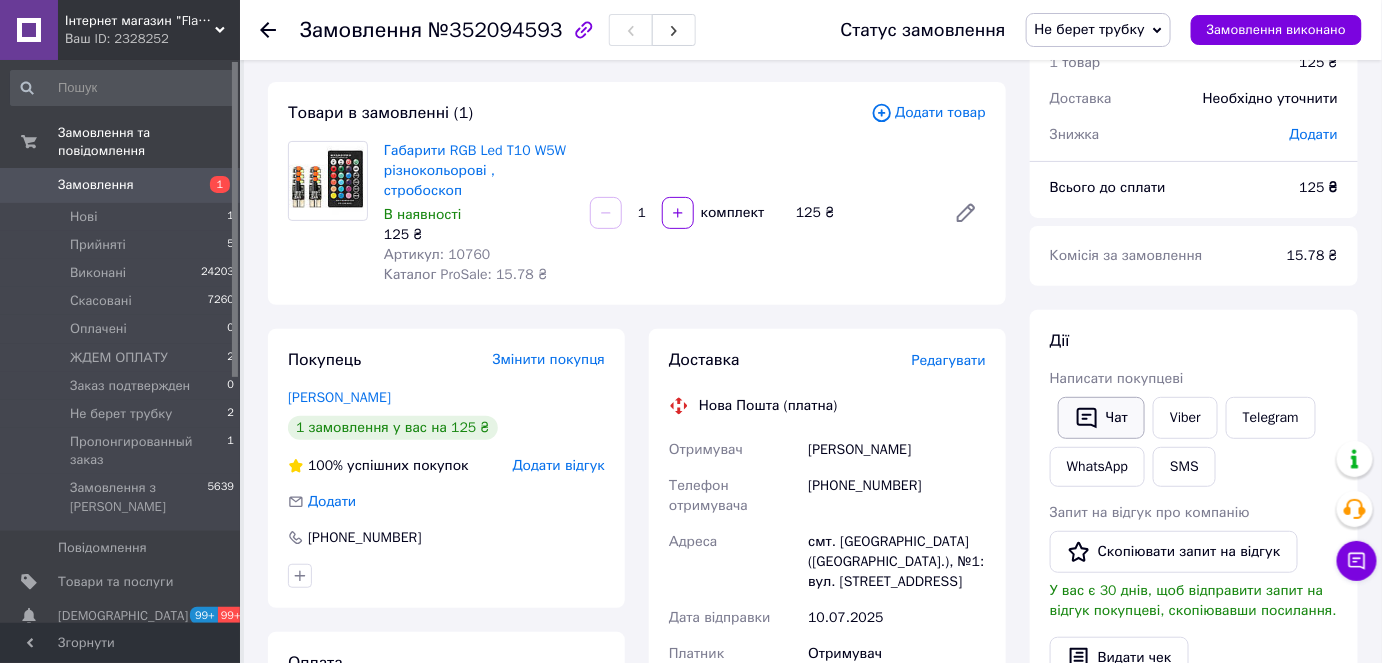 click on "Чат" at bounding box center [1101, 418] 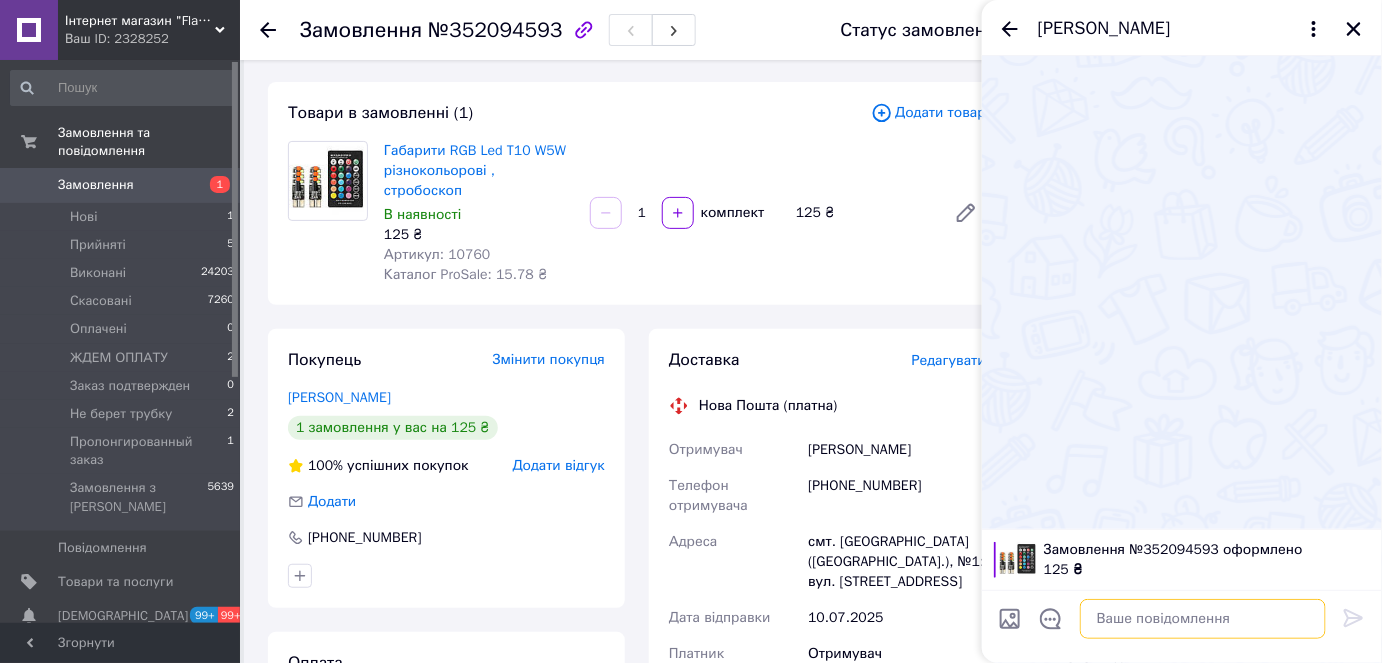 paste on "Доброго дня! Не можу вам додзвонитися це інтернет магазин" 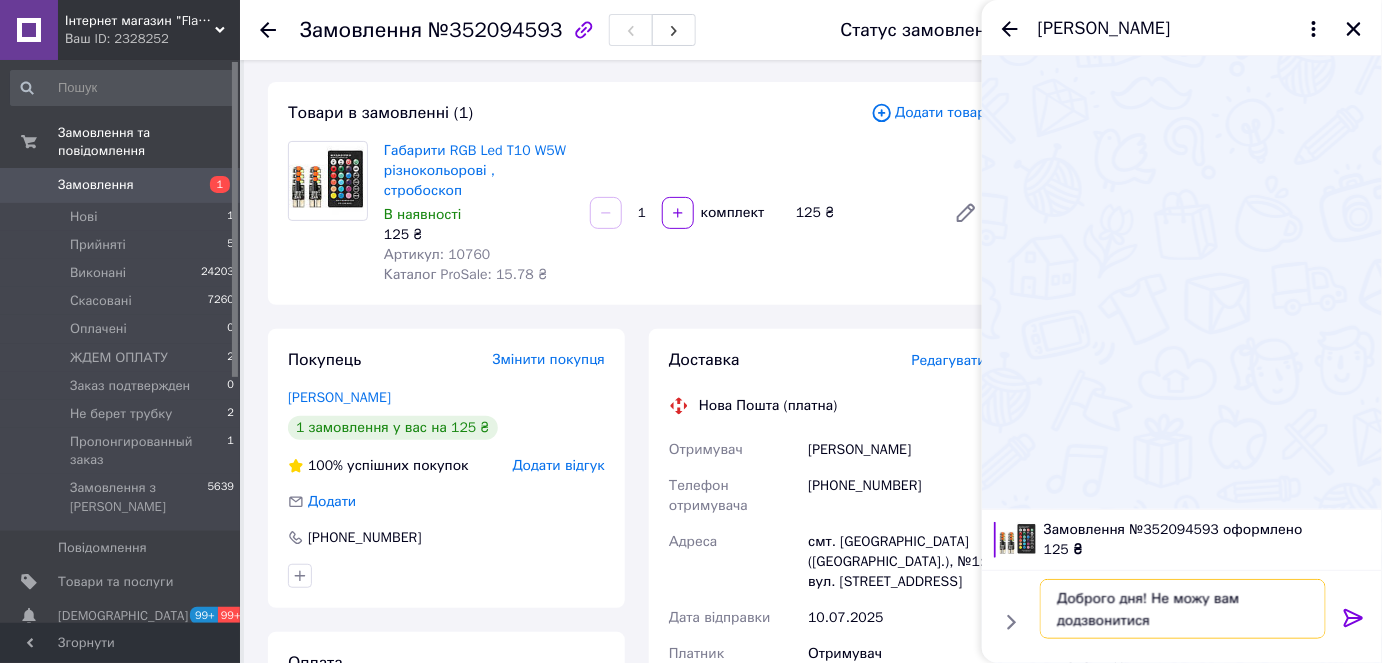 type on "Доброго дня! Не можу вам додзвонитися" 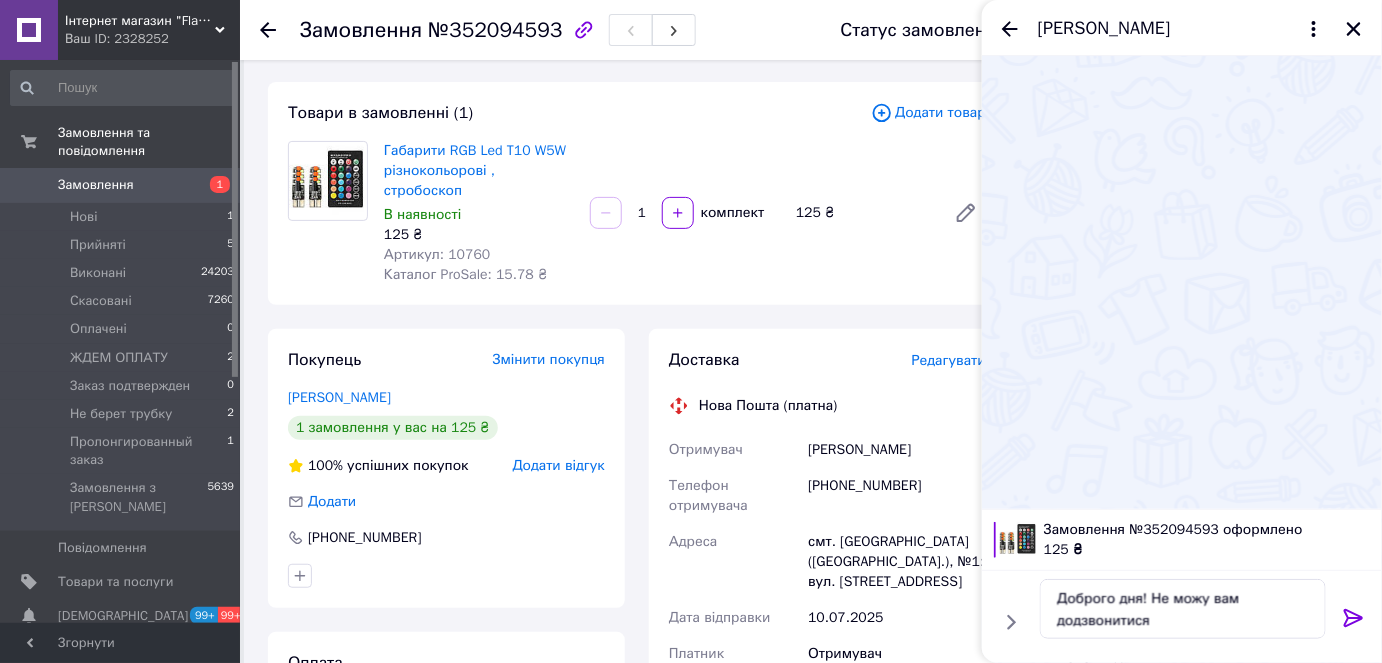 click 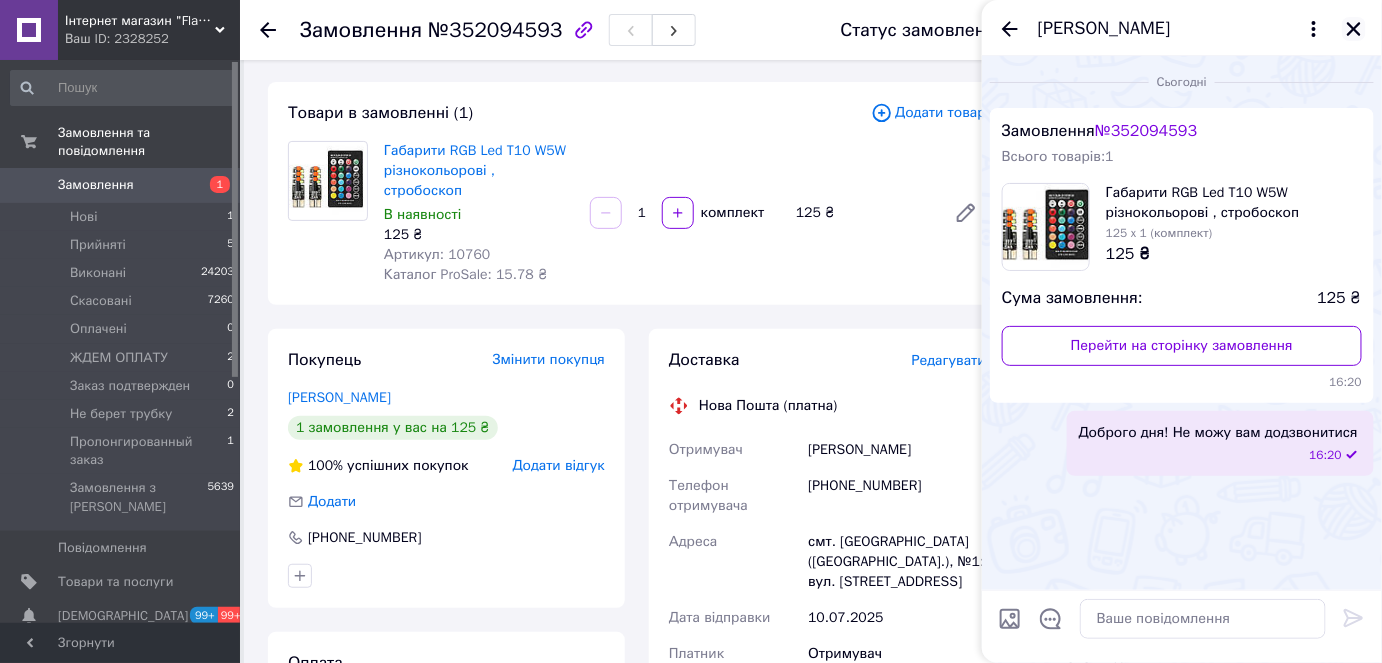 click 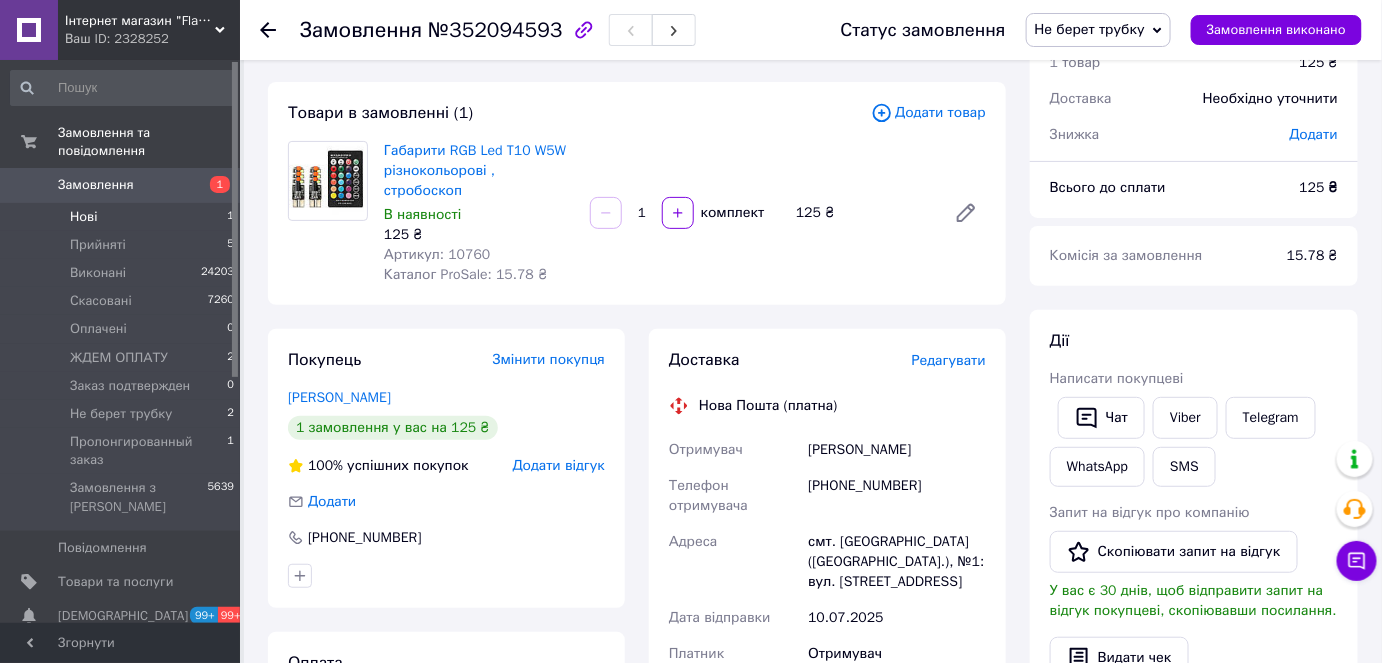 click on "Нові 1" at bounding box center (123, 217) 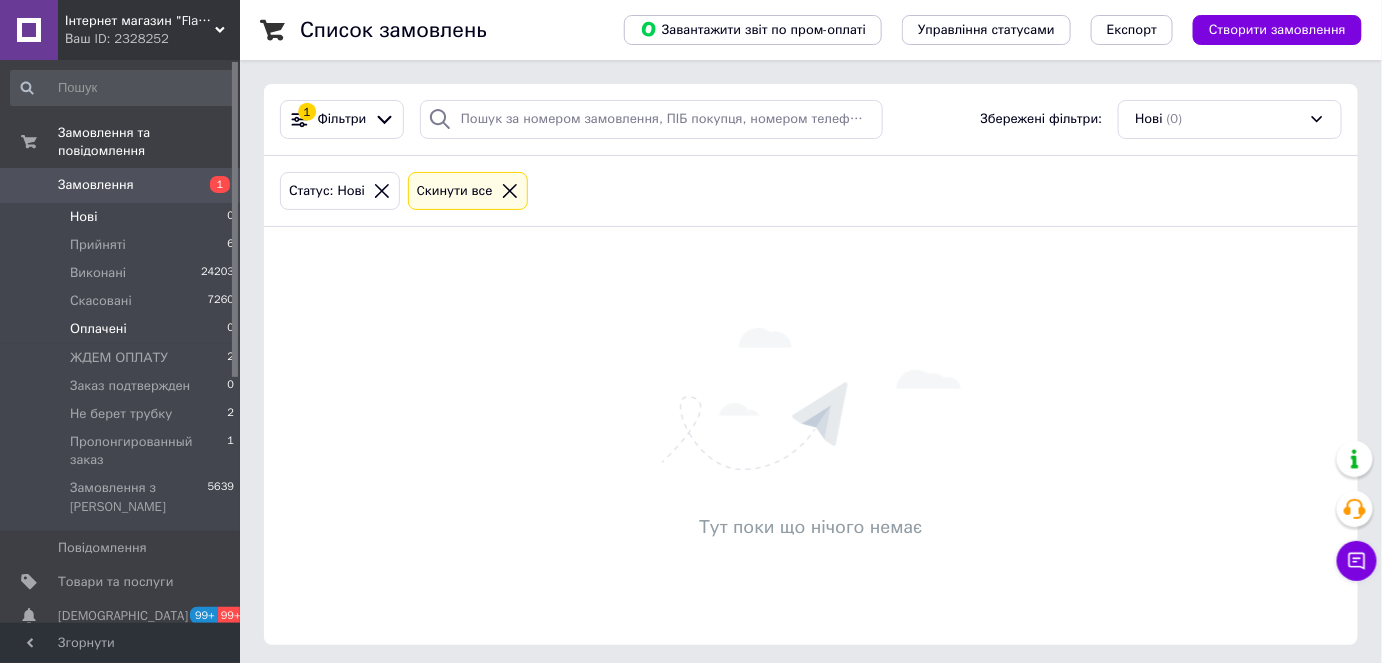 click on "Оплачені 0" at bounding box center (123, 329) 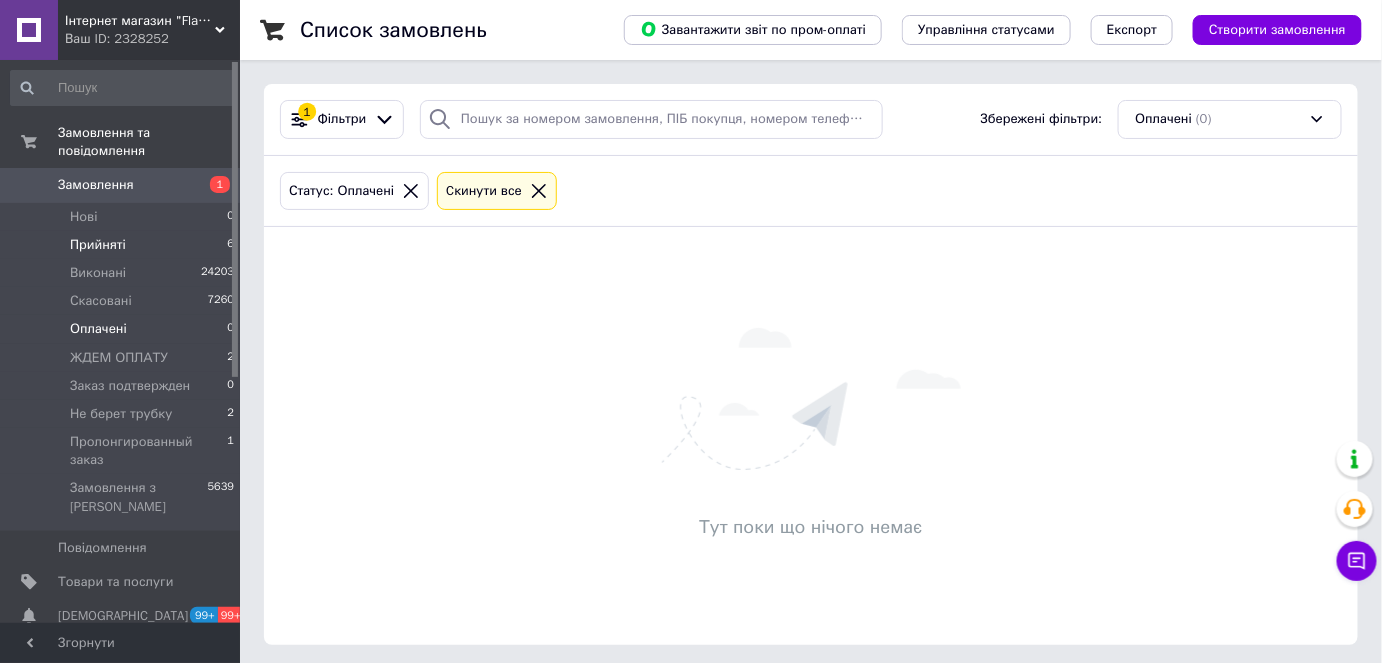 click on "Прийняті" at bounding box center (98, 245) 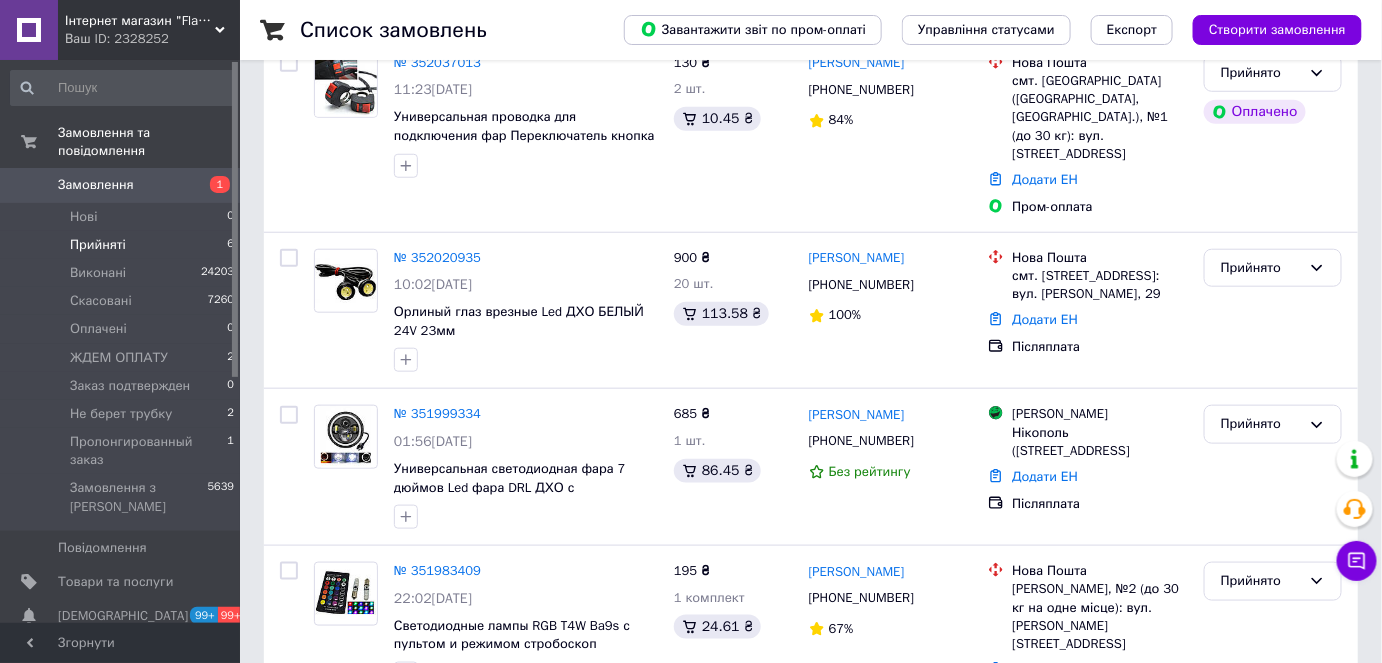 scroll, scrollTop: 521, scrollLeft: 0, axis: vertical 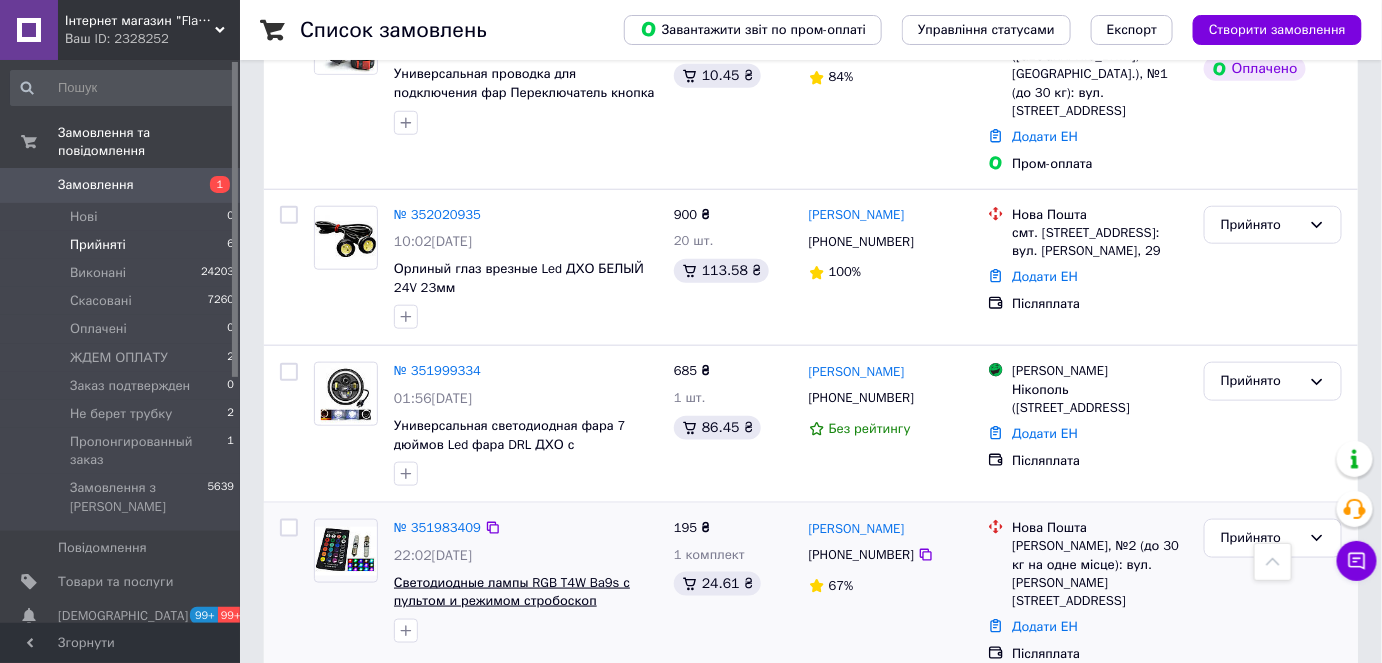 click on "Светодиодные лампы RGB  T4W Ba9s с пультом и режимом стробоскоп" at bounding box center [512, 592] 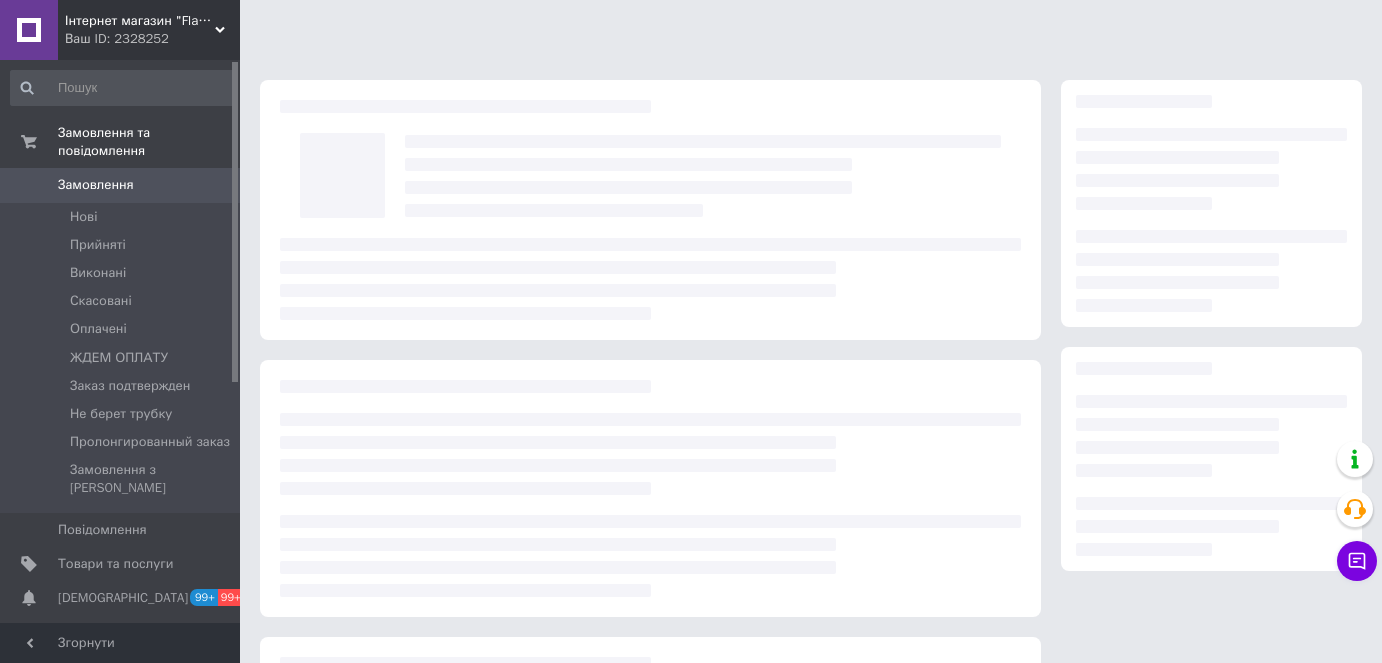scroll, scrollTop: 0, scrollLeft: 0, axis: both 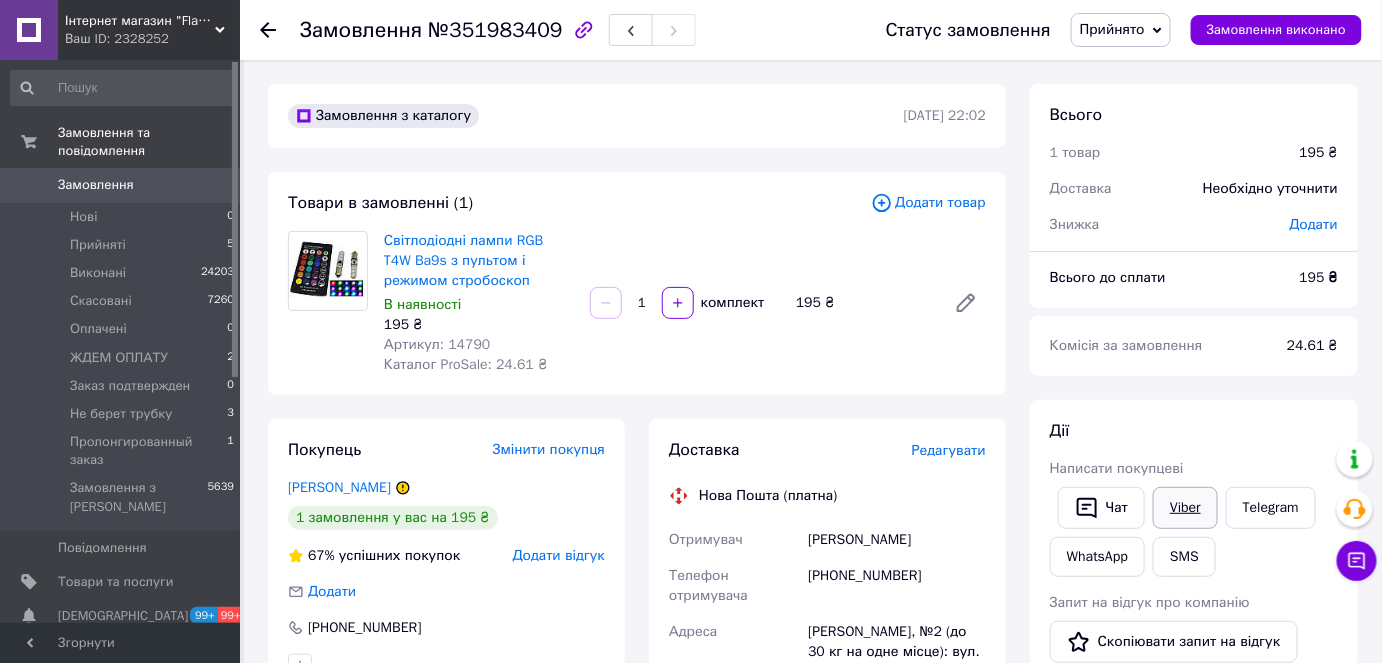 click on "Viber" at bounding box center (1185, 508) 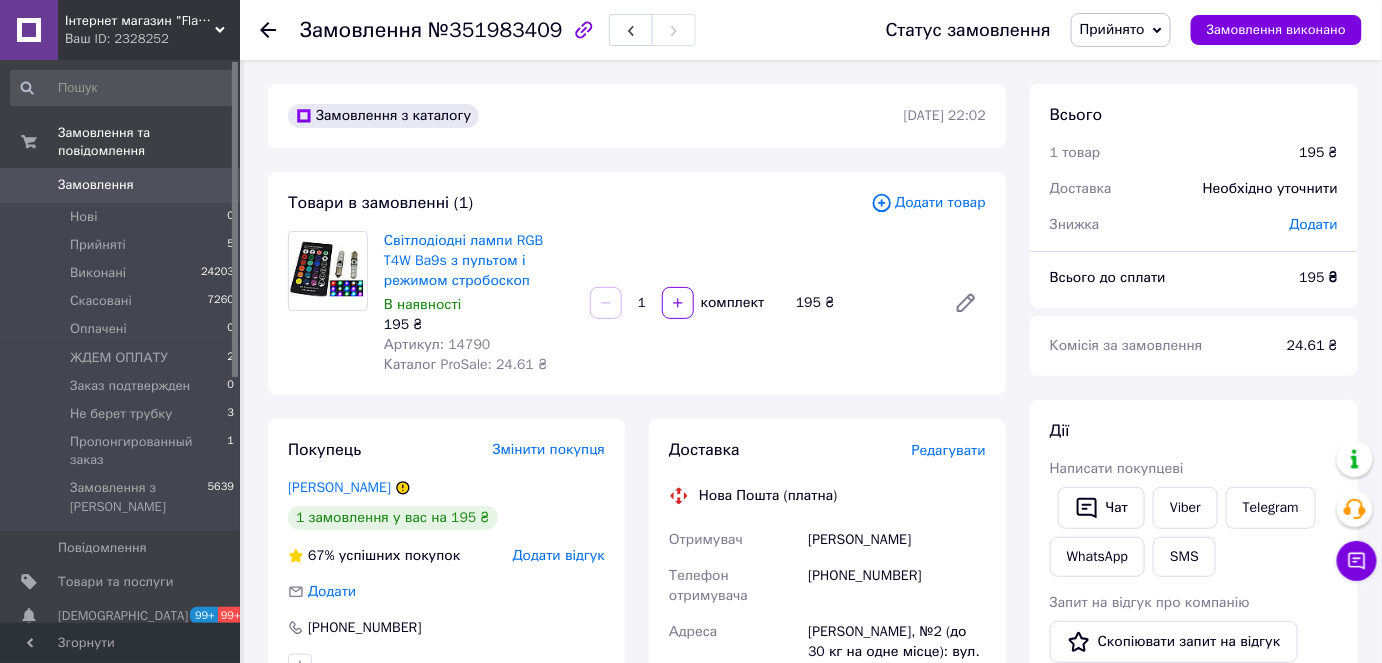 click on "Прийнято" at bounding box center [1112, 29] 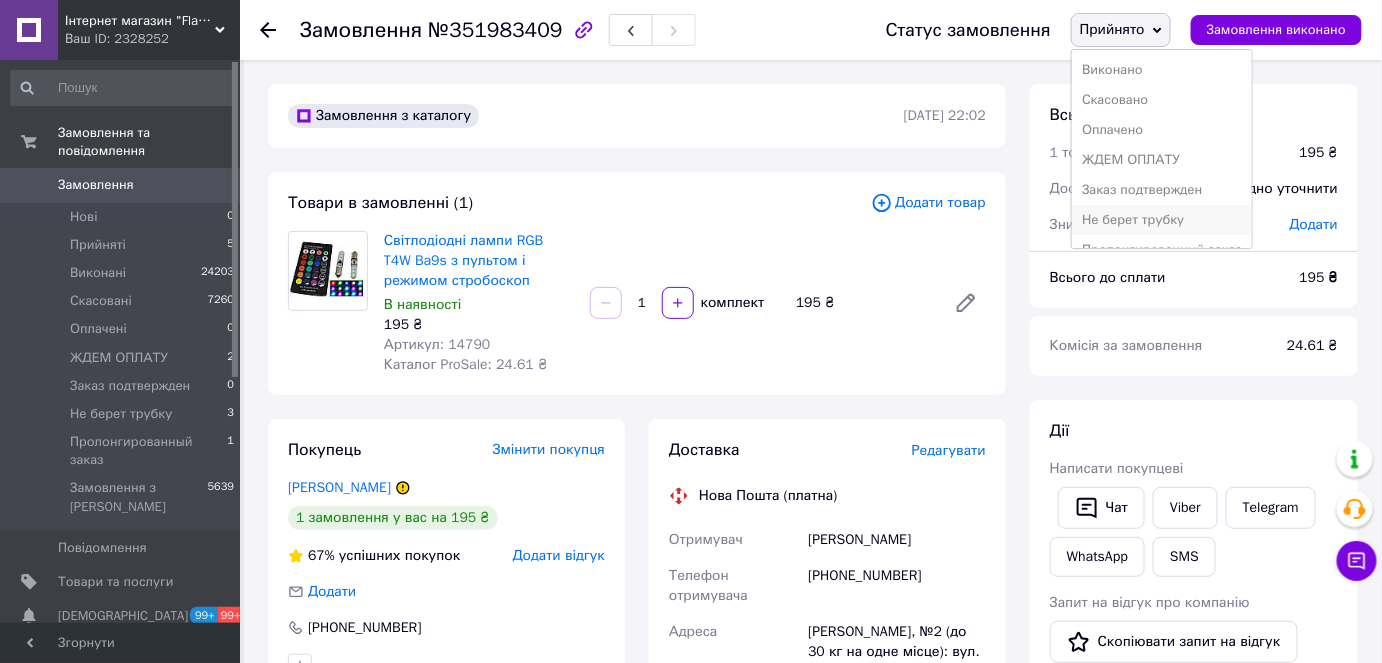 click on "Не берет трубку" at bounding box center [1162, 220] 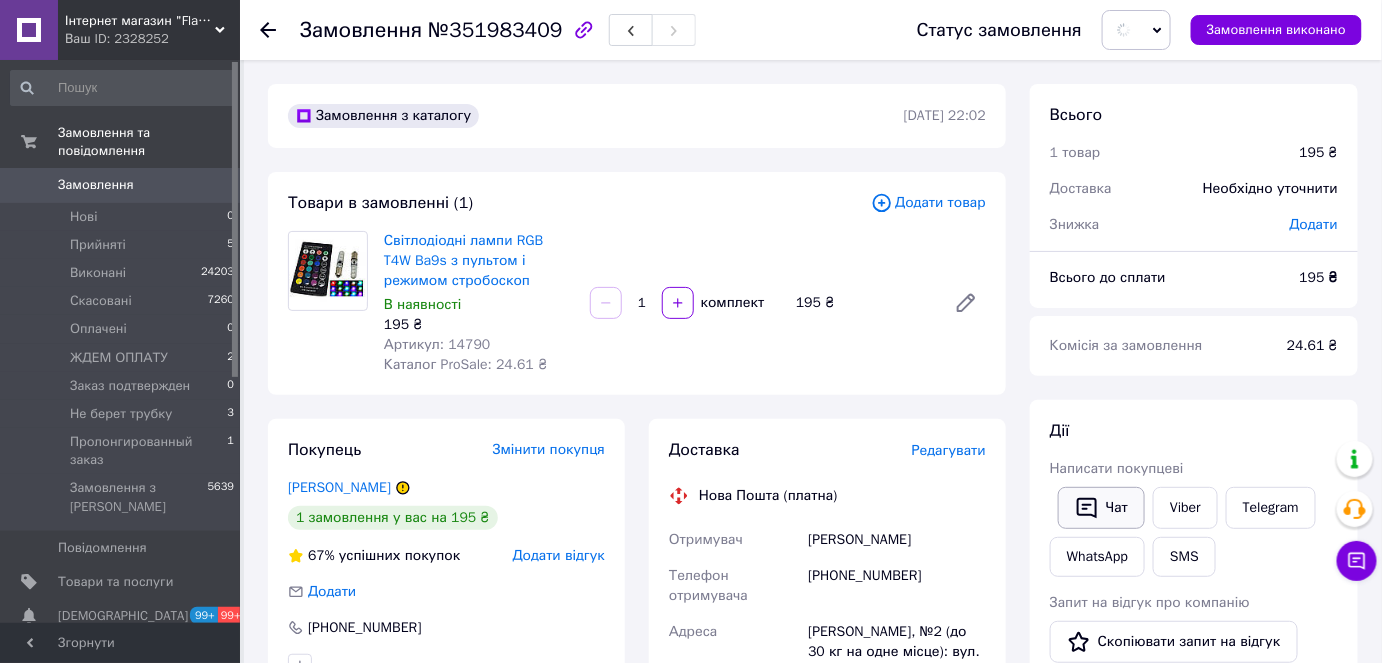 click on "Чат" at bounding box center [1101, 508] 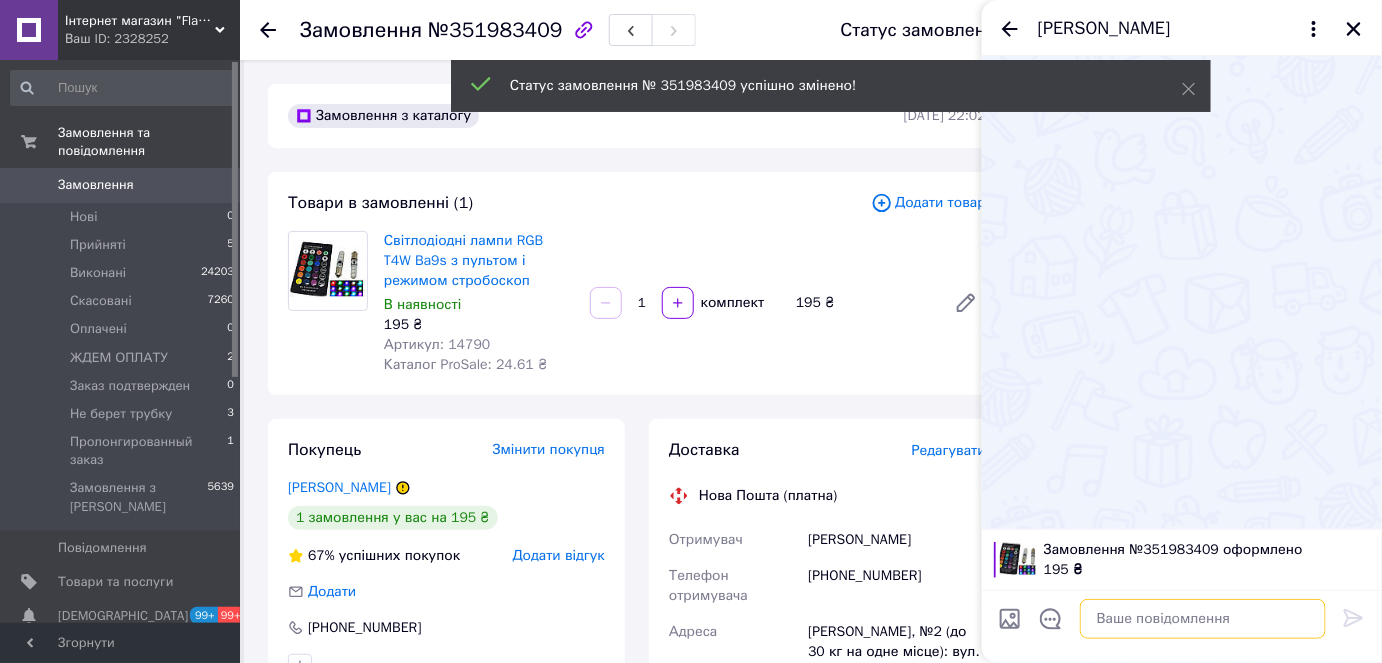 paste on "Доброго дня! Не можу вам додзвонитися це інтернет магазин" 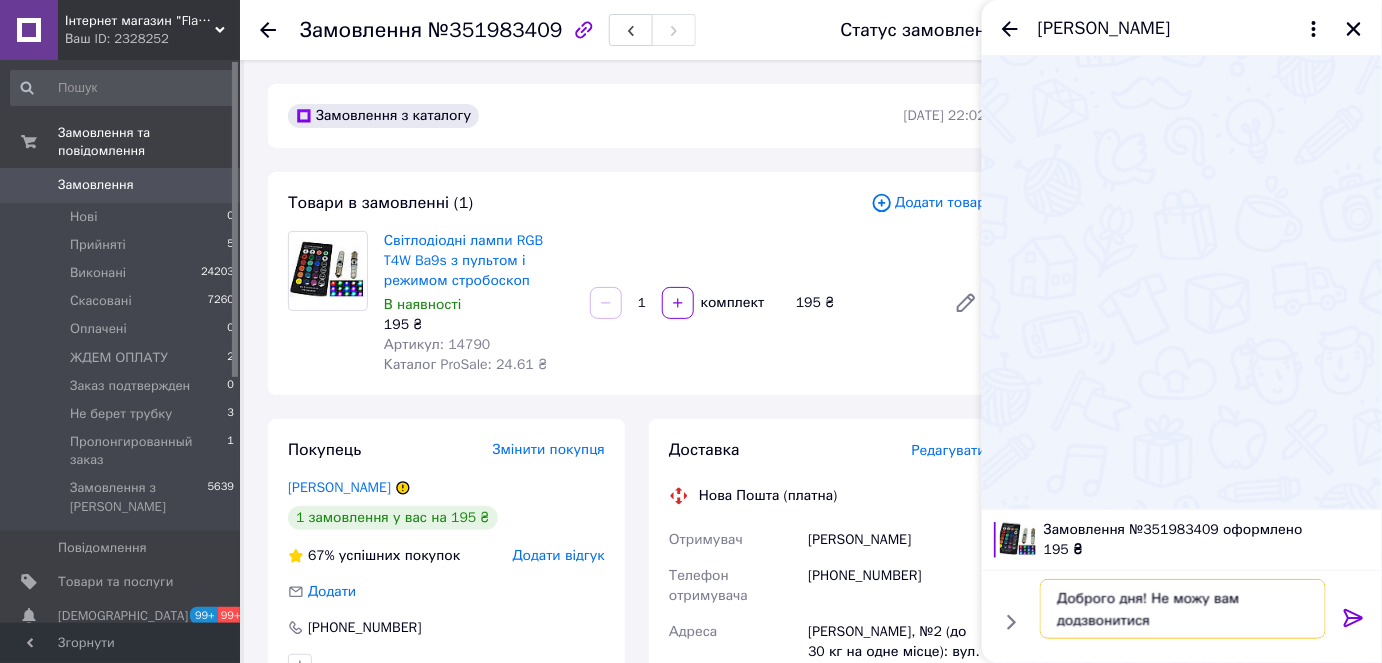 type on "Доброго дня! Не можу вам додзвонитися" 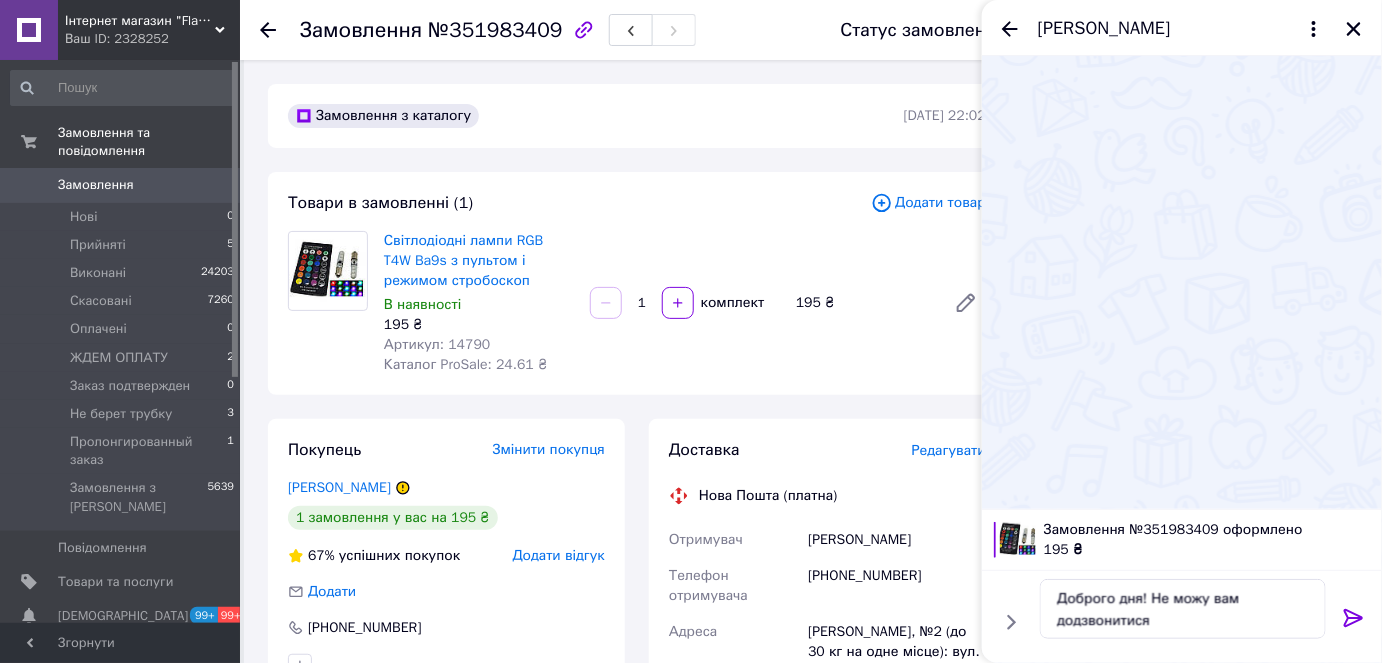 click 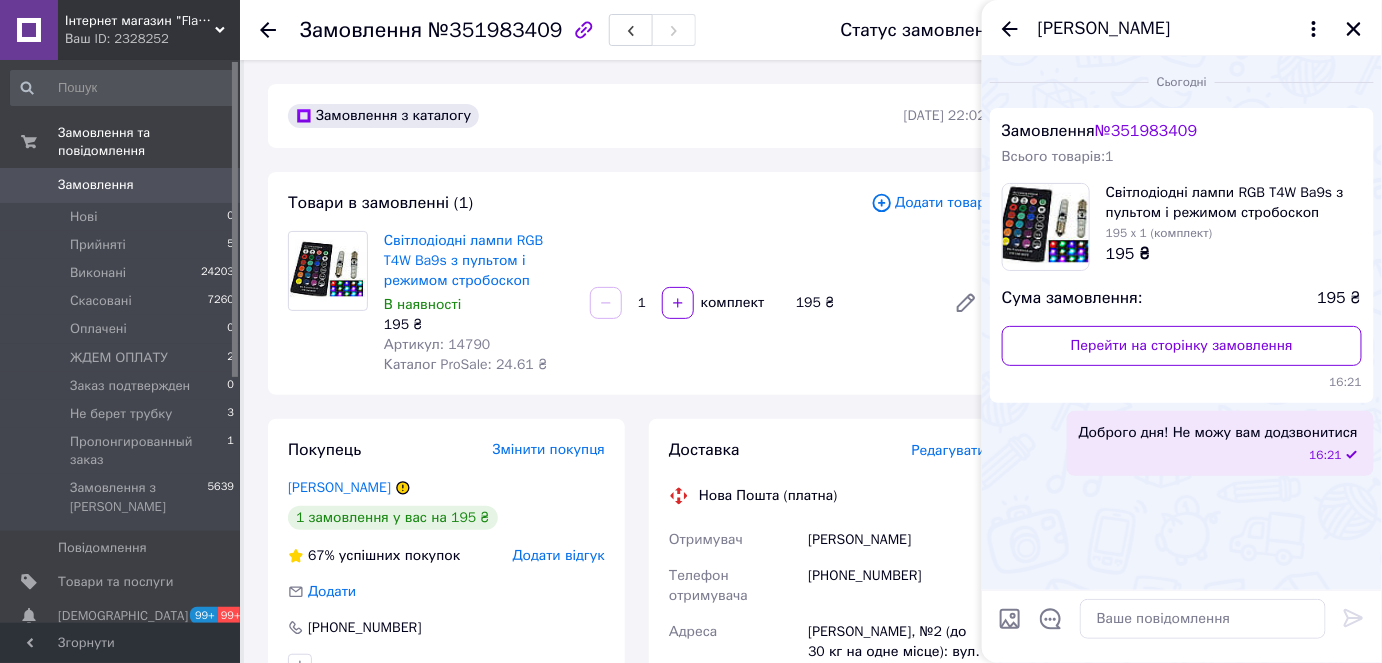 click 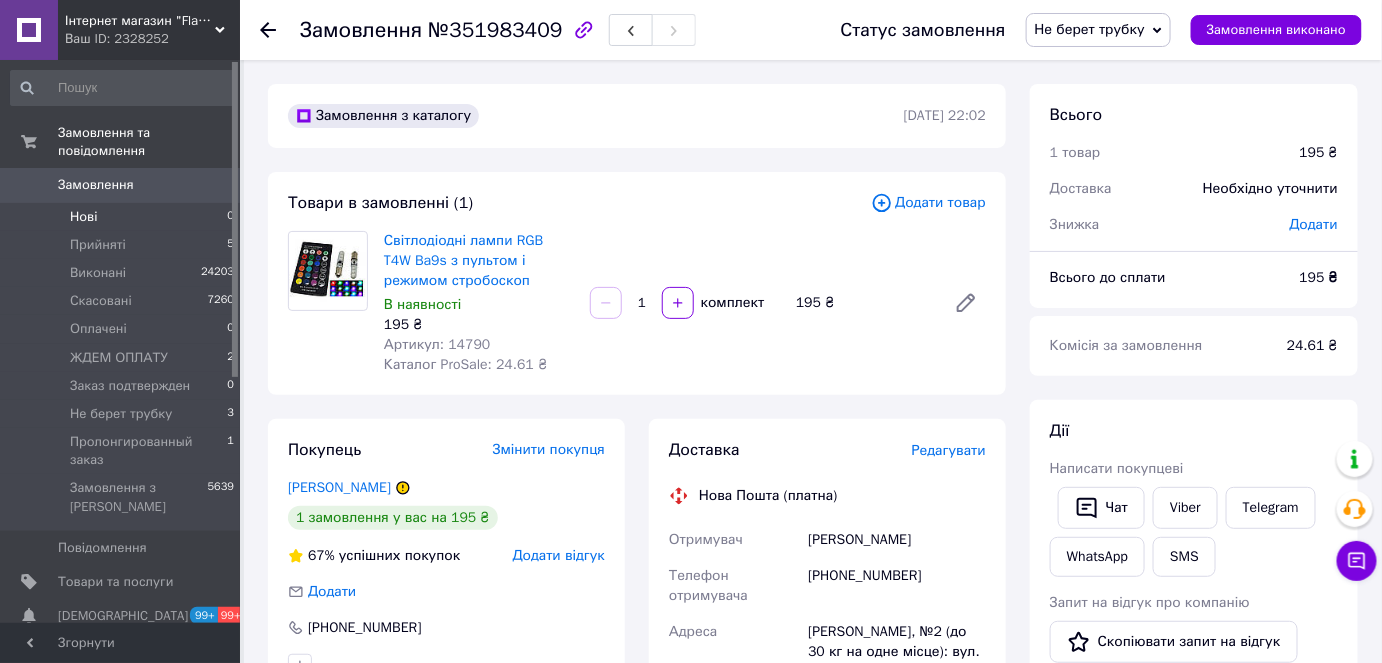 click on "Нові 0" at bounding box center [123, 217] 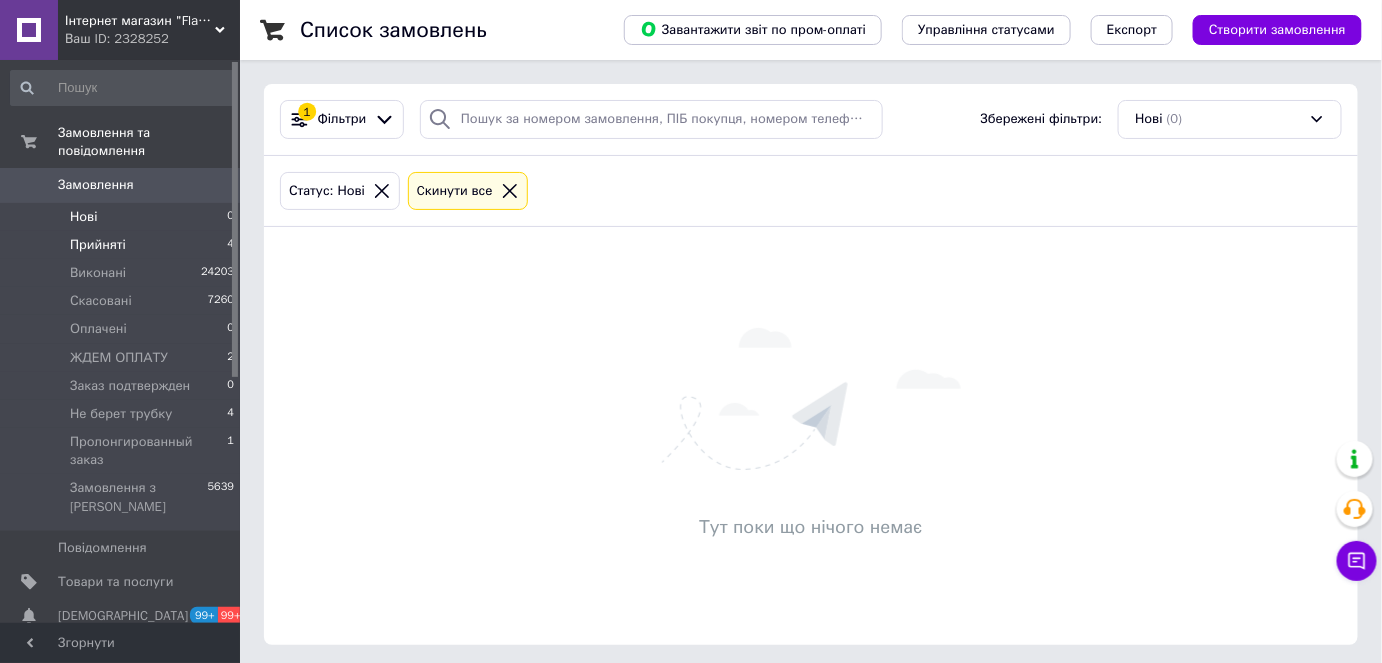 click on "Прийняті" at bounding box center [98, 245] 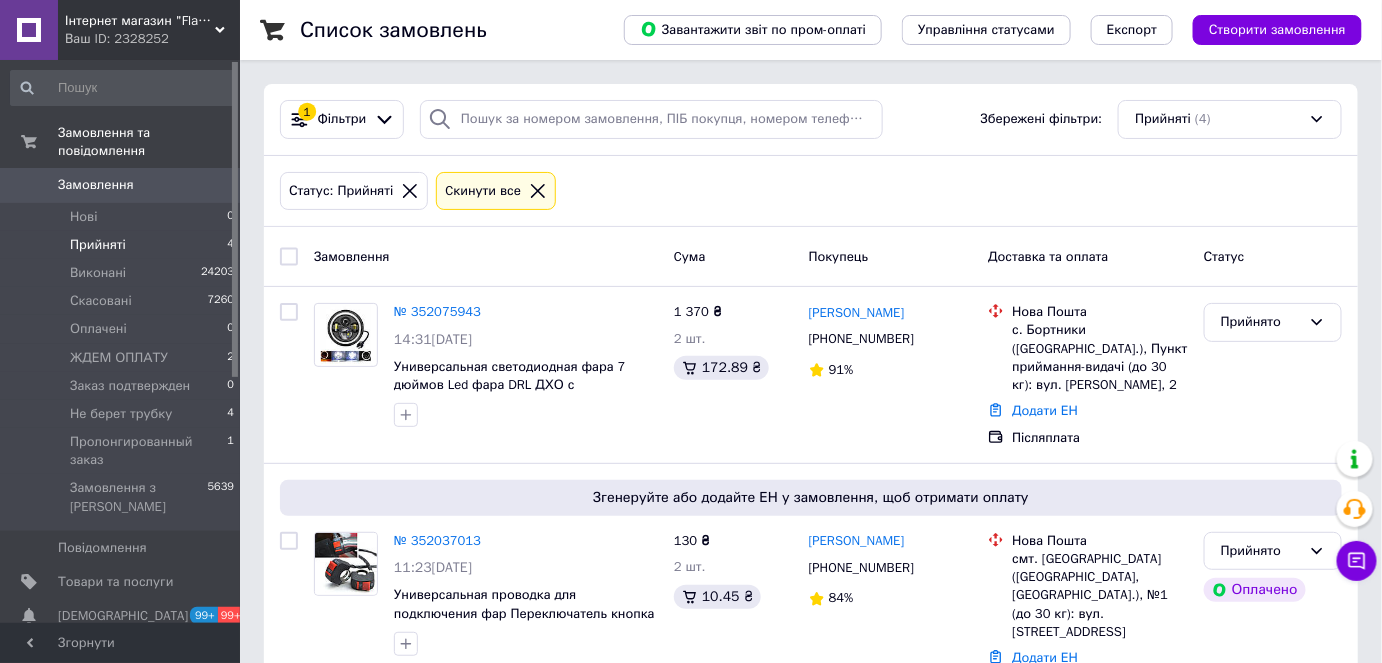 scroll, scrollTop: 363, scrollLeft: 0, axis: vertical 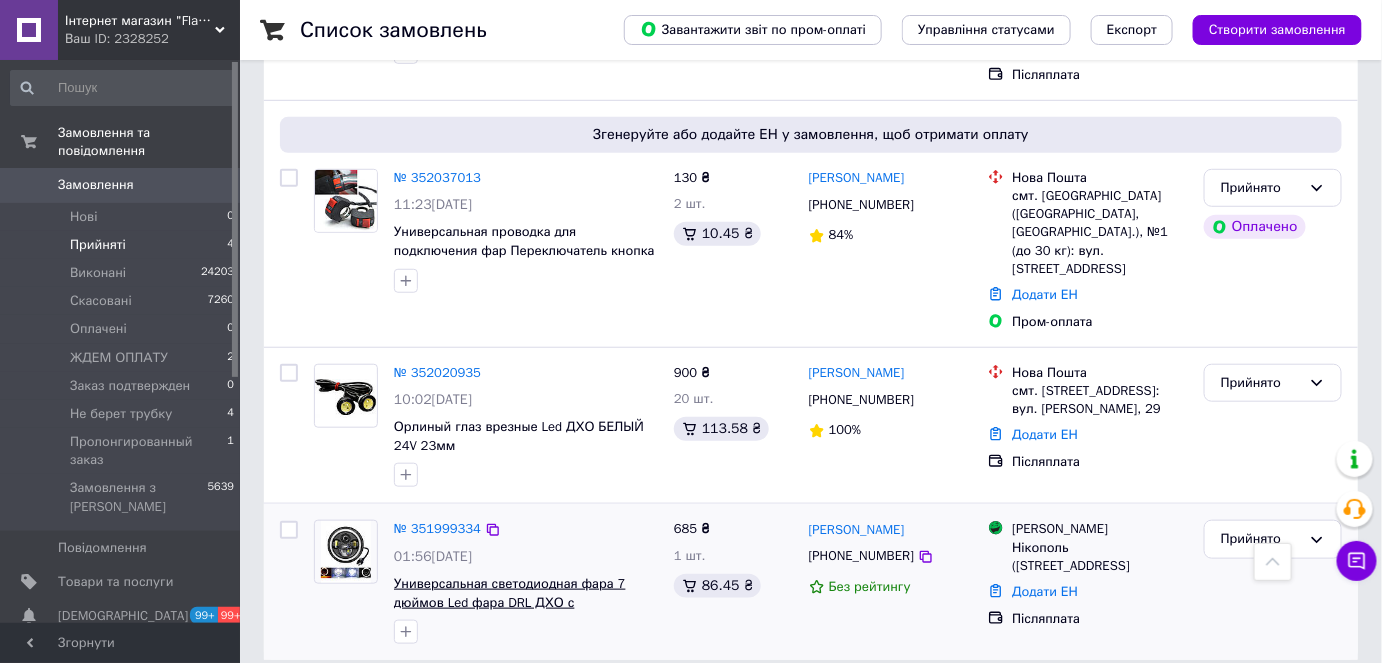 click on "Универсальная светодиодная фара 7 дюймов Led фара DRL ДХО  с ангельскими глазками 1шт." at bounding box center (510, 602) 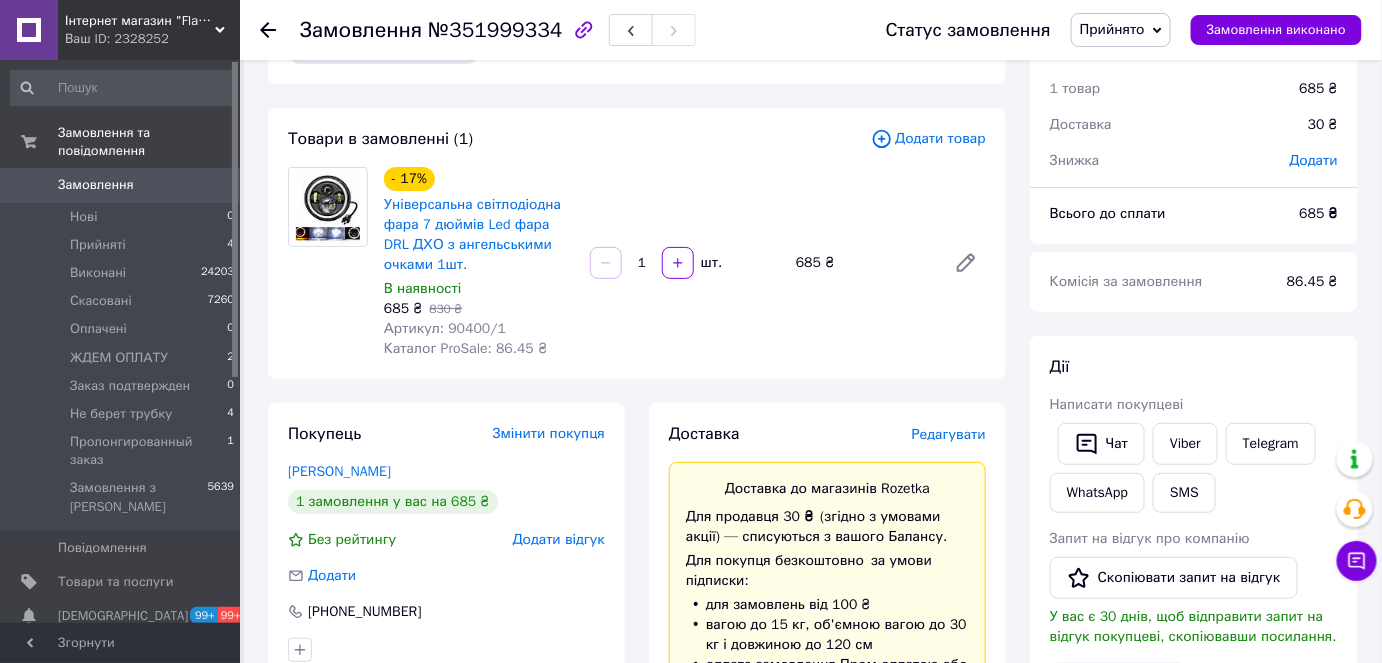 scroll, scrollTop: 0, scrollLeft: 0, axis: both 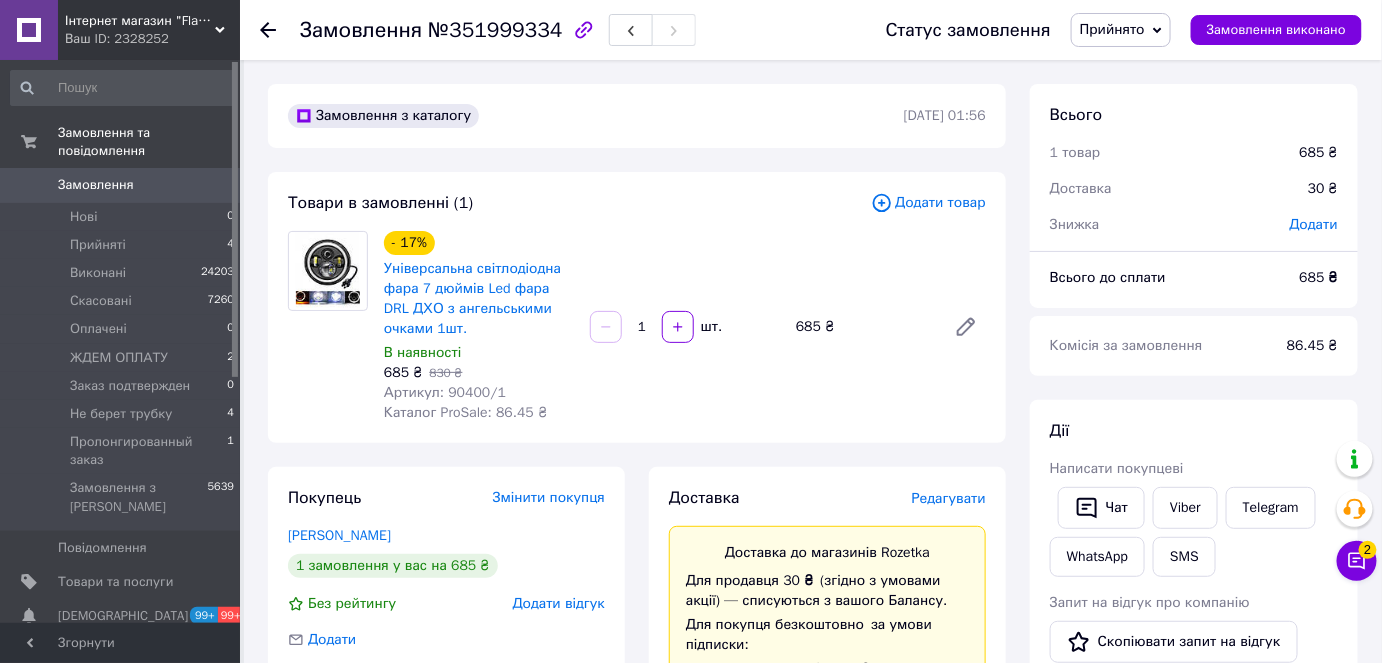 click 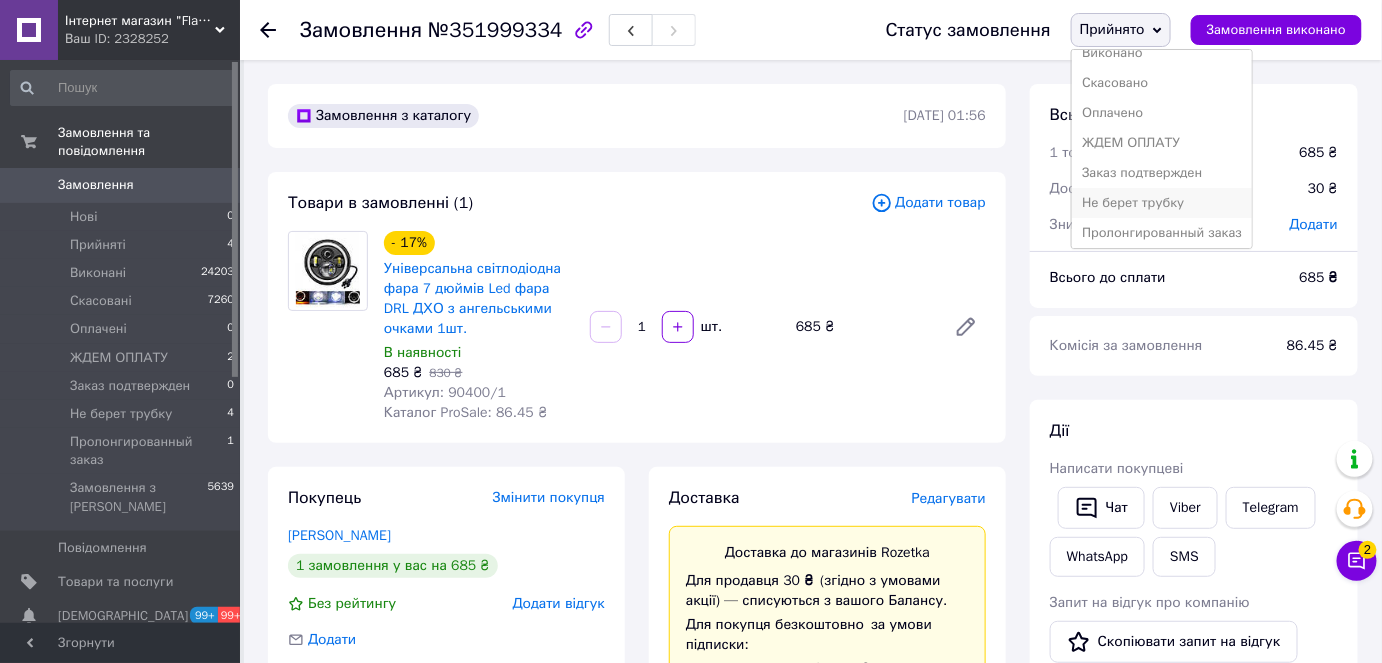 scroll, scrollTop: 21, scrollLeft: 0, axis: vertical 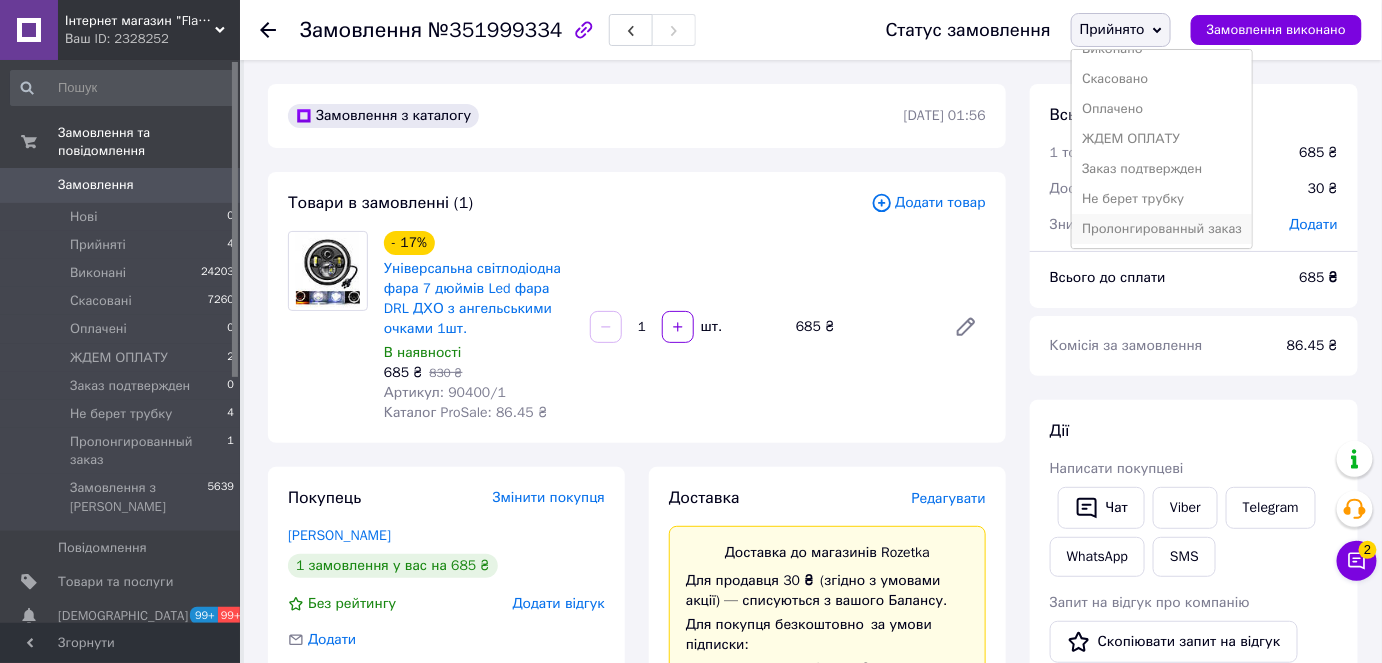 click on "Пролонгированный заказ" at bounding box center [1162, 229] 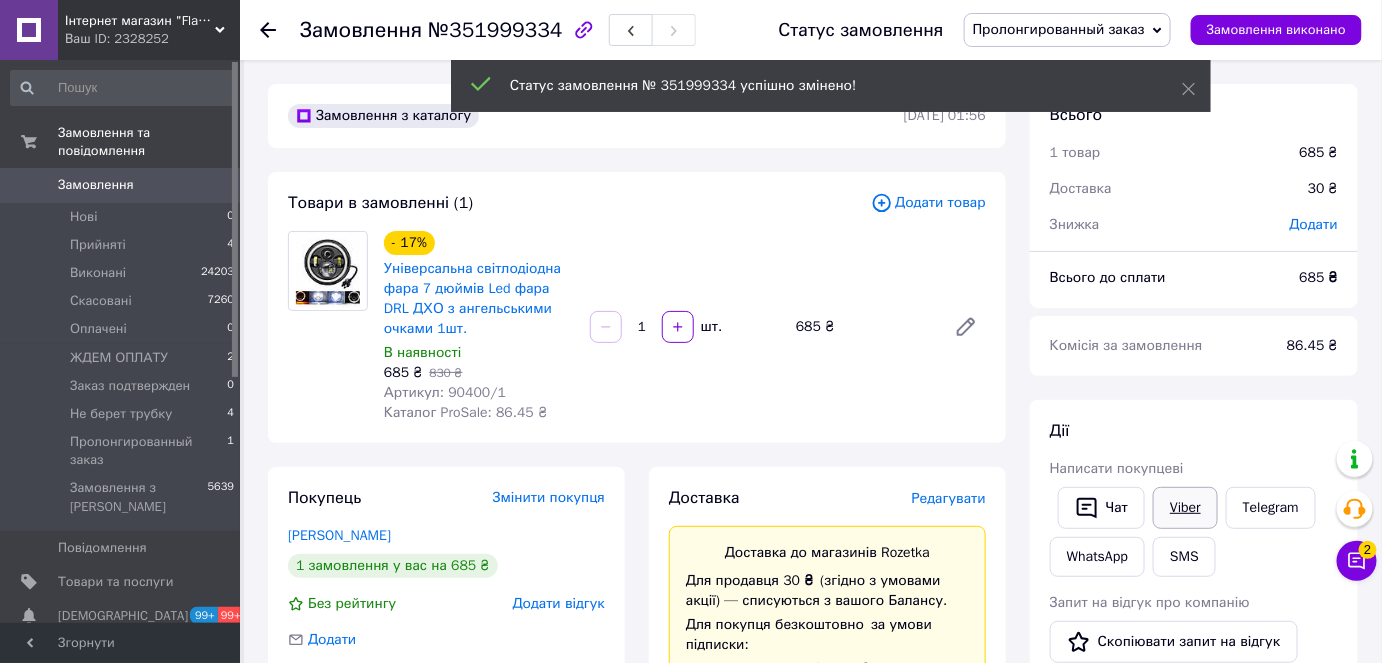 click on "Viber" at bounding box center (1185, 508) 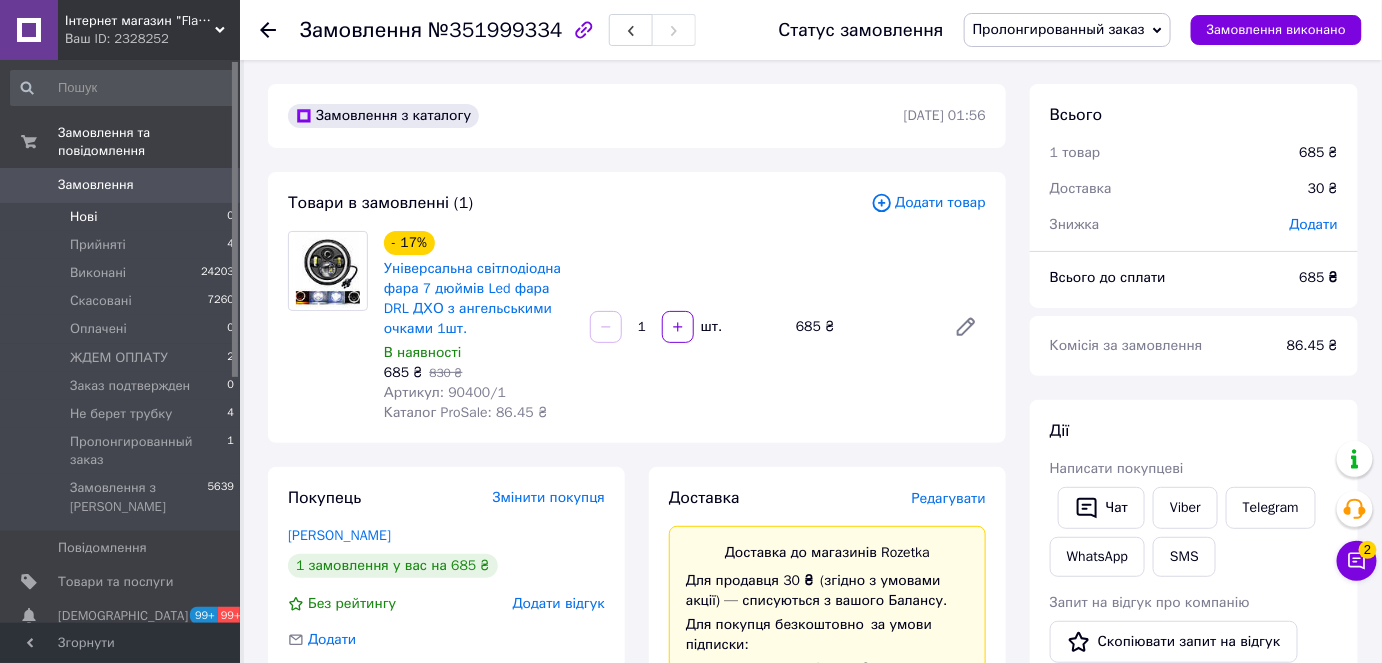 click on "Нові" at bounding box center [83, 217] 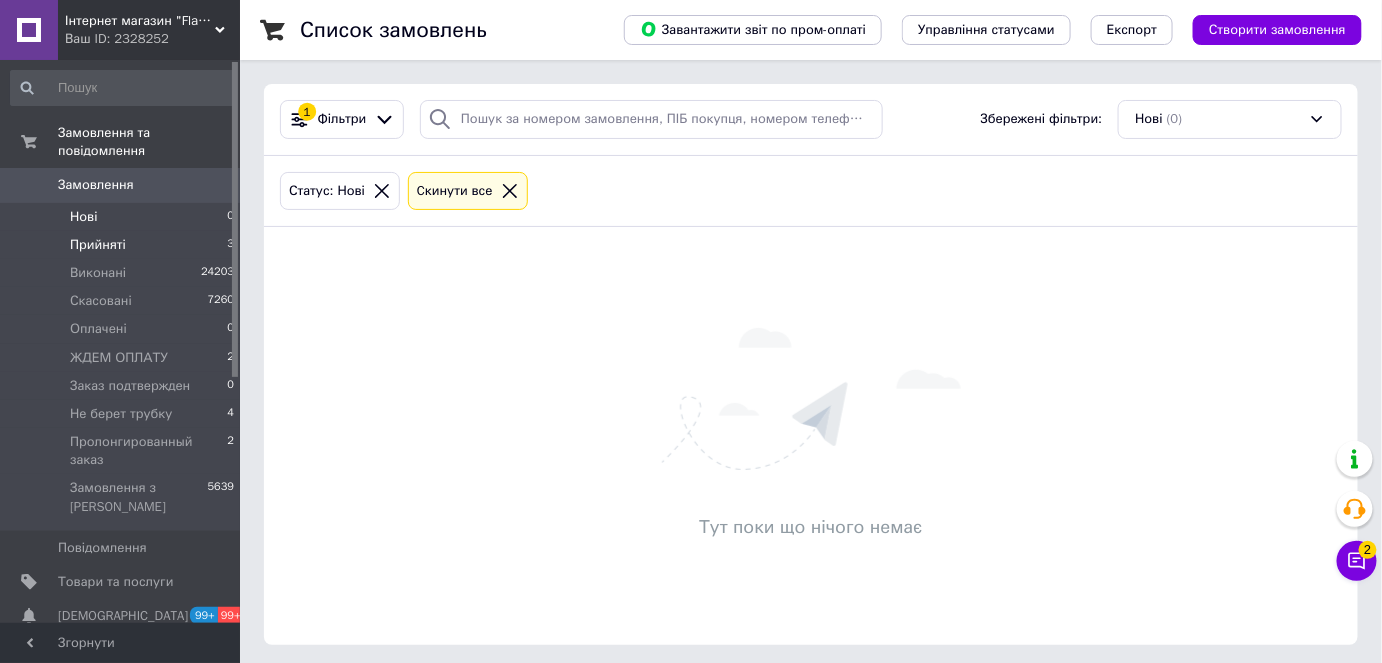 click on "Прийняті" at bounding box center [98, 245] 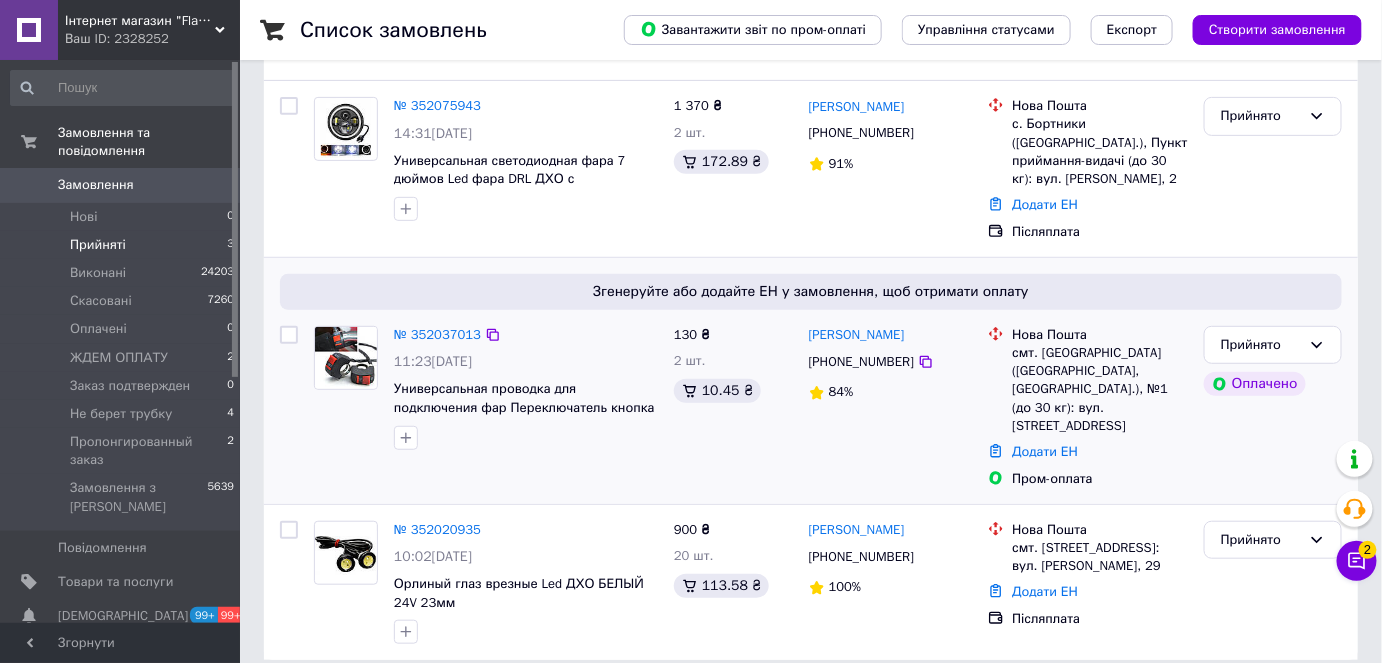 scroll, scrollTop: 207, scrollLeft: 0, axis: vertical 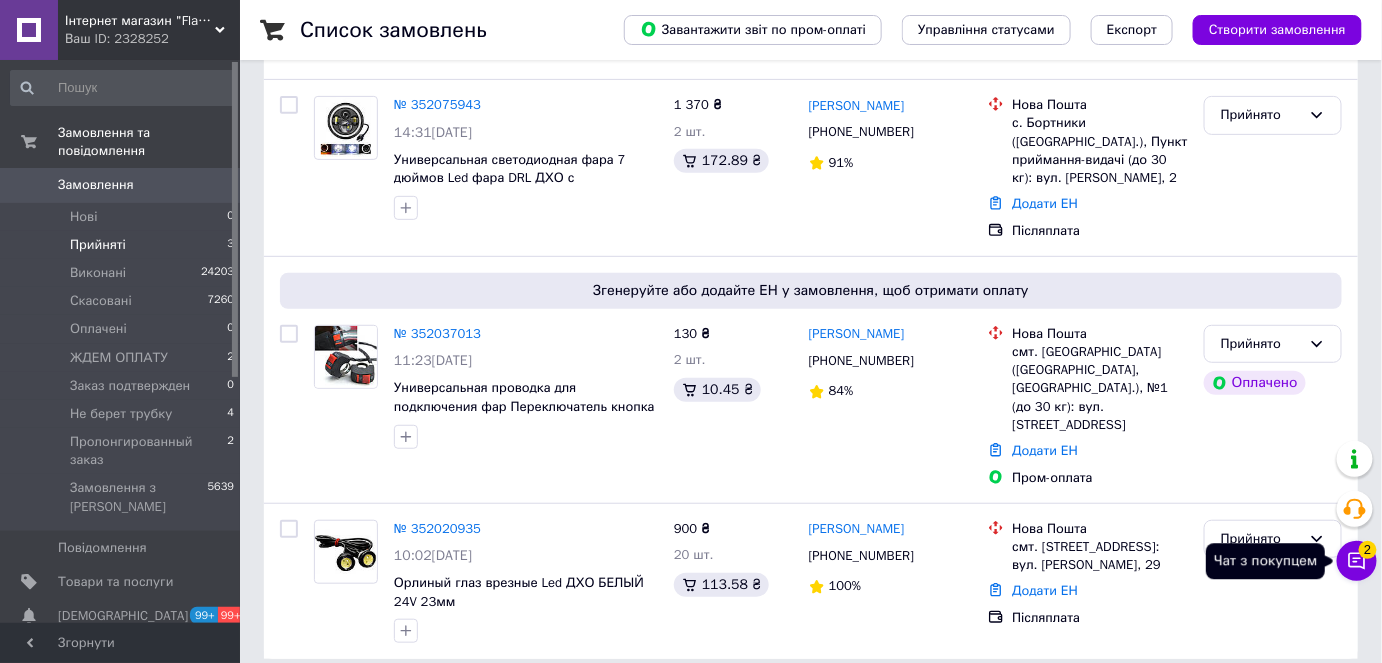 click 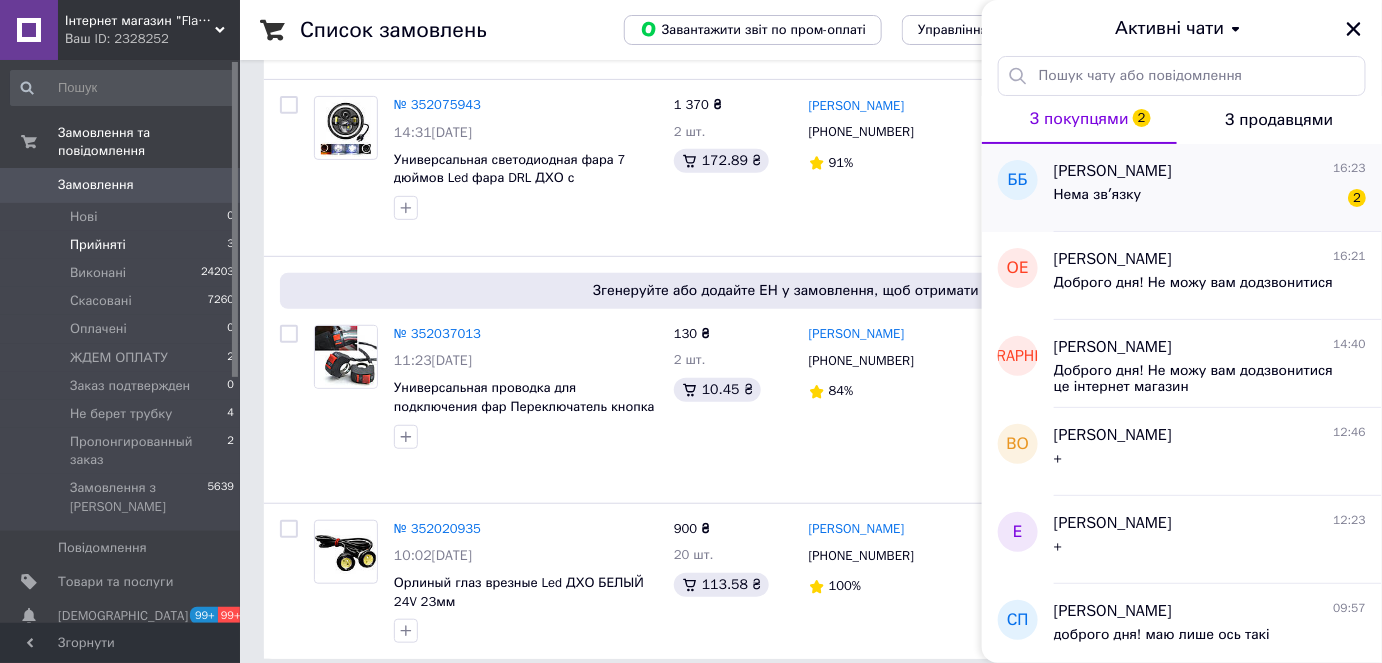click on "Нема звʼязку" at bounding box center (1098, 195) 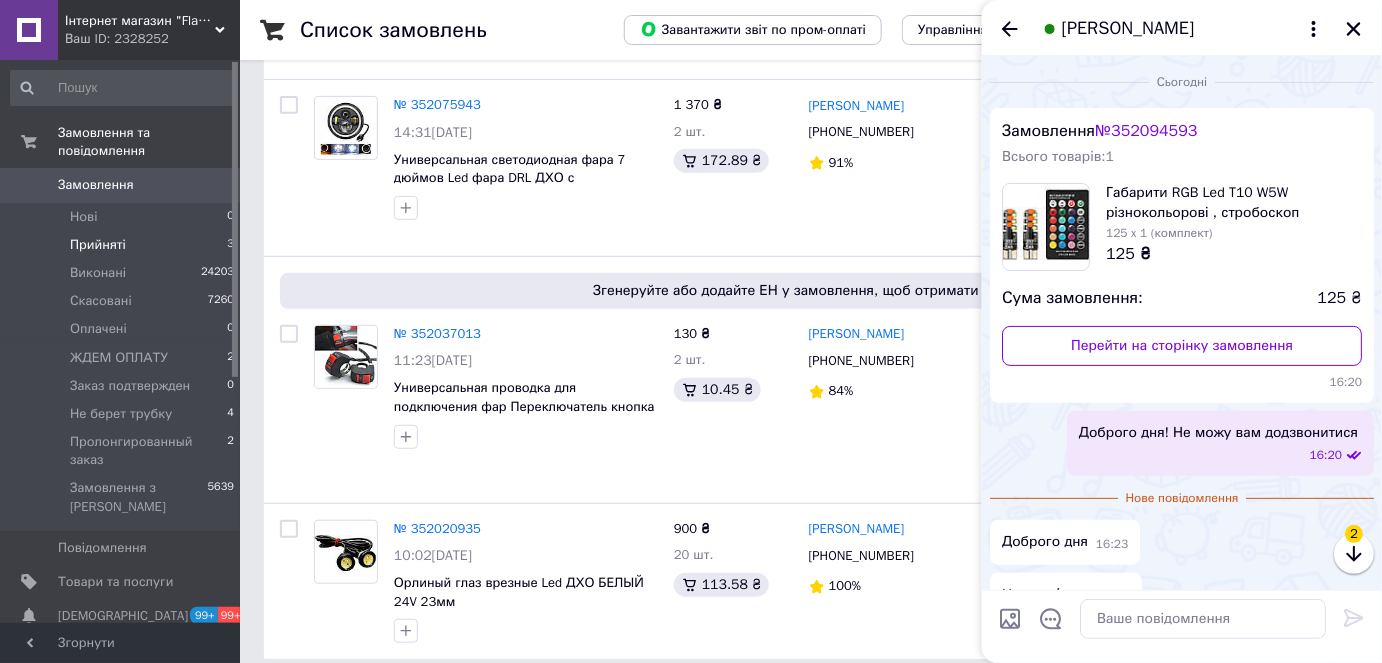 scroll, scrollTop: 35, scrollLeft: 0, axis: vertical 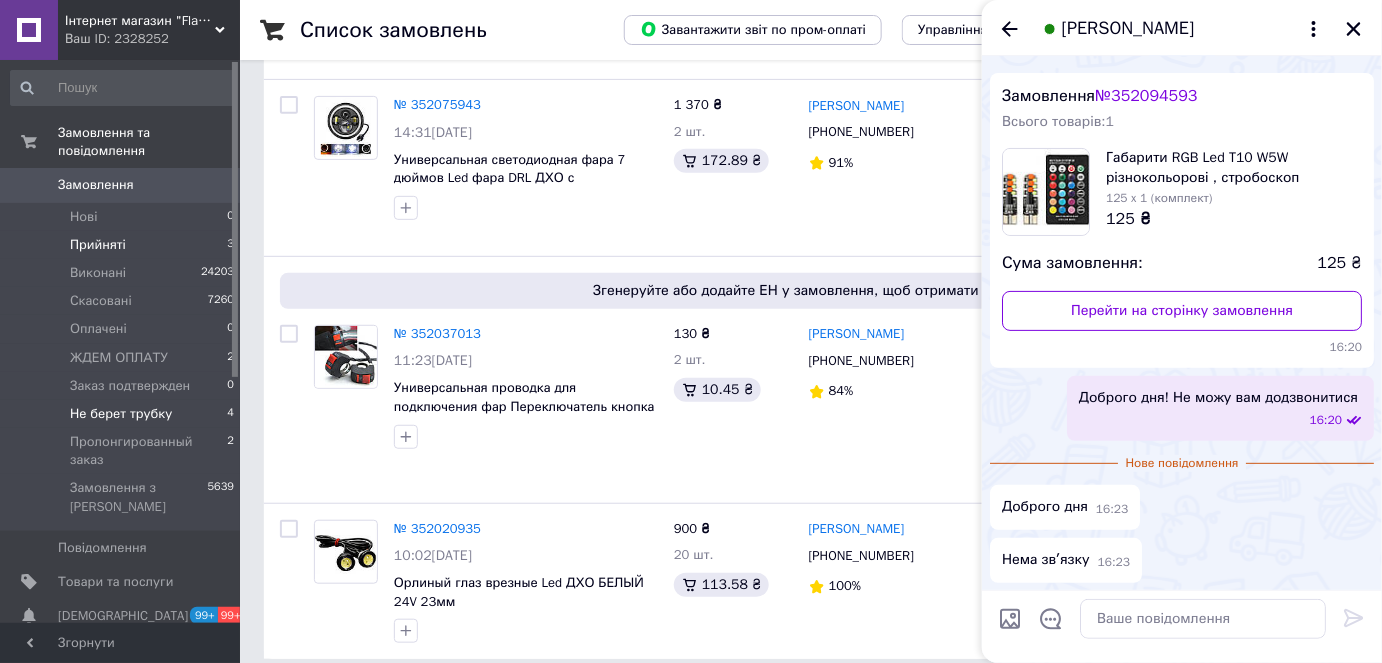 click on "Не берет трубку" at bounding box center [121, 414] 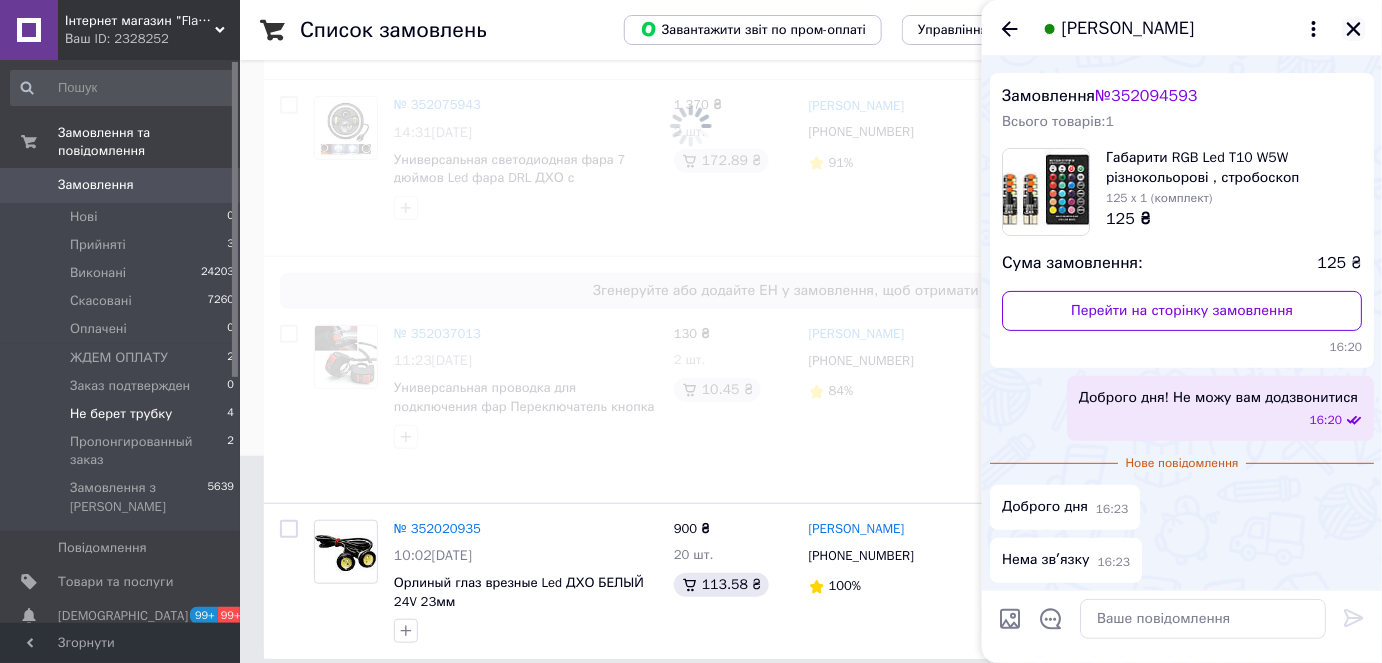 scroll, scrollTop: 0, scrollLeft: 0, axis: both 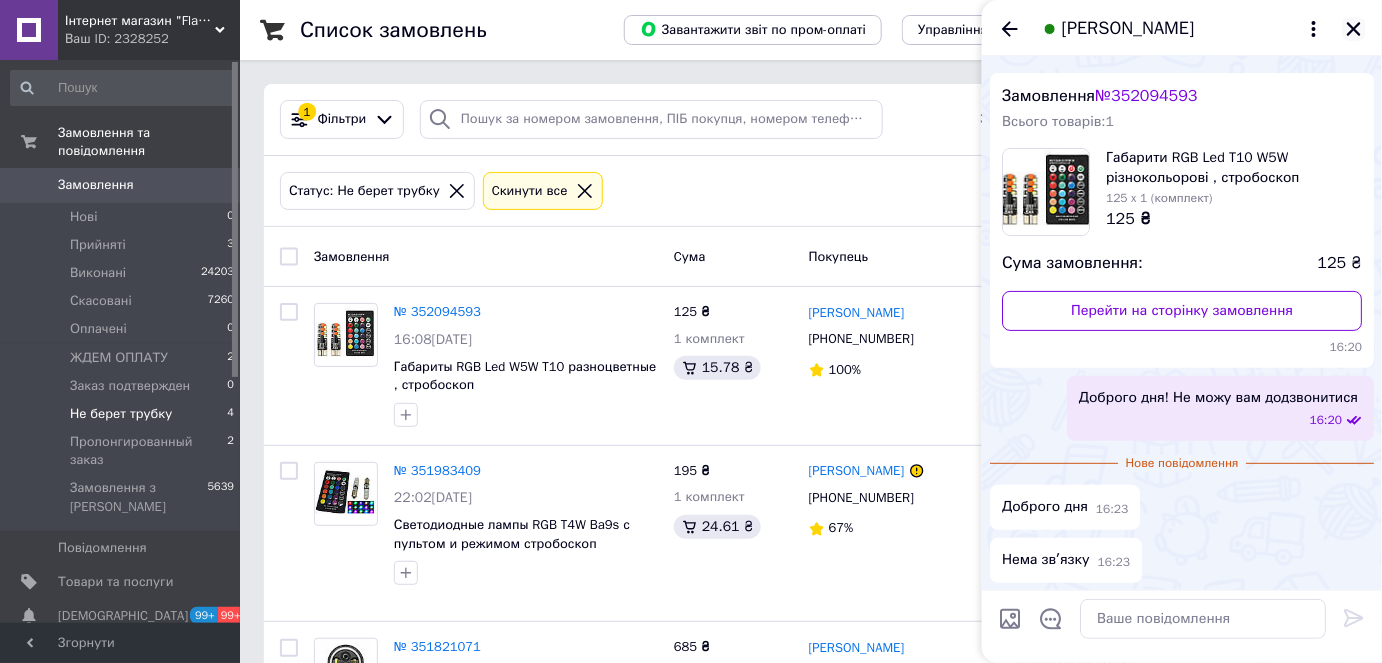 click 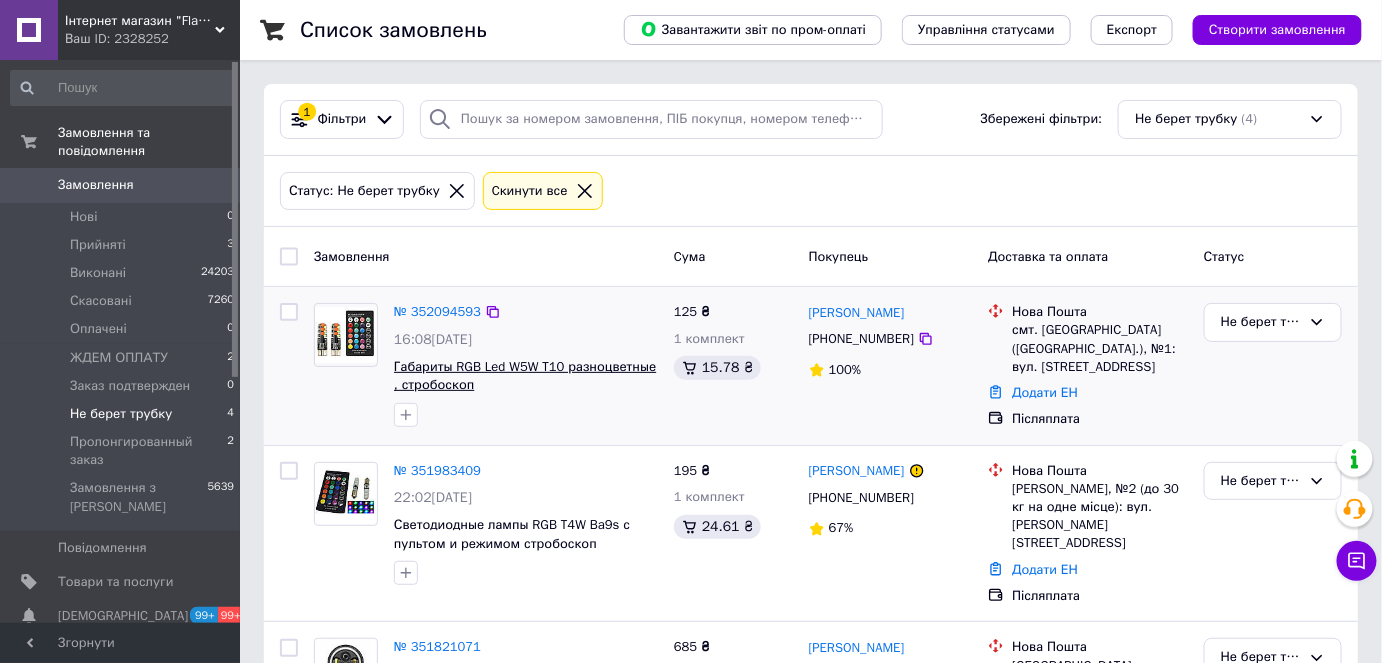 click on "Габариты RGB Led W5W T10 разноцветные , стробоскоп" at bounding box center (525, 376) 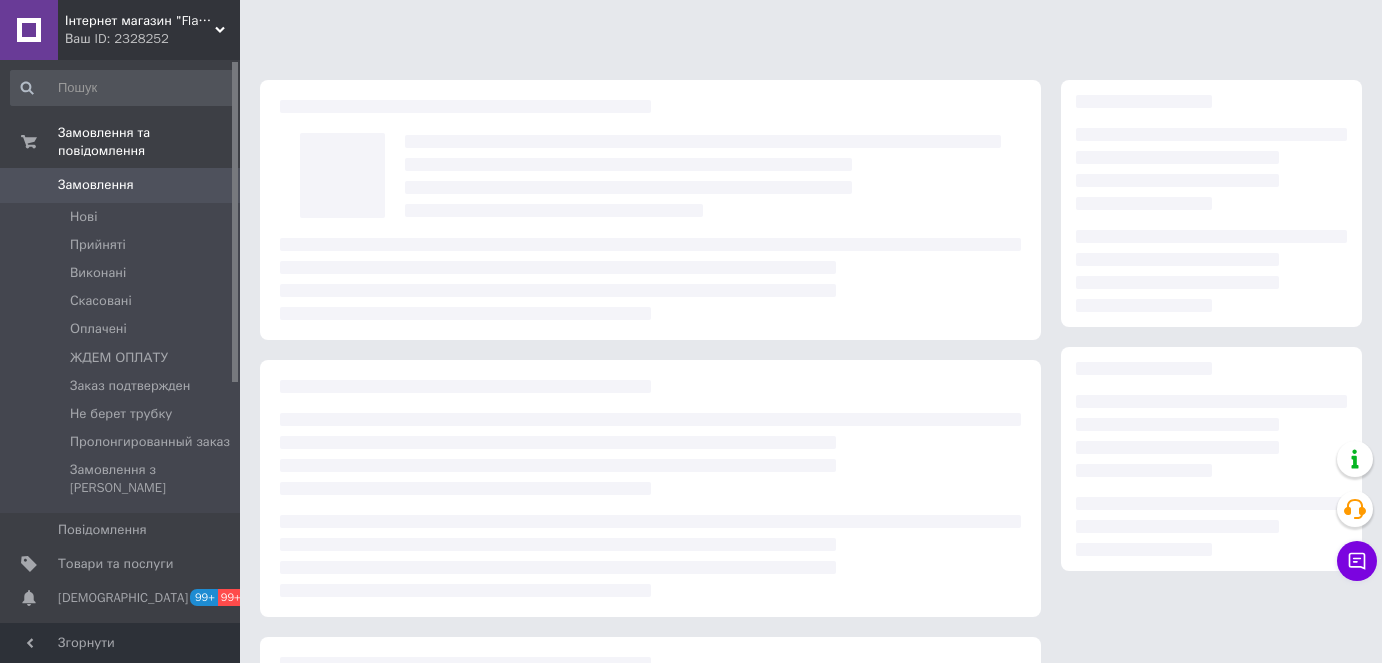 scroll, scrollTop: 0, scrollLeft: 0, axis: both 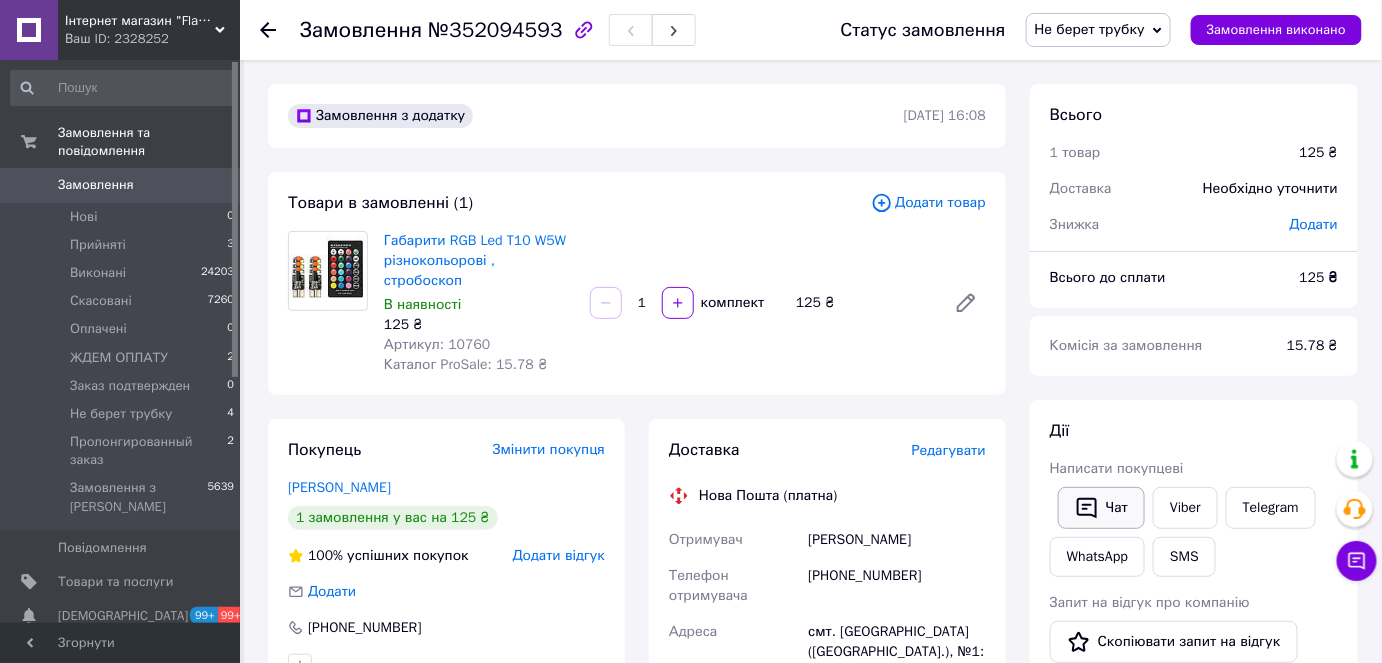 click on "Чат" at bounding box center [1101, 508] 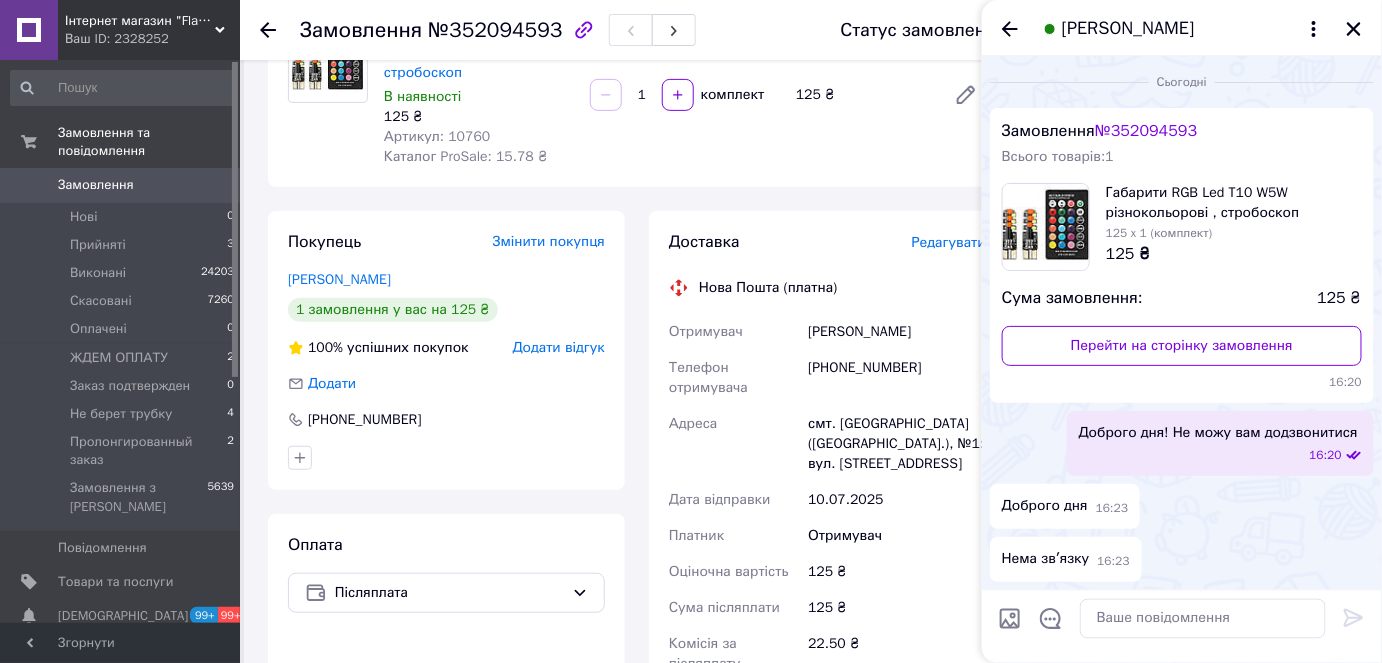 scroll, scrollTop: 90, scrollLeft: 0, axis: vertical 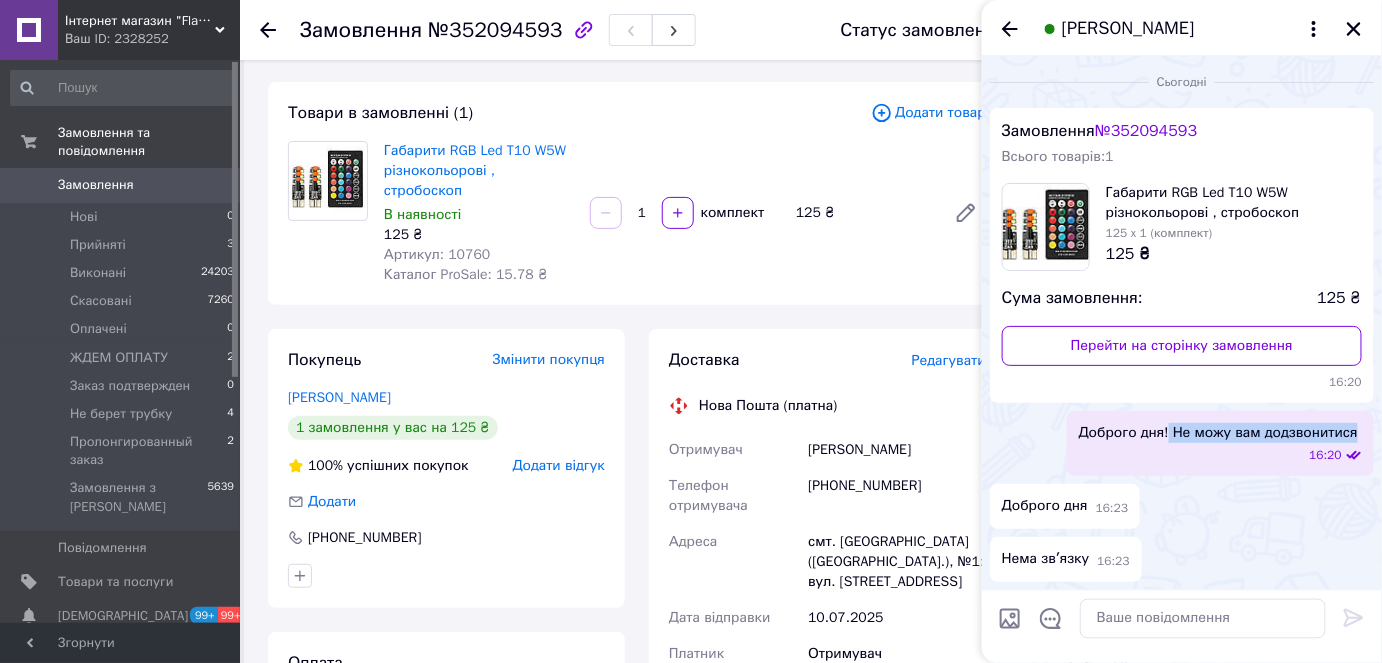drag, startPoint x: 1348, startPoint y: 433, endPoint x: 1167, endPoint y: 432, distance: 181.00276 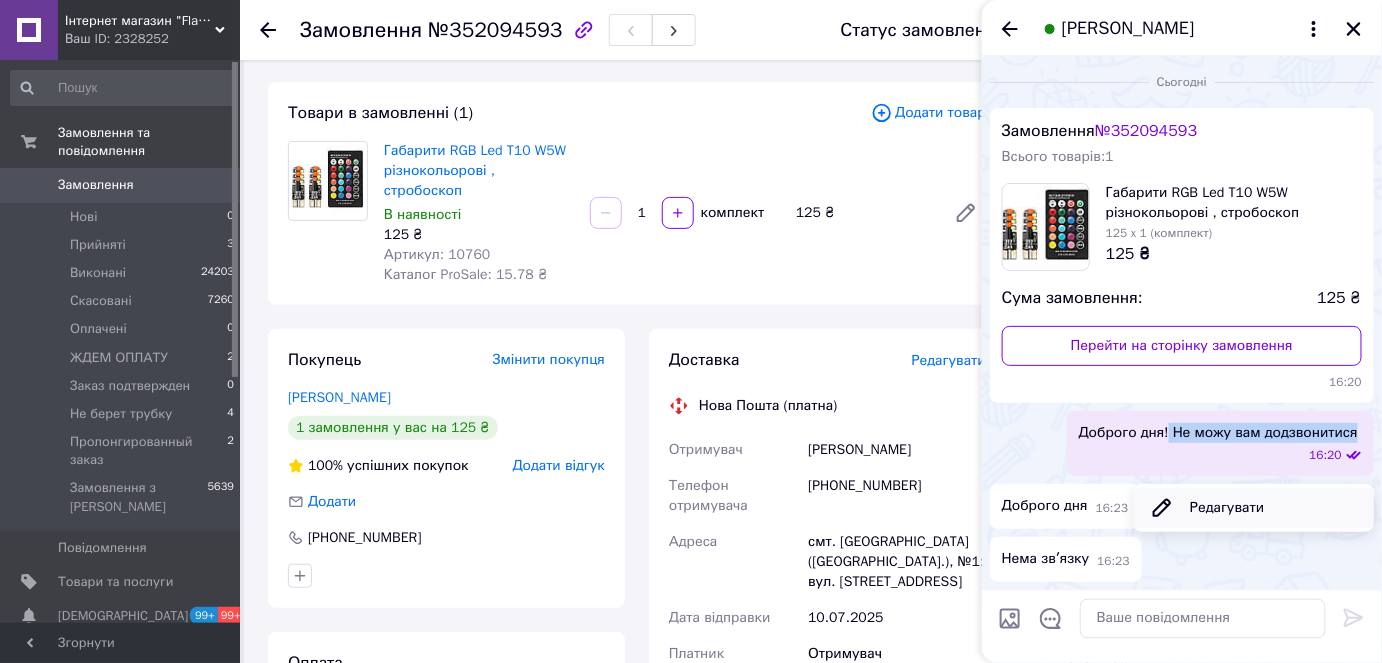 copy on "Не можу вам додзвонитися" 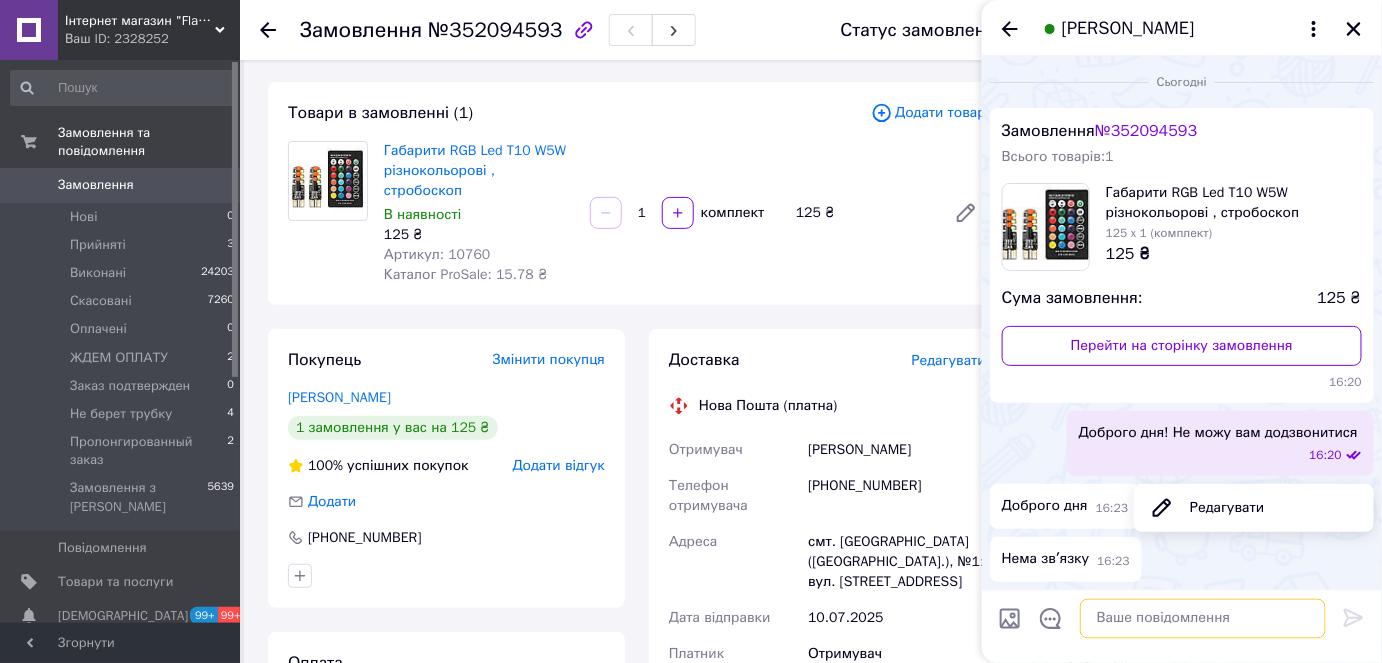 click at bounding box center [1203, 619] 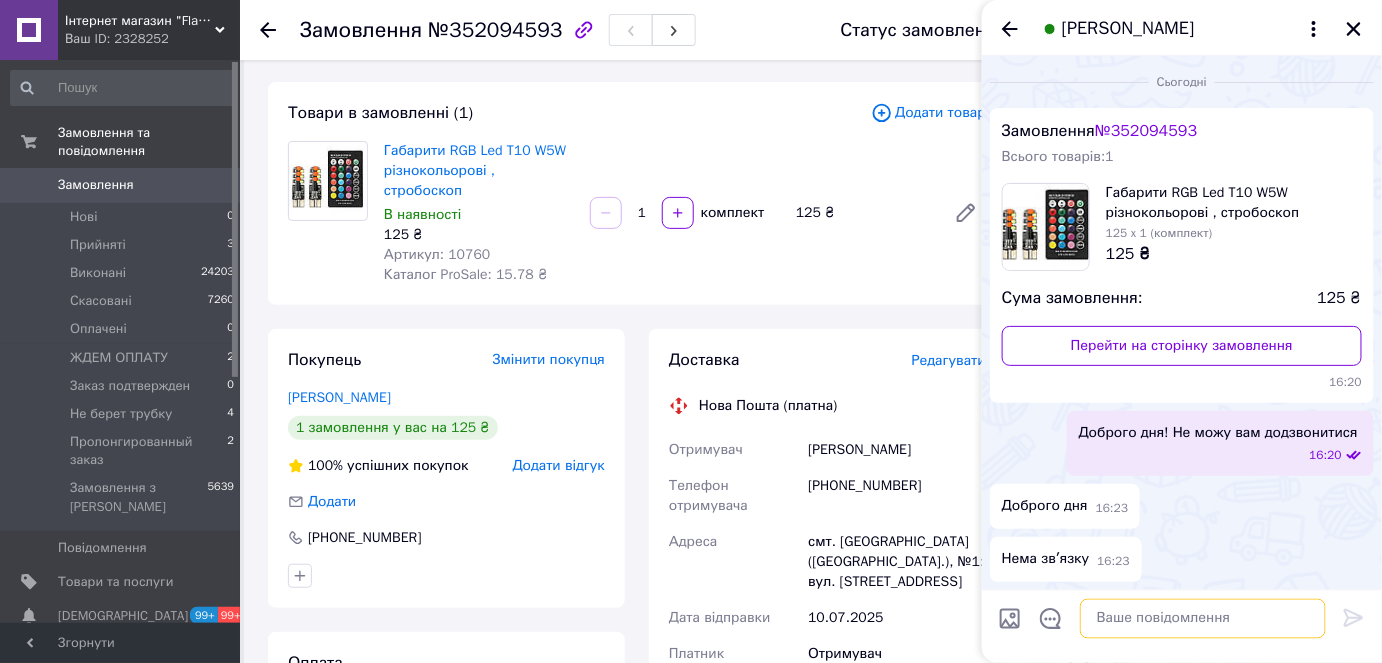 paste on "Не можу вам додзвонитися" 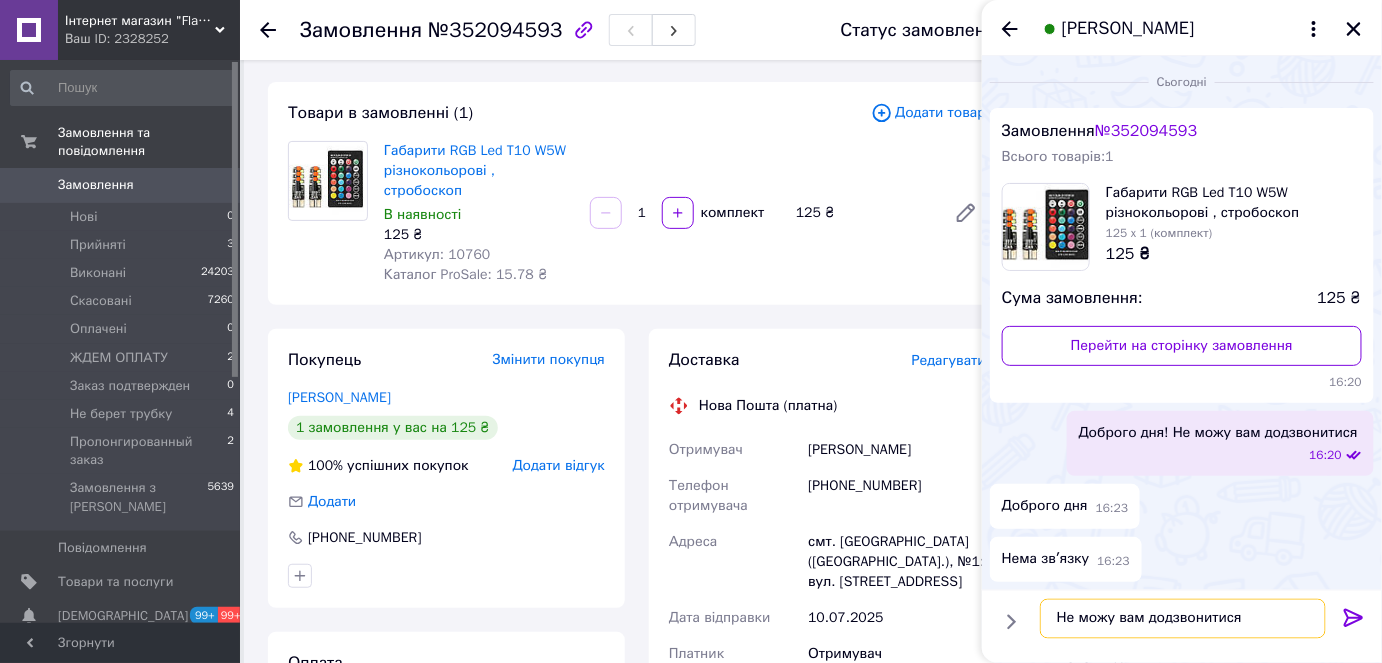 type on "Не можу вам додзвонитися" 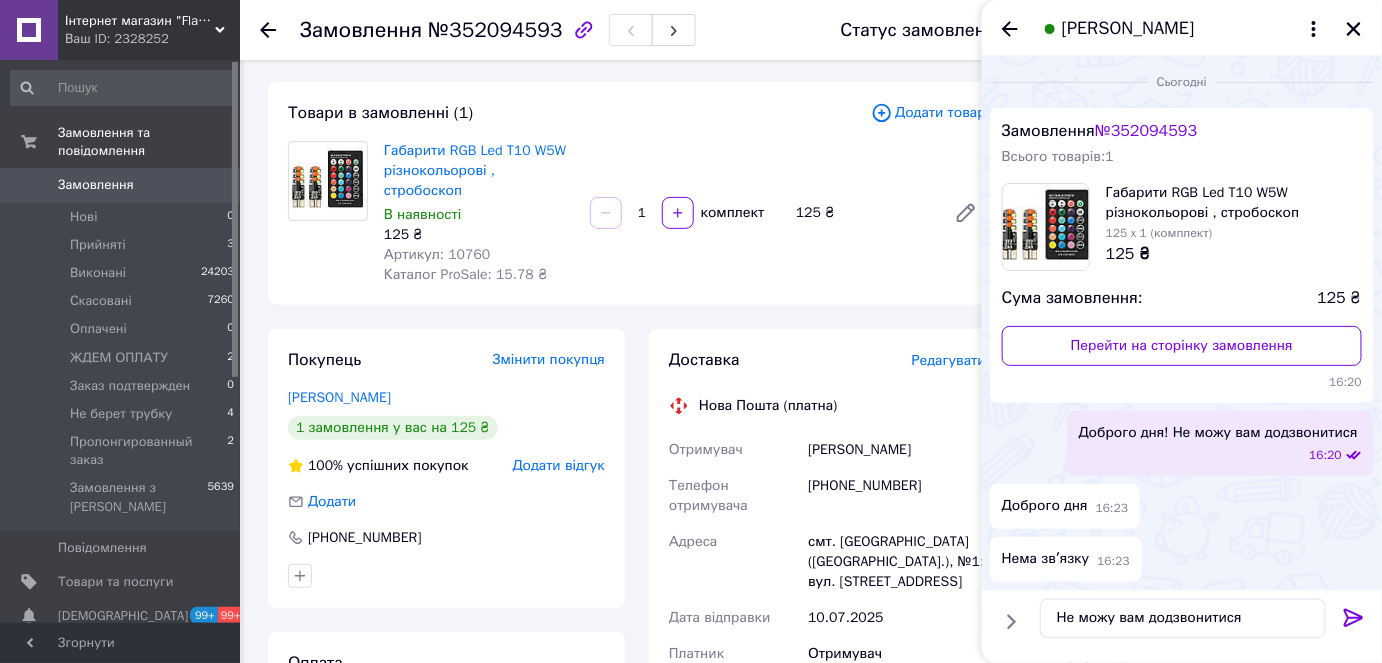 click 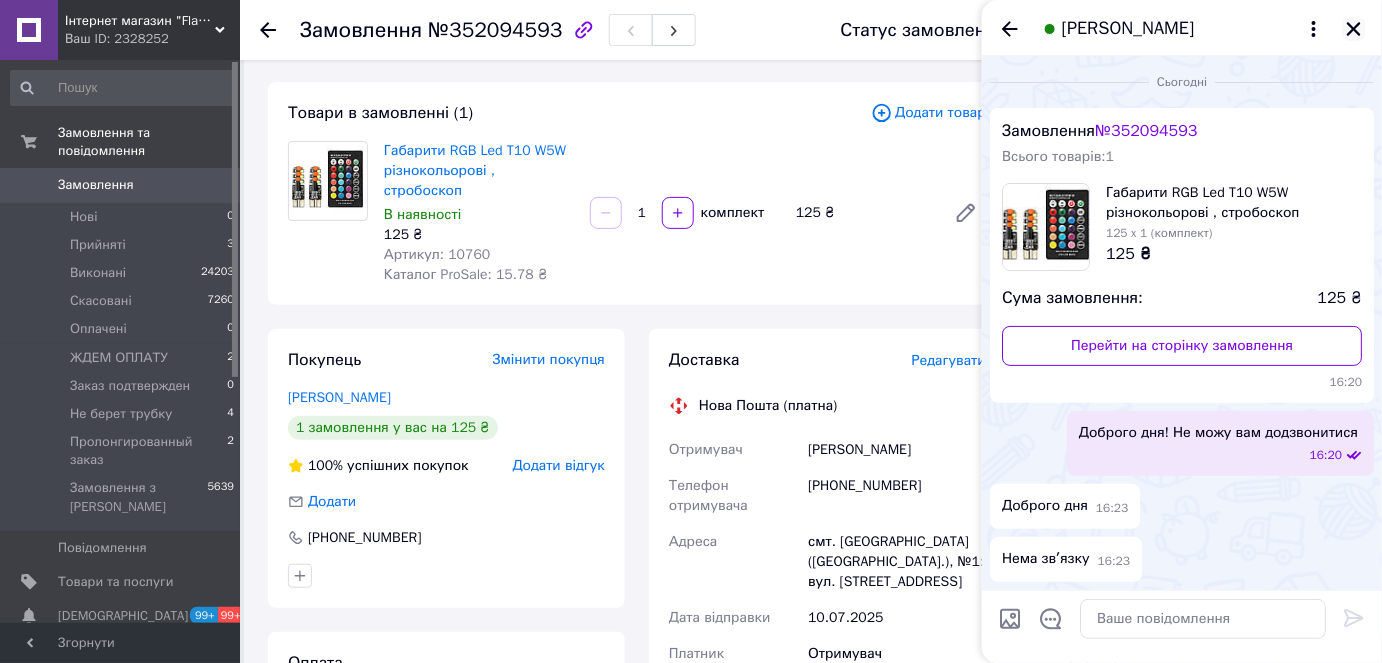 click 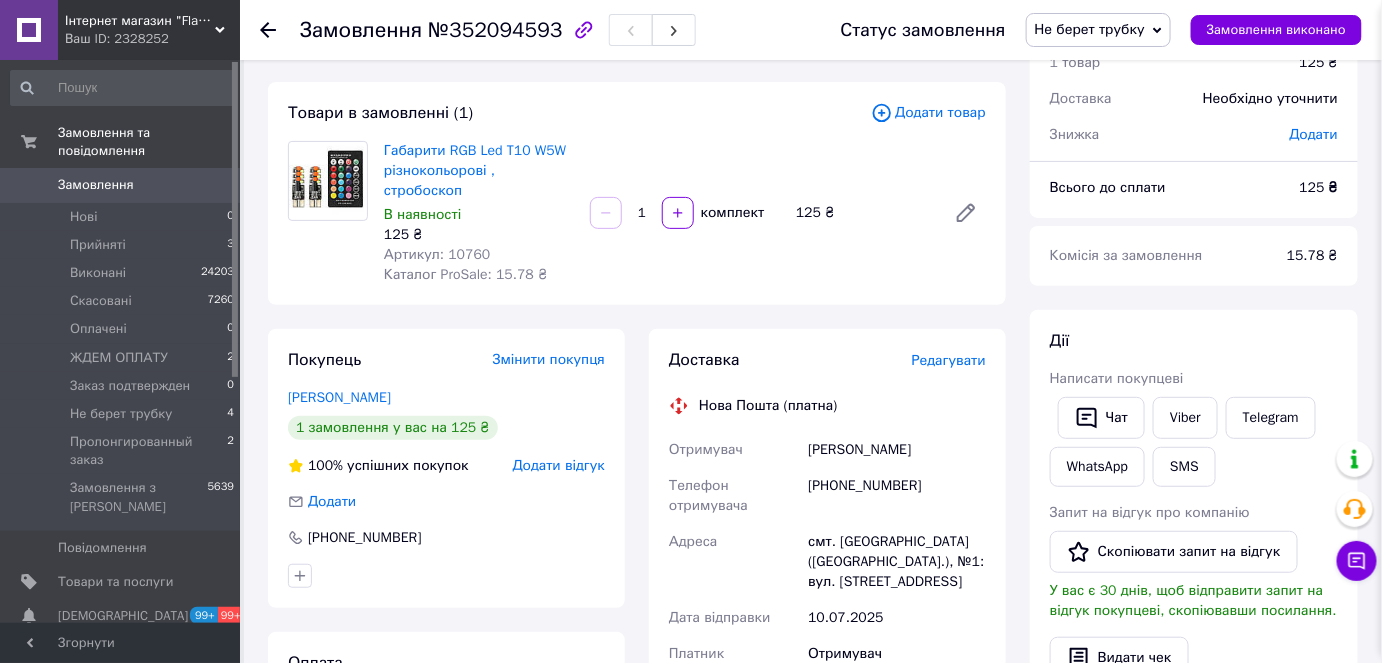 scroll, scrollTop: 52, scrollLeft: 0, axis: vertical 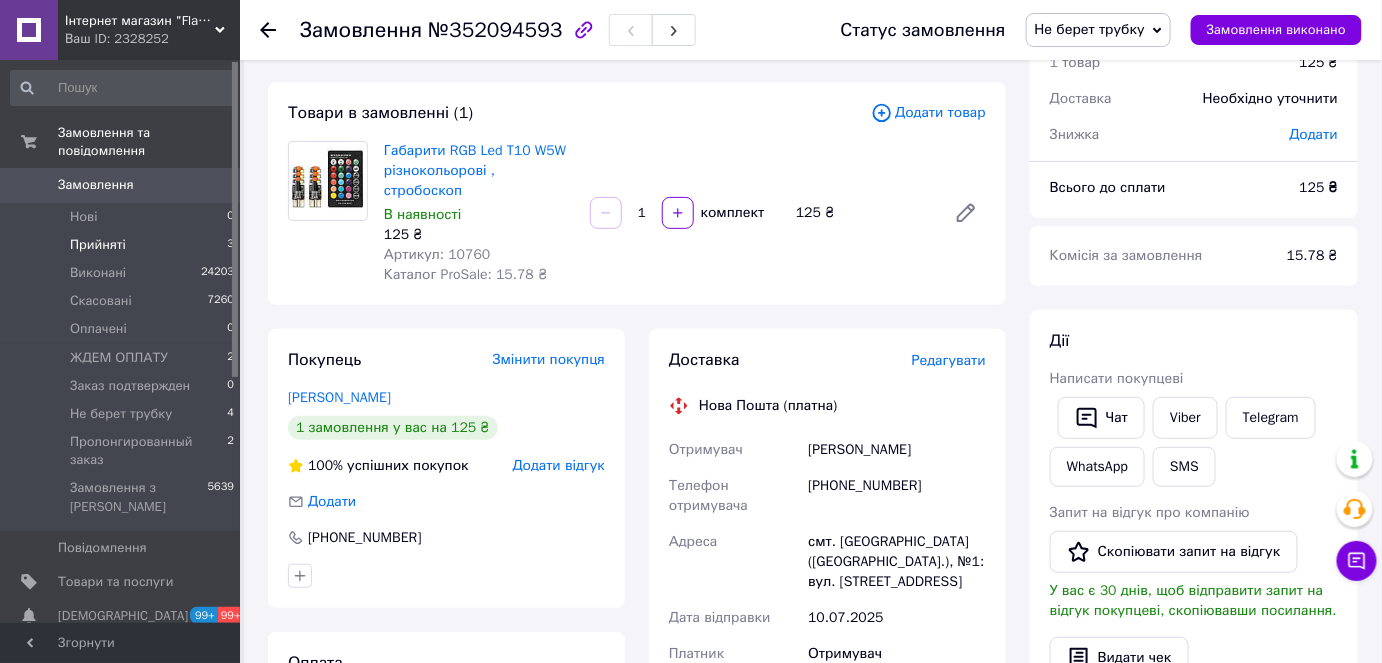 click on "Прийняті" at bounding box center [98, 245] 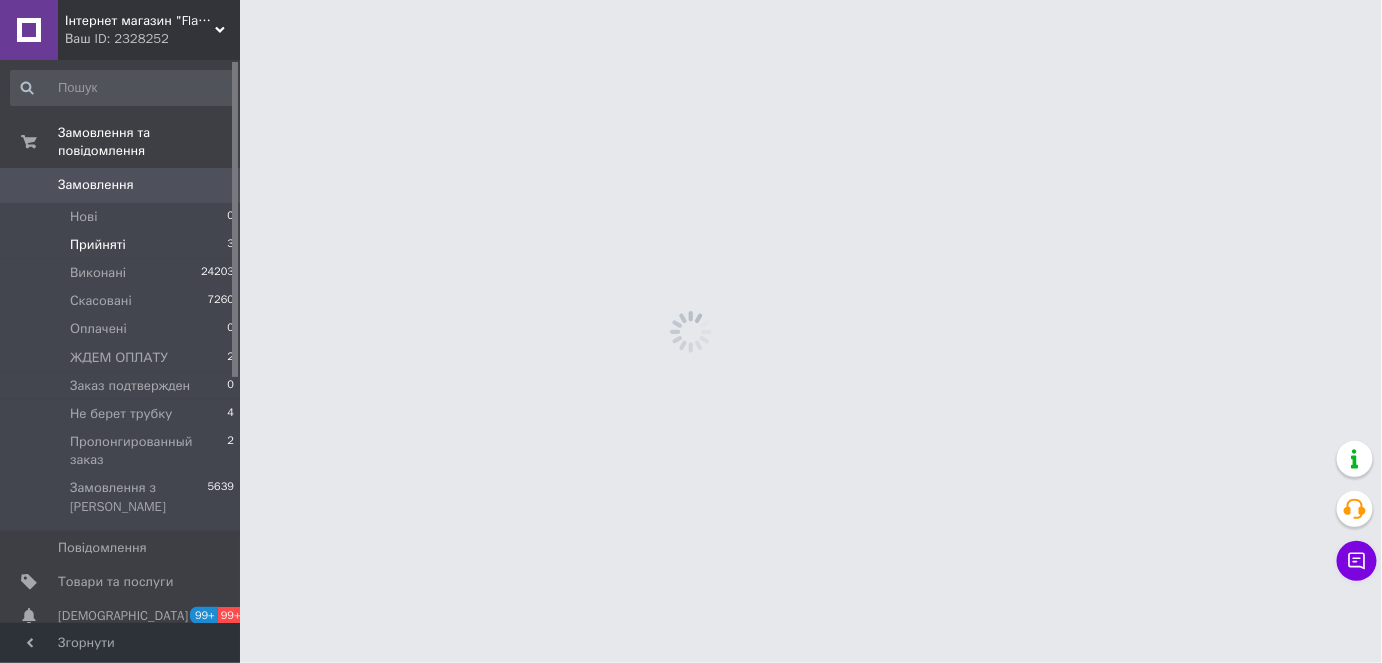 scroll, scrollTop: 0, scrollLeft: 0, axis: both 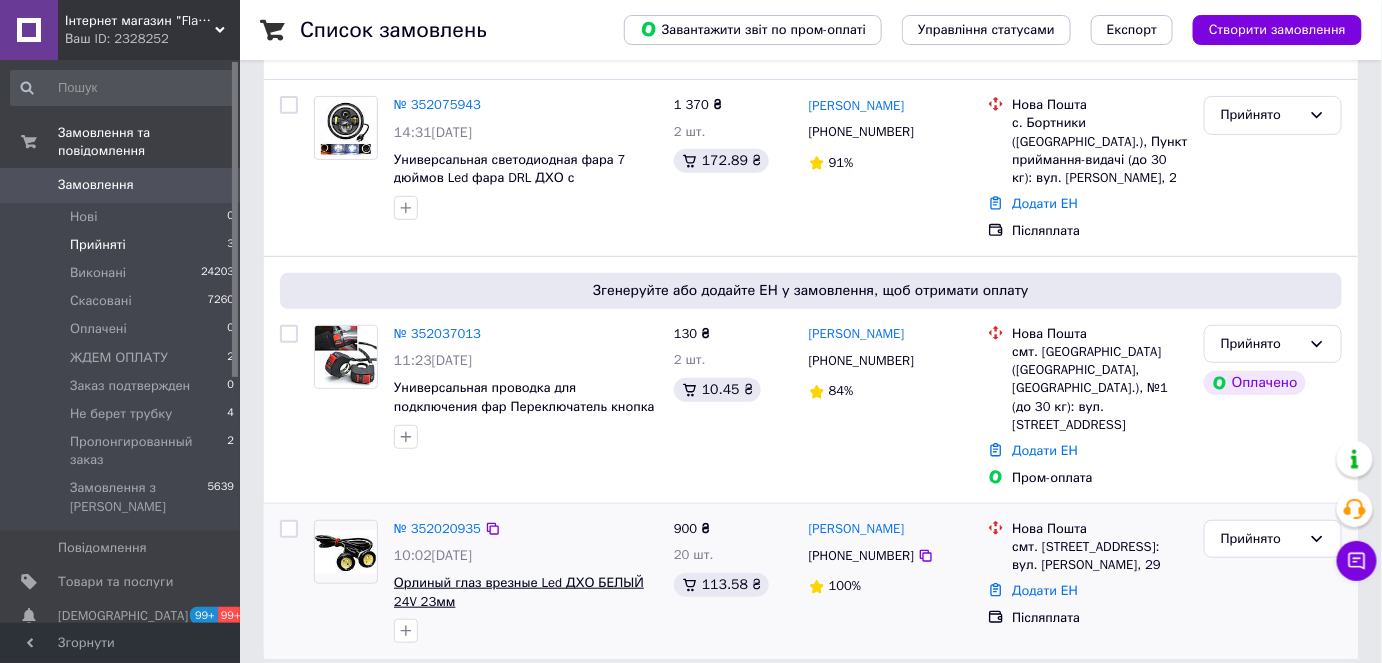 click on "Орлиный глаз врезные Led ДХО БЕЛЫЙ 24V 23мм" at bounding box center [519, 592] 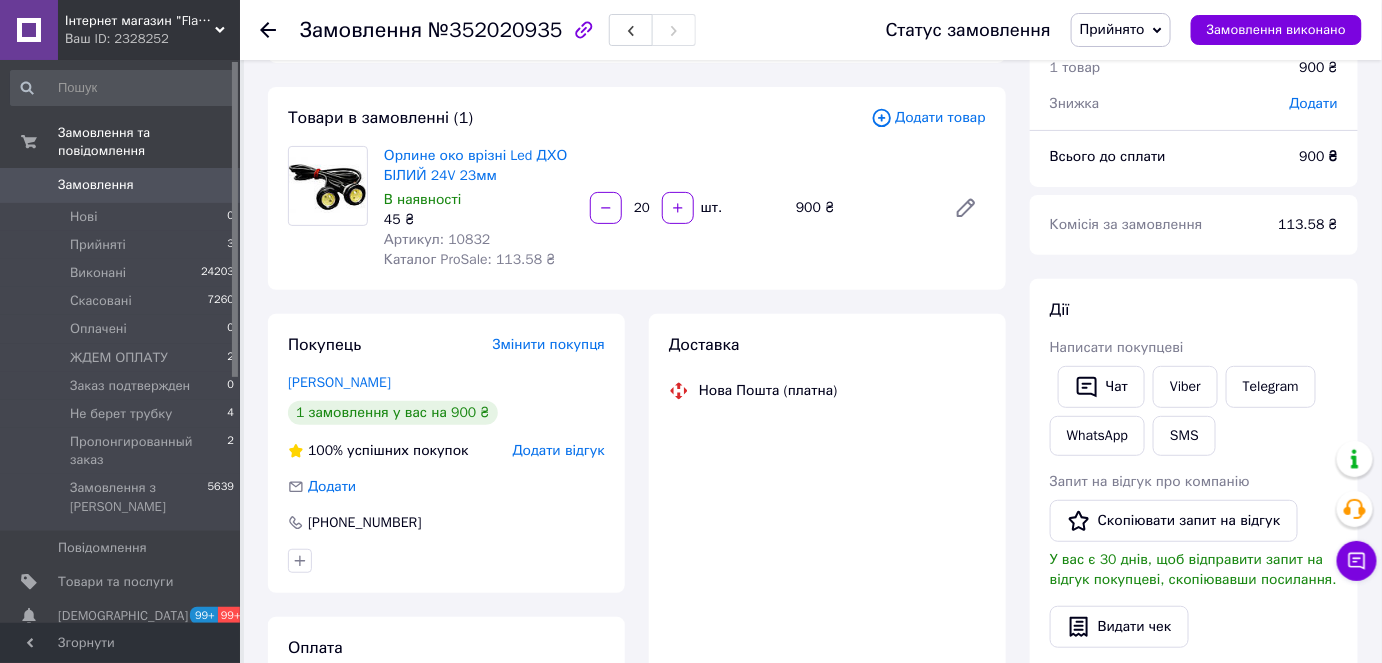 scroll, scrollTop: 181, scrollLeft: 0, axis: vertical 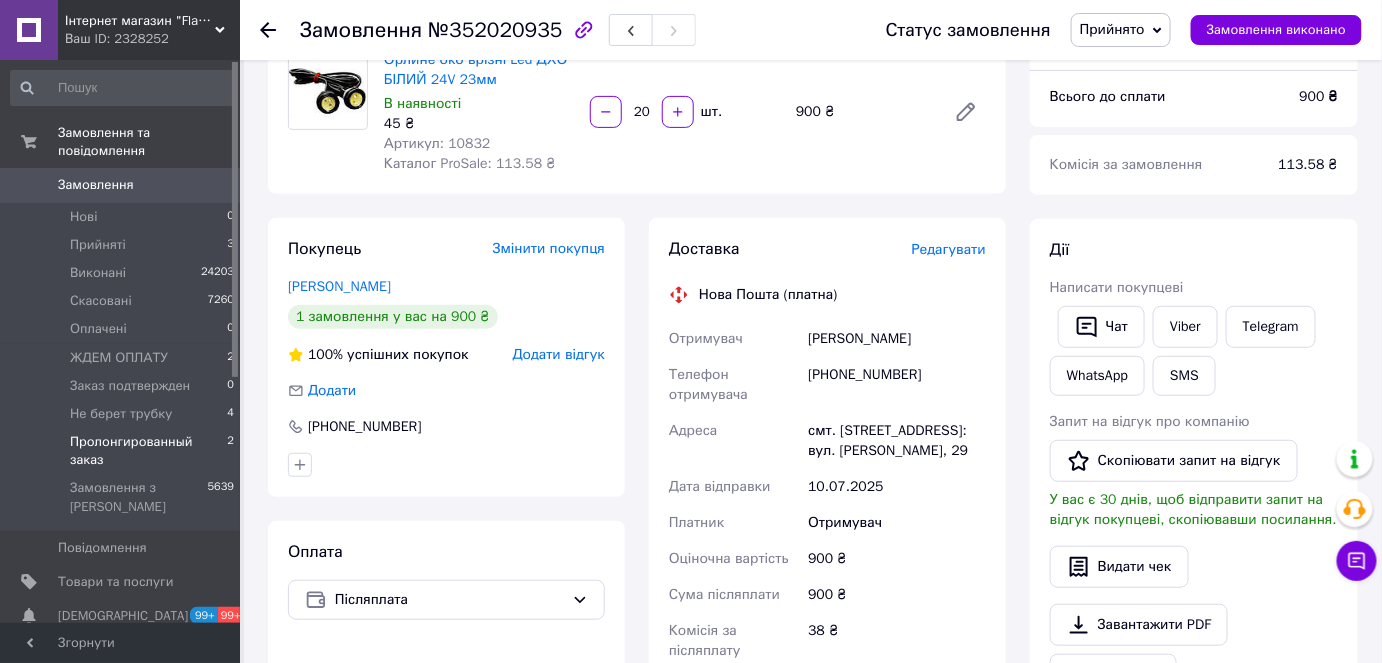 click on "Пролонгированный заказ" at bounding box center (148, 451) 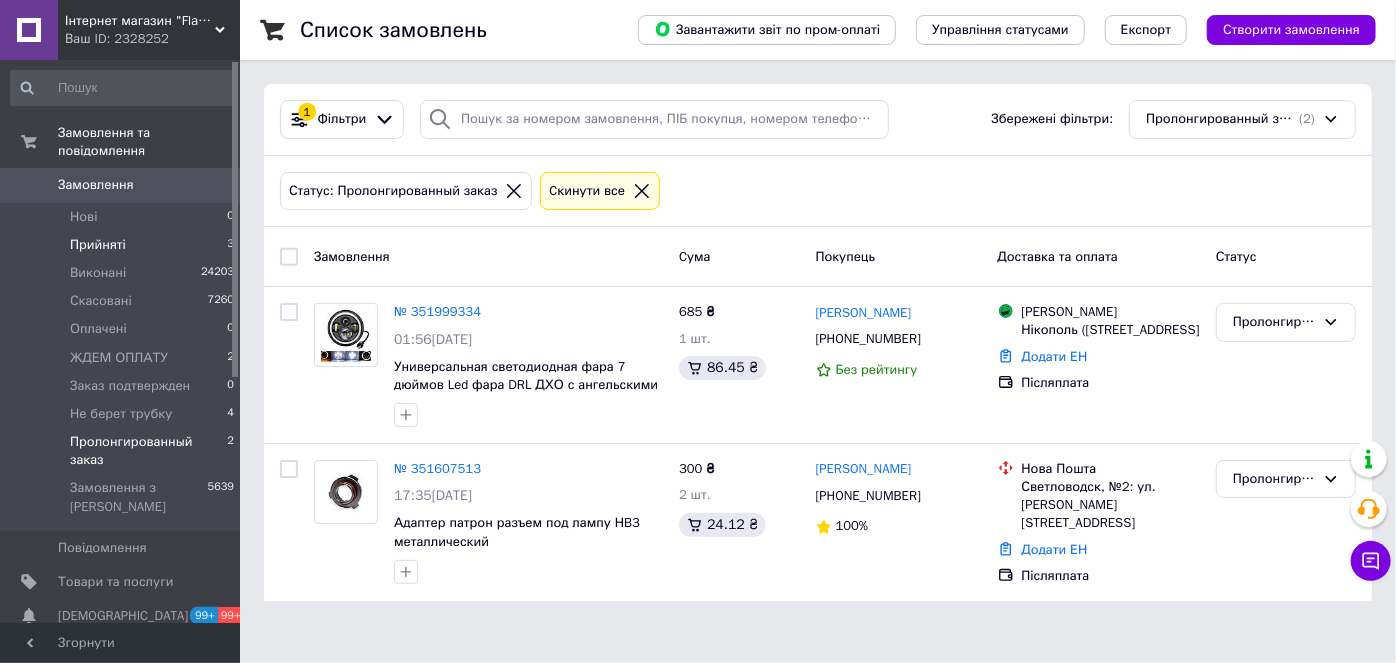 click on "Прийняті" at bounding box center [98, 245] 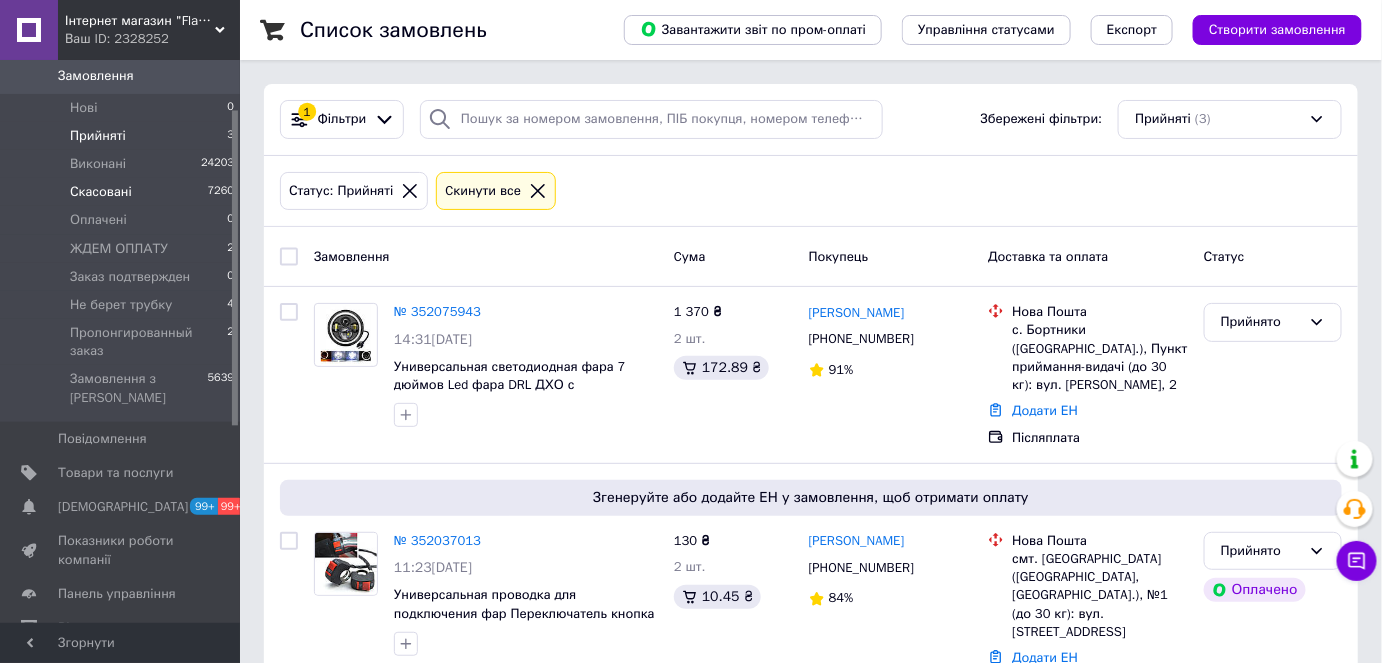 scroll, scrollTop: 0, scrollLeft: 0, axis: both 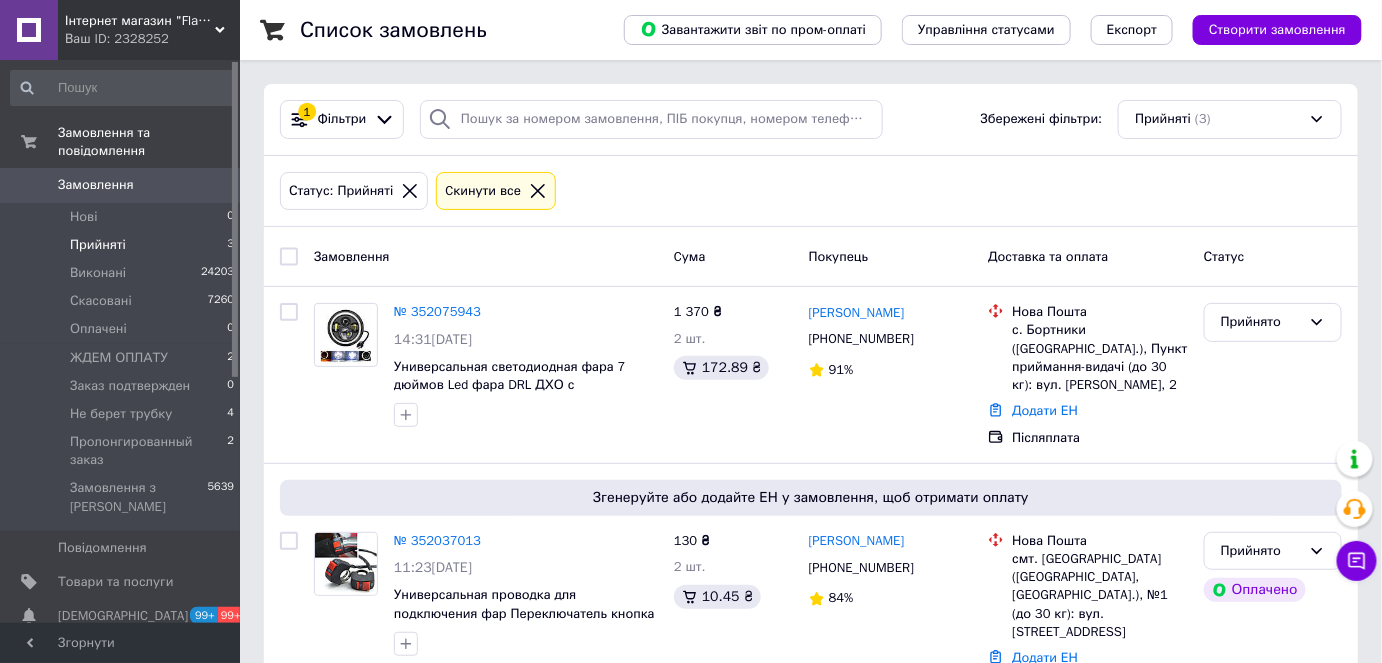 click on "Прийняті" at bounding box center (98, 245) 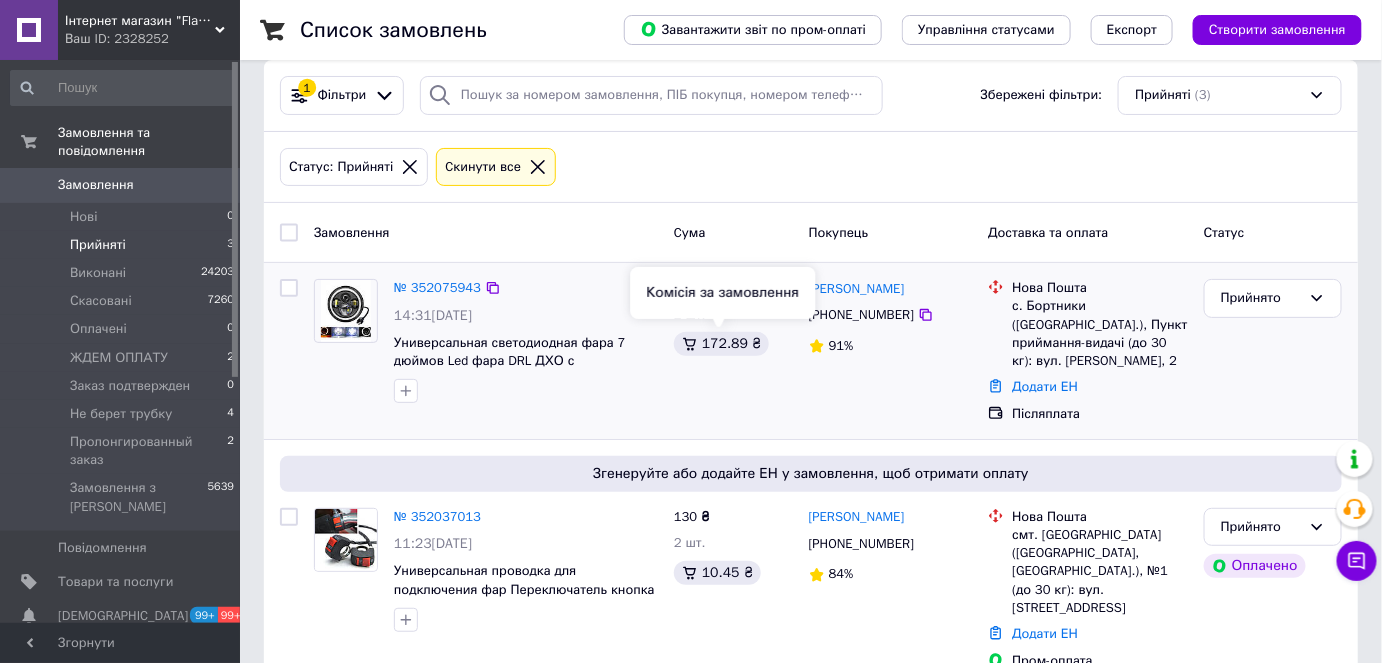scroll, scrollTop: 207, scrollLeft: 0, axis: vertical 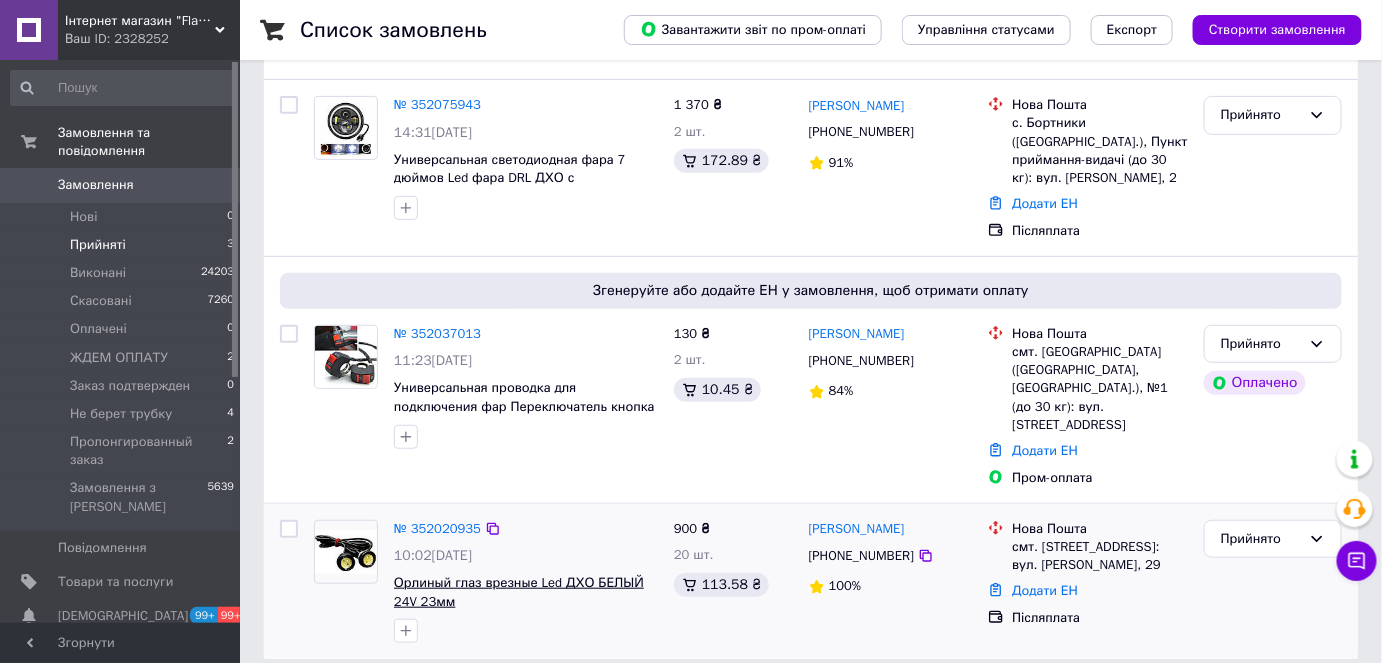click on "Орлиный глаз врезные Led ДХО БЕЛЫЙ 24V 23мм" at bounding box center (519, 592) 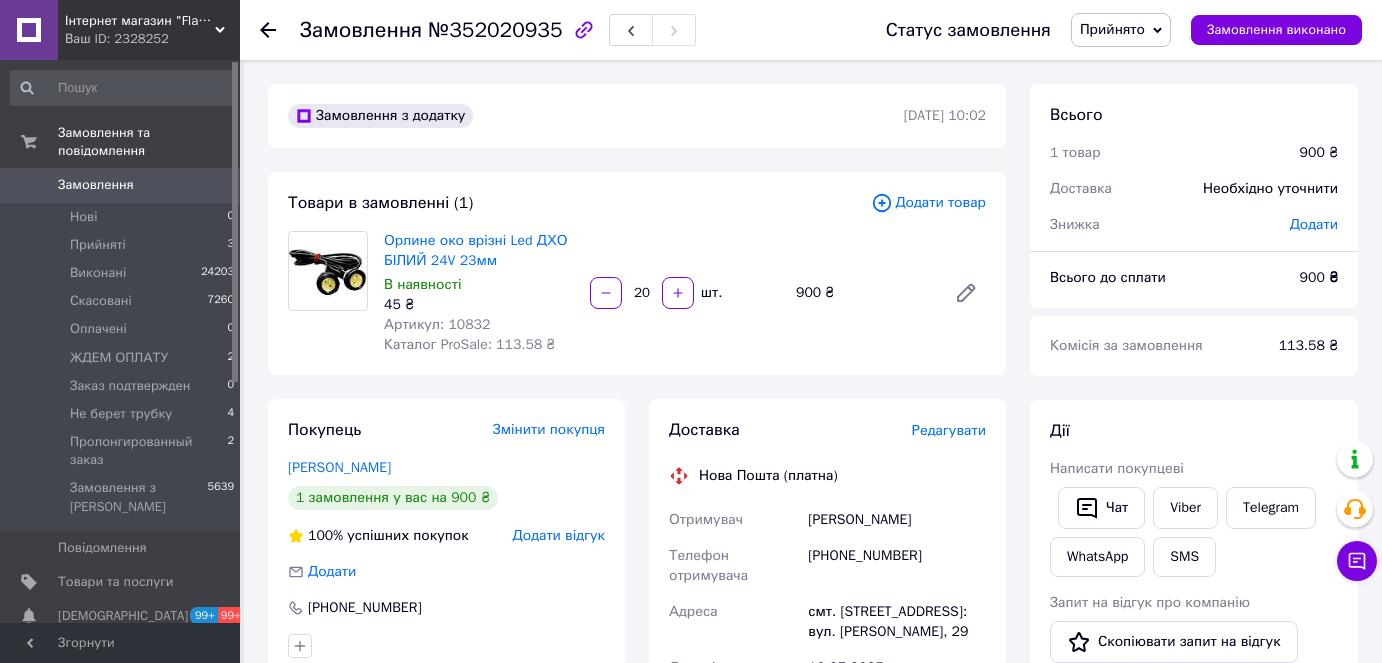 scroll, scrollTop: 0, scrollLeft: 0, axis: both 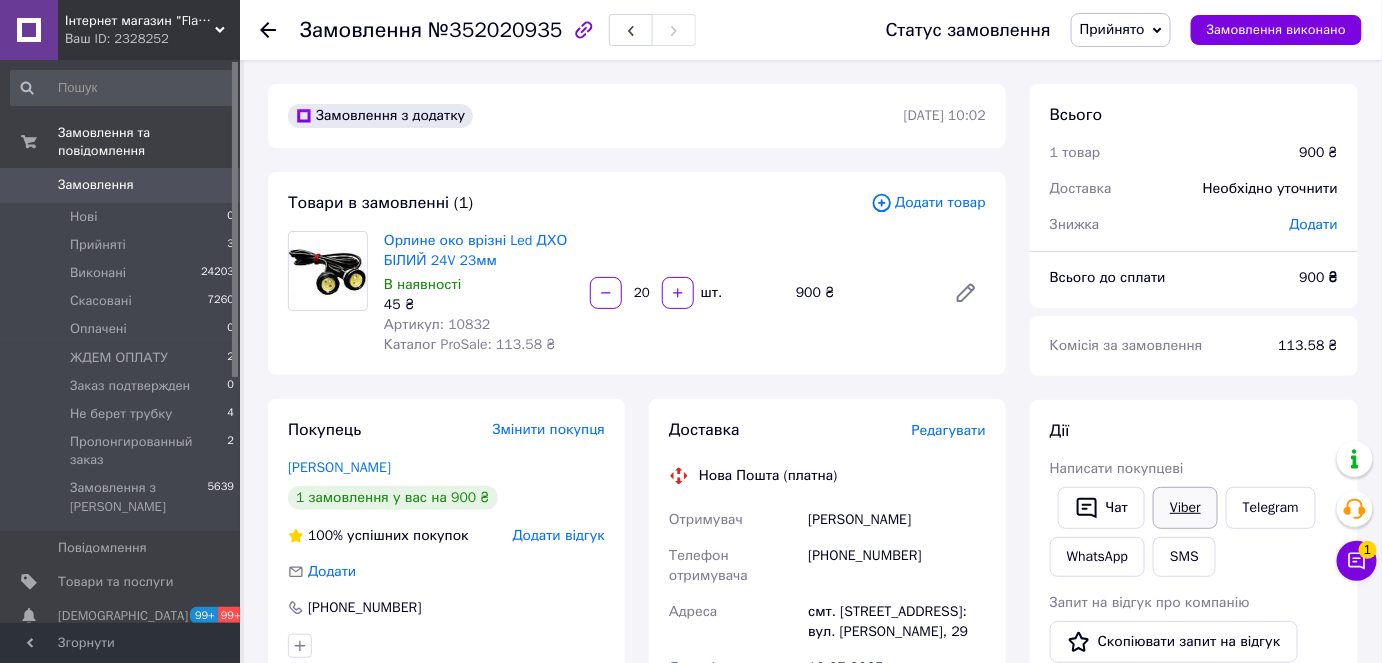 click on "Viber" at bounding box center (1185, 508) 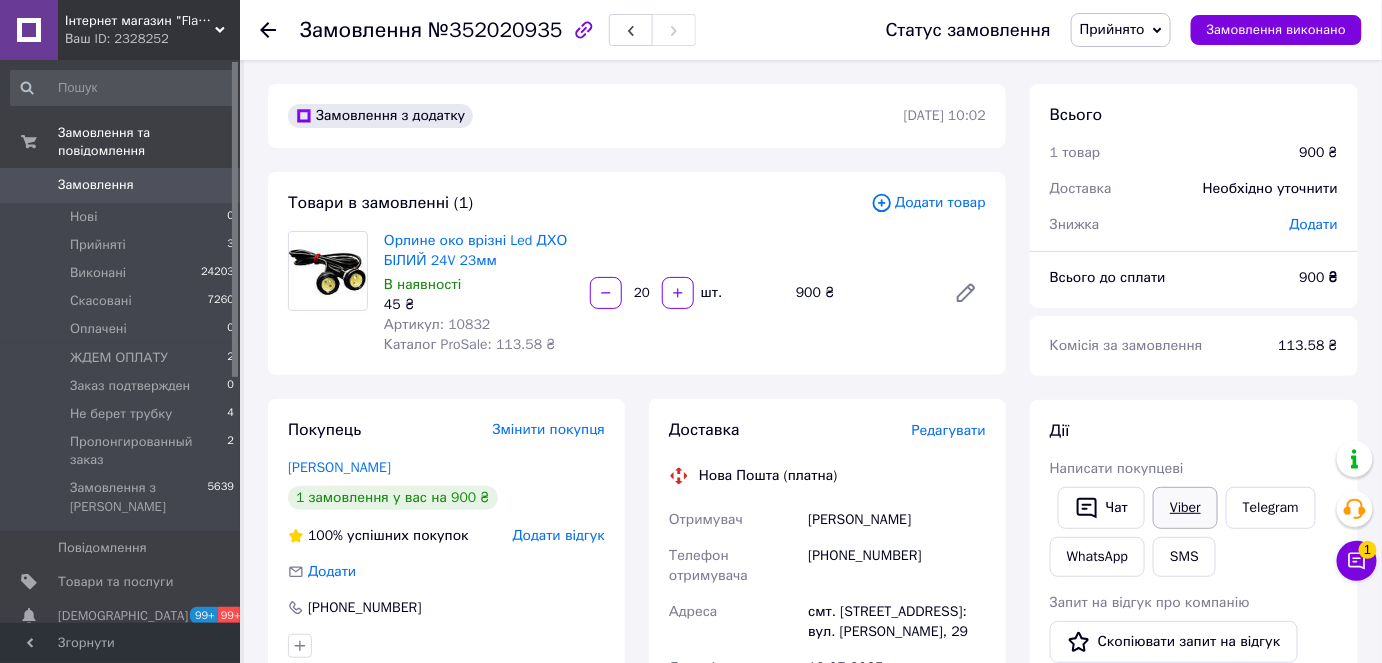 click on "Viber" at bounding box center (1185, 508) 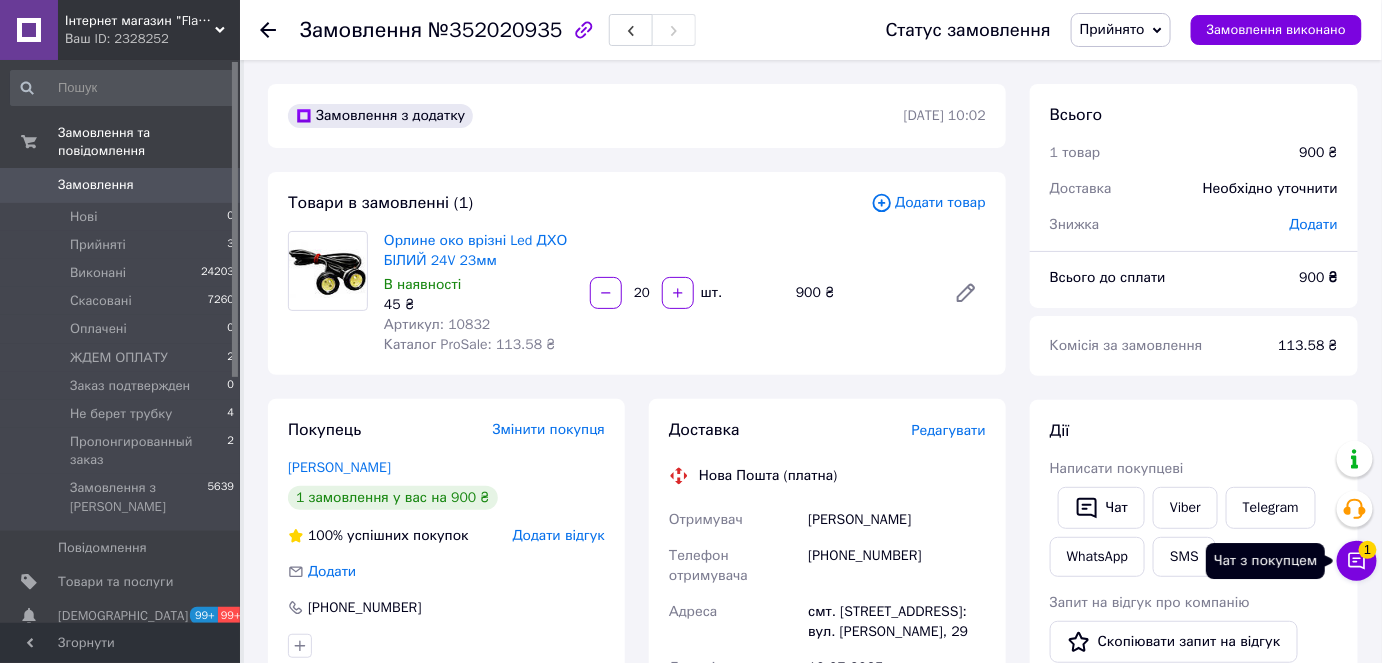 click 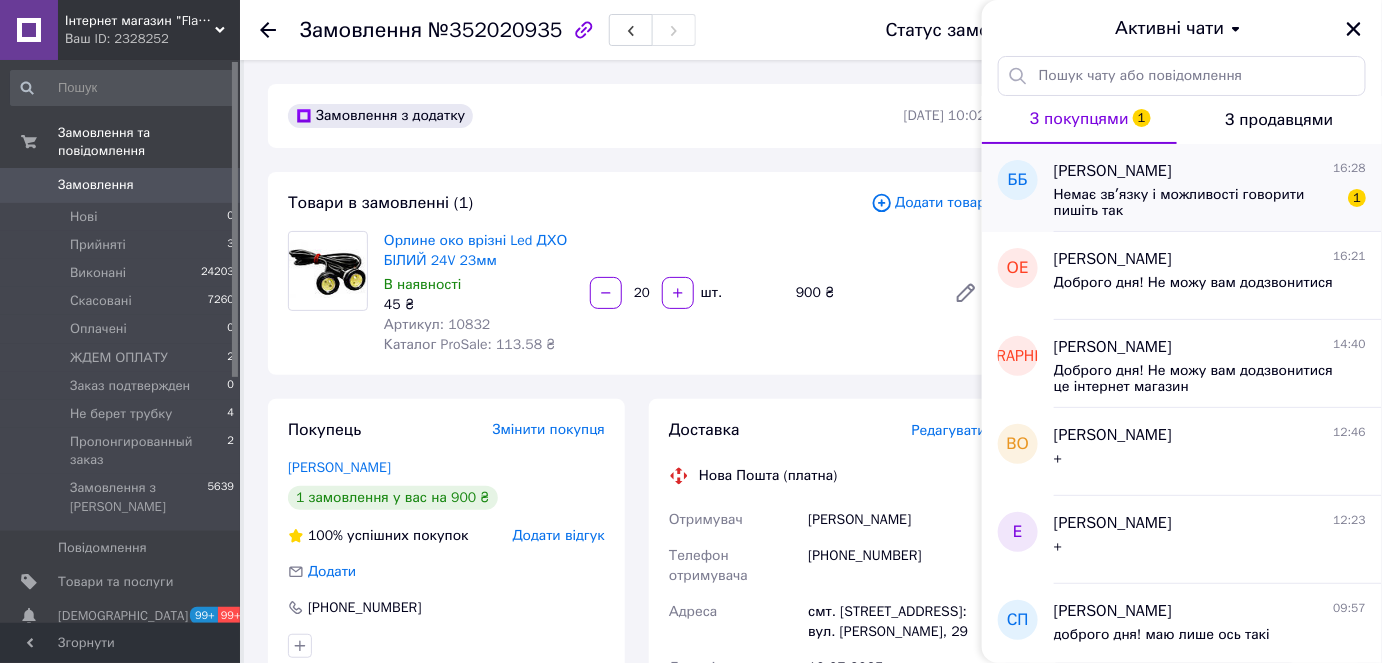 click on "Немає звʼязку і можливості говорити пишіть так" at bounding box center [1196, 203] 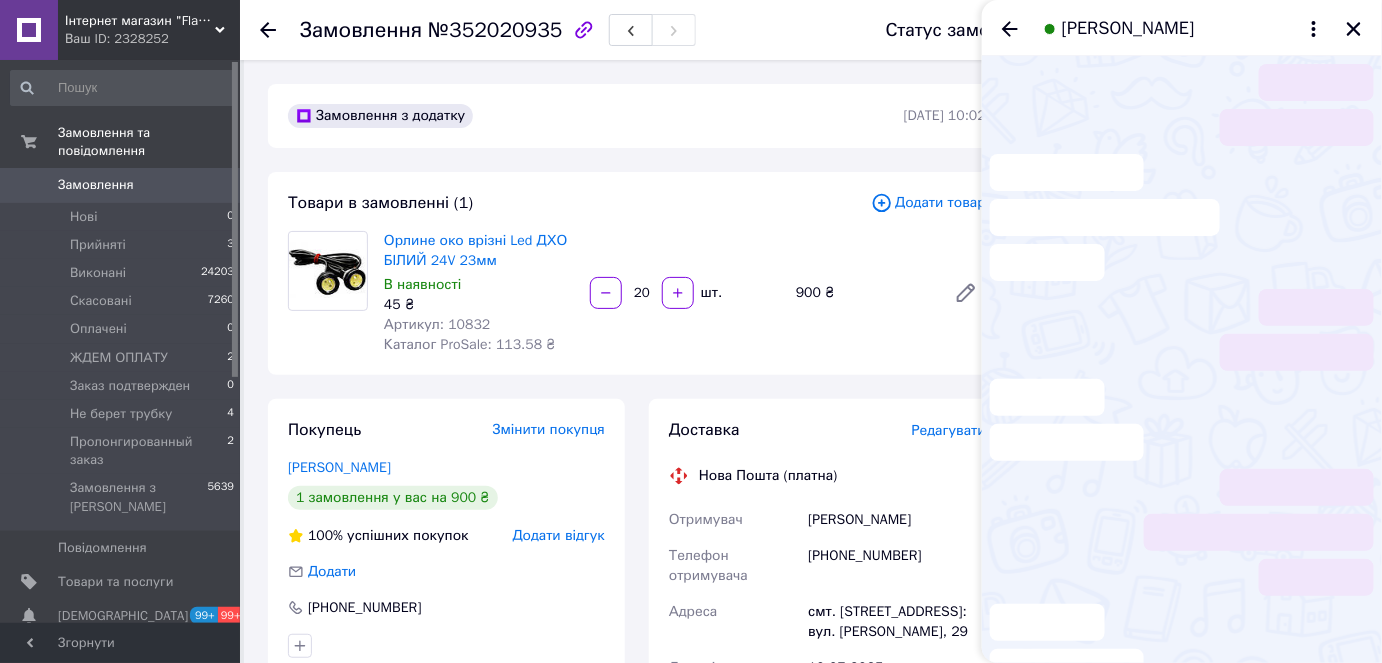 scroll, scrollTop: 181, scrollLeft: 0, axis: vertical 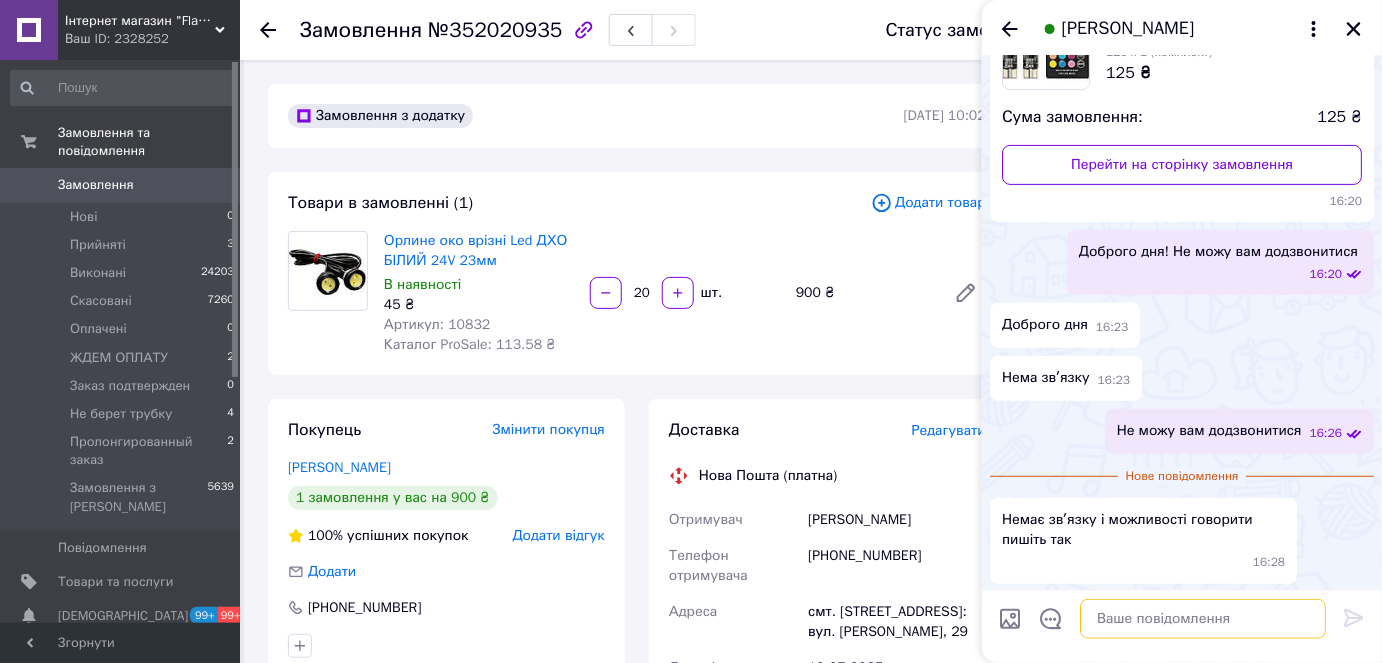 click at bounding box center [1203, 619] 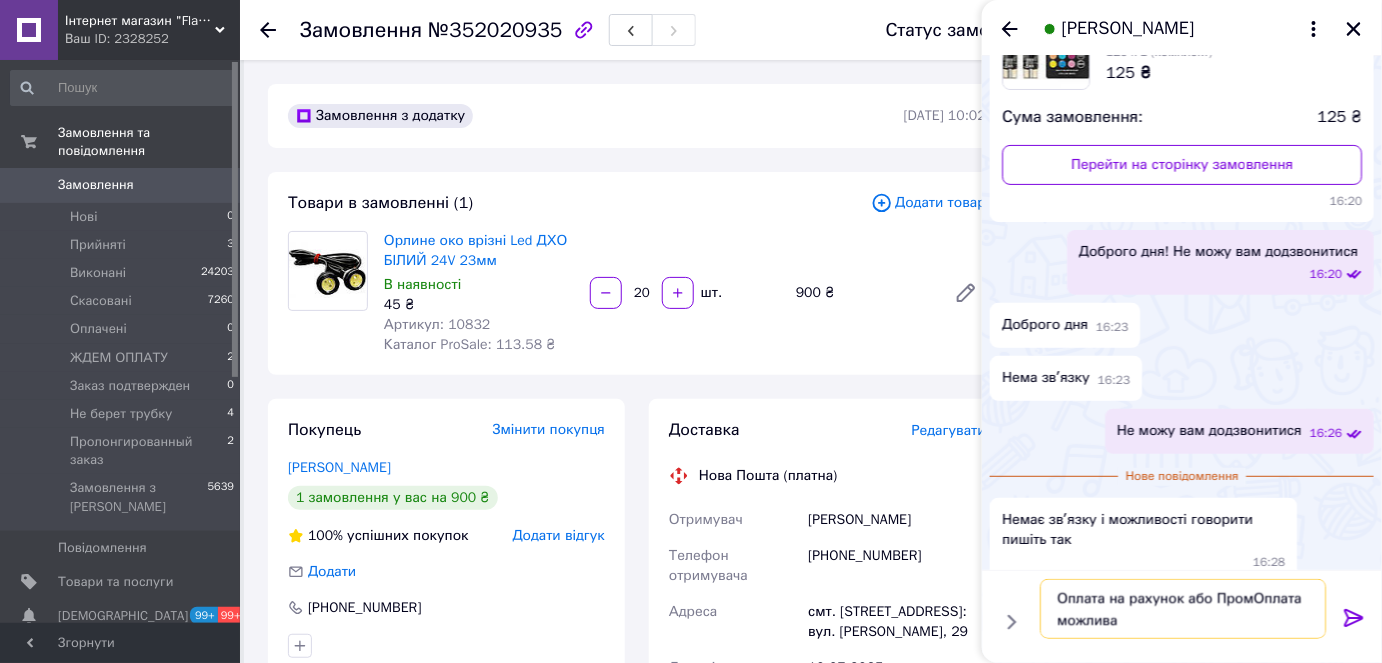 type on "Оплата на рахунок або ПромОплата можлива?" 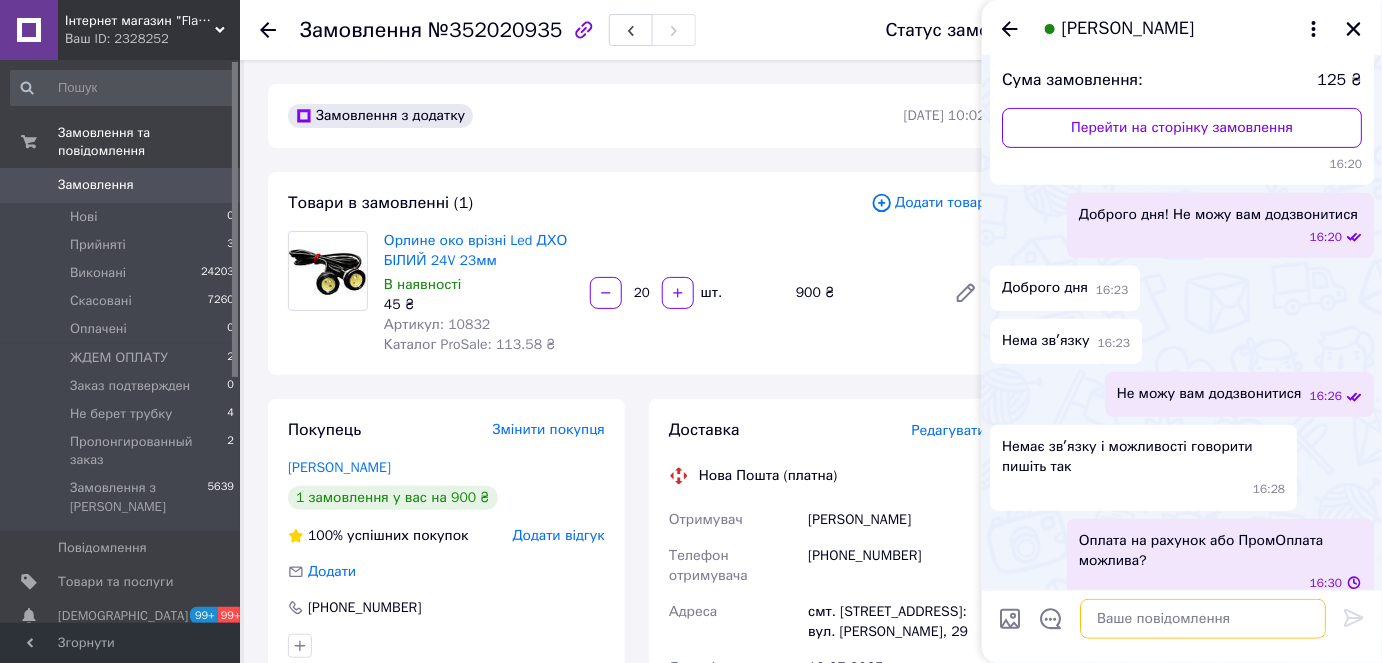 scroll, scrollTop: 238, scrollLeft: 0, axis: vertical 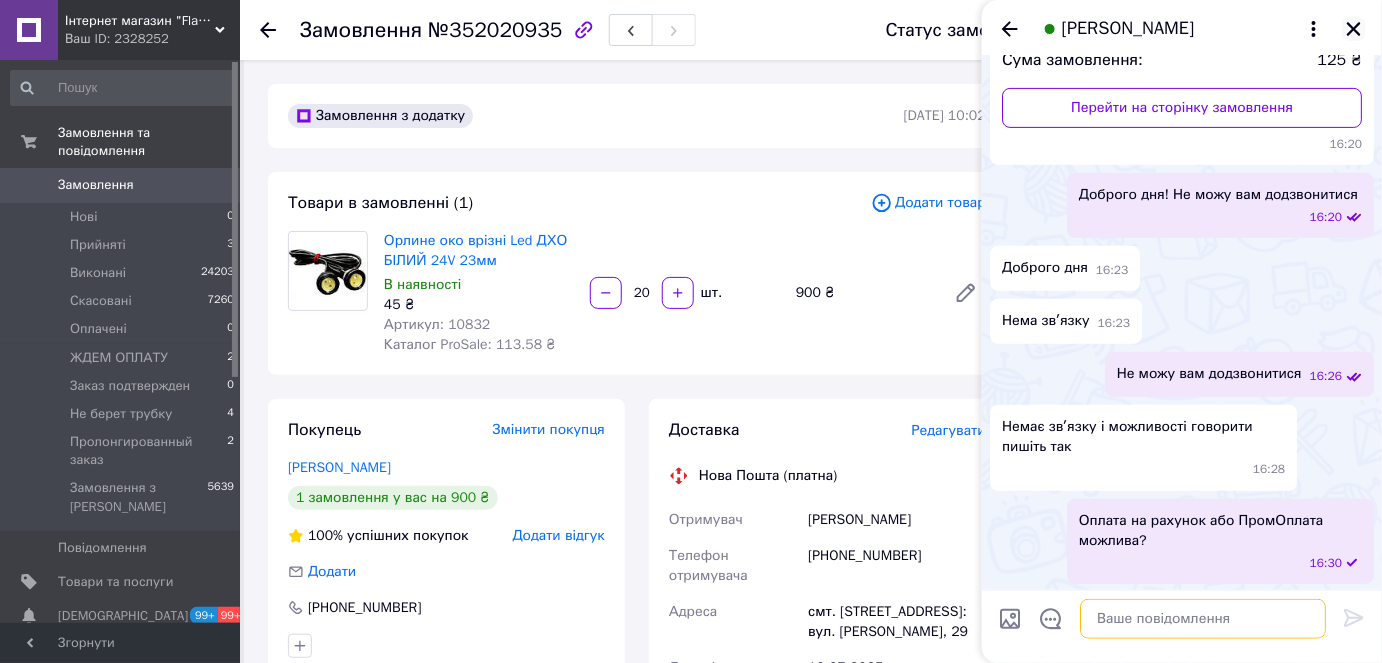 type 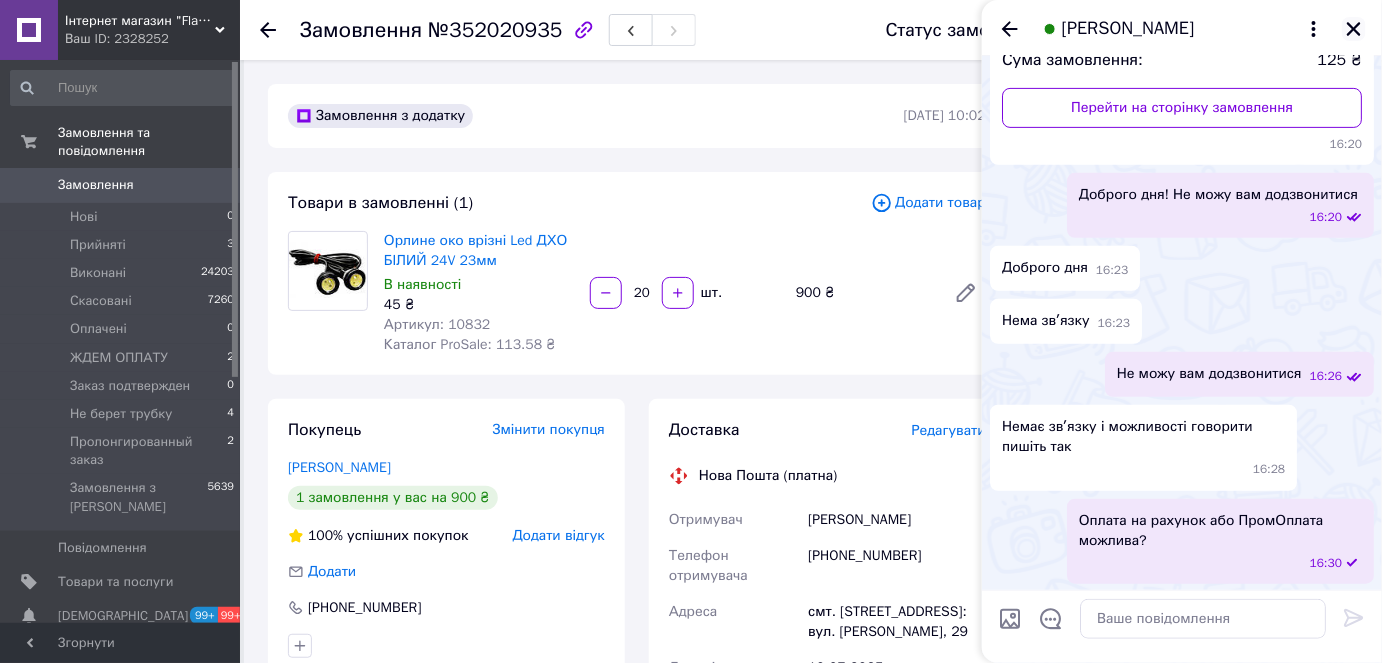 click at bounding box center [1354, 29] 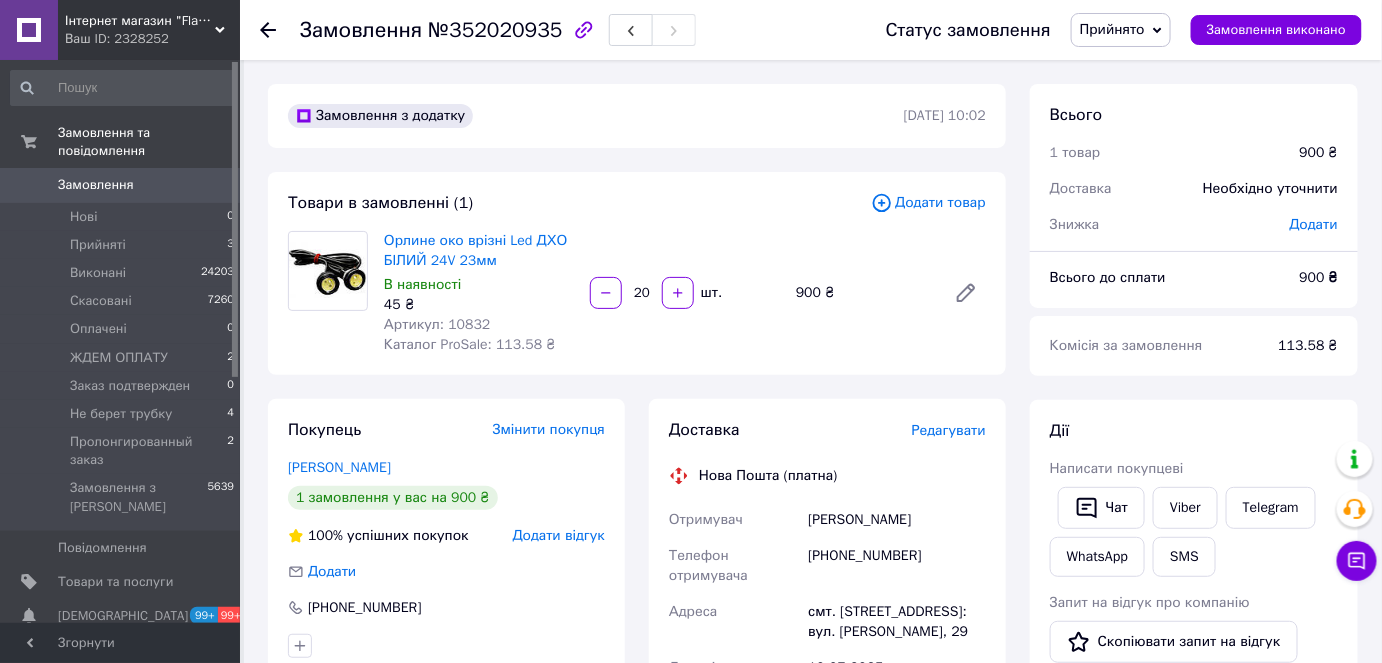click on "Прийнято" at bounding box center [1112, 29] 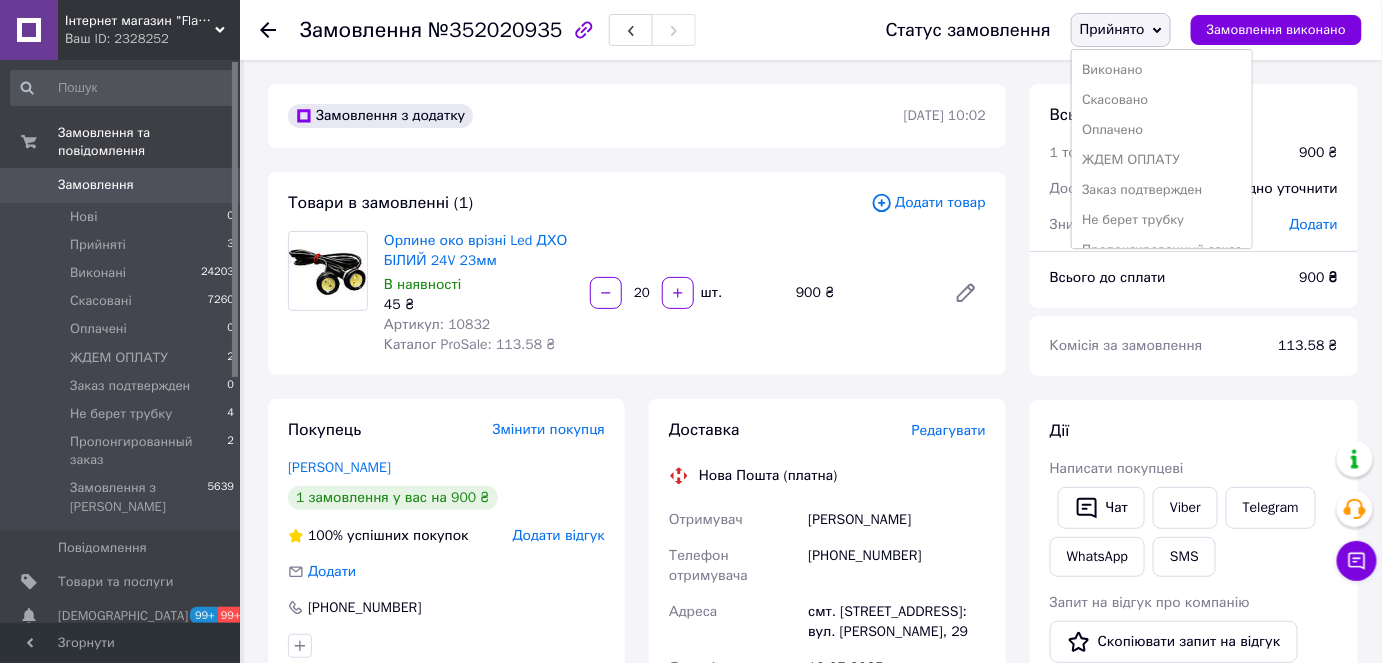drag, startPoint x: 1141, startPoint y: 216, endPoint x: 1133, endPoint y: 270, distance: 54.589375 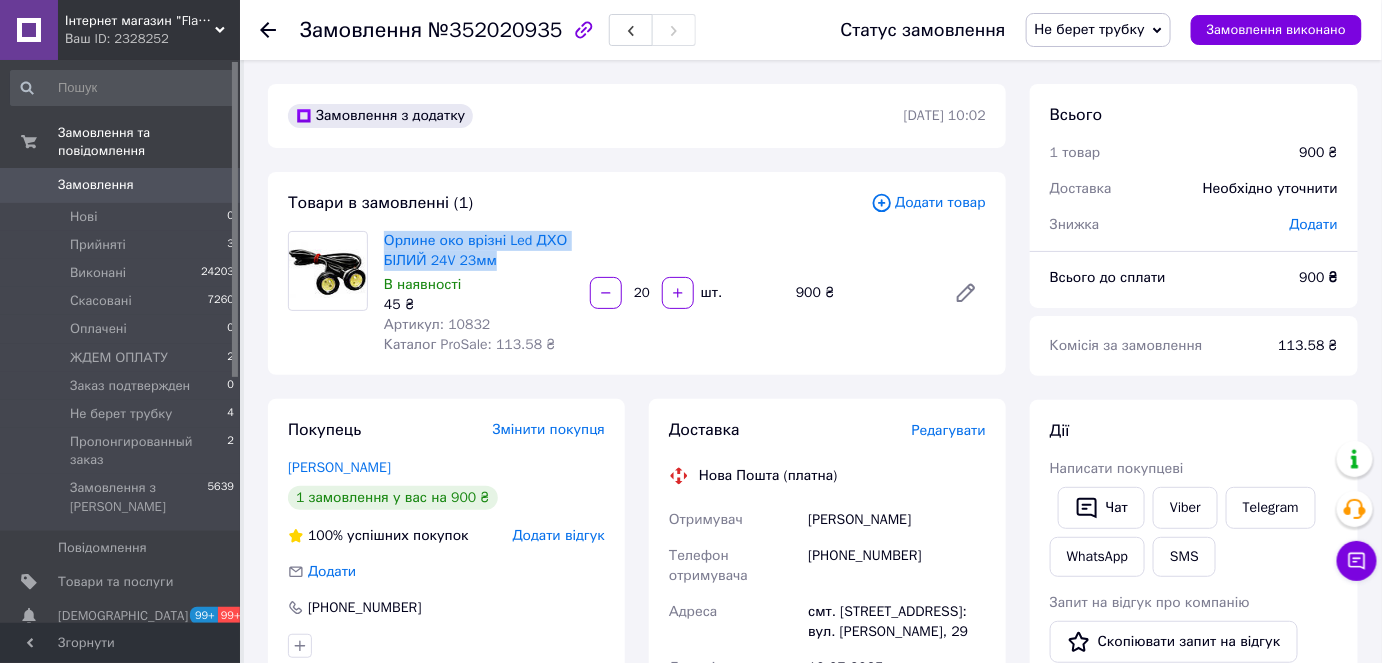 drag, startPoint x: 511, startPoint y: 259, endPoint x: 383, endPoint y: 236, distance: 130.04999 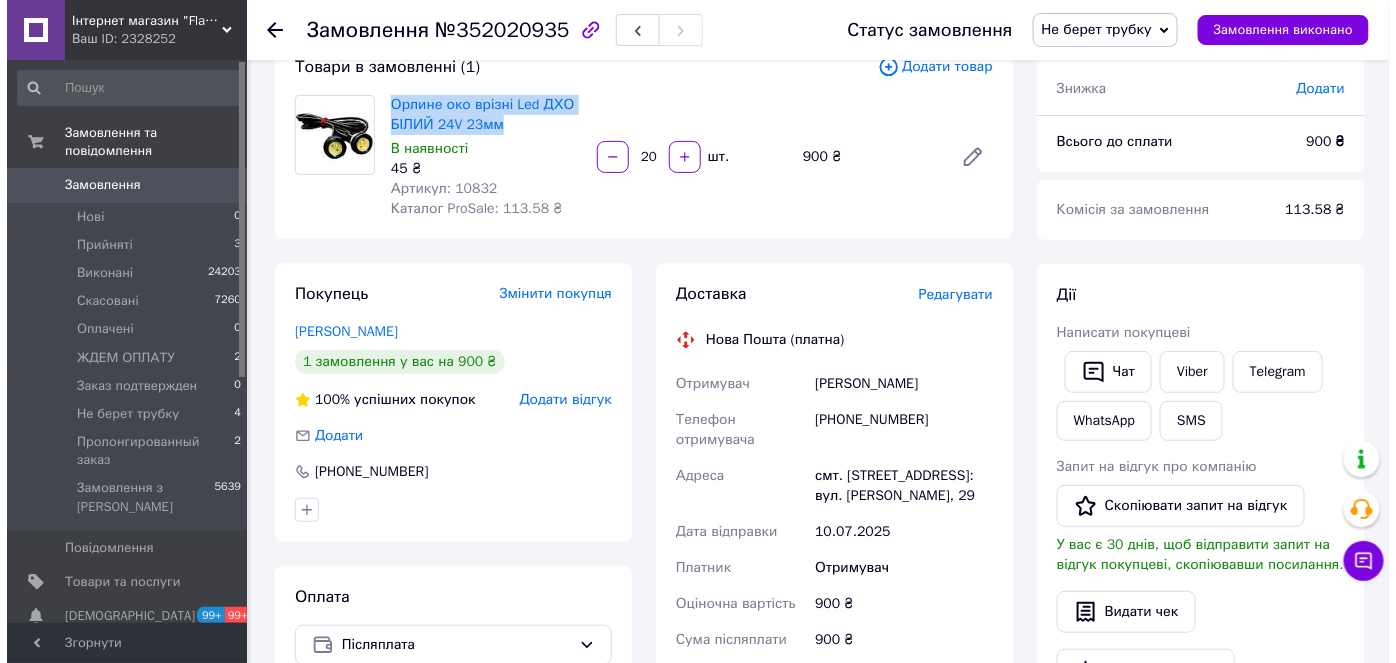 scroll, scrollTop: 272, scrollLeft: 0, axis: vertical 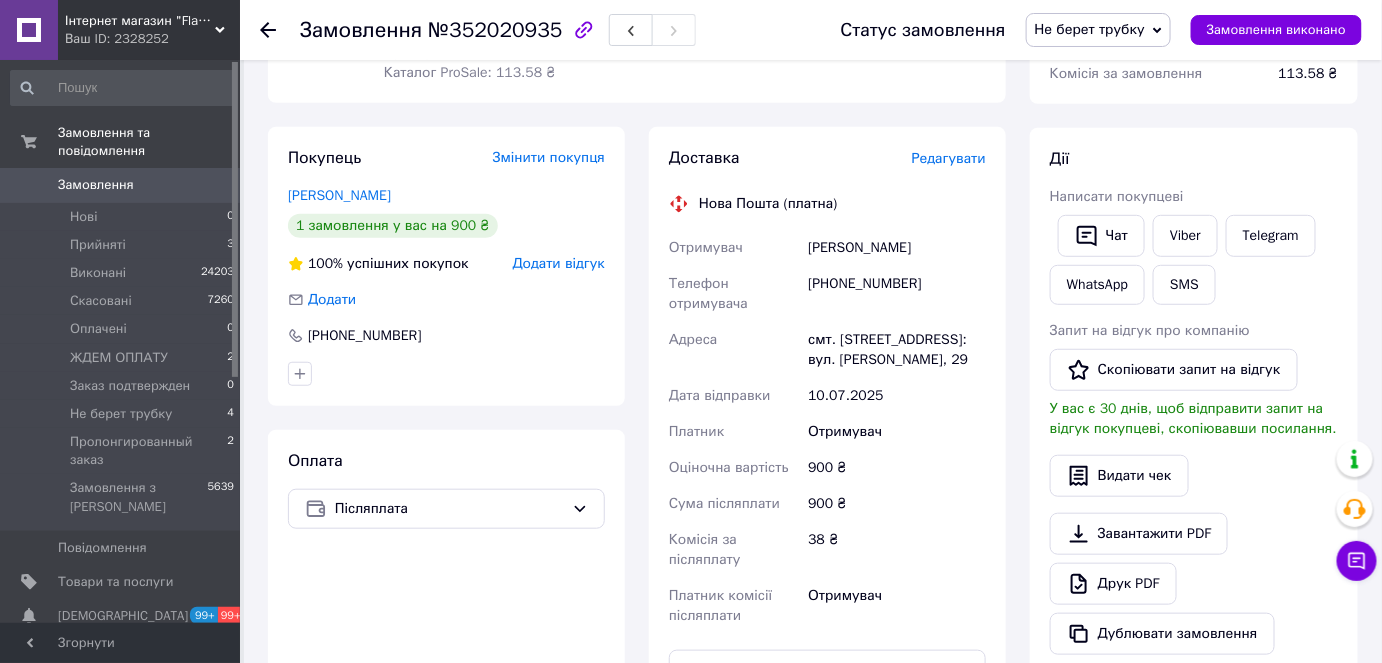 click on "Редагувати" at bounding box center [949, 158] 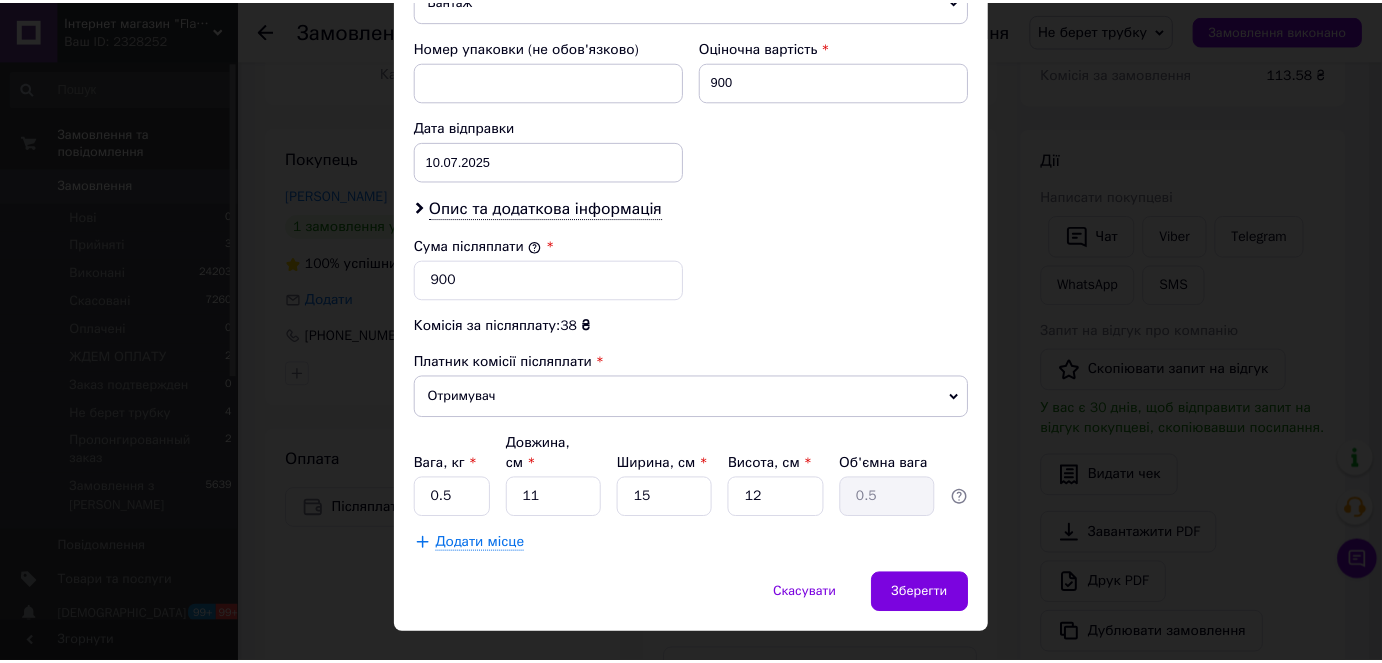 scroll, scrollTop: 854, scrollLeft: 0, axis: vertical 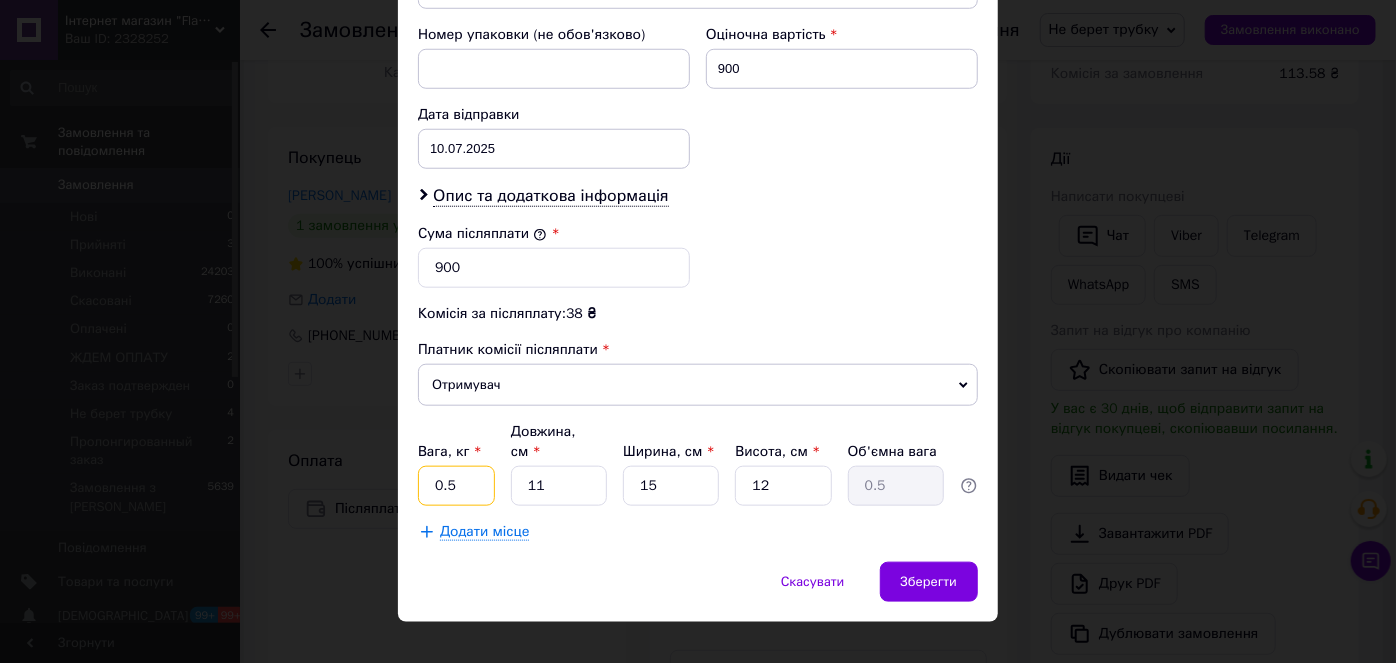 click on "0.5" at bounding box center (456, 486) 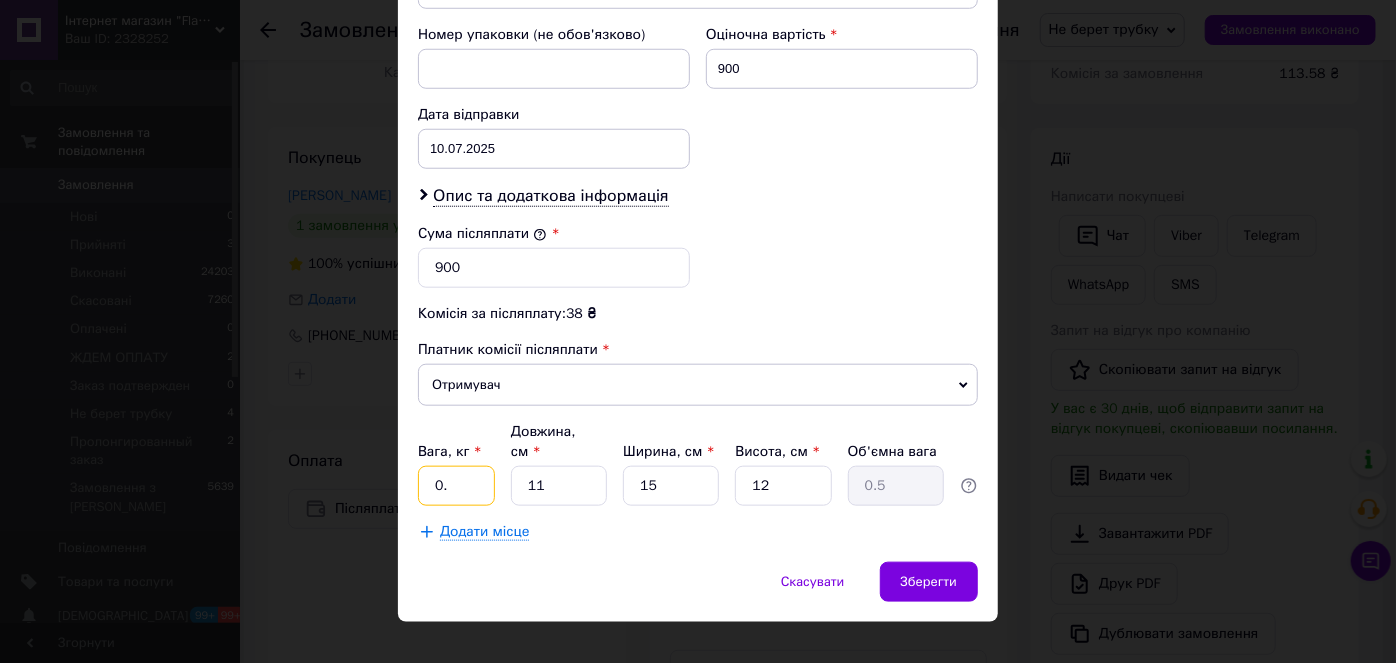 type on "0" 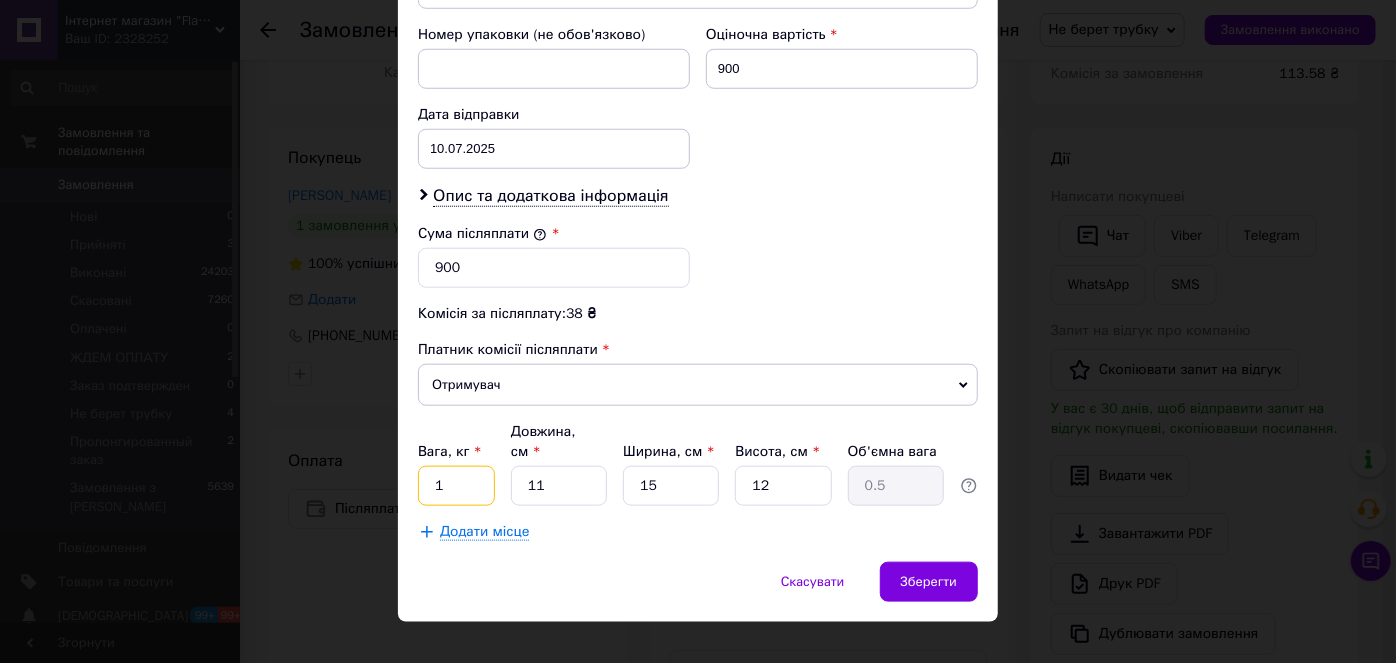 type on "1" 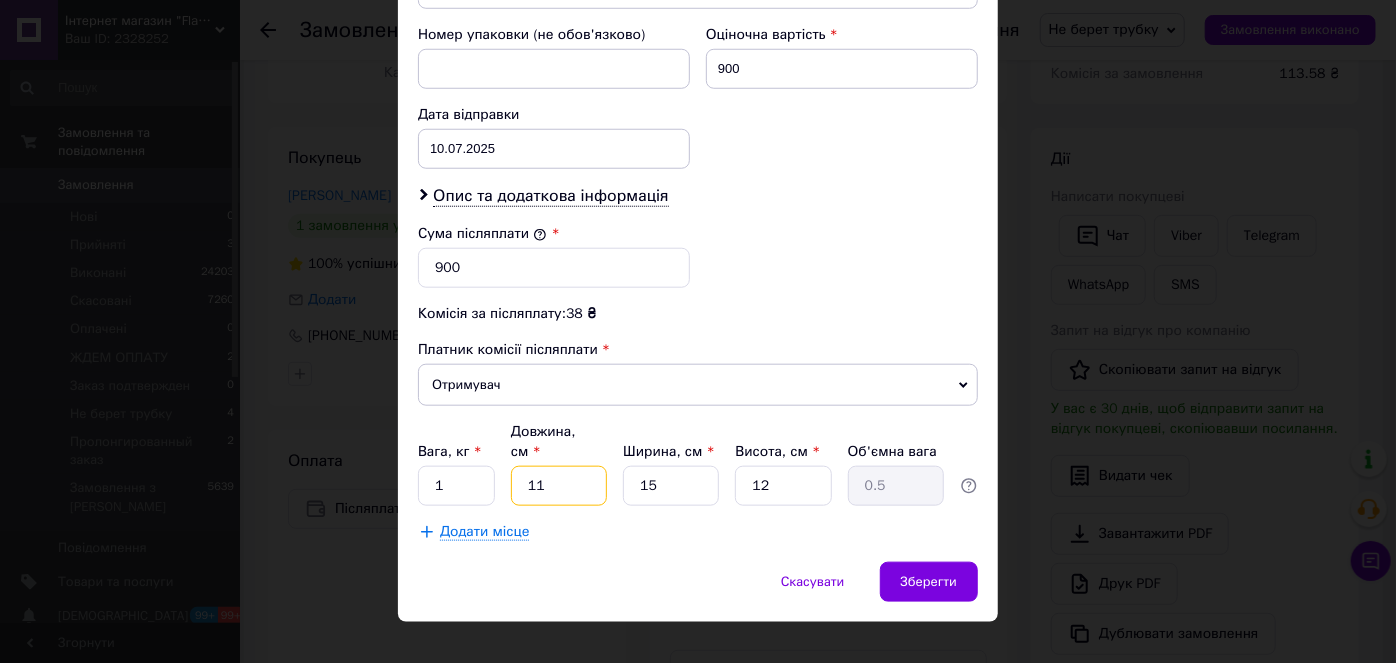 click on "11" at bounding box center (559, 486) 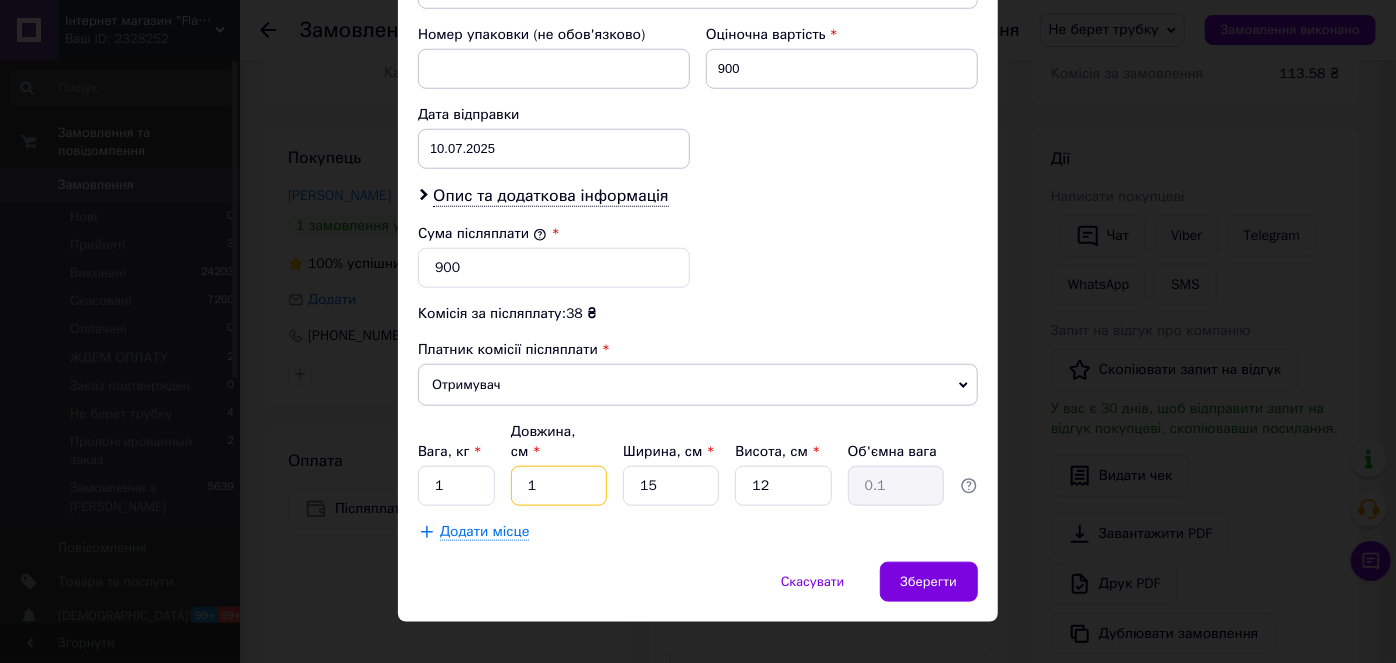type on "17" 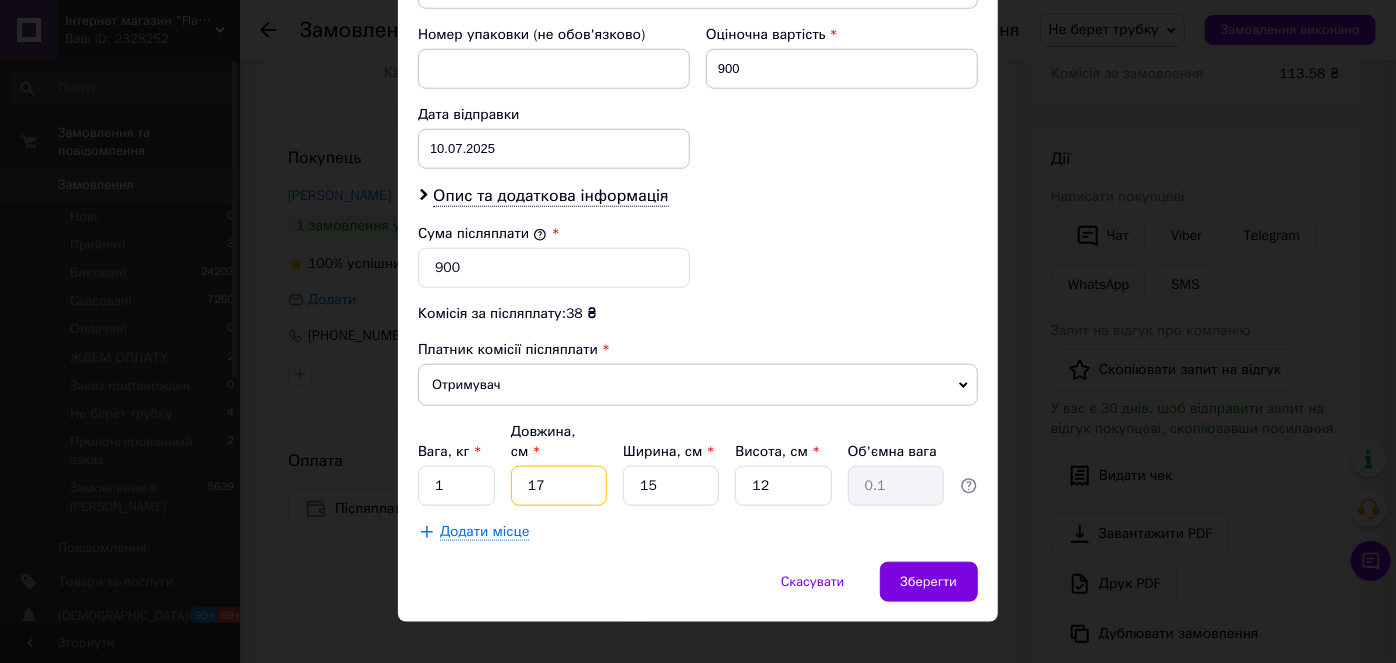 type on "0.77" 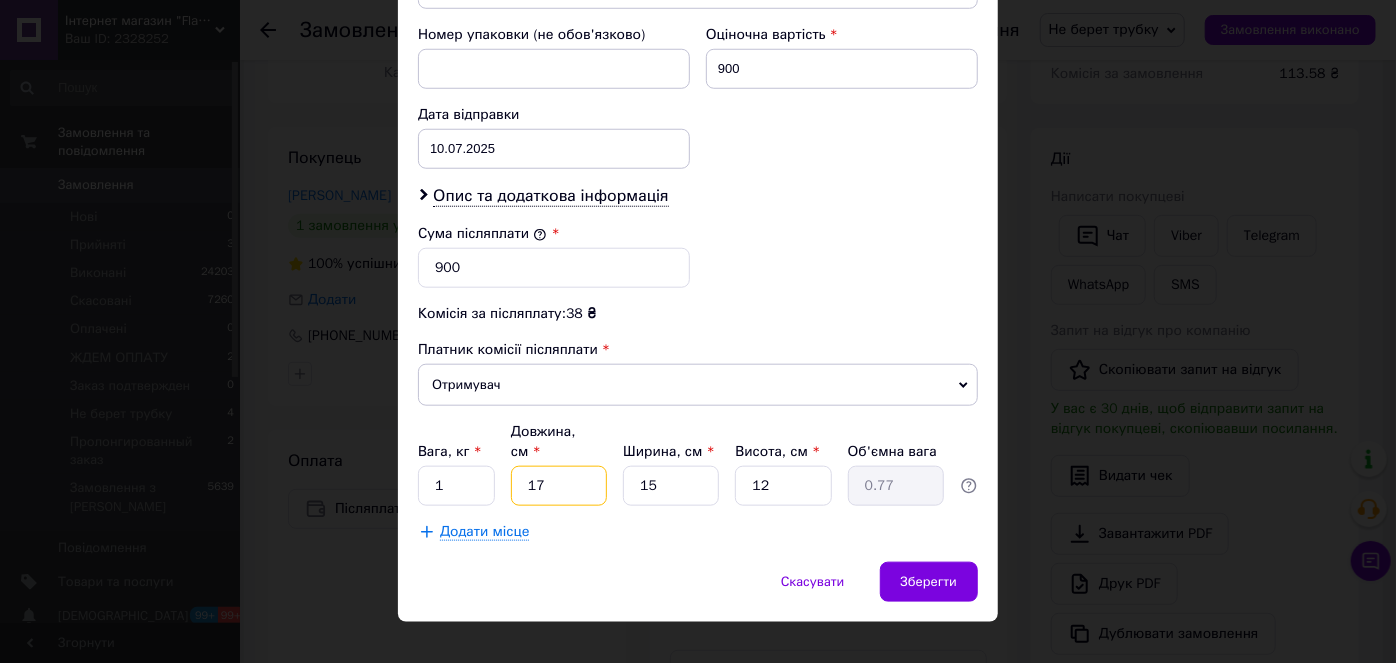 type on "17" 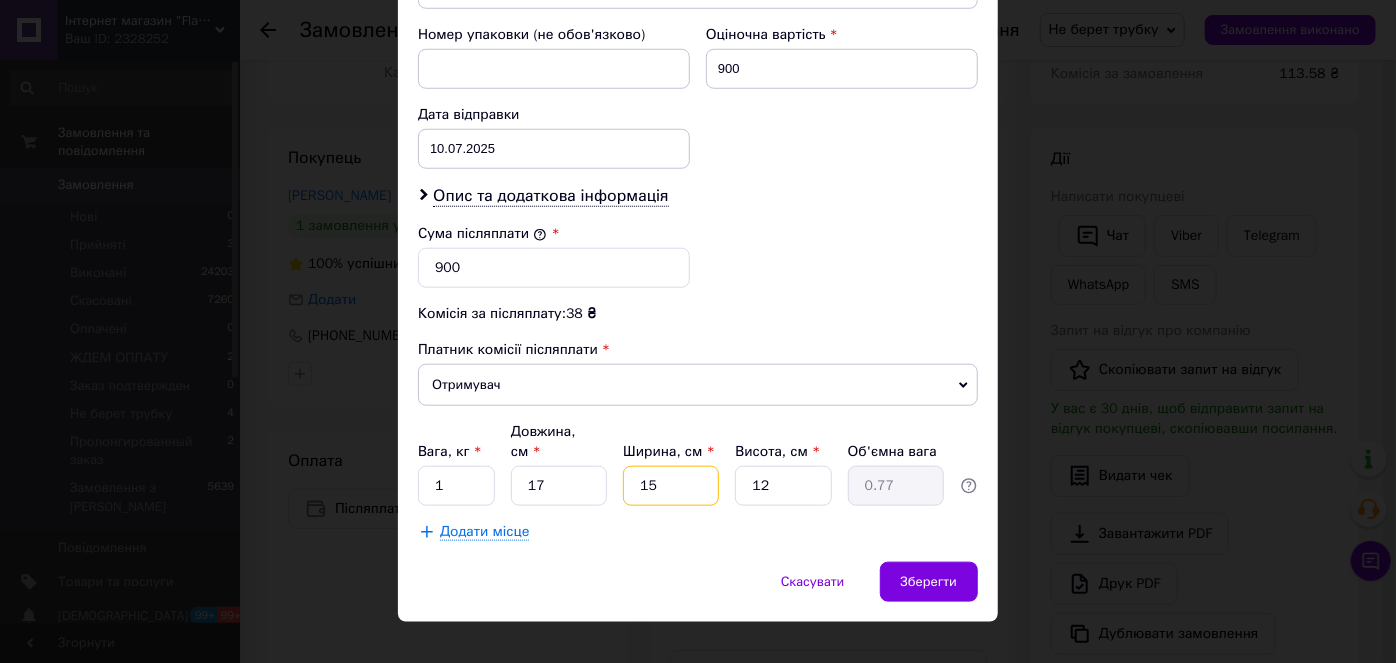click on "15" at bounding box center [671, 486] 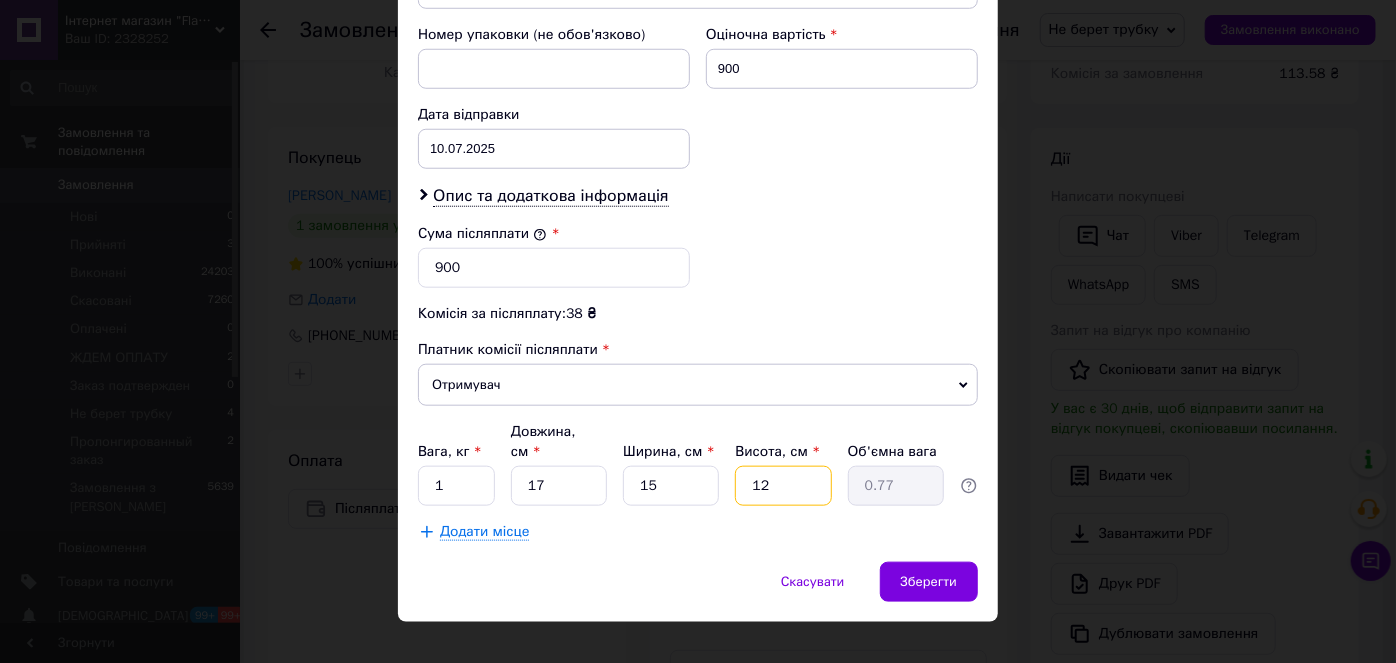 click on "12" at bounding box center [783, 486] 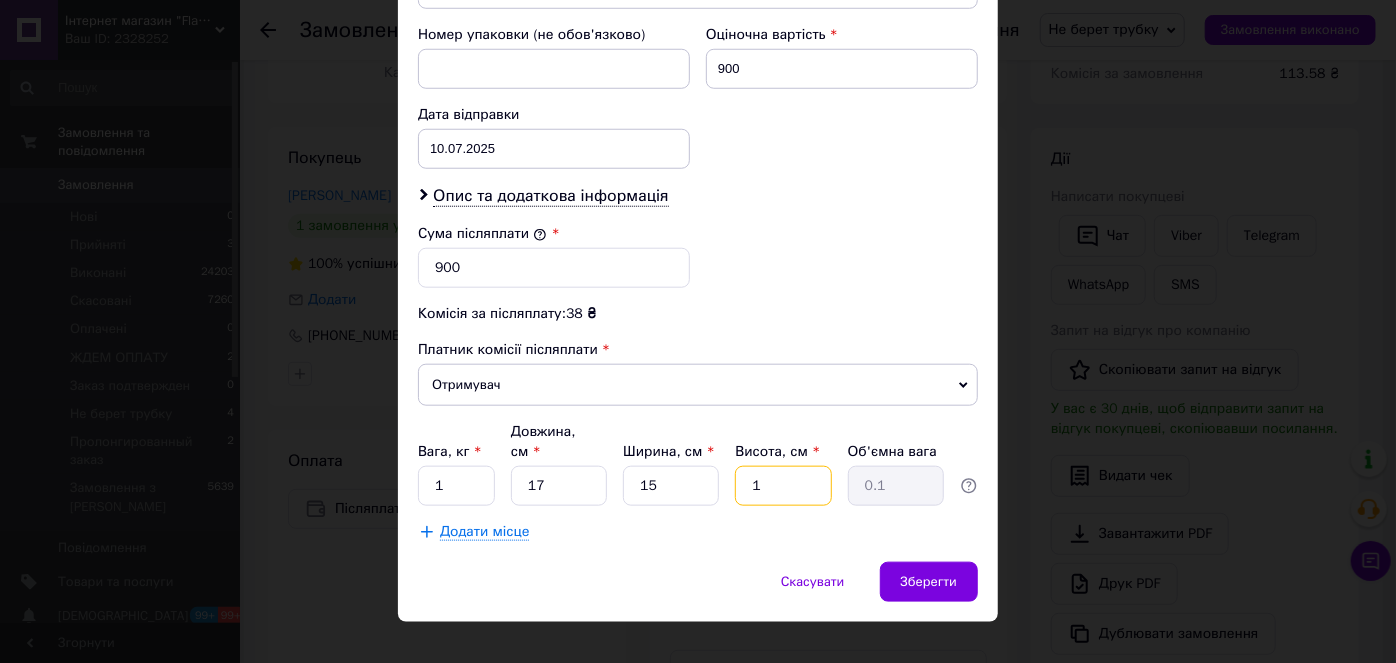 type on "15" 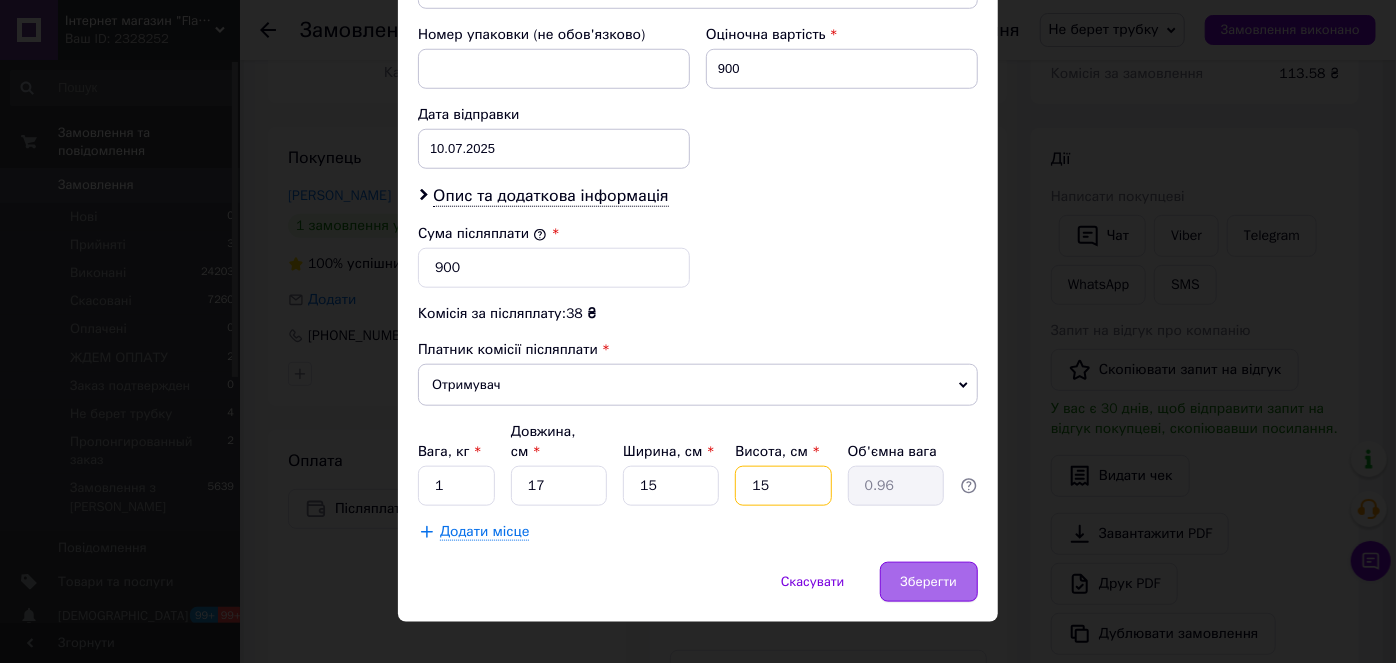 type on "15" 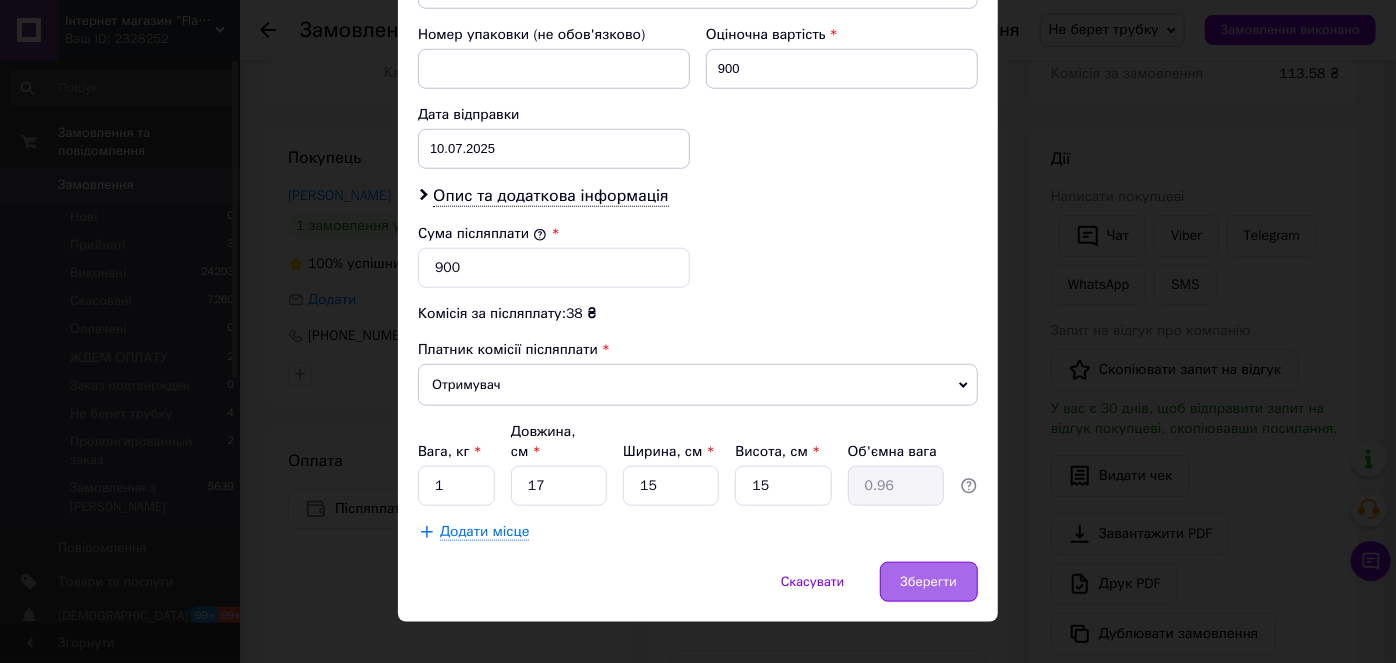 click on "Зберегти" at bounding box center [929, 582] 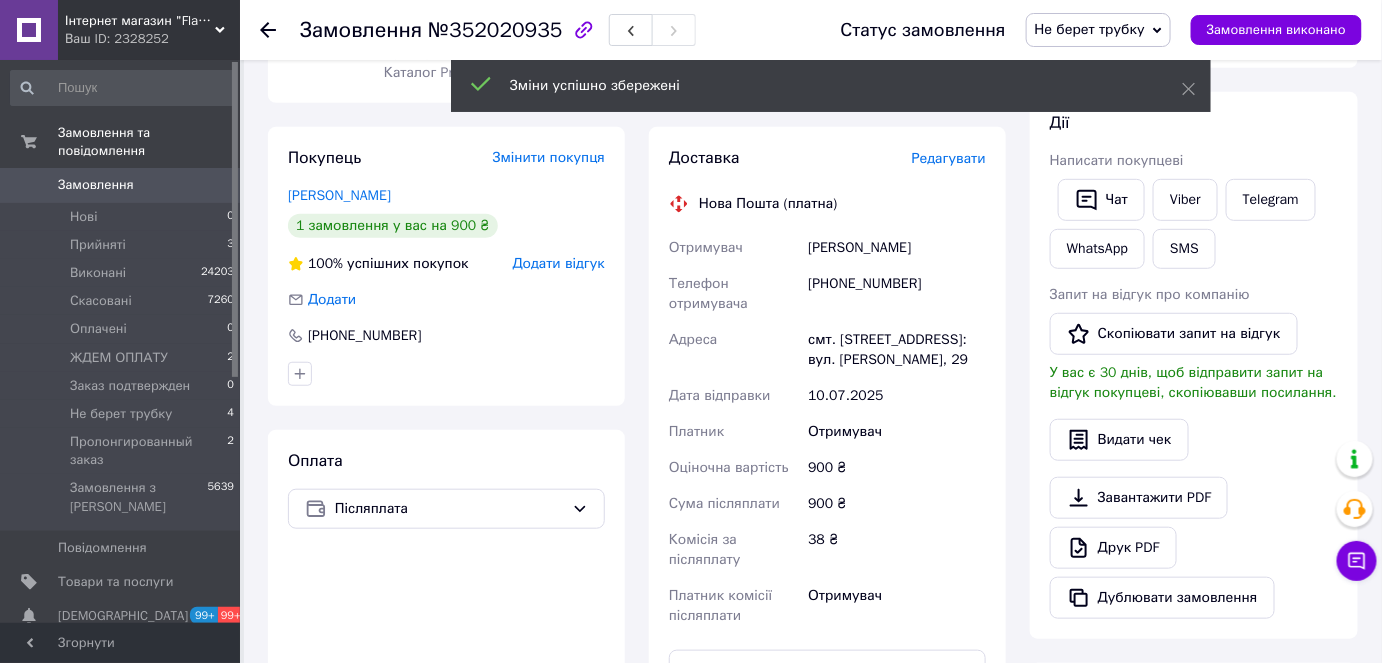 scroll, scrollTop: 545, scrollLeft: 0, axis: vertical 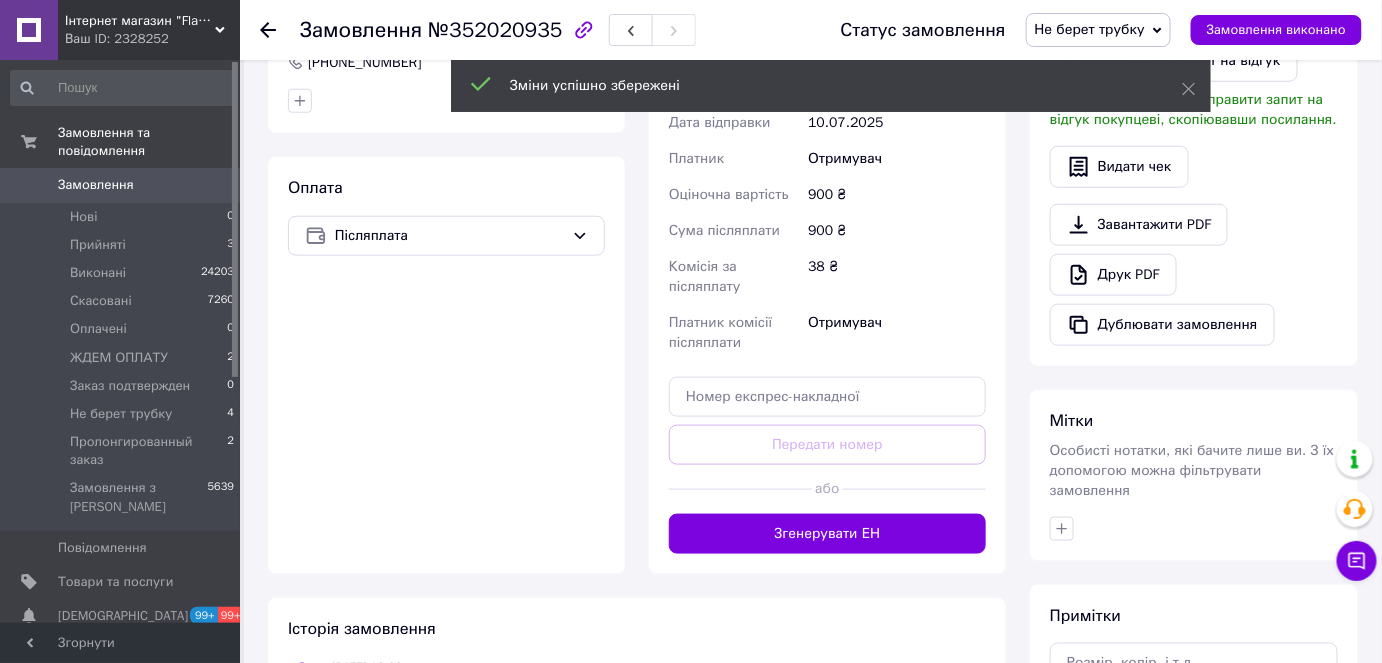 click on "Згенерувати ЕН" at bounding box center [827, 534] 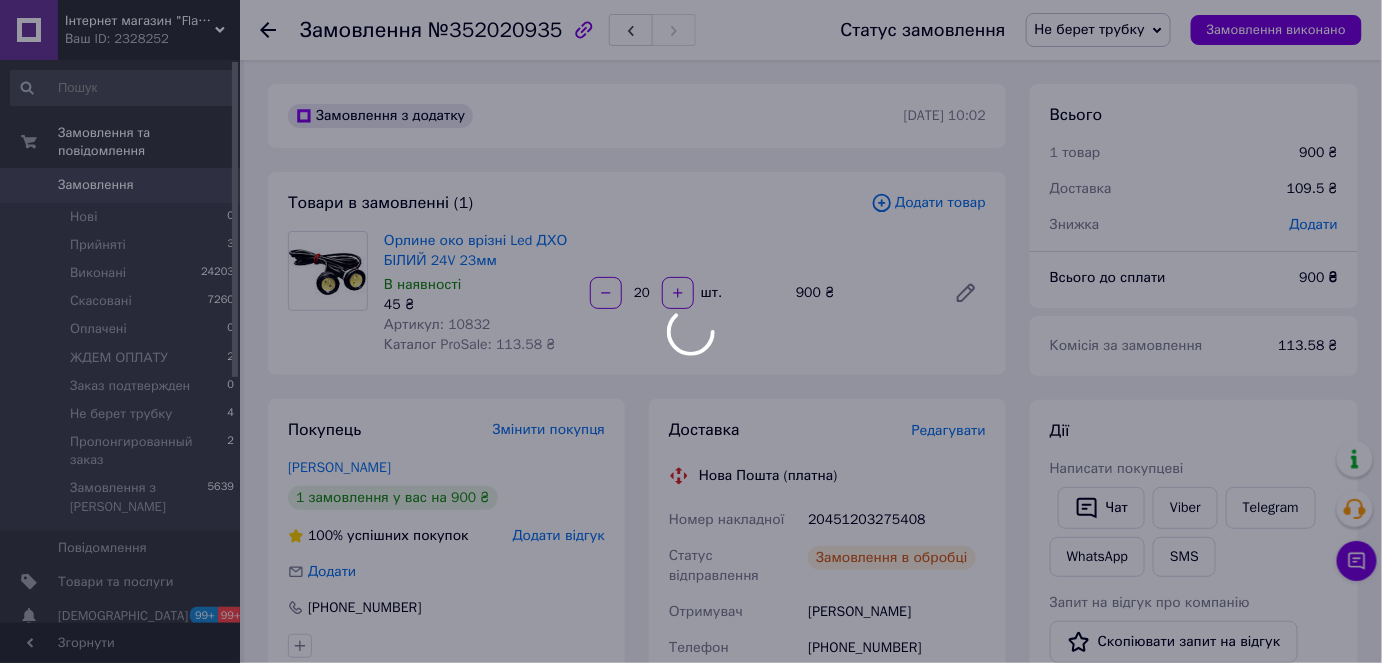scroll, scrollTop: 90, scrollLeft: 0, axis: vertical 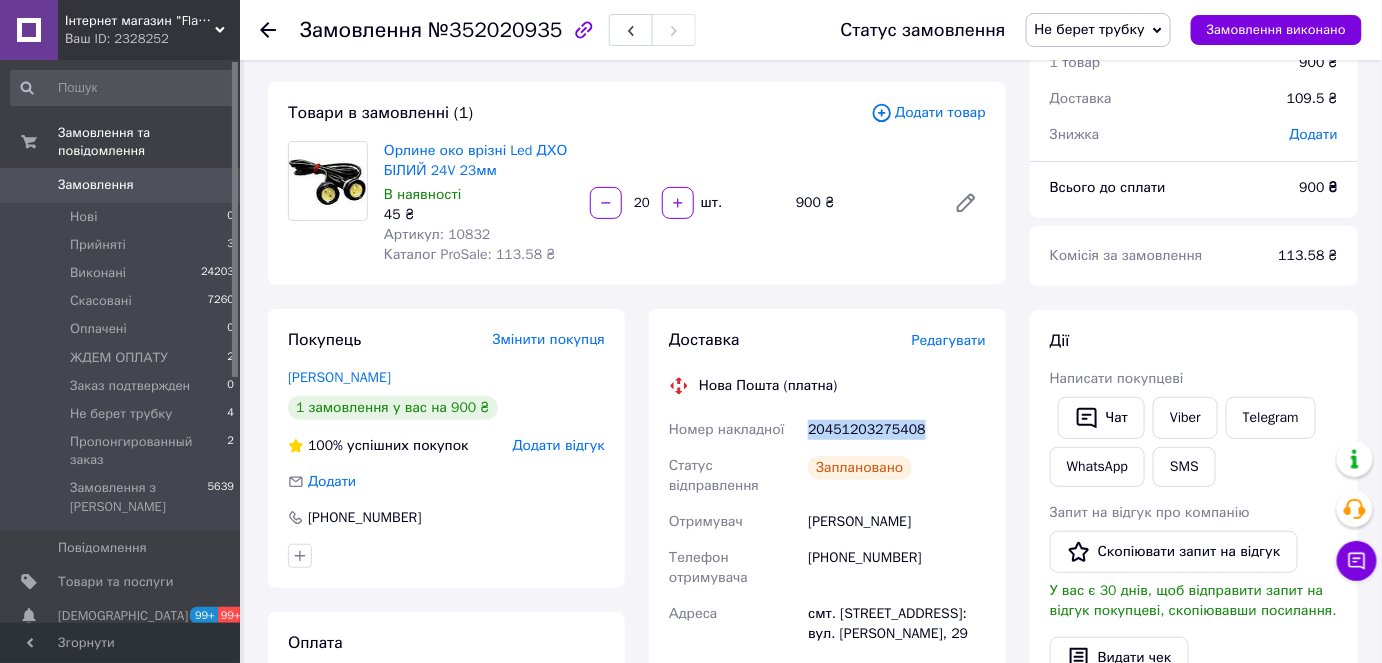 drag, startPoint x: 933, startPoint y: 430, endPoint x: 807, endPoint y: 431, distance: 126.00397 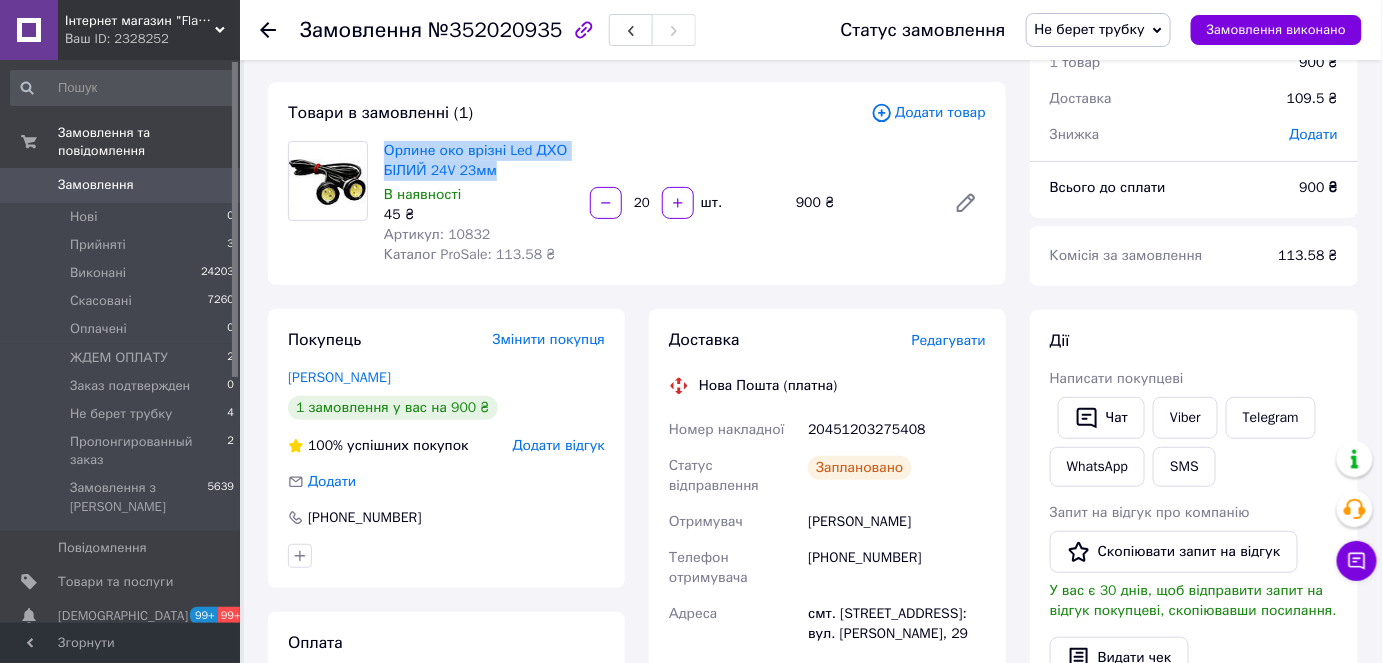 drag, startPoint x: 515, startPoint y: 174, endPoint x: 378, endPoint y: 139, distance: 141.40015 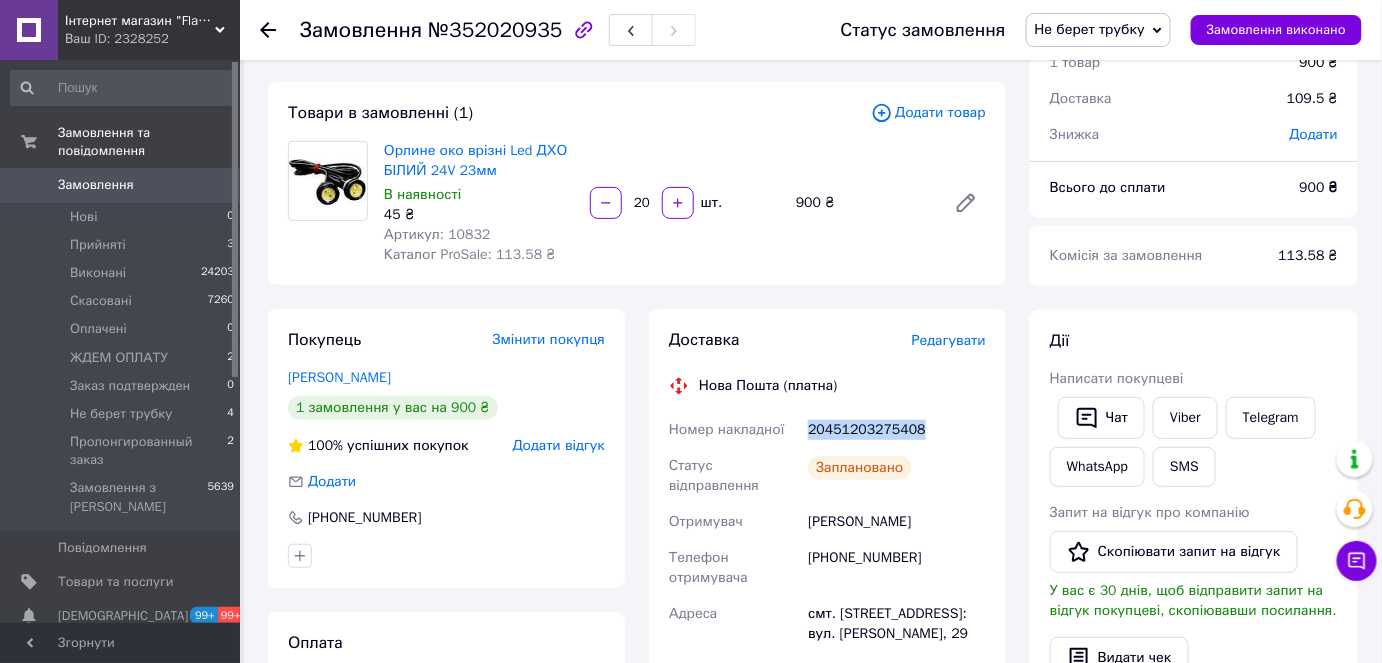 drag, startPoint x: 945, startPoint y: 436, endPoint x: 810, endPoint y: 421, distance: 135.83078 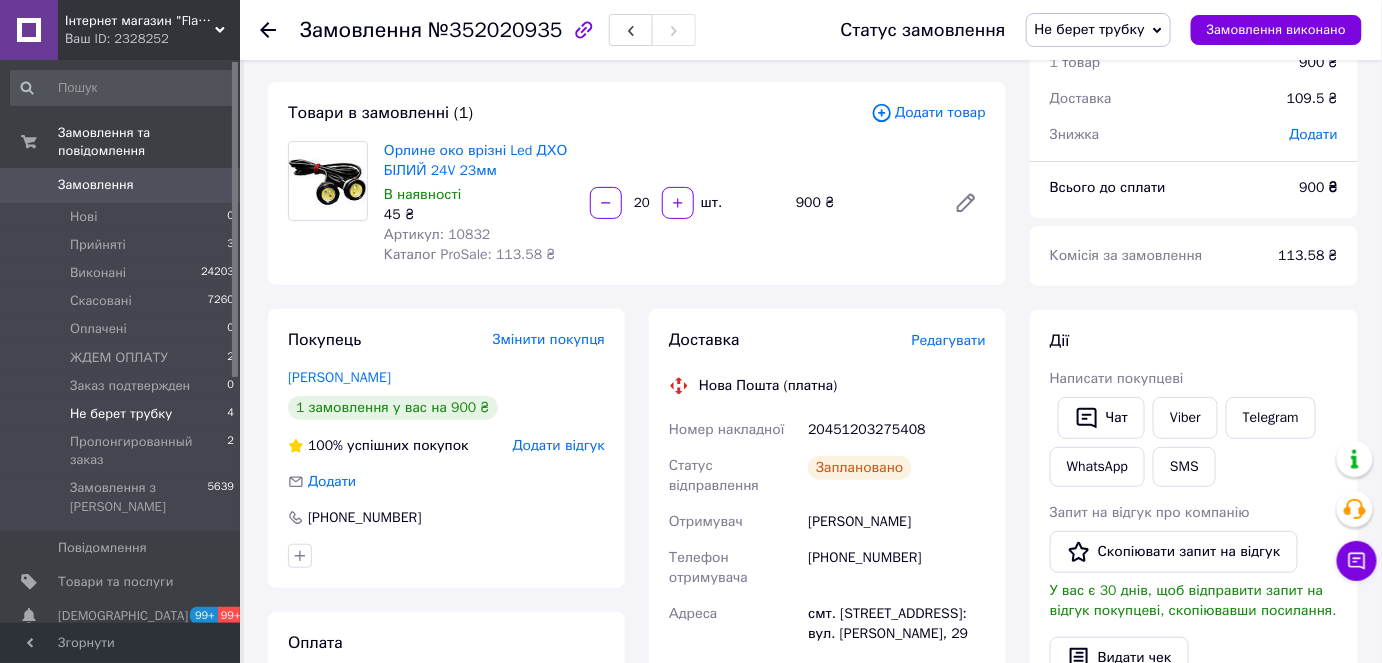 click on "Не берет трубку" at bounding box center (121, 414) 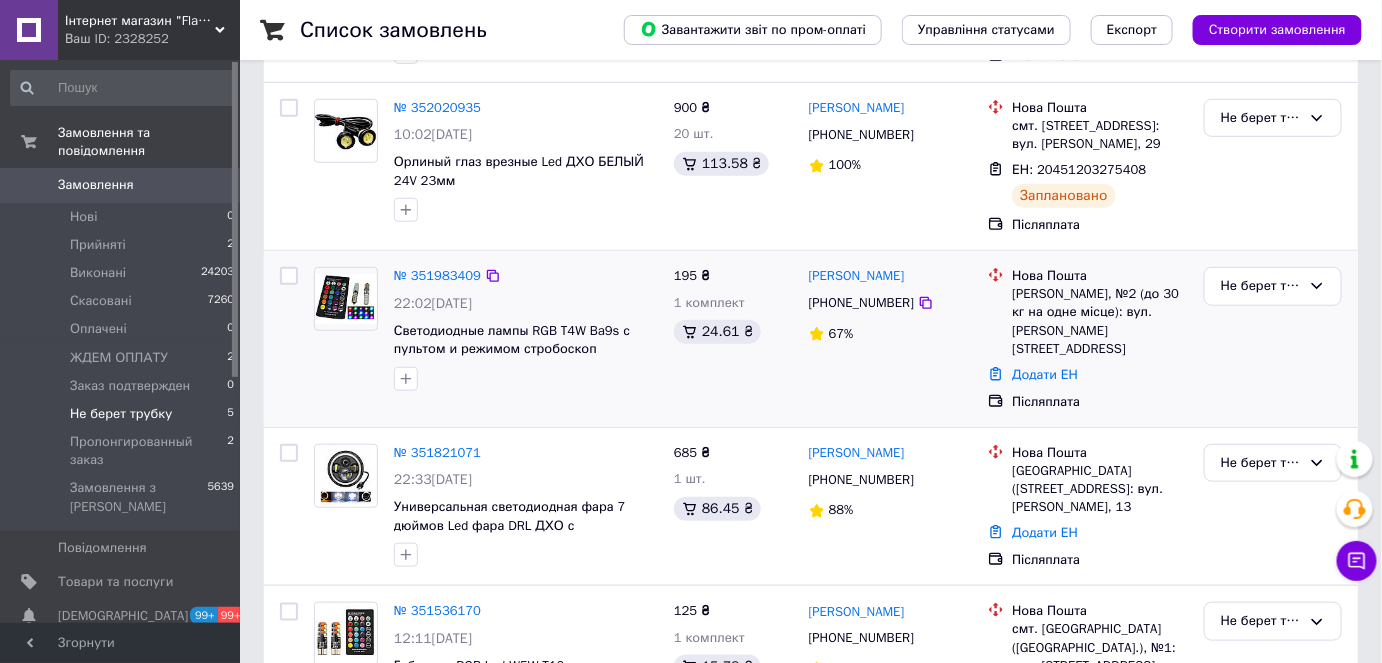 scroll, scrollTop: 446, scrollLeft: 0, axis: vertical 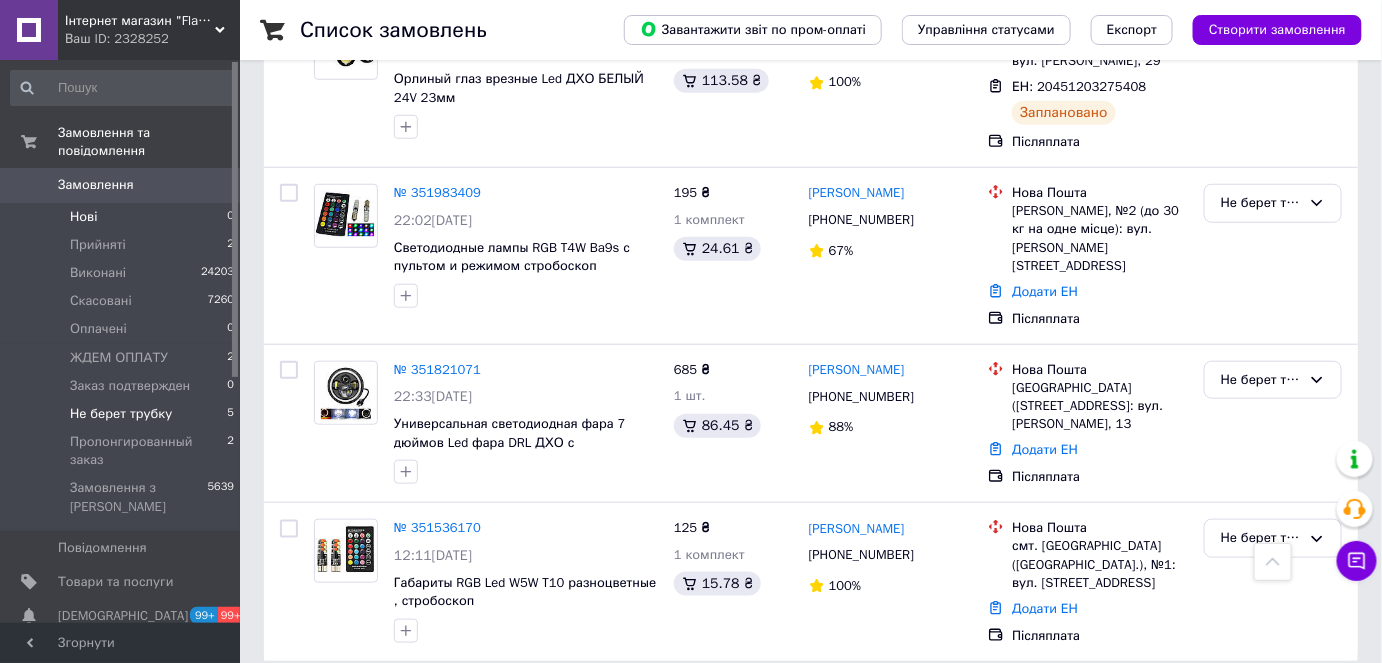 click on "Нові" at bounding box center [83, 217] 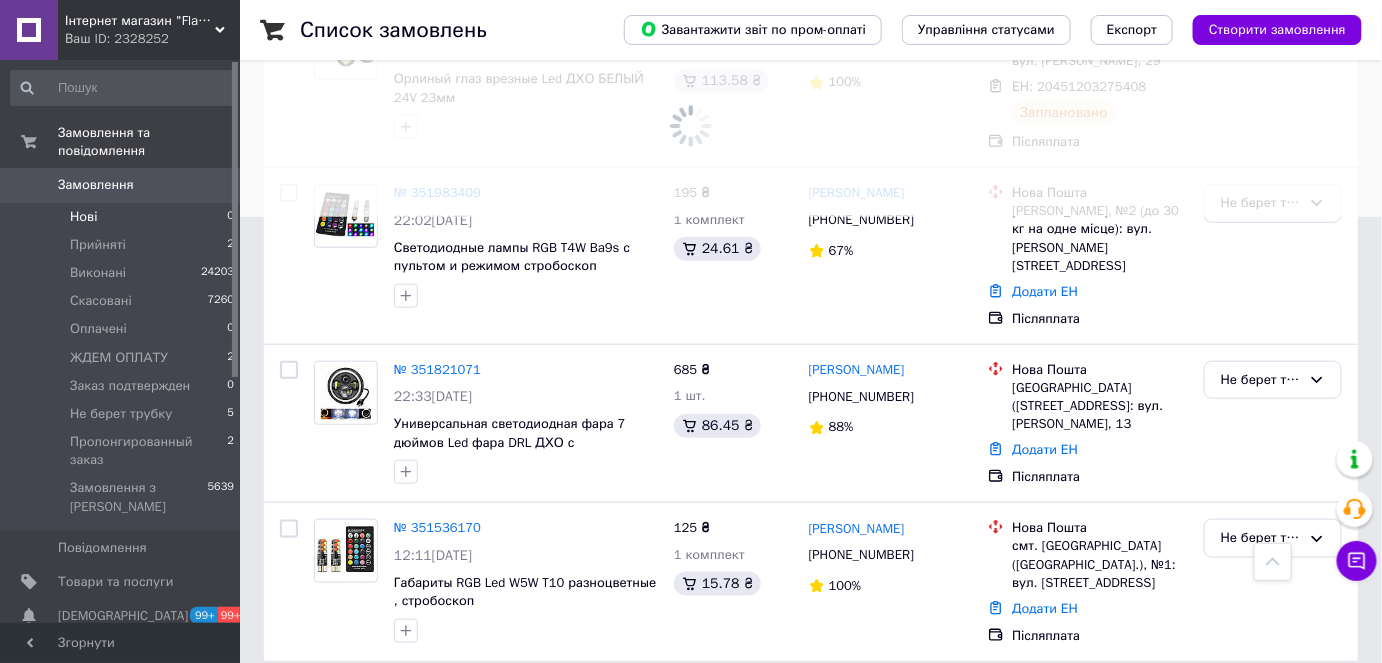 scroll, scrollTop: 0, scrollLeft: 0, axis: both 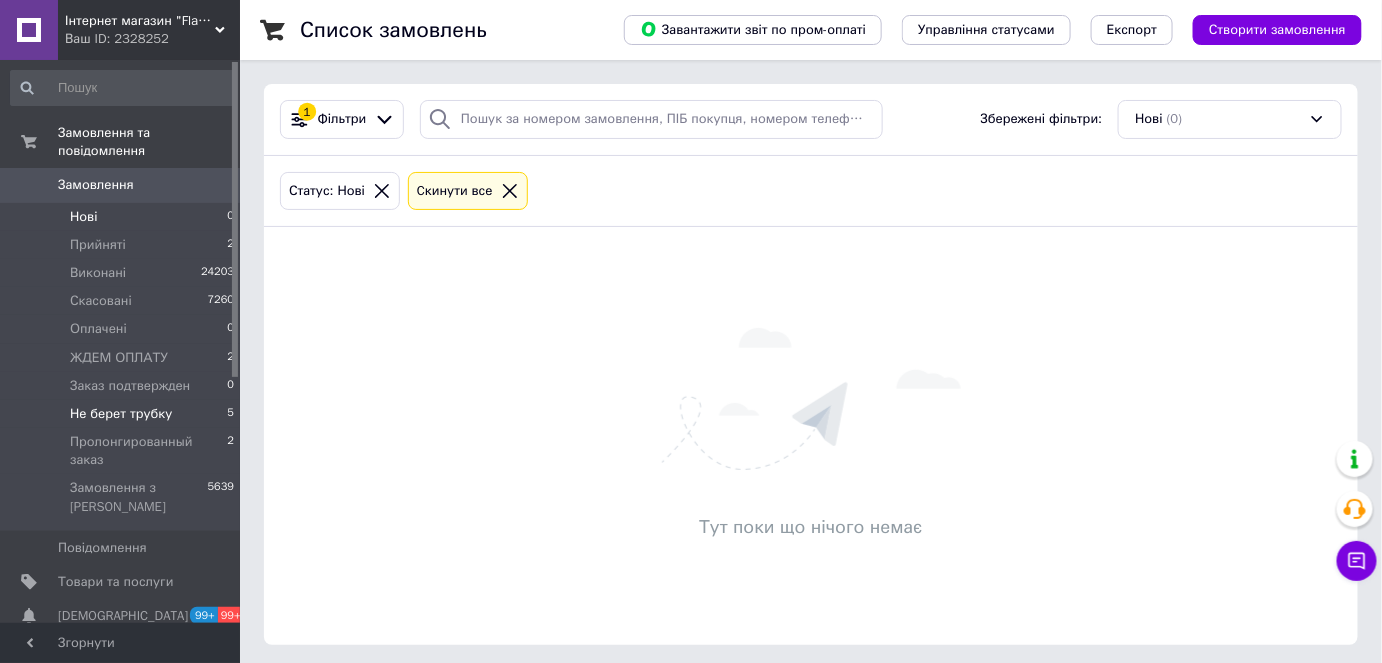 click on "Не берет трубку" at bounding box center (121, 414) 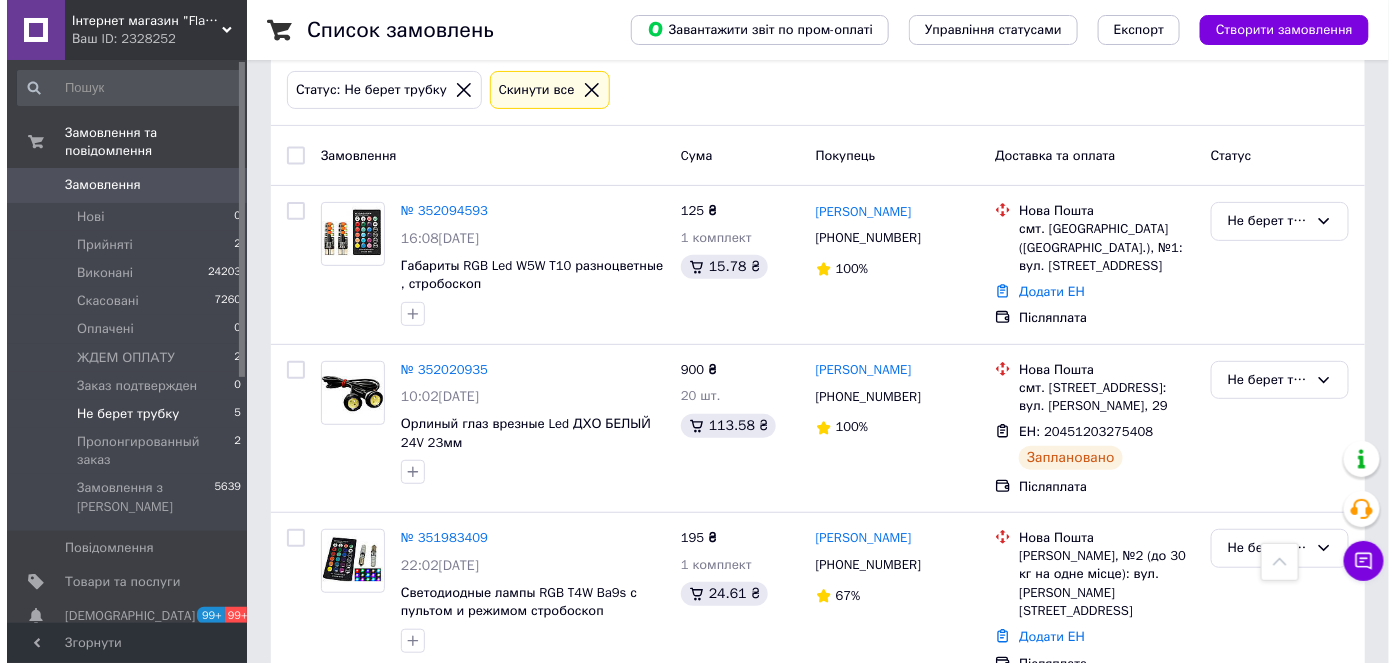 scroll, scrollTop: 0, scrollLeft: 0, axis: both 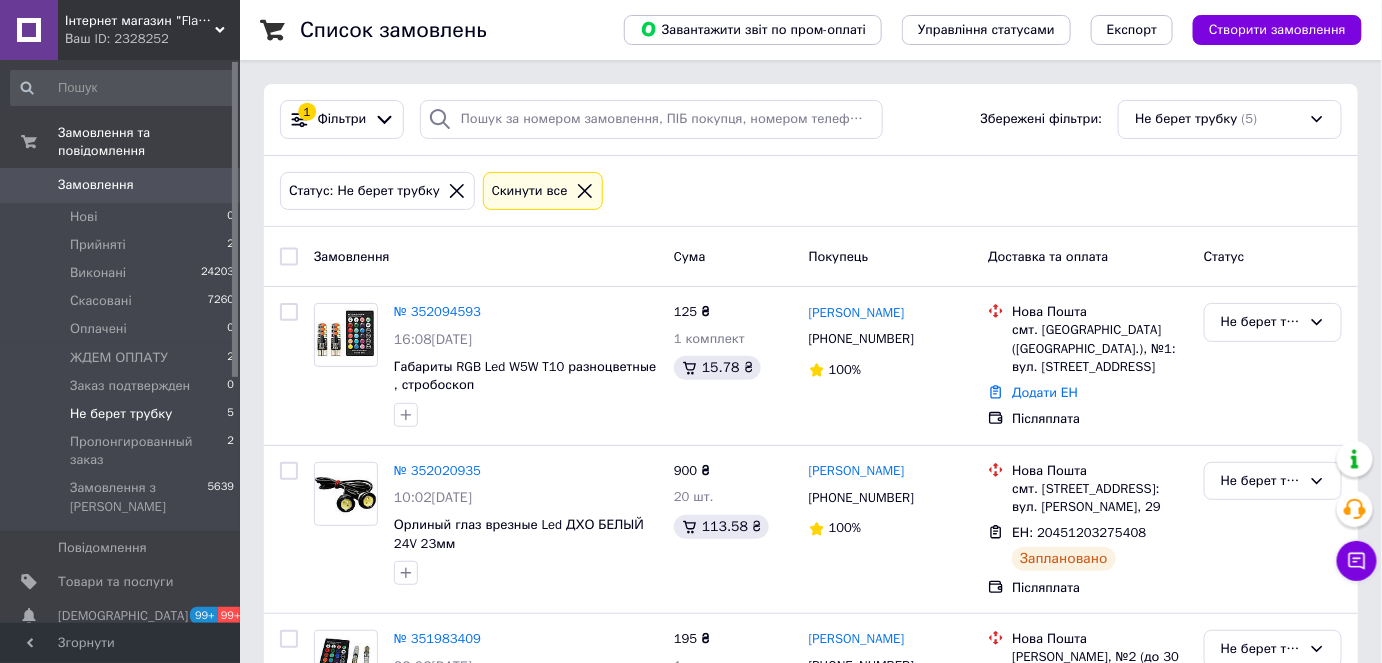 click 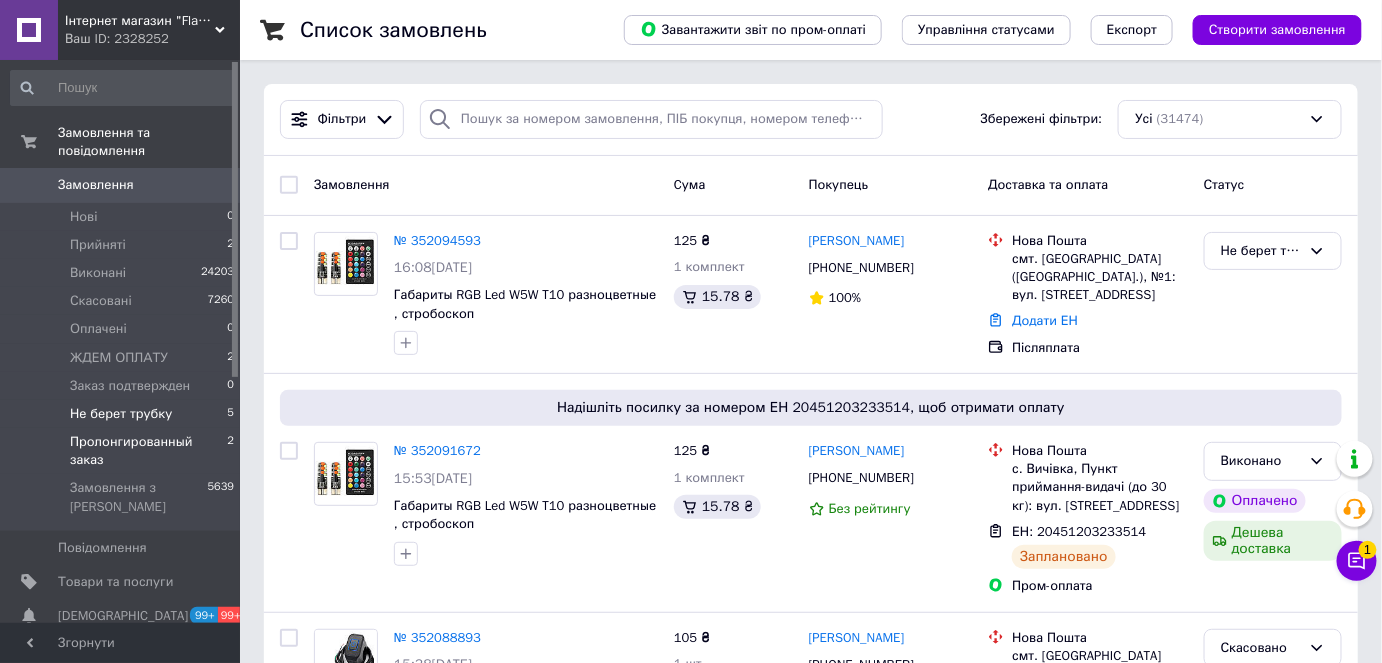 click on "Пролонгированный заказ" at bounding box center [148, 451] 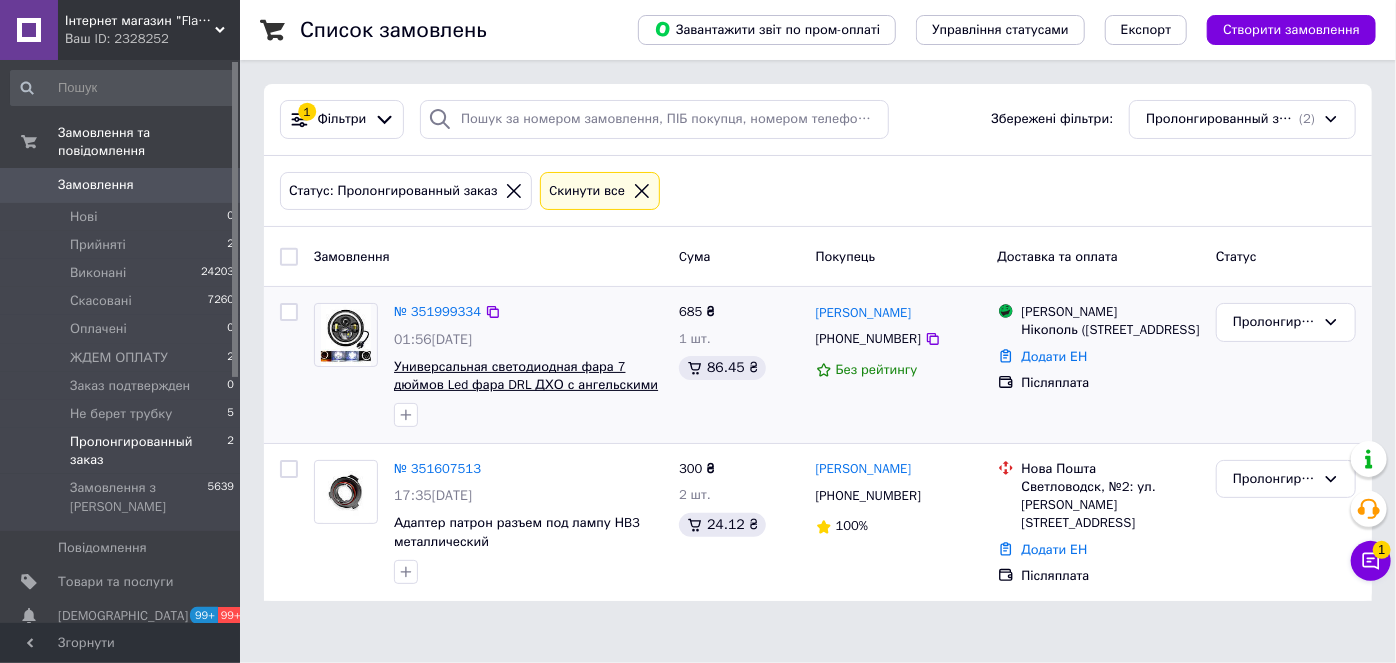 click on "Универсальная светодиодная фара 7 дюймов Led фара DRL ДХО  с ангельскими глазками 1шт." at bounding box center [526, 385] 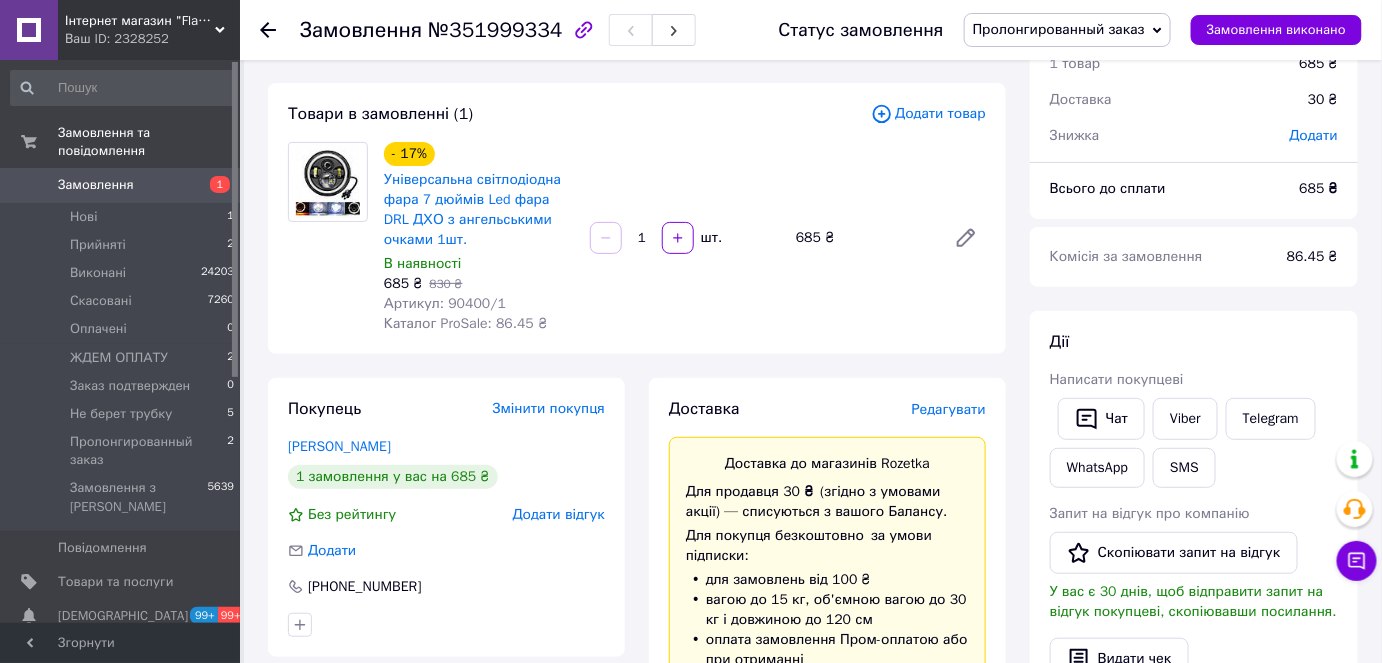 scroll, scrollTop: 0, scrollLeft: 0, axis: both 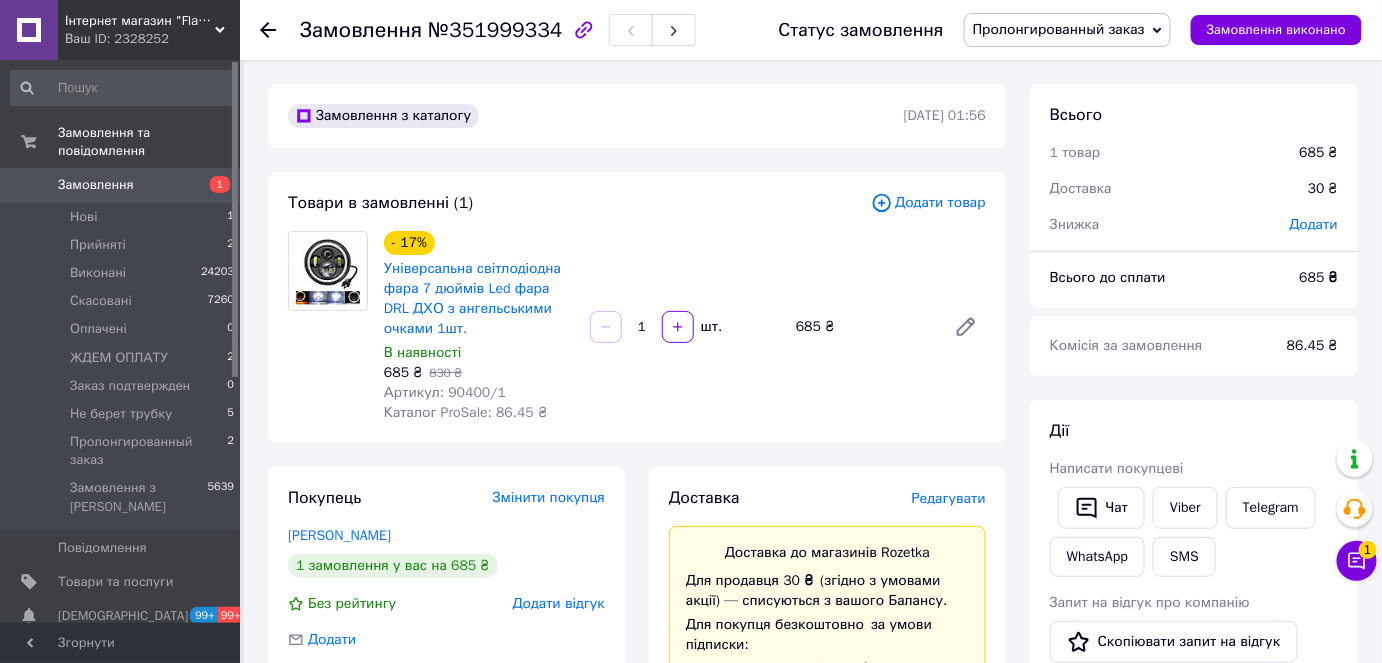 click 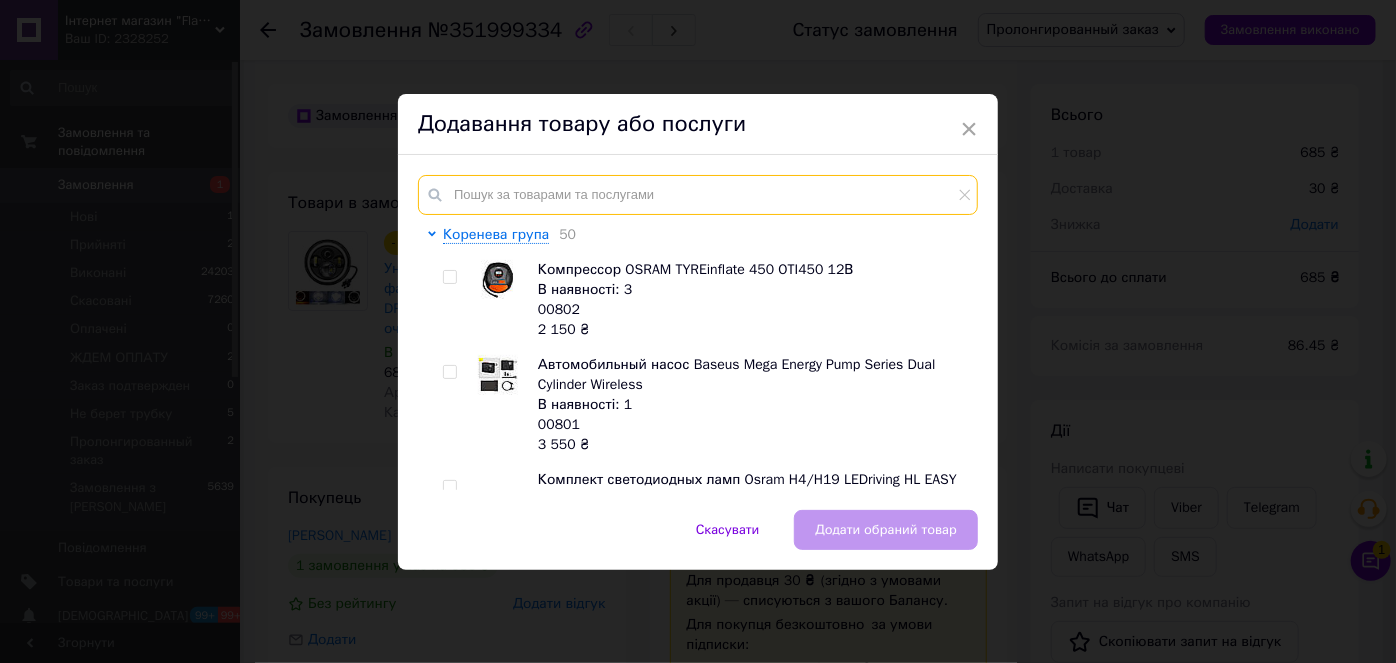 click at bounding box center [698, 195] 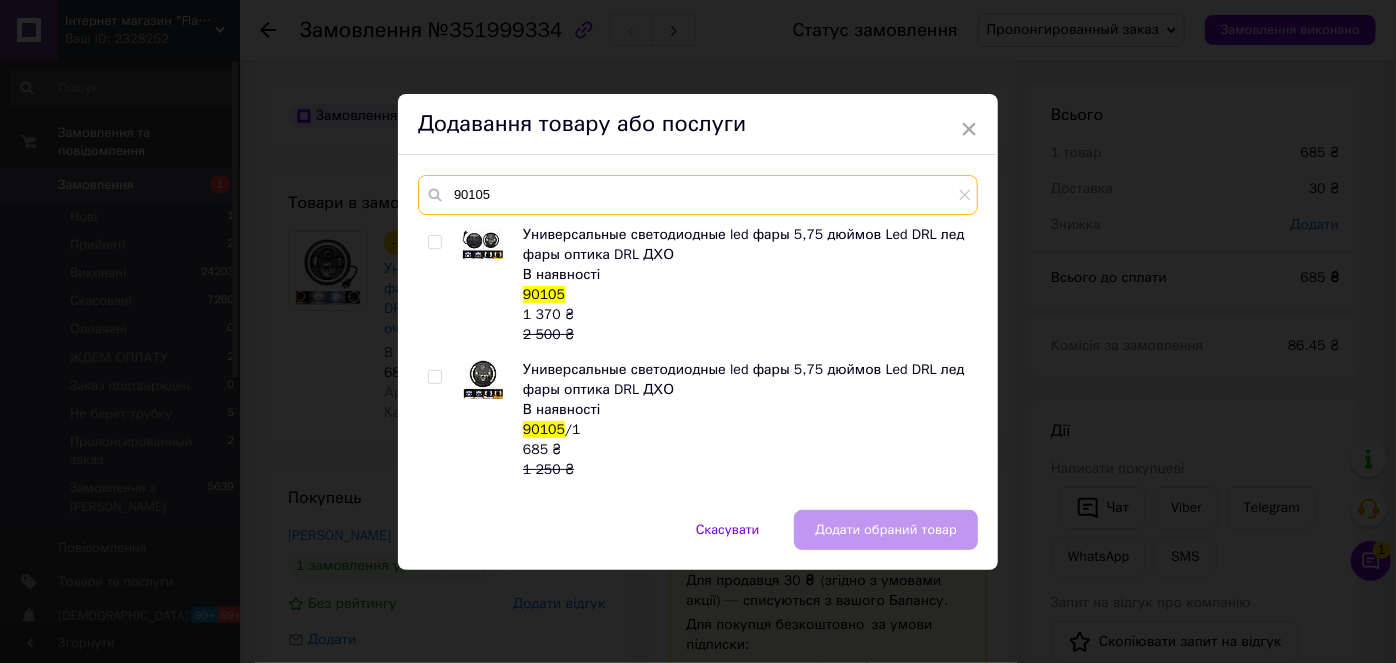 type on "90105" 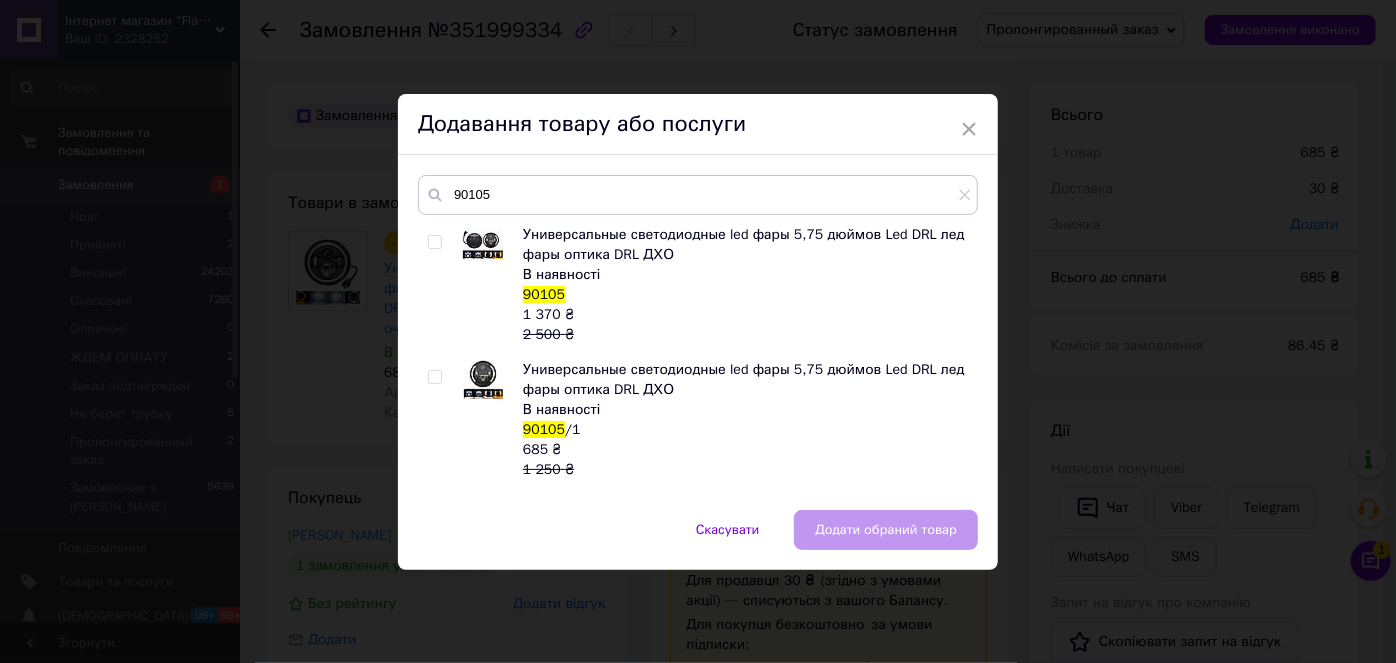 click at bounding box center (434, 242) 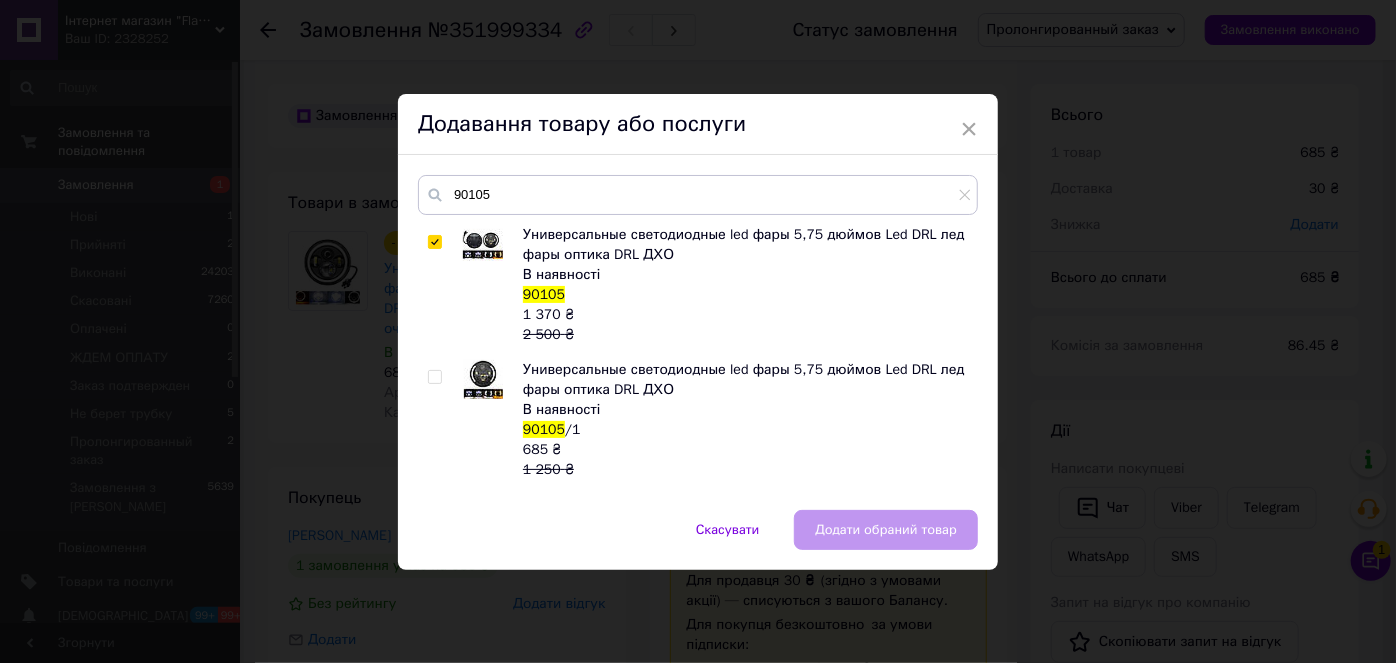 checkbox on "true" 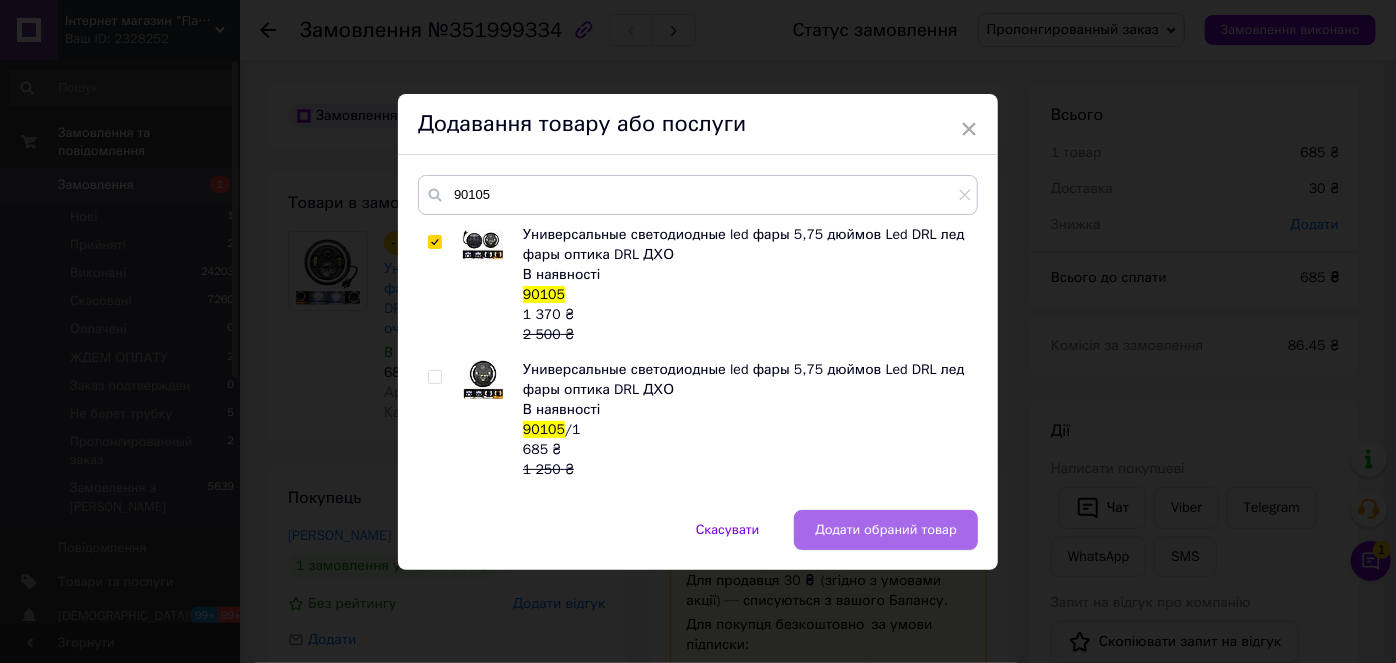click on "Додати обраний товар" at bounding box center (886, 530) 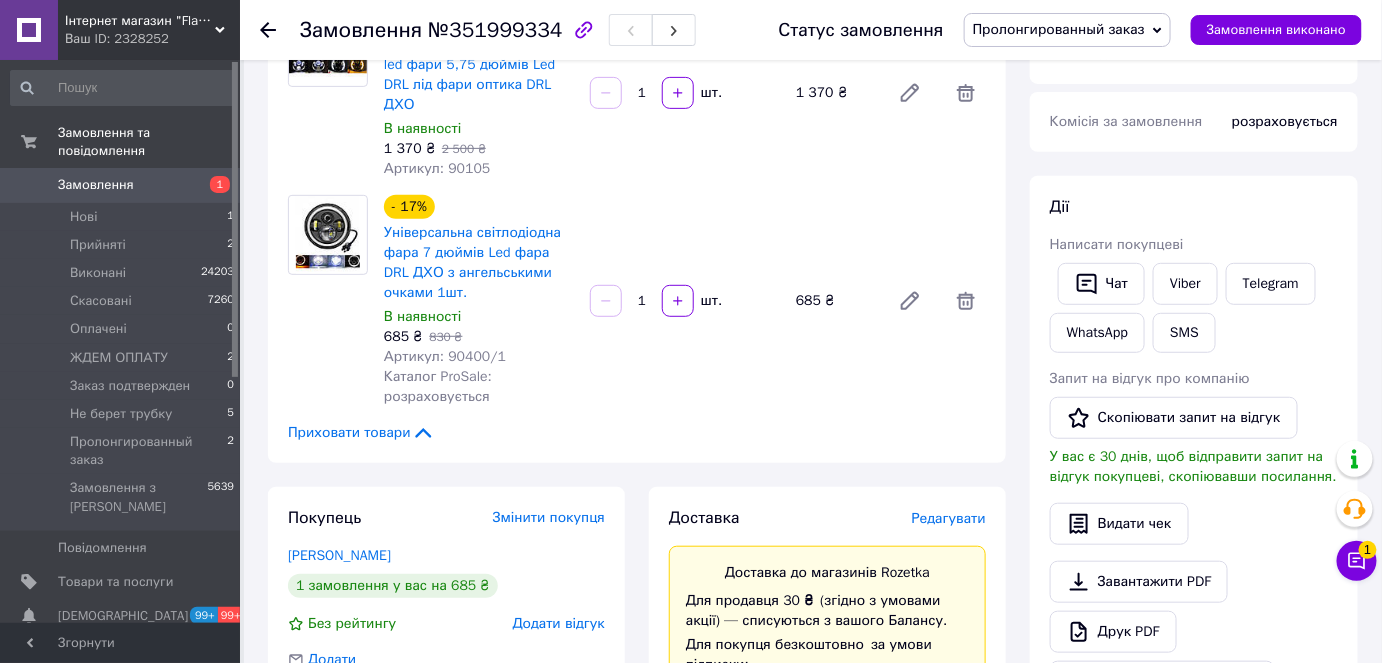 scroll, scrollTop: 0, scrollLeft: 0, axis: both 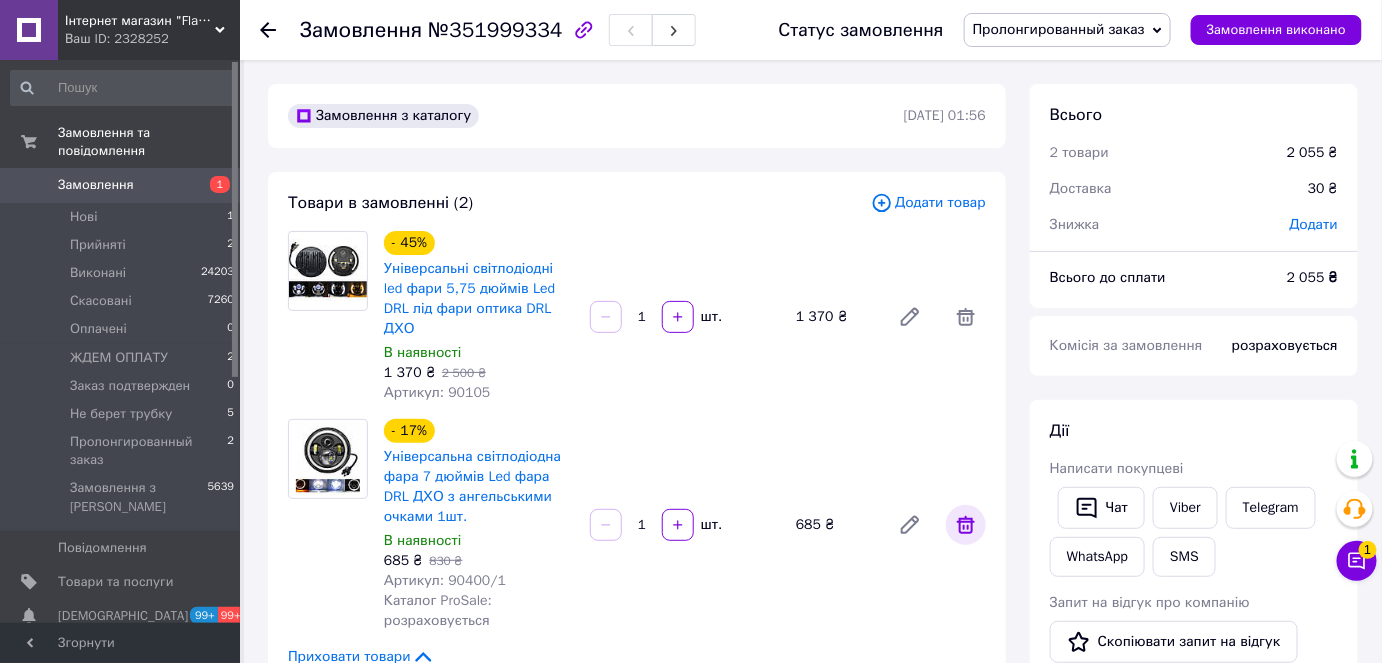 click 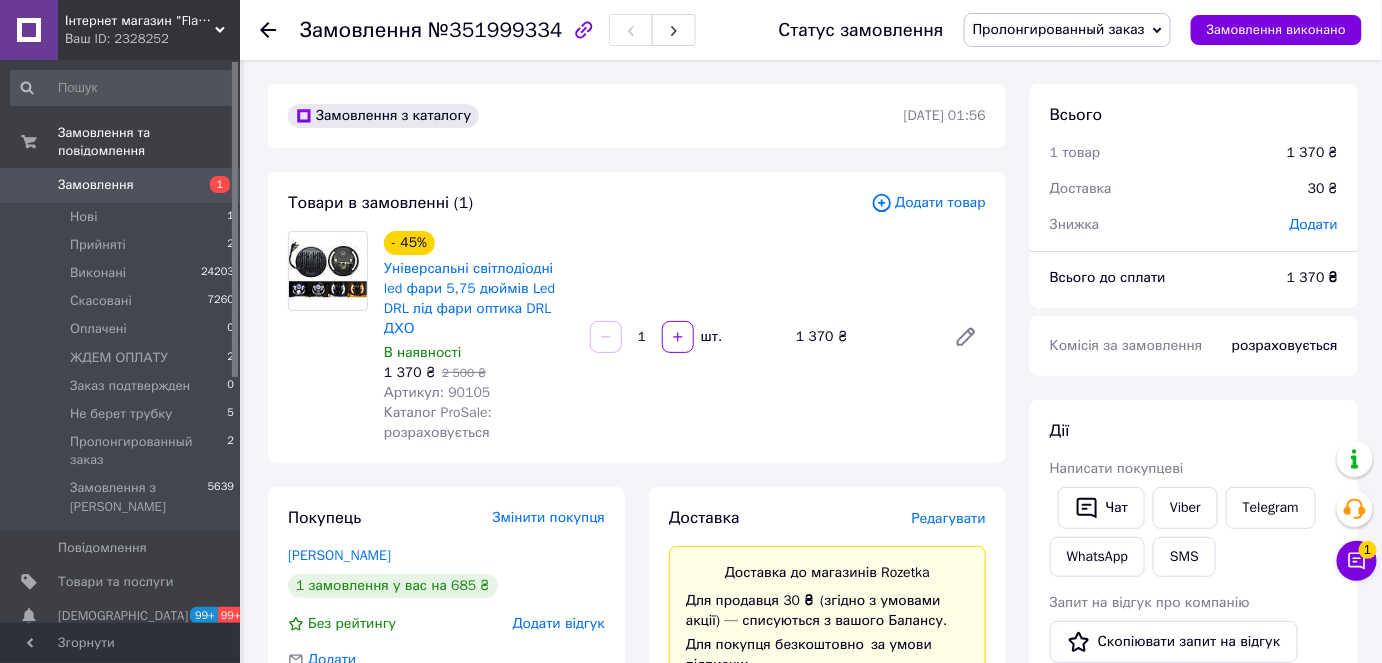 click 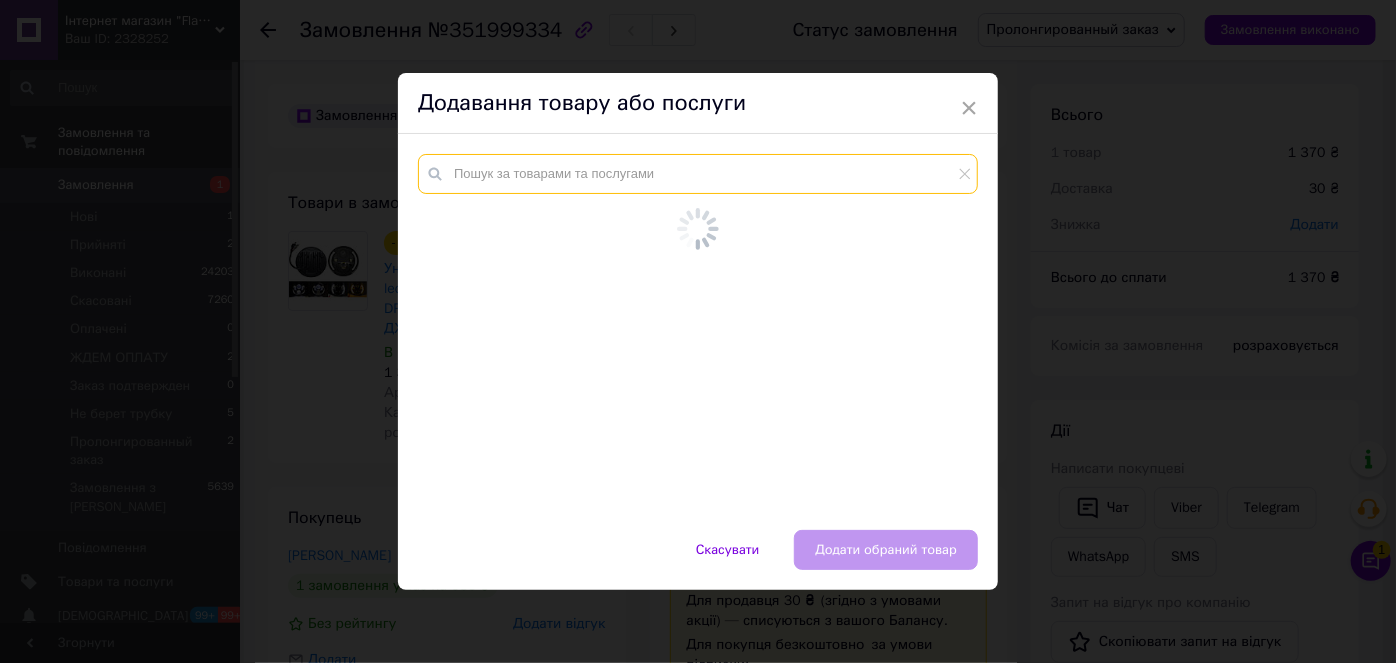 click at bounding box center (698, 174) 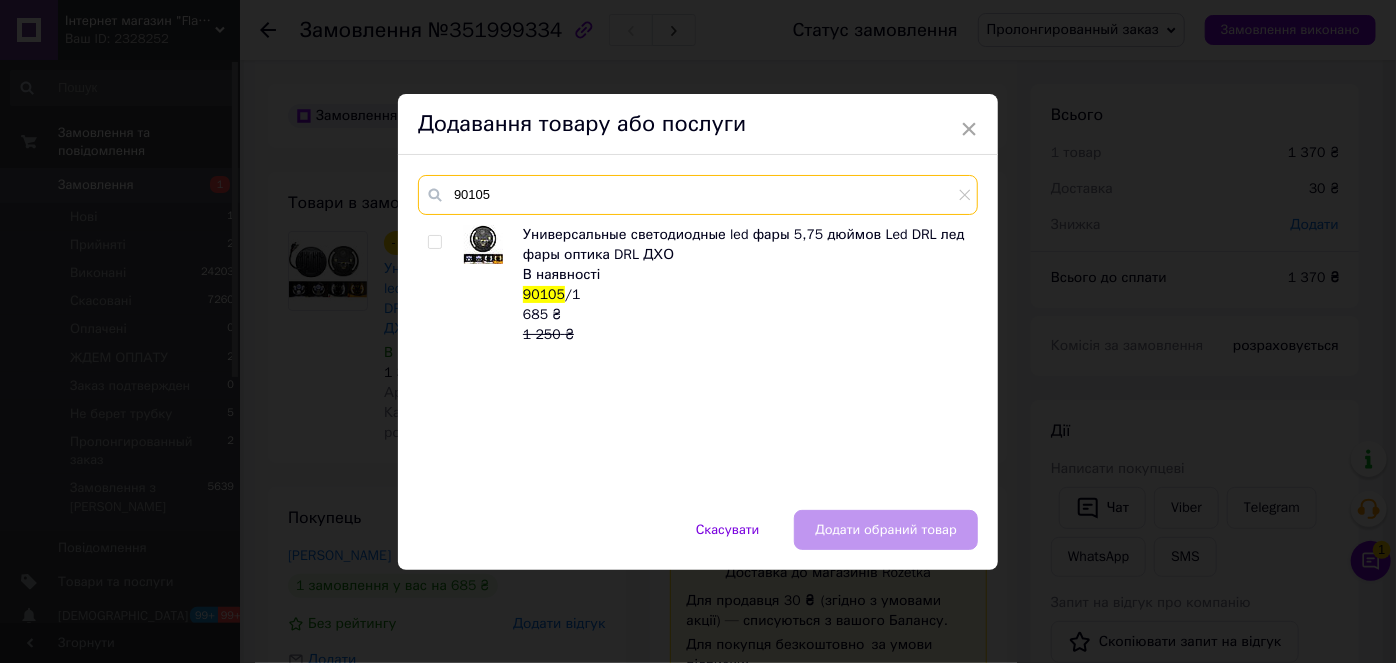 type on "90105" 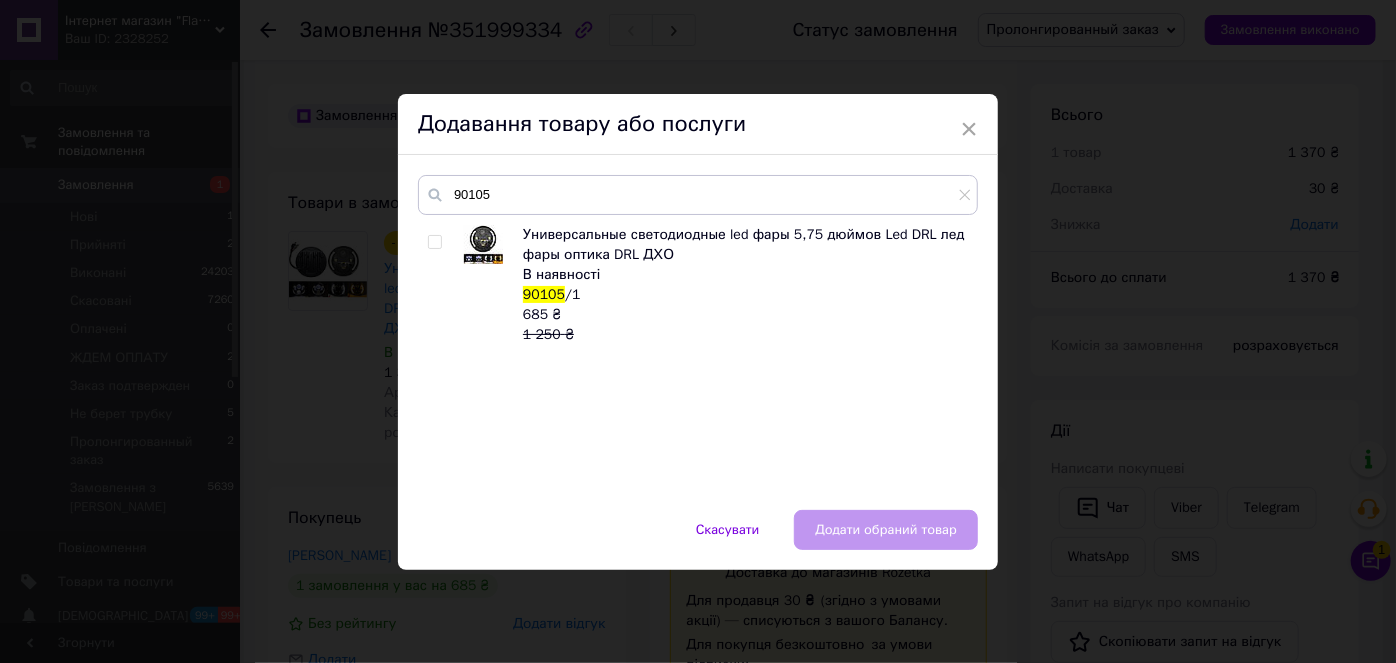 click at bounding box center [434, 242] 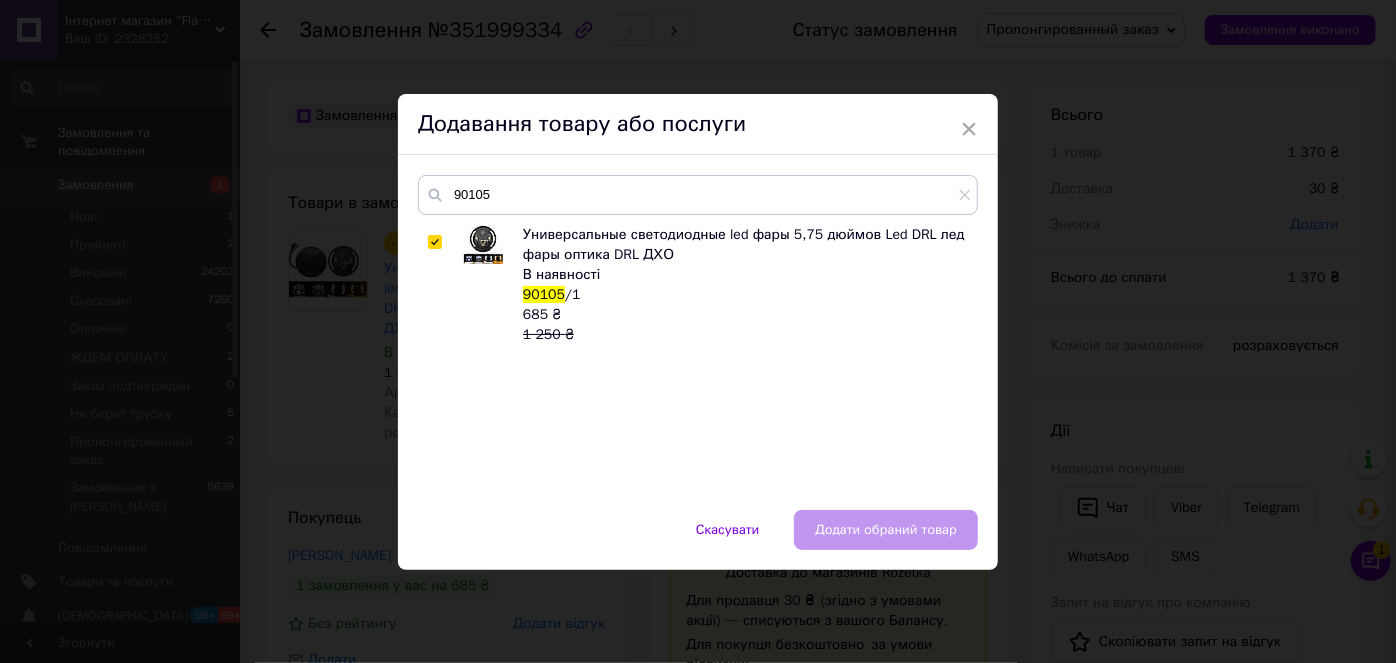 checkbox on "true" 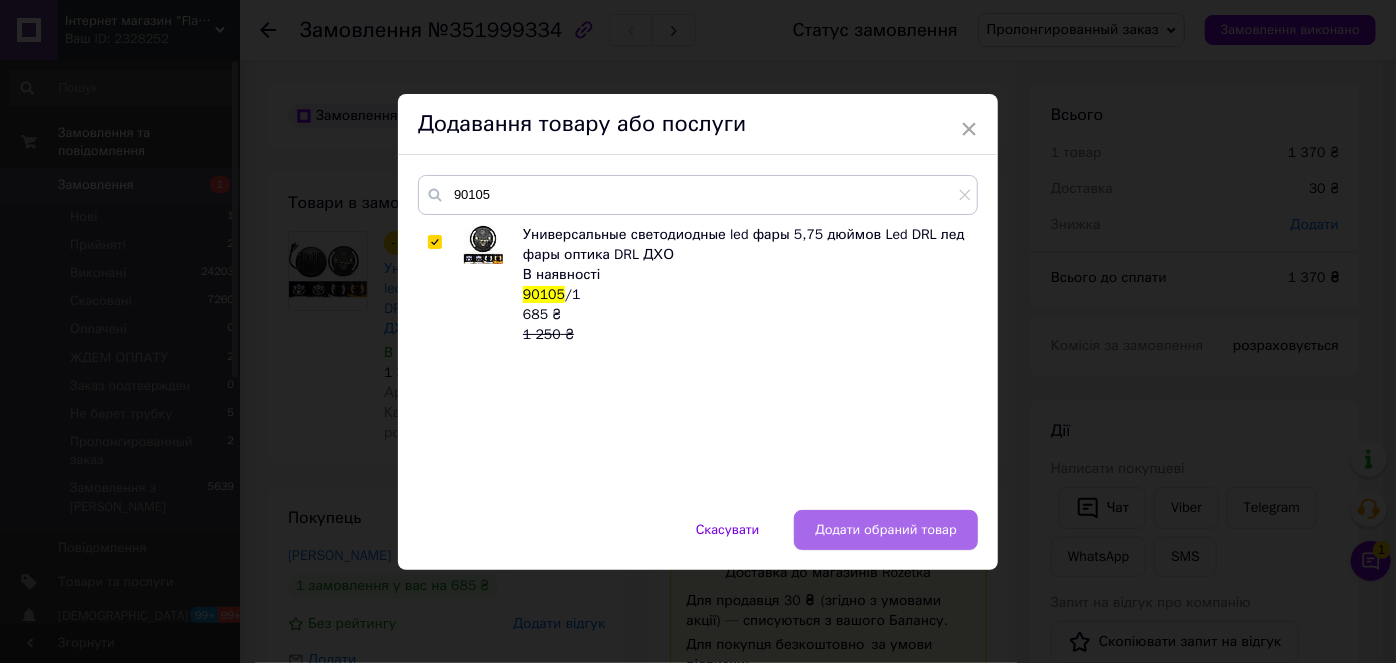 click on "Додати обраний товар" at bounding box center [886, 530] 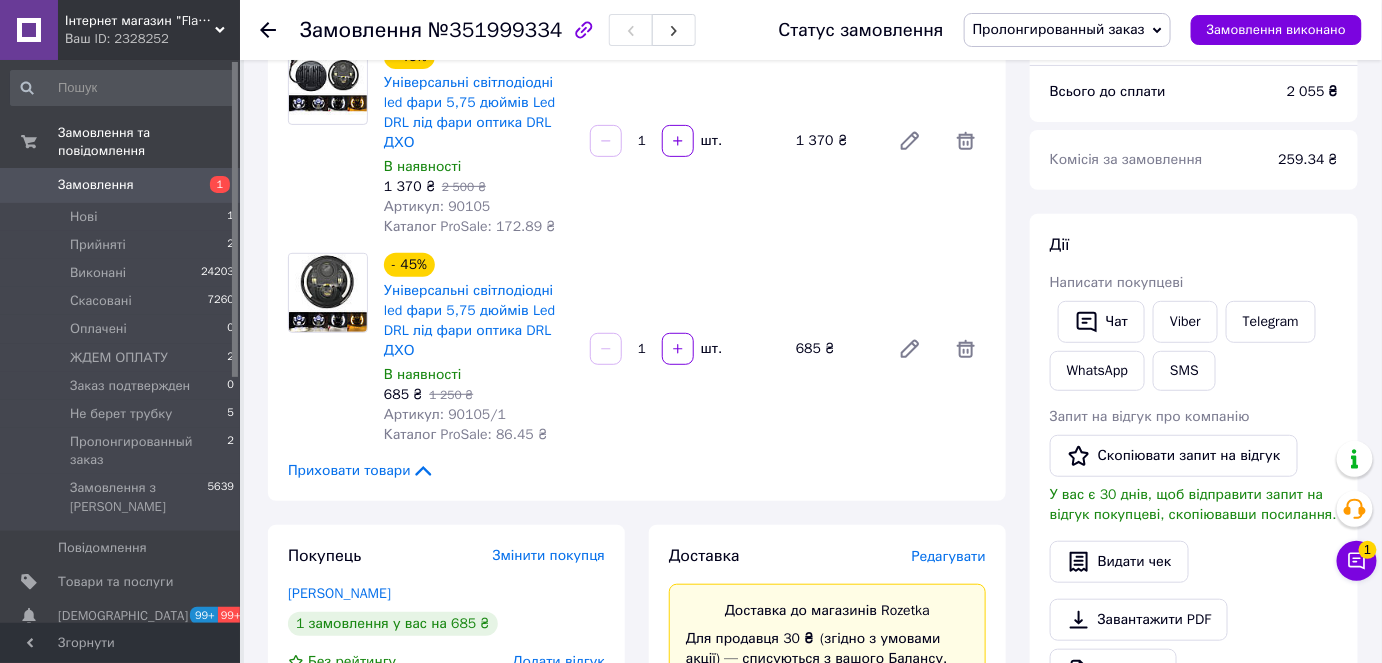 scroll, scrollTop: 0, scrollLeft: 0, axis: both 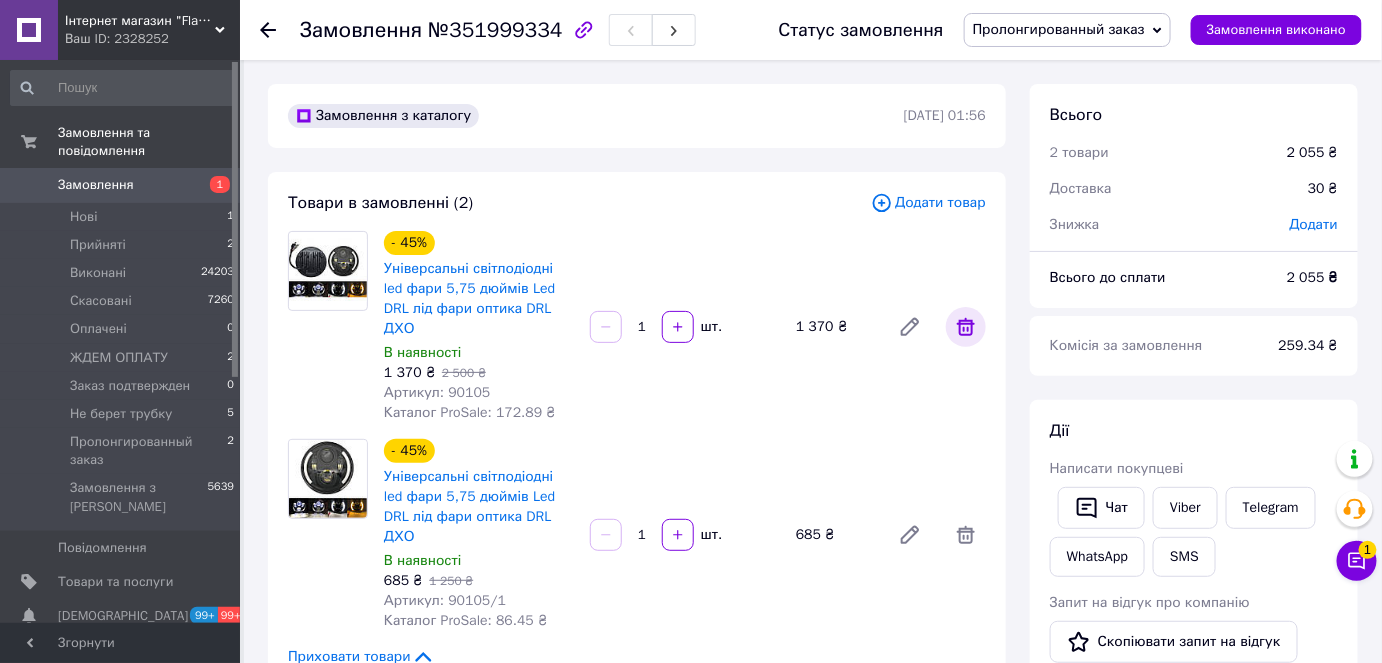 click 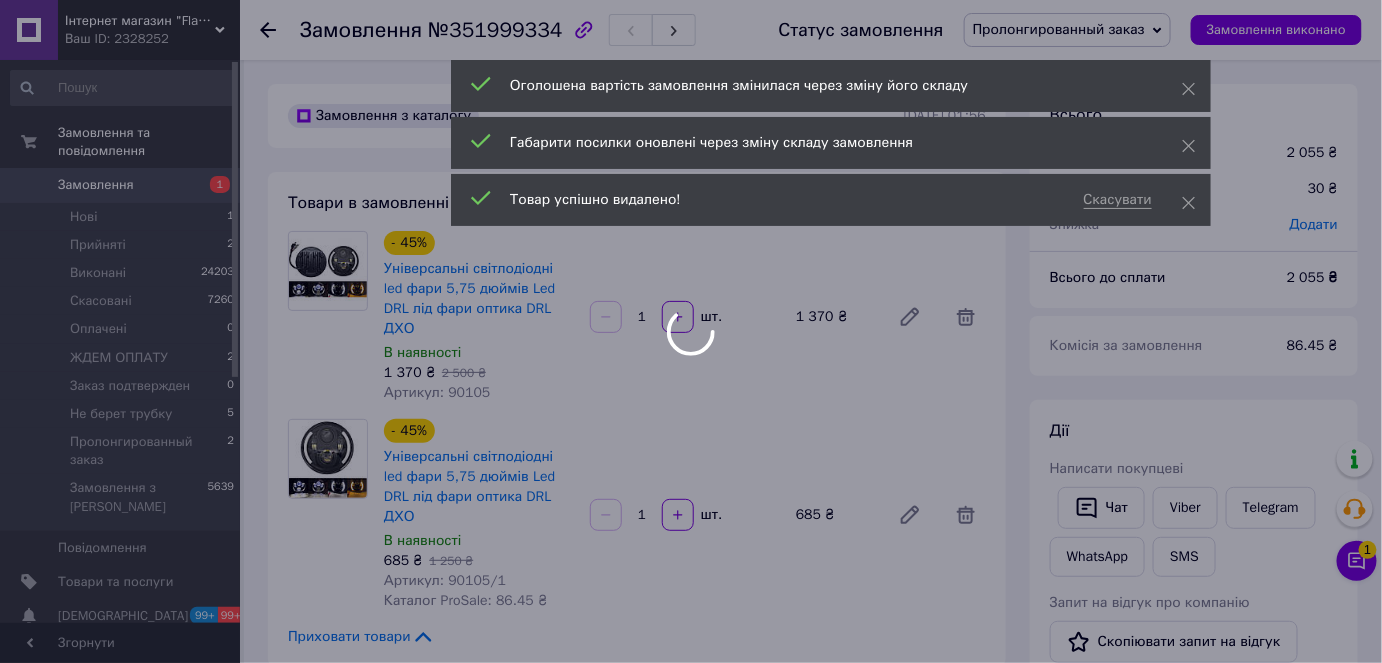 click at bounding box center (691, 331) 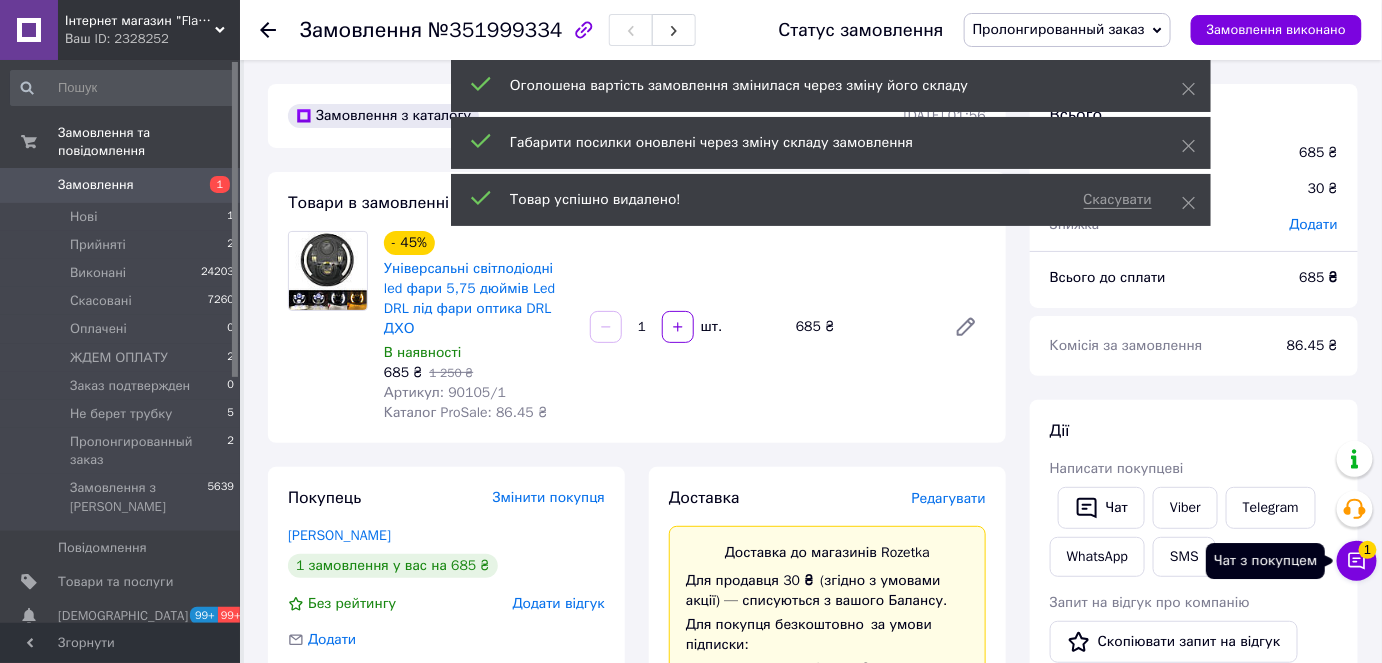 scroll, scrollTop: 20, scrollLeft: 0, axis: vertical 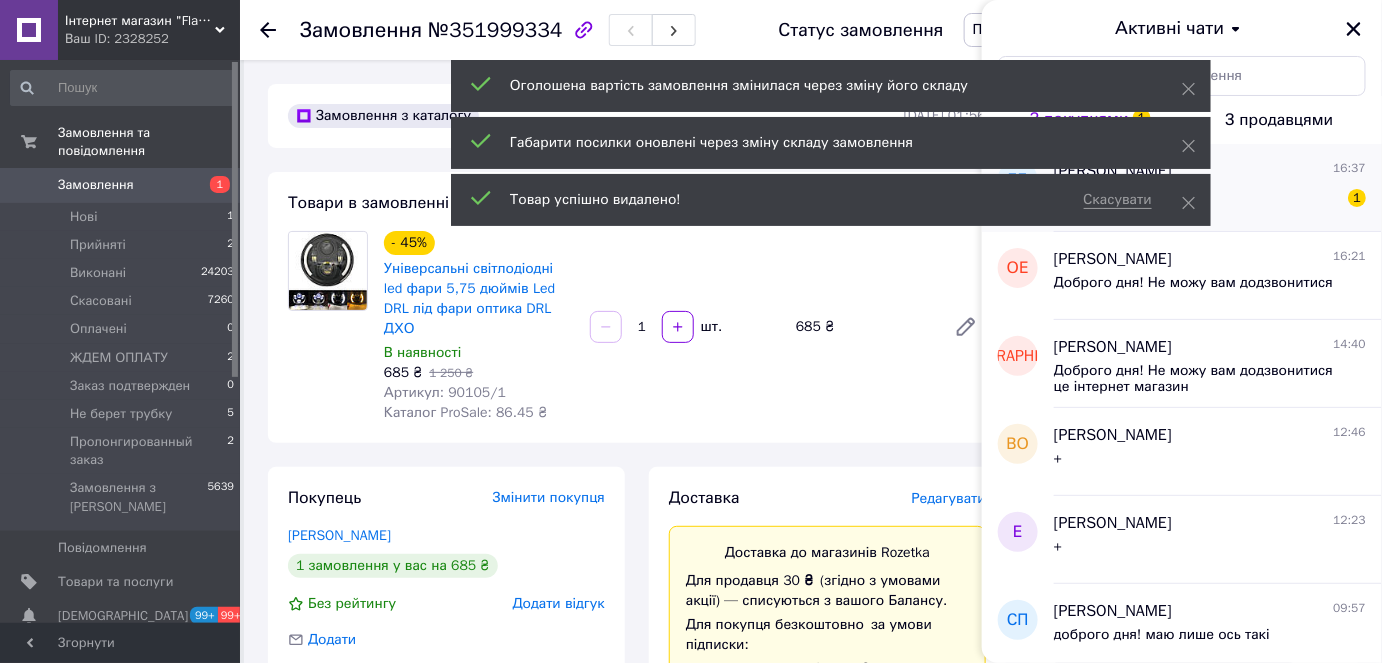 click on "Оплата на рахунок 1" at bounding box center (1210, 199) 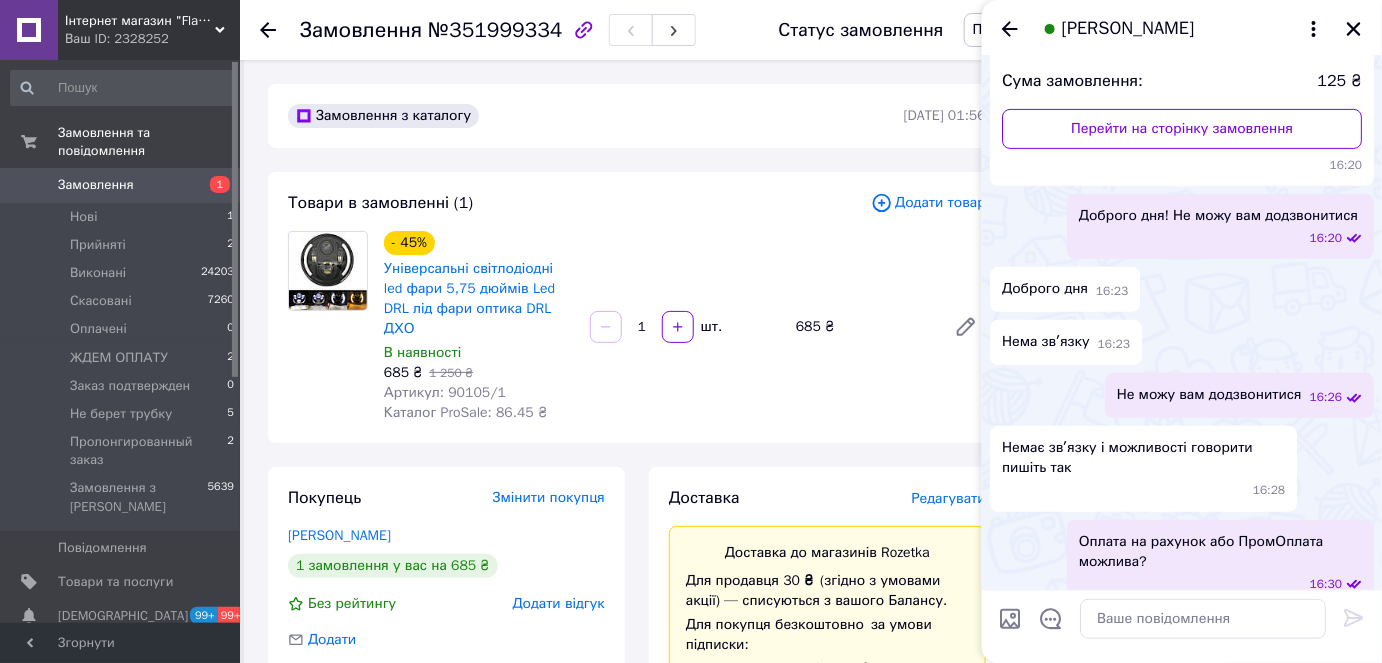 scroll, scrollTop: 328, scrollLeft: 0, axis: vertical 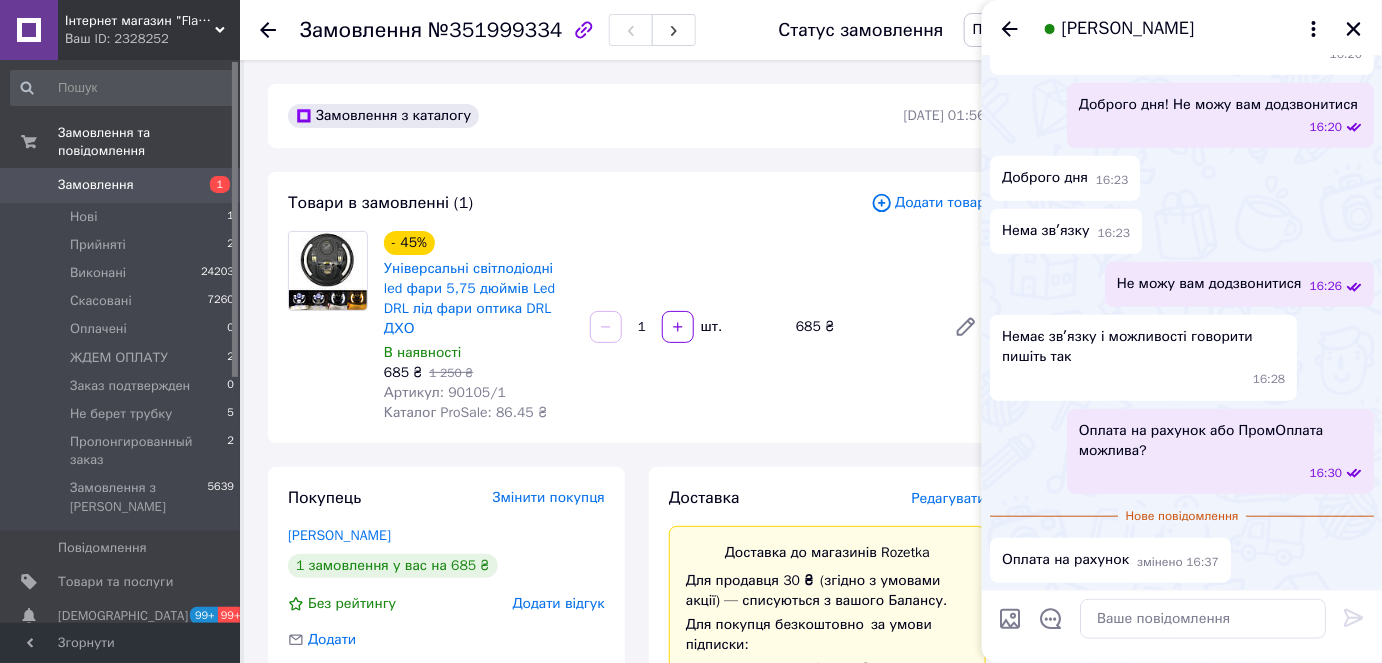 click on "Сьогодні Замовлення  № 352094593 Всього товарів:  1 Габарити RGB Led T10 W5W різнокольорові , стробоскоп 125 x 1 (комплект) 125 ₴ Сума замовлення: 125 ₴ Перейти на сторінку замовлення 16:20 Доброго дня! Не можу вам додзвонитися 16:20 Доброго дня 16:23 Нема звʼязку 16:23 Не можу вам додзвонитися 16:26 Немає звʼязку і можливості говорити пишіть так 16:28 Оплата на рахунок або ПромОплата можлива? 16:30 Нове повідомлення Оплата на рахунок змінено   16:37" at bounding box center [1182, 159] 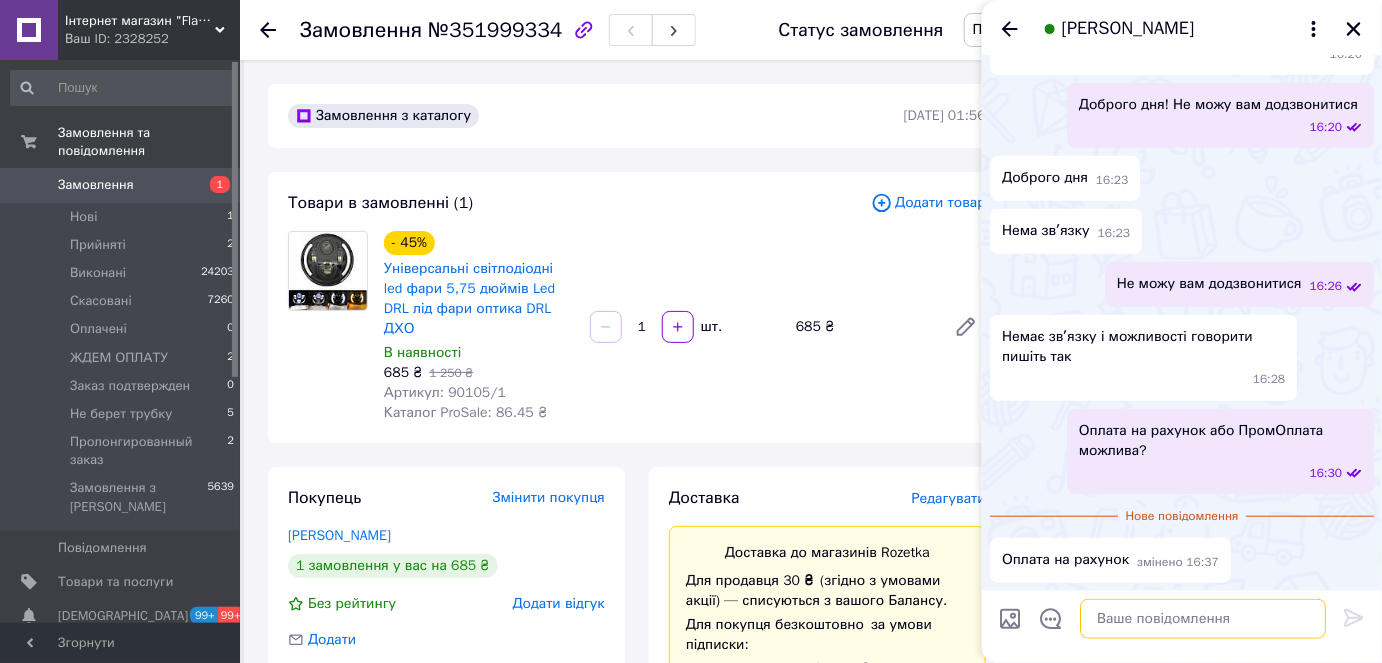 click at bounding box center (1203, 619) 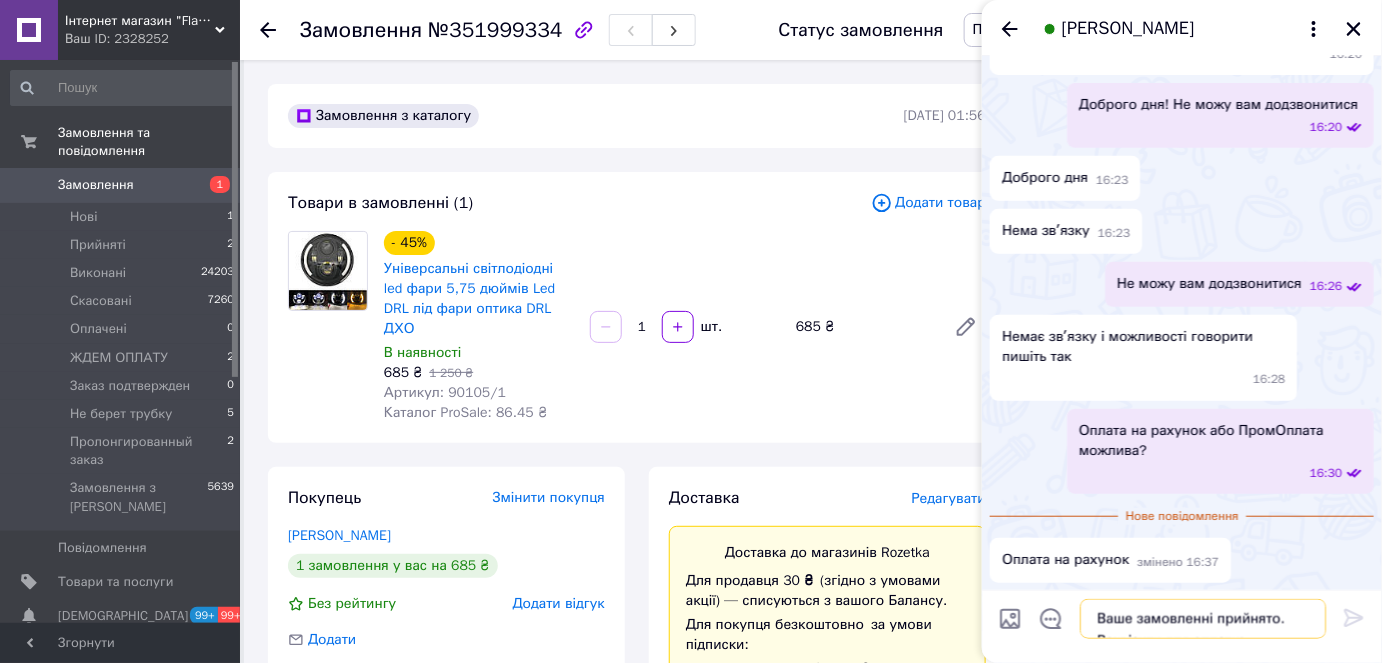 scroll, scrollTop: 19, scrollLeft: 0, axis: vertical 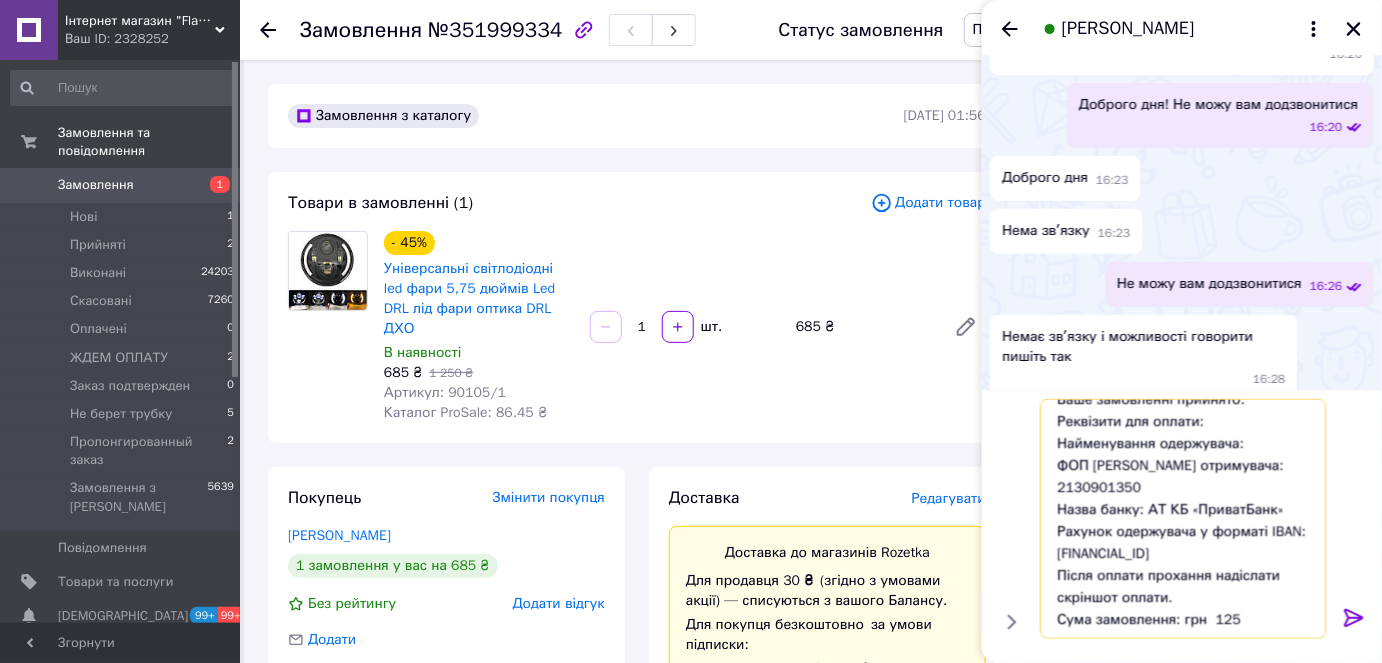 type on "Ваше замовленні прийнято. Реквізити для оплати:
Найменування одержувача:
ФОП Кузнєцов Сергій Валентинович
Код отримувача: 2130901350
Назва банку: АТ КБ «ПриватБанк»
Рахунок одержувача у форматі IBAN: UA563052990000026000005924344
Після оплати прохання надіслати скріншот оплати.
Сума замовлення: грн  125" 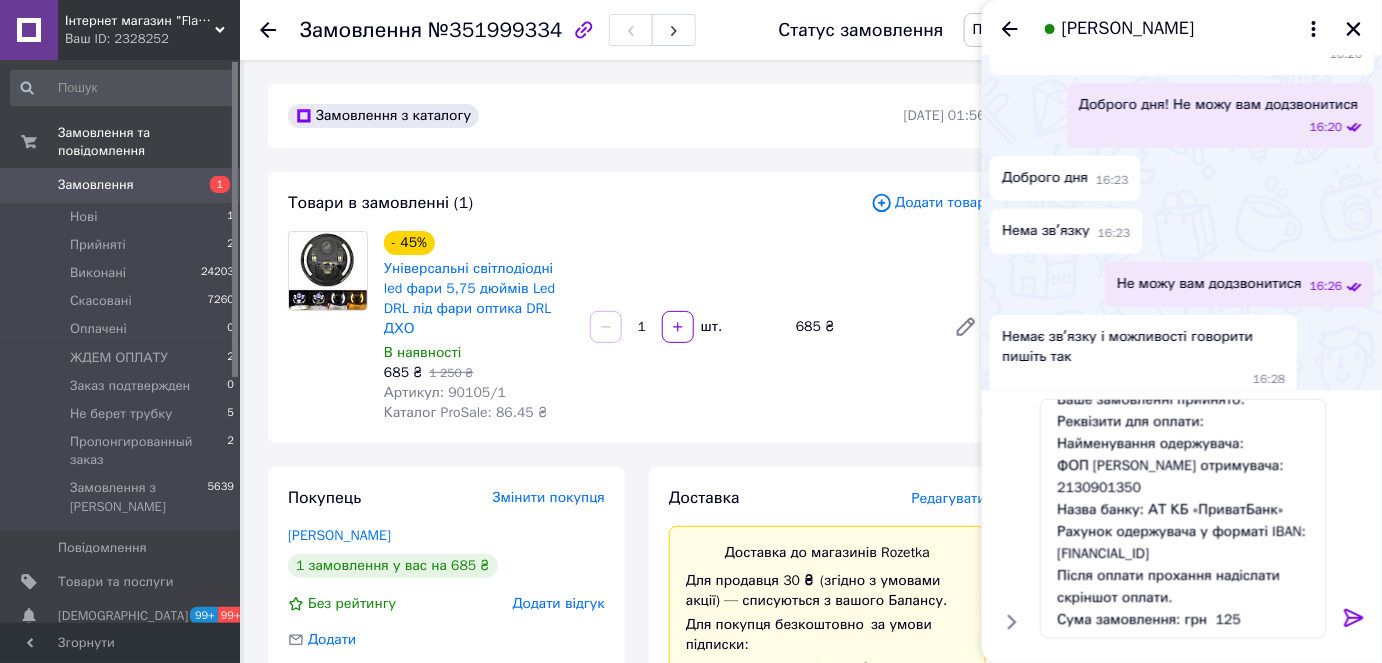 click 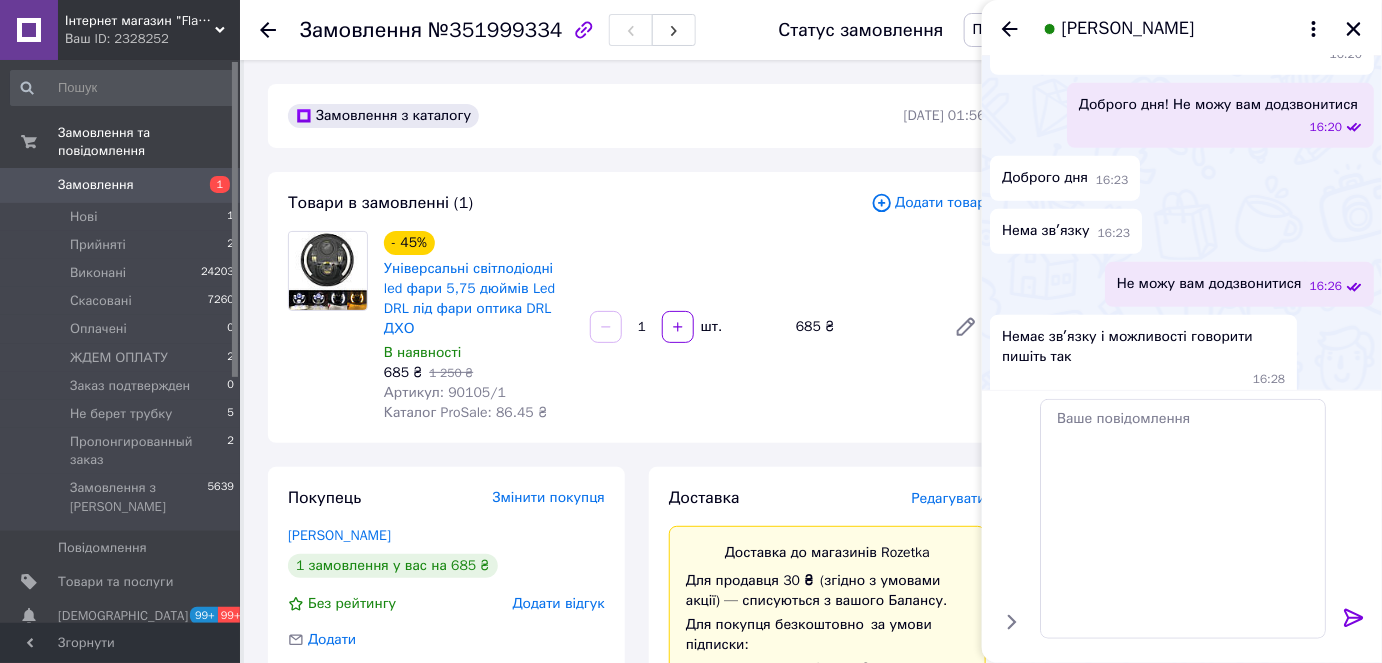 scroll, scrollTop: 0, scrollLeft: 0, axis: both 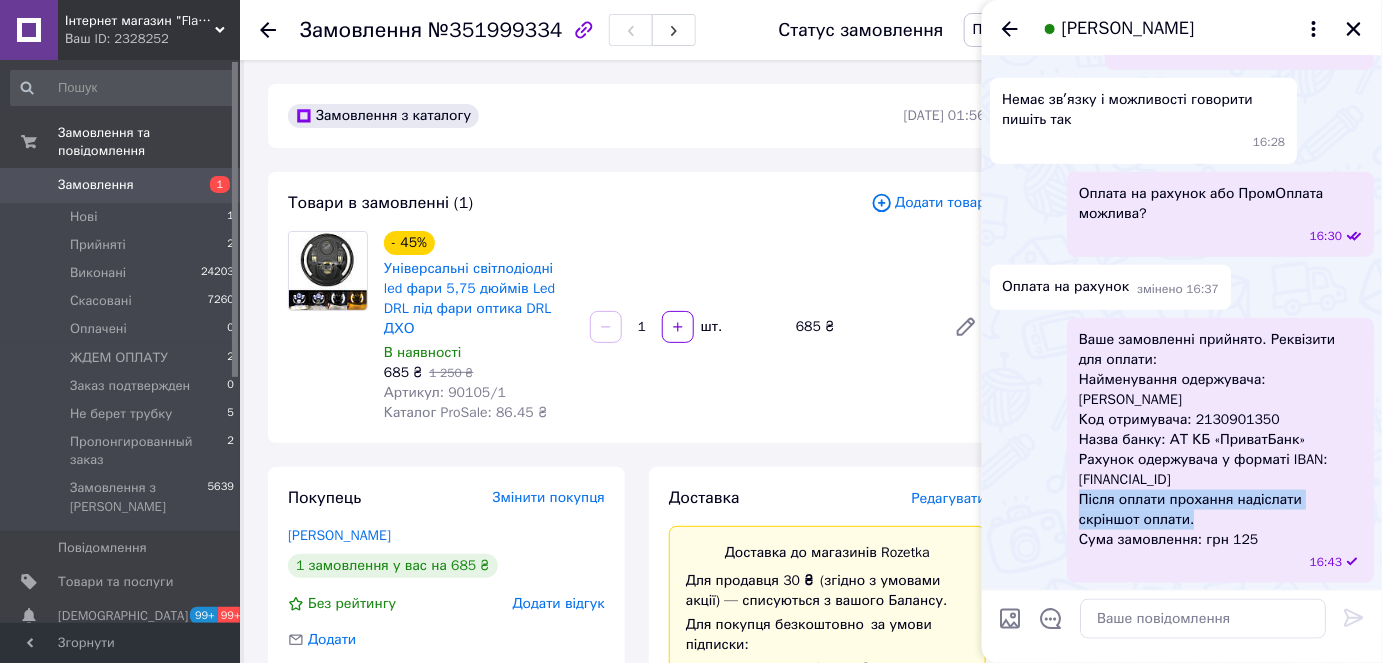 drag, startPoint x: 1140, startPoint y: 527, endPoint x: 1074, endPoint y: 502, distance: 70.5762 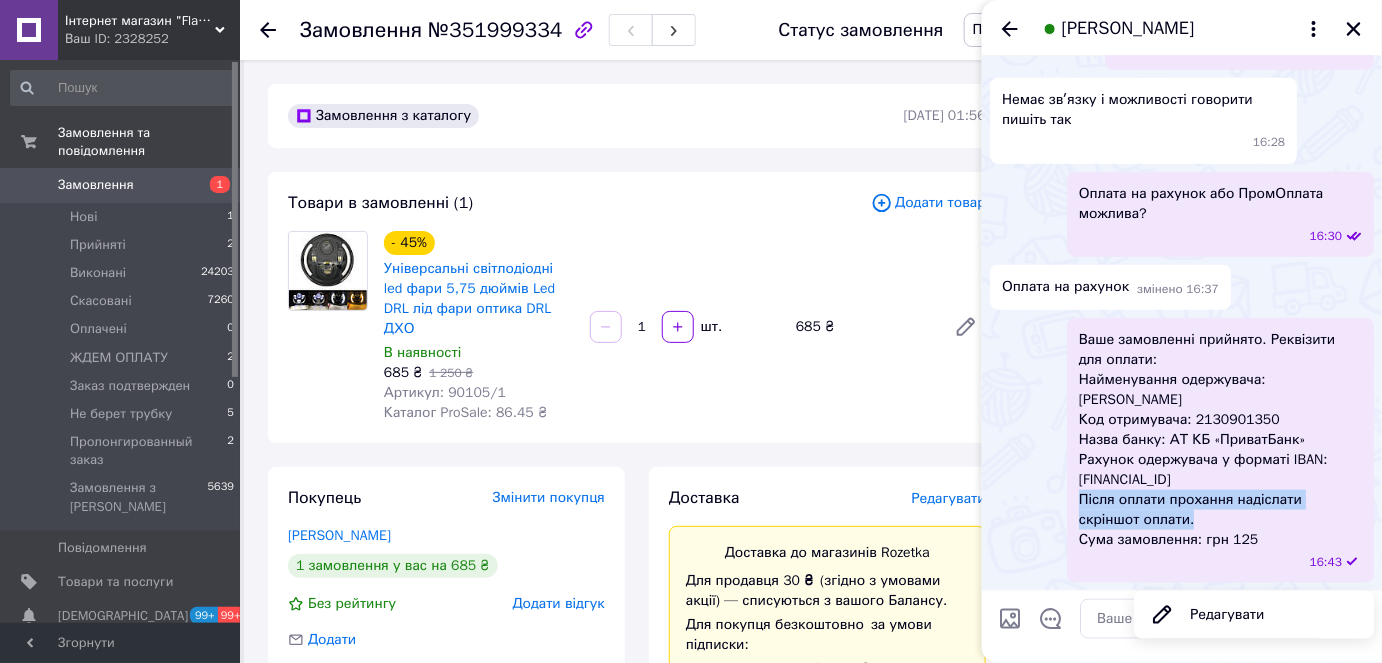 copy on "Після оплати прохання надіслати скріншот оплати." 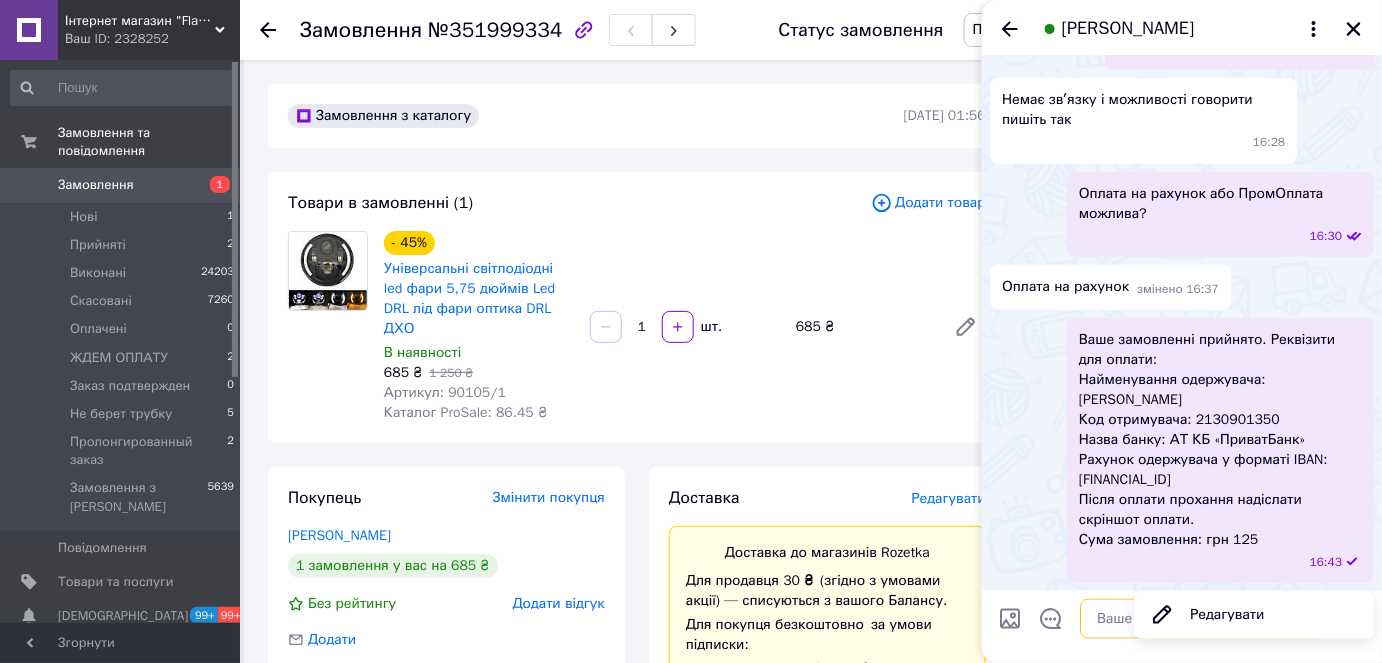 click at bounding box center (1203, 619) 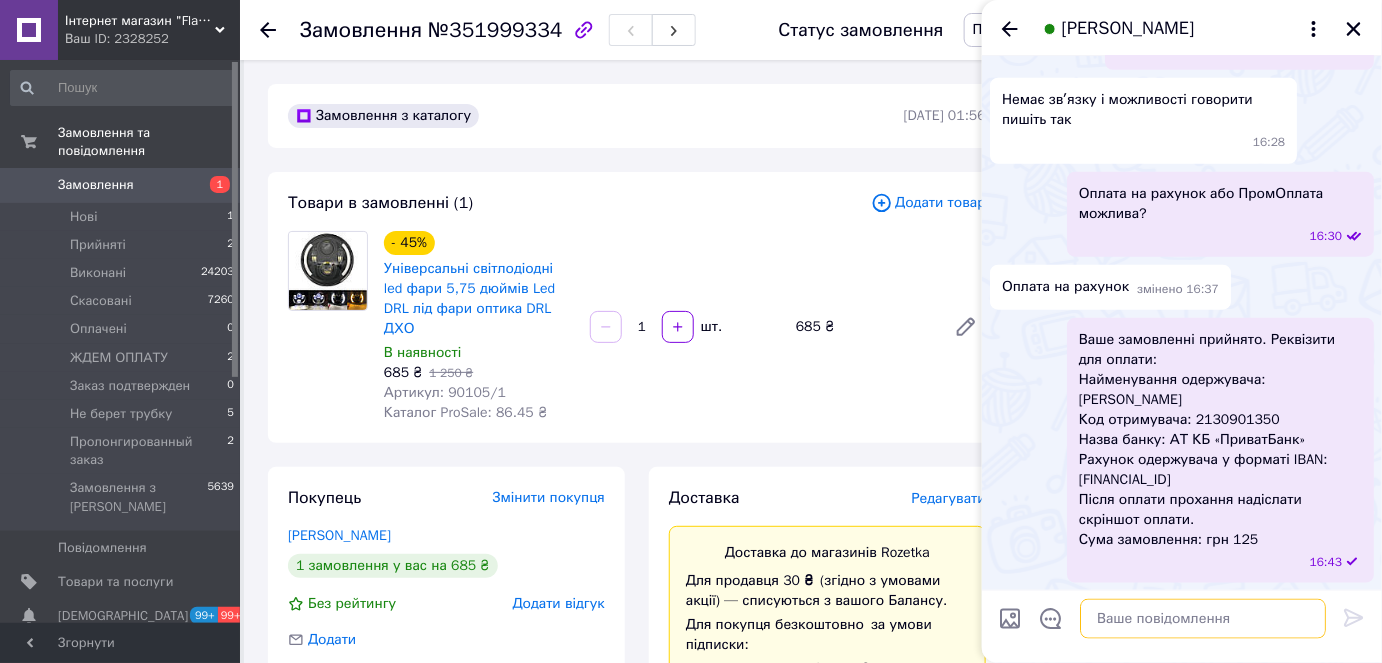 paste on "Після оплати прохання надіслати скріншот оплати." 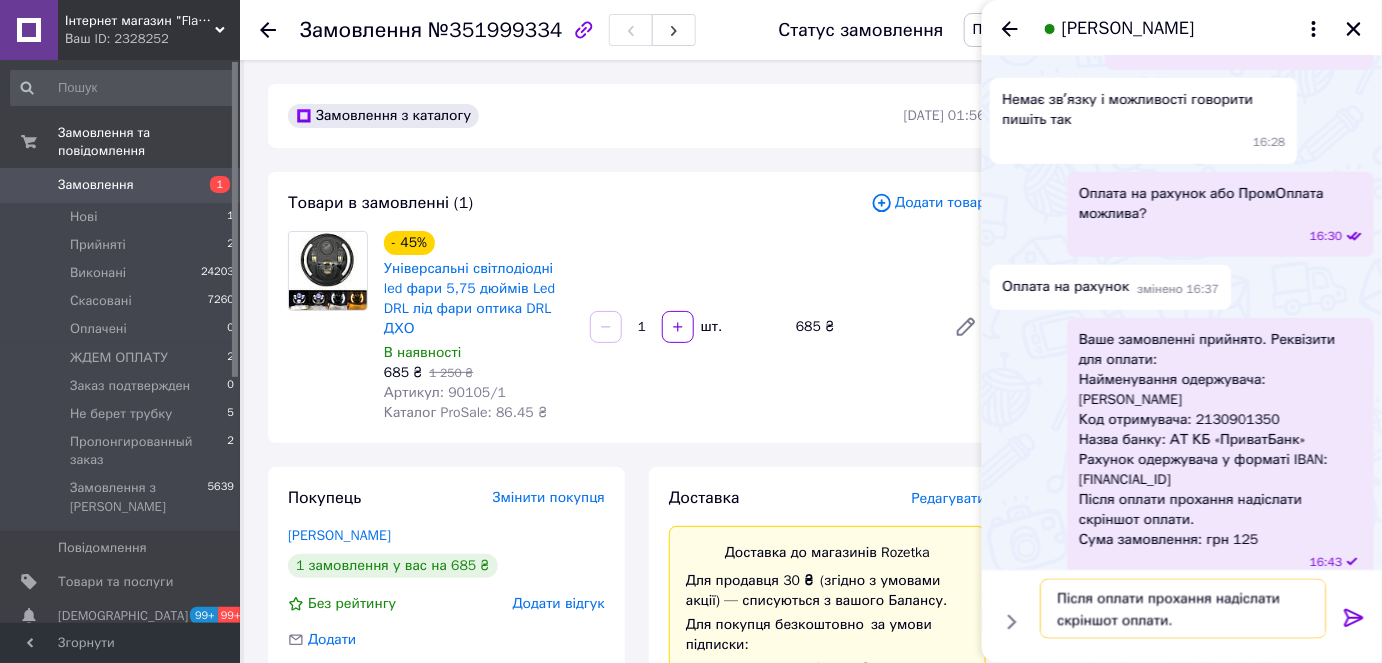 type on "Після оплати прохання надіслати скріншот оплати." 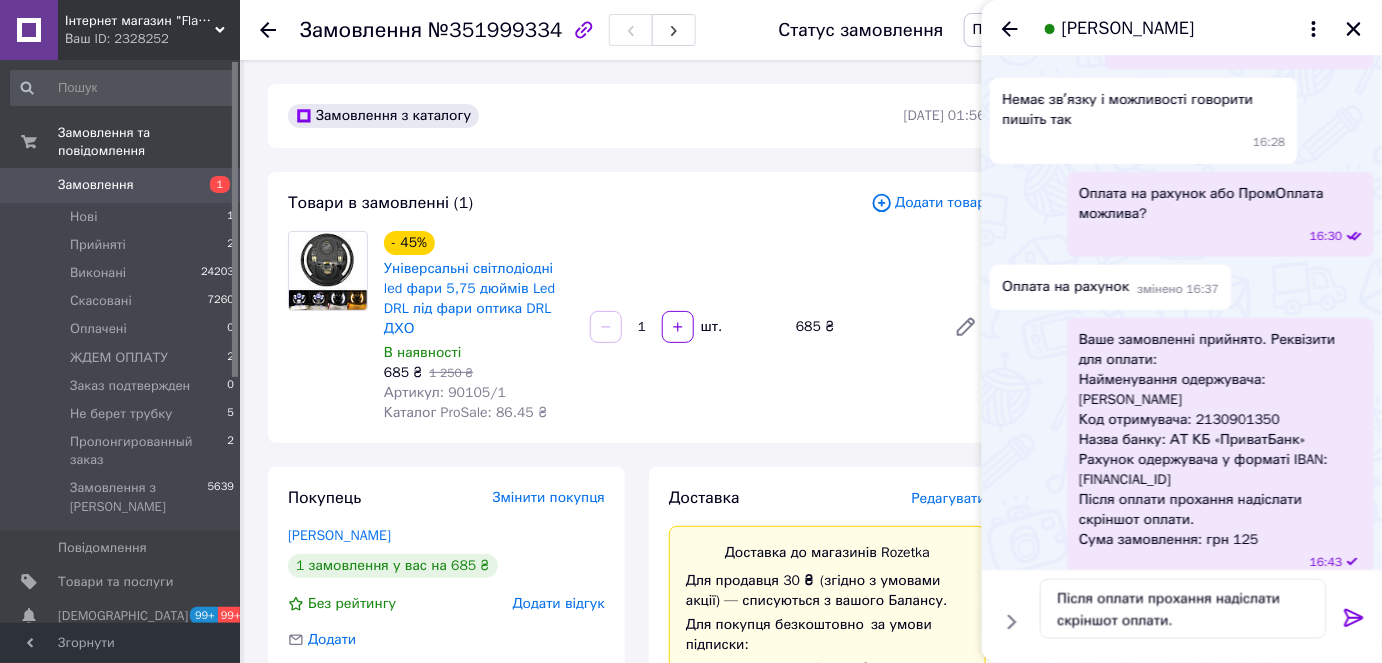 click 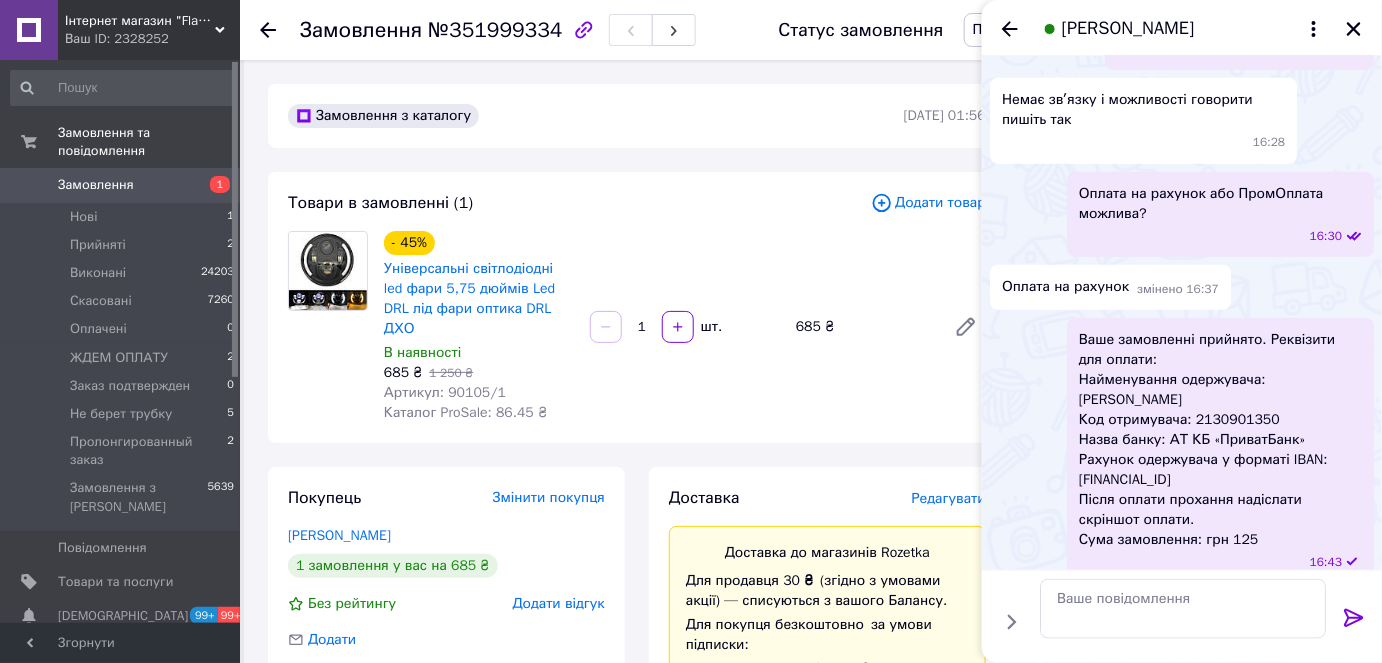 scroll, scrollTop: 658, scrollLeft: 0, axis: vertical 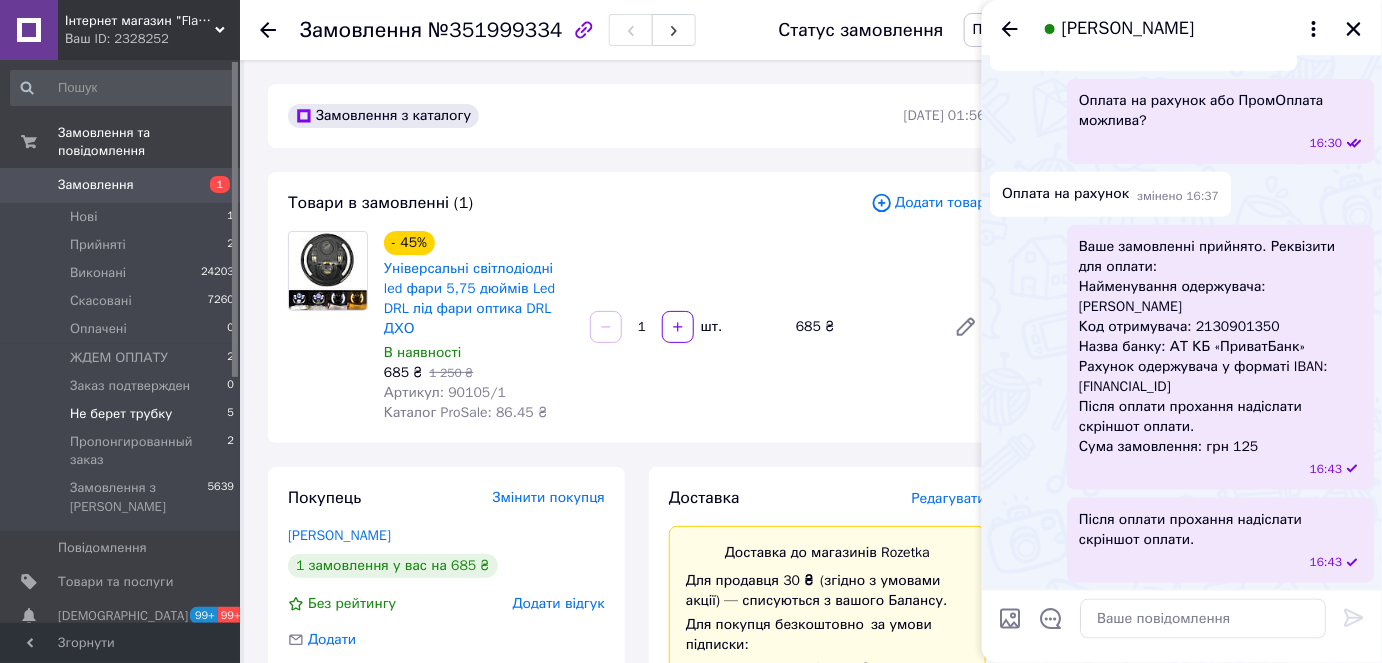 click on "Не берет трубку" at bounding box center [121, 414] 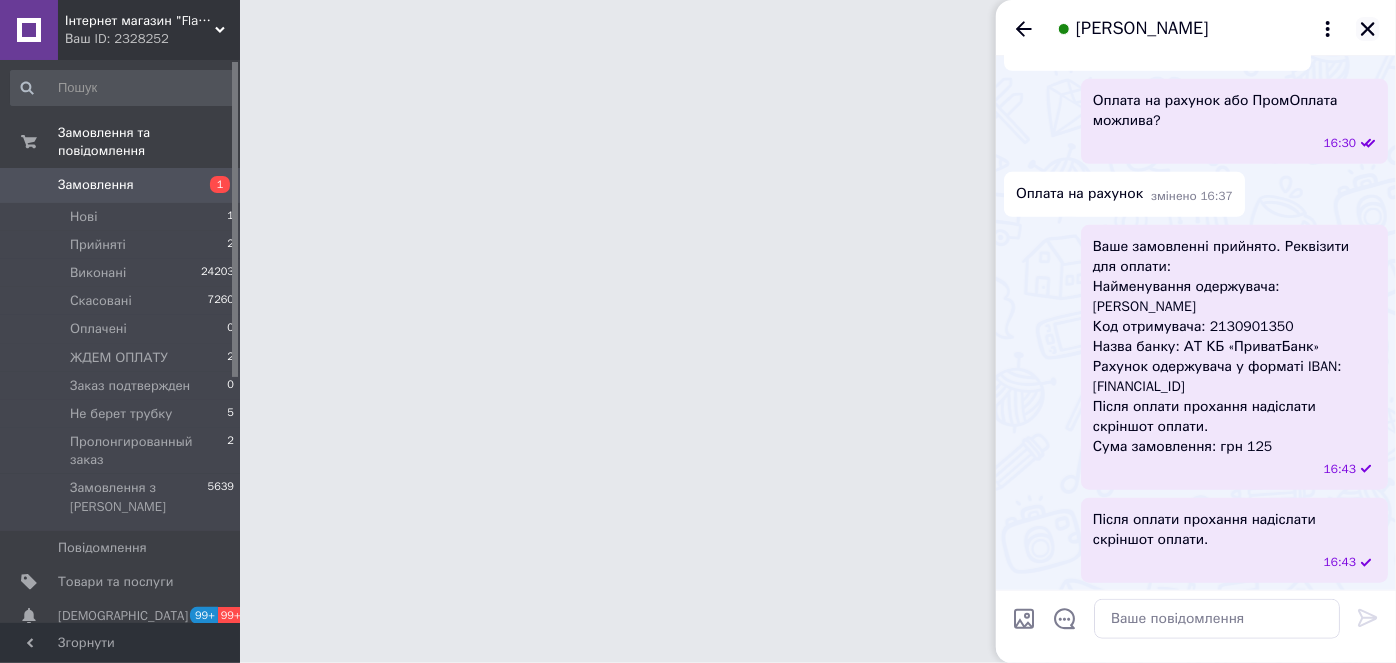 click at bounding box center [1368, 29] 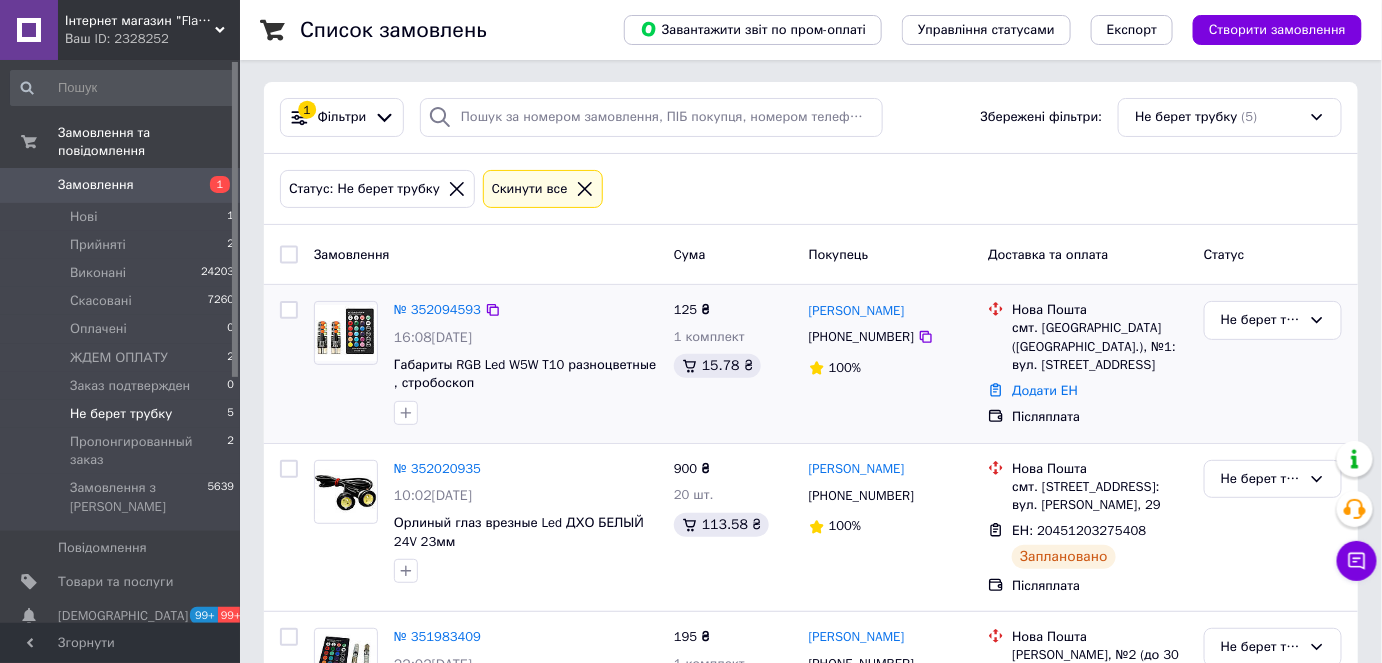 scroll, scrollTop: 0, scrollLeft: 0, axis: both 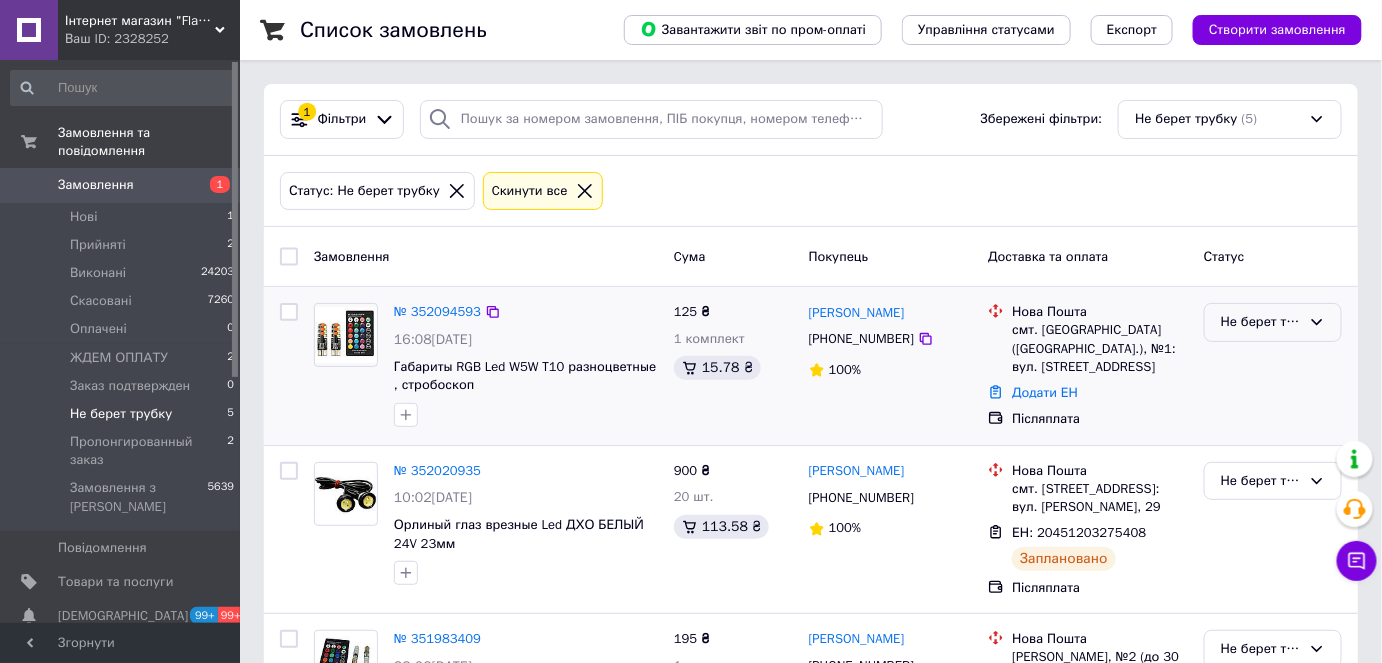 click on "Не берет трубку" at bounding box center (1261, 322) 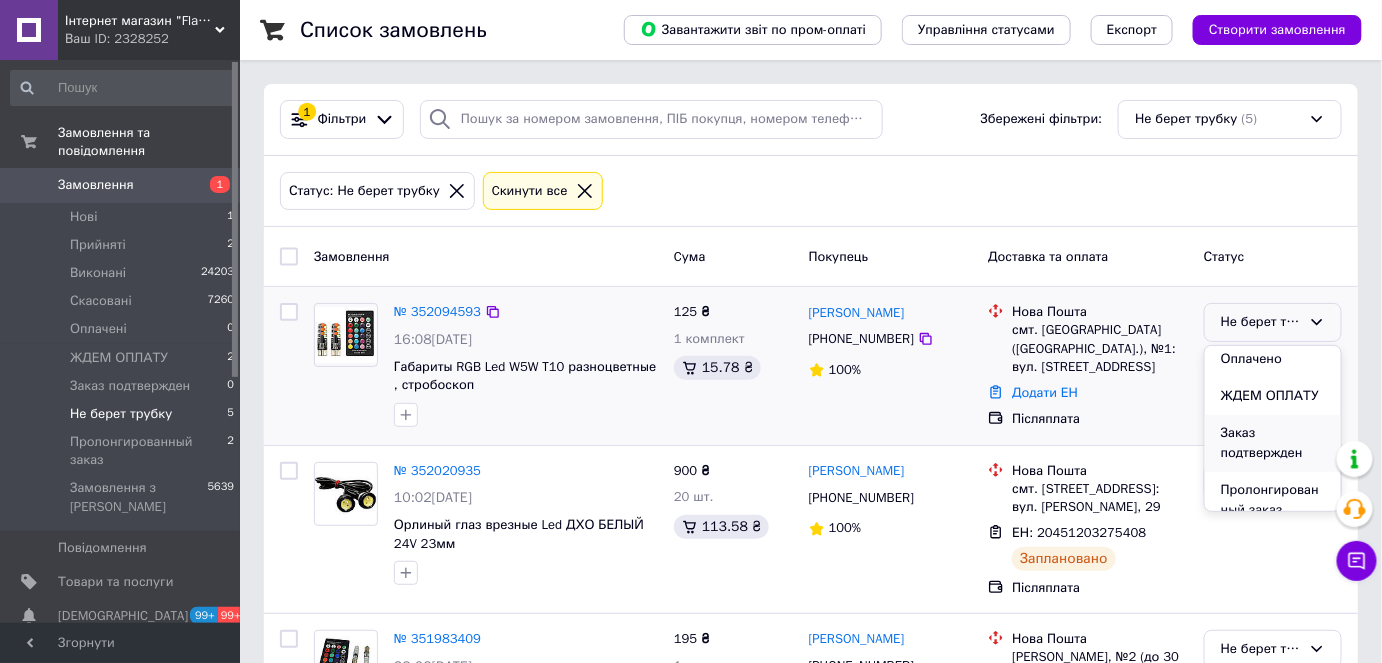 scroll, scrollTop: 131, scrollLeft: 0, axis: vertical 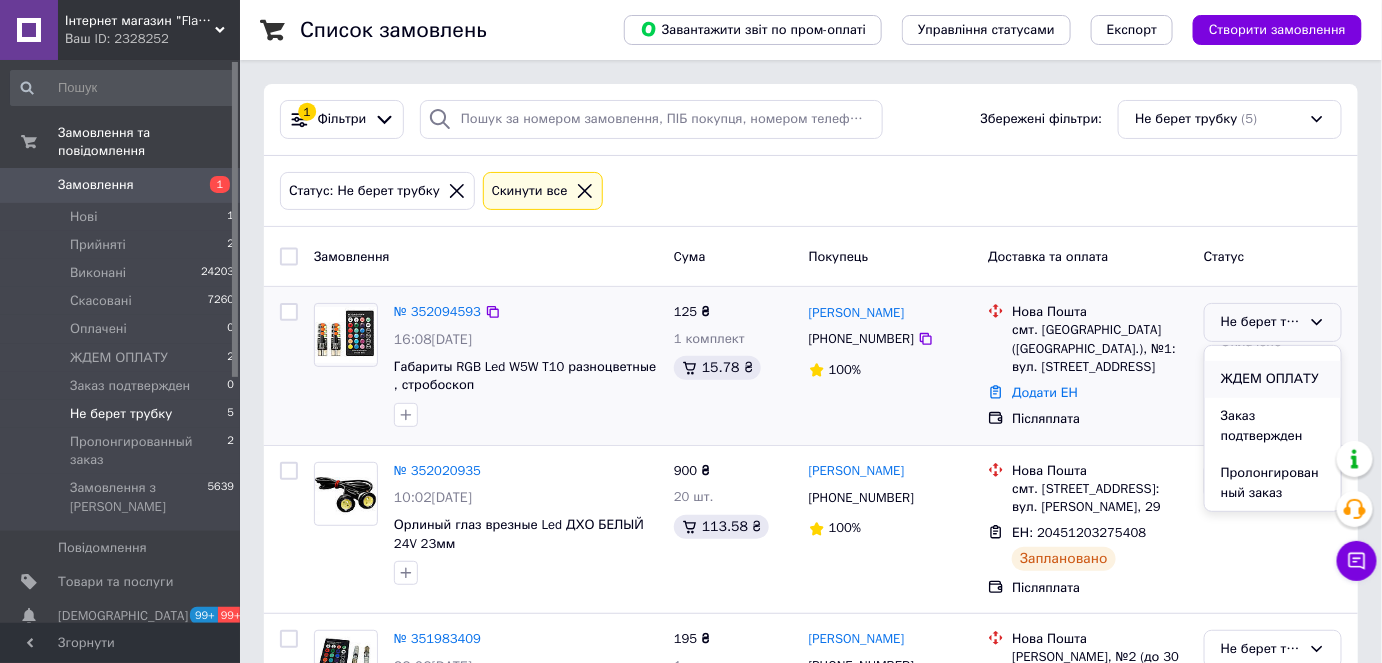 click on "ЖДЕМ ОПЛАТУ" at bounding box center (1273, 379) 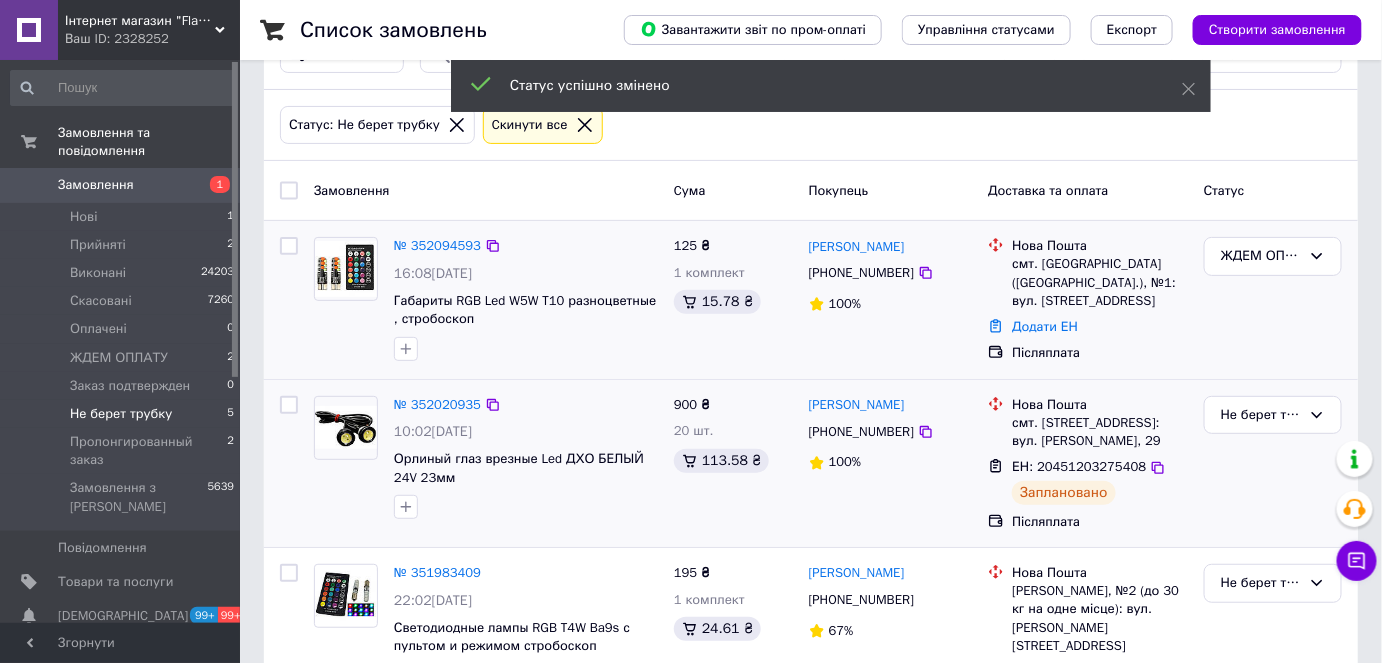 scroll, scrollTop: 181, scrollLeft: 0, axis: vertical 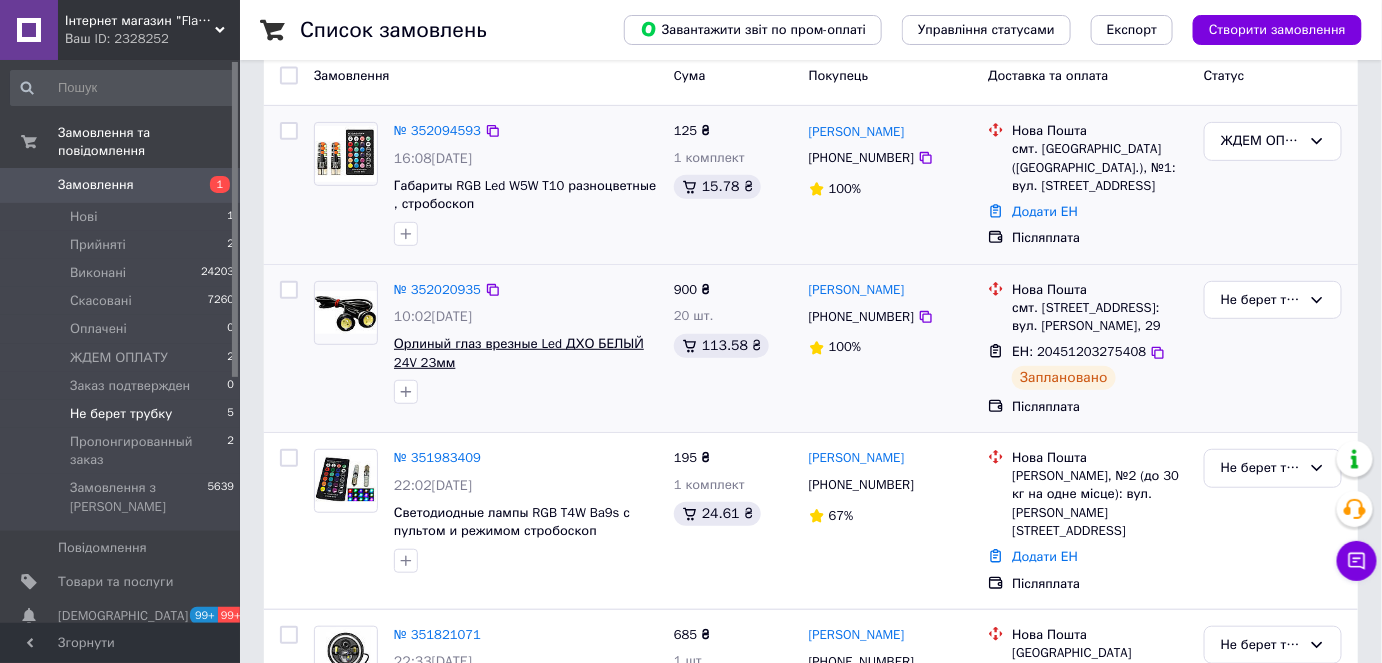 click on "Орлиный глаз врезные Led ДХО БЕЛЫЙ 24V 23мм" at bounding box center (519, 353) 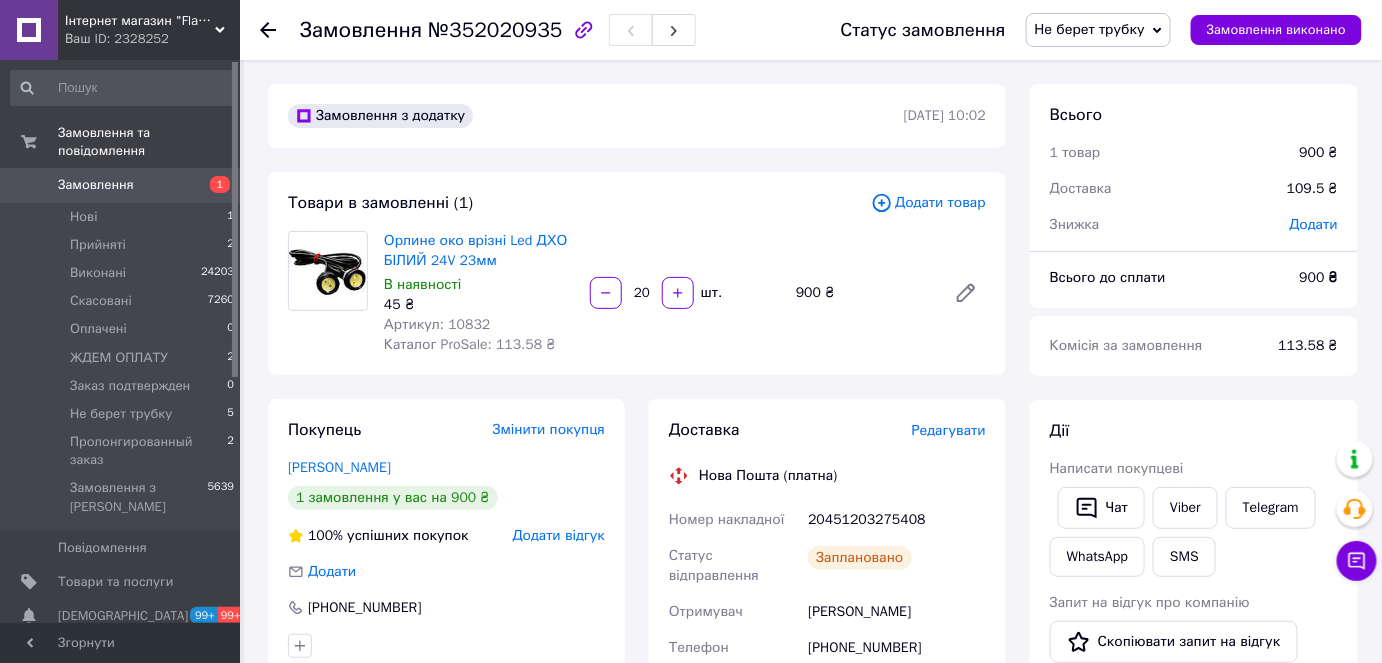 scroll, scrollTop: 90, scrollLeft: 0, axis: vertical 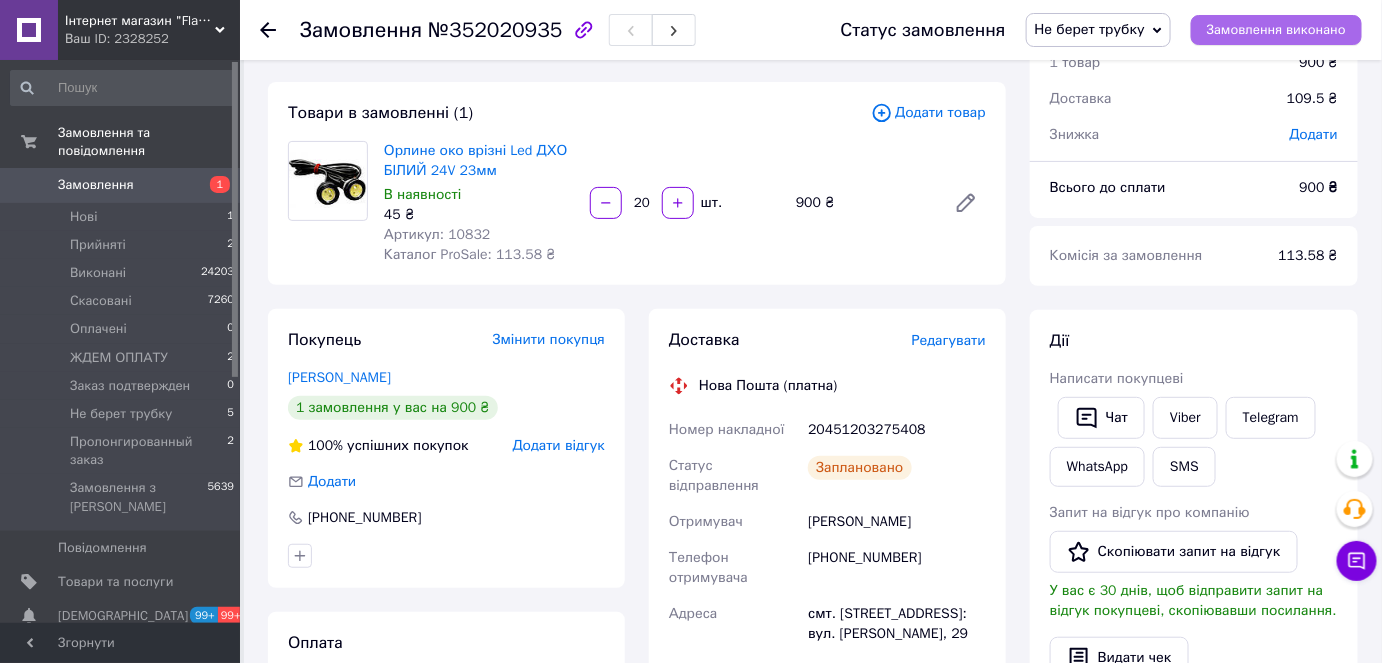 click on "Замовлення виконано" at bounding box center [1276, 30] 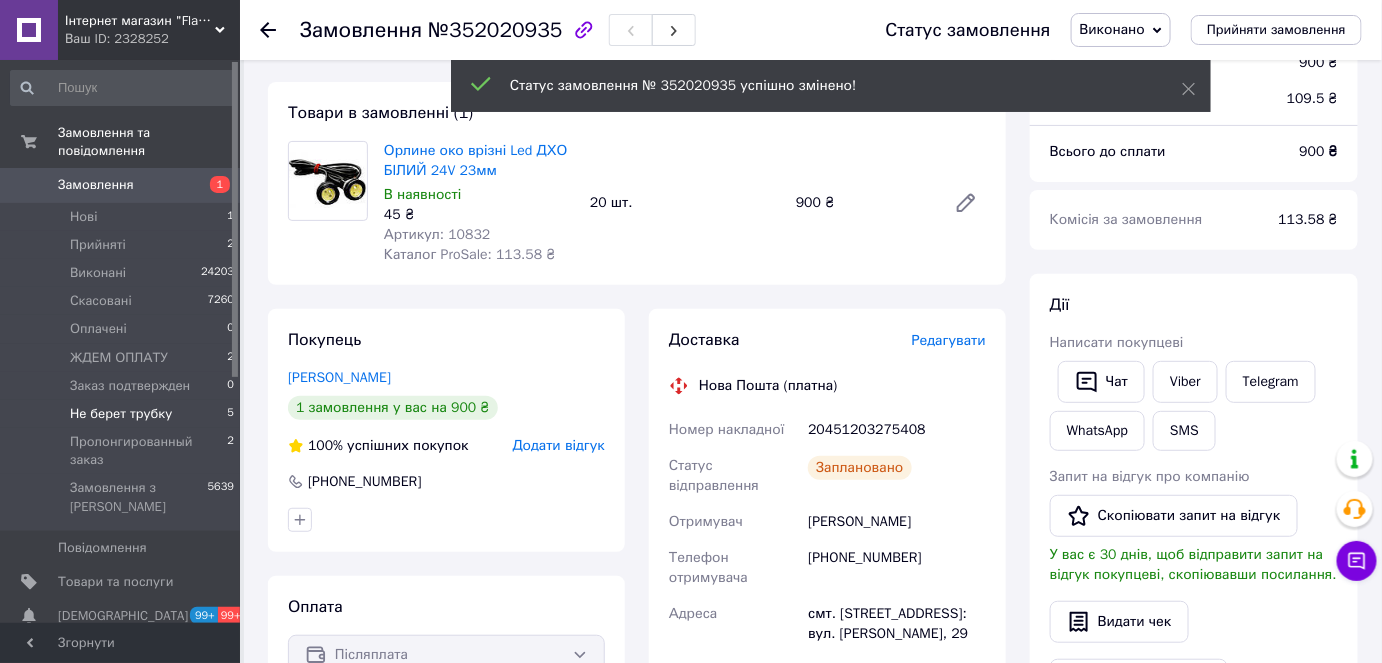 click on "Не берет трубку" at bounding box center [121, 414] 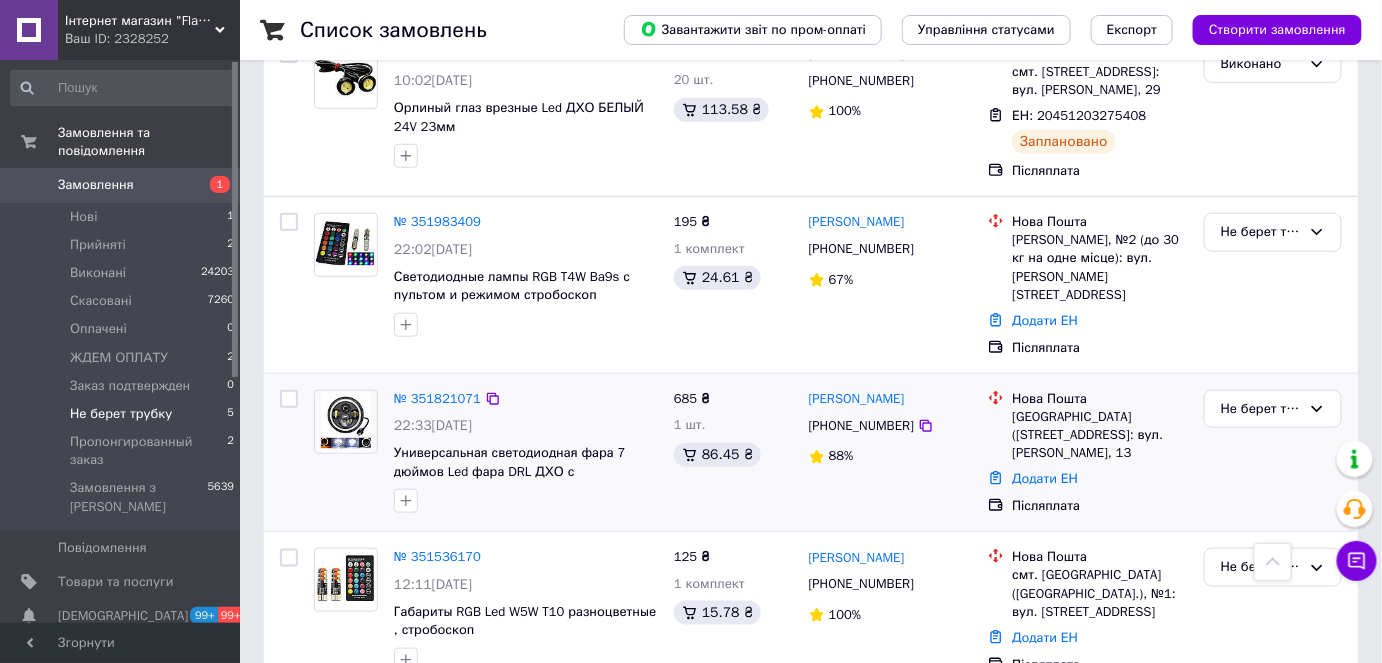 scroll, scrollTop: 446, scrollLeft: 0, axis: vertical 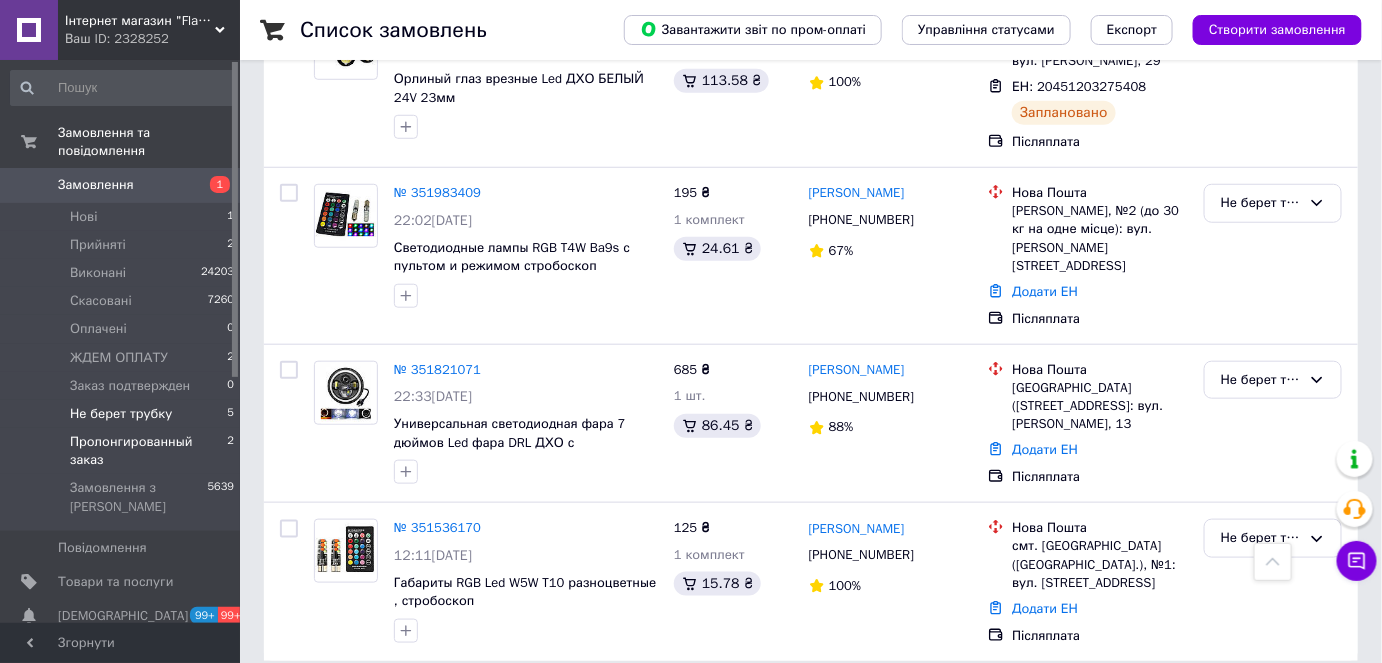click on "Пролонгированный заказ" at bounding box center (148, 451) 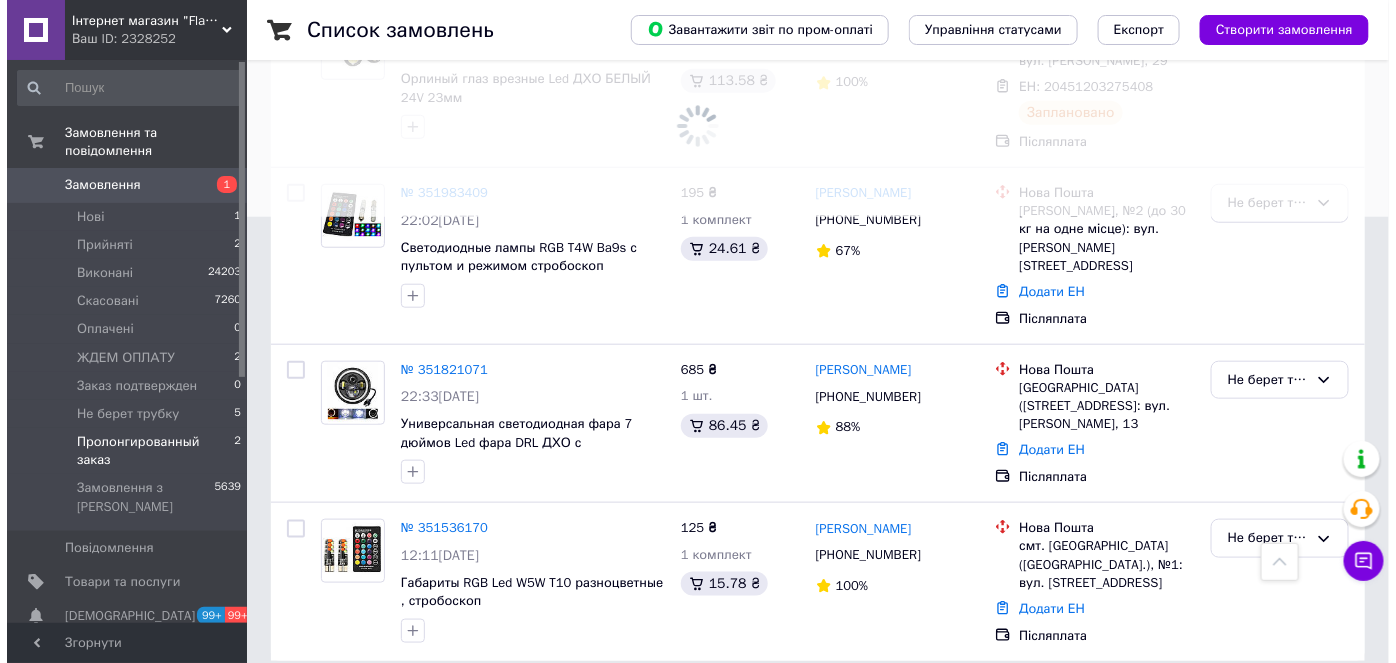 scroll, scrollTop: 0, scrollLeft: 0, axis: both 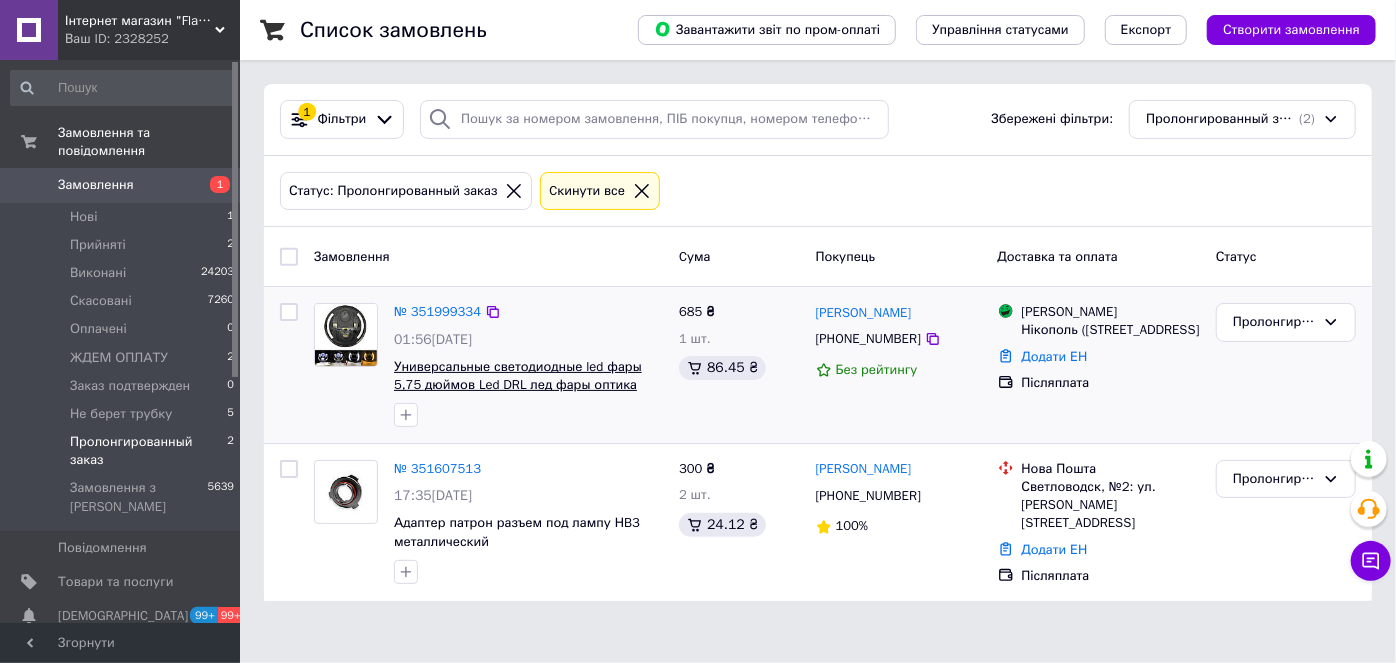 click on "Универсальные светодиодные led фары 5,75 дюймов Led DRL лед фары оптика DRL ДХО" at bounding box center (518, 385) 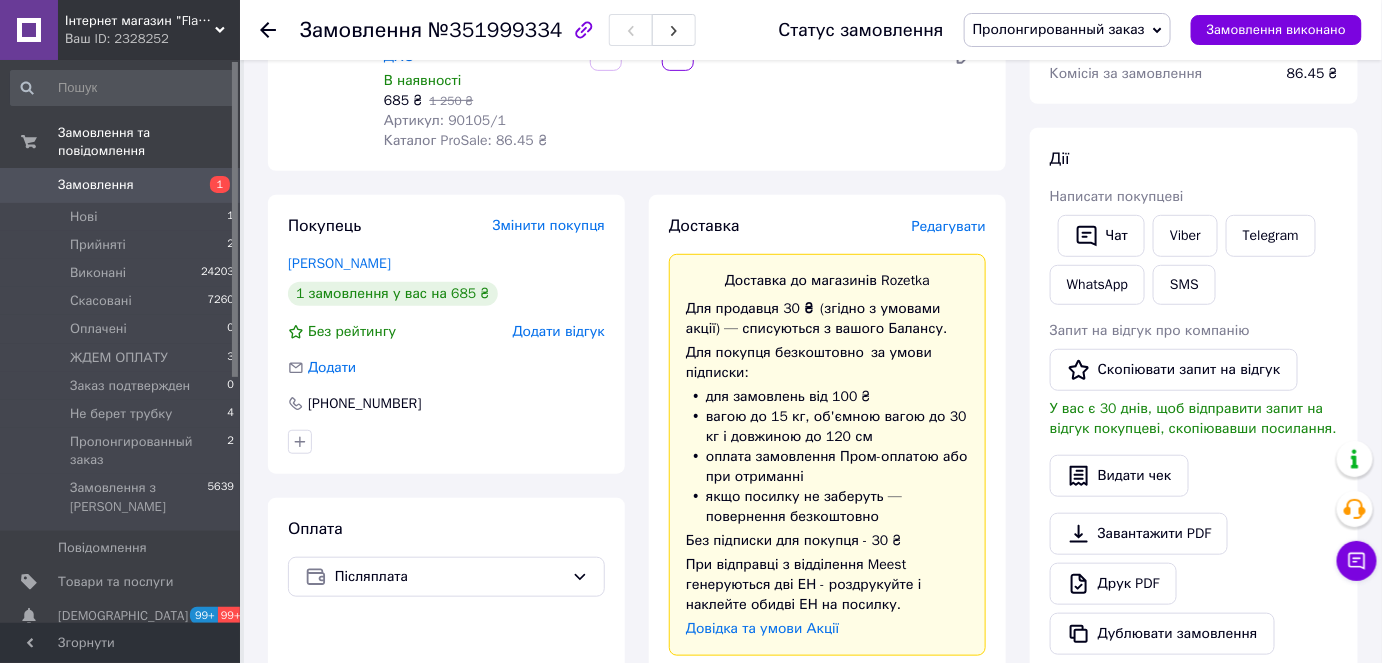 scroll, scrollTop: 339, scrollLeft: 0, axis: vertical 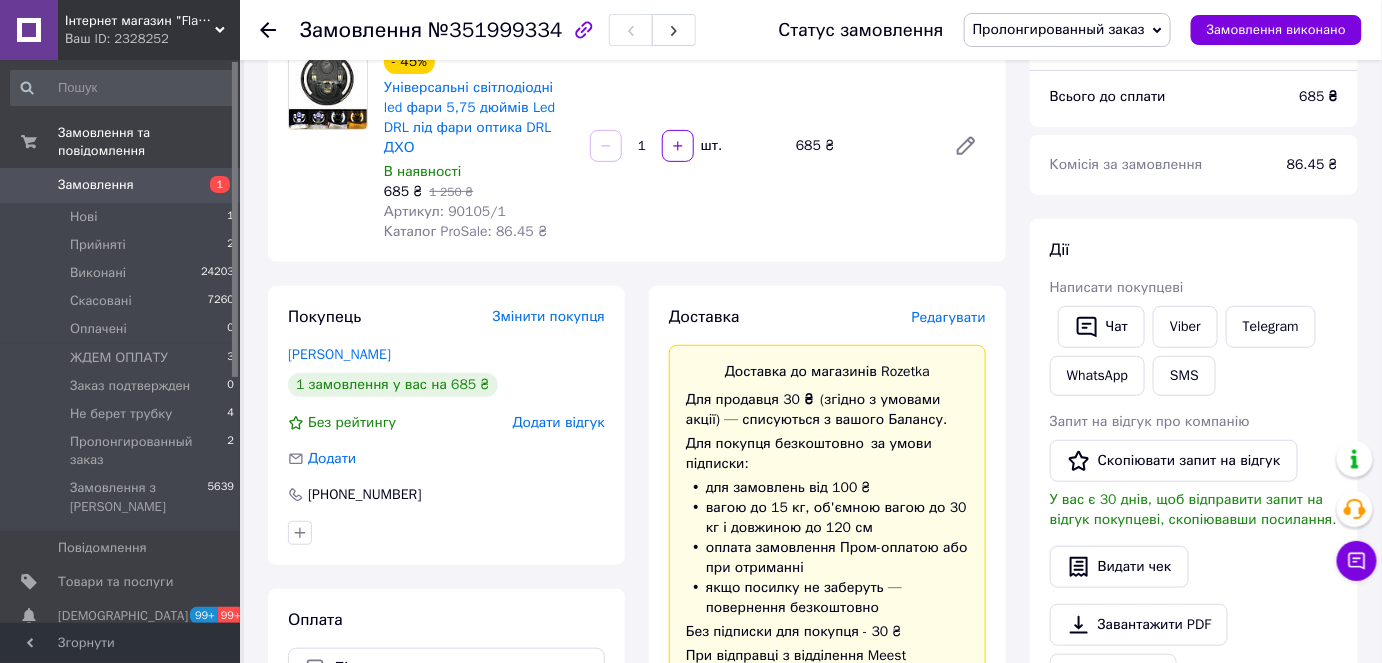 click on "Редагувати" at bounding box center (949, 318) 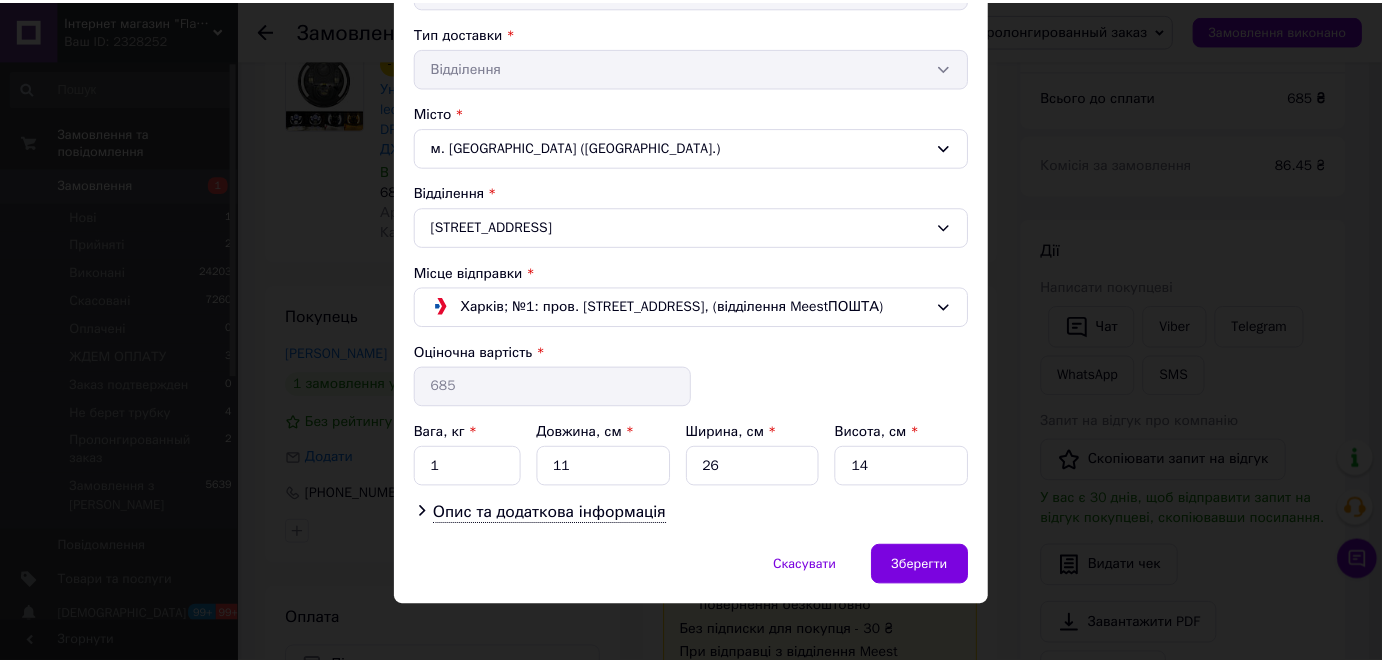 scroll, scrollTop: 454, scrollLeft: 0, axis: vertical 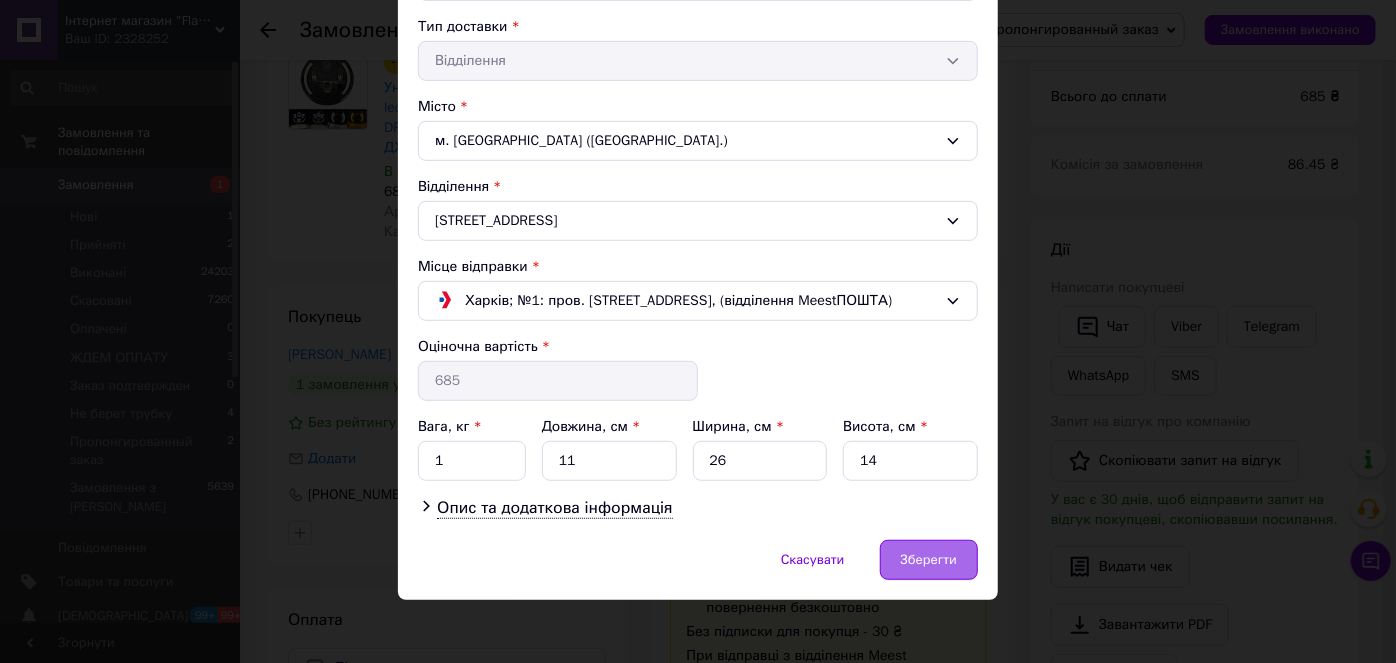 click on "Зберегти" at bounding box center [929, 560] 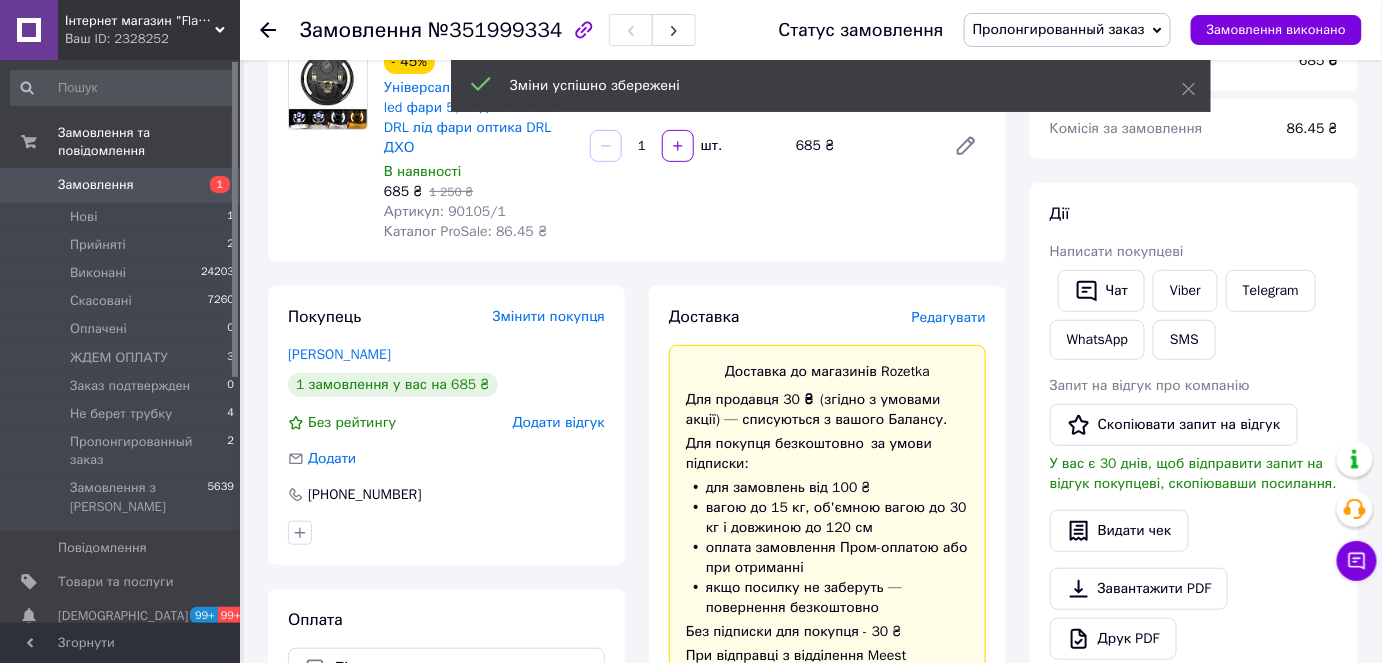 scroll, scrollTop: 128, scrollLeft: 0, axis: vertical 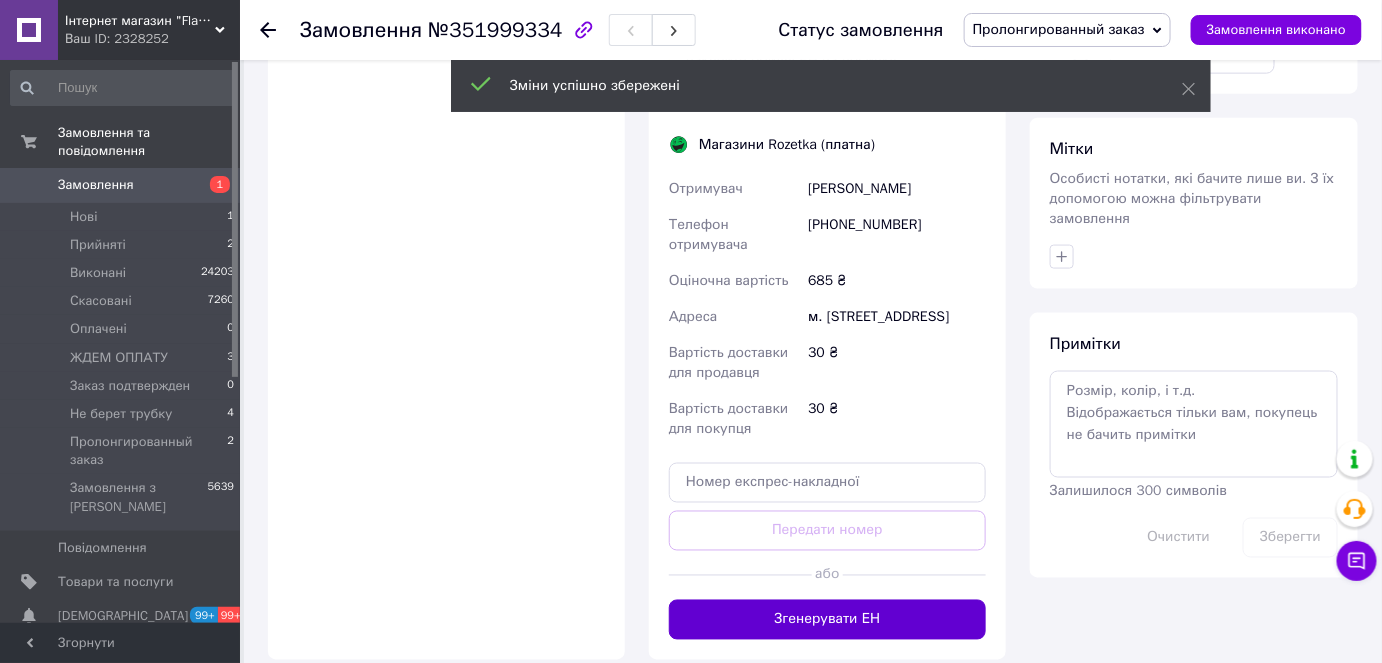 click on "Згенерувати ЕН" at bounding box center (827, 620) 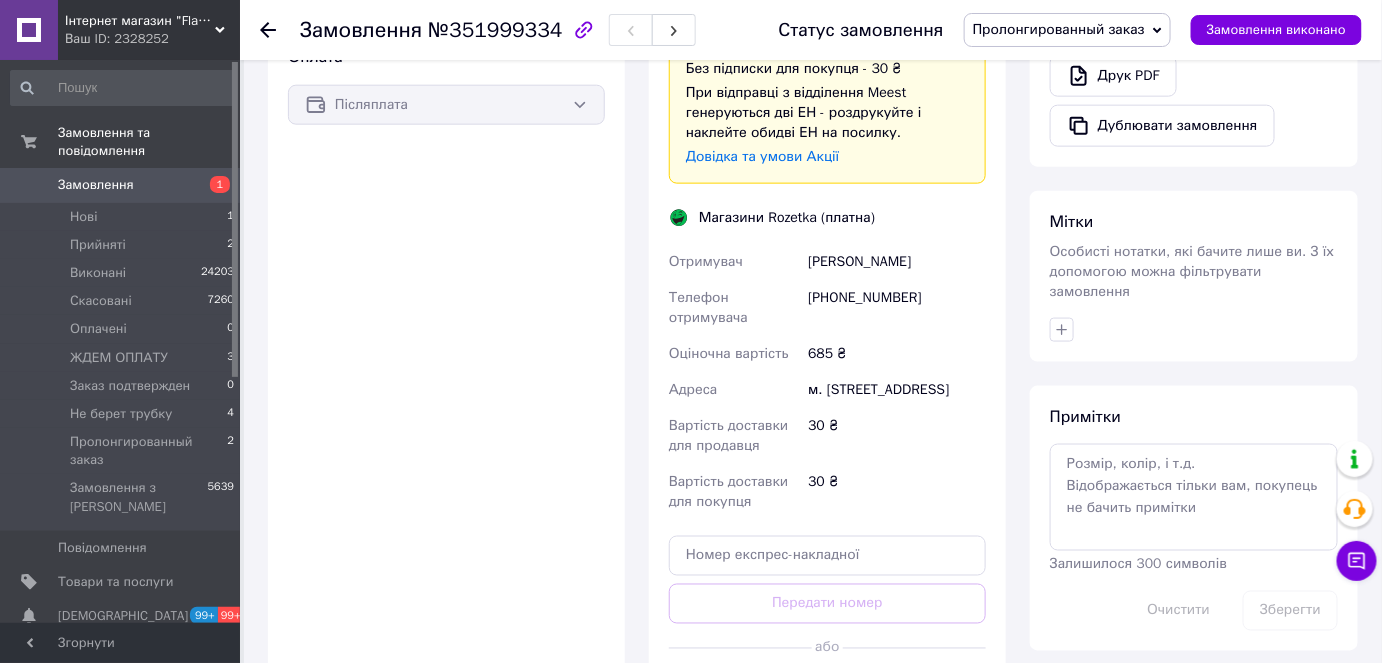 scroll, scrollTop: 908, scrollLeft: 0, axis: vertical 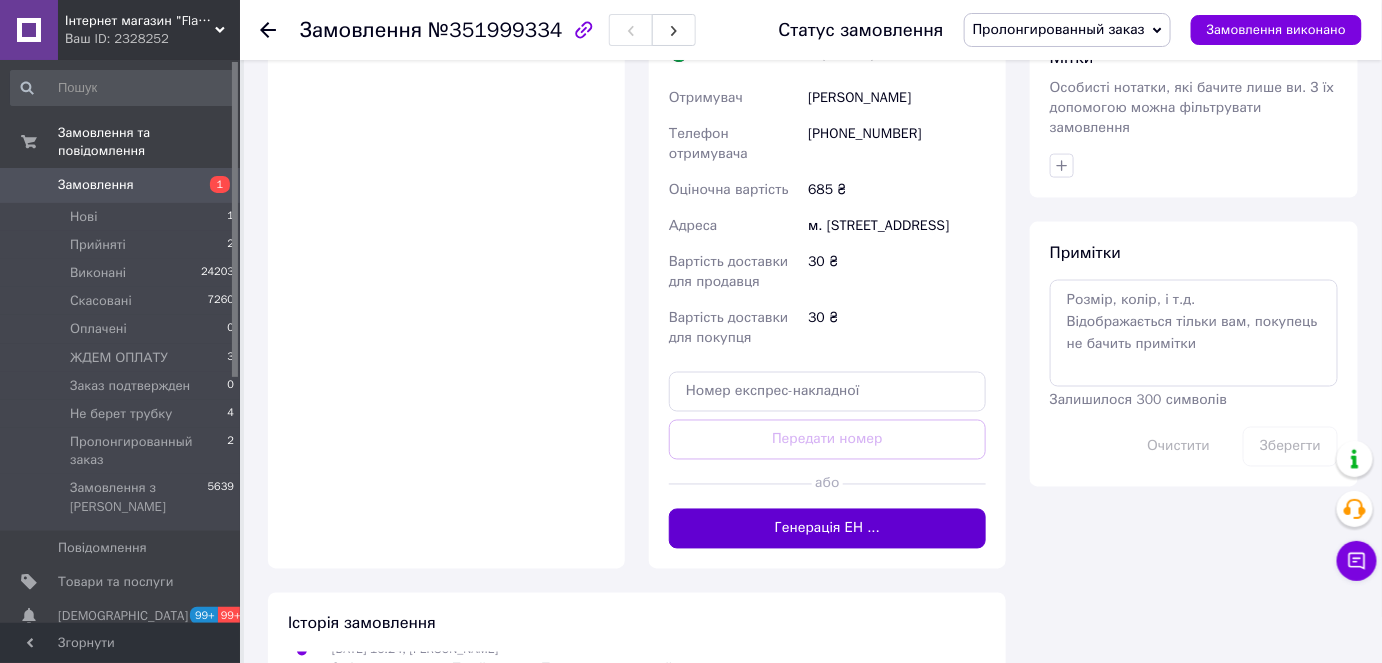 click on "Генерація ЕН ..." at bounding box center (827, 529) 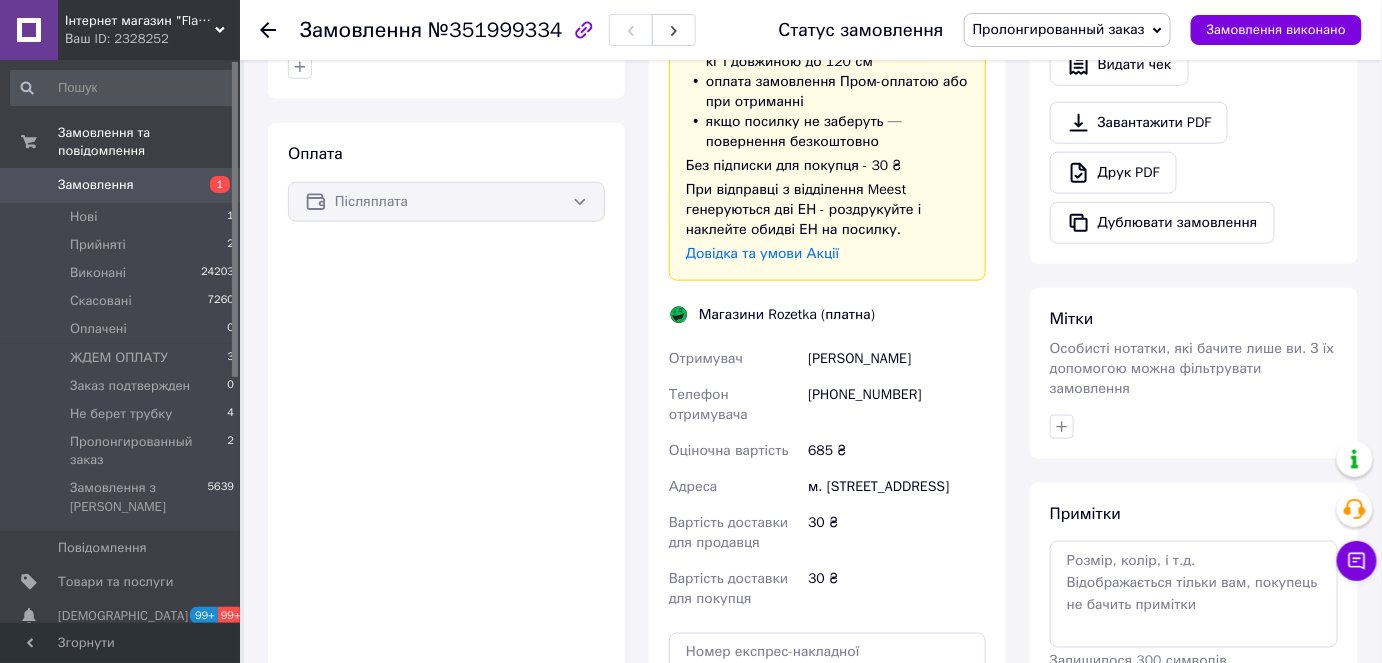 scroll, scrollTop: 635, scrollLeft: 0, axis: vertical 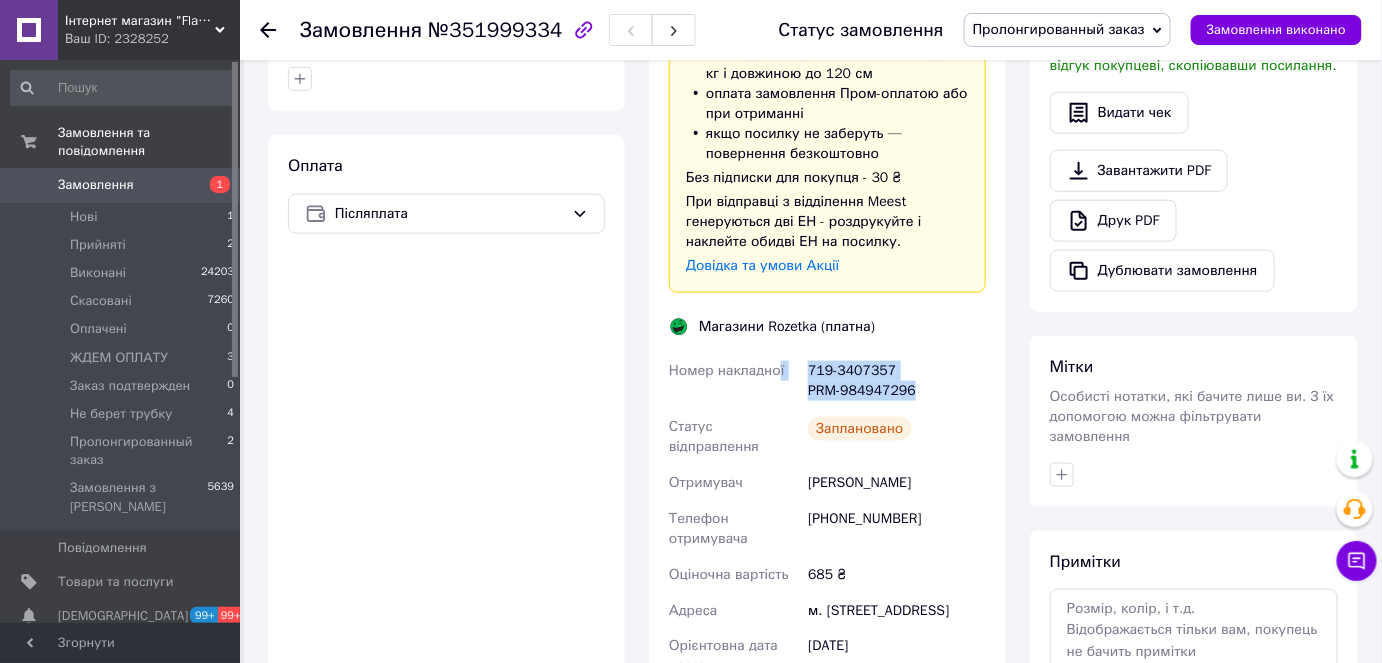 drag, startPoint x: 930, startPoint y: 366, endPoint x: 778, endPoint y: 331, distance: 155.97757 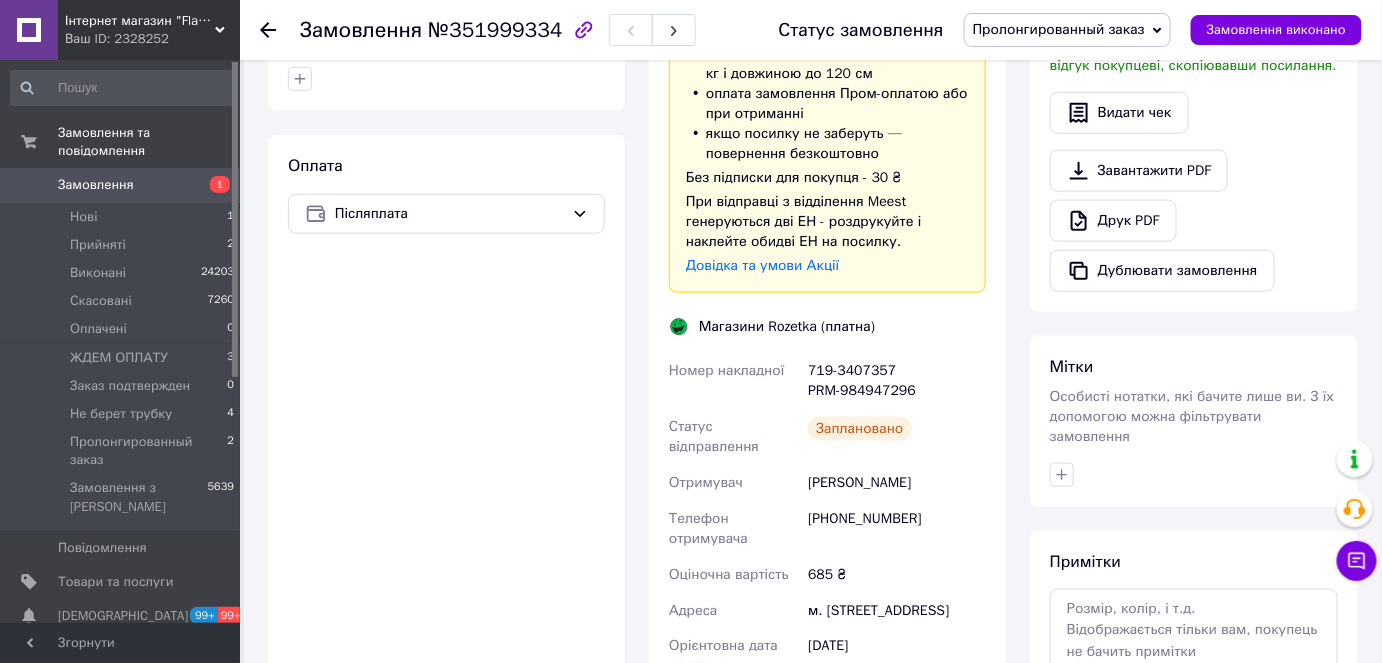 click on "Заплановано" at bounding box center [897, 437] 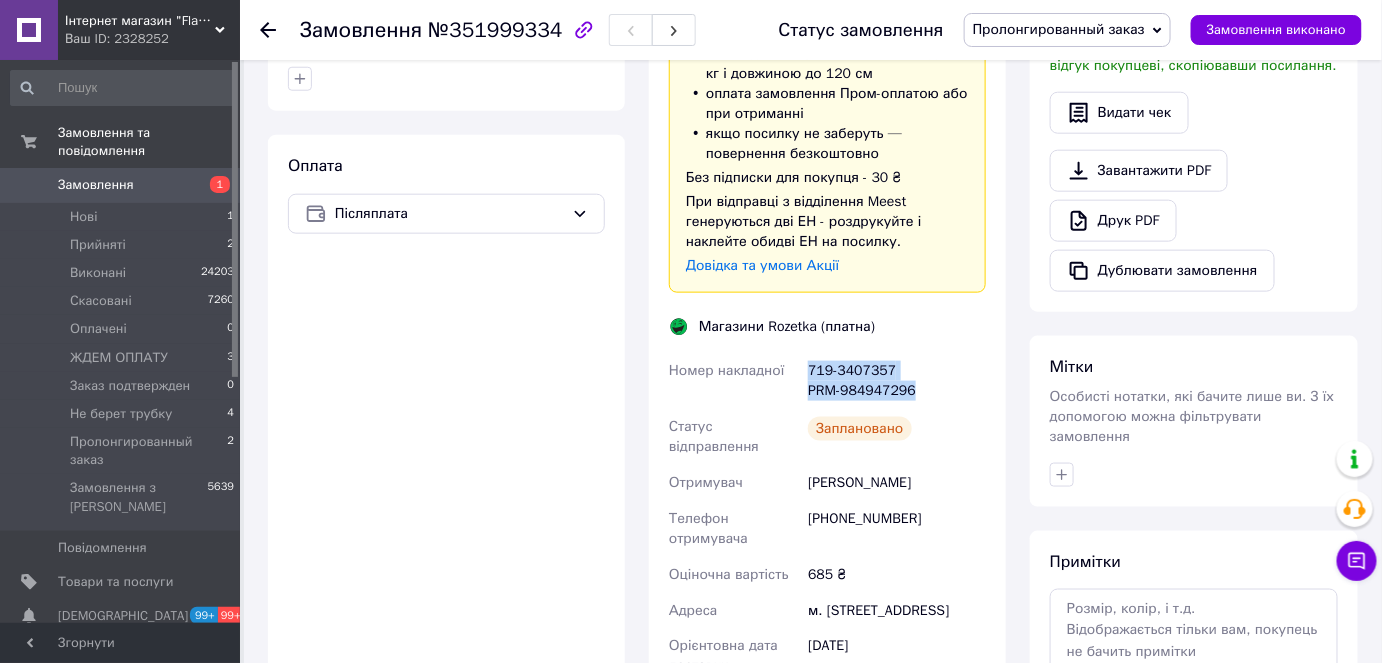 drag, startPoint x: 914, startPoint y: 377, endPoint x: 796, endPoint y: 352, distance: 120.61923 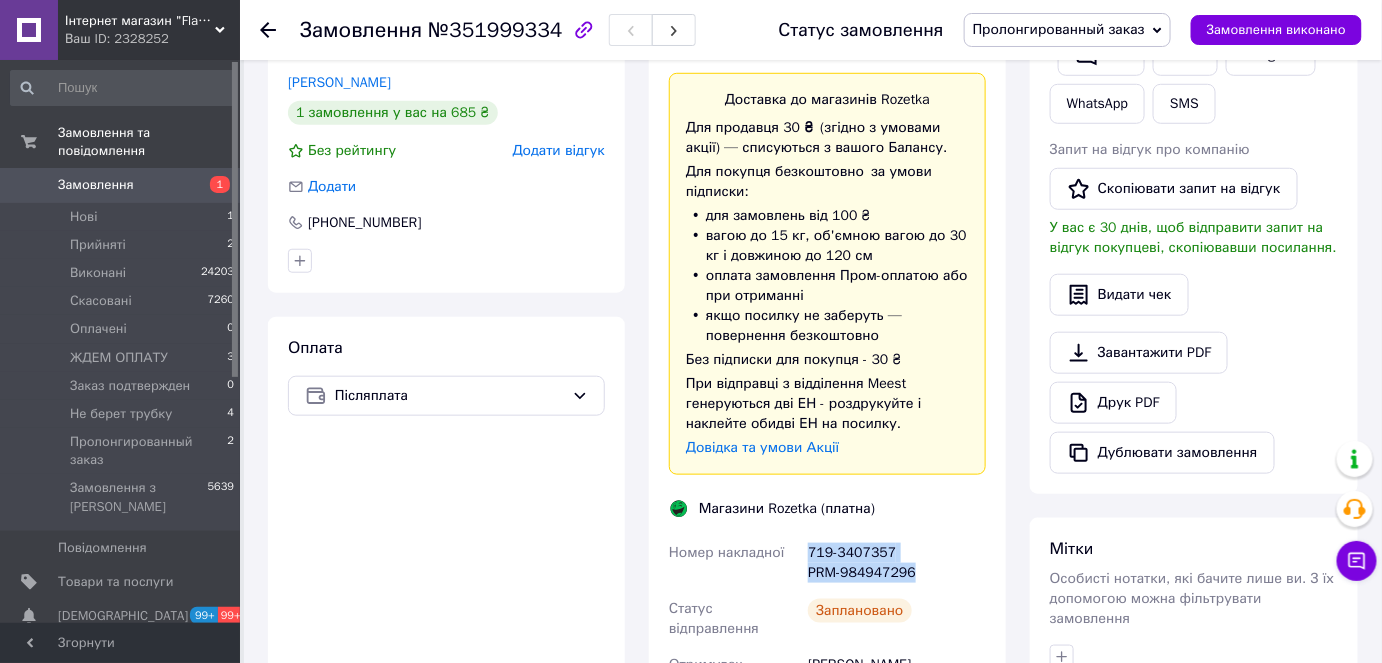 scroll, scrollTop: 272, scrollLeft: 0, axis: vertical 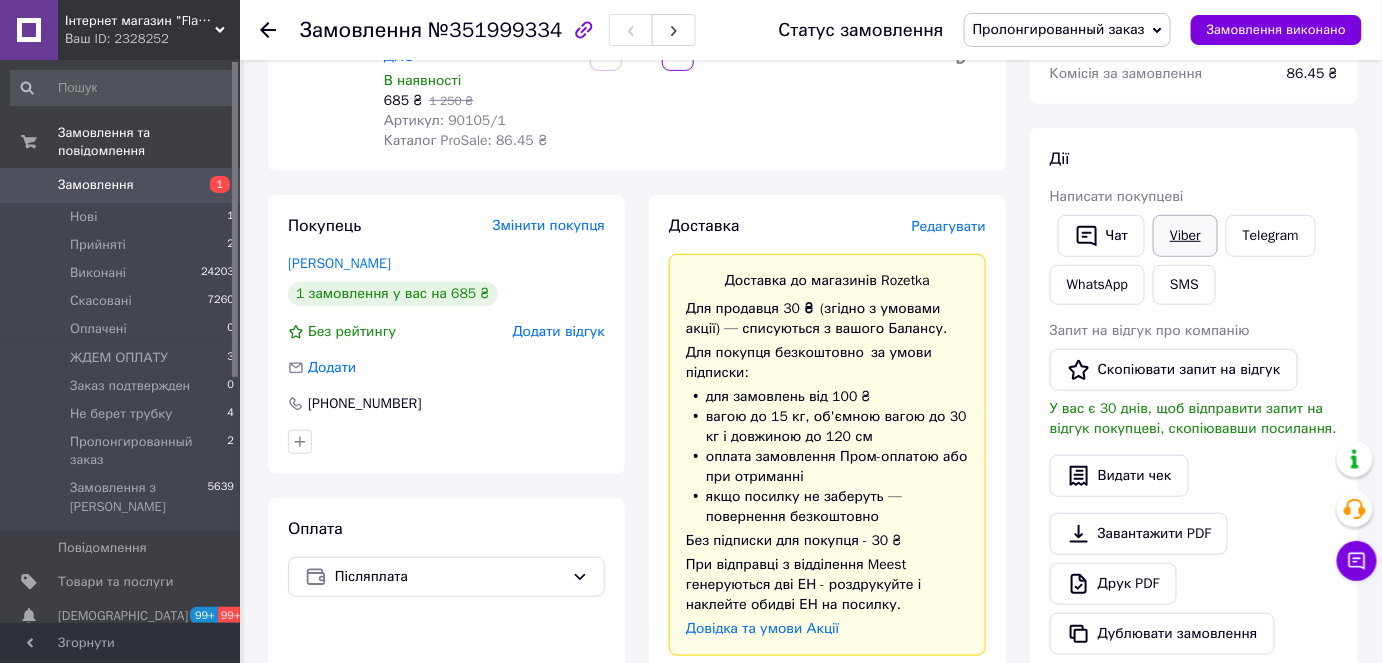 click on "Viber" at bounding box center (1185, 236) 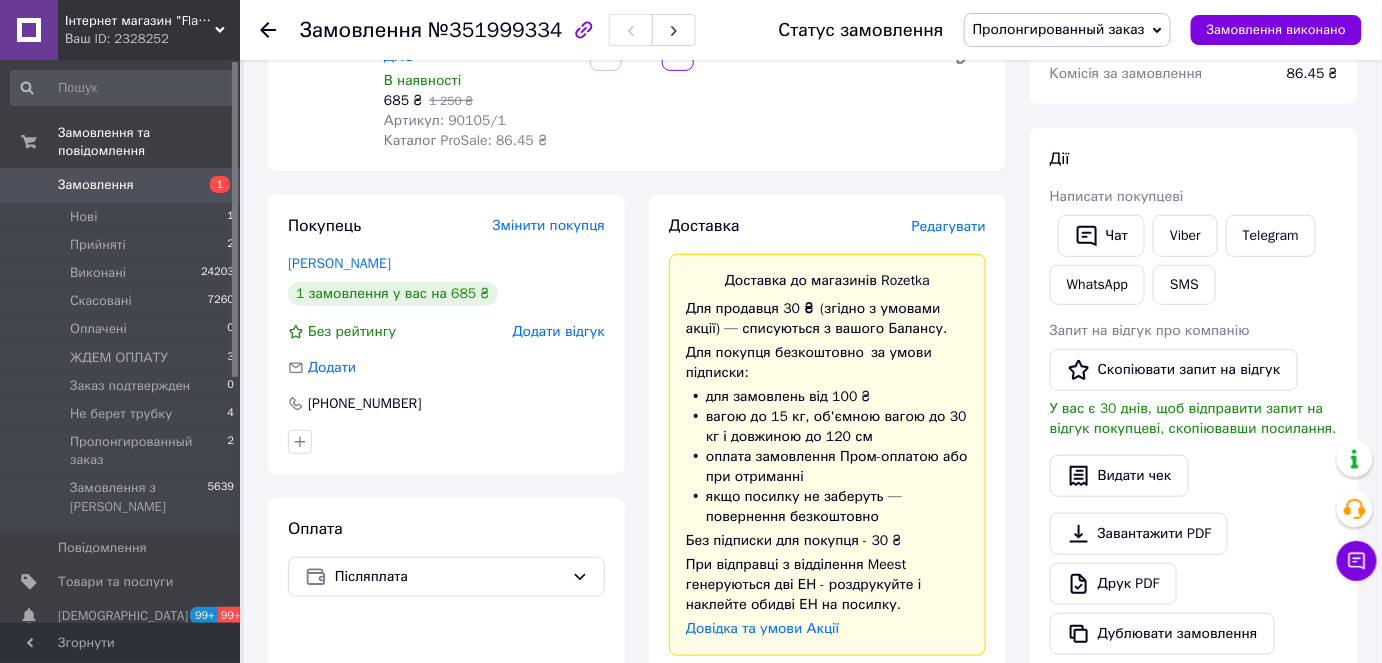 click on "Оплата Післяплата" at bounding box center [446, 867] 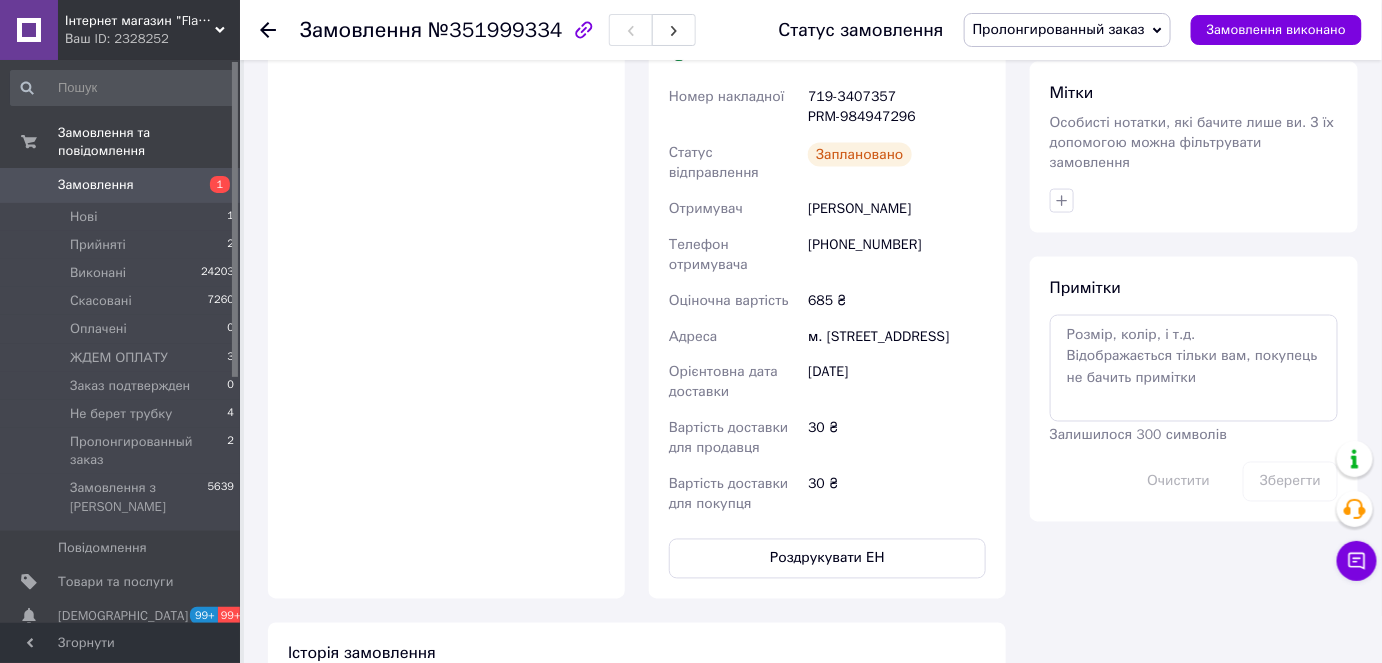 scroll, scrollTop: 999, scrollLeft: 0, axis: vertical 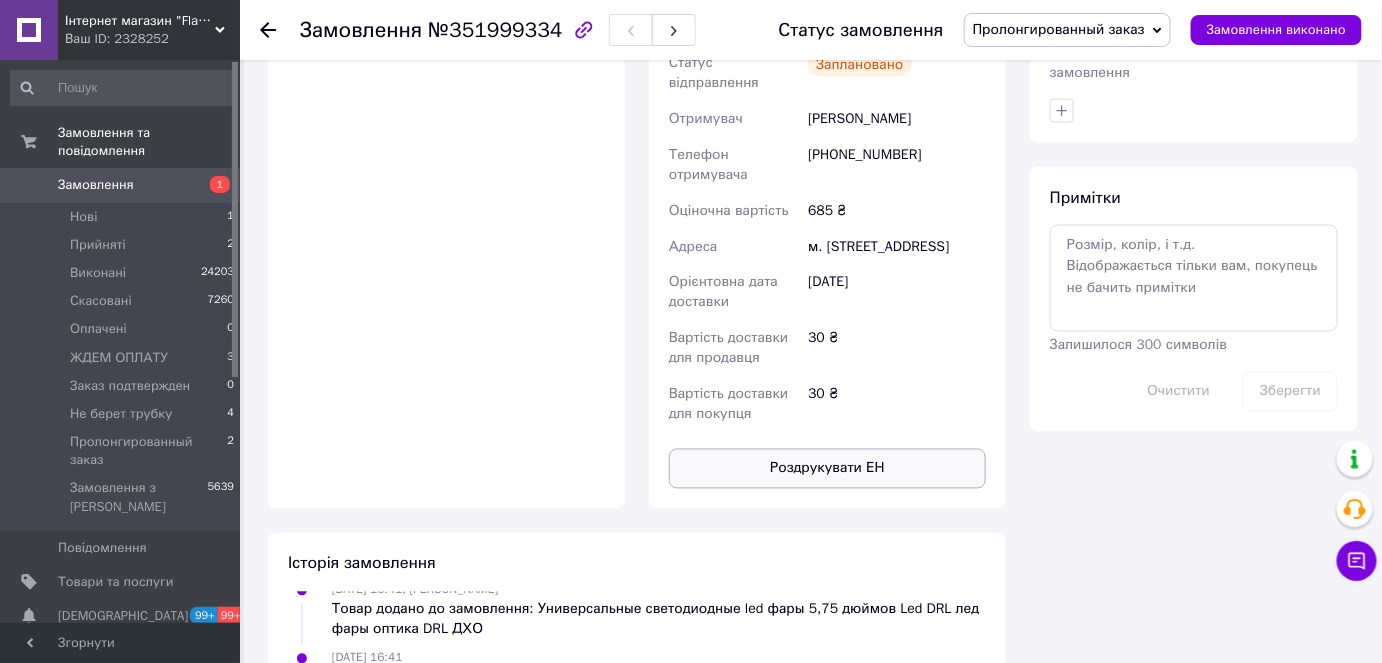 click on "Роздрукувати ЕН" at bounding box center (827, 469) 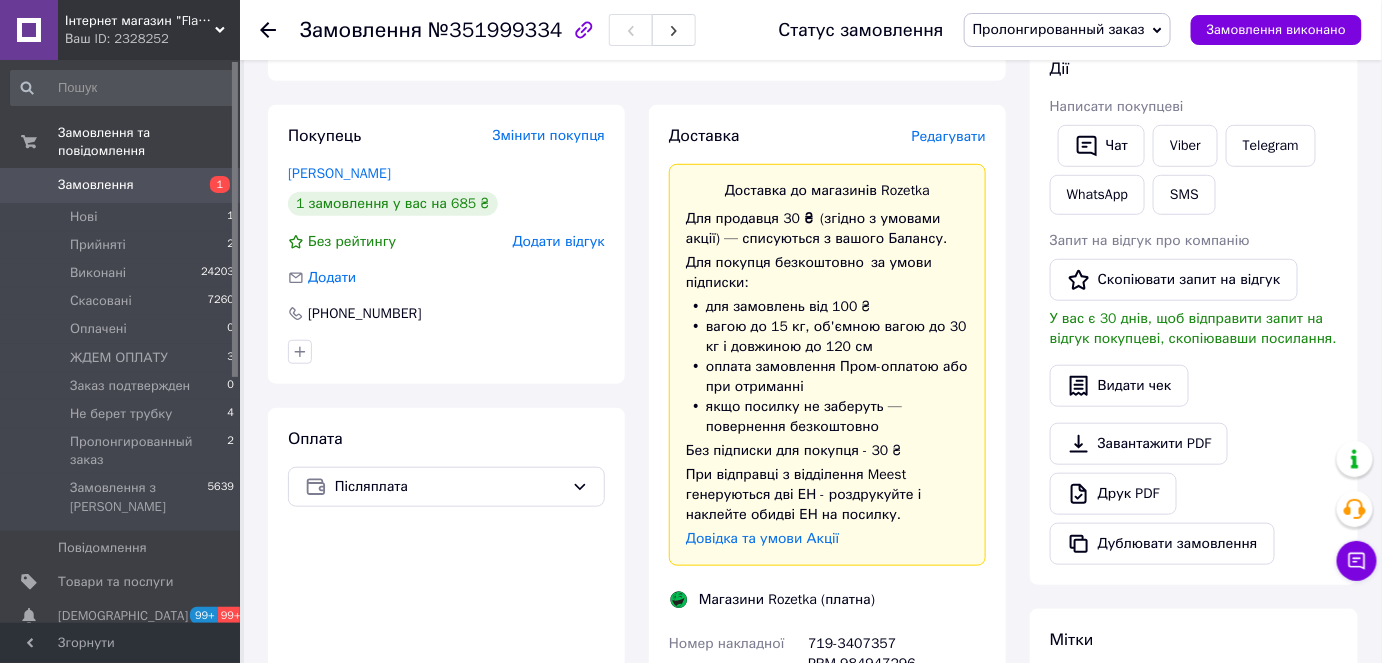 scroll, scrollTop: 999, scrollLeft: 0, axis: vertical 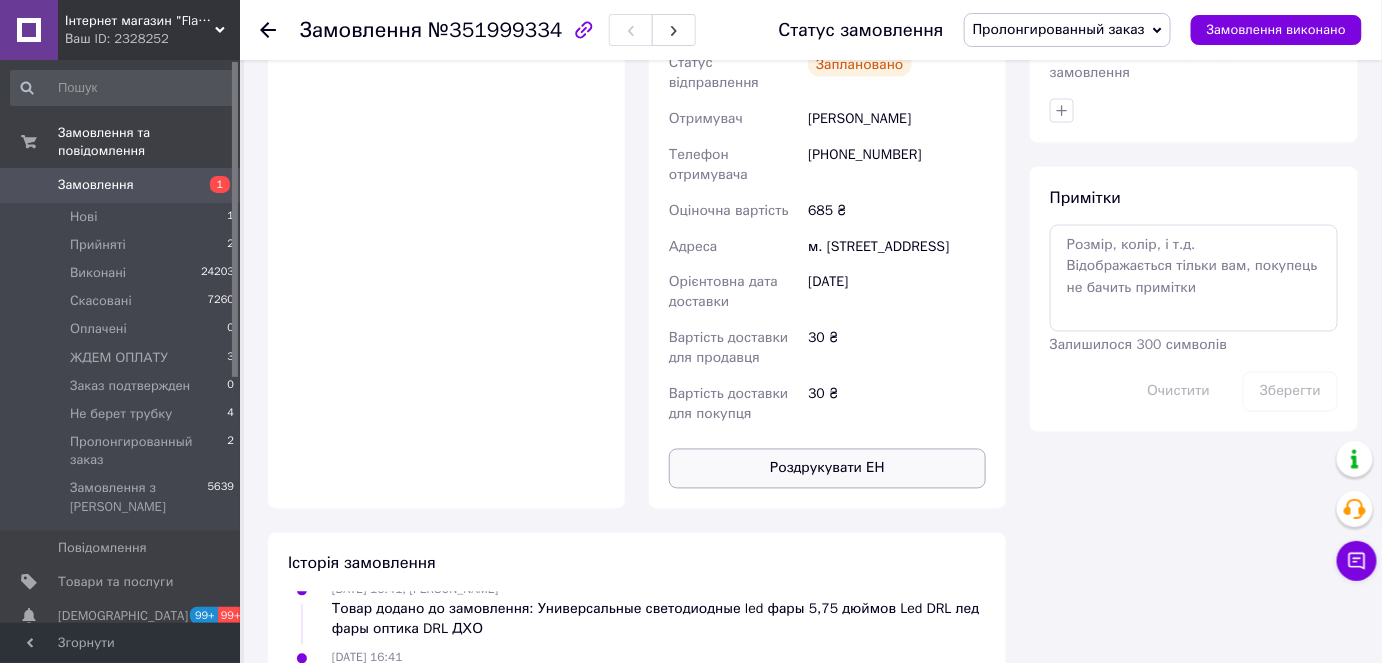 click on "Роздрукувати ЕН" at bounding box center (827, 469) 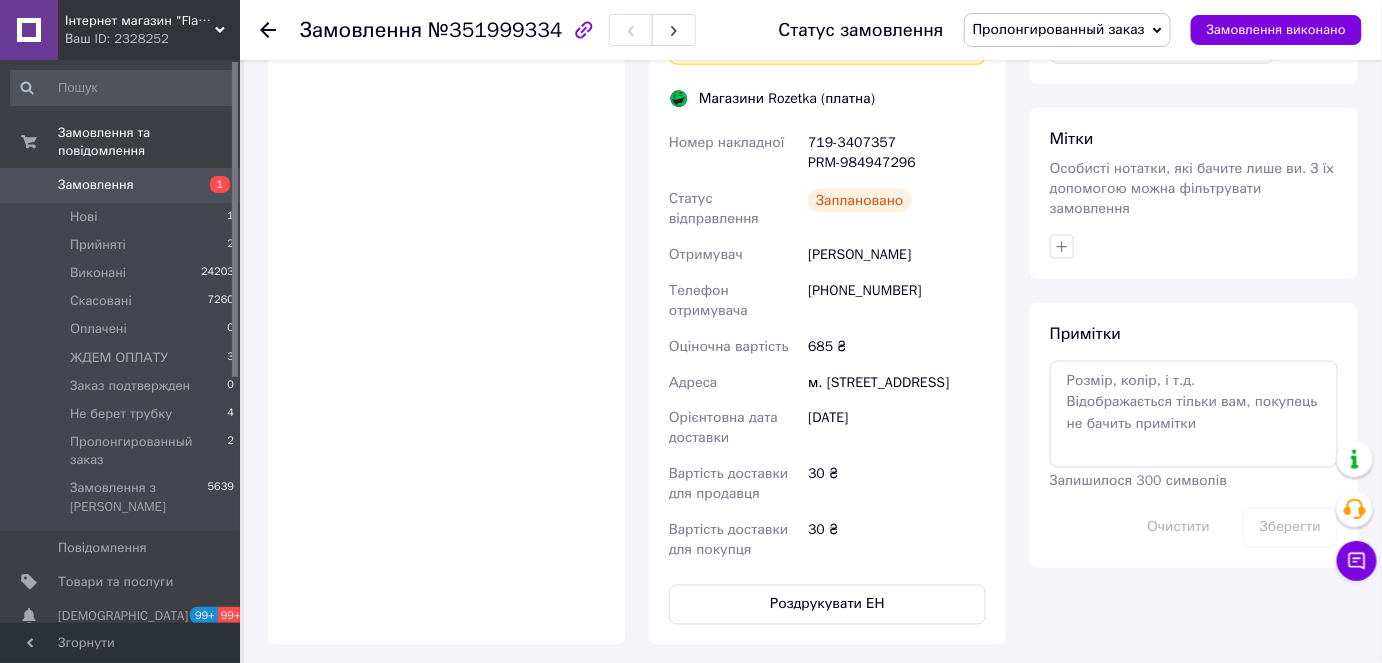 scroll, scrollTop: 726, scrollLeft: 0, axis: vertical 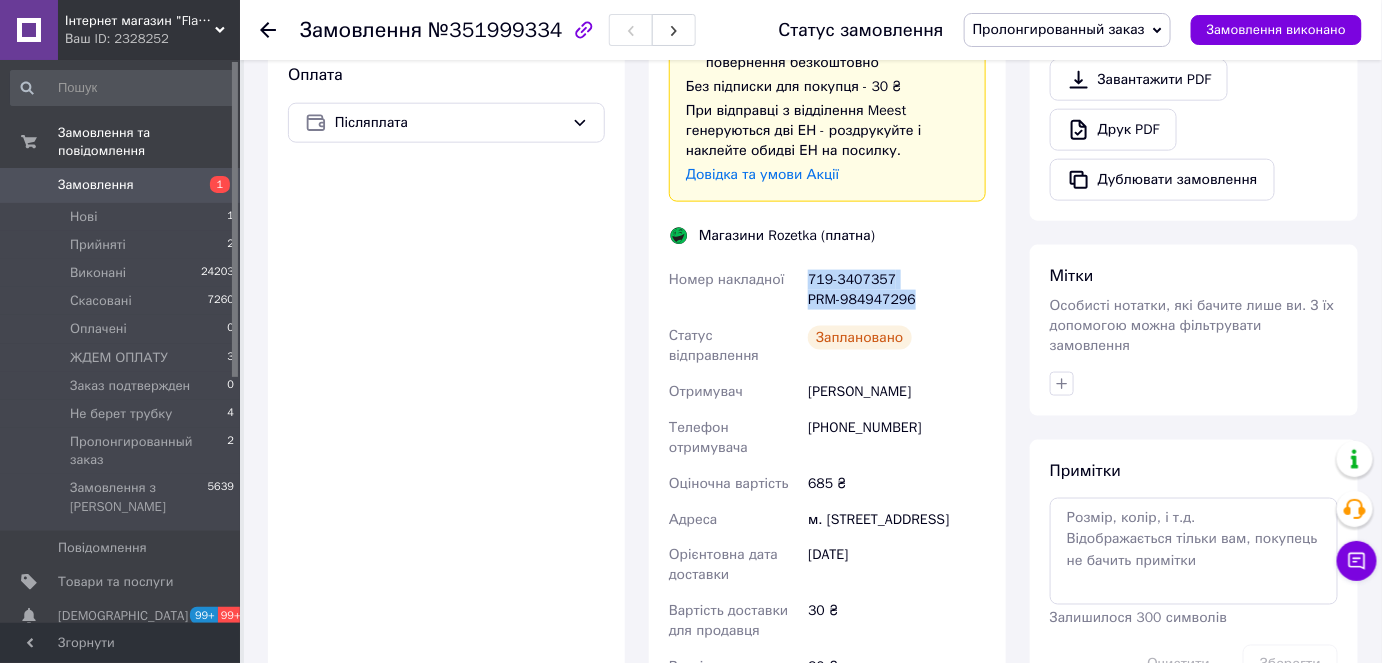drag, startPoint x: 801, startPoint y: 264, endPoint x: 793, endPoint y: 255, distance: 12.0415945 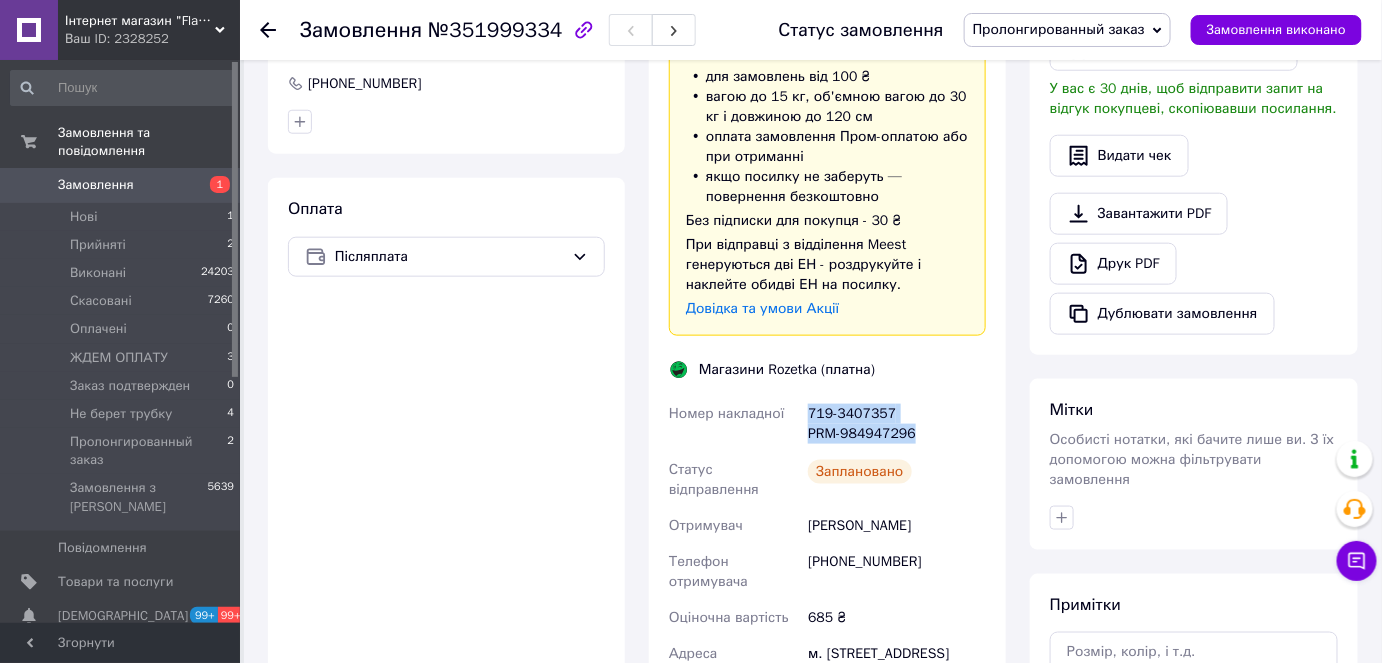 scroll, scrollTop: 453, scrollLeft: 0, axis: vertical 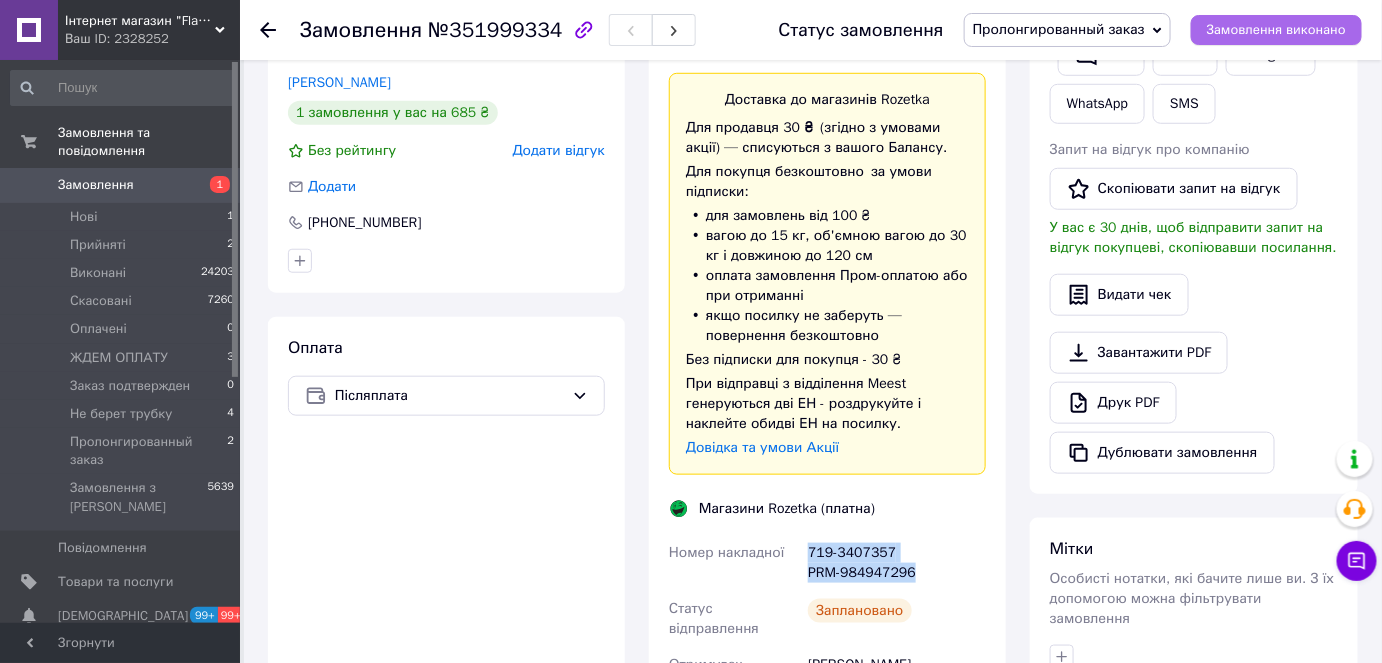 click on "Замовлення виконано" at bounding box center [1276, 30] 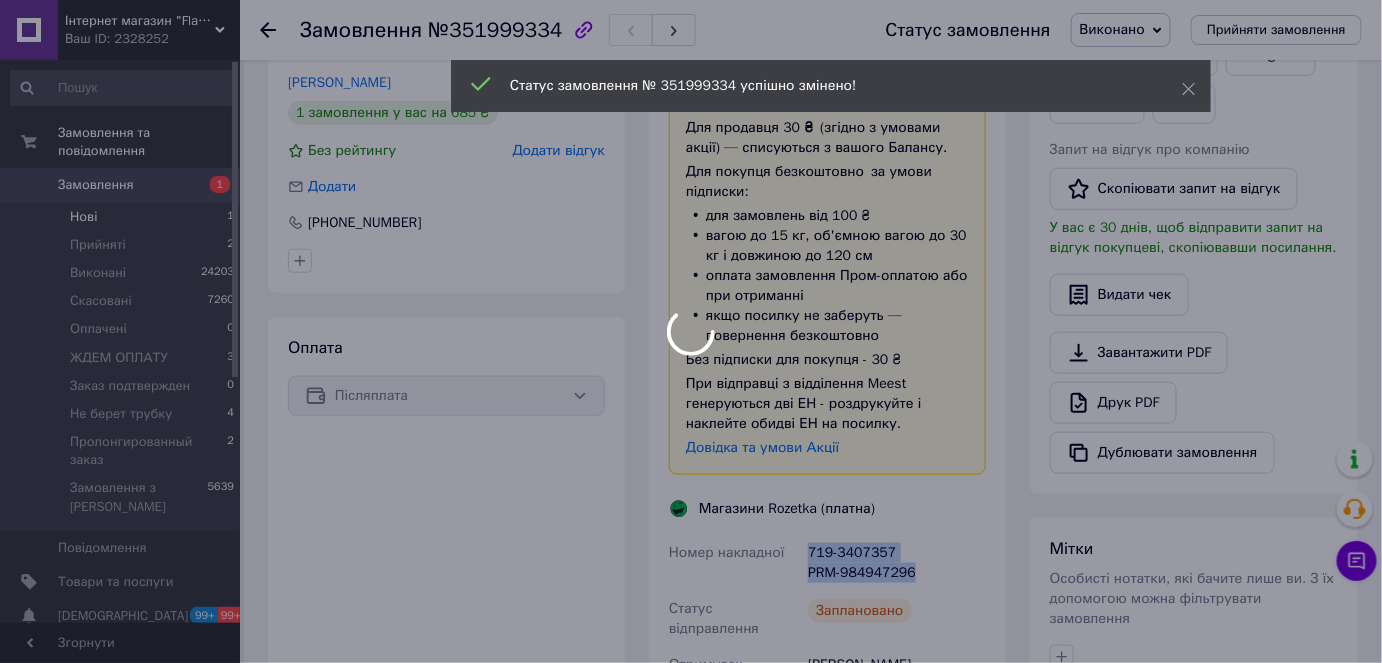 scroll, scrollTop: 224, scrollLeft: 0, axis: vertical 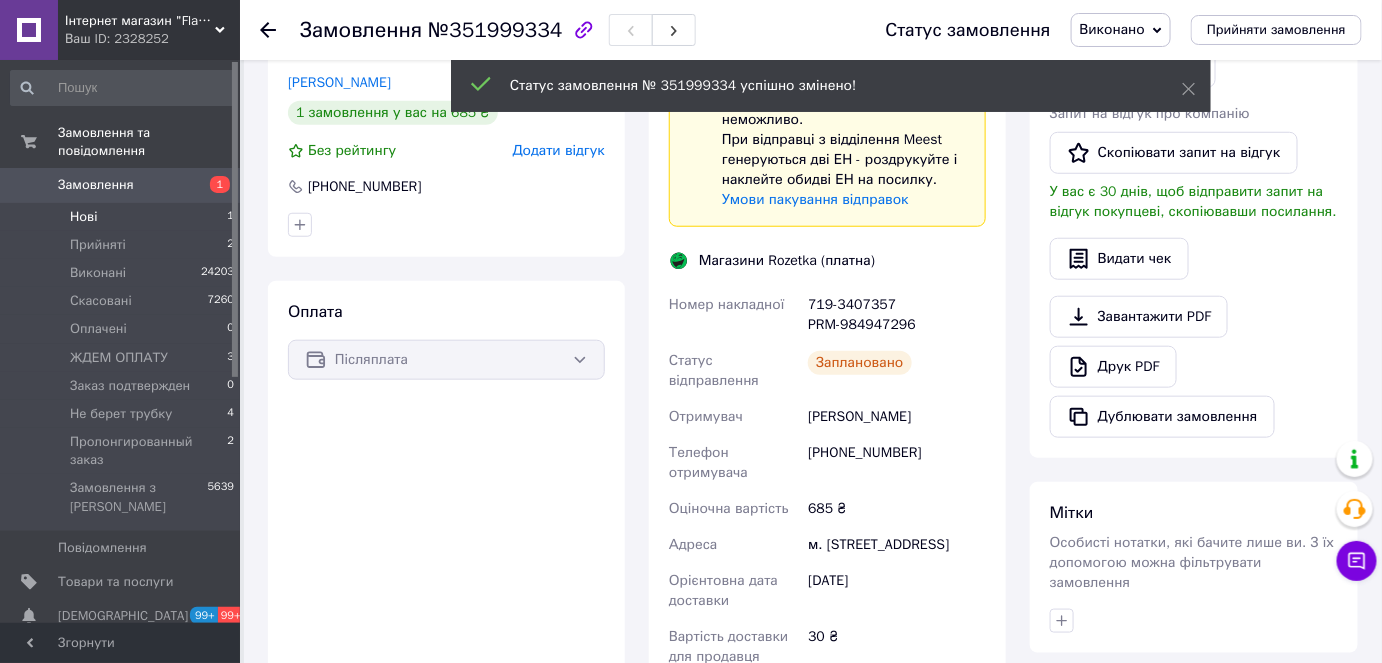 click on "Нові" at bounding box center (83, 217) 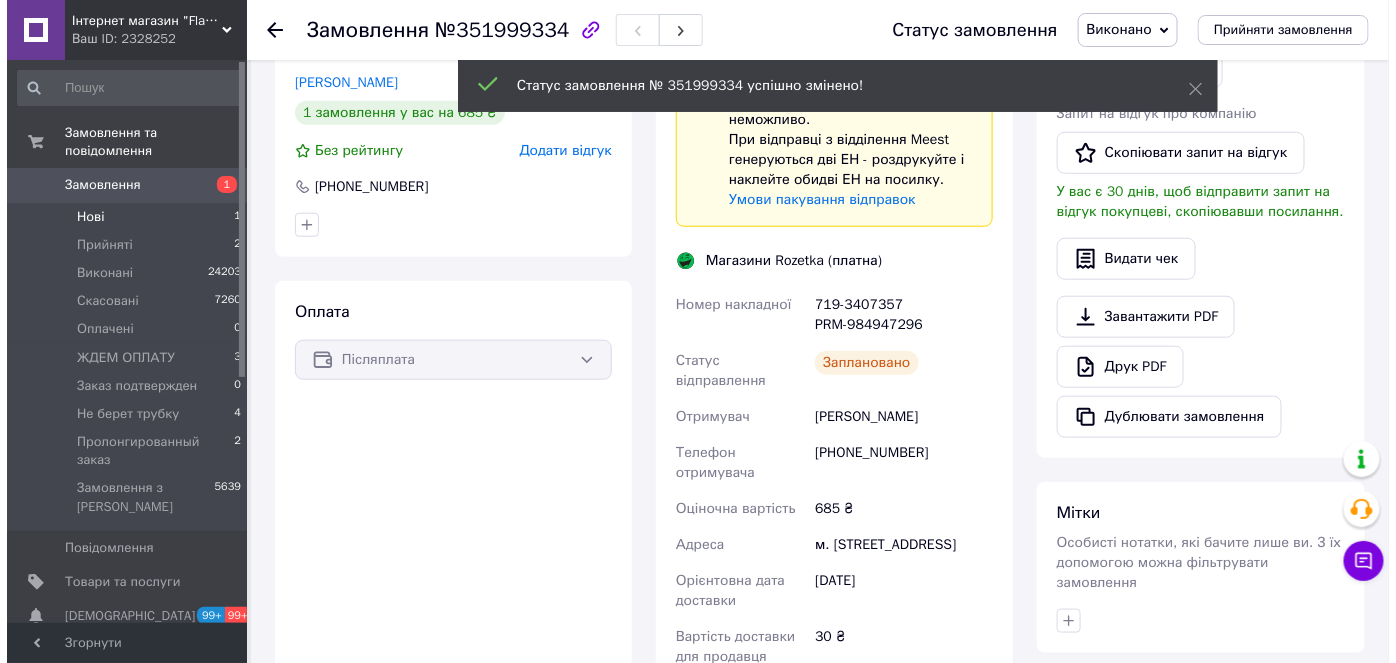 scroll, scrollTop: 0, scrollLeft: 0, axis: both 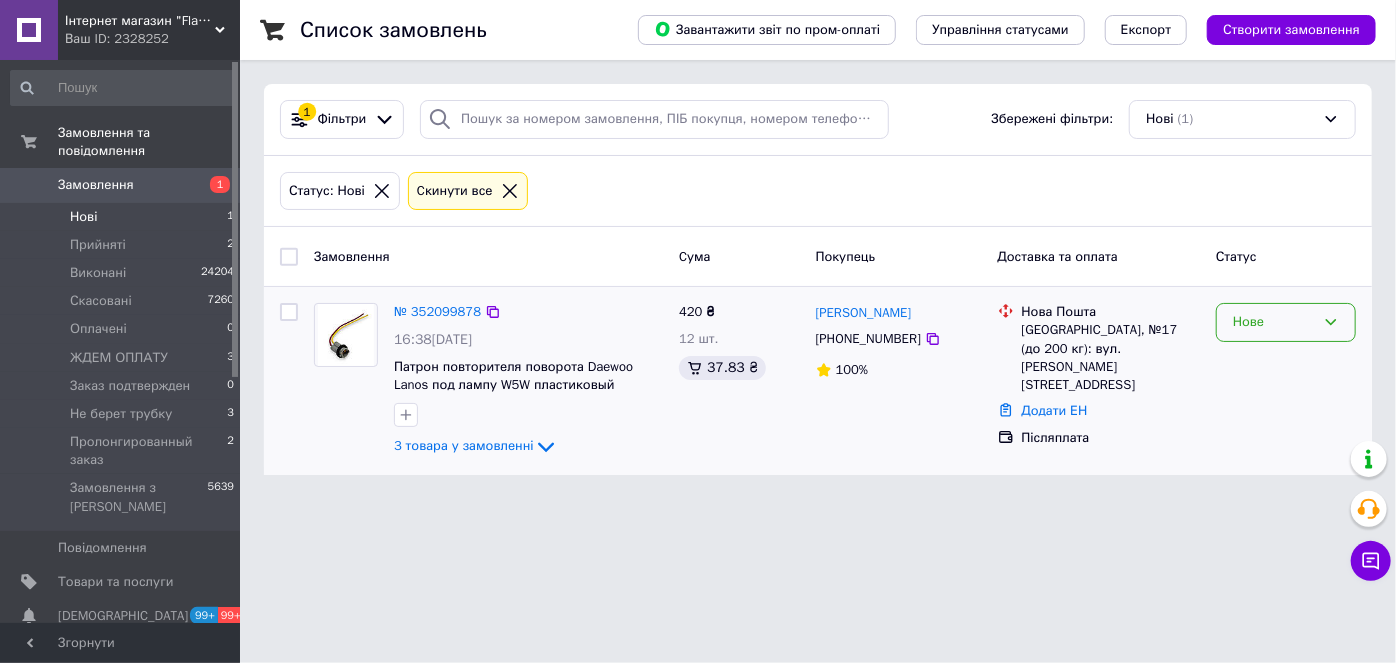 click on "Нове" at bounding box center [1274, 322] 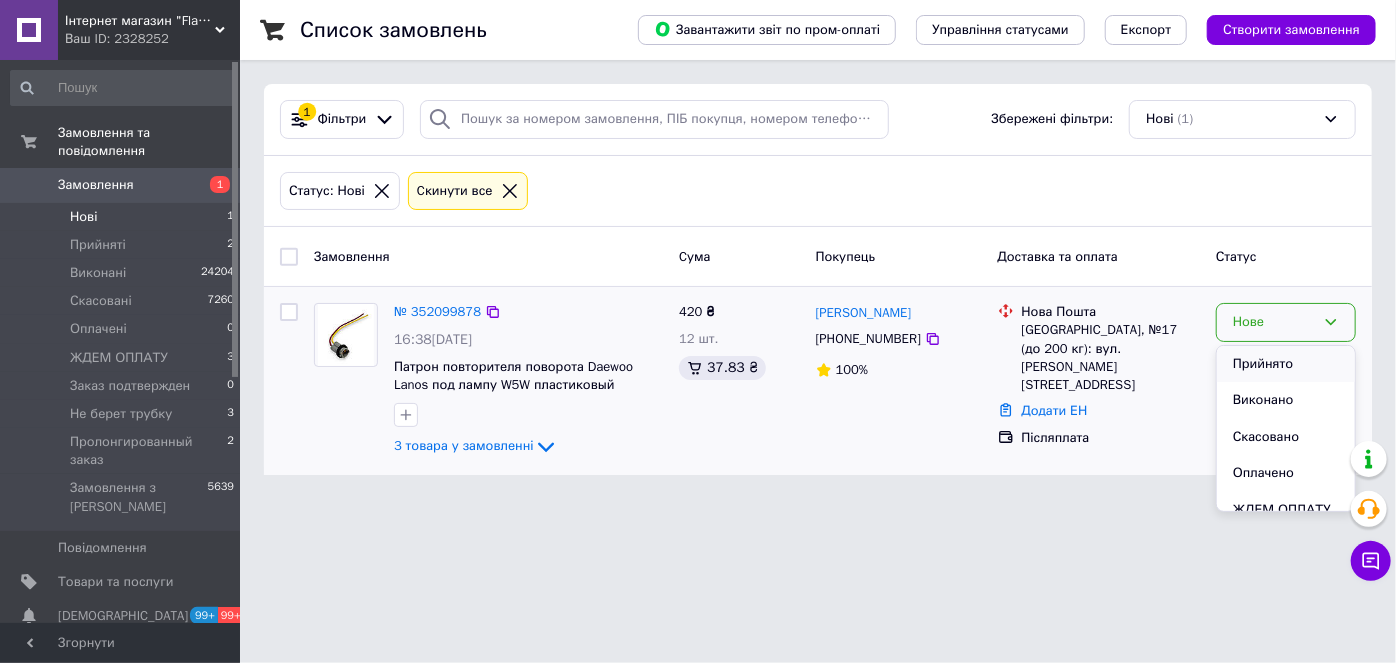 click on "Прийнято" at bounding box center (1286, 364) 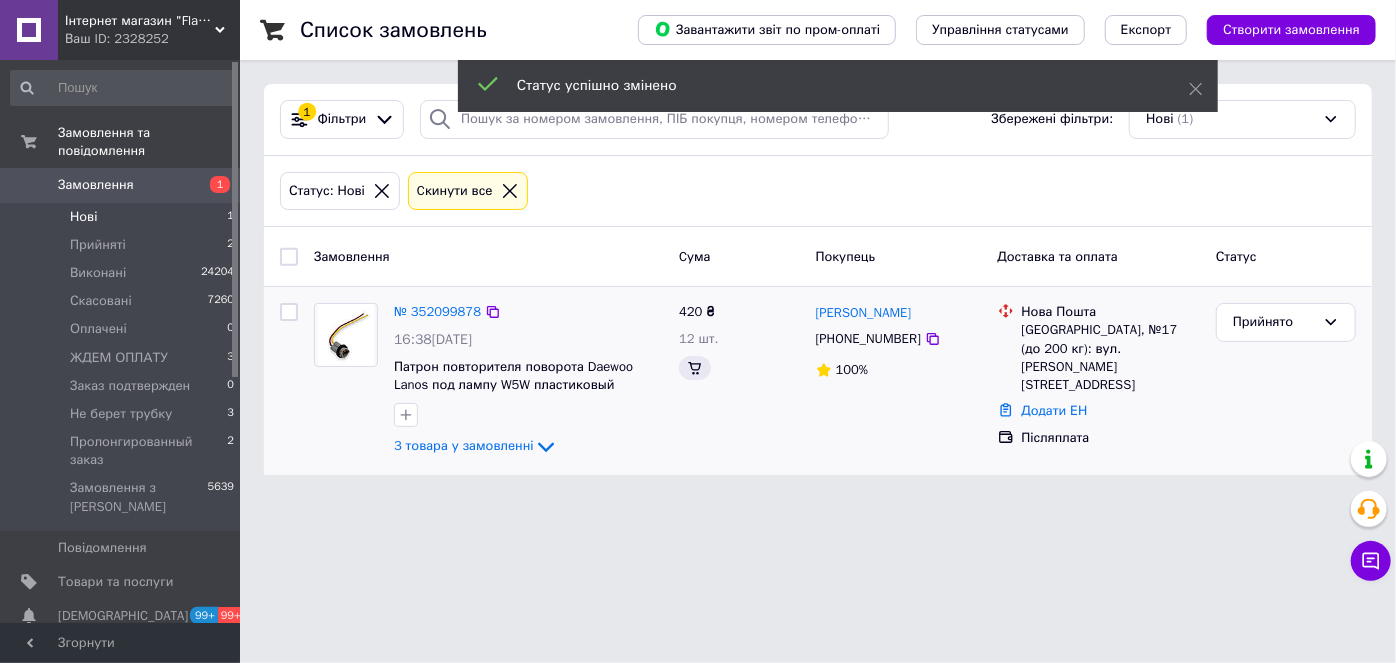 click on "Патрон повторителя поворота Daewoo Lanos под лампу W5W пластиковый" at bounding box center (513, 376) 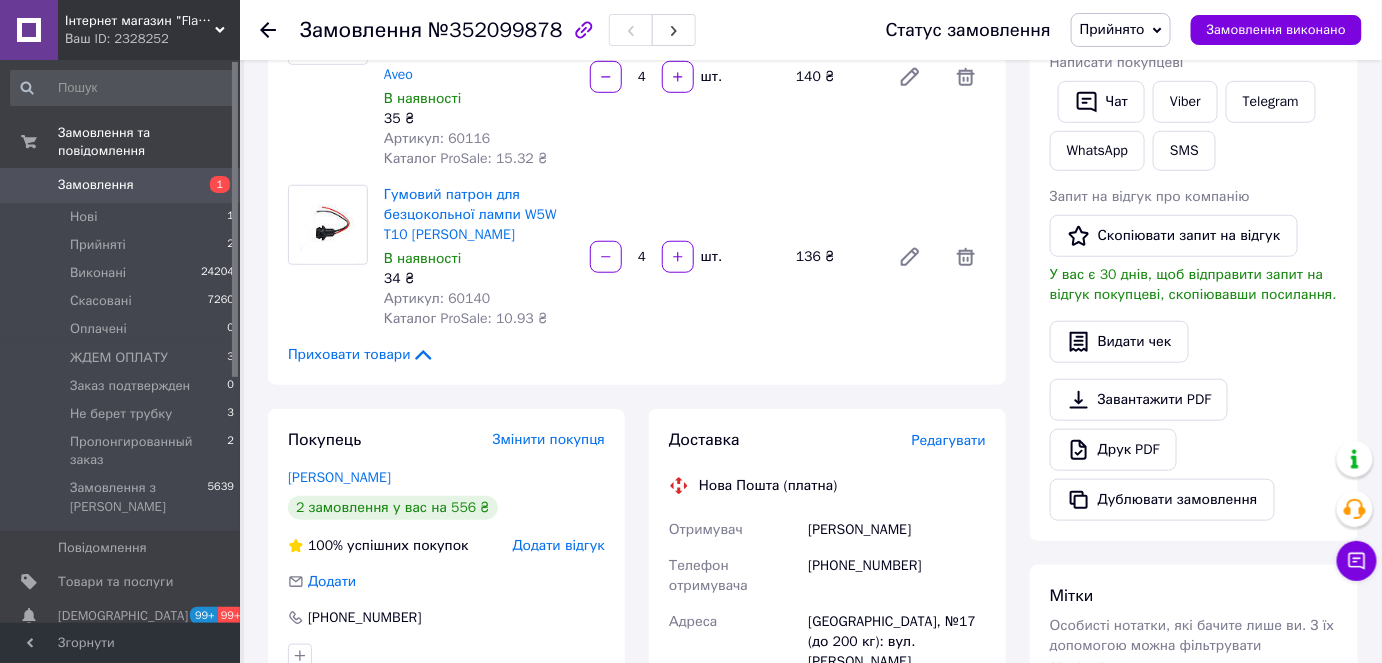 scroll, scrollTop: 363, scrollLeft: 0, axis: vertical 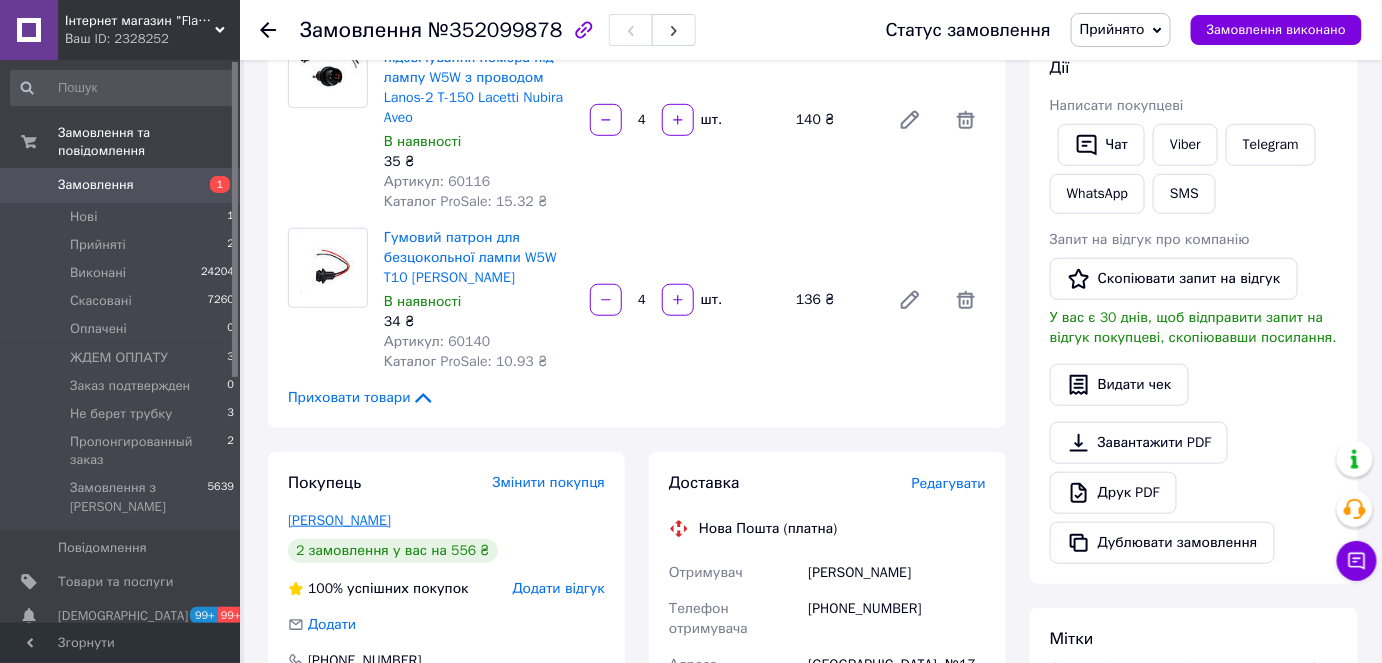 click on "[PERSON_NAME]" at bounding box center [339, 520] 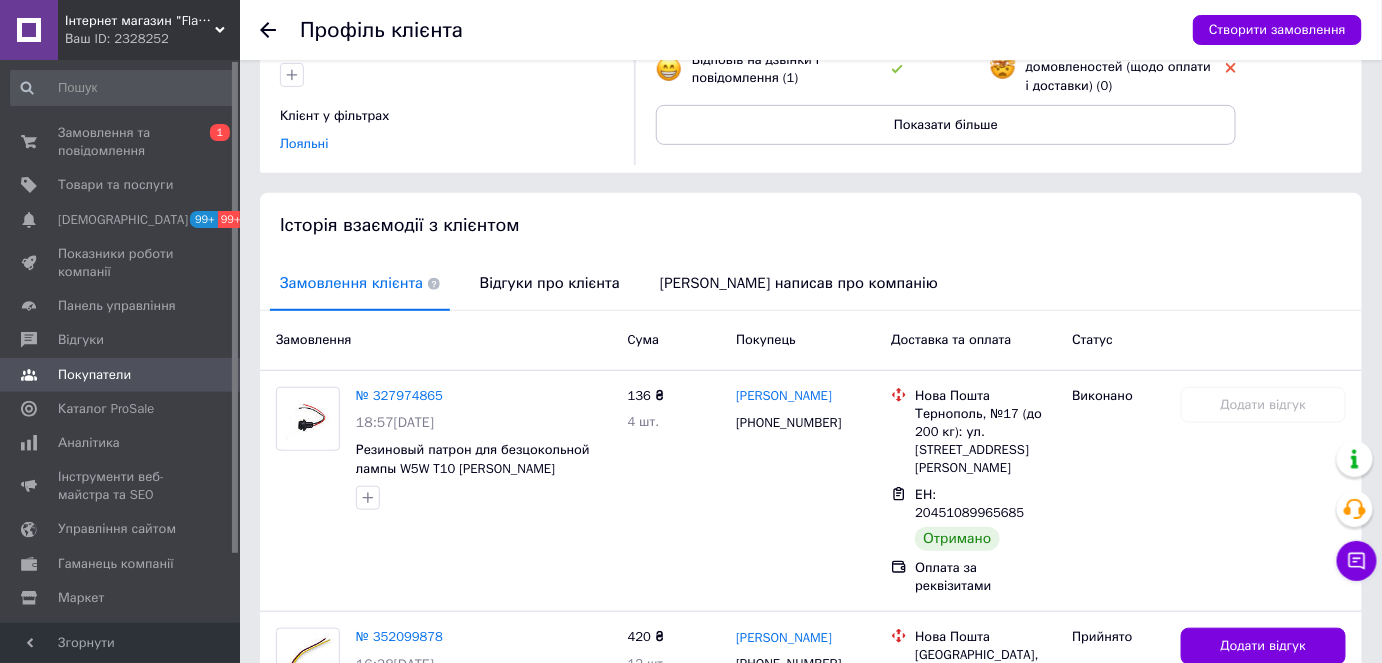 scroll, scrollTop: 448, scrollLeft: 0, axis: vertical 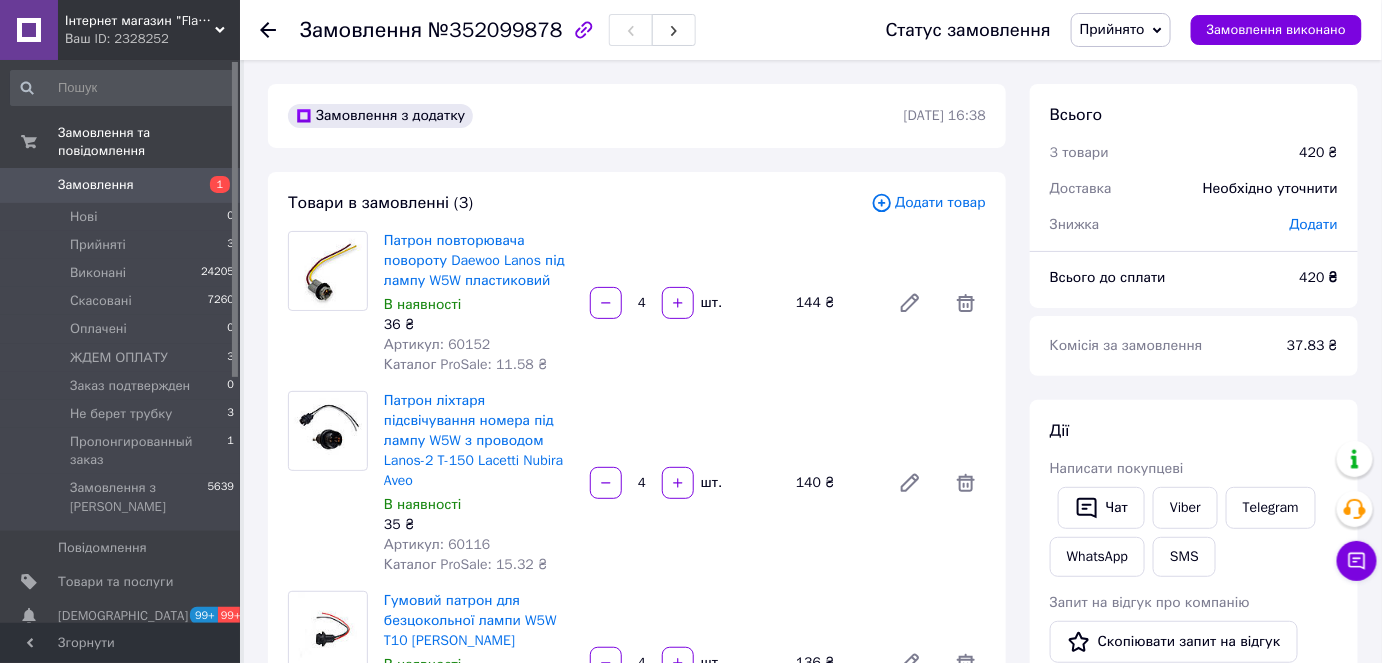 click on "Прийнято" at bounding box center [1112, 29] 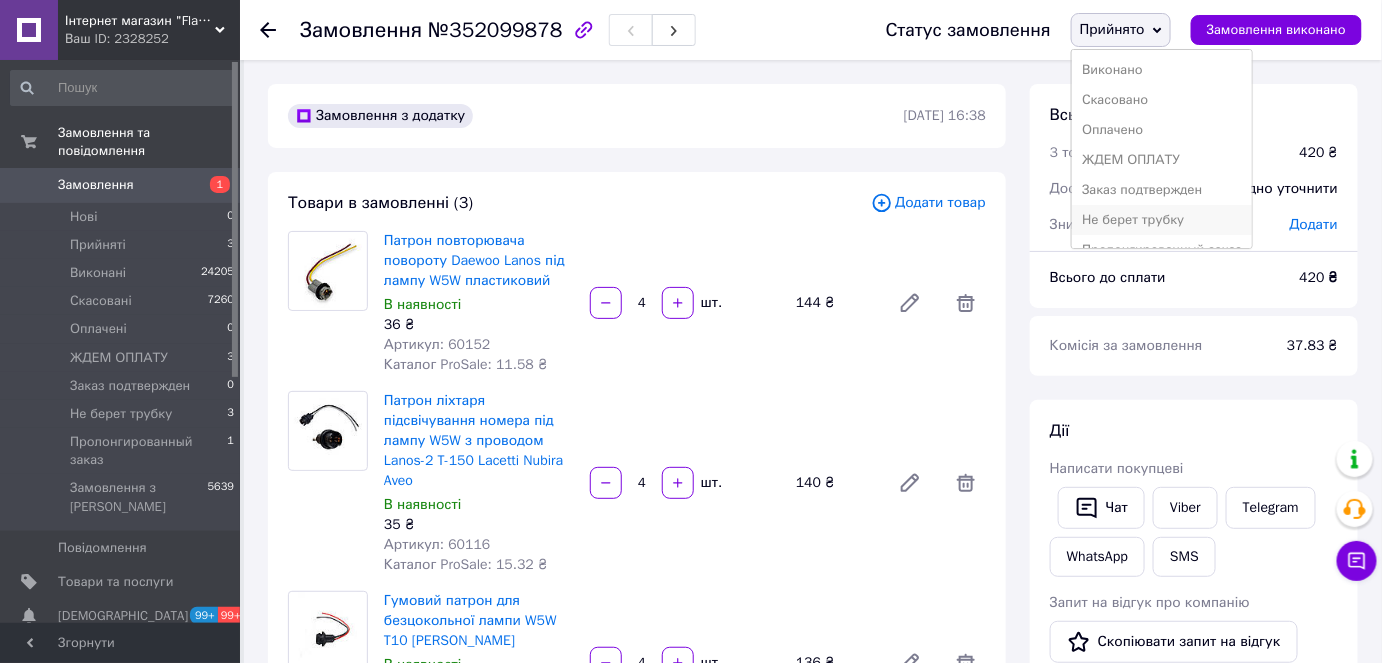 click on "Не берет трубку" at bounding box center (1162, 220) 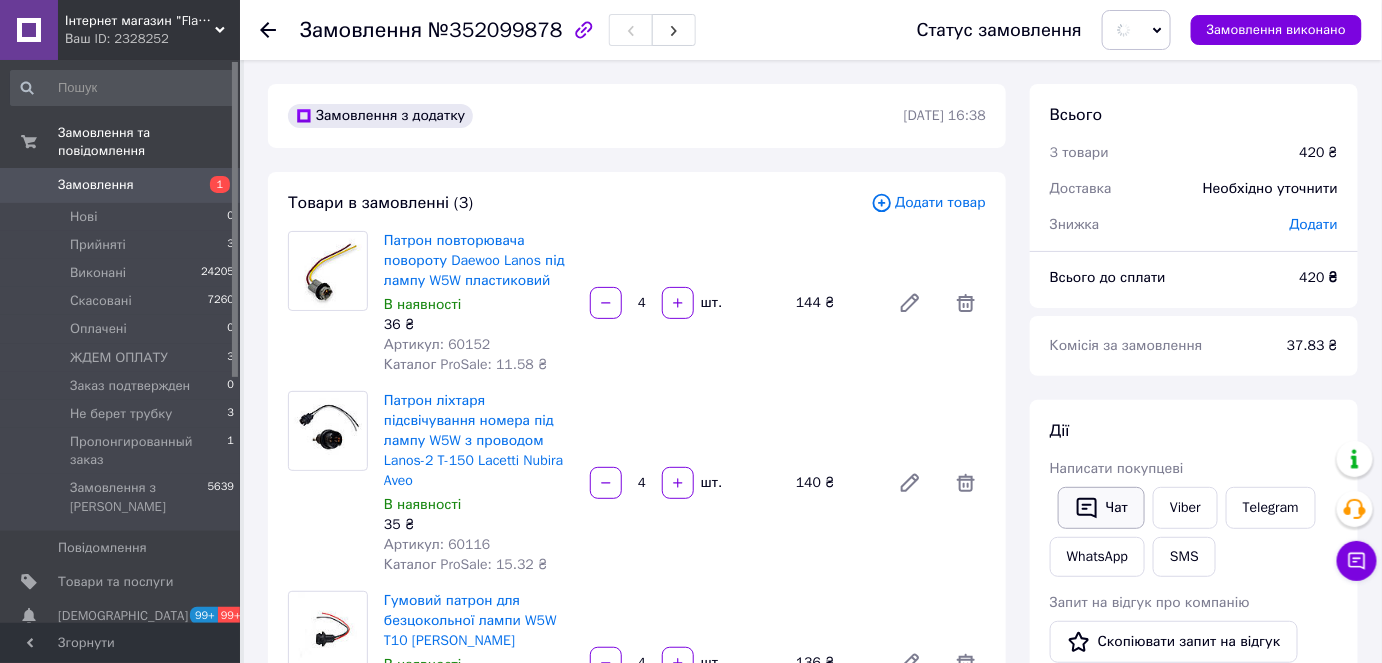 click on "Чат" at bounding box center [1101, 508] 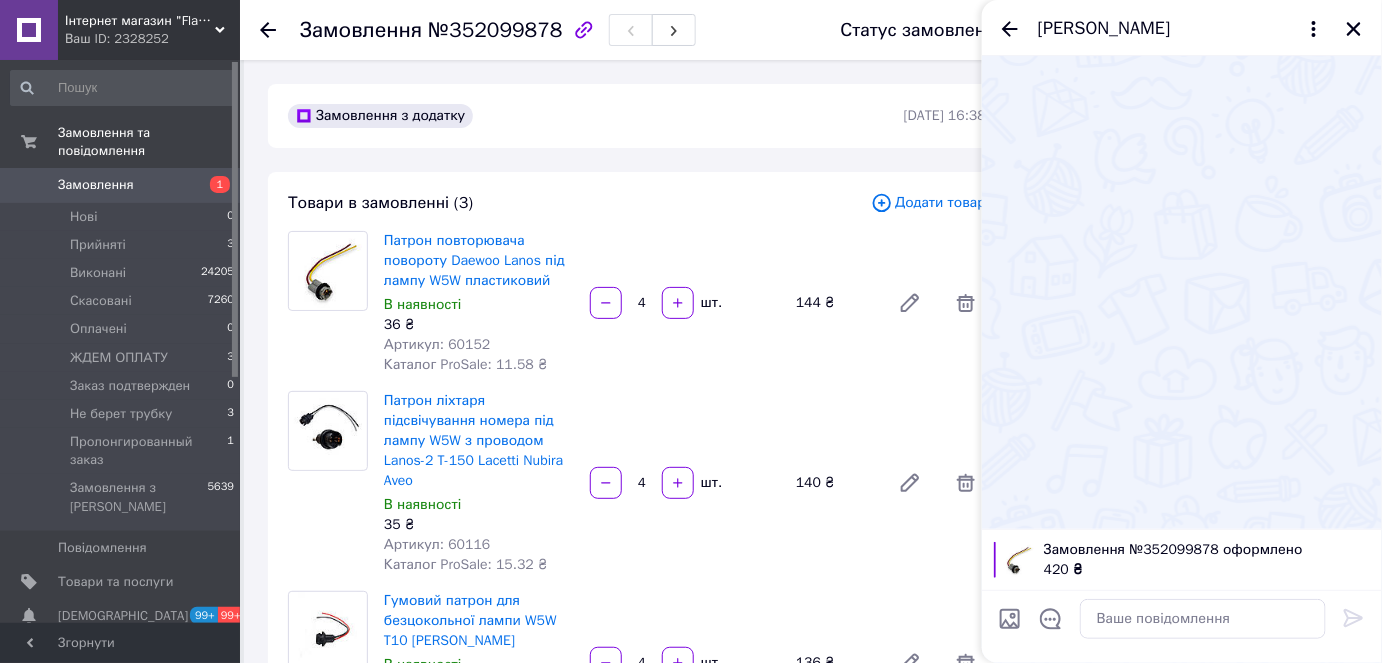 scroll, scrollTop: 580, scrollLeft: 0, axis: vertical 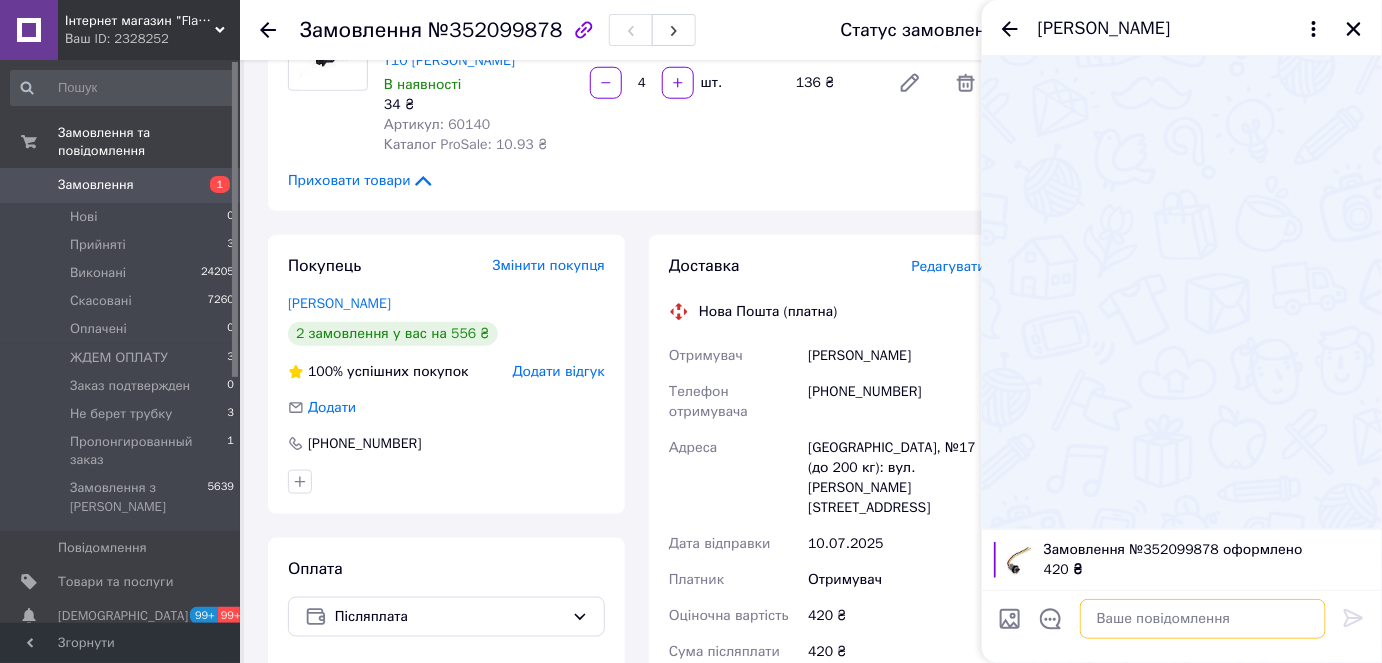 paste on "Доброго дня! Не можу вам додзвонитися це інтернет магазин" 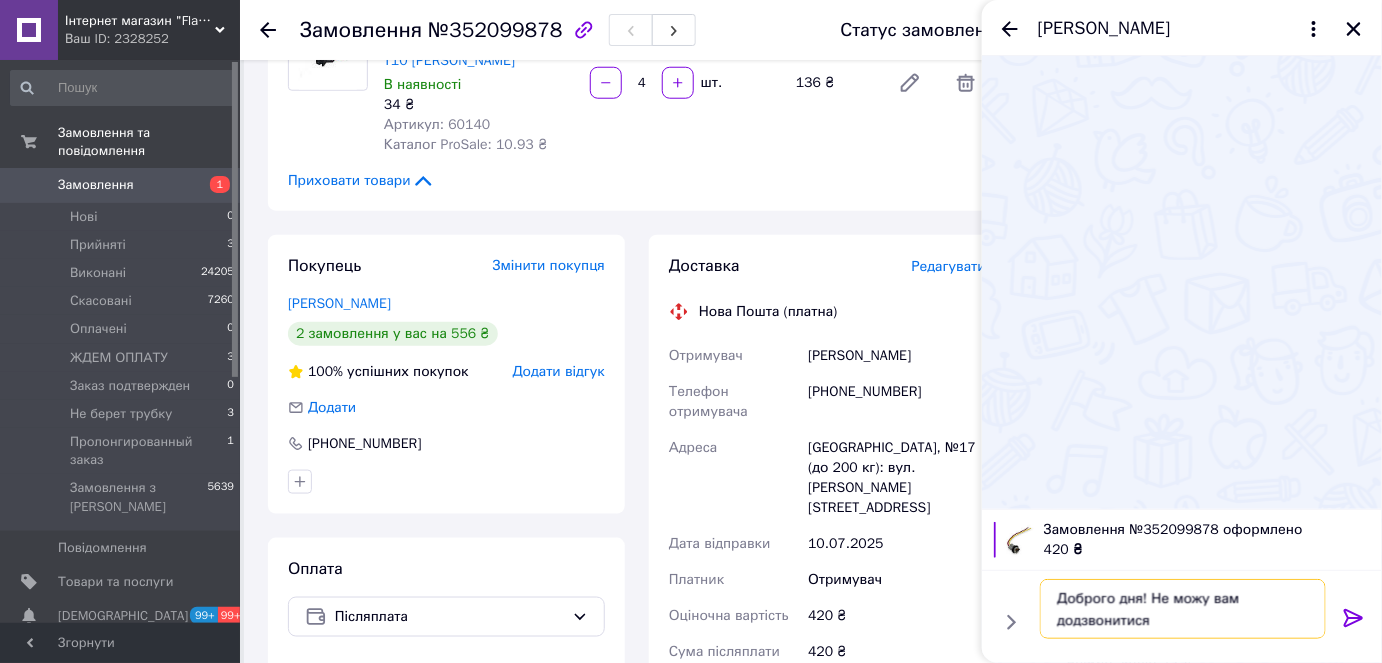 type on "Доброго дня! Не можу вам додзвонитися" 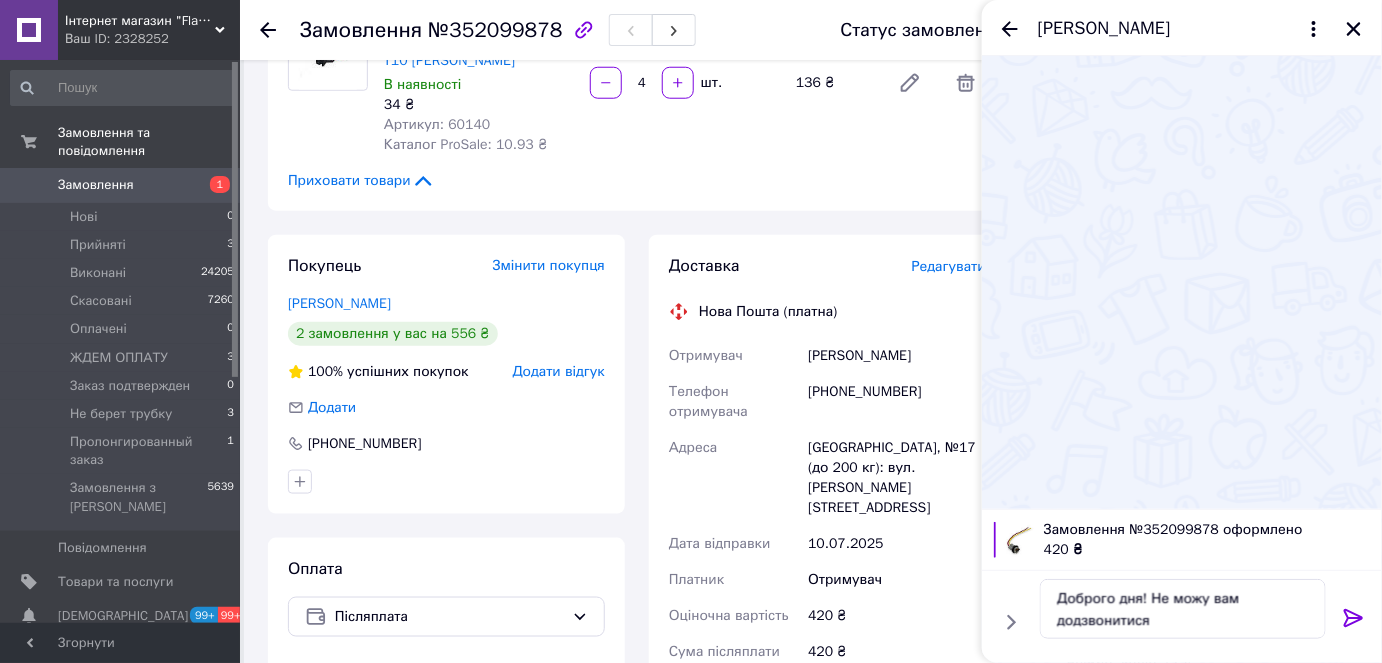 click 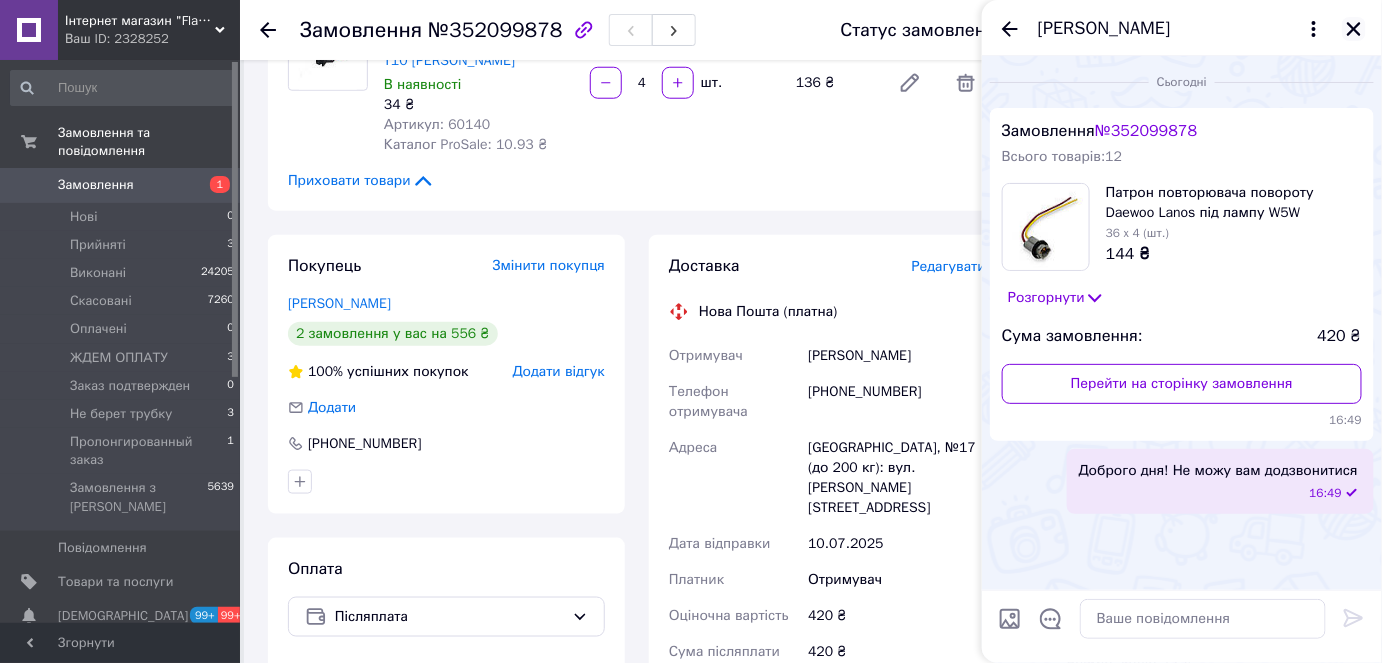 click 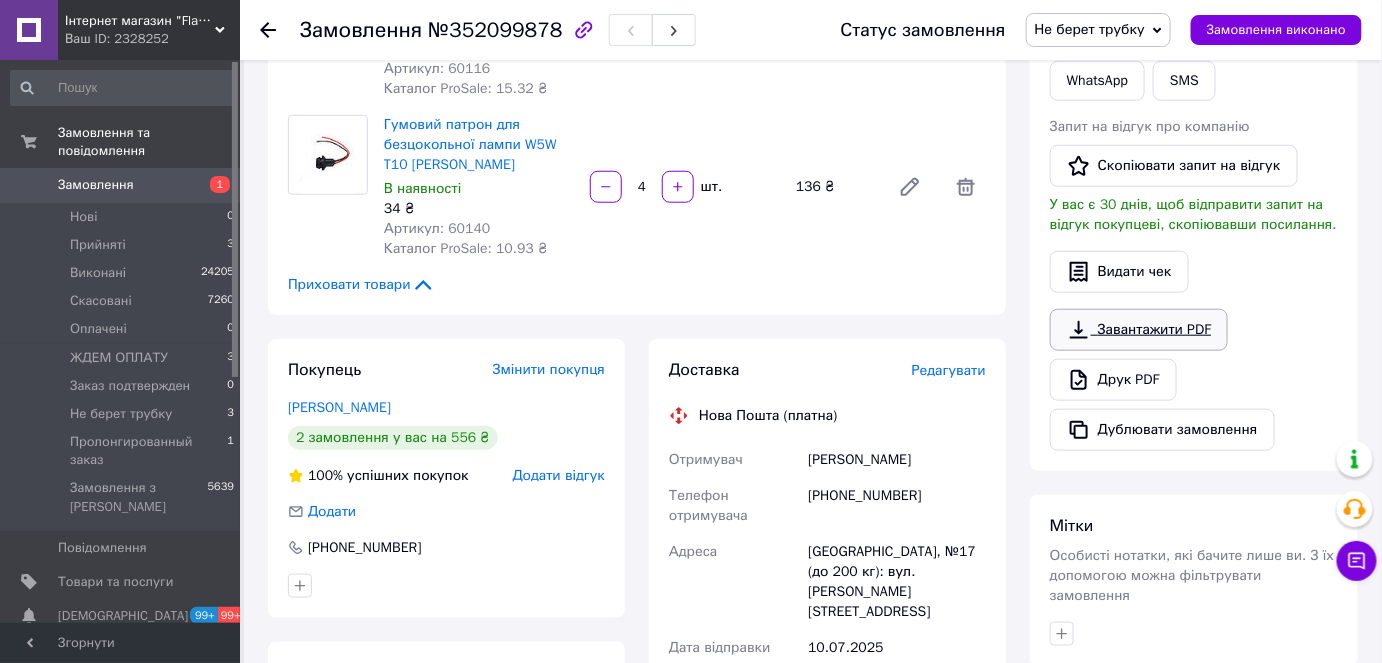 scroll, scrollTop: 398, scrollLeft: 0, axis: vertical 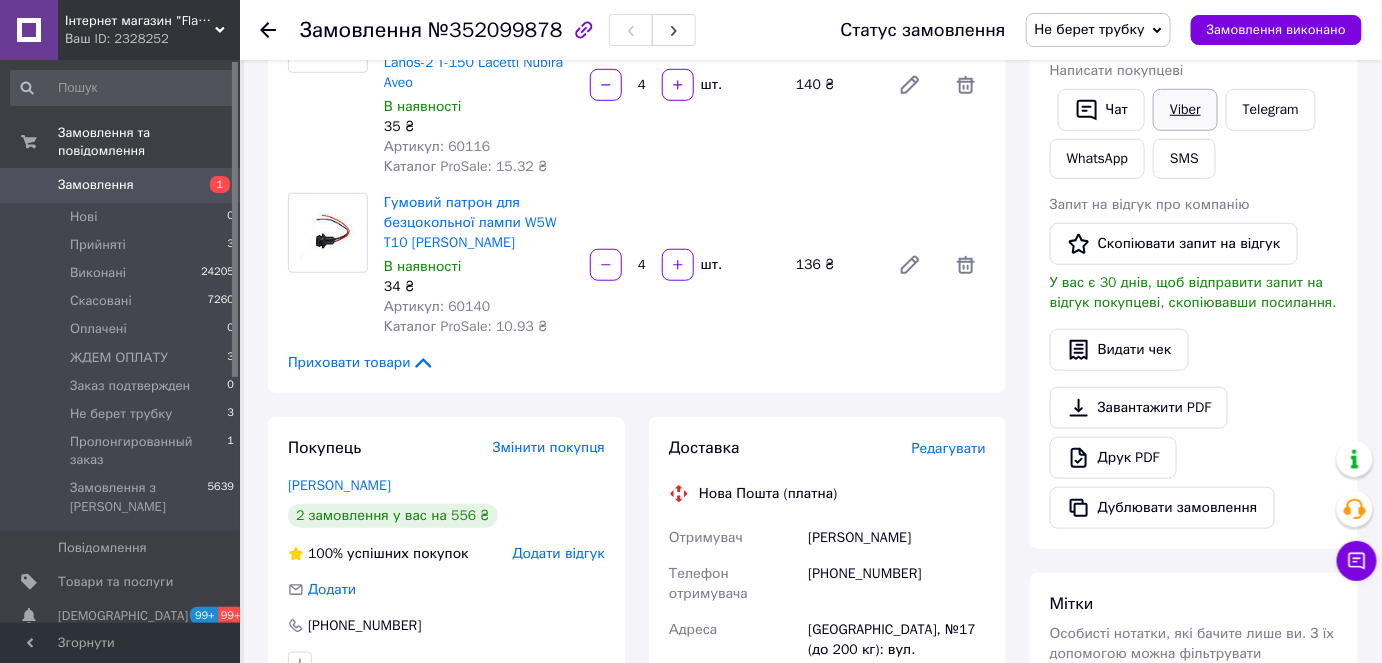 click on "Viber" at bounding box center [1185, 110] 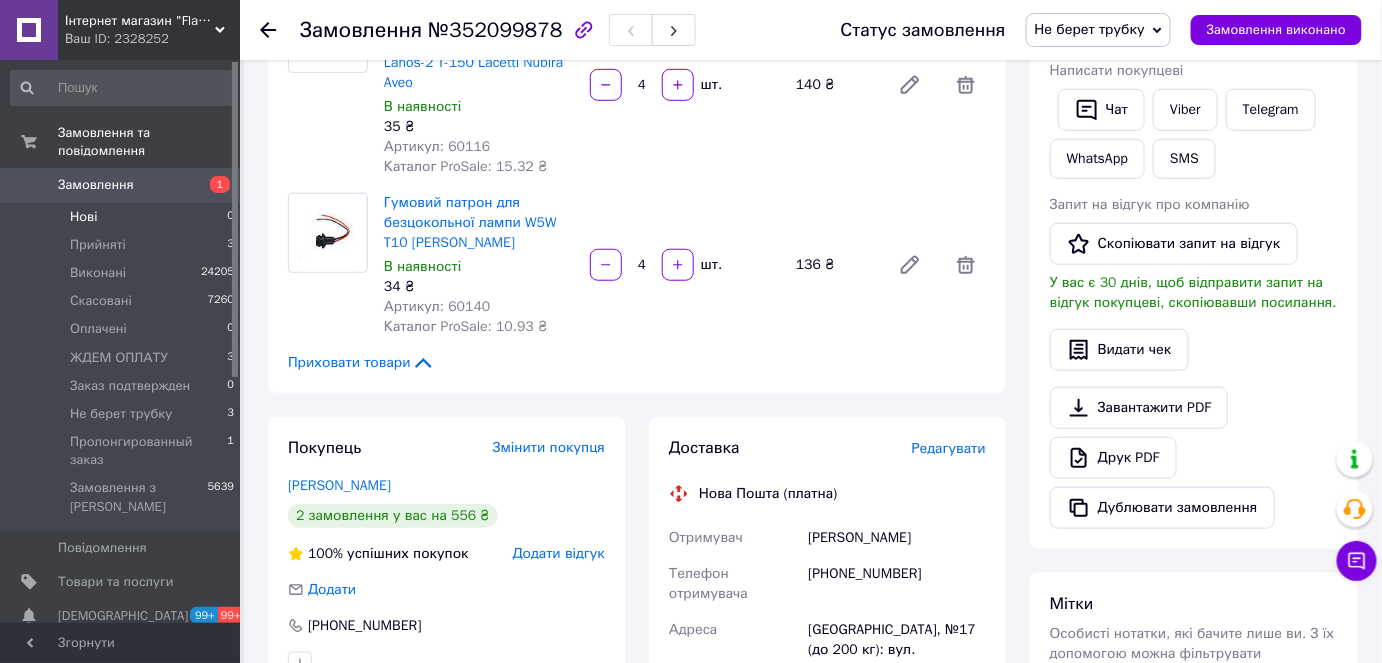 click on "Нові" at bounding box center (83, 217) 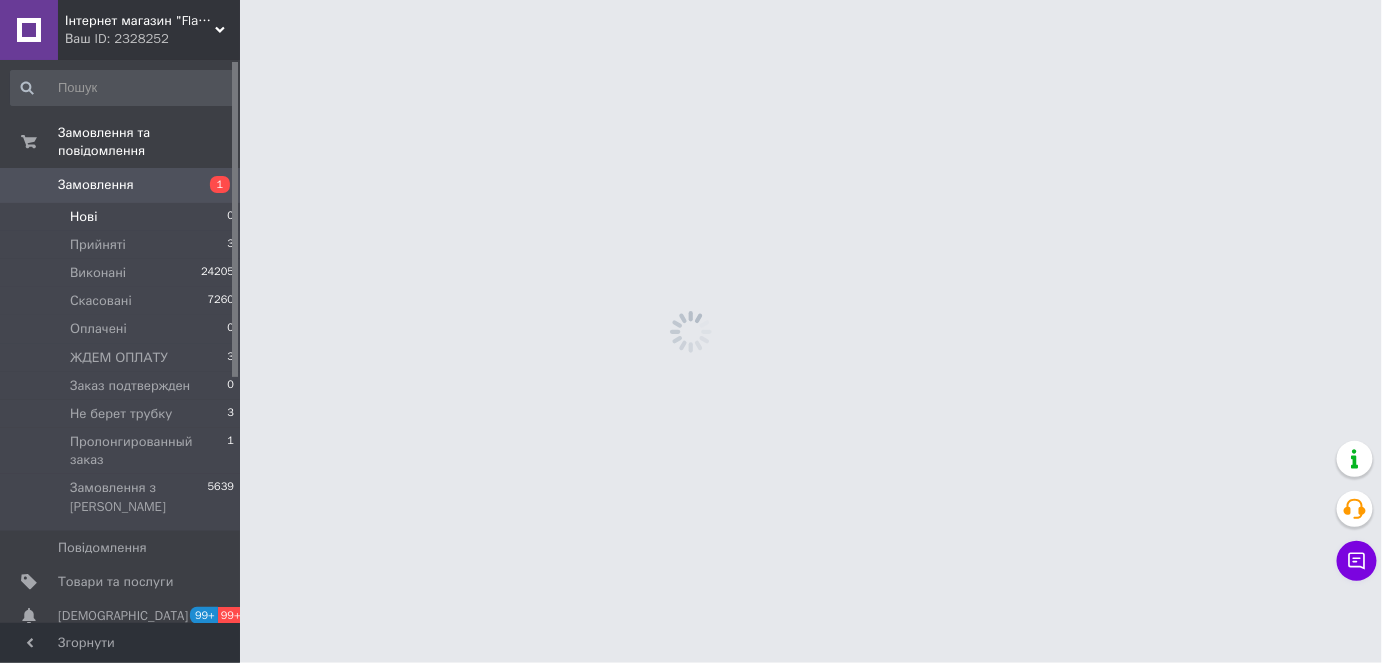 scroll, scrollTop: 0, scrollLeft: 0, axis: both 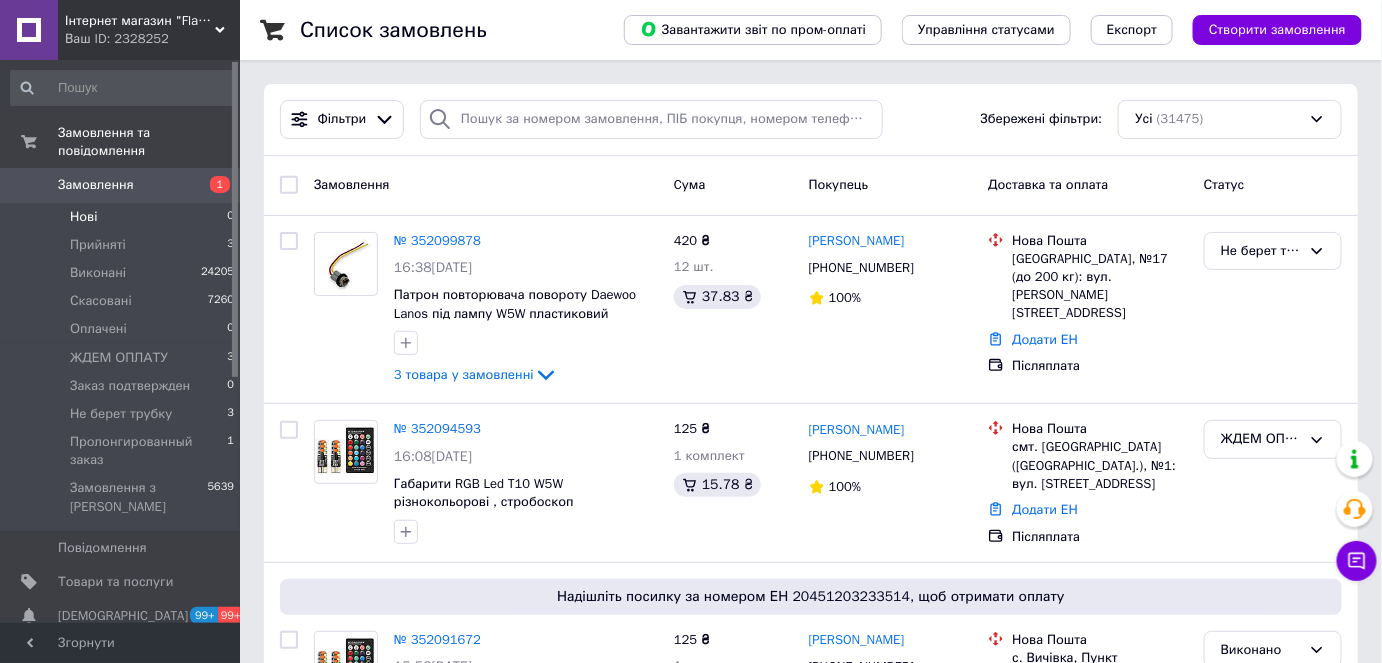 click on "Нові 0" at bounding box center (123, 217) 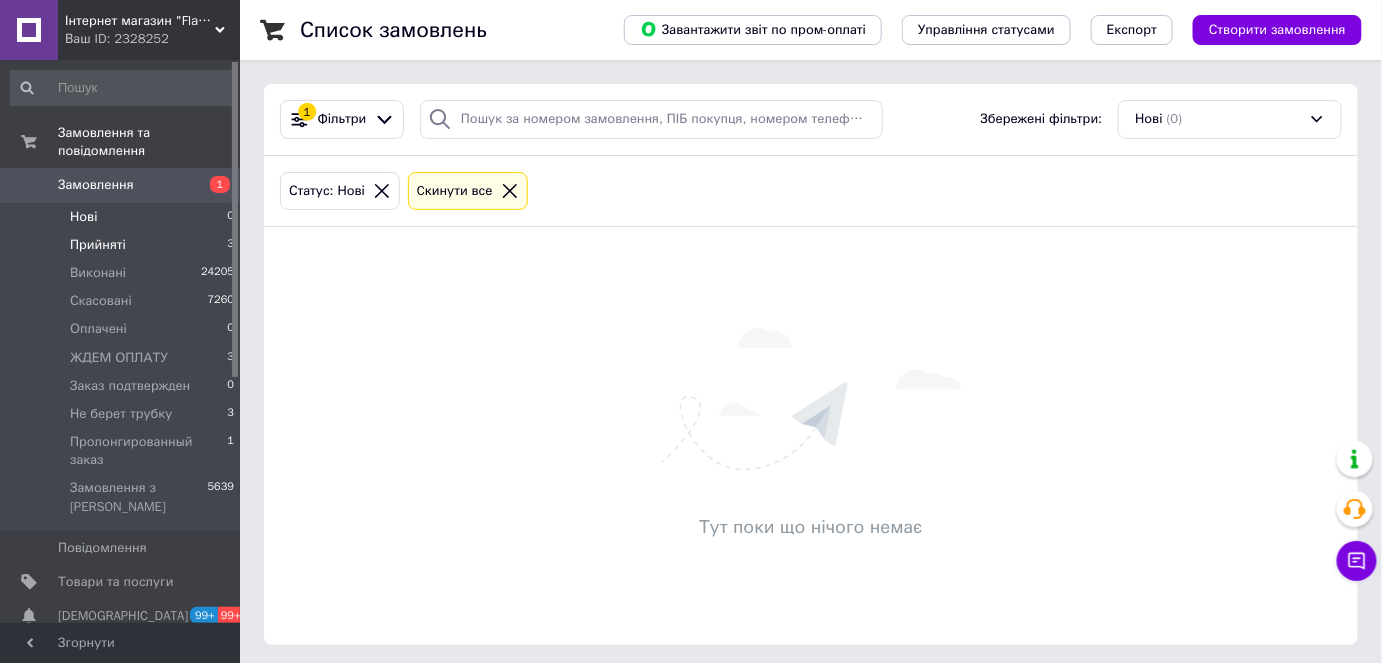click on "Прийняті" at bounding box center (98, 245) 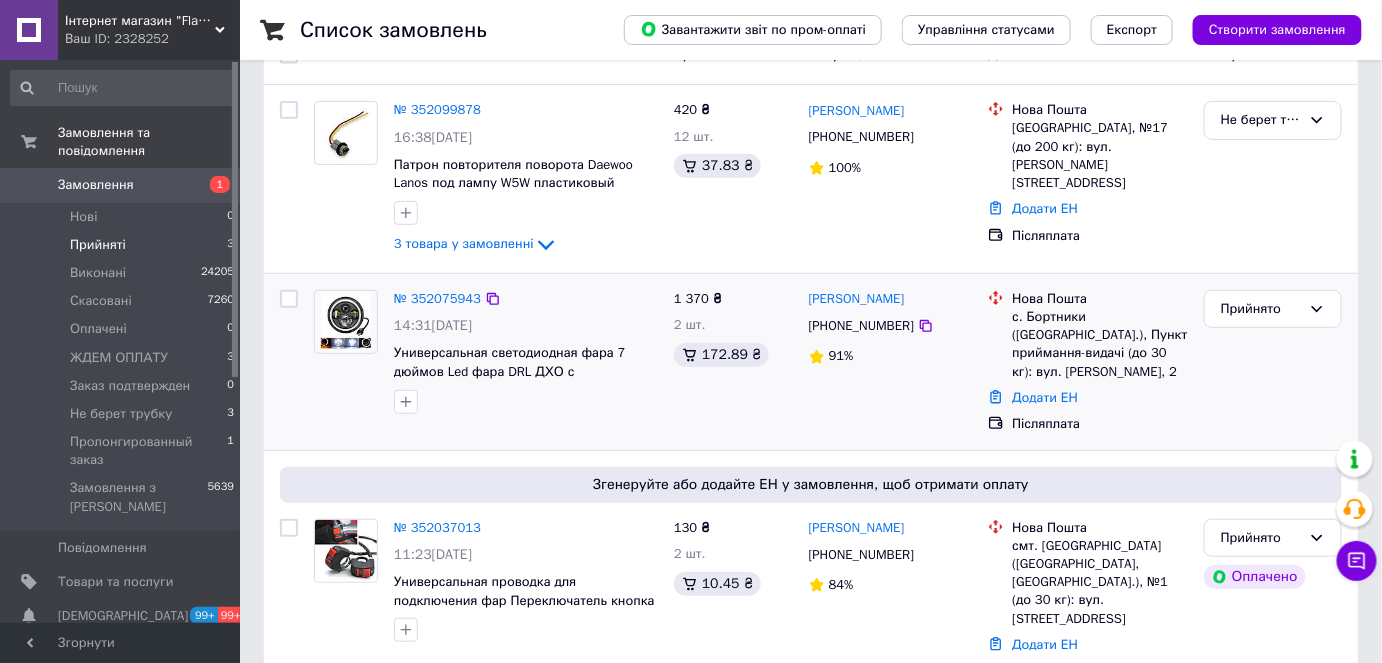 scroll, scrollTop: 239, scrollLeft: 0, axis: vertical 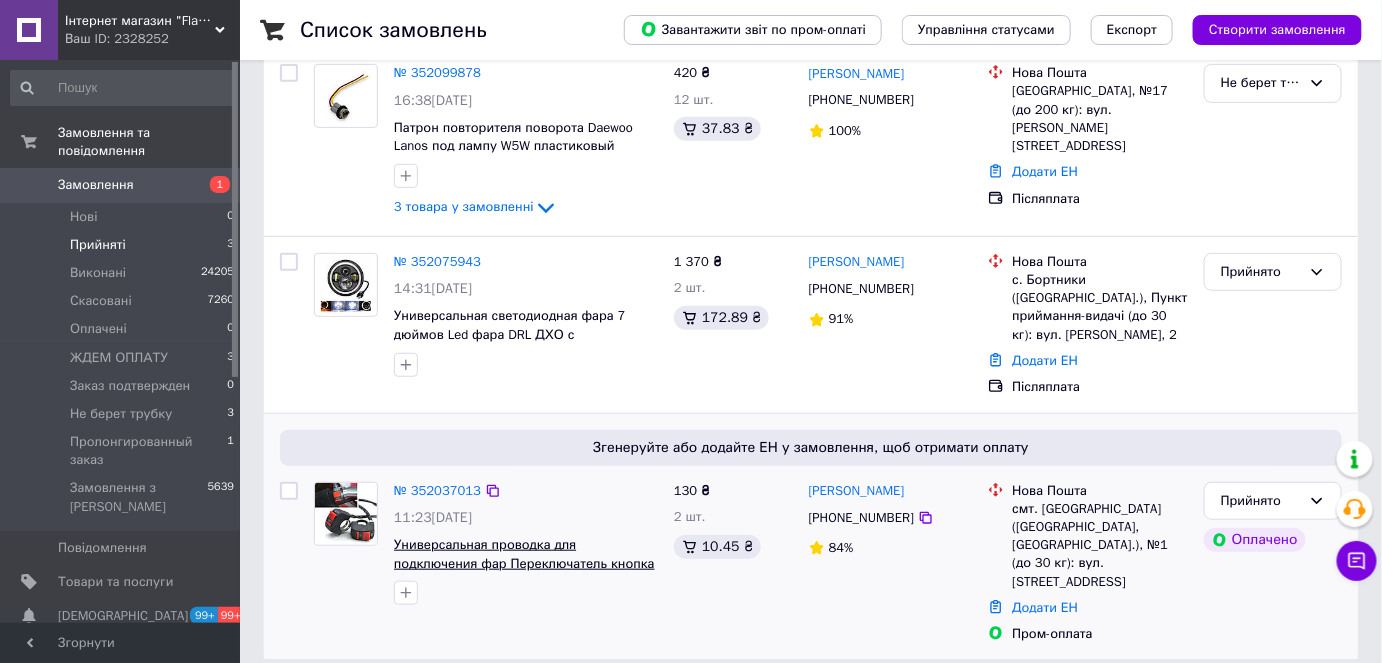 click on "Универсальная проводка для подключения фар Переключатель кнопка для света фар на руль мотоцикла, мопеда и т.д." at bounding box center (524, 572) 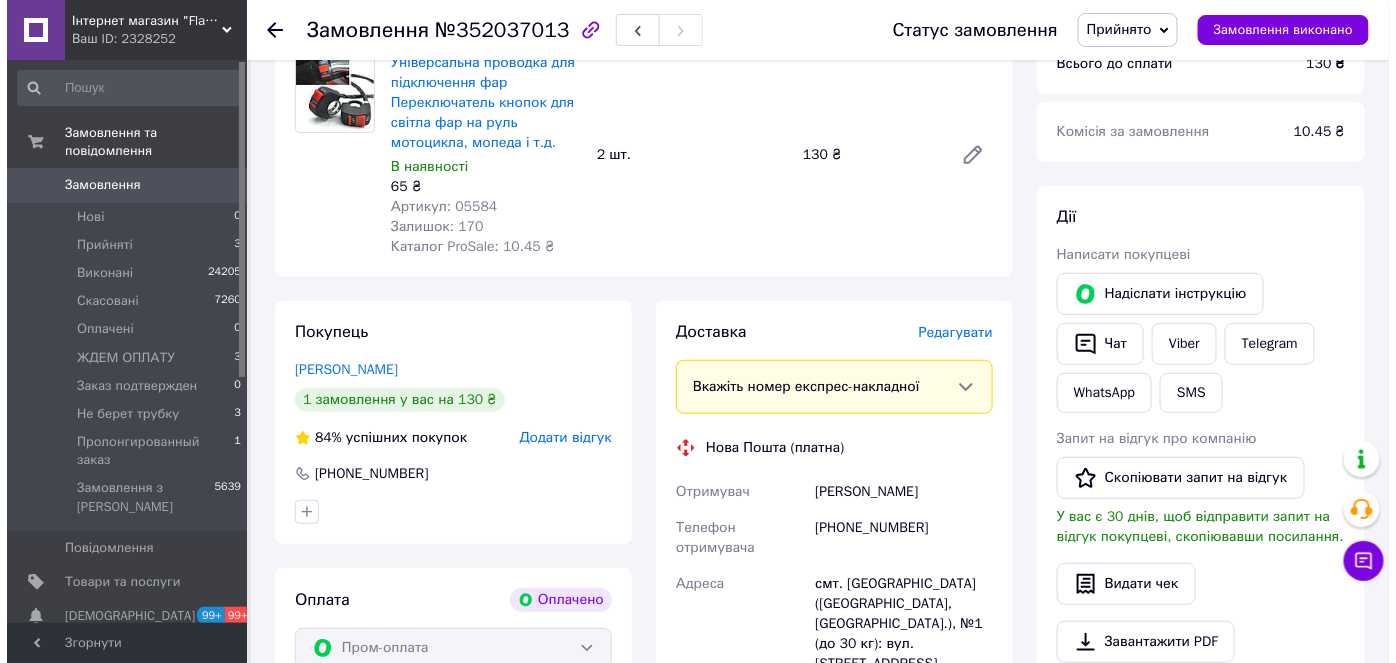 scroll, scrollTop: 272, scrollLeft: 0, axis: vertical 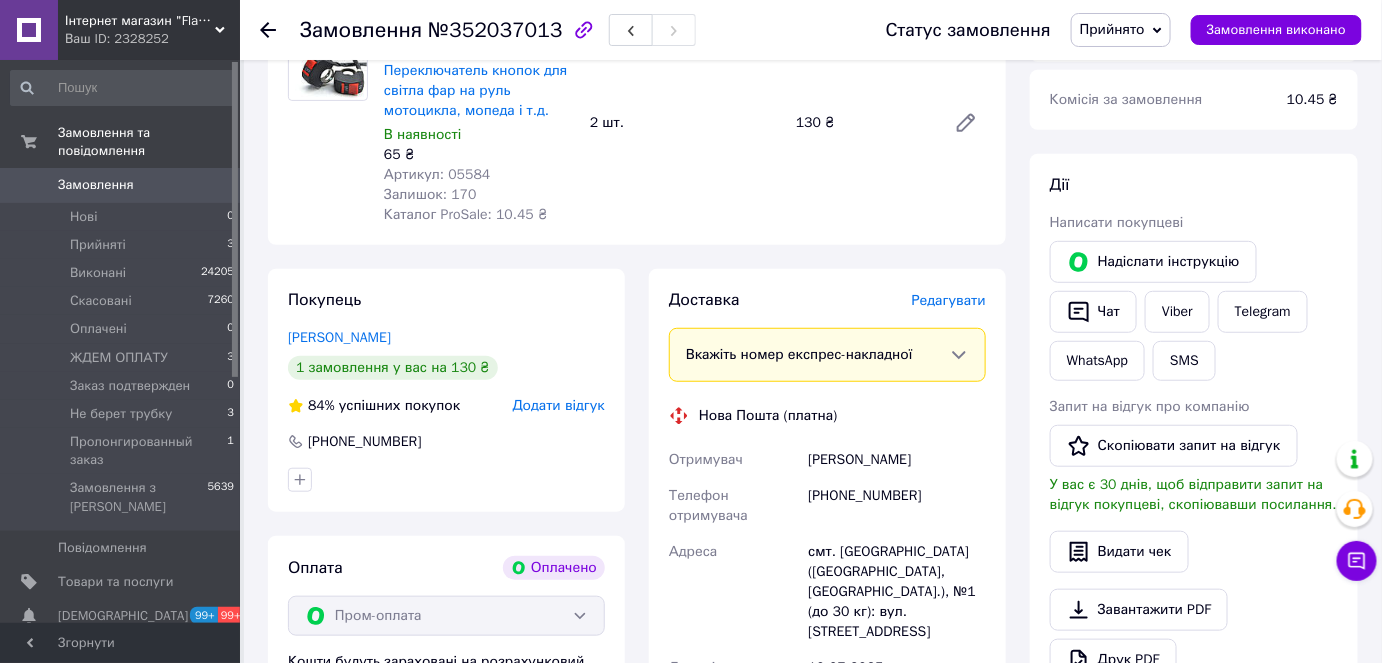 click on "Редагувати" at bounding box center (949, 300) 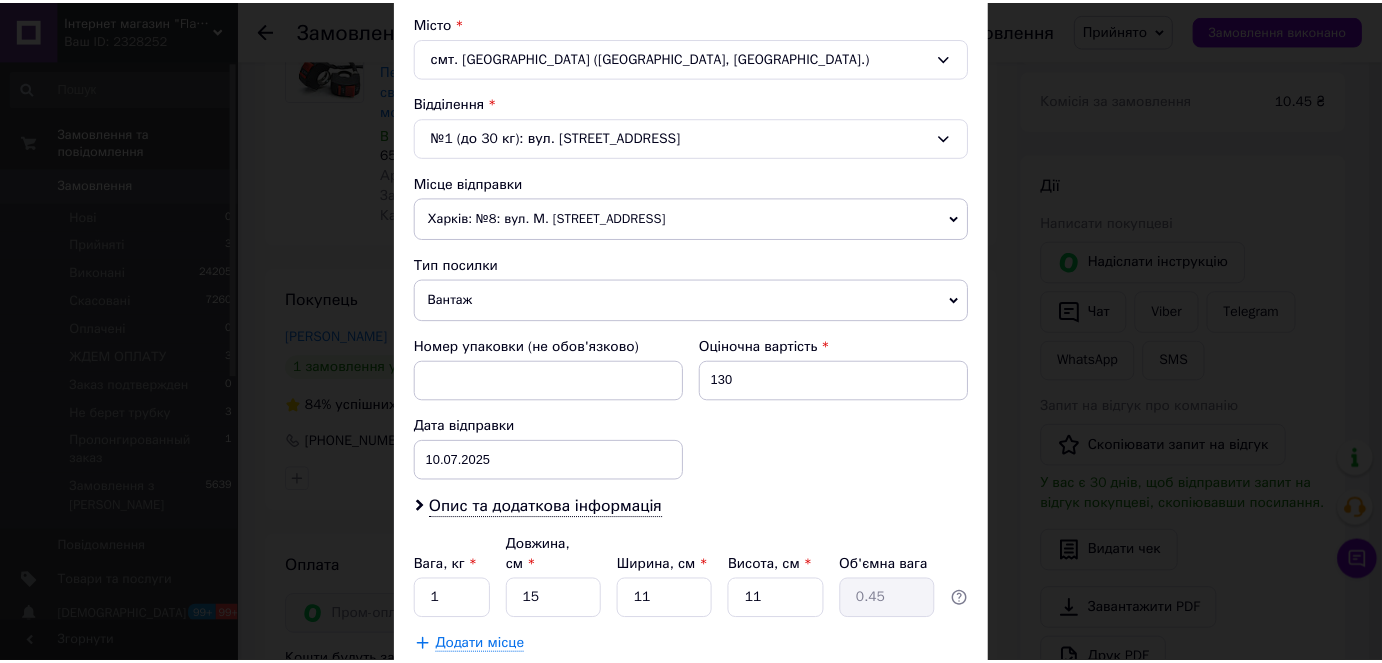 scroll, scrollTop: 657, scrollLeft: 0, axis: vertical 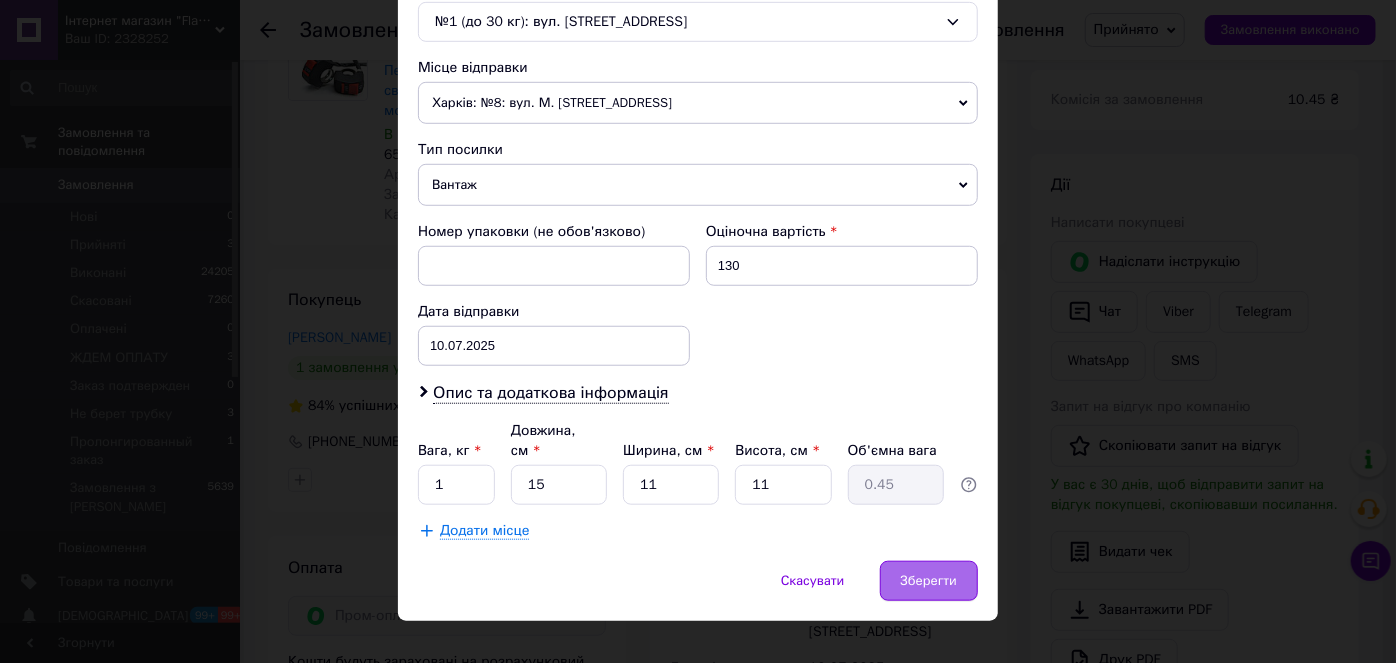 click on "Зберегти" at bounding box center (929, 581) 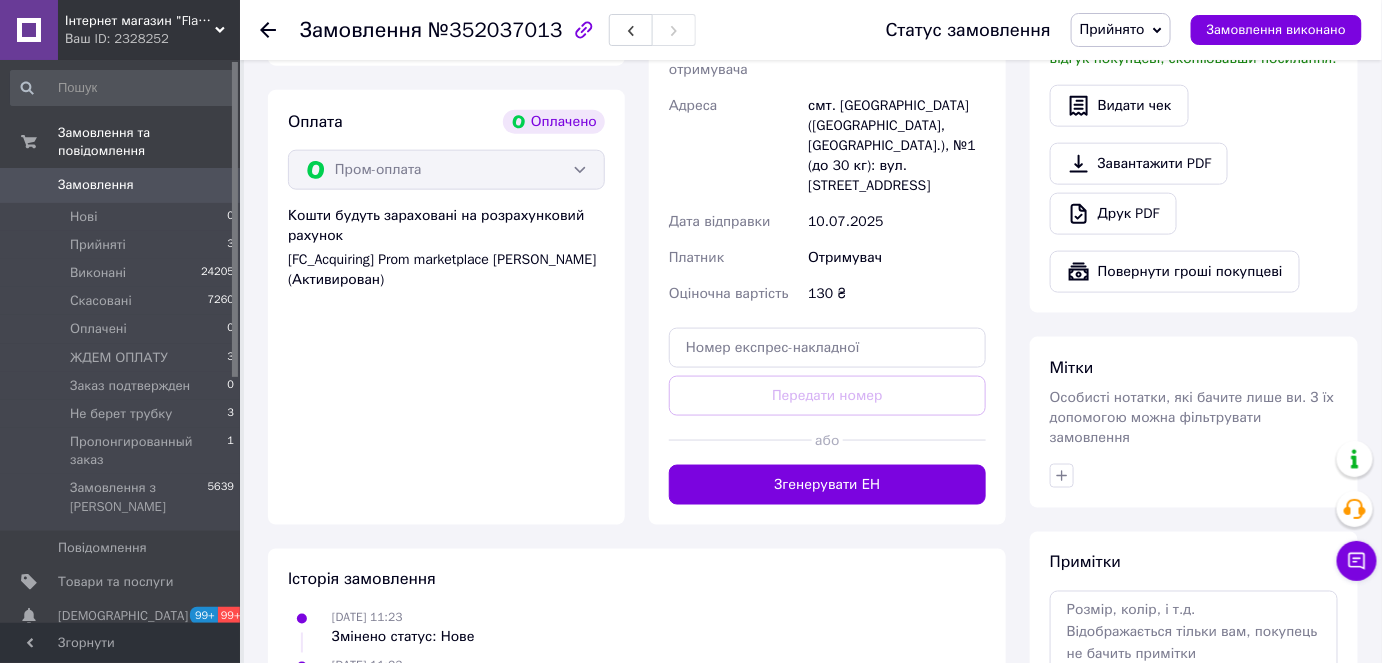 scroll, scrollTop: 818, scrollLeft: 0, axis: vertical 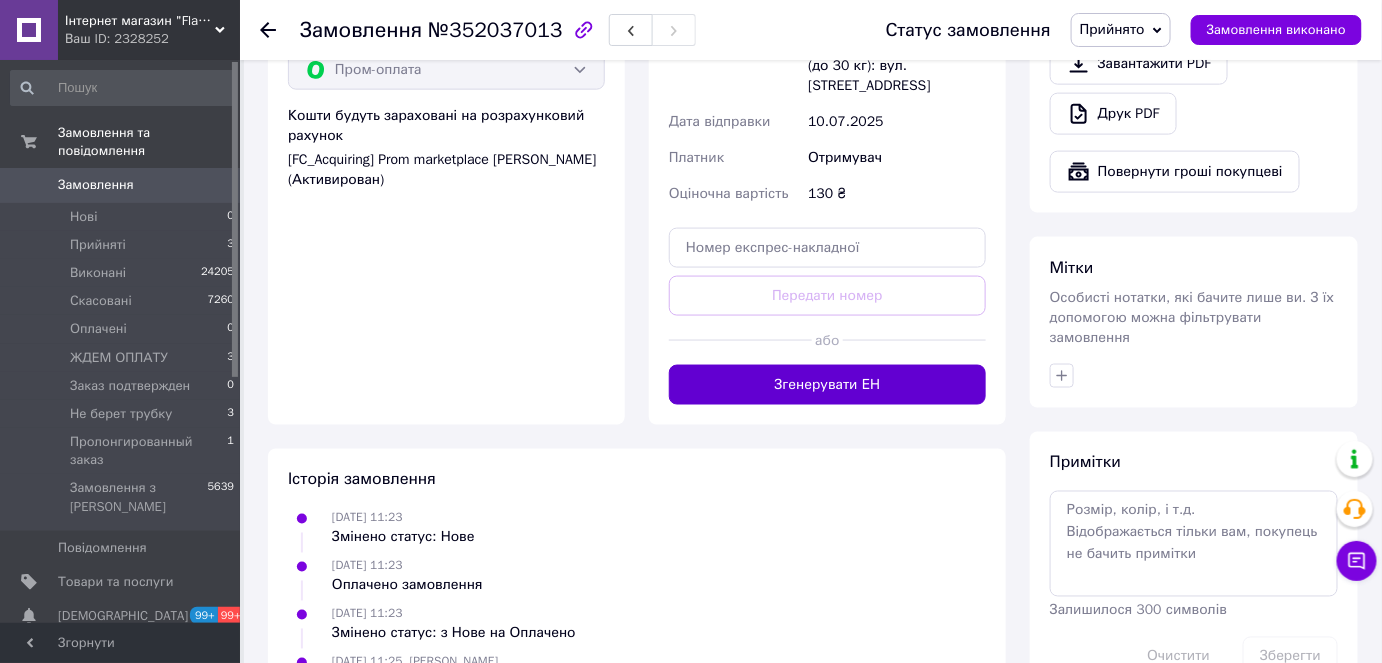 click on "Згенерувати ЕН" at bounding box center [827, 385] 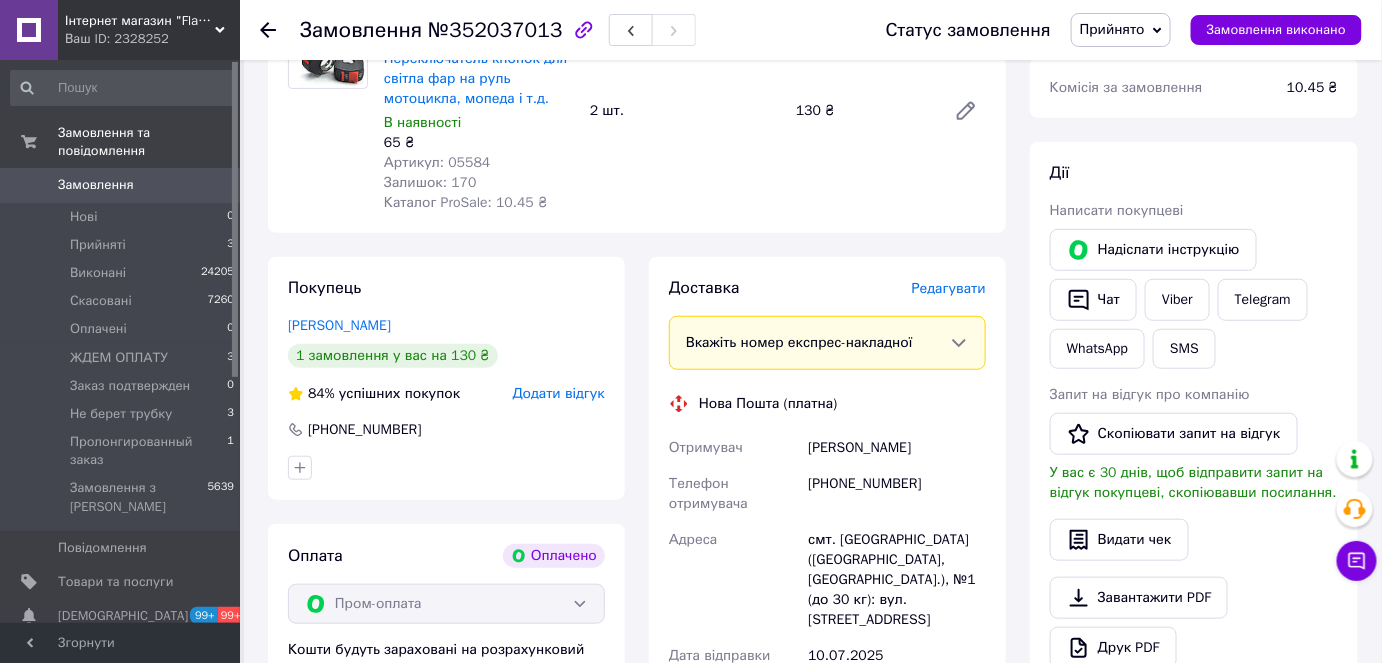 scroll, scrollTop: 272, scrollLeft: 0, axis: vertical 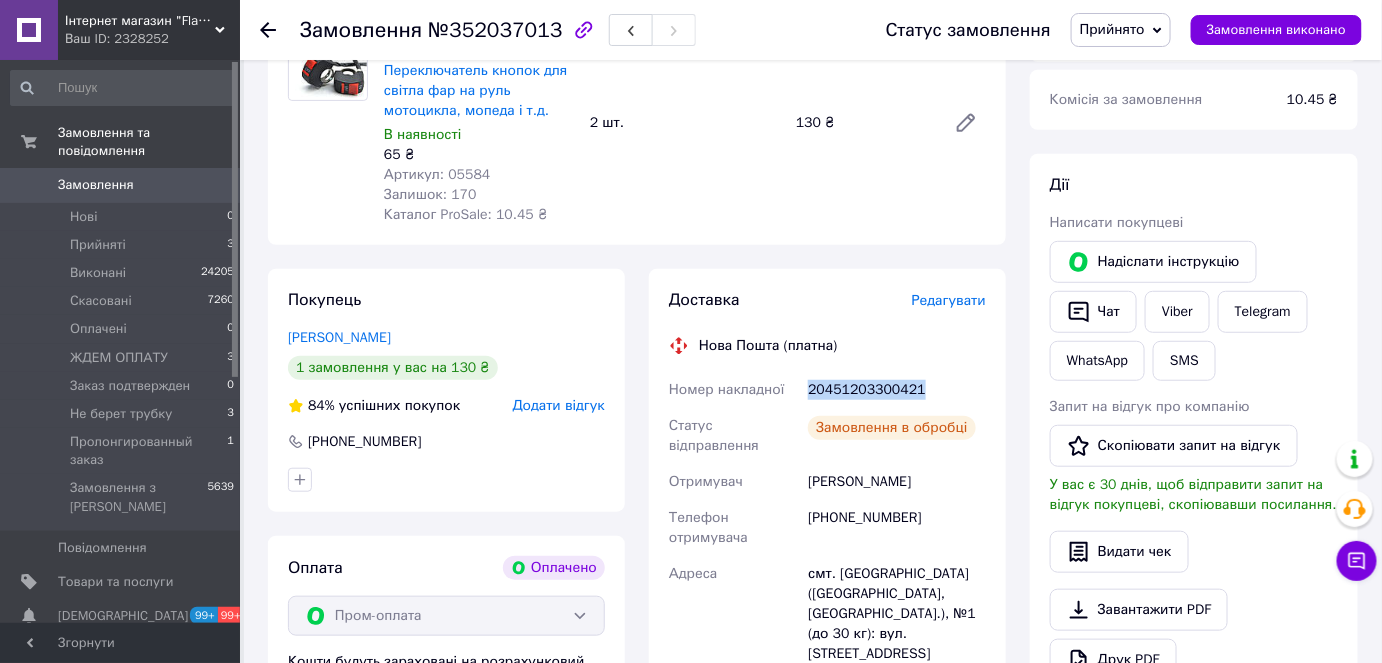 drag, startPoint x: 917, startPoint y: 386, endPoint x: 799, endPoint y: 401, distance: 118.94957 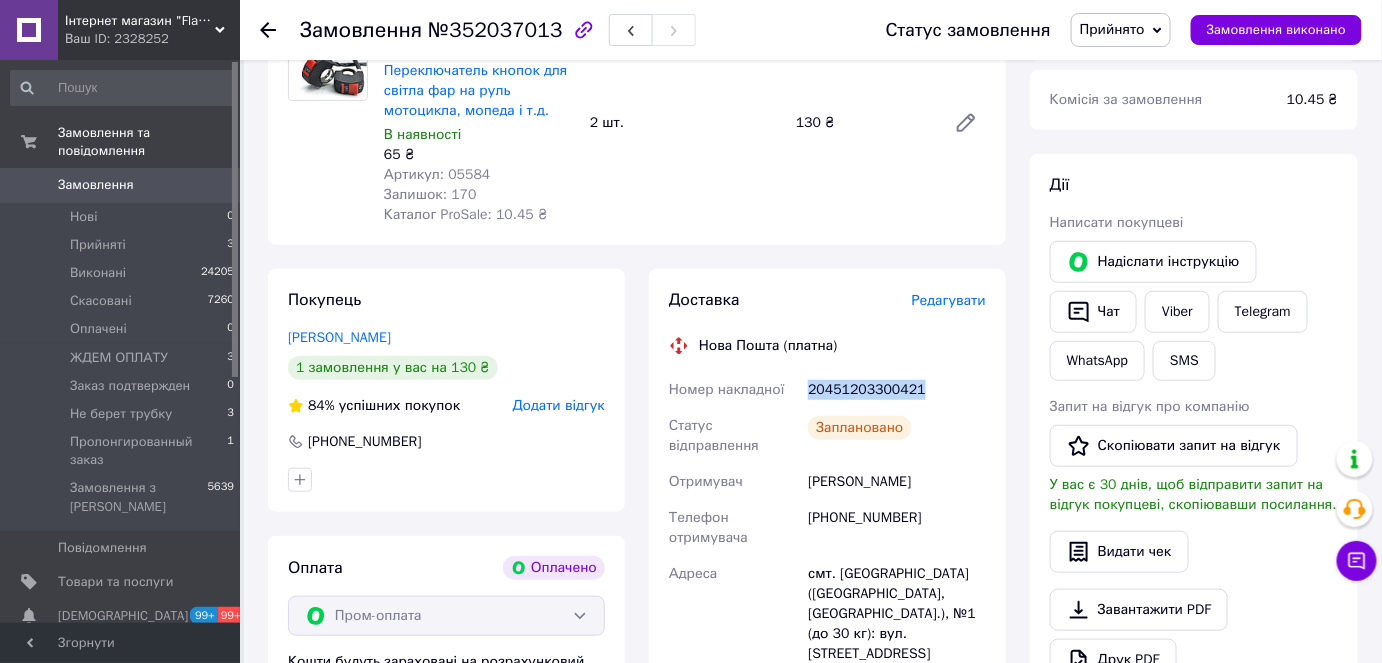 copy on "Номер накладної 20451203300421" 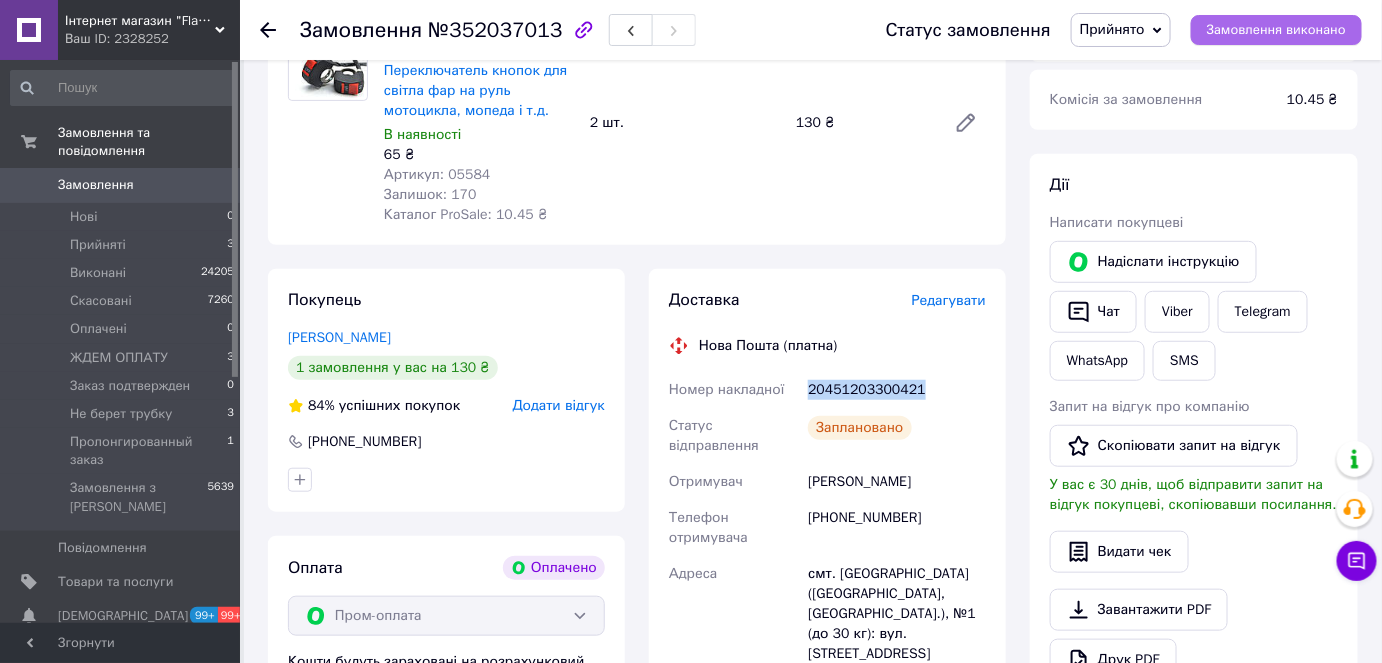 click on "Замовлення виконано" at bounding box center (1276, 30) 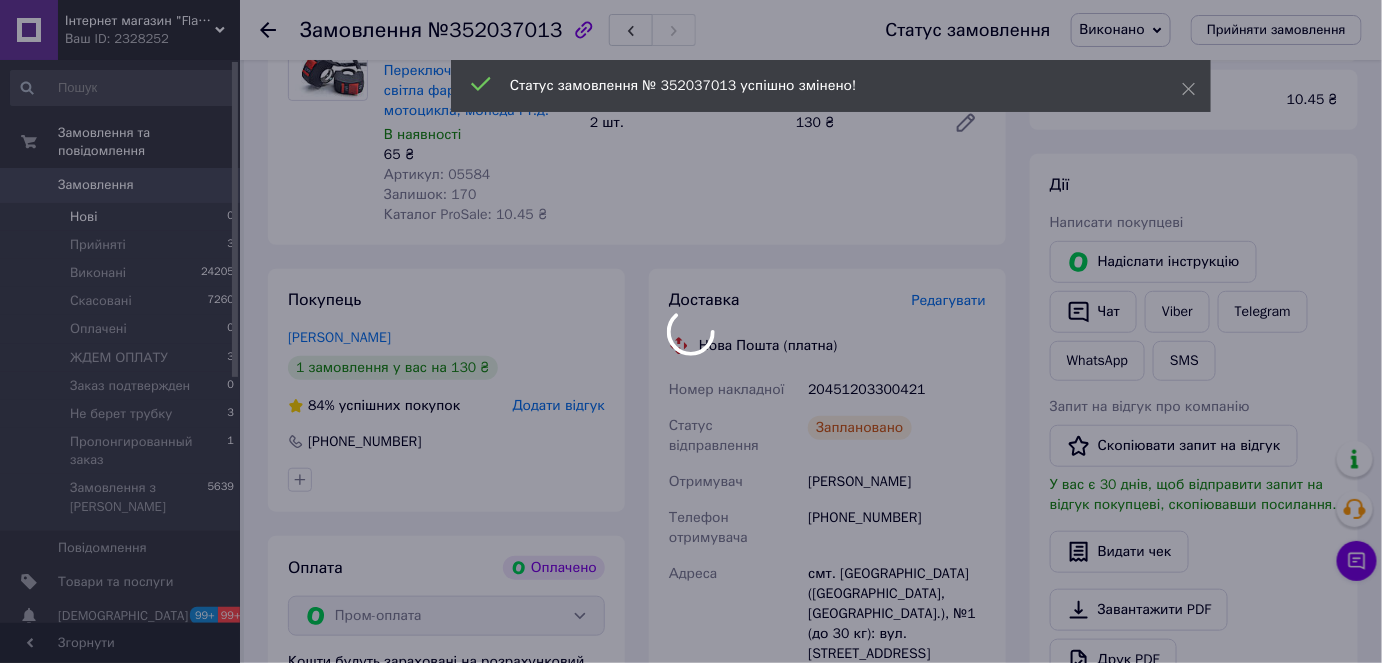 click at bounding box center [691, 331] 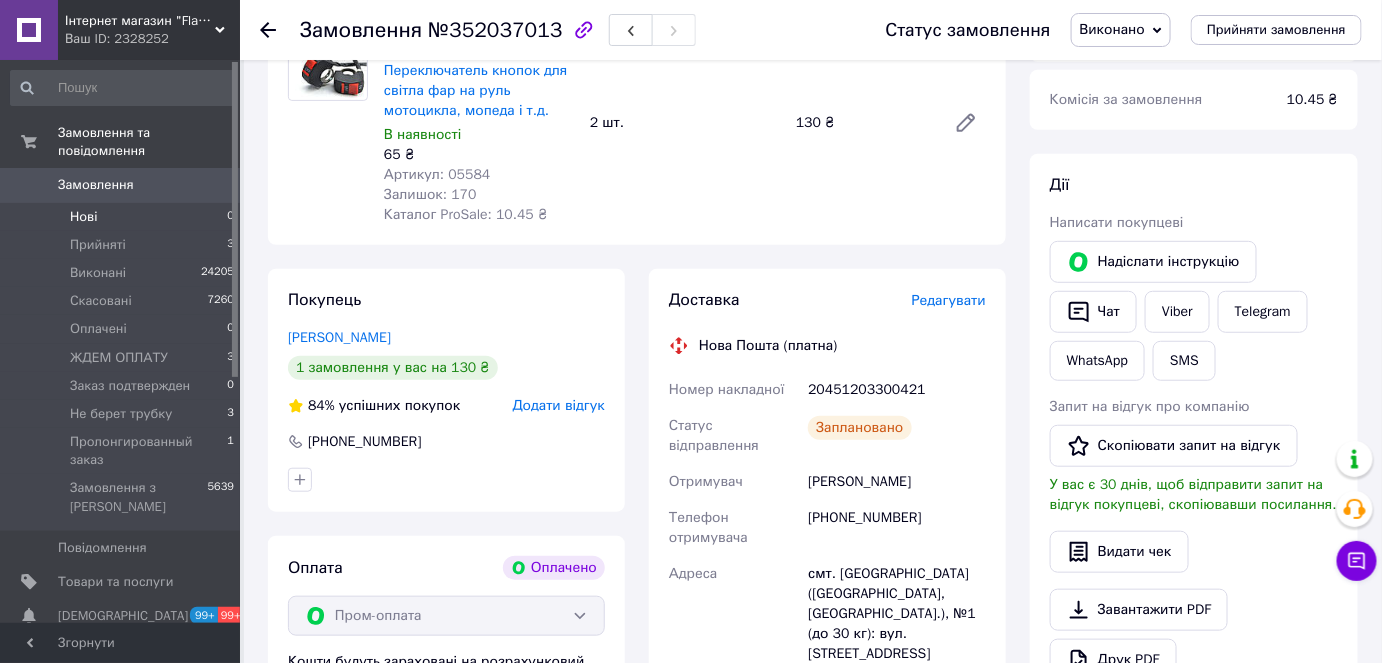 click on "Нові 0" at bounding box center (123, 217) 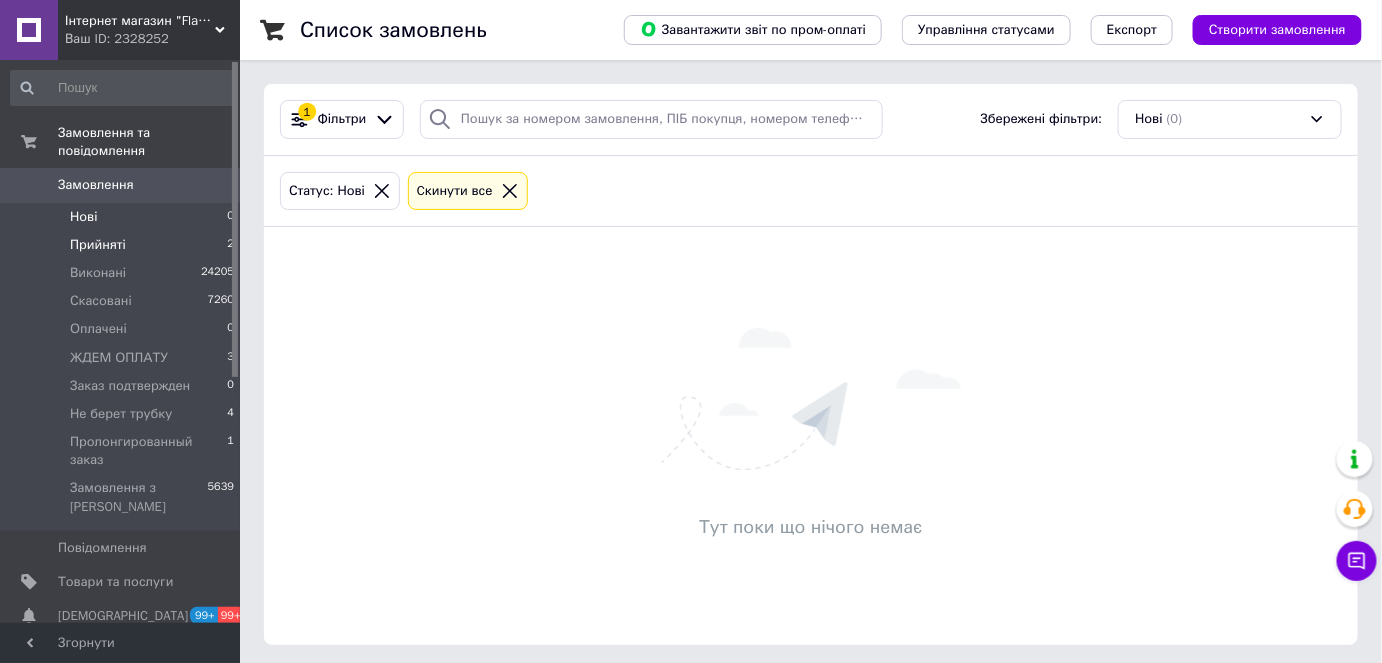 click on "Прийняті 2" at bounding box center [123, 245] 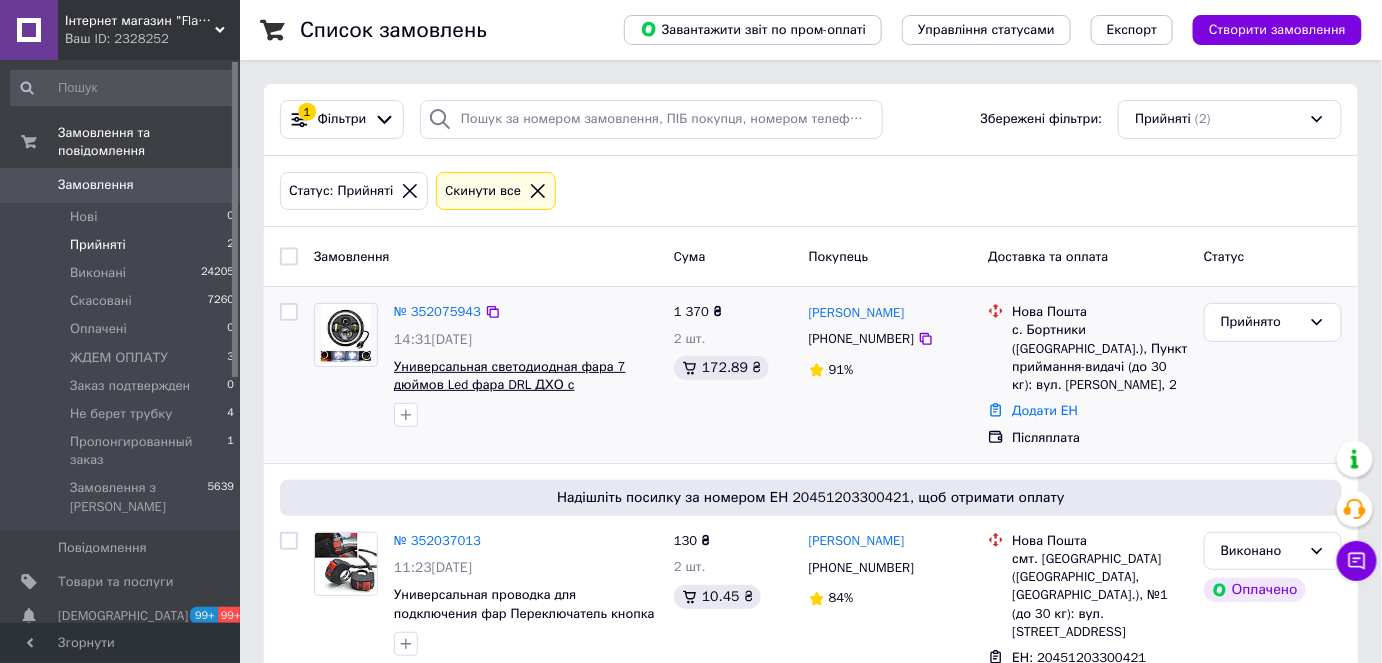 click on "Универсальная светодиодная фара 7 дюймов Led фара DRL ДХО  с ангельскими глазками 1шт." at bounding box center [510, 385] 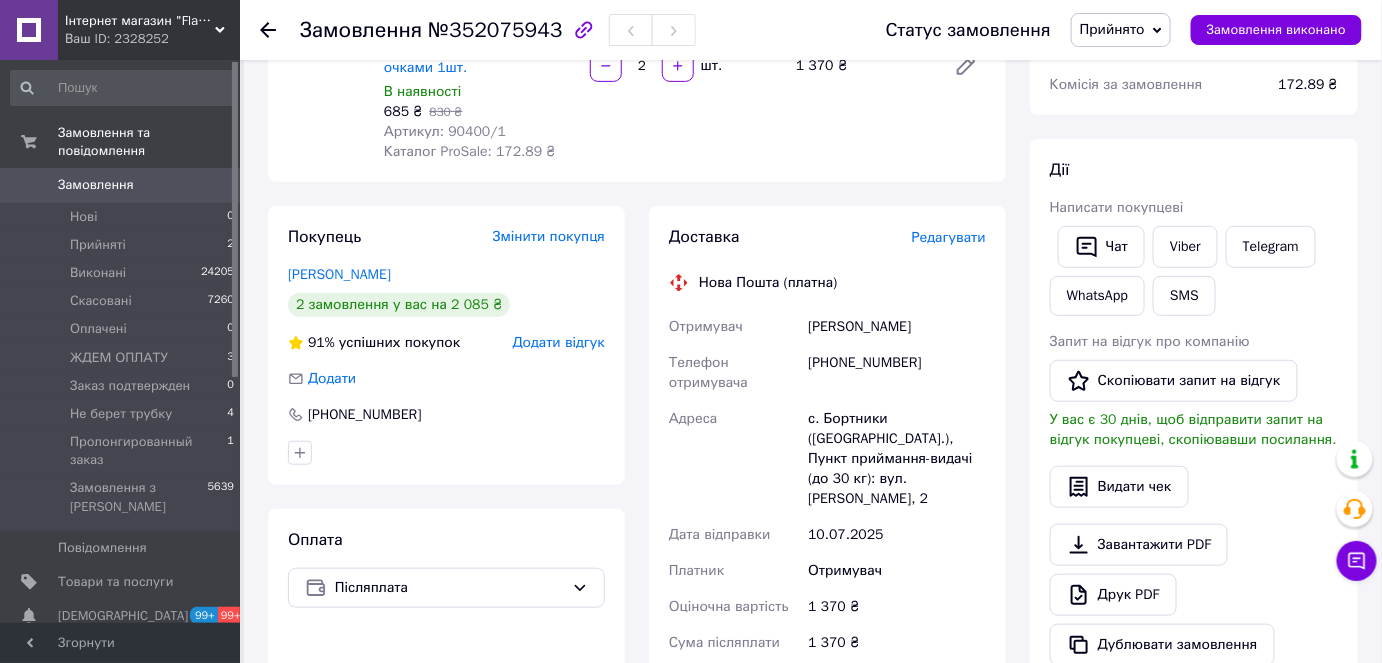 scroll, scrollTop: 363, scrollLeft: 0, axis: vertical 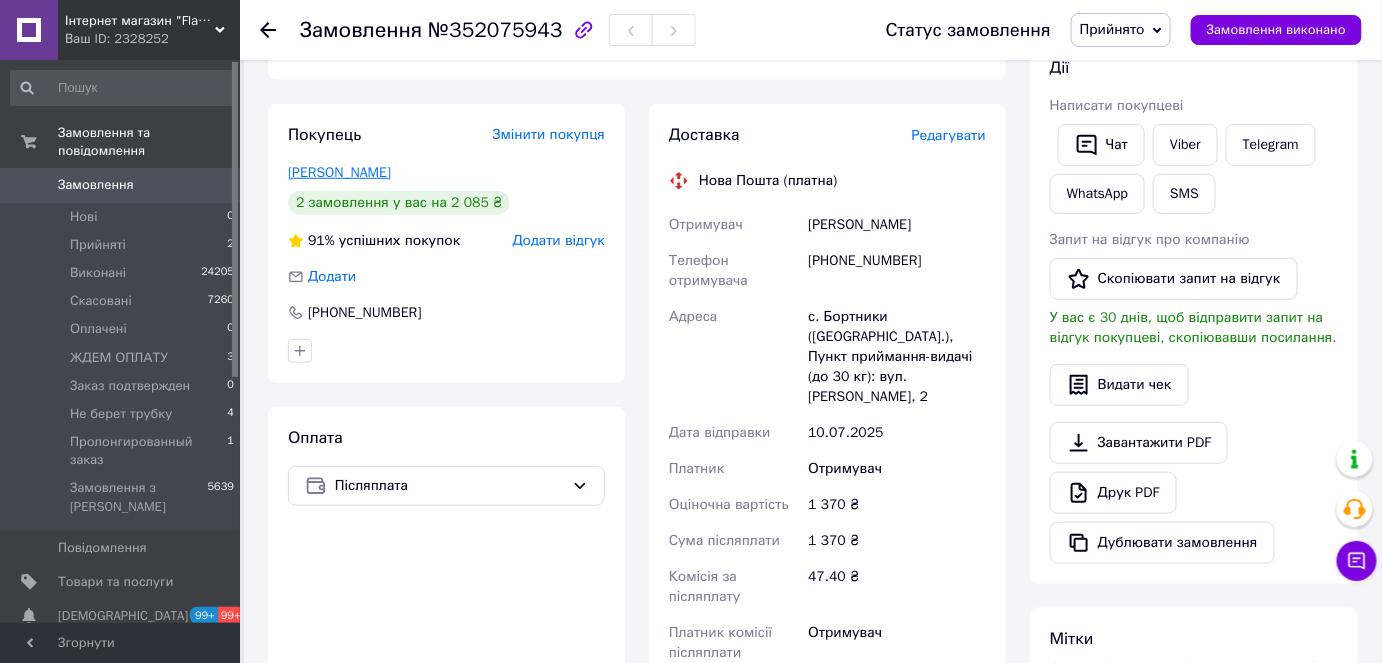 click on "[PERSON_NAME]" at bounding box center (339, 172) 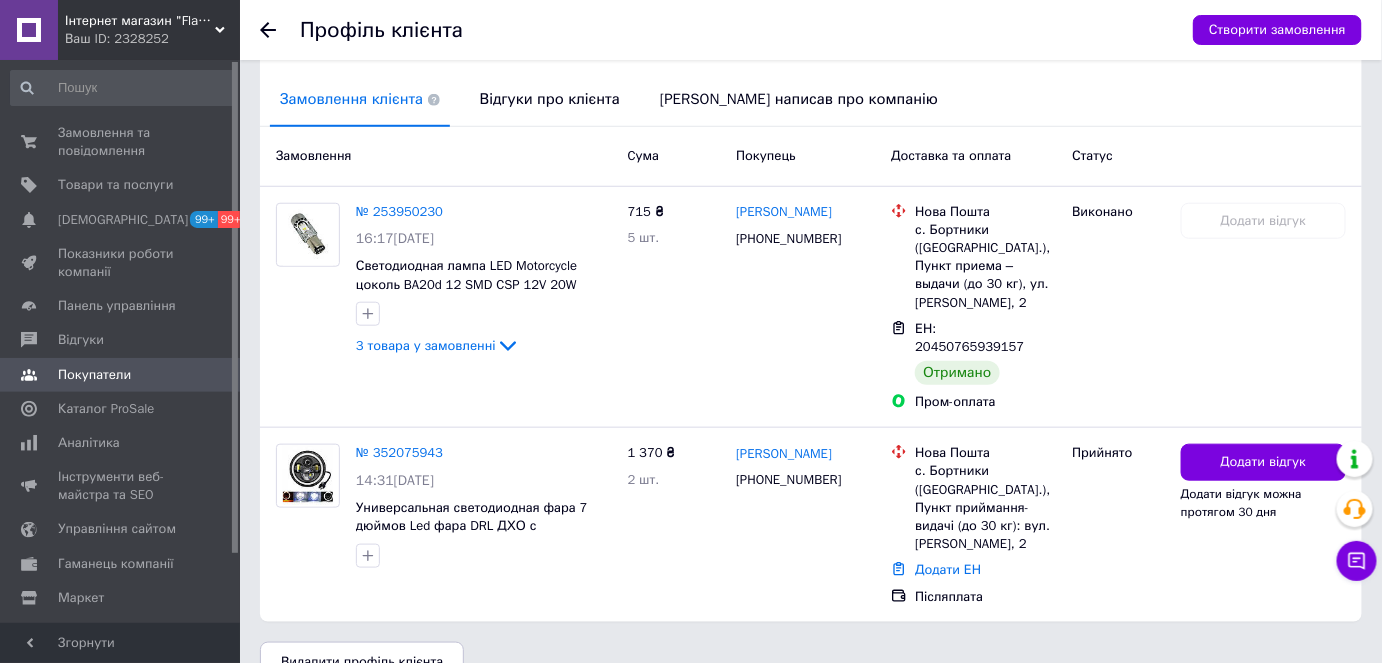 scroll, scrollTop: 473, scrollLeft: 0, axis: vertical 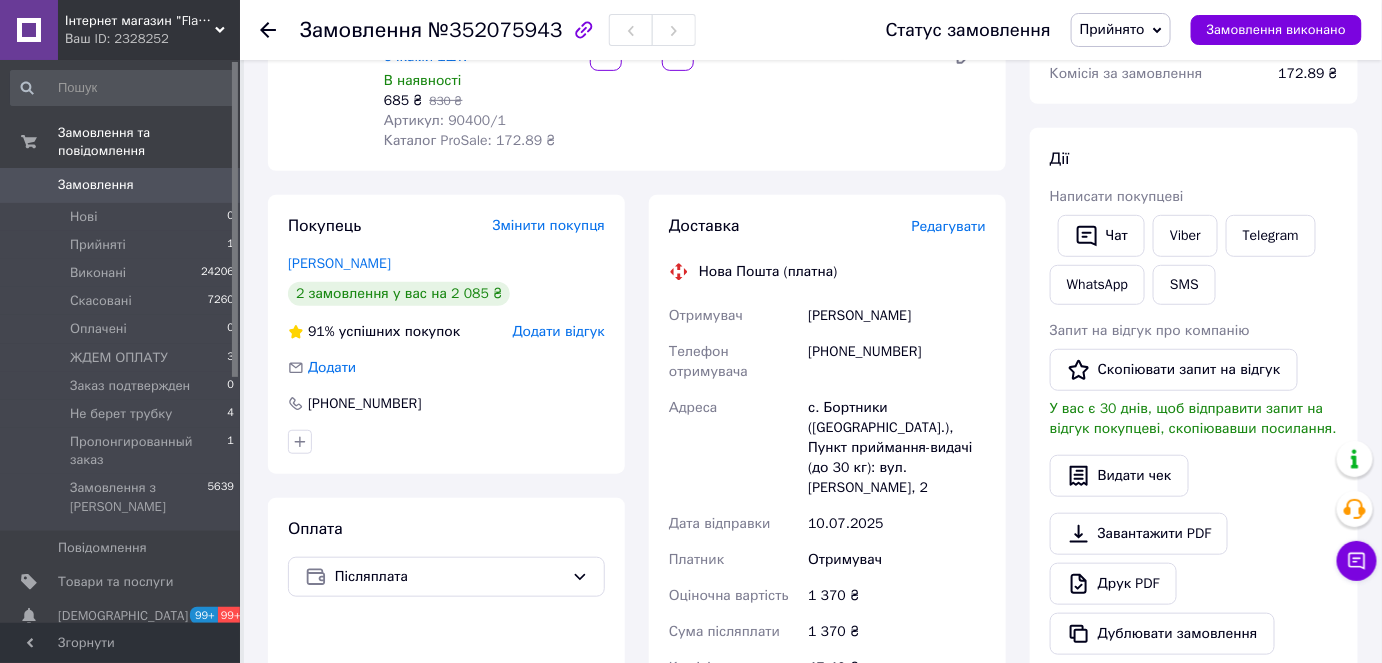 click on "Редагувати" at bounding box center (949, 226) 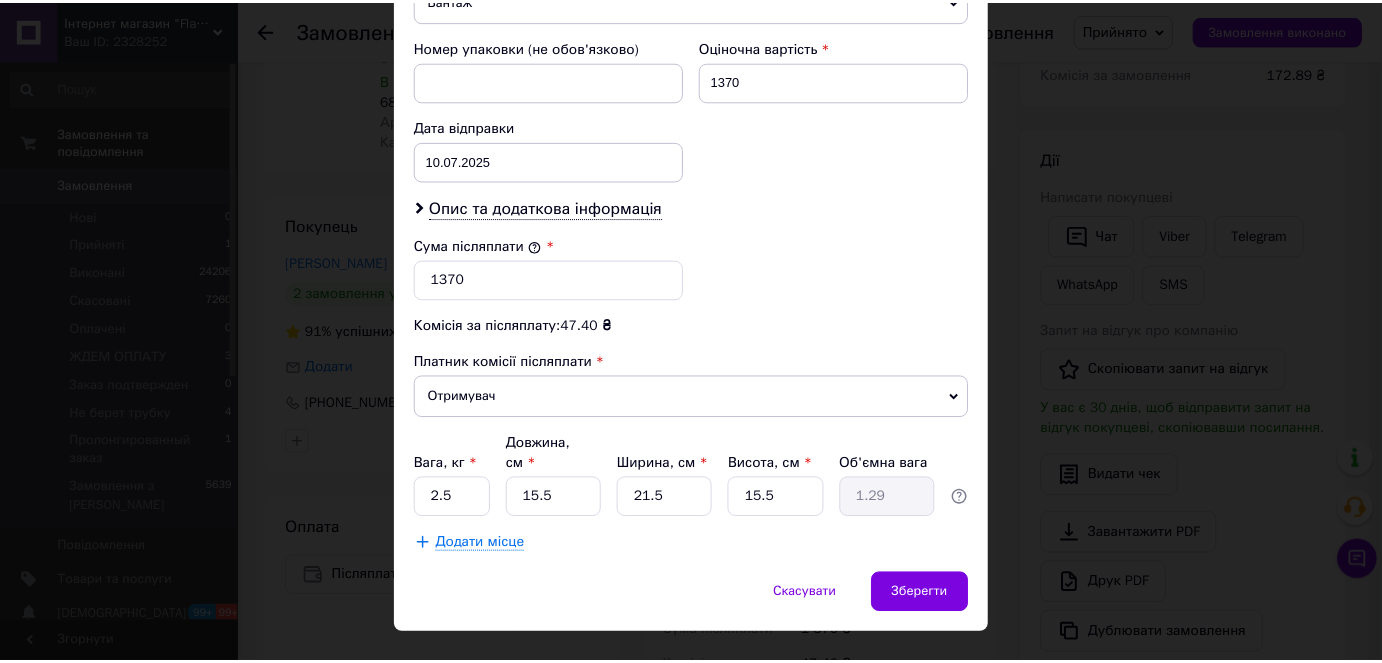 scroll, scrollTop: 854, scrollLeft: 0, axis: vertical 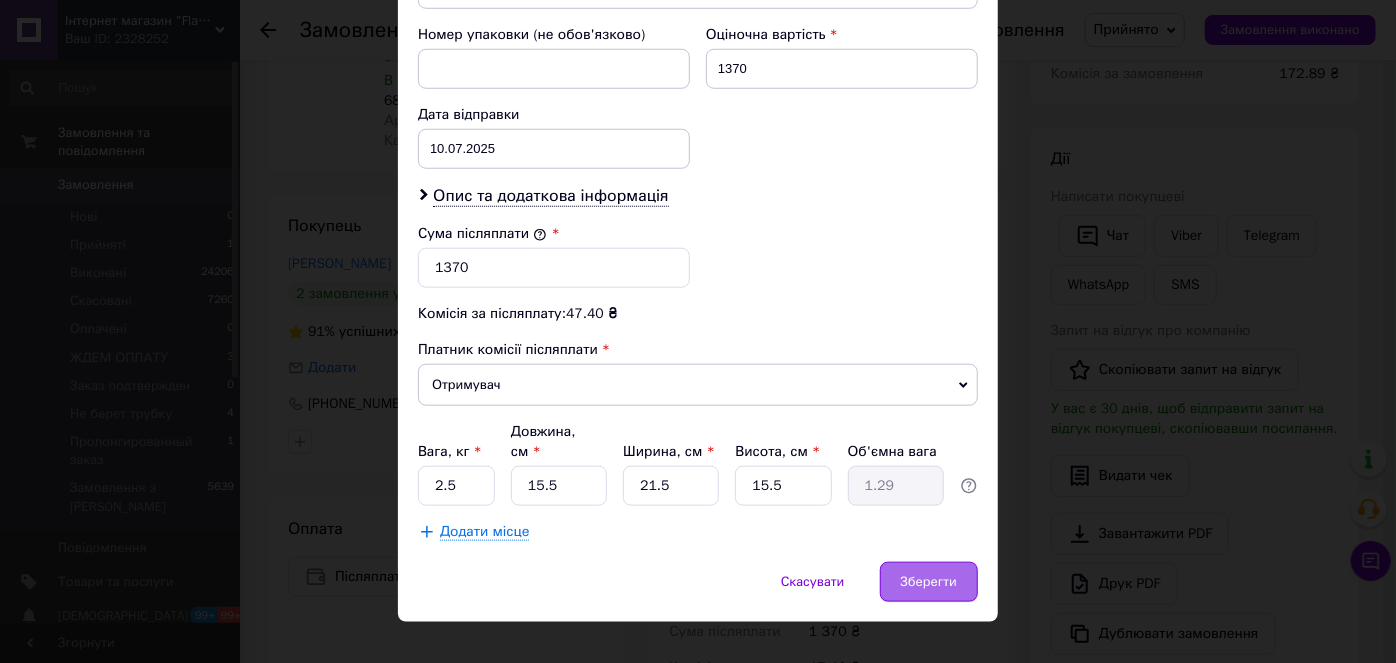 click on "Зберегти" at bounding box center (929, 582) 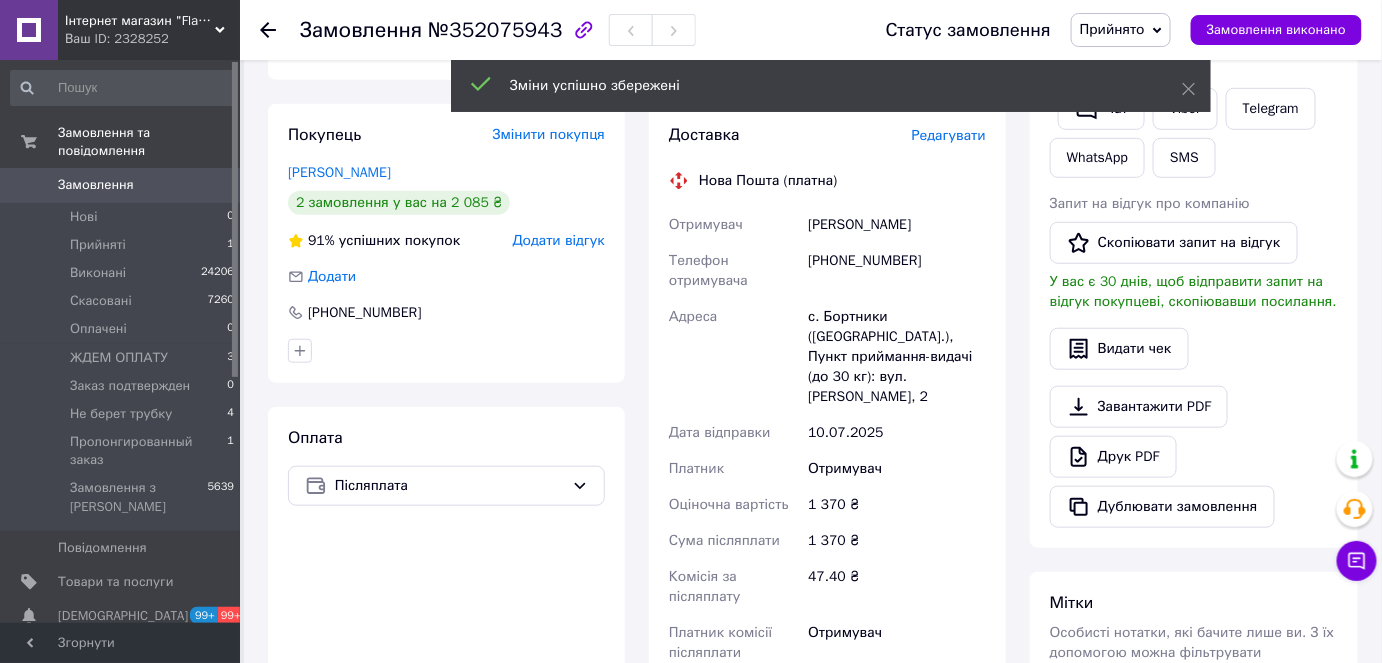 scroll, scrollTop: 727, scrollLeft: 0, axis: vertical 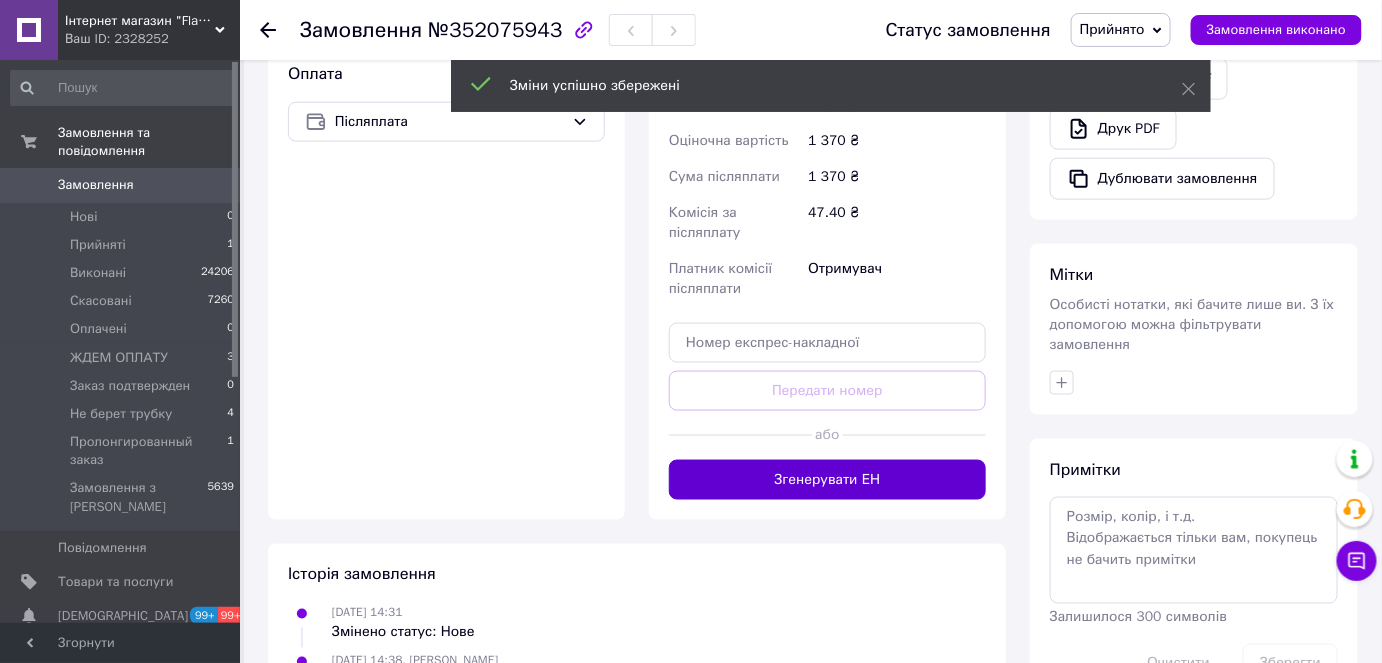 click on "Згенерувати ЕН" at bounding box center [827, 480] 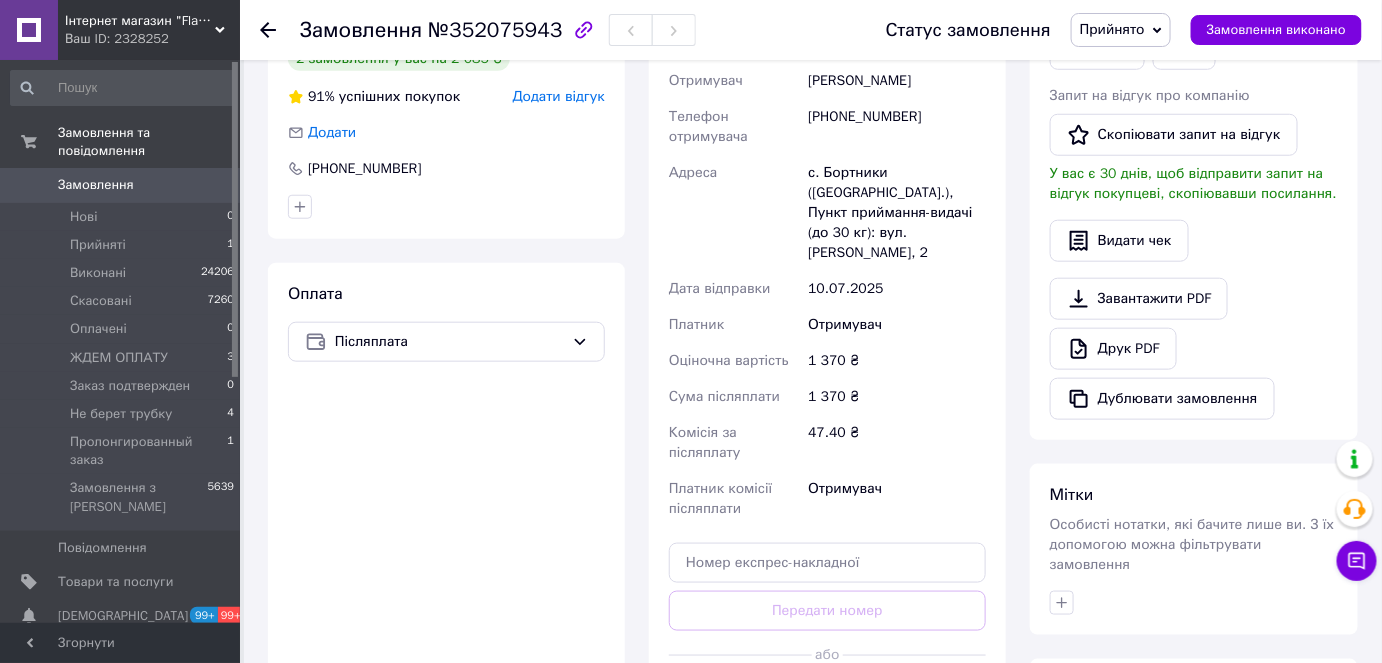 scroll, scrollTop: 363, scrollLeft: 0, axis: vertical 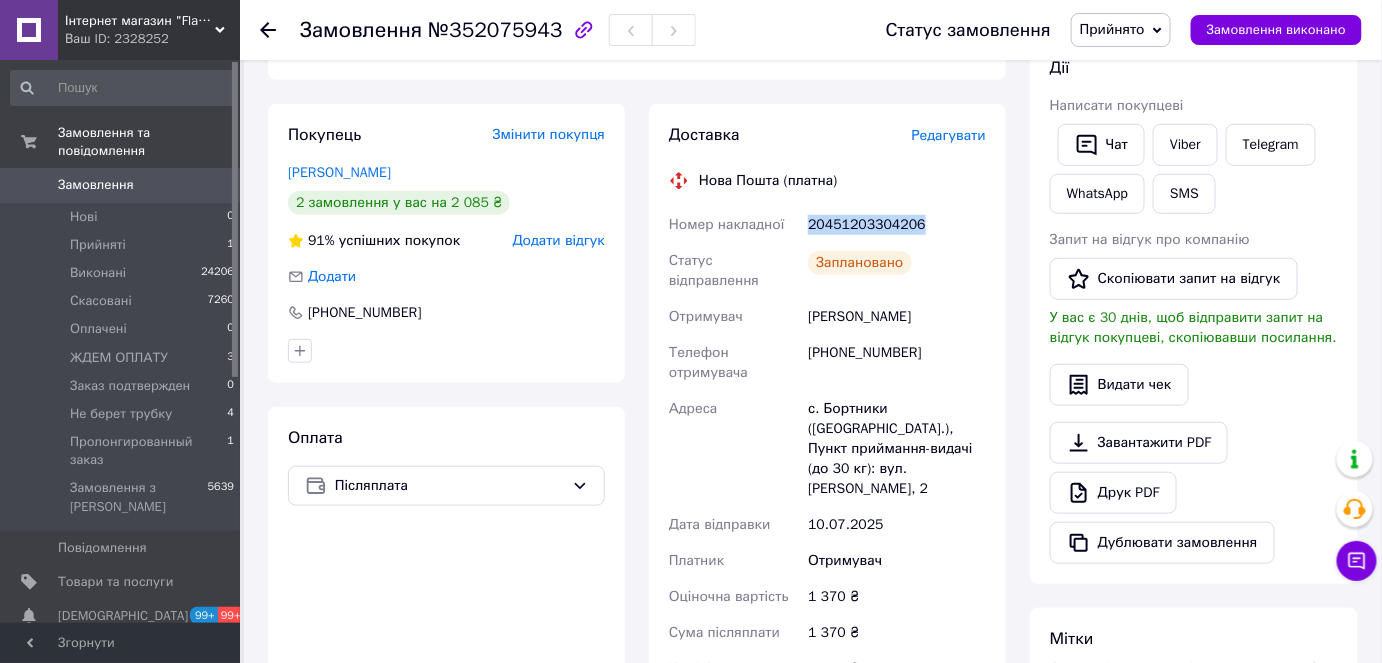 drag, startPoint x: 903, startPoint y: 222, endPoint x: 801, endPoint y: 230, distance: 102.31325 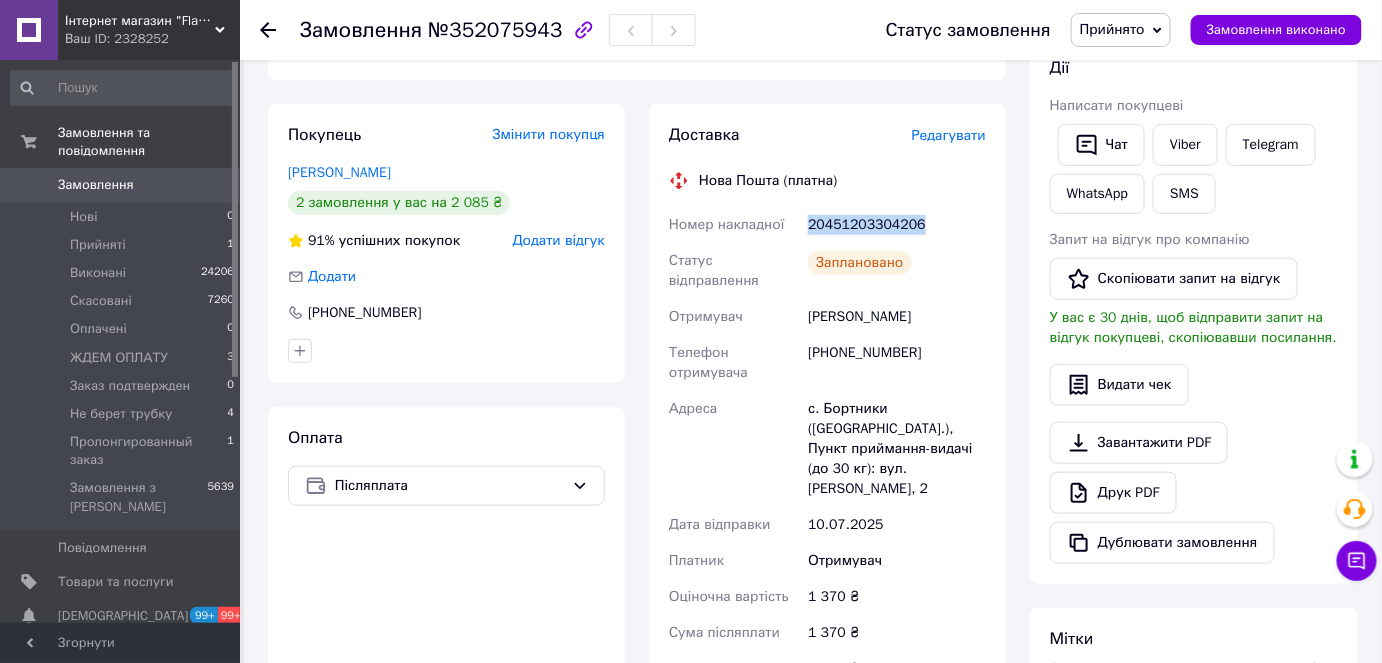 copy on "Номер накладної 20451203304206" 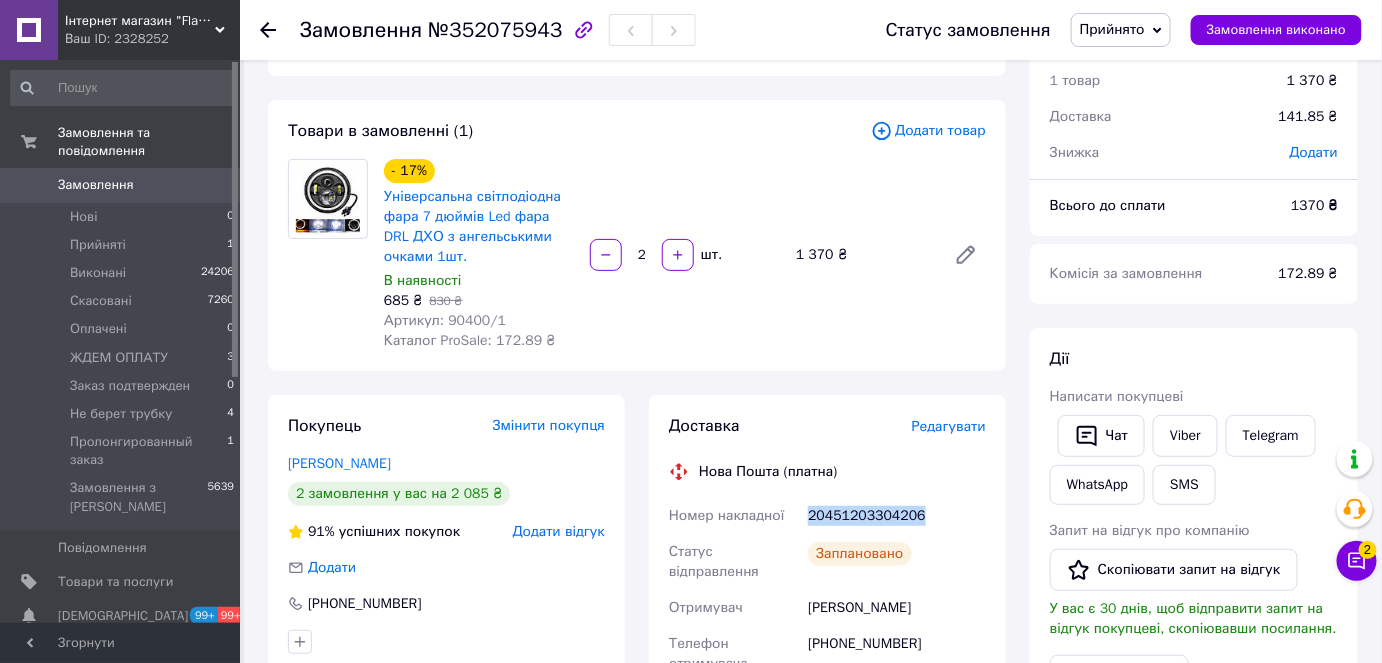 scroll, scrollTop: 181, scrollLeft: 0, axis: vertical 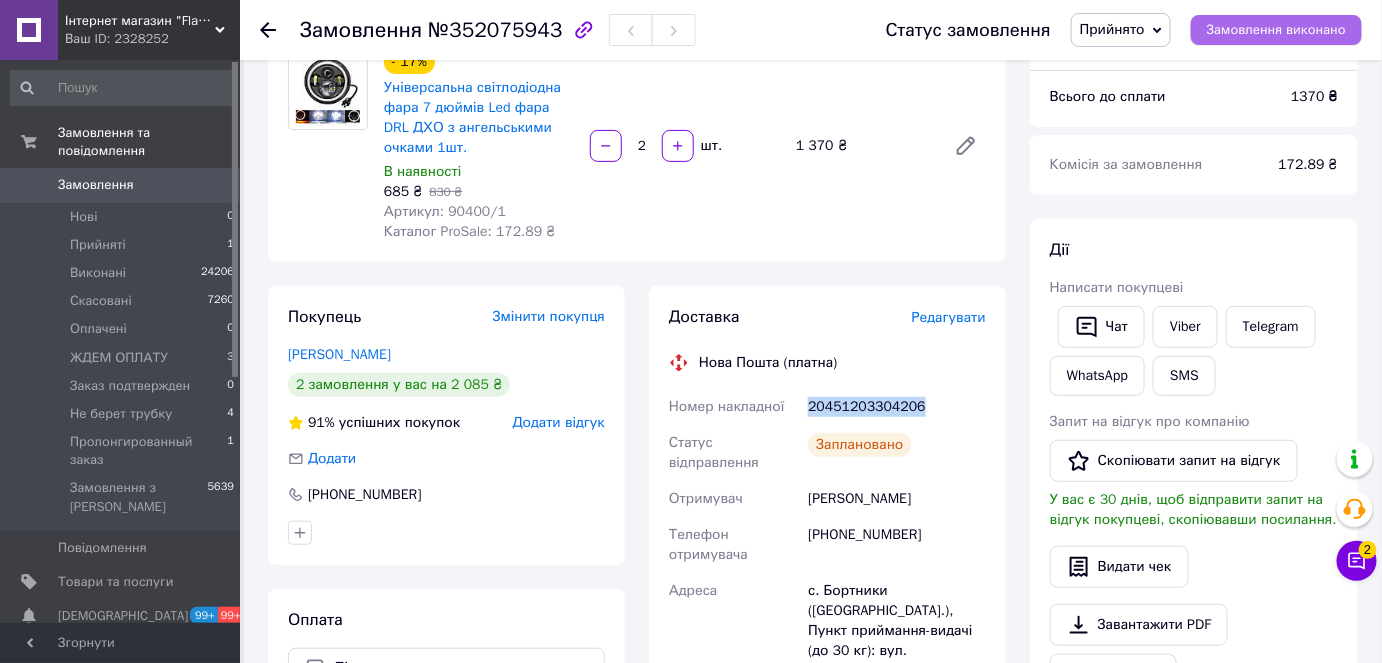 click on "Замовлення виконано" at bounding box center [1276, 30] 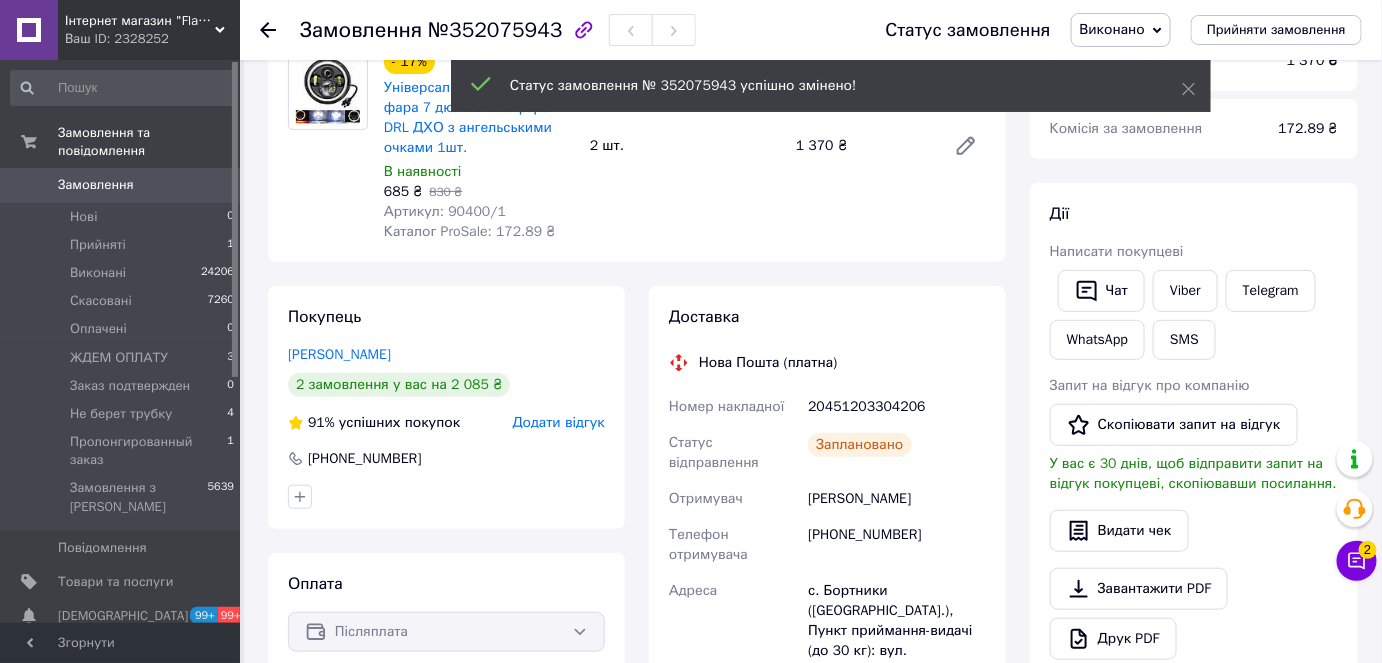 click on "Не берет трубку 4" at bounding box center [123, 414] 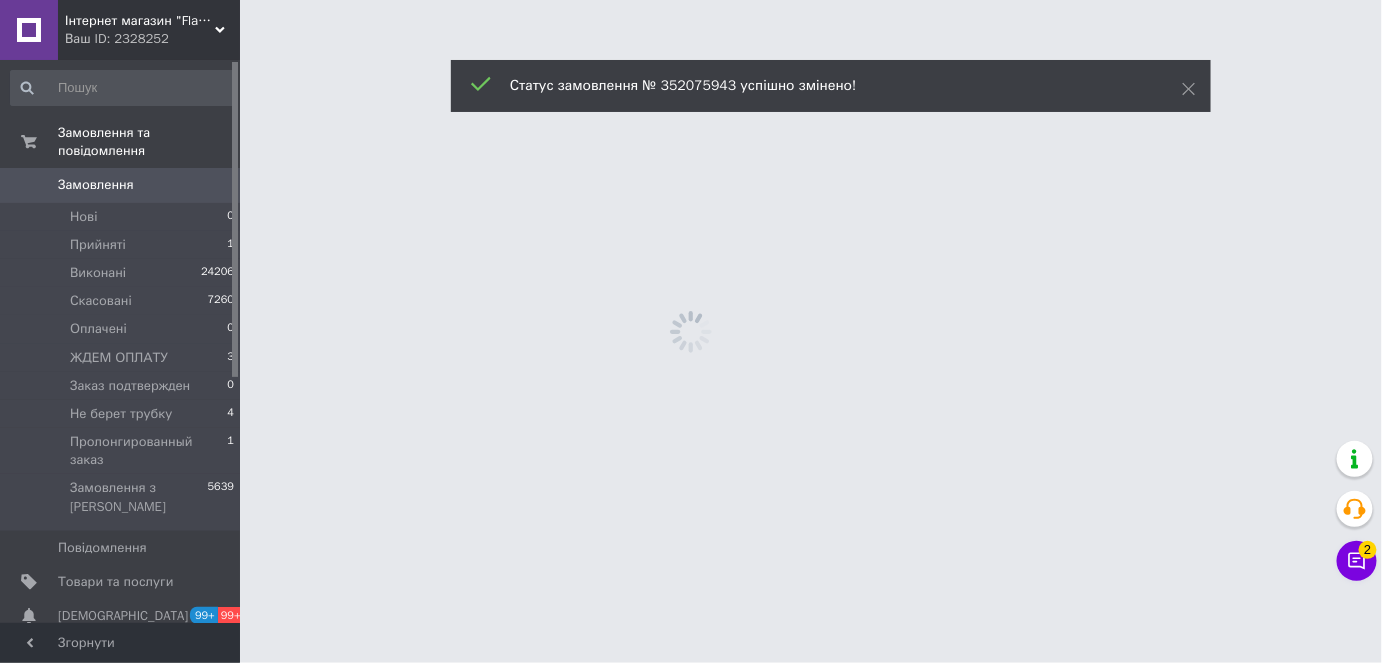 scroll, scrollTop: 0, scrollLeft: 0, axis: both 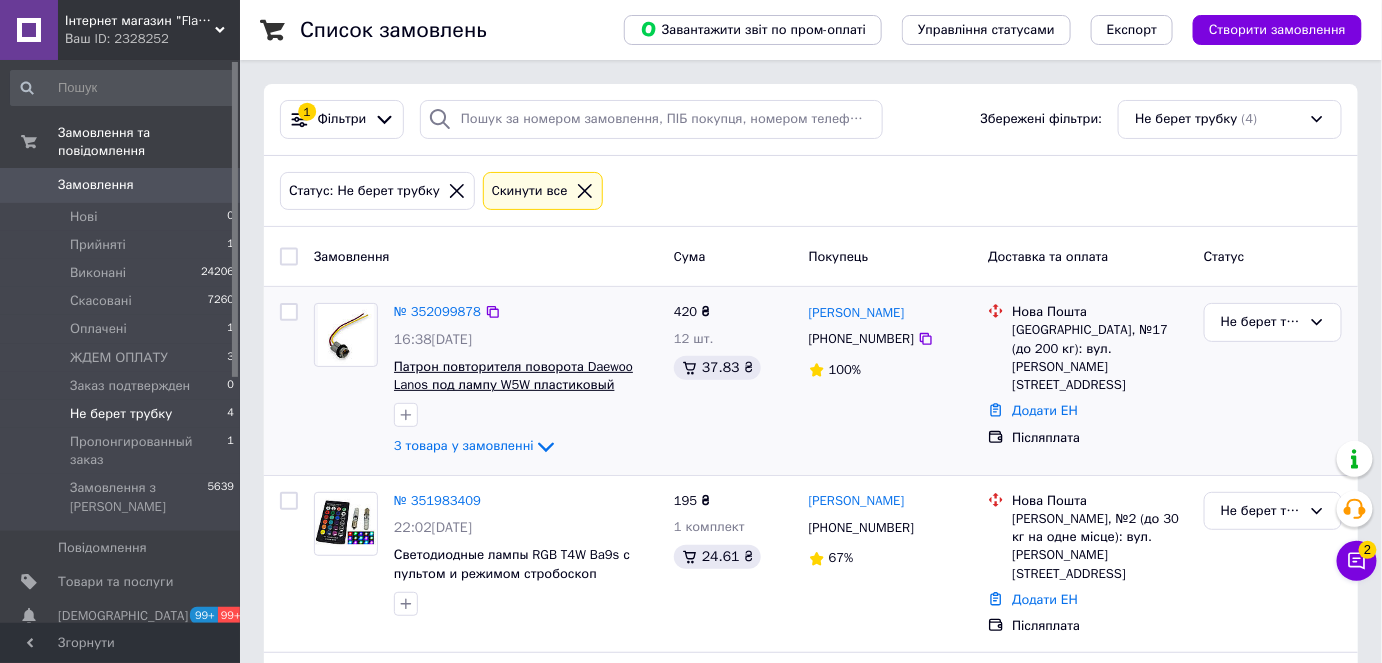 click on "Патрон повторителя поворота Daewoo Lanos под лампу W5W пластиковый" at bounding box center (513, 376) 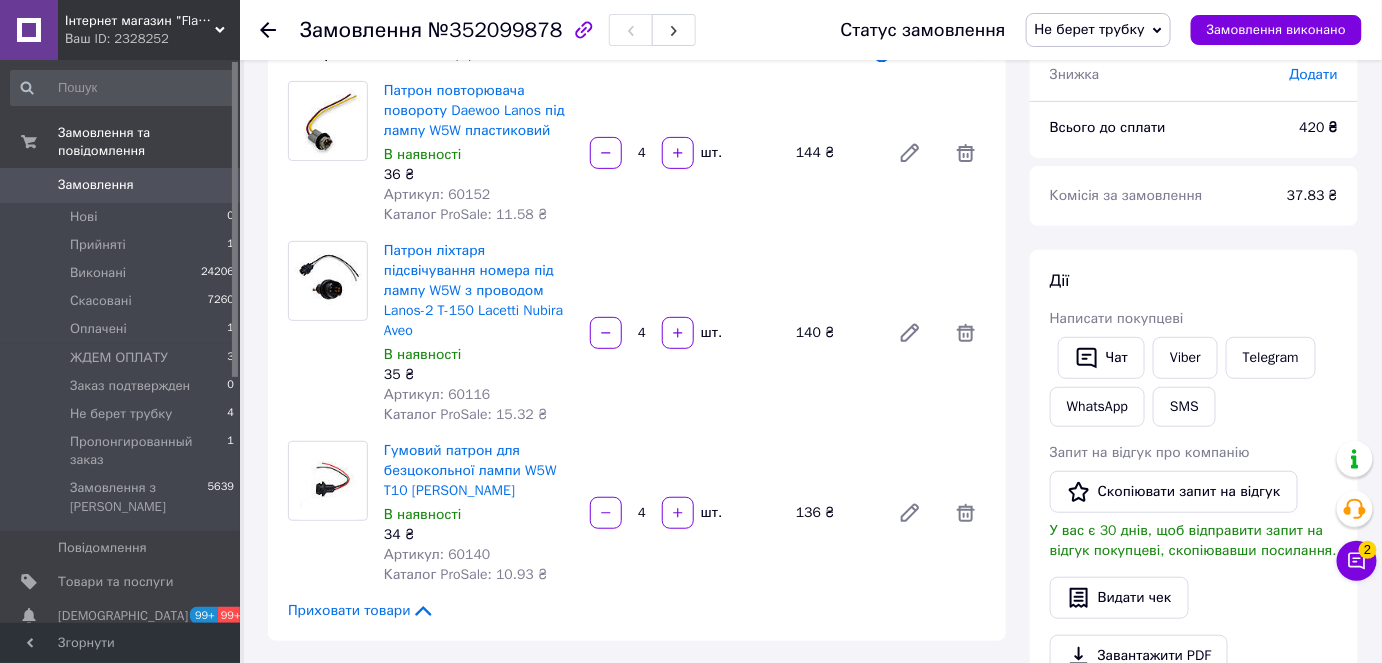 scroll, scrollTop: 181, scrollLeft: 0, axis: vertical 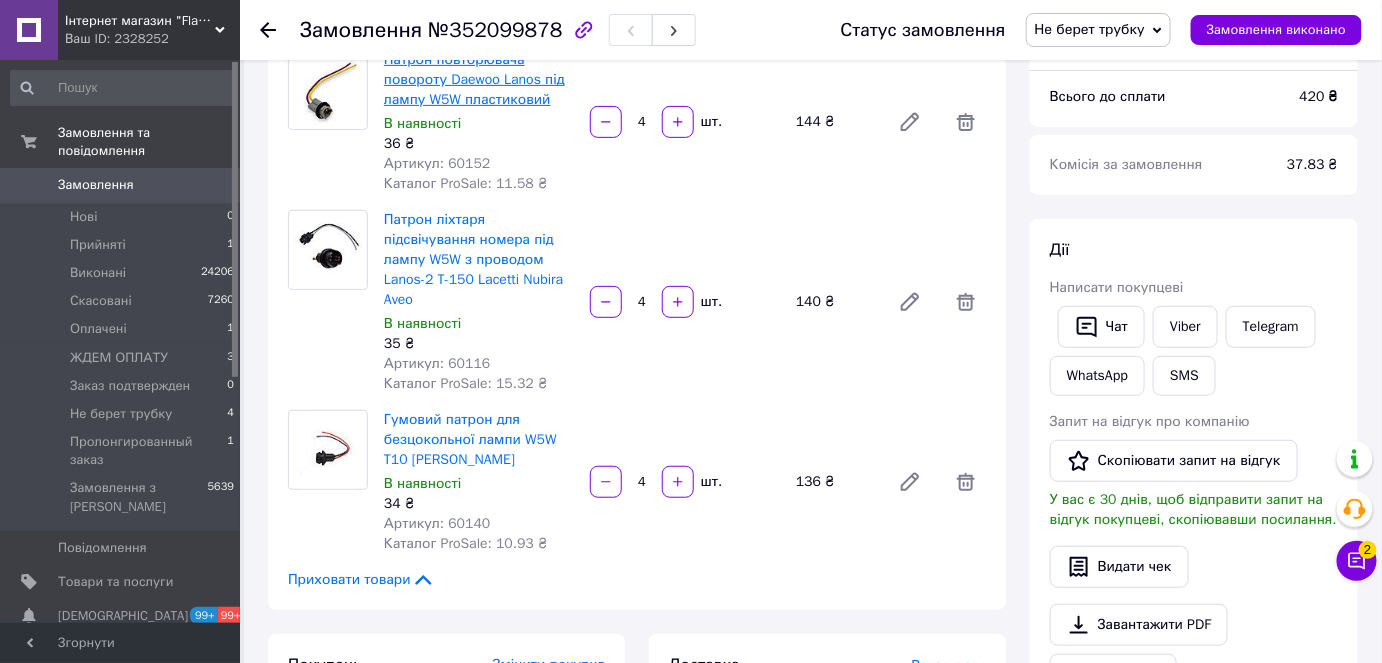 click on "Патрон повторювача повороту Daewoo Lanos  під лампу W5W пластиковий" at bounding box center (474, 79) 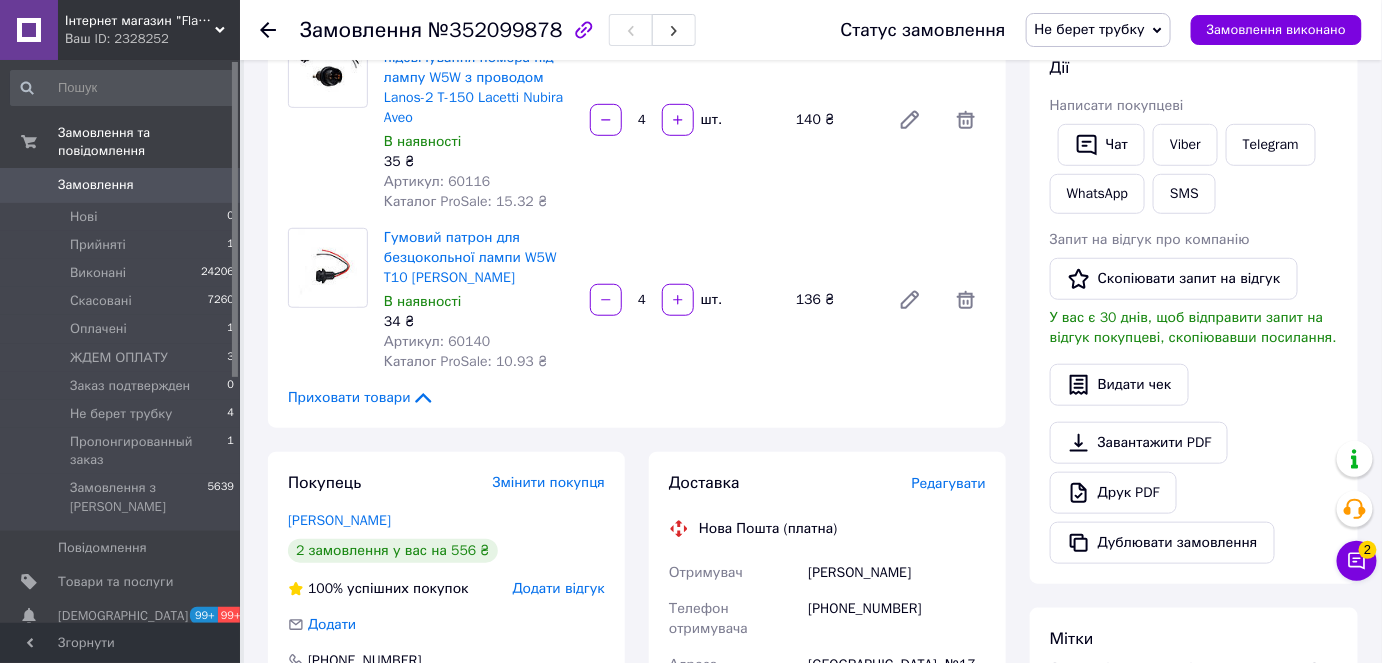 scroll, scrollTop: 0, scrollLeft: 0, axis: both 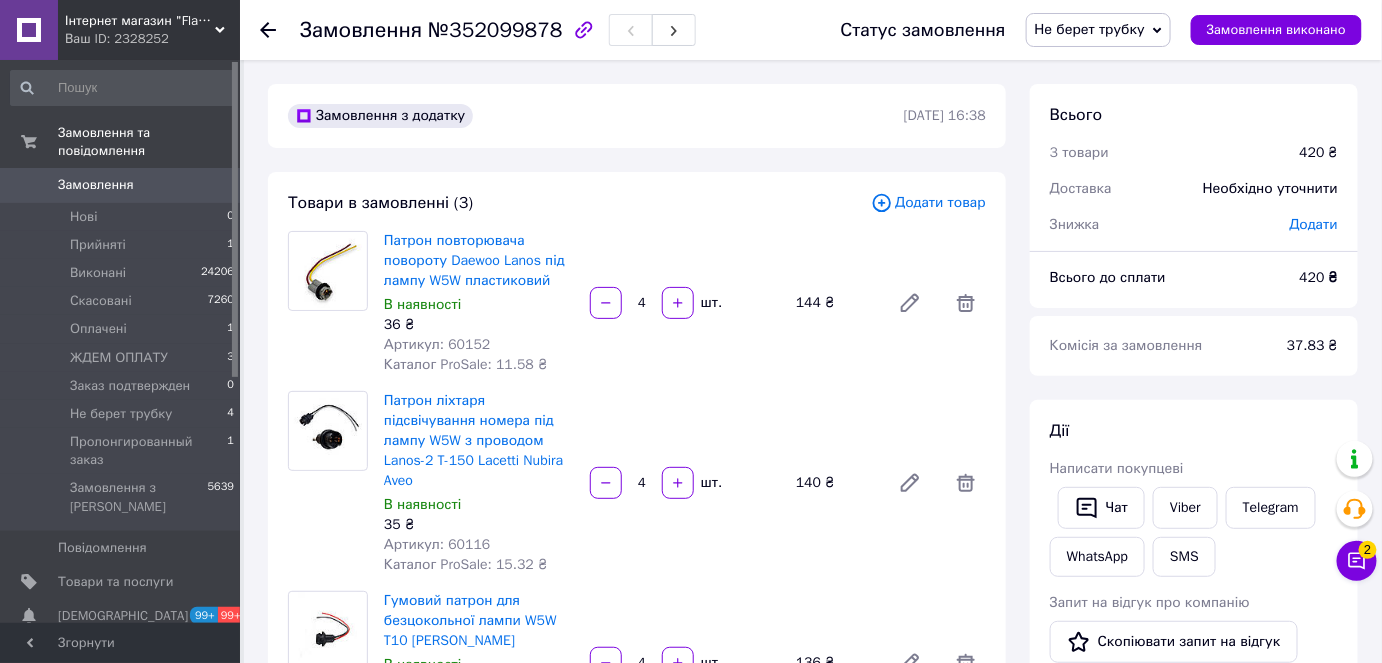 click 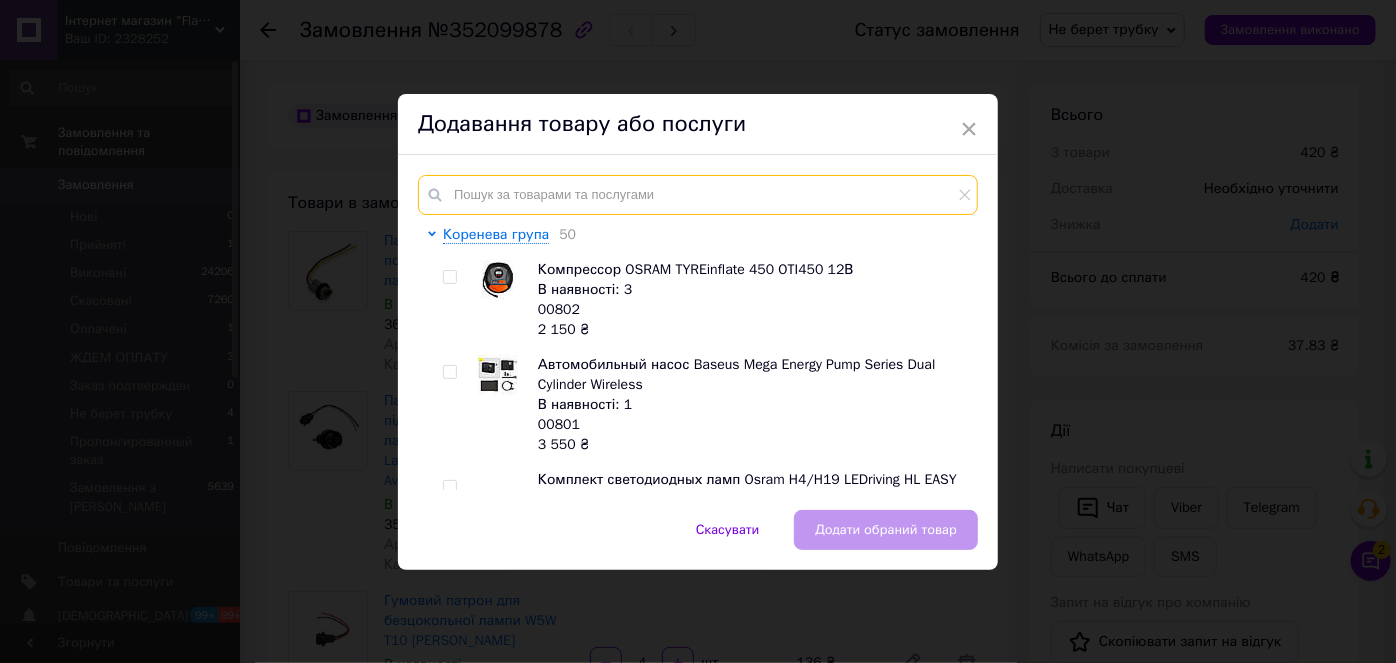 click at bounding box center (698, 195) 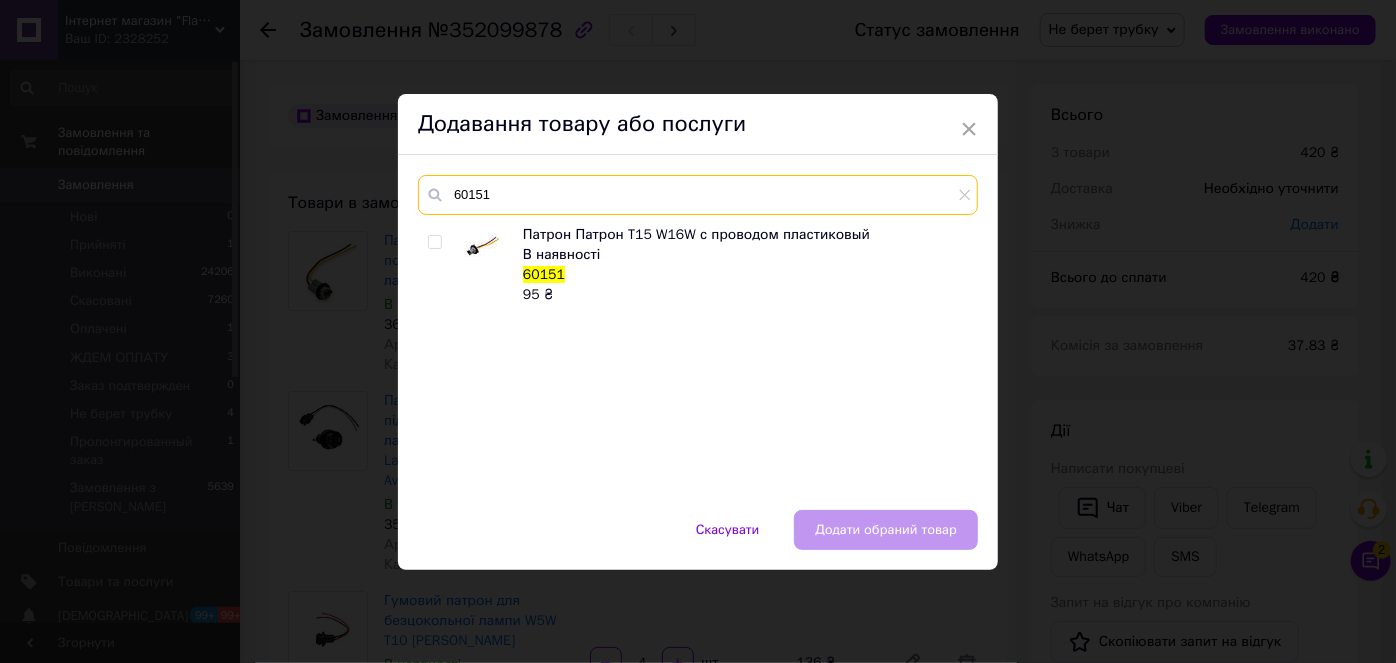 type on "60151" 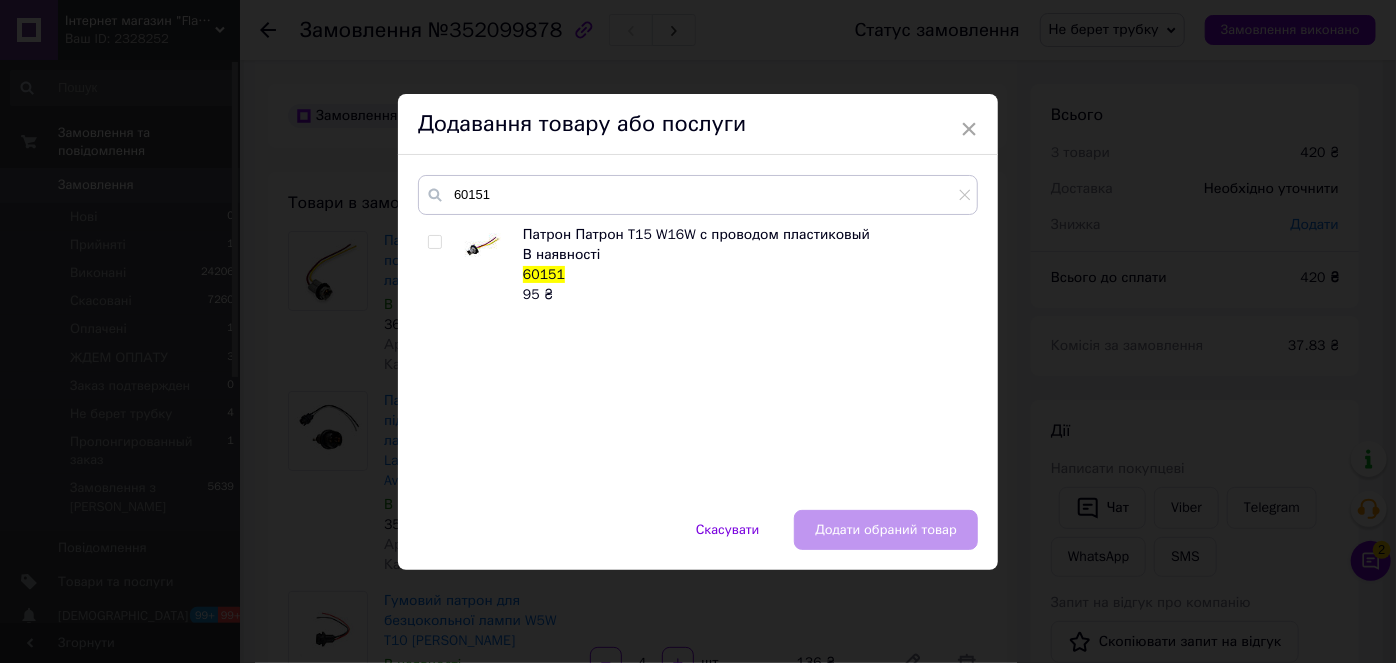 click at bounding box center [434, 242] 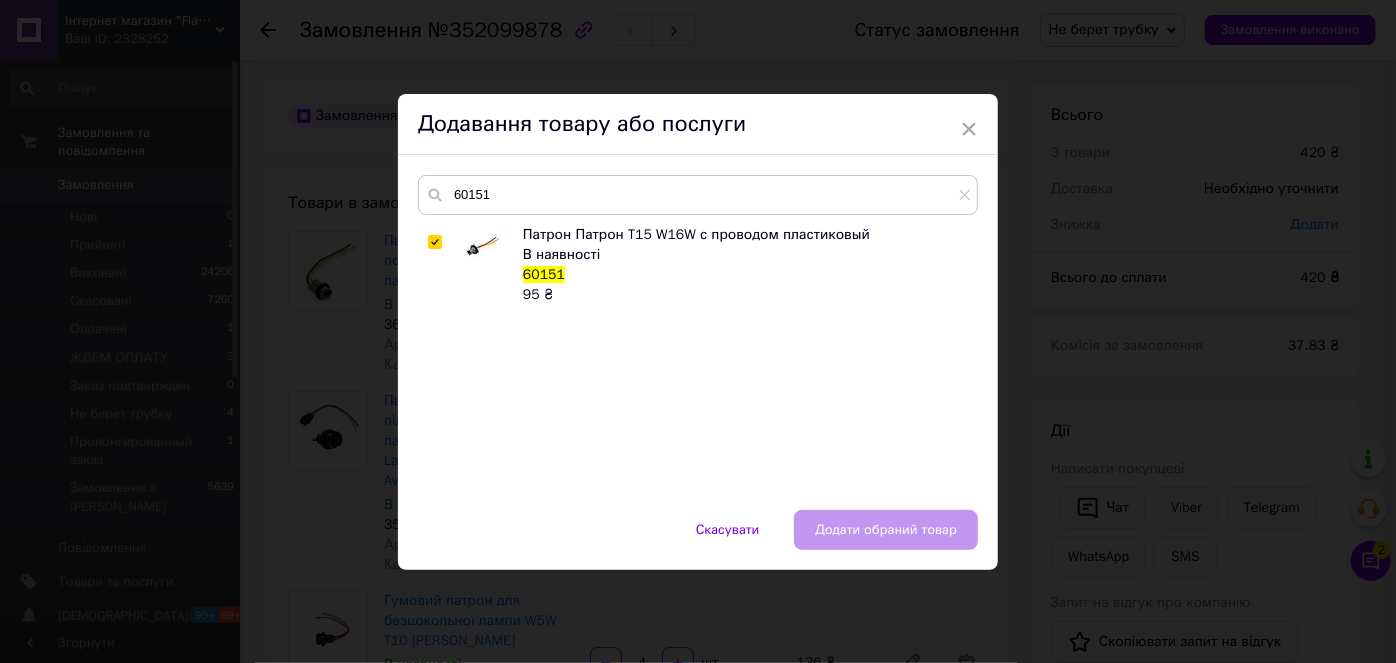 checkbox on "true" 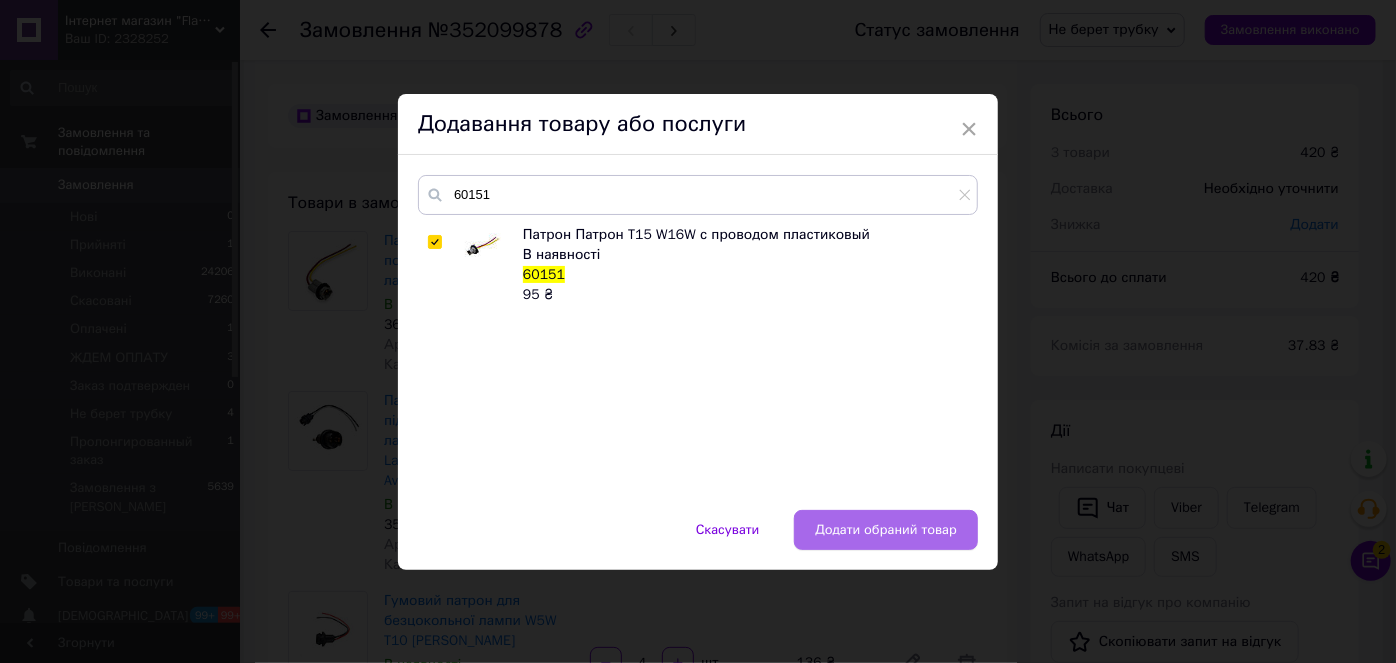 click on "Додати обраний товар" at bounding box center [886, 530] 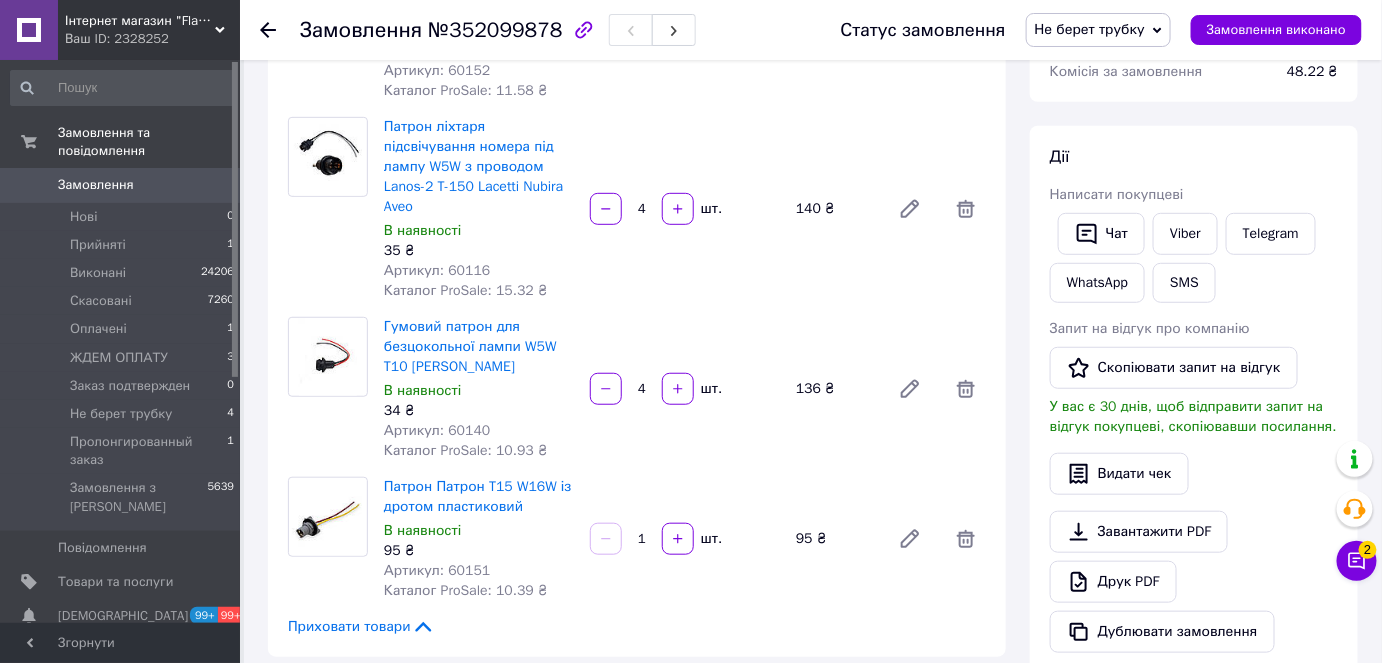 scroll, scrollTop: 454, scrollLeft: 0, axis: vertical 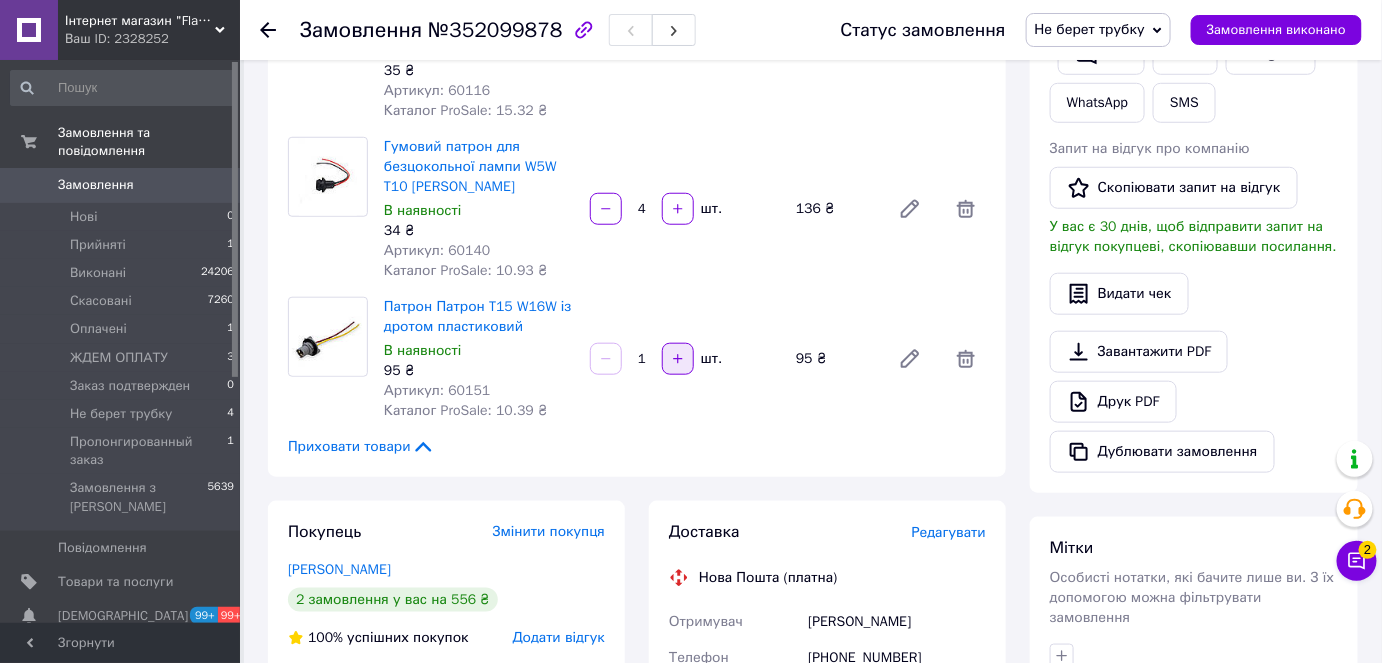 click at bounding box center [678, 359] 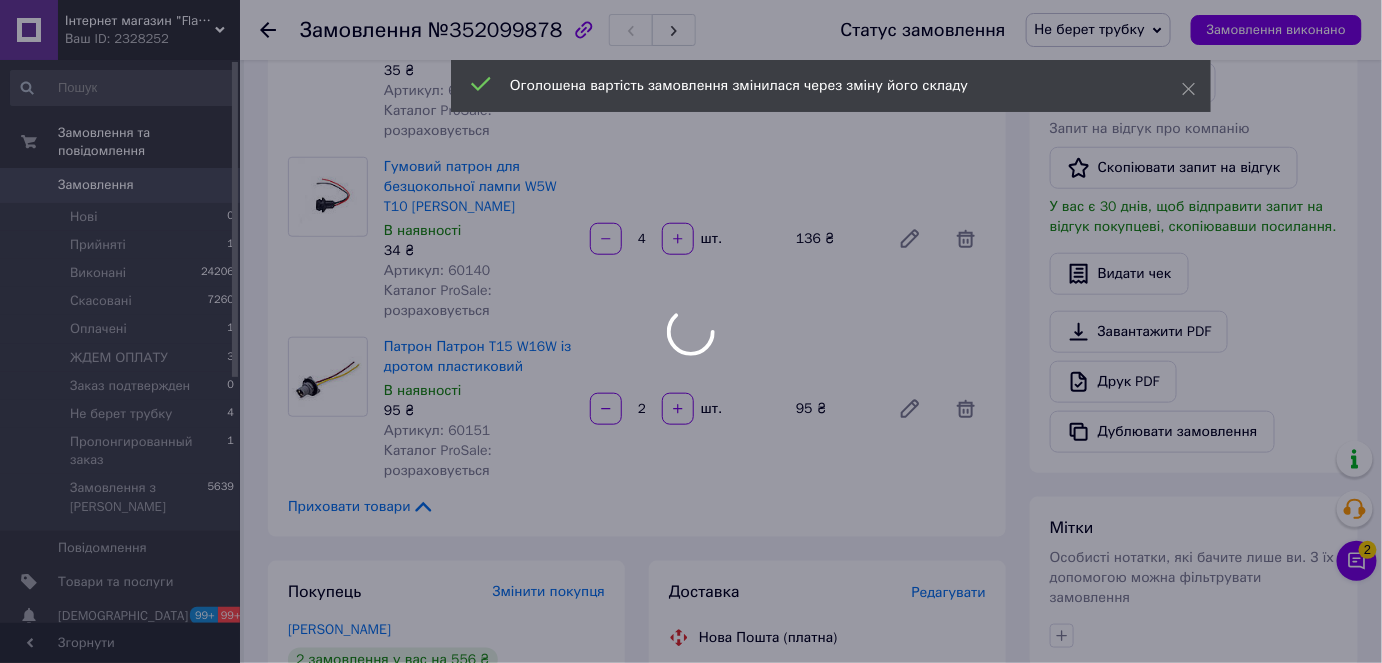 type on "2" 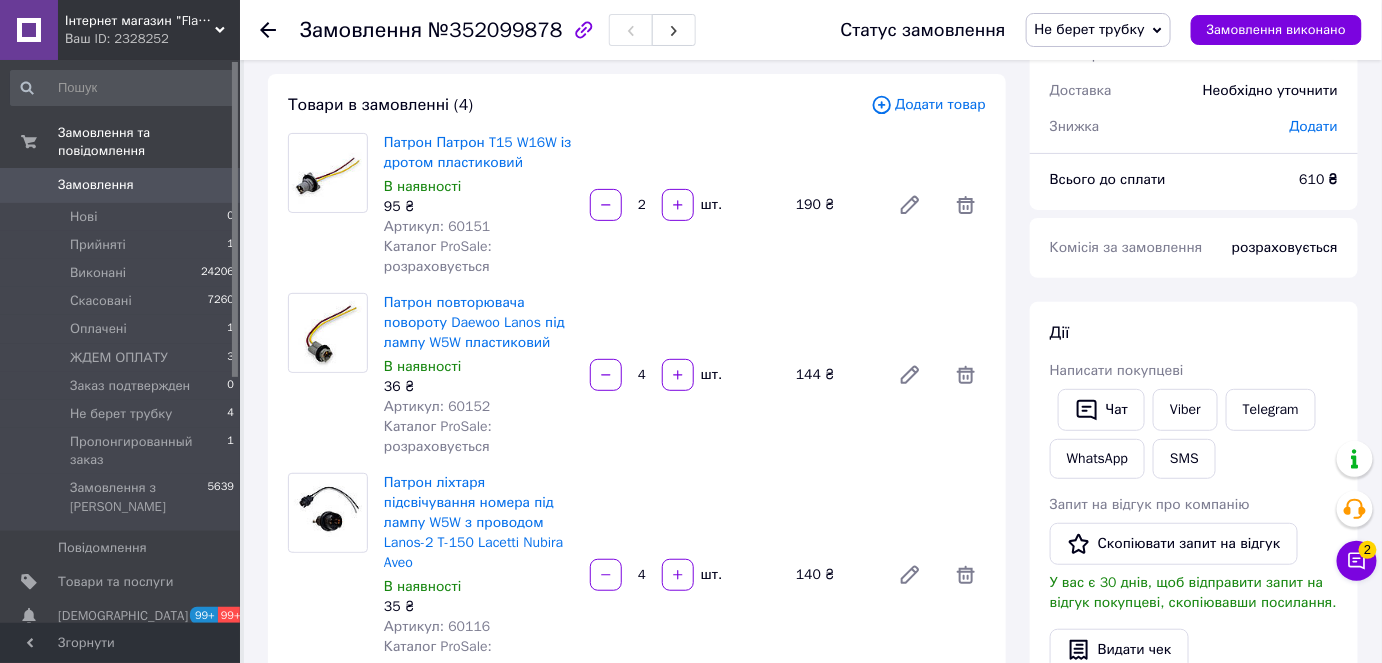 scroll, scrollTop: 88, scrollLeft: 0, axis: vertical 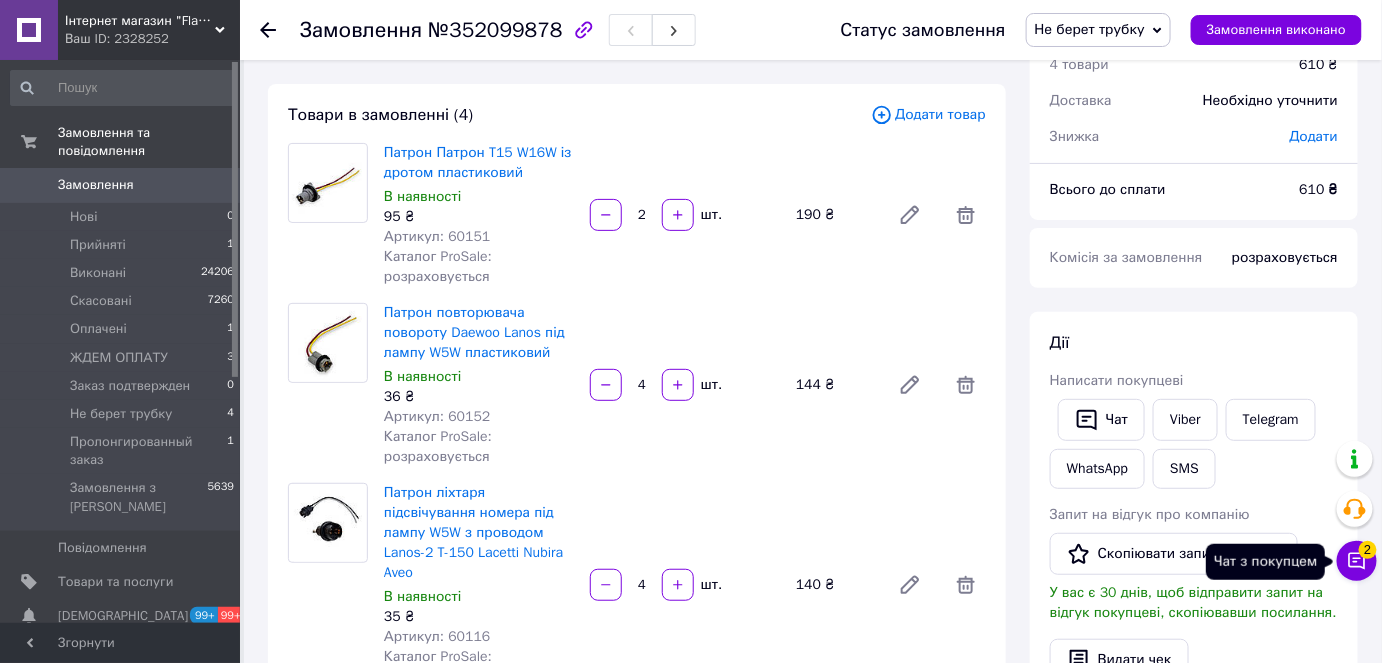 click 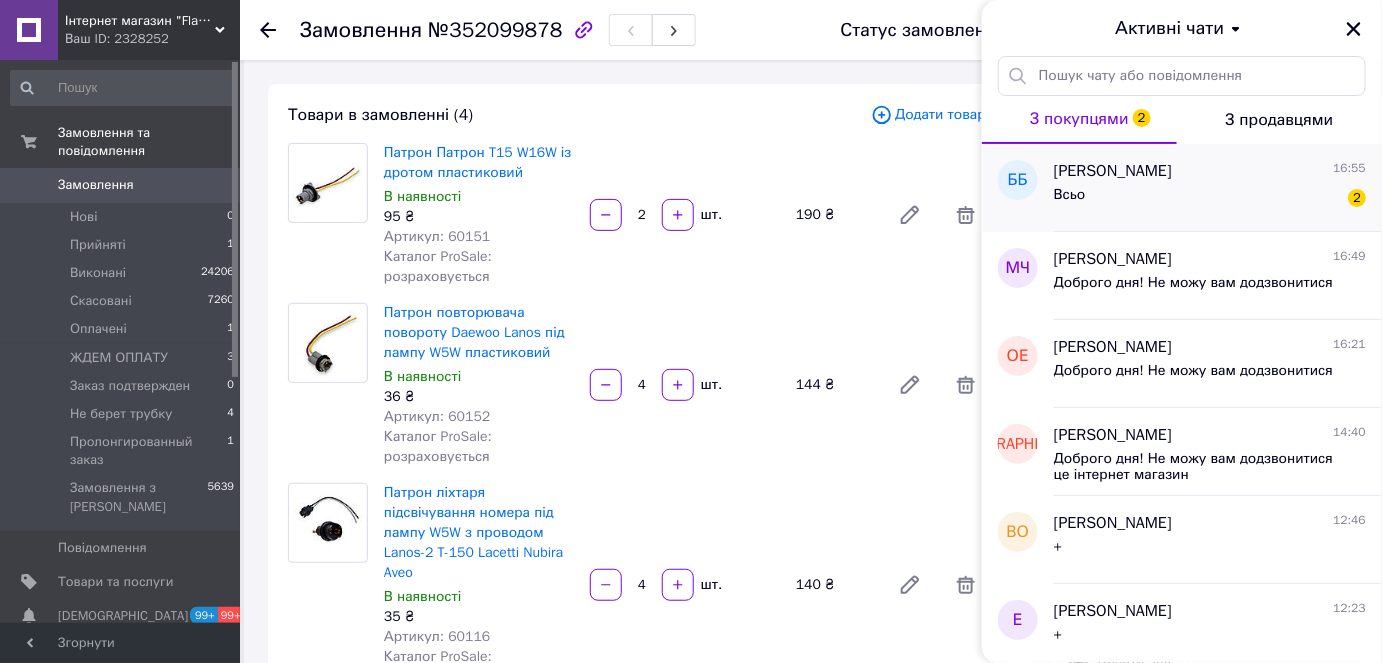 click on "Всьо 2" at bounding box center (1210, 199) 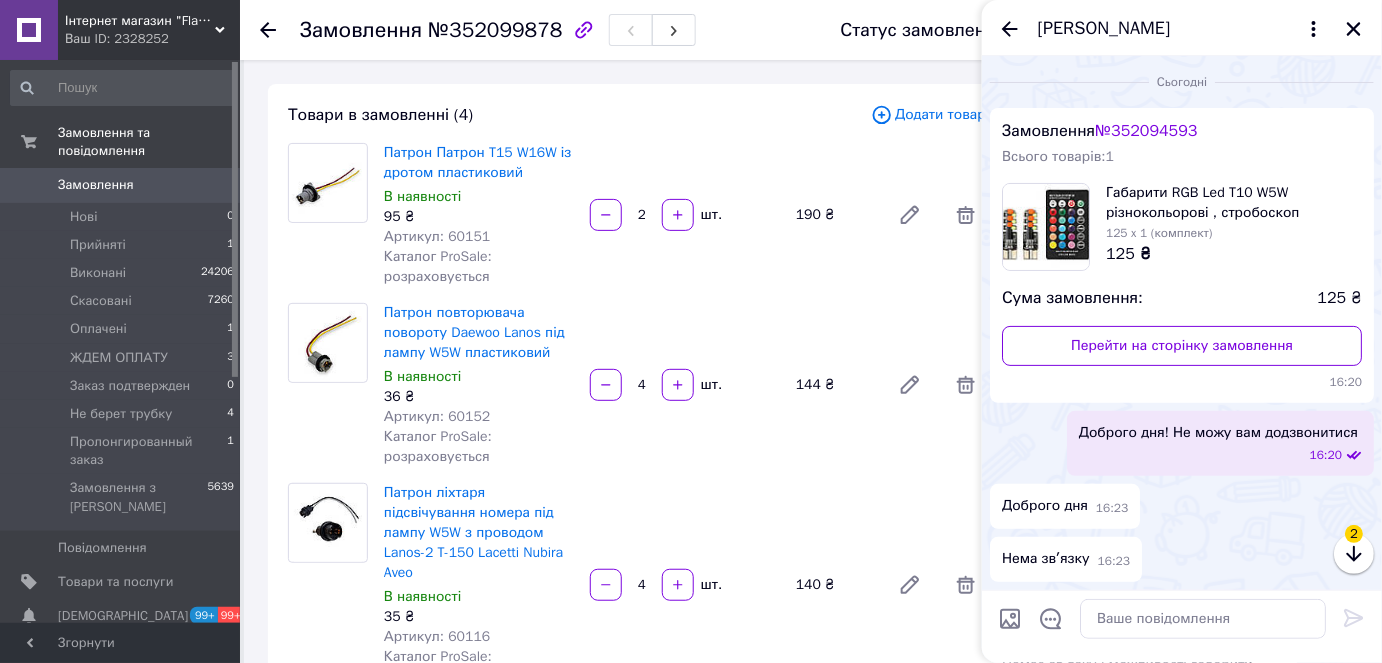scroll, scrollTop: 931, scrollLeft: 0, axis: vertical 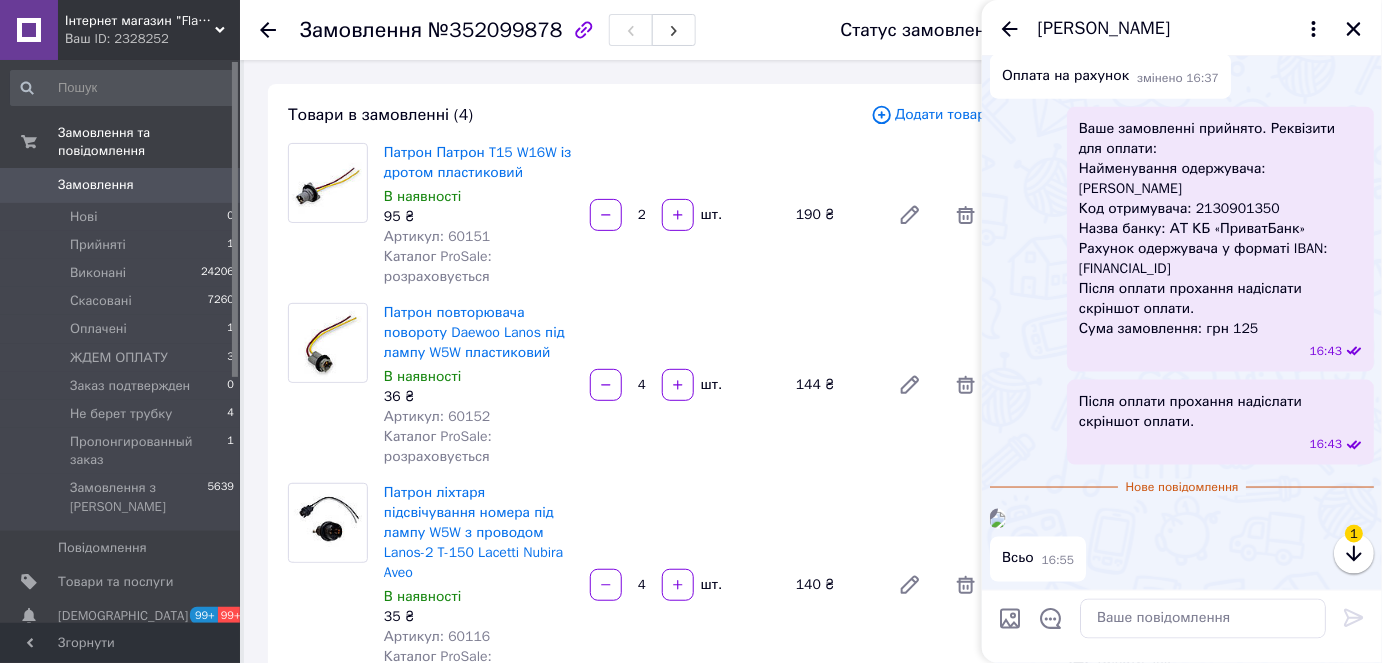 drag, startPoint x: 1084, startPoint y: 511, endPoint x: 1083, endPoint y: 487, distance: 24.020824 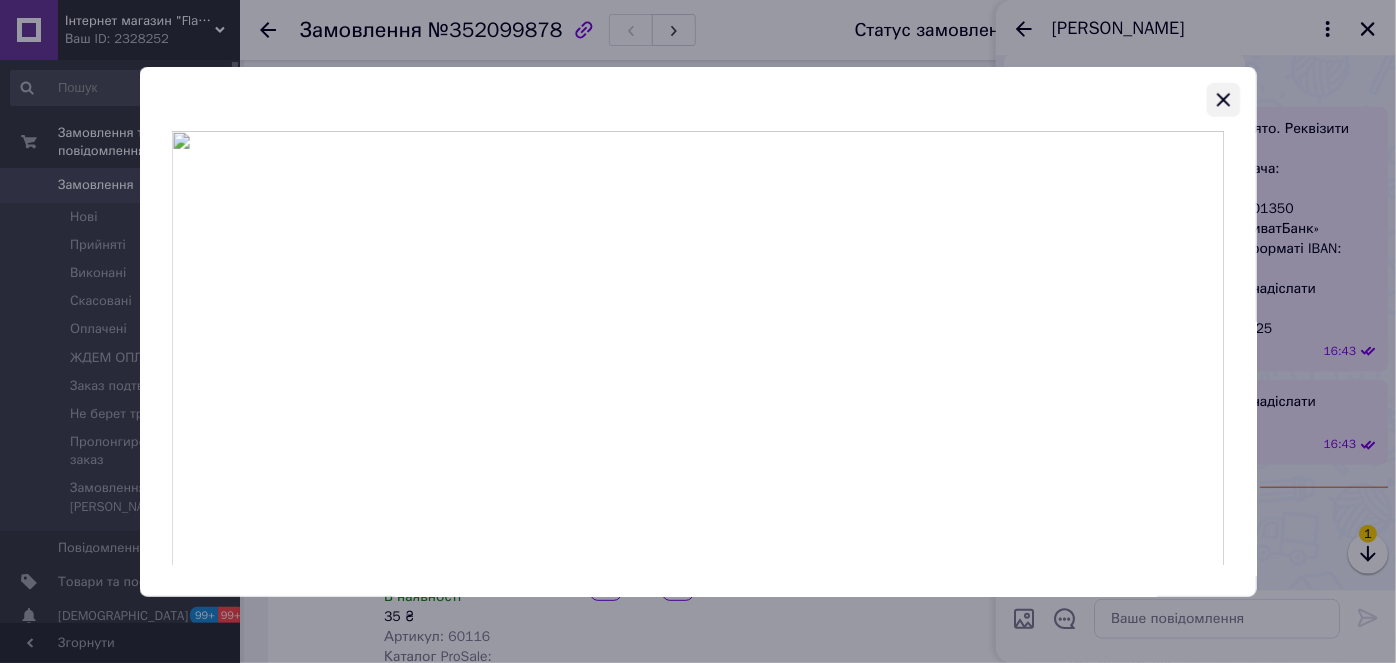 click 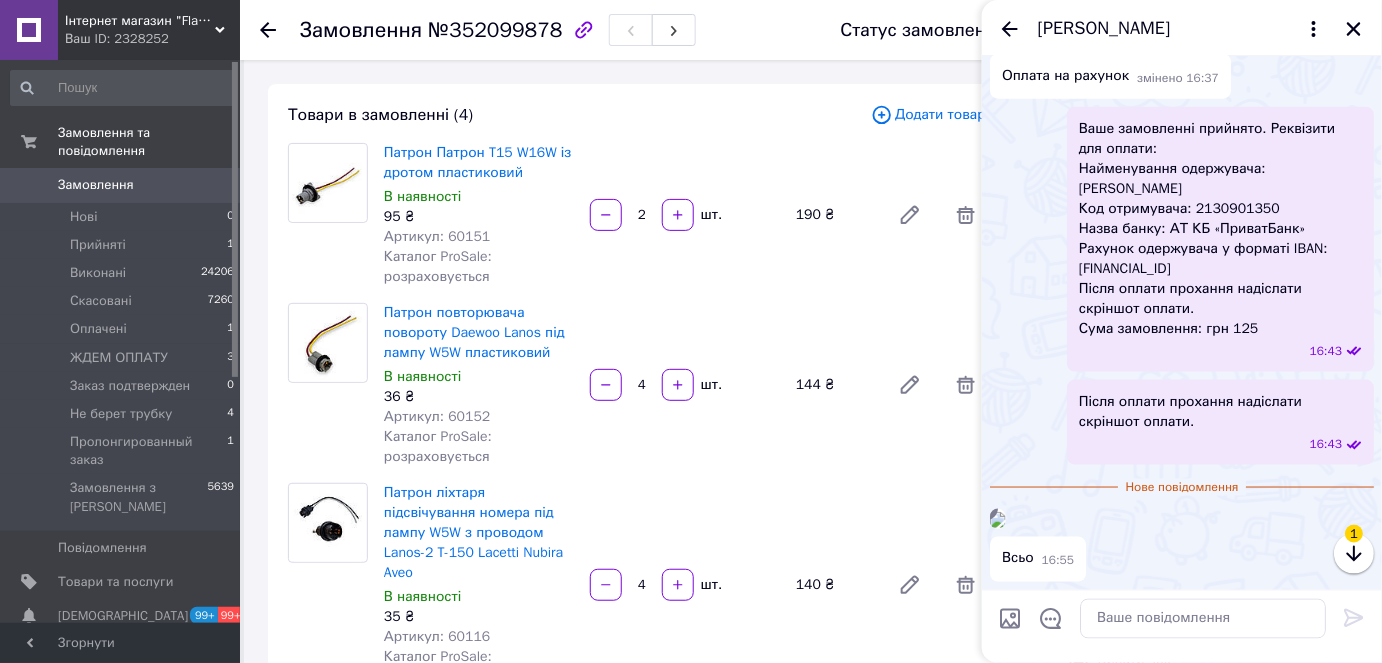 scroll, scrollTop: 1055, scrollLeft: 0, axis: vertical 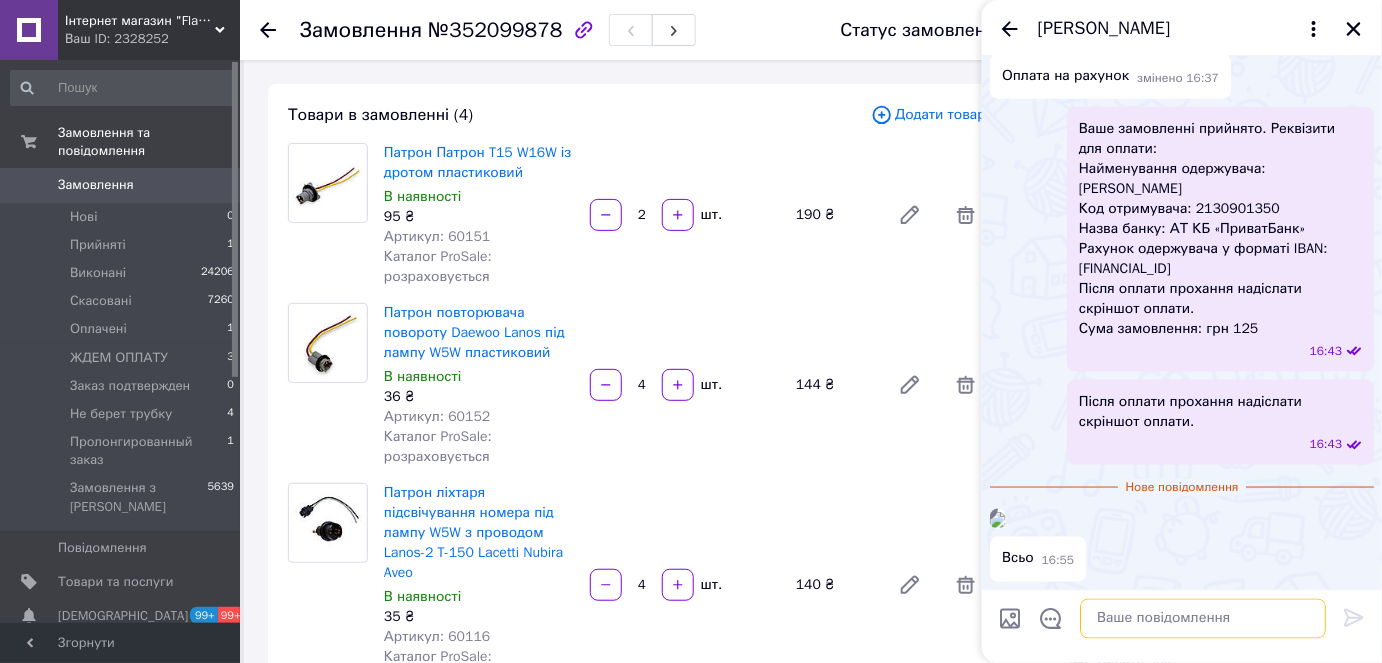 click at bounding box center [1203, 619] 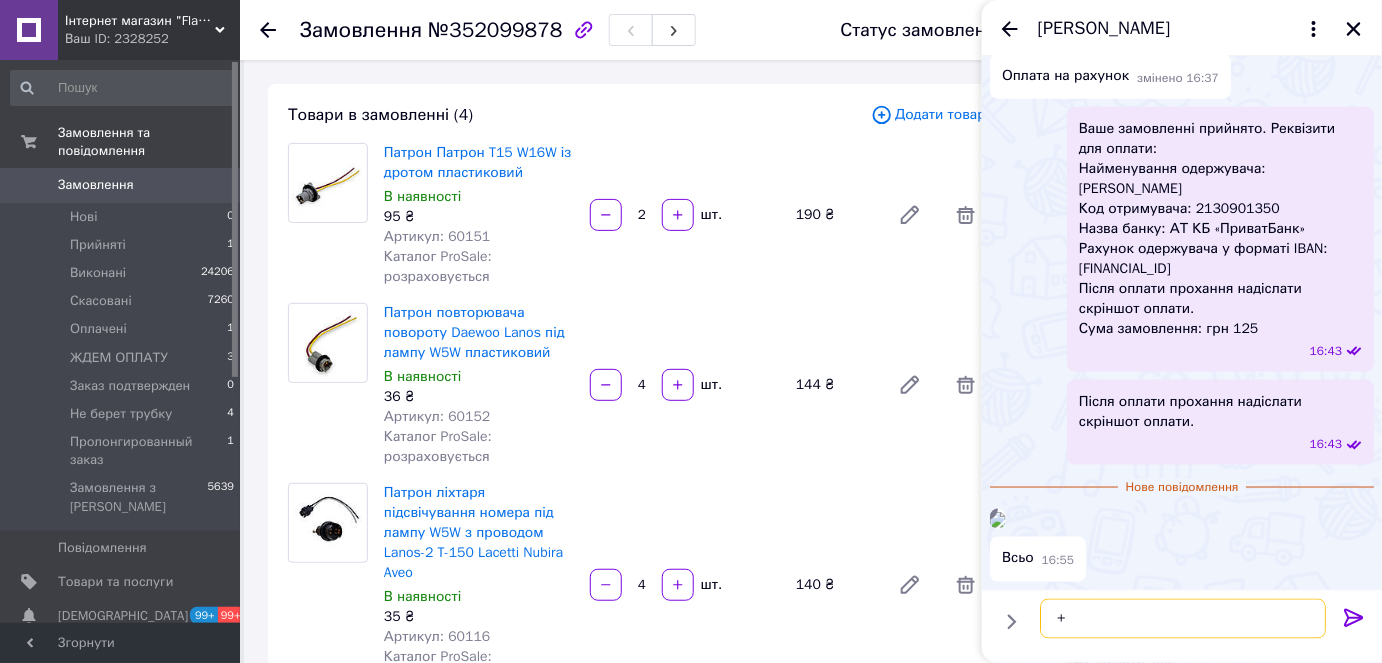 type on "+" 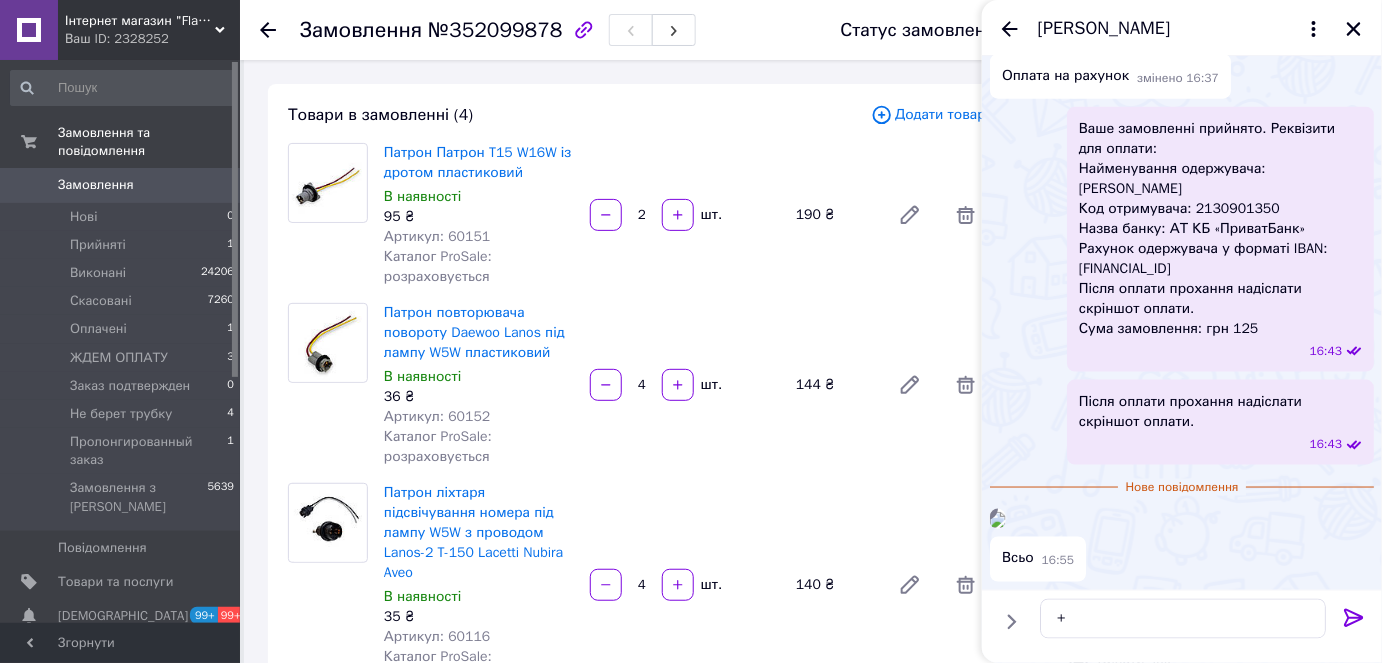 click 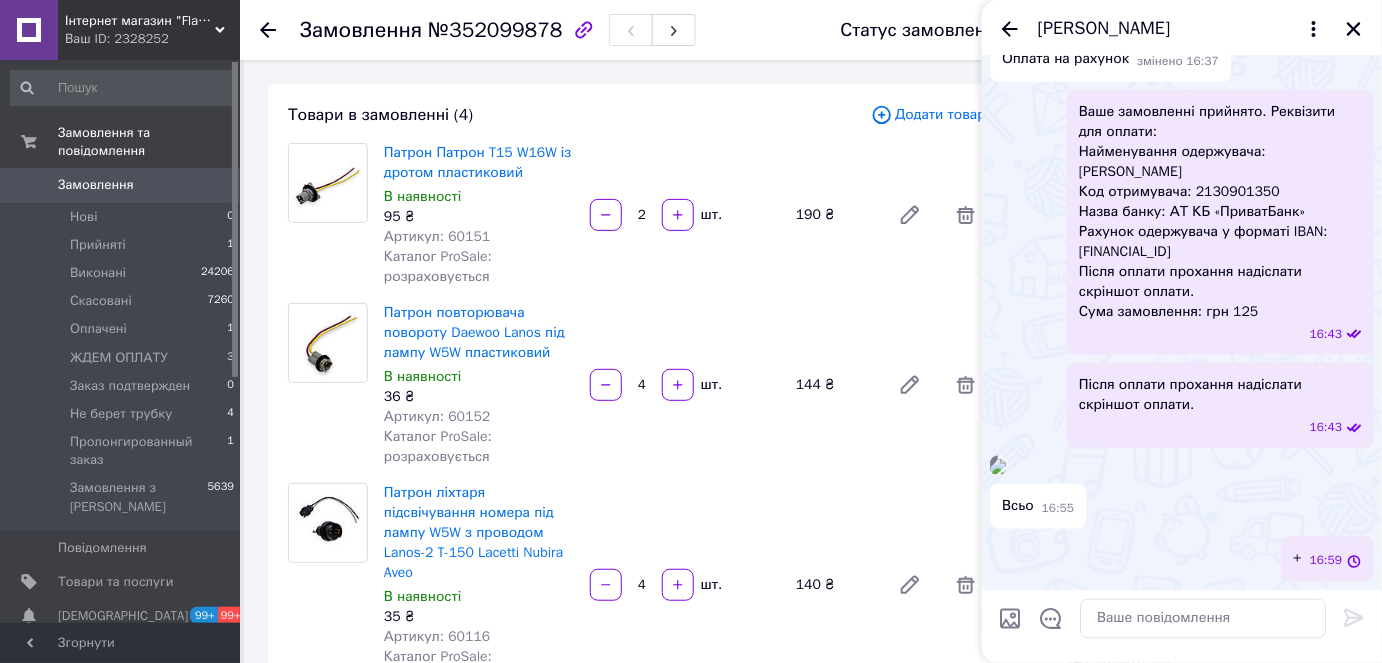 scroll, scrollTop: 1072, scrollLeft: 0, axis: vertical 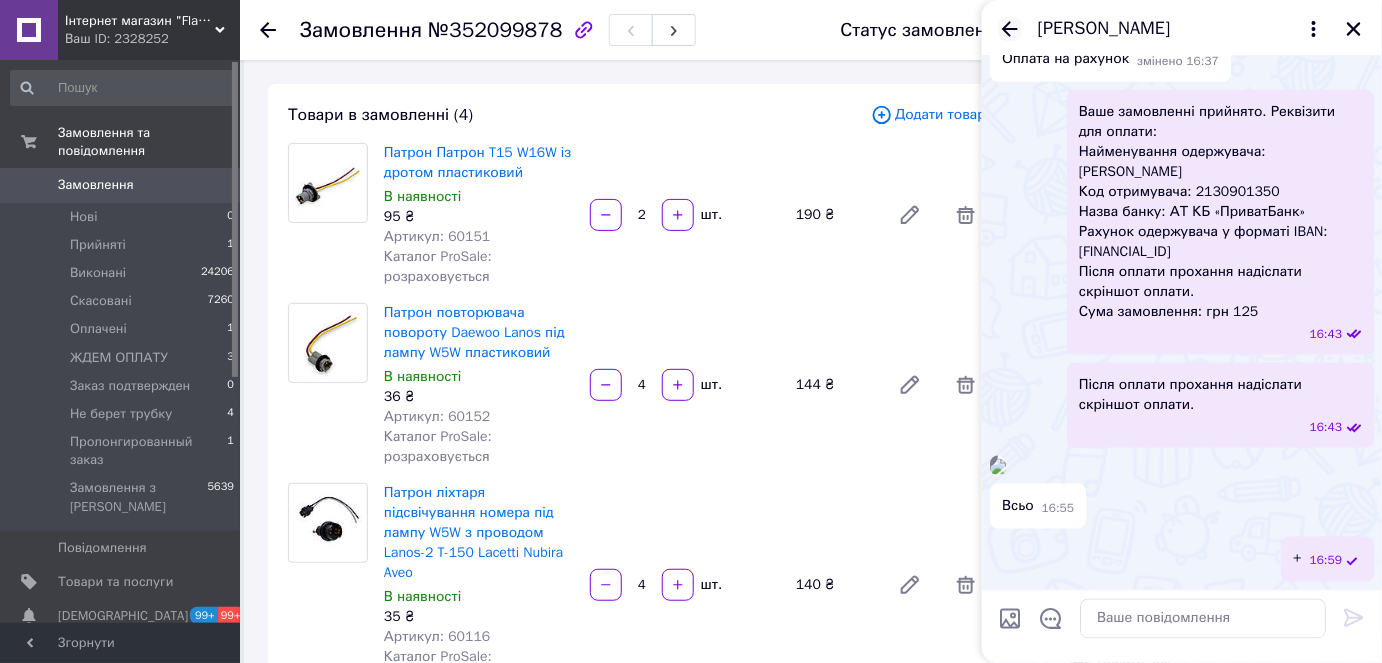 click 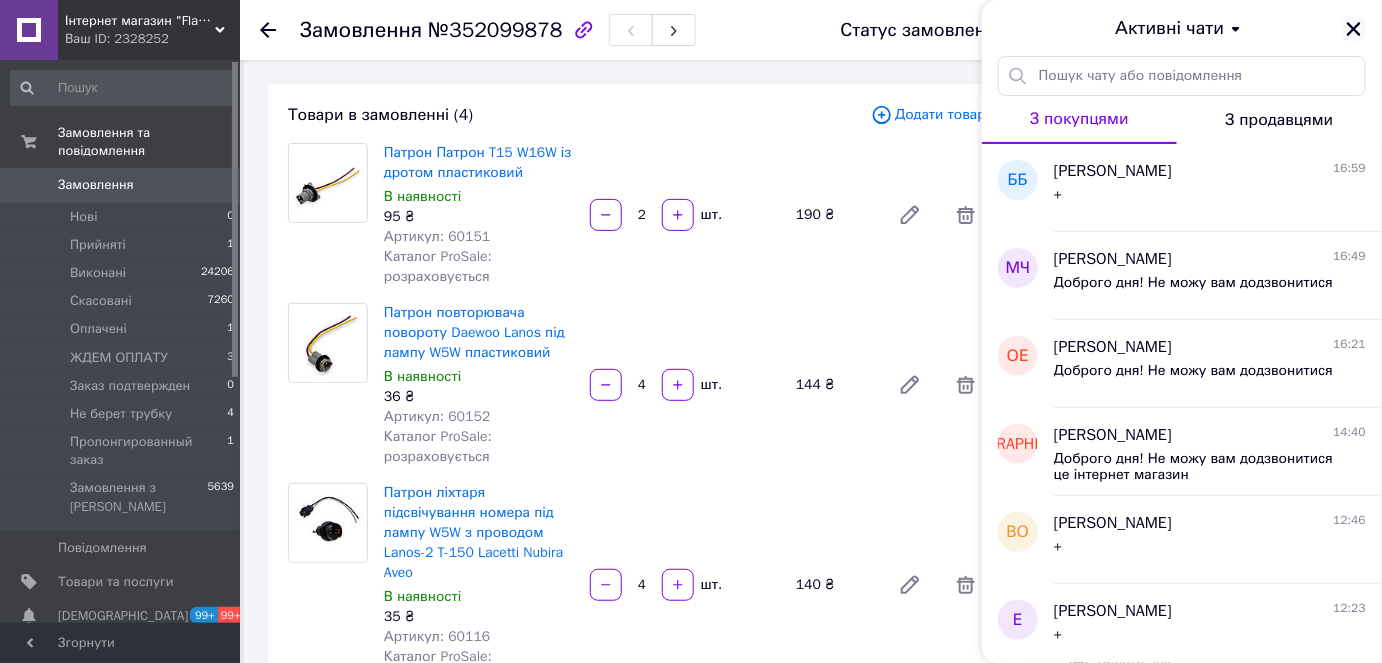 click 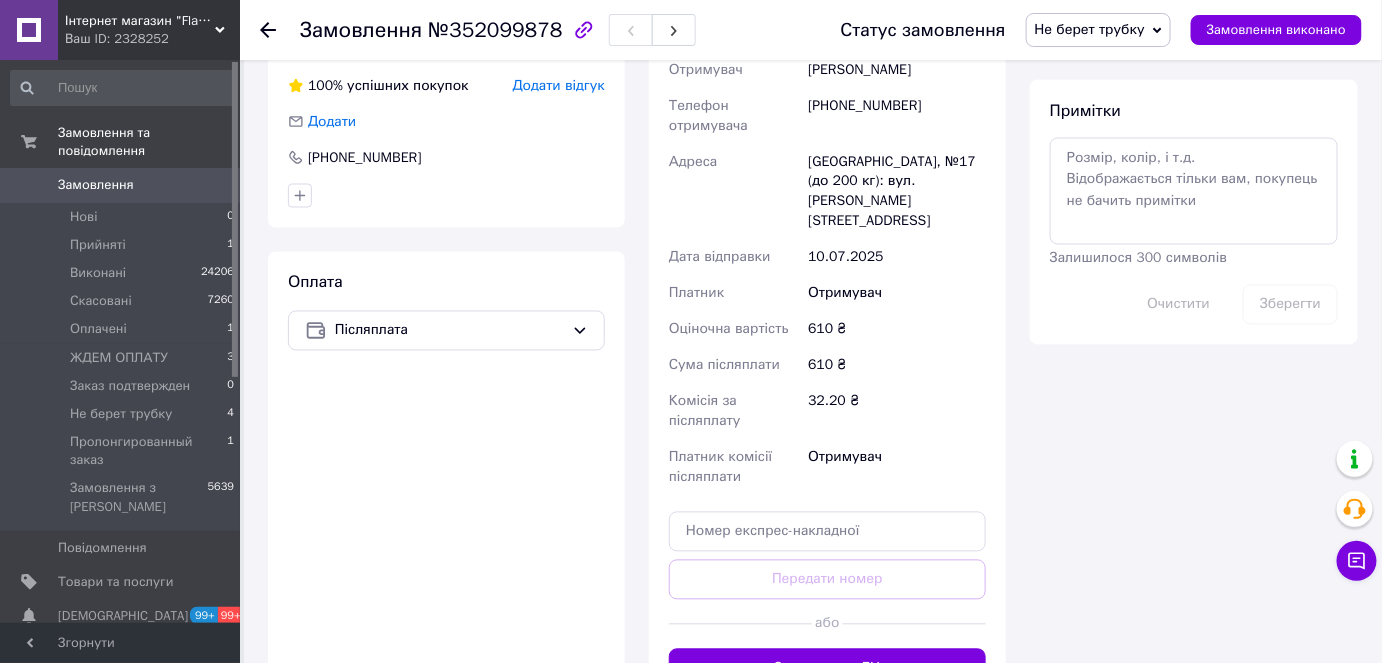 scroll, scrollTop: 1088, scrollLeft: 0, axis: vertical 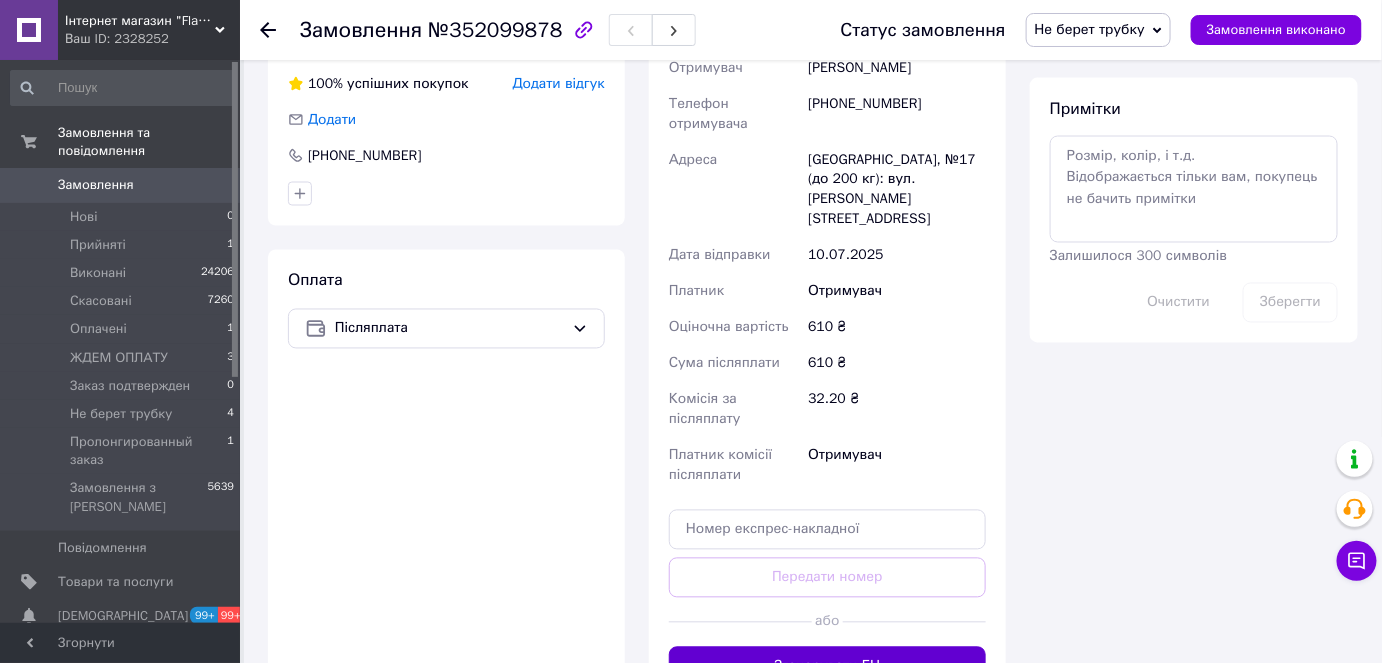 click on "Згенерувати ЕН" at bounding box center [827, 667] 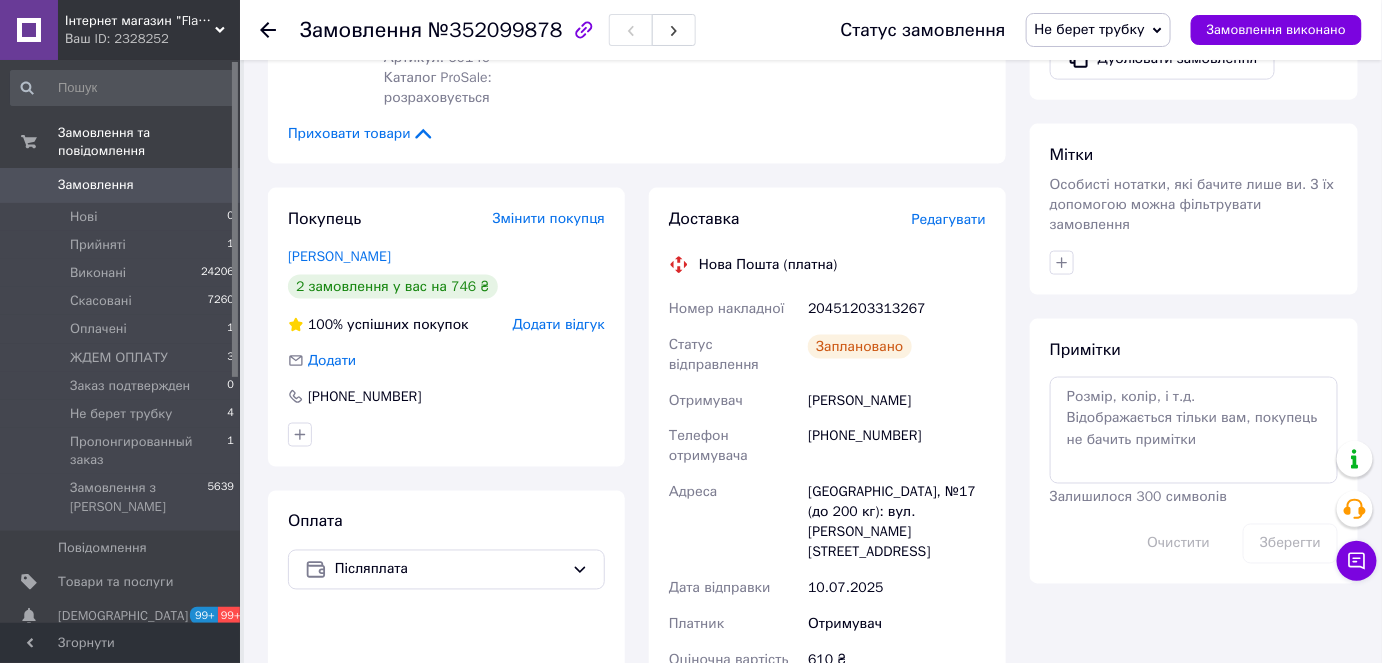 scroll, scrollTop: 816, scrollLeft: 0, axis: vertical 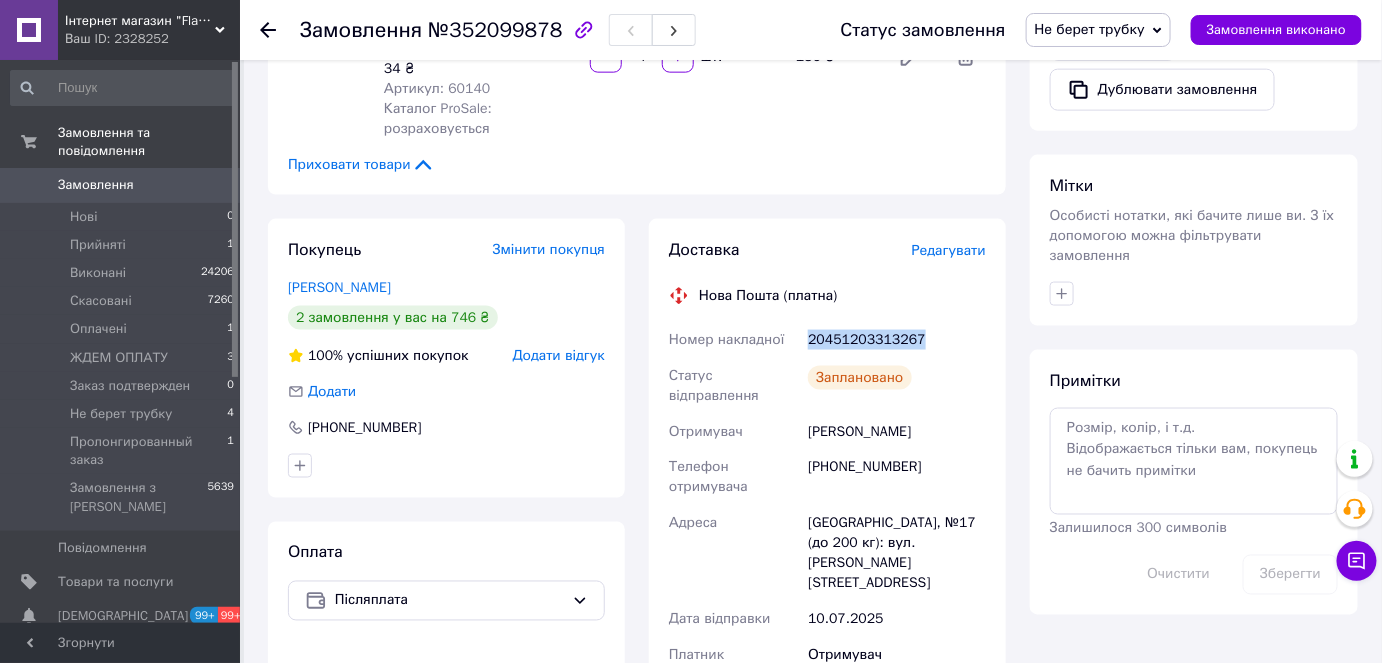 drag, startPoint x: 918, startPoint y: 321, endPoint x: 786, endPoint y: 311, distance: 132.37825 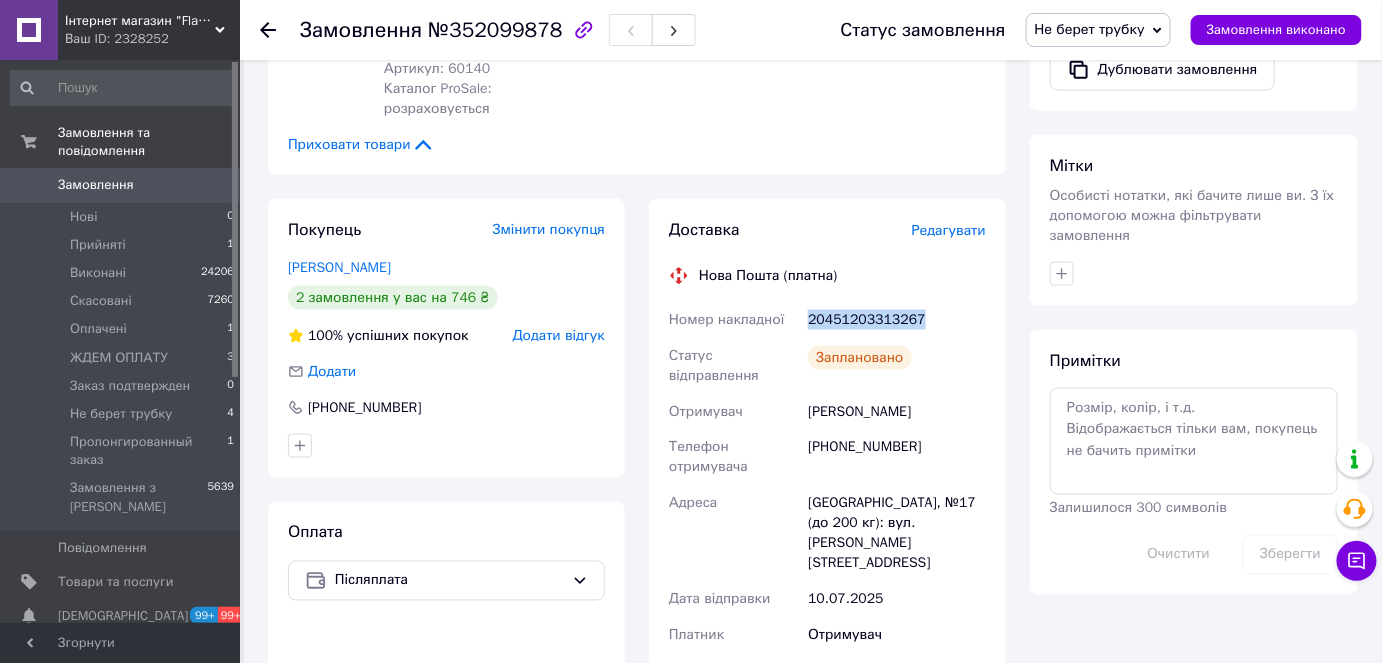 scroll, scrollTop: 909, scrollLeft: 0, axis: vertical 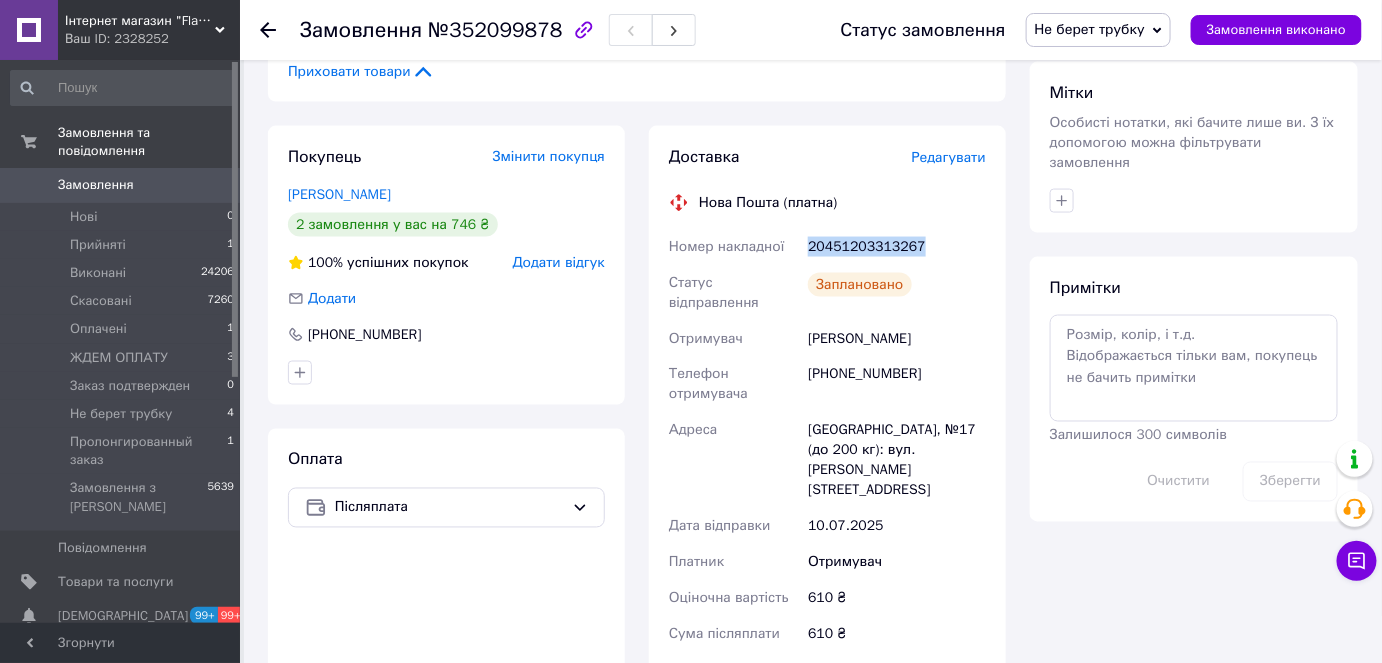copy on "Номер накладної 20451203313267" 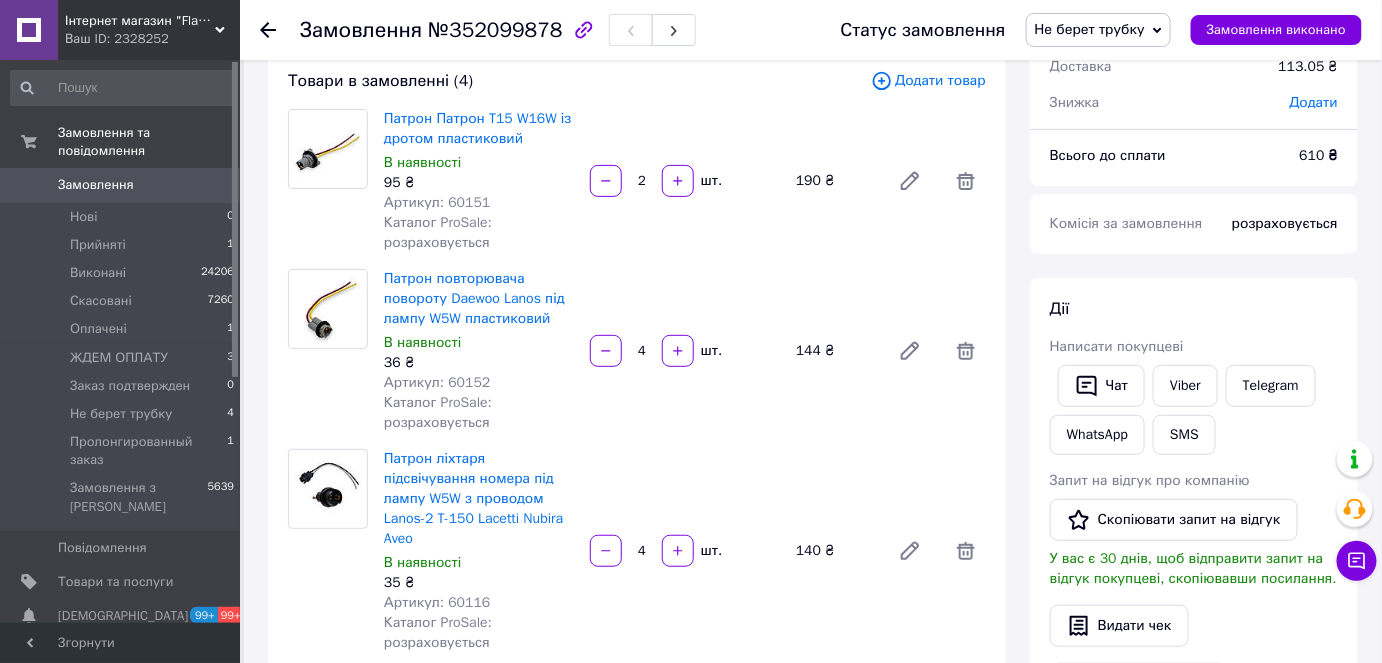 scroll, scrollTop: 90, scrollLeft: 0, axis: vertical 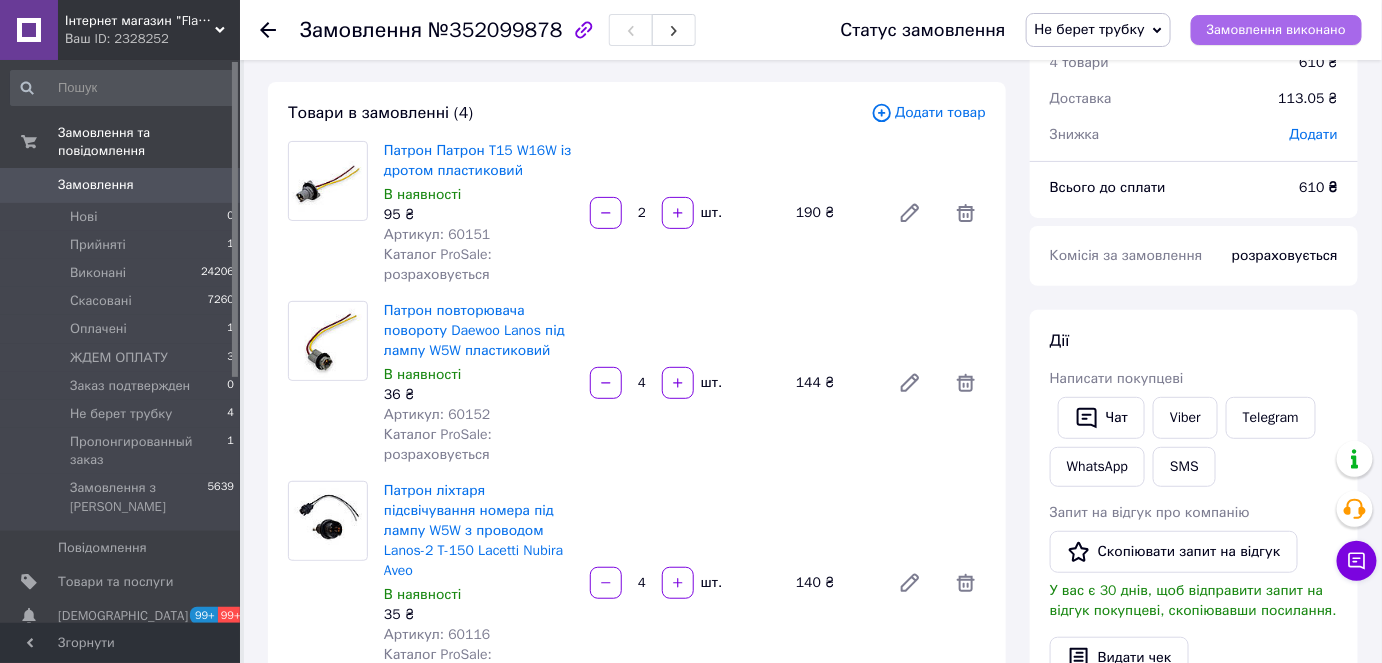 click on "Замовлення виконано" at bounding box center [1276, 30] 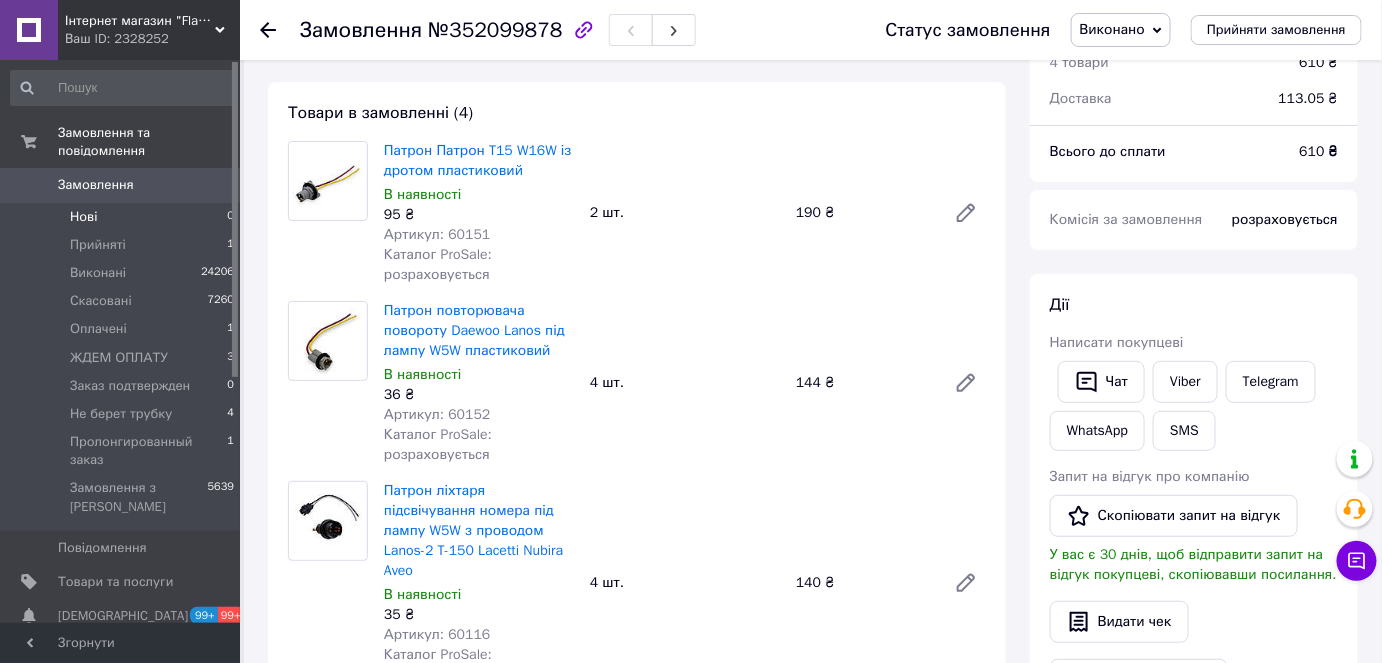 click on "Нові 0" at bounding box center [123, 217] 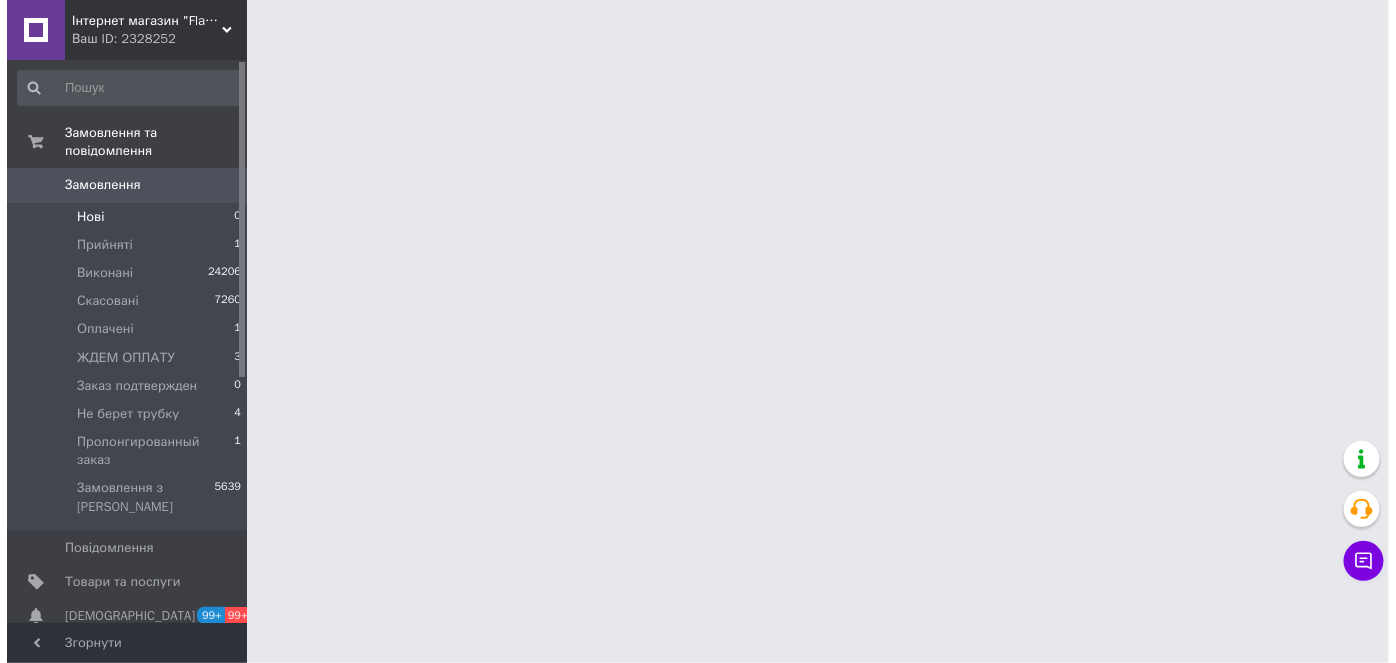 scroll, scrollTop: 0, scrollLeft: 0, axis: both 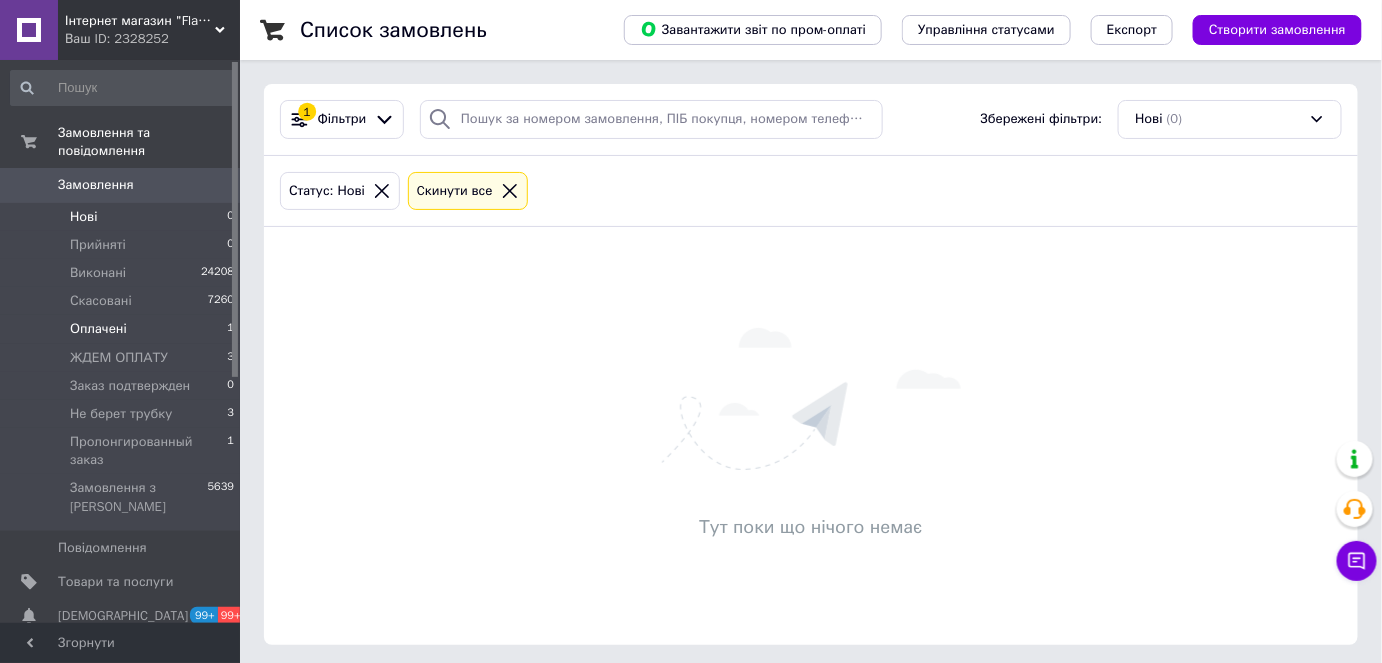click on "Оплачені 1" at bounding box center (123, 329) 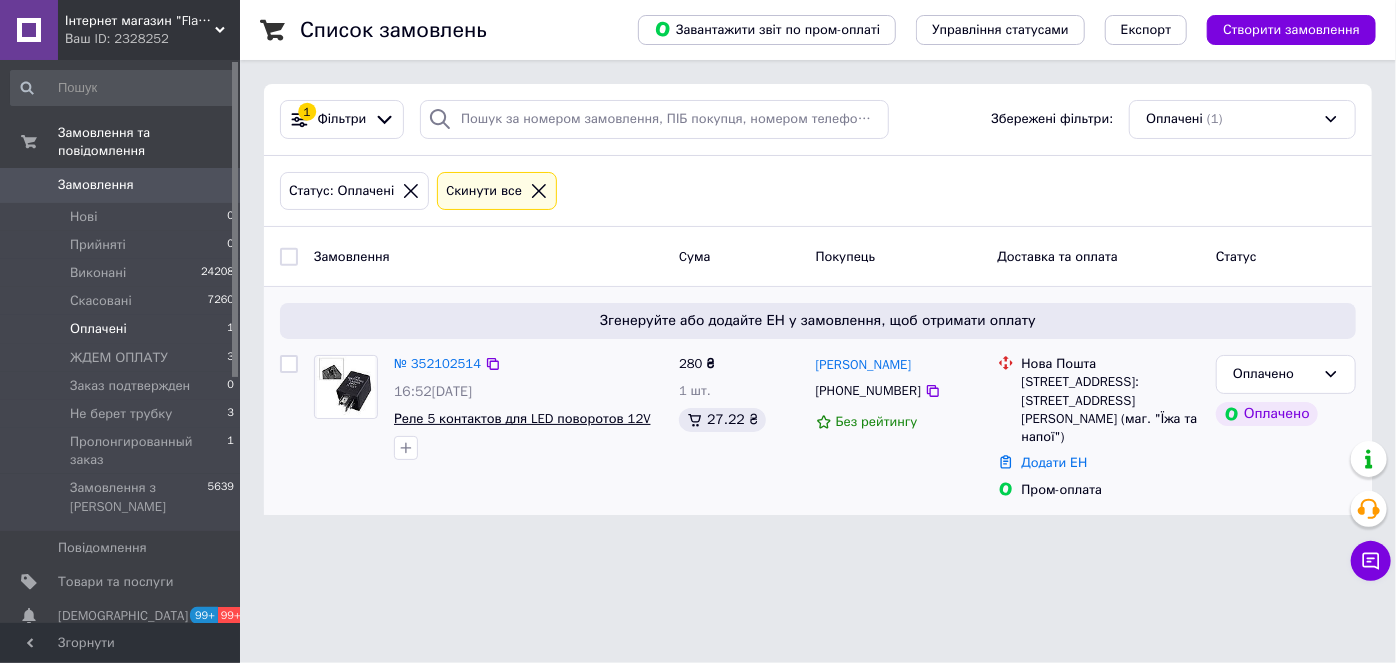 click on "Реле 5 контактов для LED поворотов 12V" at bounding box center [522, 418] 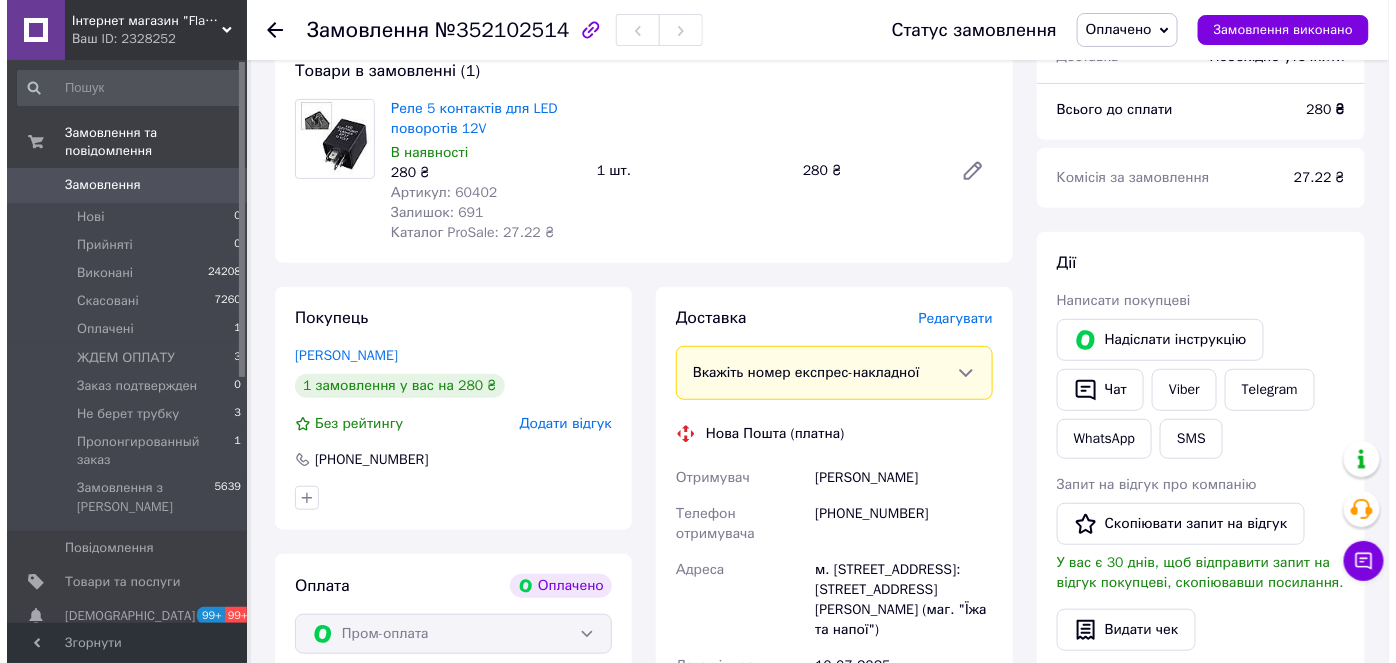 scroll, scrollTop: 90, scrollLeft: 0, axis: vertical 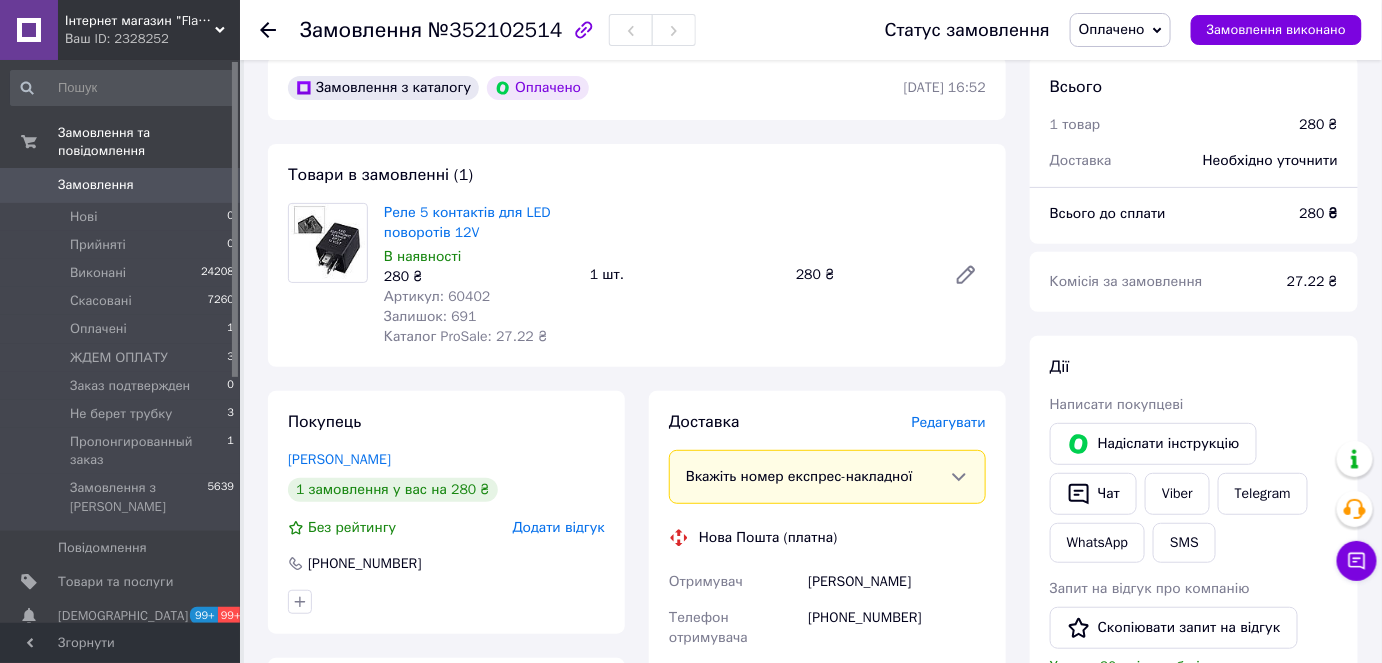 click on "Редагувати" at bounding box center [949, 422] 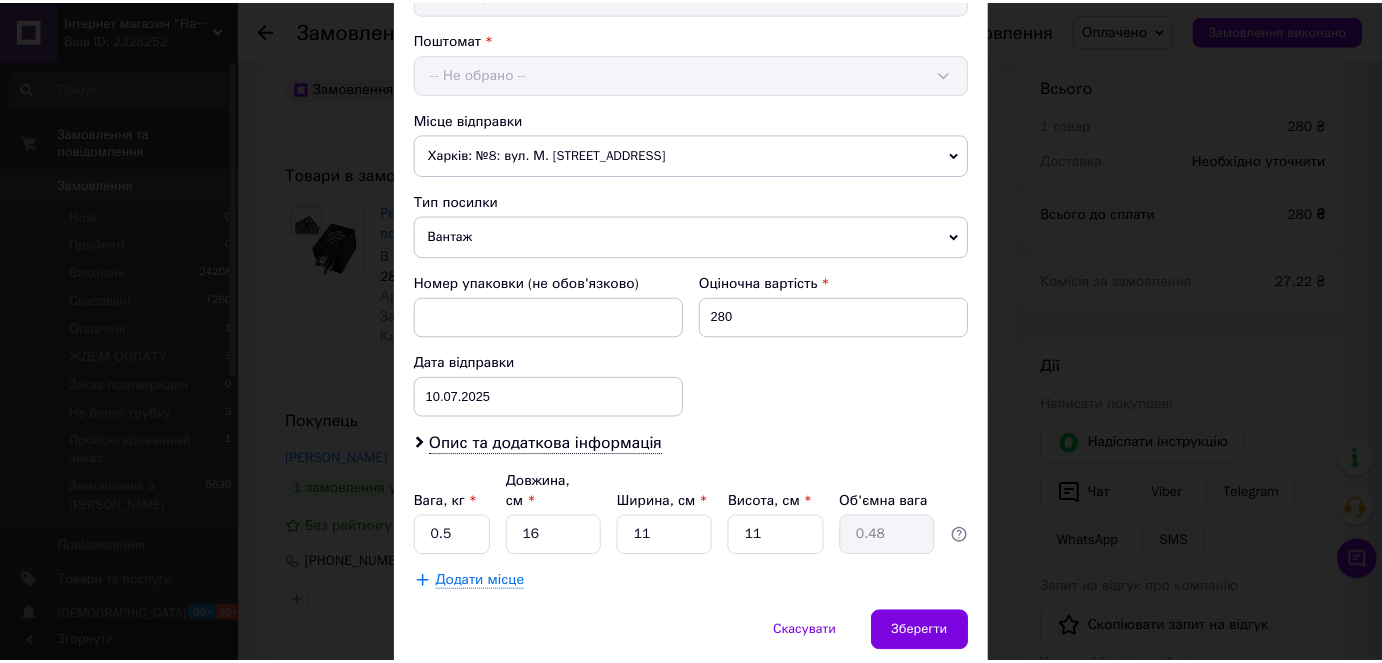 scroll, scrollTop: 657, scrollLeft: 0, axis: vertical 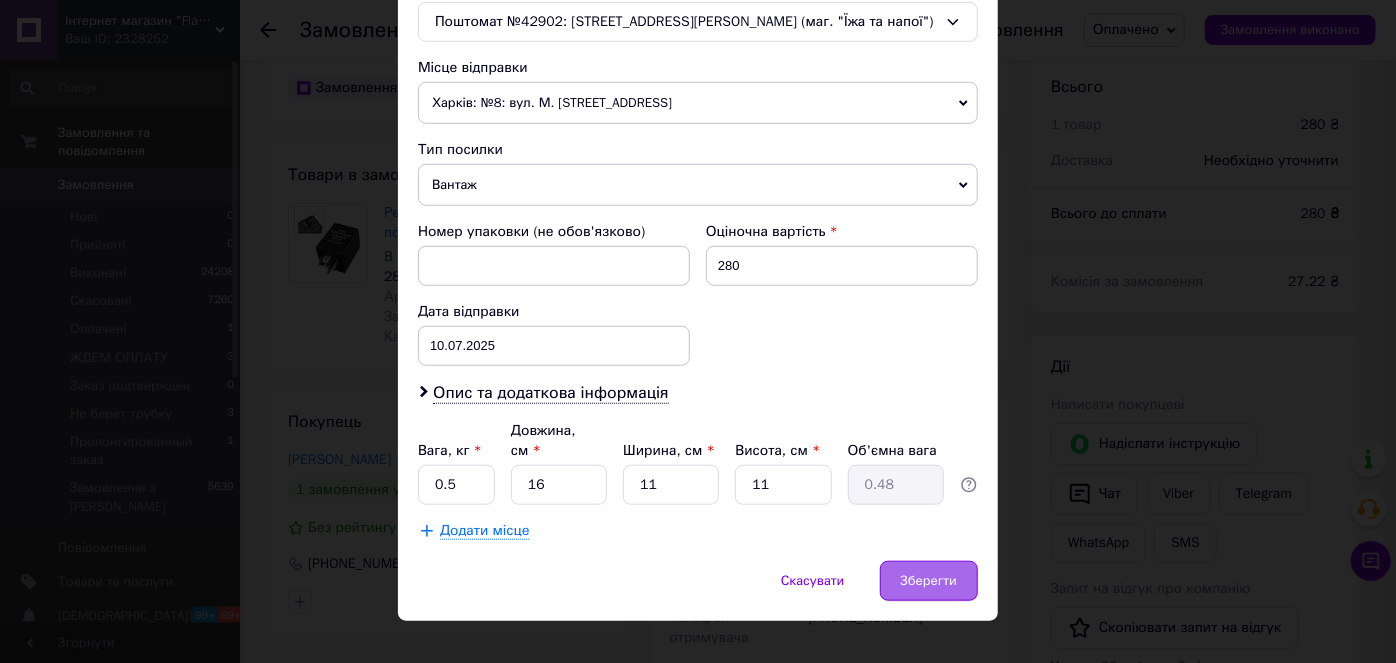 click on "Зберегти" at bounding box center (929, 581) 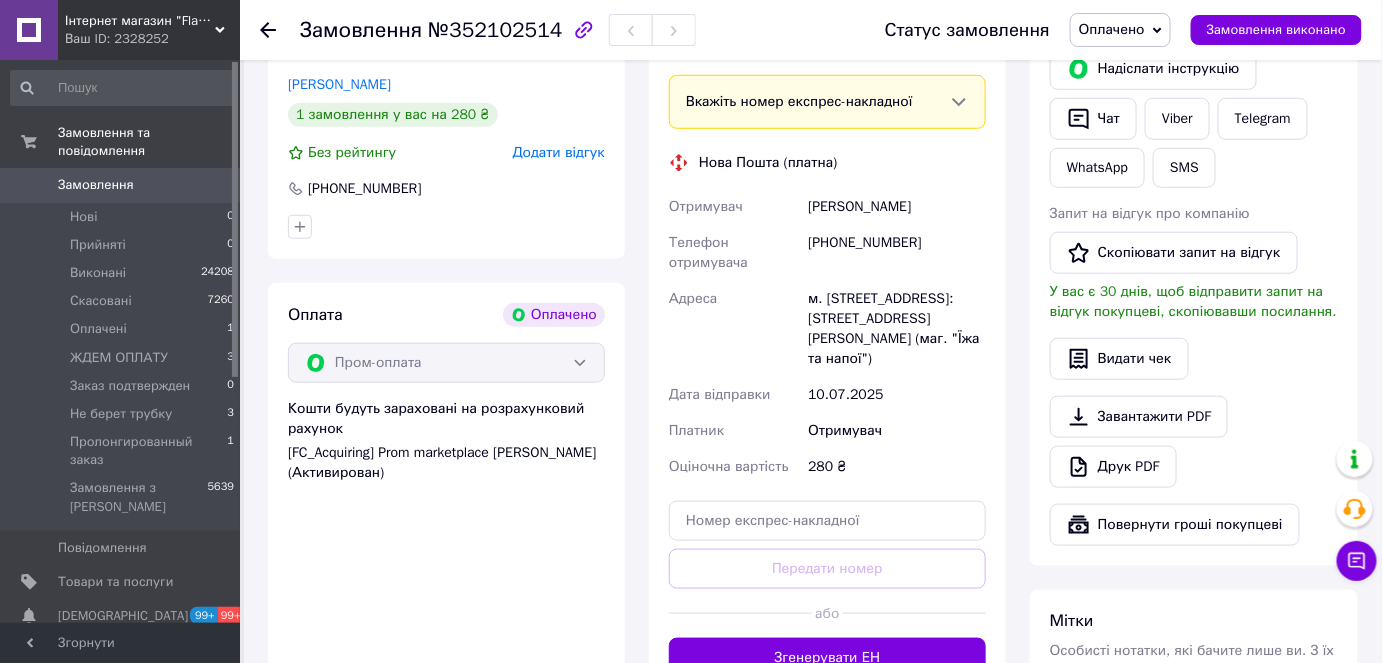 scroll, scrollTop: 636, scrollLeft: 0, axis: vertical 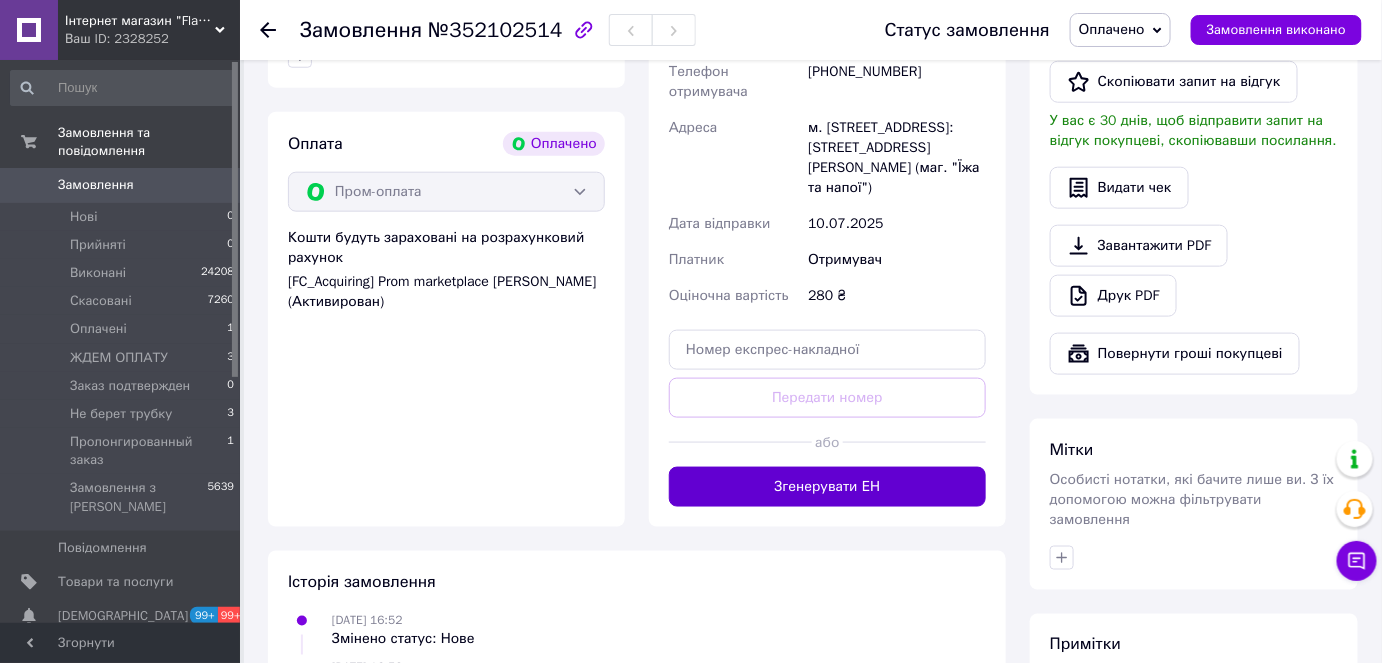 click on "Згенерувати ЕН" at bounding box center [827, 487] 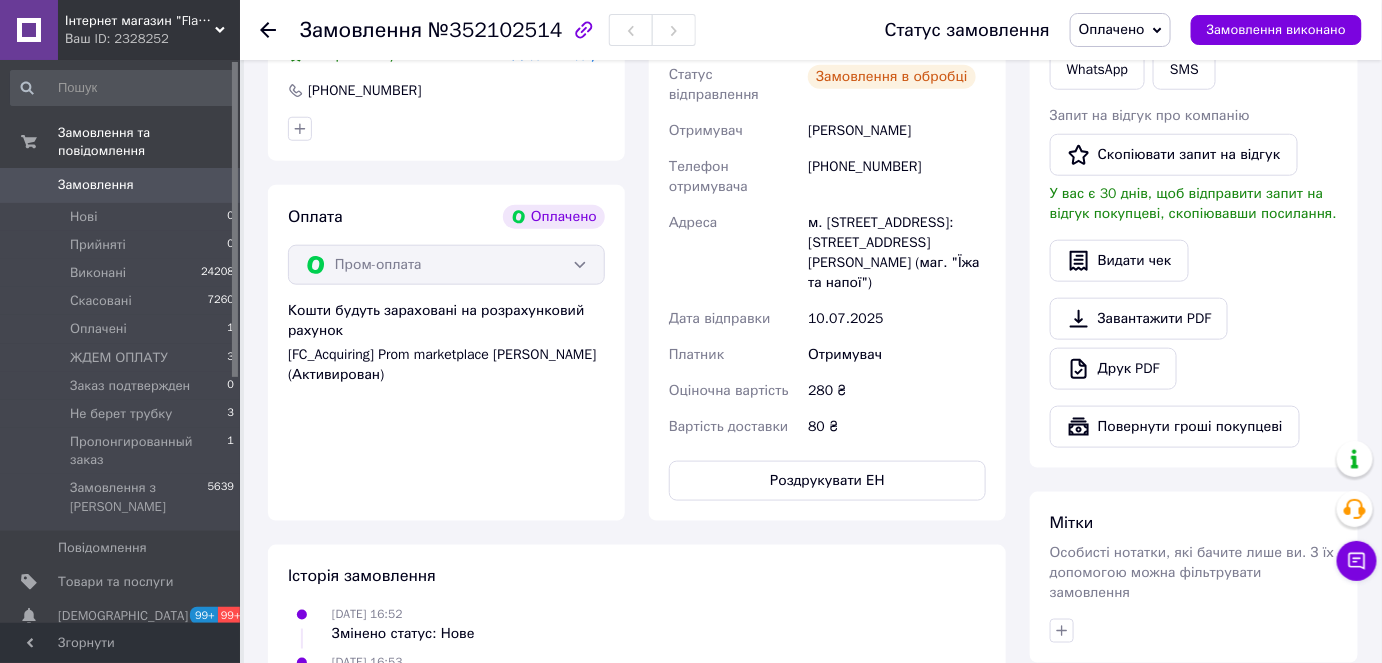 scroll, scrollTop: 181, scrollLeft: 0, axis: vertical 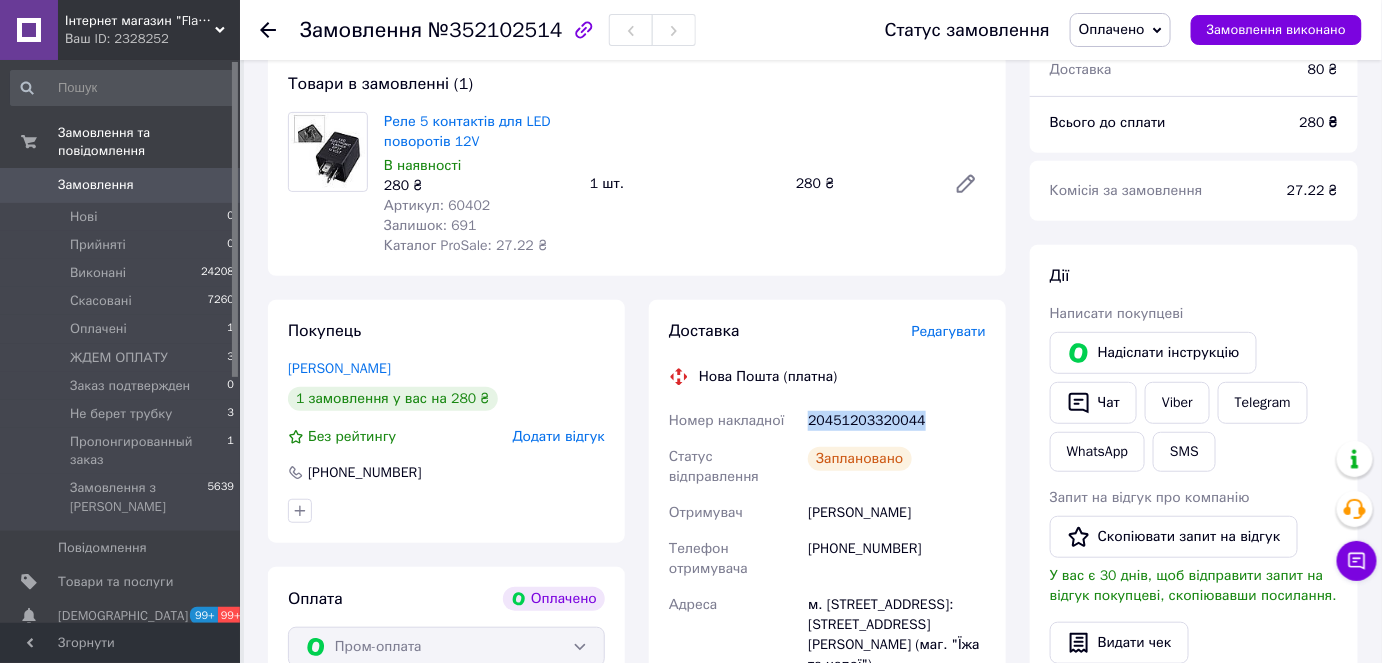 drag, startPoint x: 917, startPoint y: 416, endPoint x: 807, endPoint y: 413, distance: 110.0409 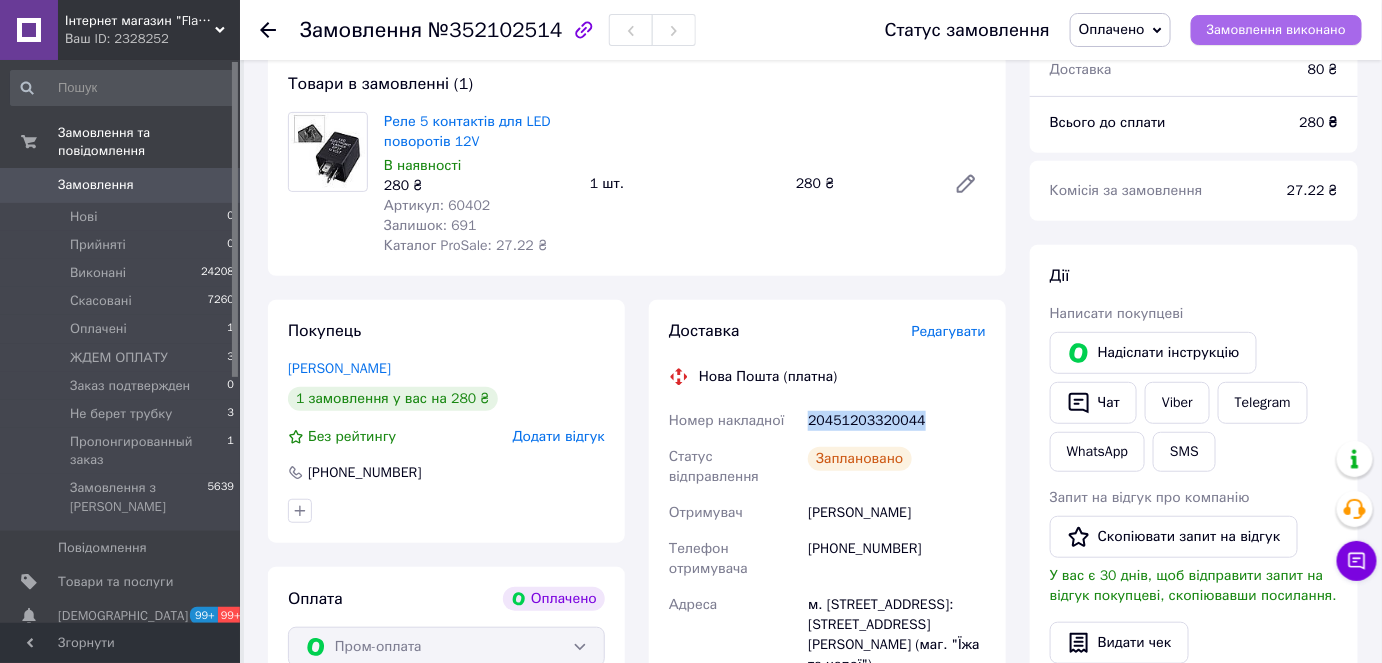 click on "Замовлення виконано" at bounding box center (1276, 30) 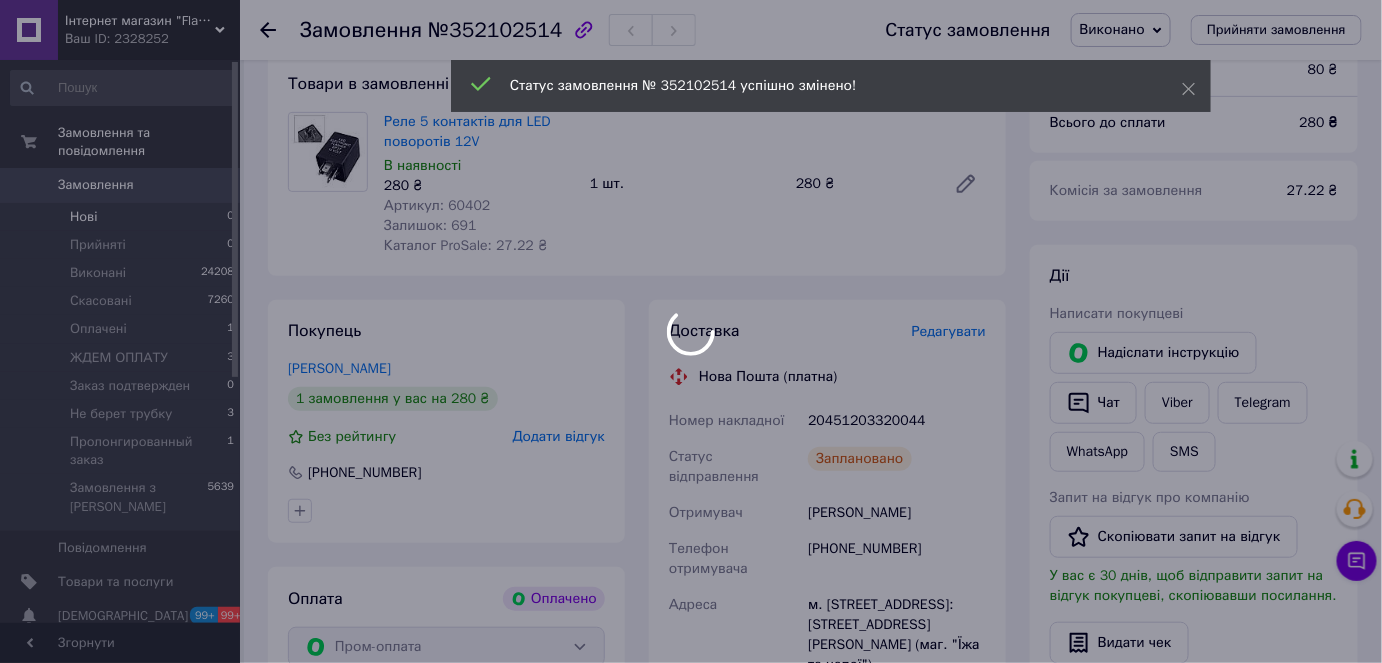 click at bounding box center (691, 331) 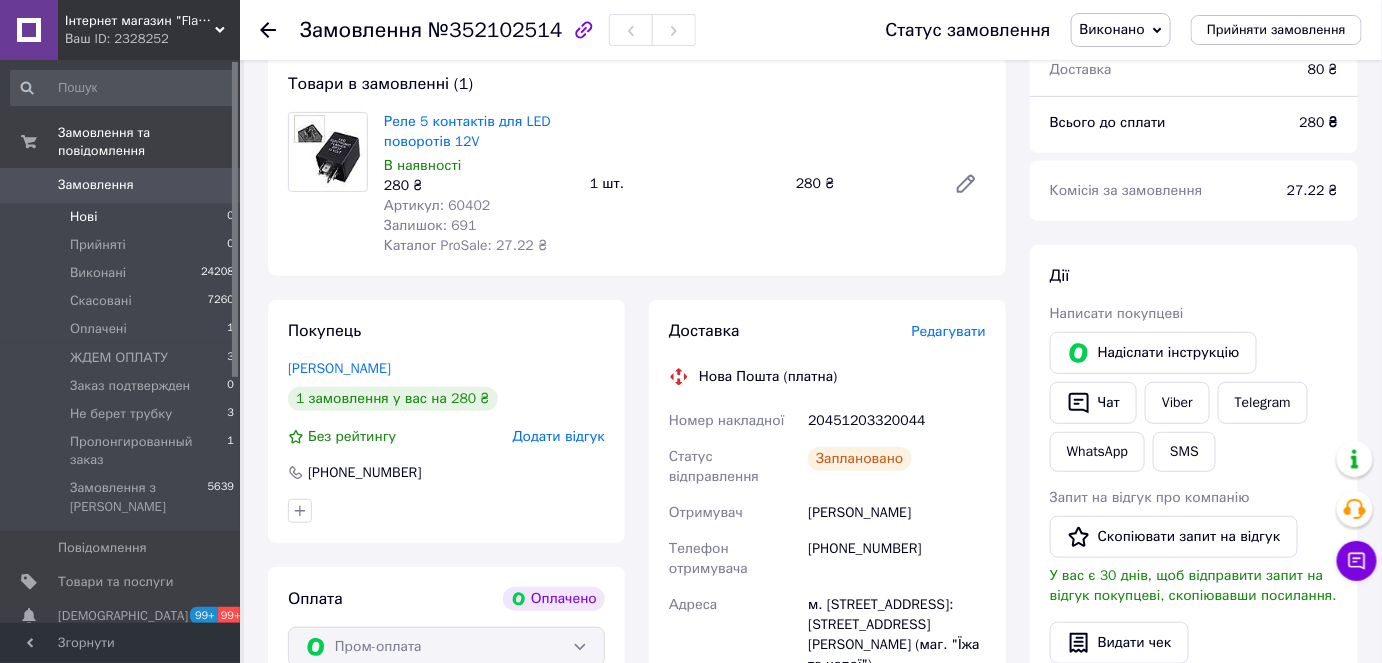 click on "Нові 0" at bounding box center [123, 217] 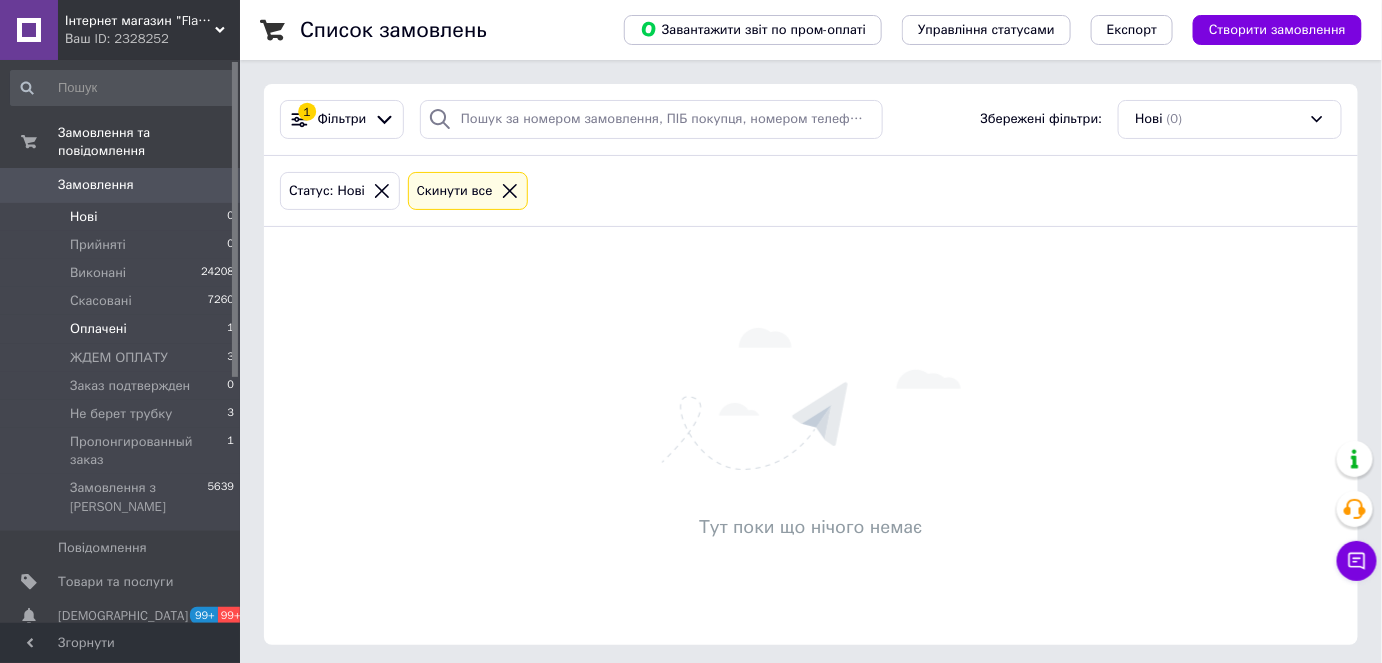 click on "Оплачені 1" at bounding box center [123, 329] 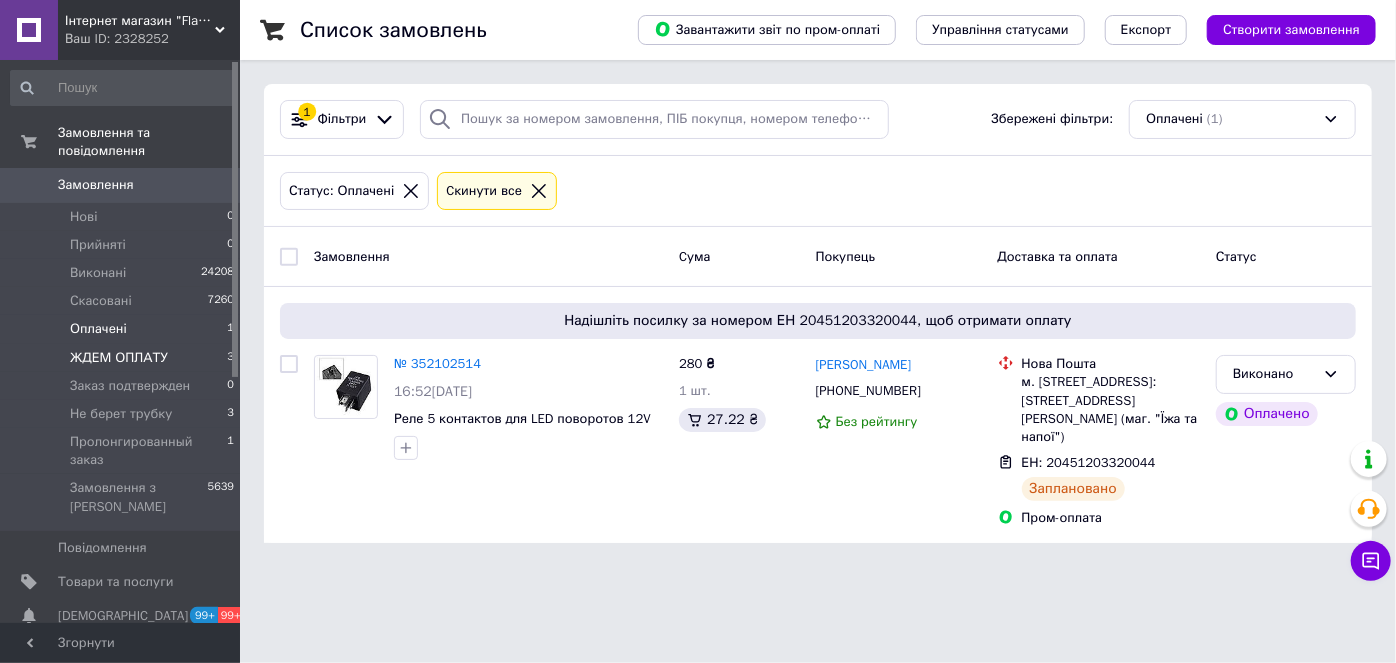 click on "ЖДЕМ ОПЛАТУ" at bounding box center (119, 358) 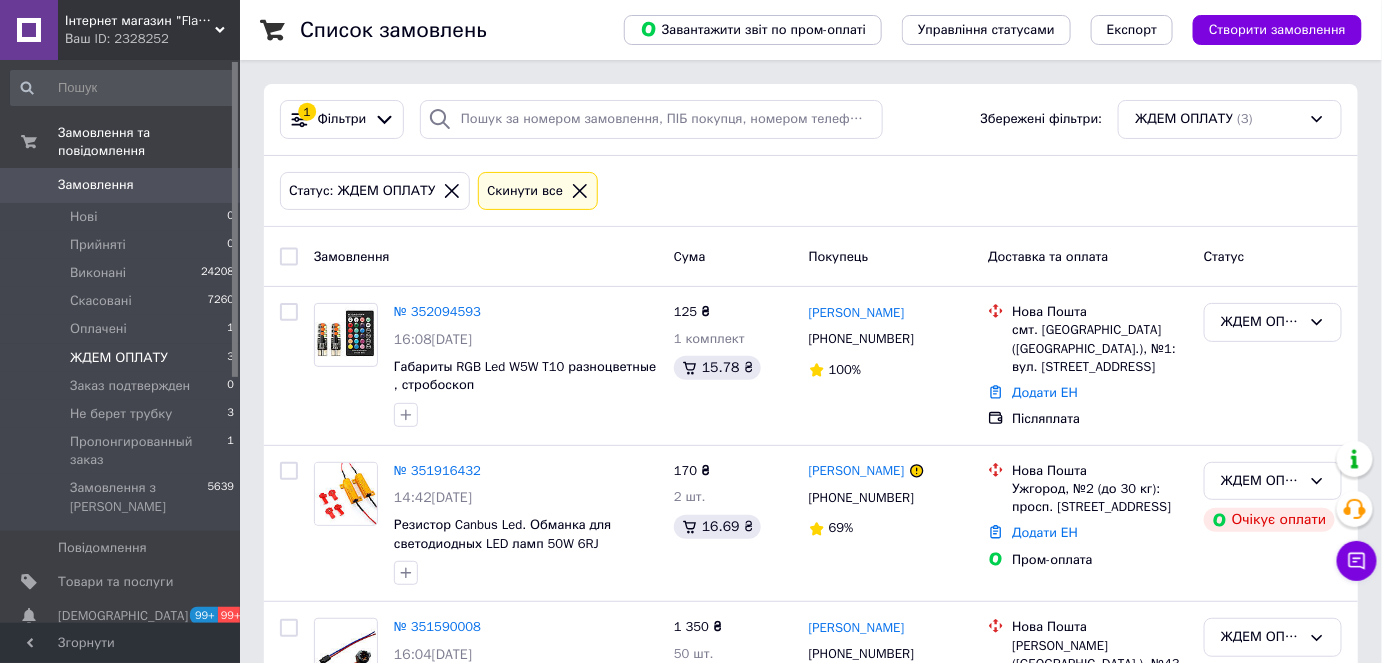 click on "ЖДЕМ ОПЛАТУ" at bounding box center [119, 358] 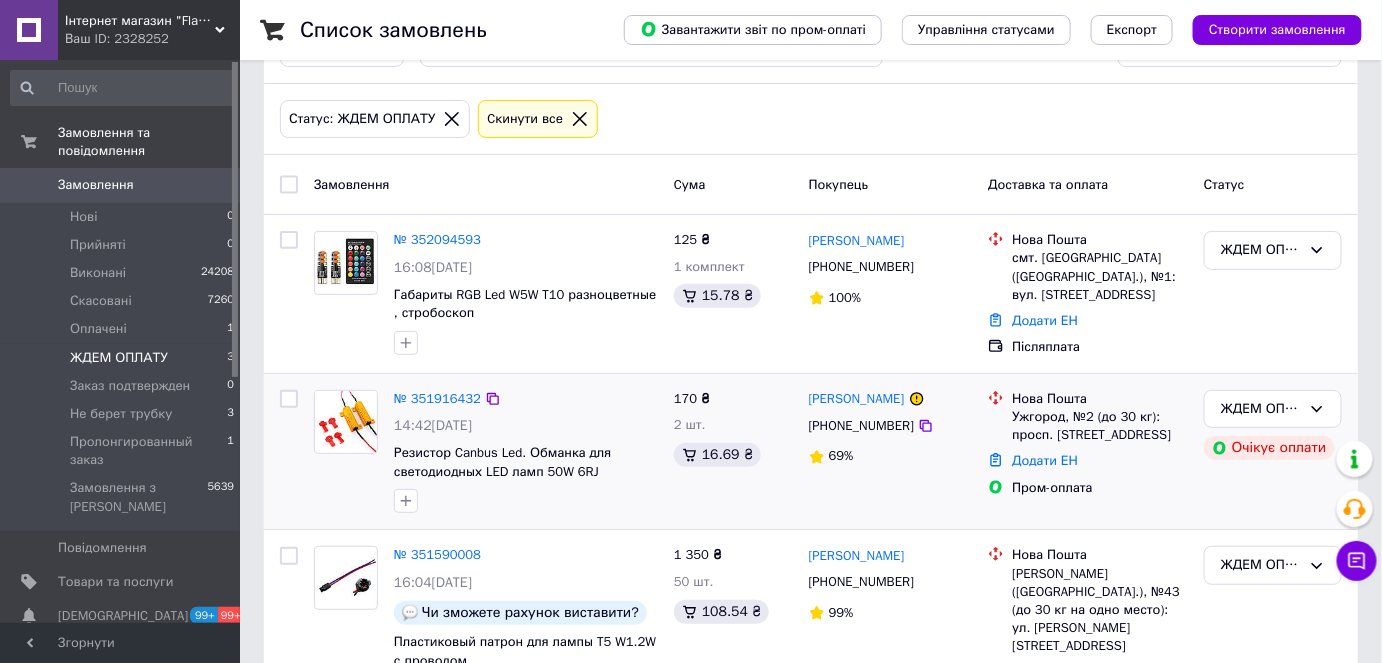 scroll, scrollTop: 149, scrollLeft: 0, axis: vertical 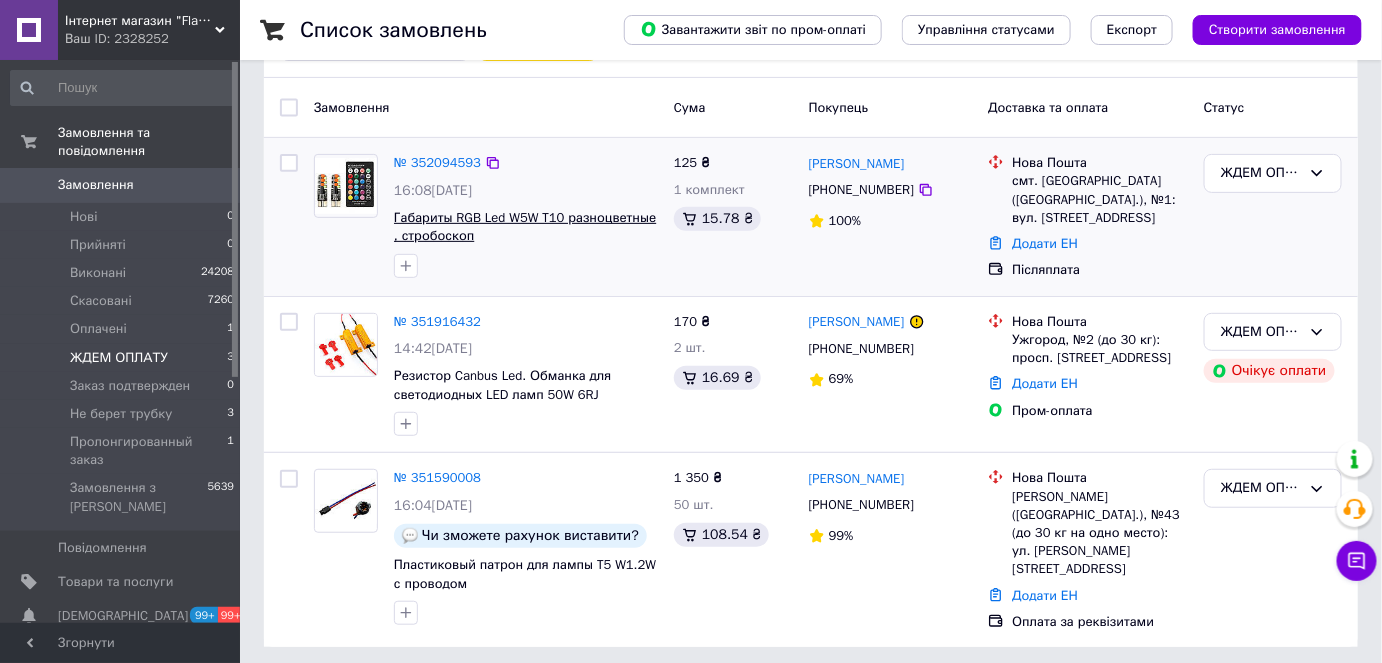 click on "Габариты RGB Led W5W T10 разноцветные , стробоскоп" at bounding box center (525, 227) 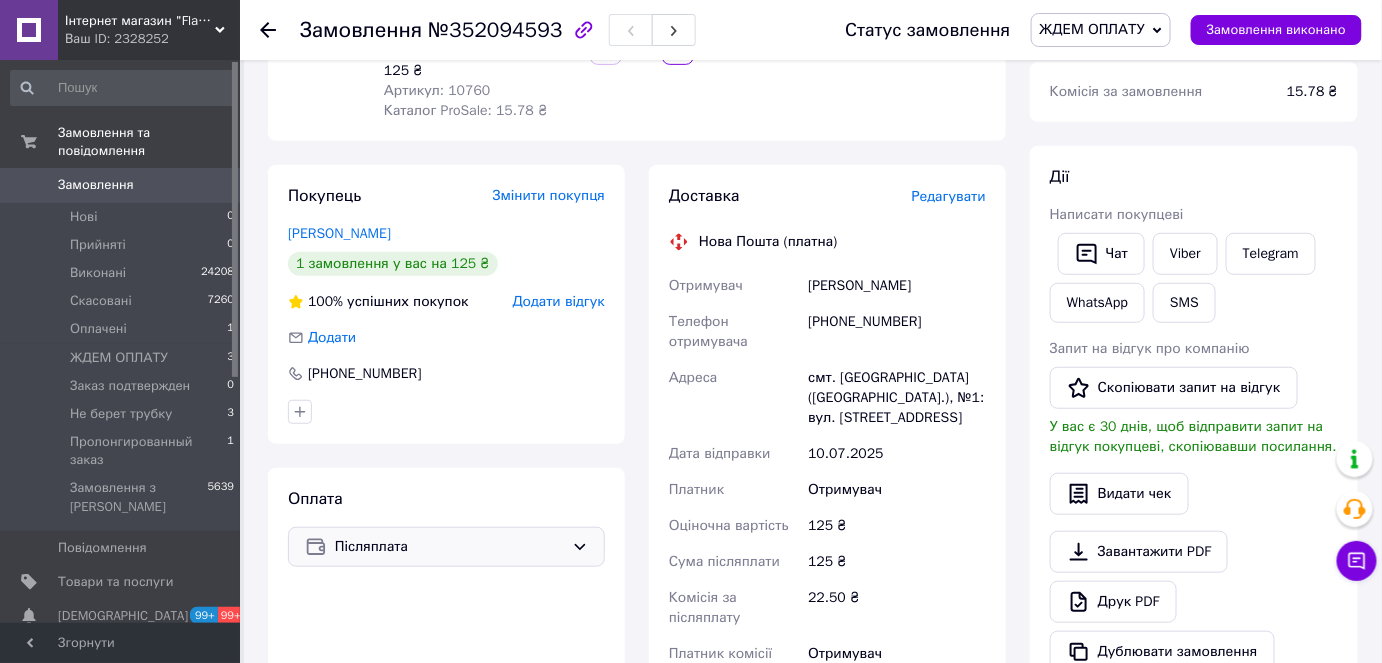 scroll, scrollTop: 299, scrollLeft: 0, axis: vertical 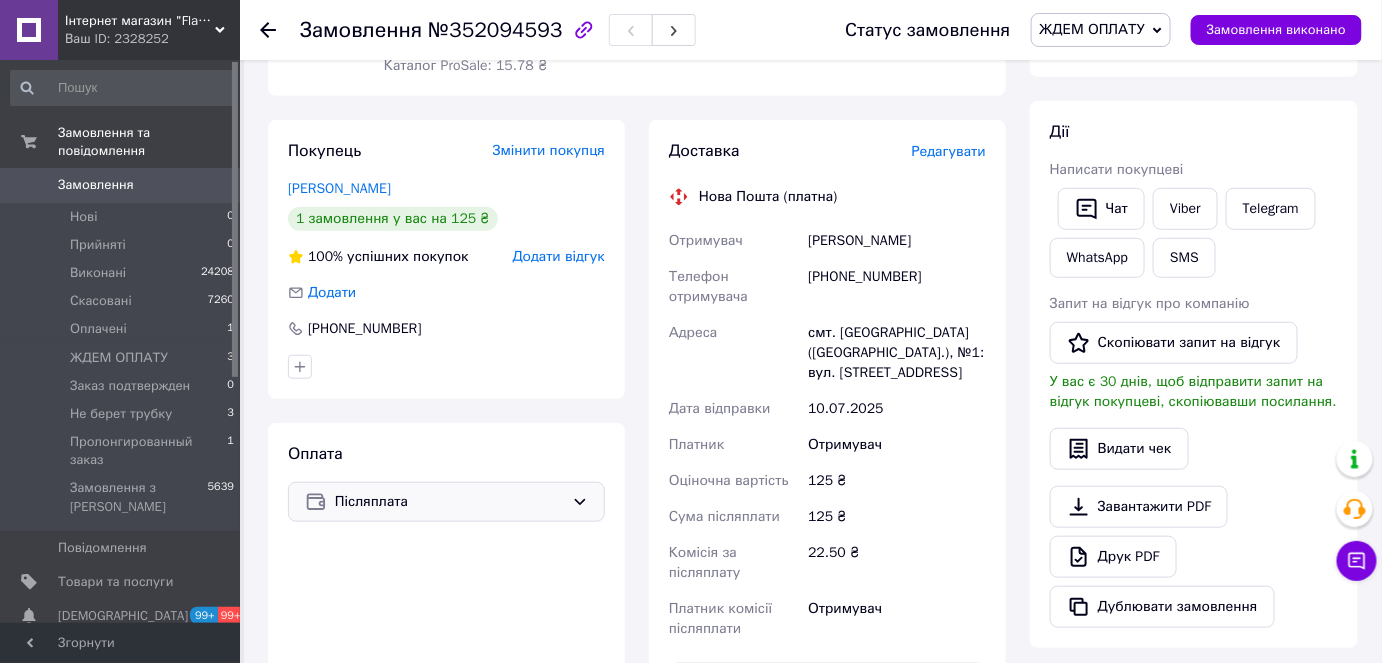 click on "Післяплата" at bounding box center (449, 502) 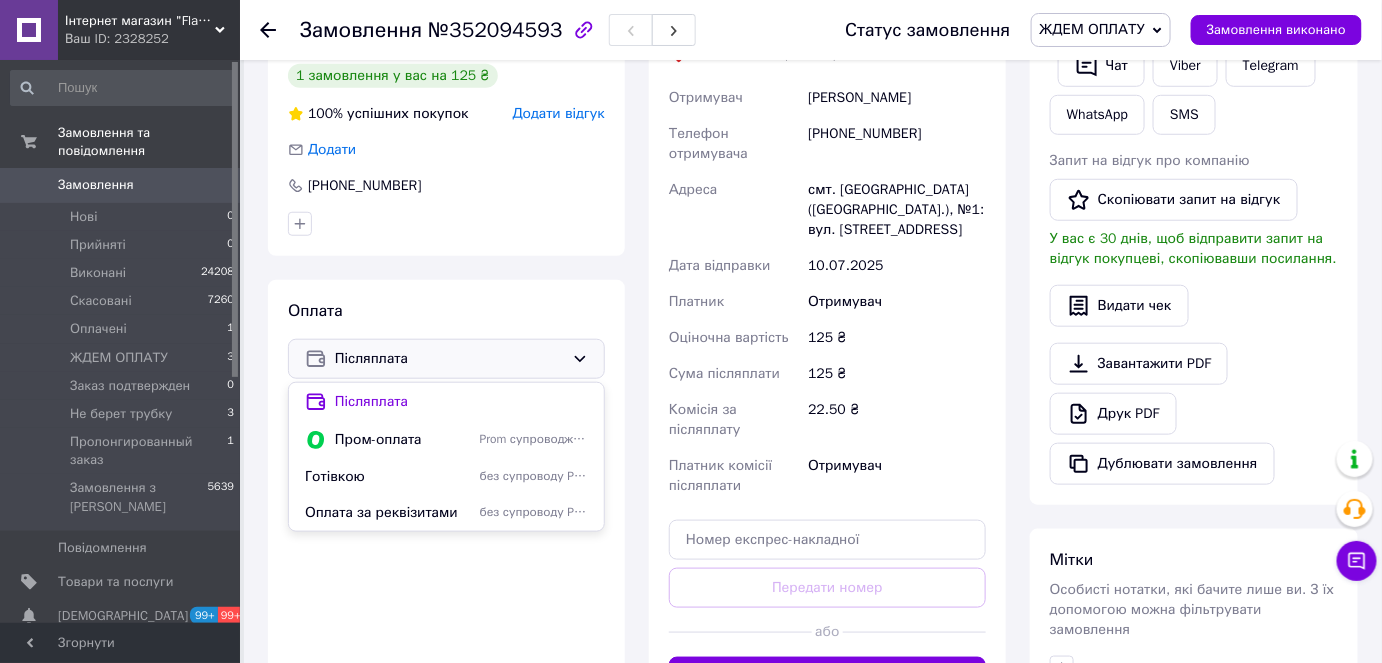 scroll, scrollTop: 572, scrollLeft: 0, axis: vertical 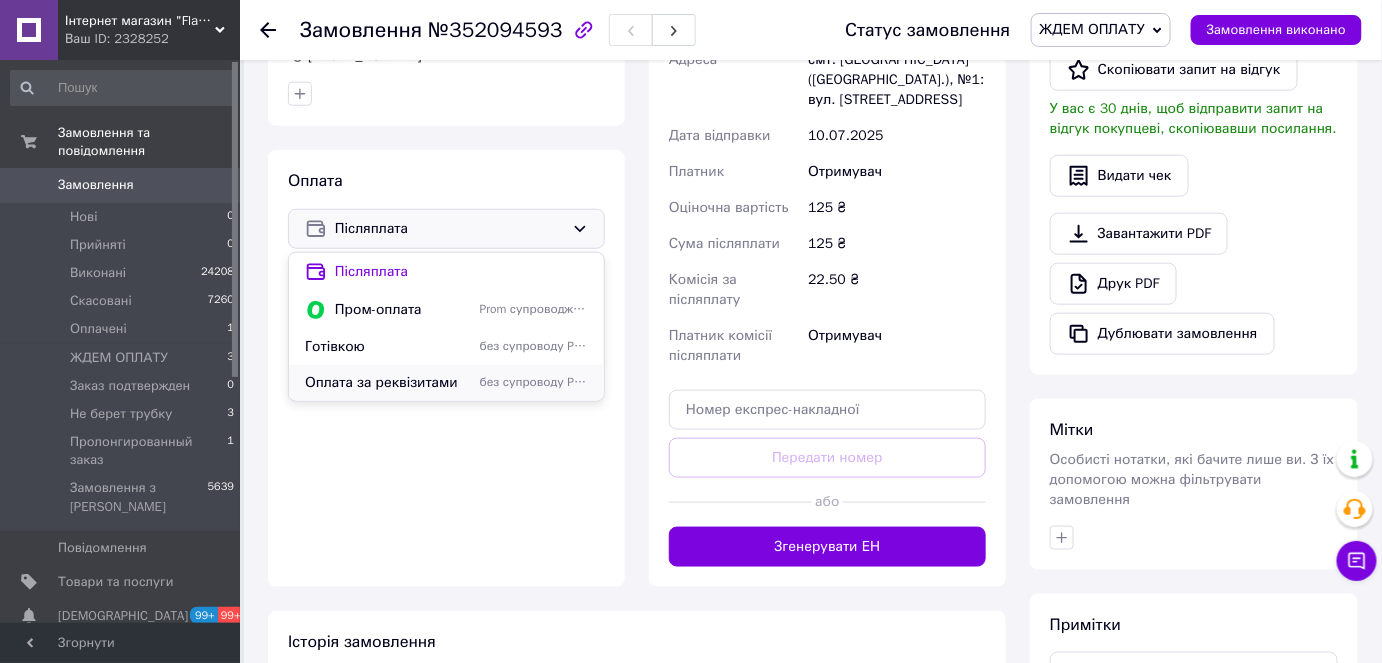 click on "Оплата за реквізитами" at bounding box center [388, 383] 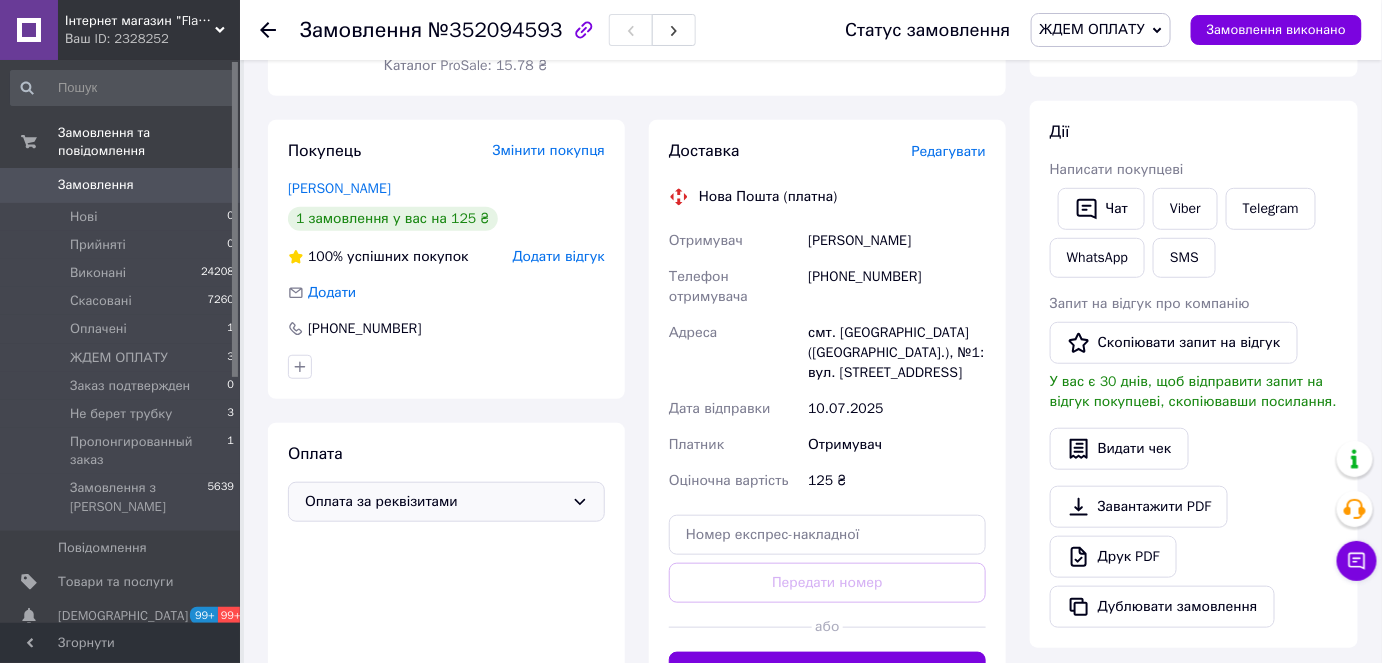 scroll, scrollTop: 572, scrollLeft: 0, axis: vertical 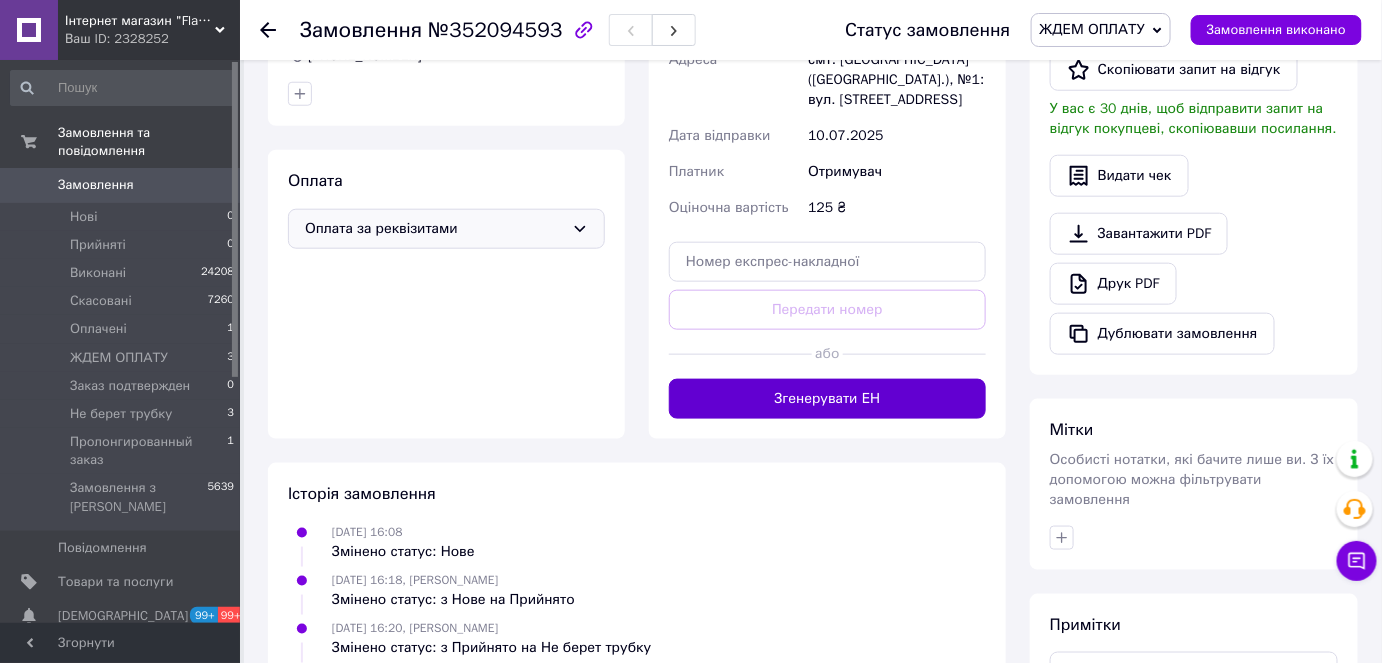 click on "Згенерувати ЕН" at bounding box center [827, 399] 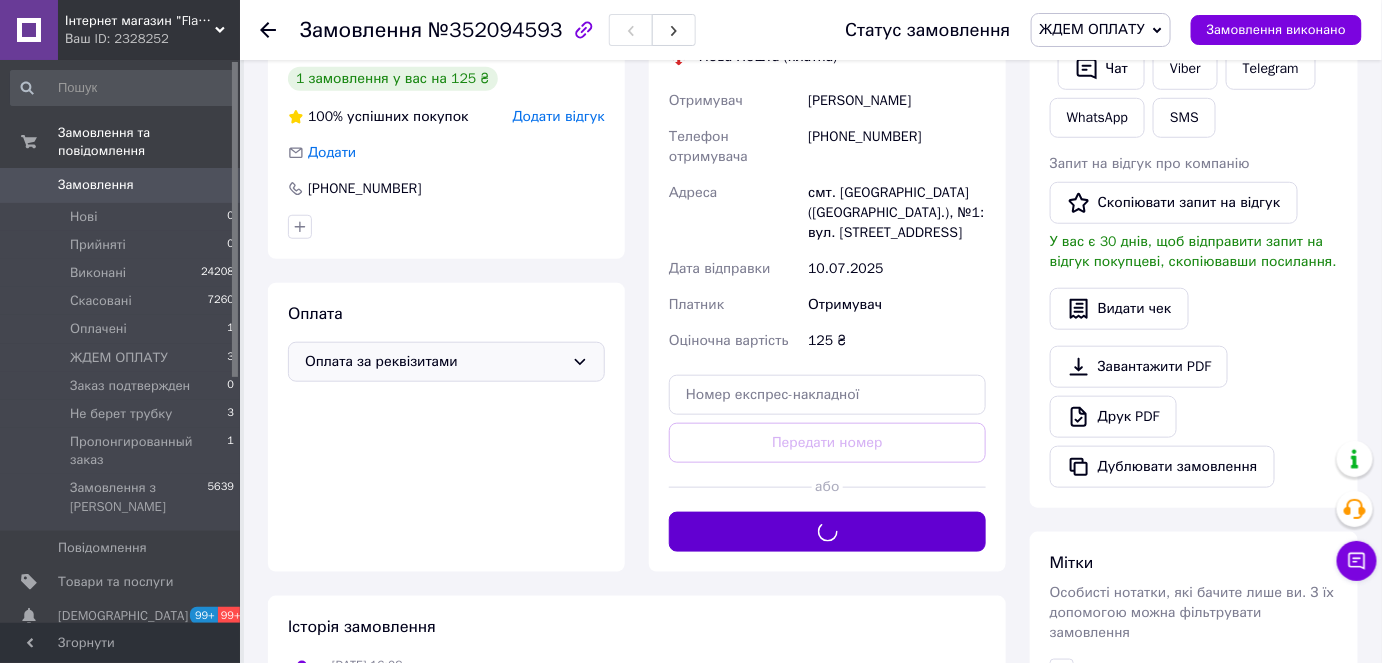scroll, scrollTop: 299, scrollLeft: 0, axis: vertical 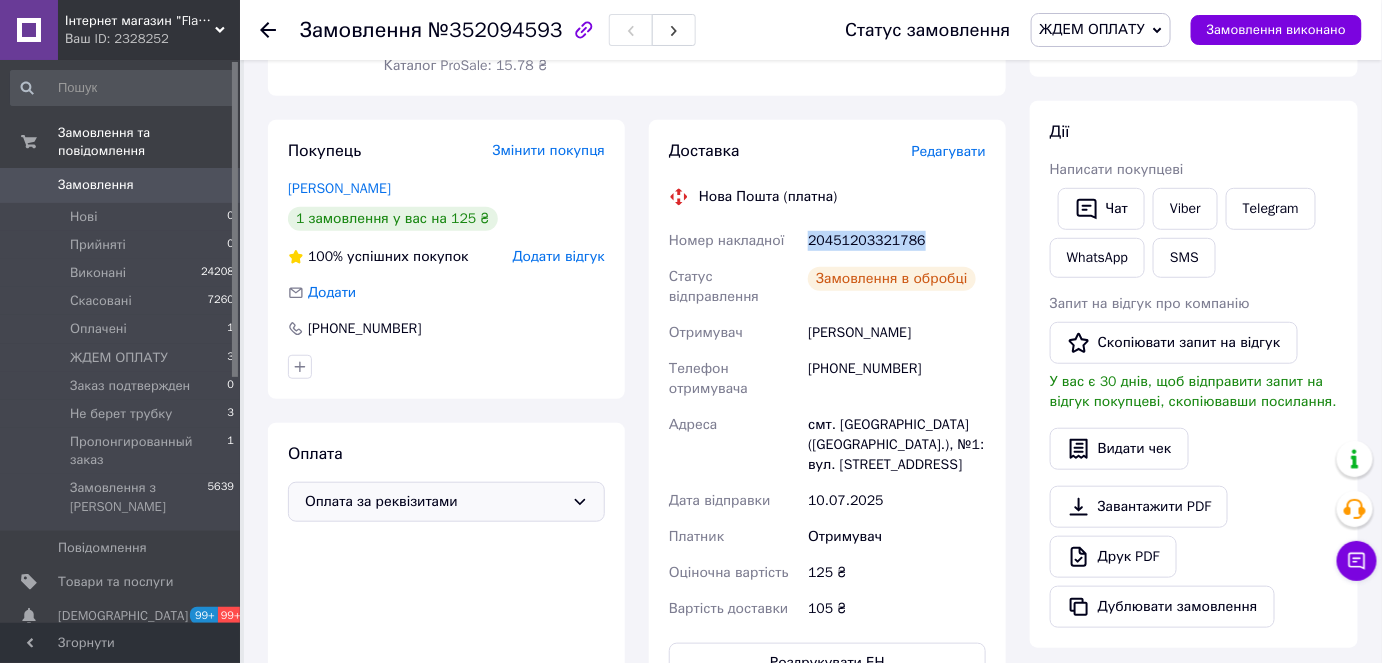 drag, startPoint x: 933, startPoint y: 223, endPoint x: 792, endPoint y: 207, distance: 141.90489 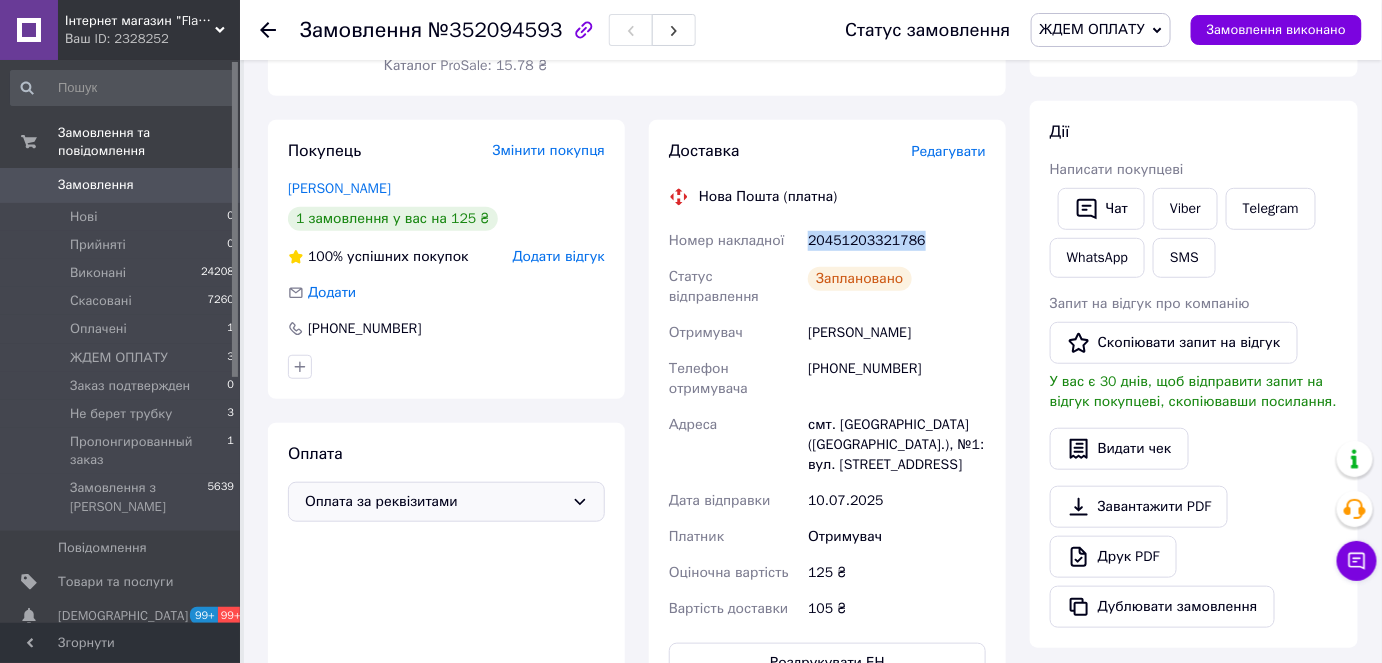 copy on "Номер накладної 20451203321786" 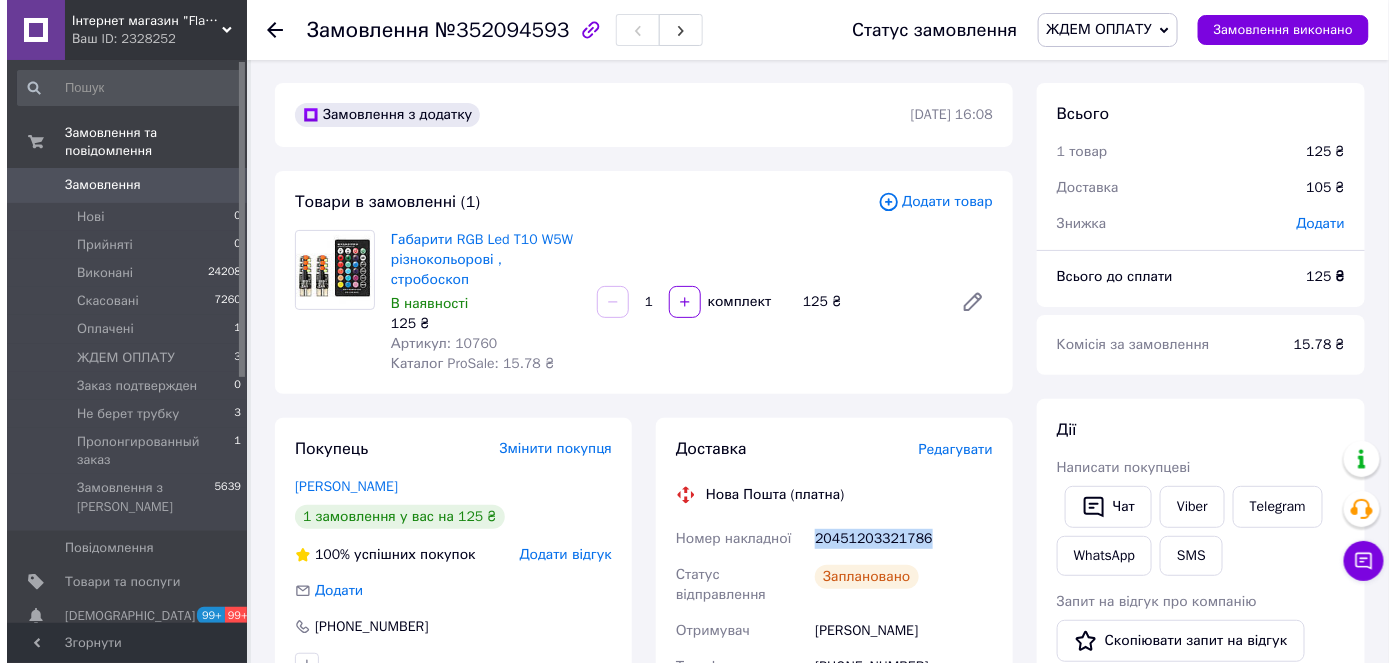 scroll, scrollTop: 0, scrollLeft: 0, axis: both 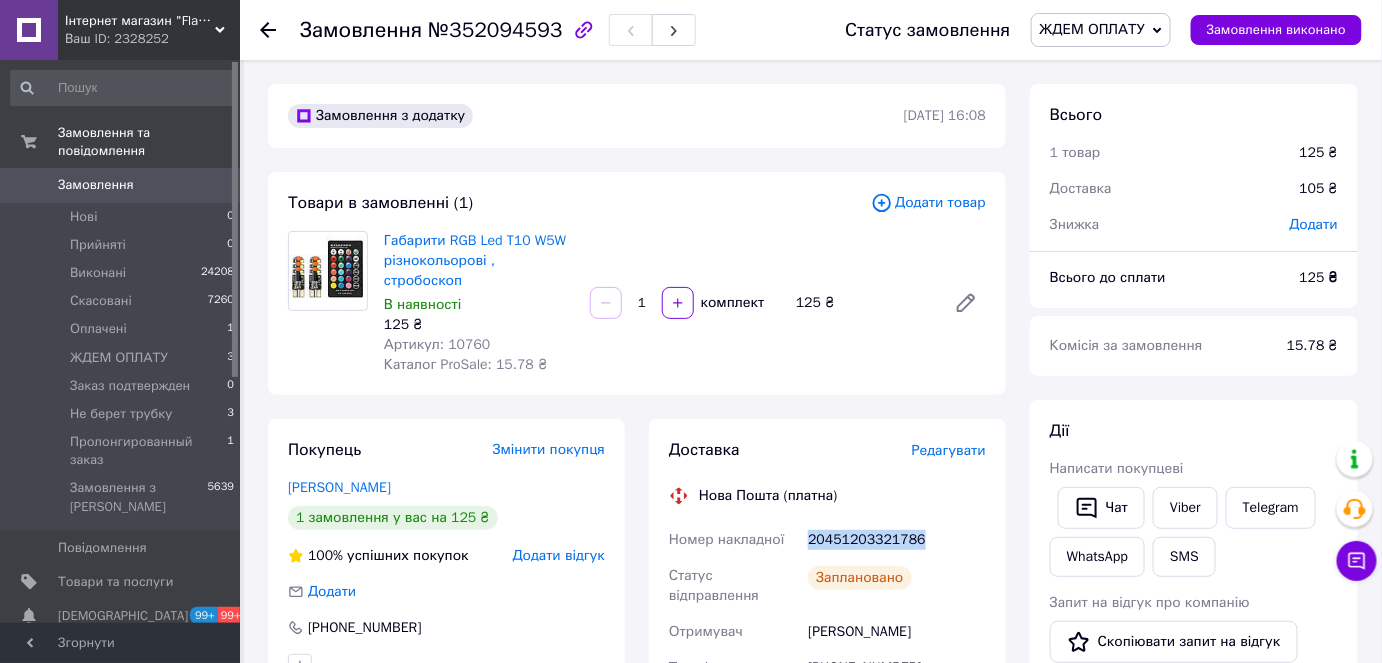copy on "Номер накладної 20451203321786" 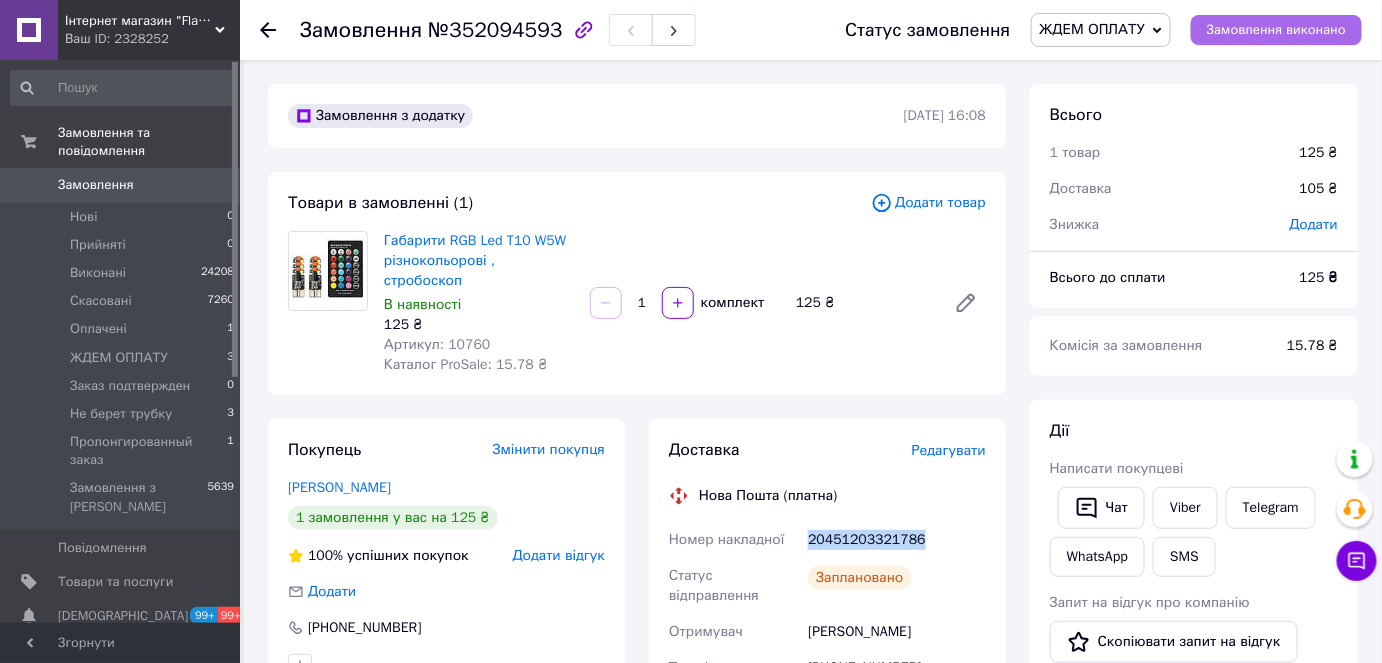 click on "Замовлення виконано" at bounding box center [1276, 30] 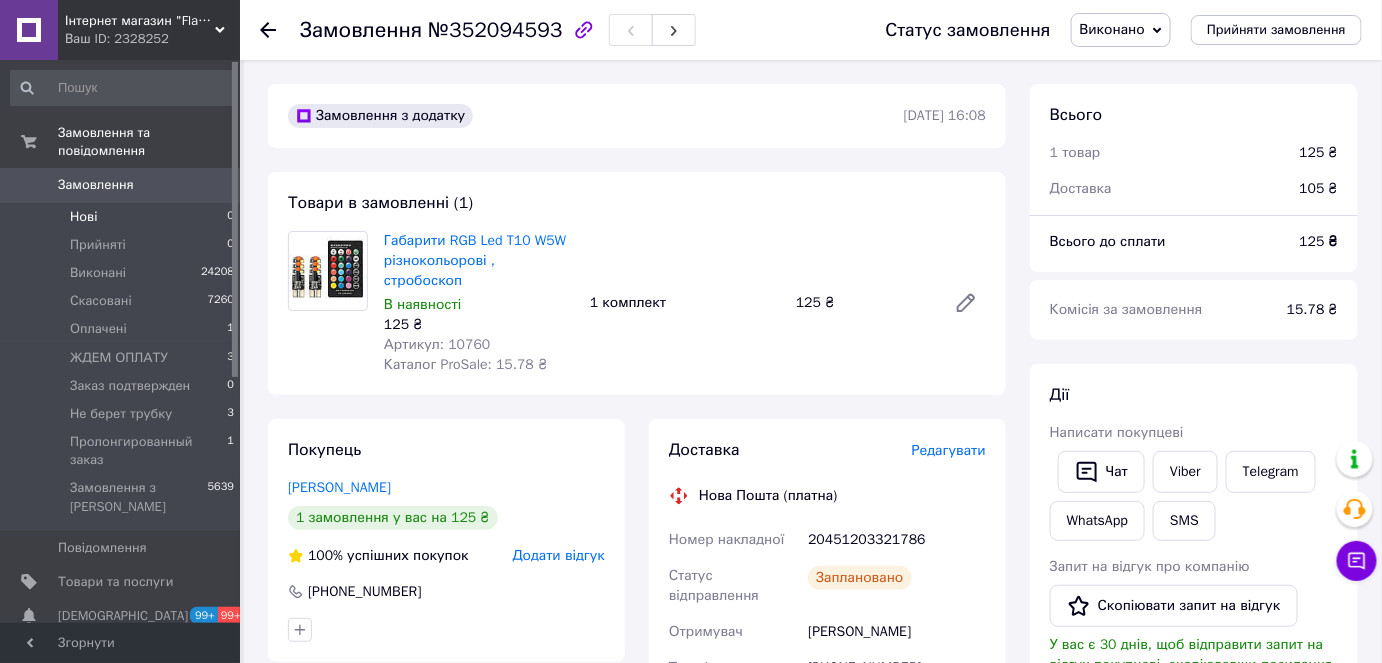 click on "Нові 0" at bounding box center (123, 217) 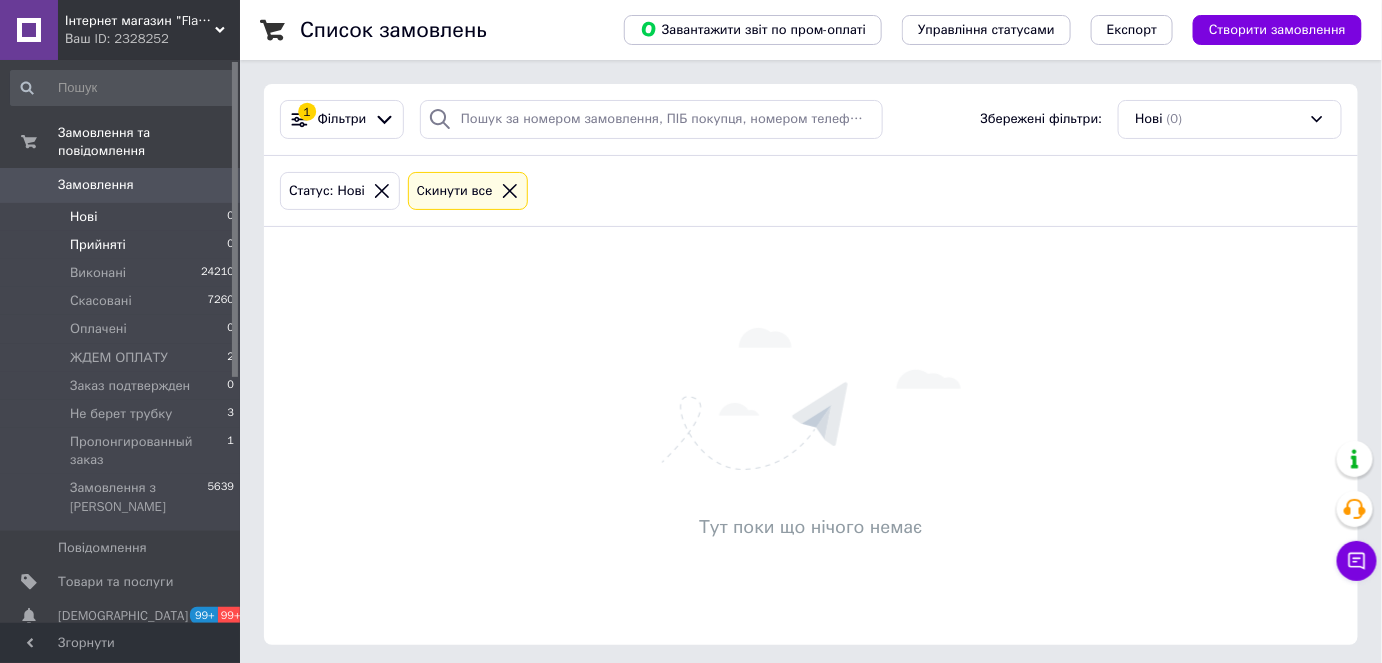 click on "Прийняті" at bounding box center (98, 245) 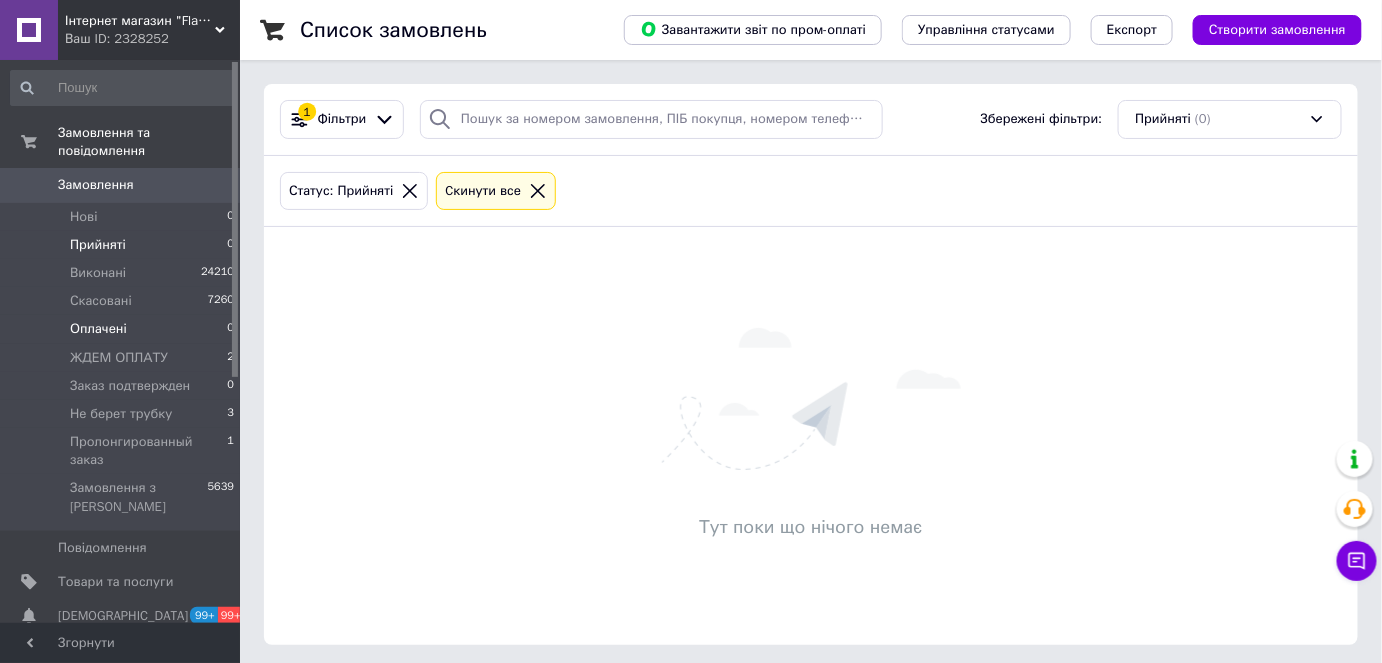 click on "Оплачені 0" at bounding box center [123, 329] 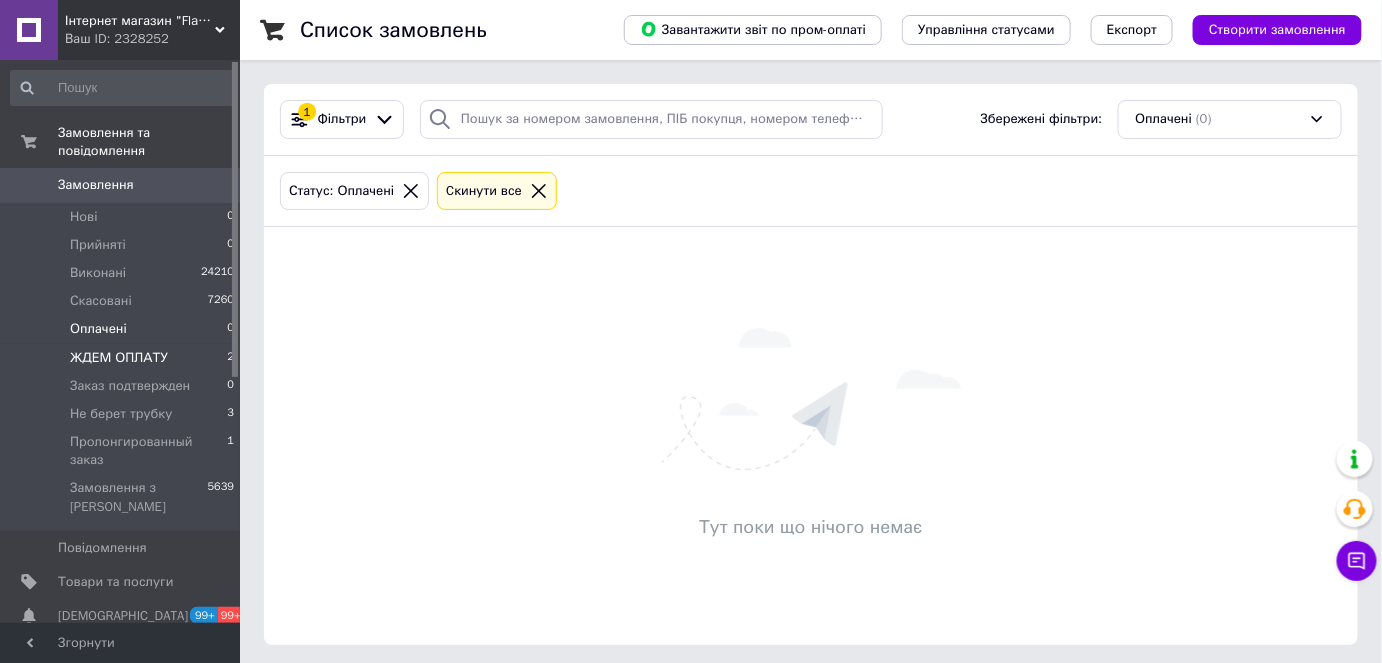 click on "ЖДЕМ ОПЛАТУ 2" at bounding box center [123, 358] 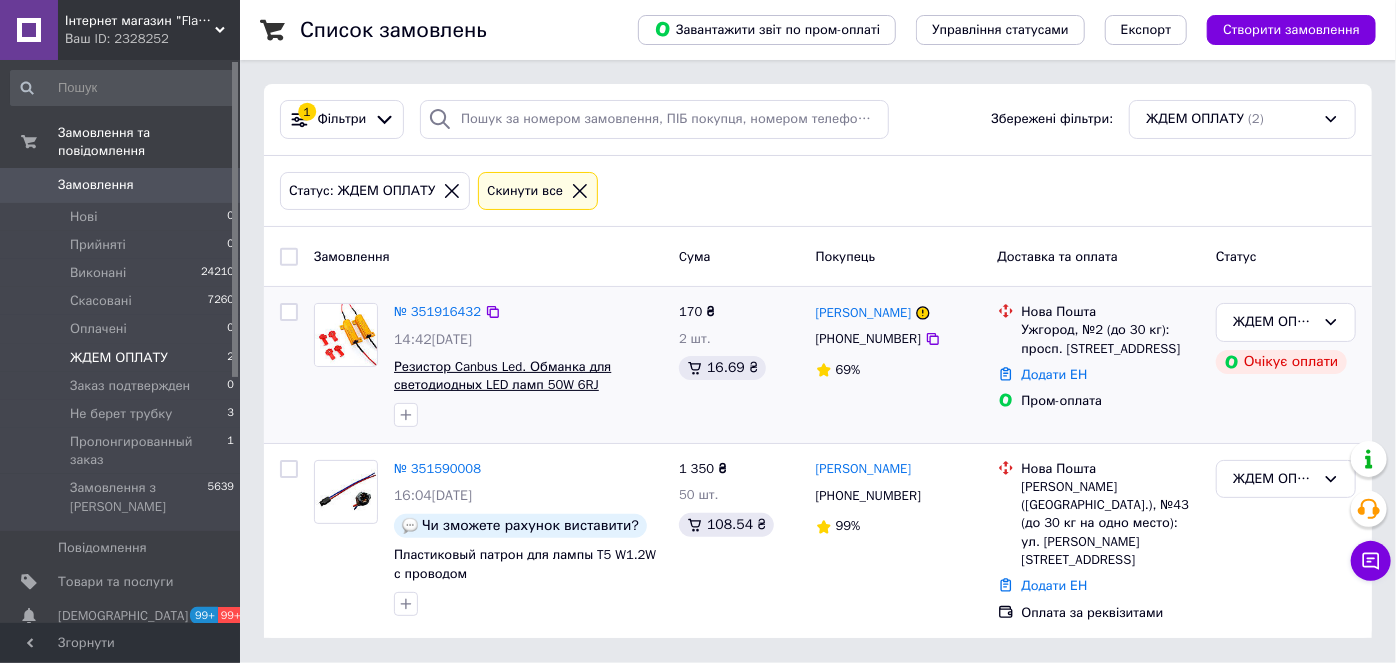 click on "Резистор Canbus Led. Обманка для светодиодных LED ламп 50W 6RJ" at bounding box center (502, 376) 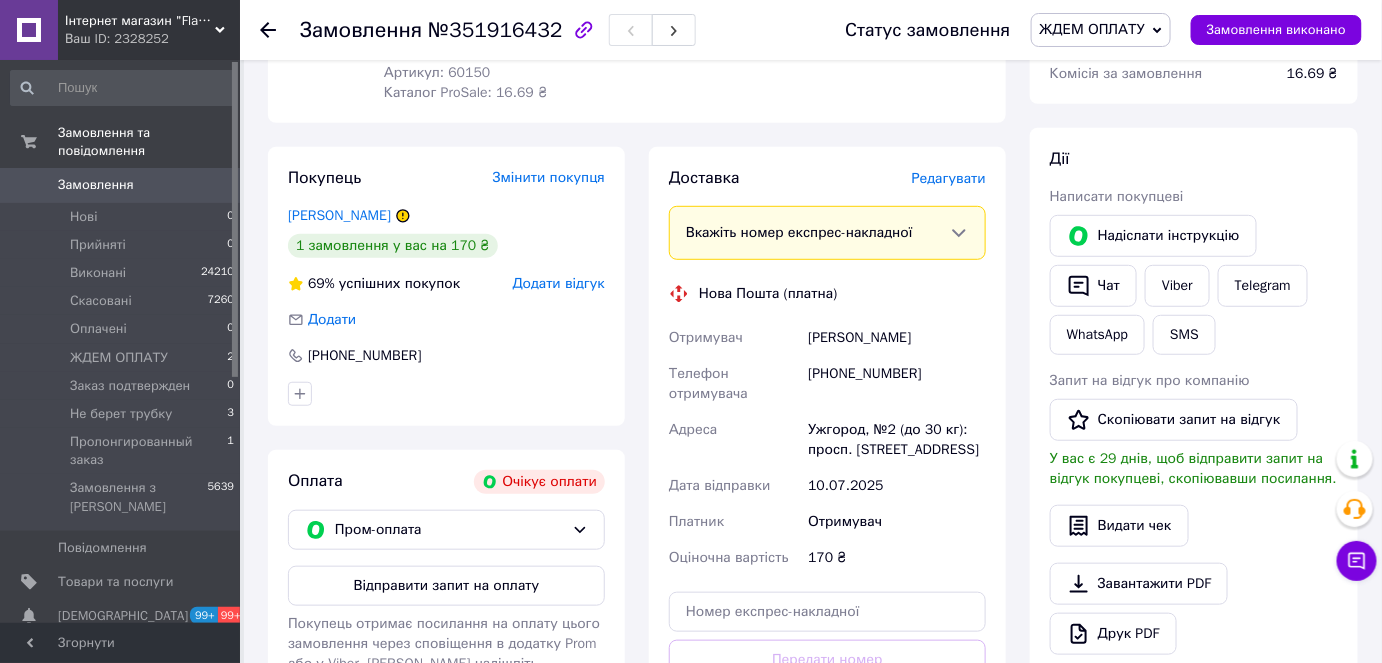 scroll, scrollTop: 90, scrollLeft: 0, axis: vertical 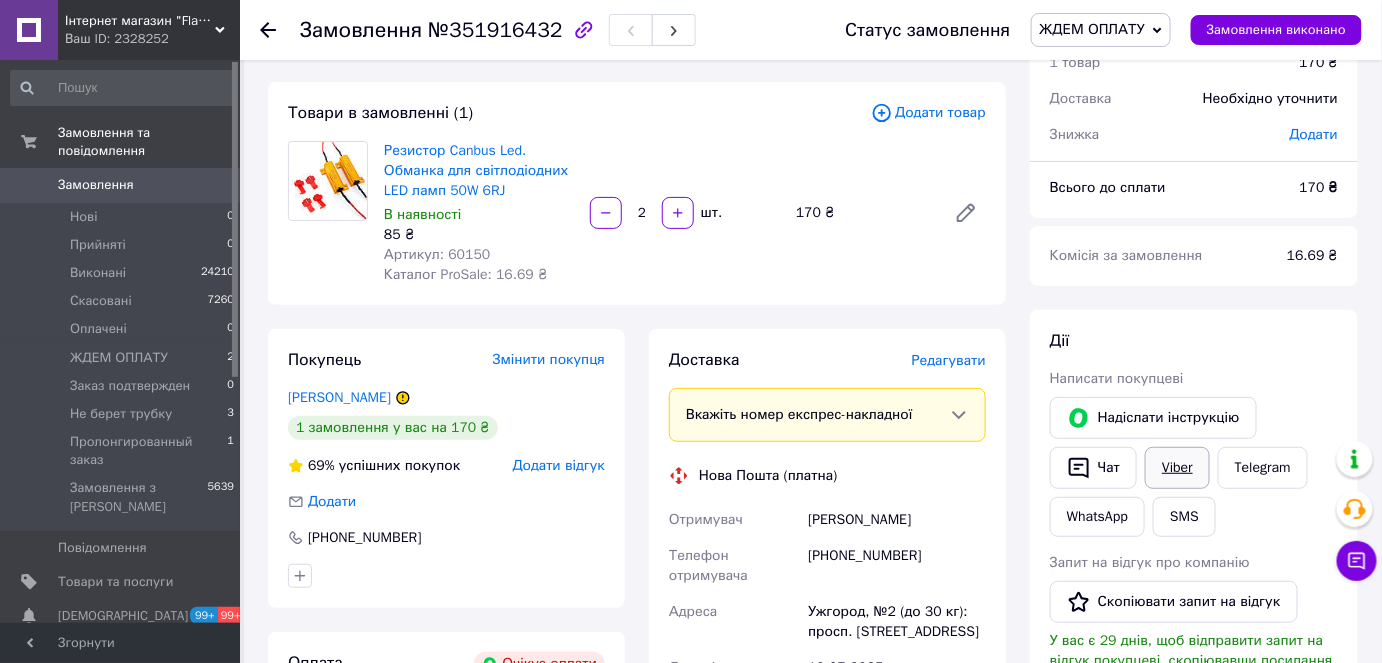 click on "Viber" at bounding box center [1177, 468] 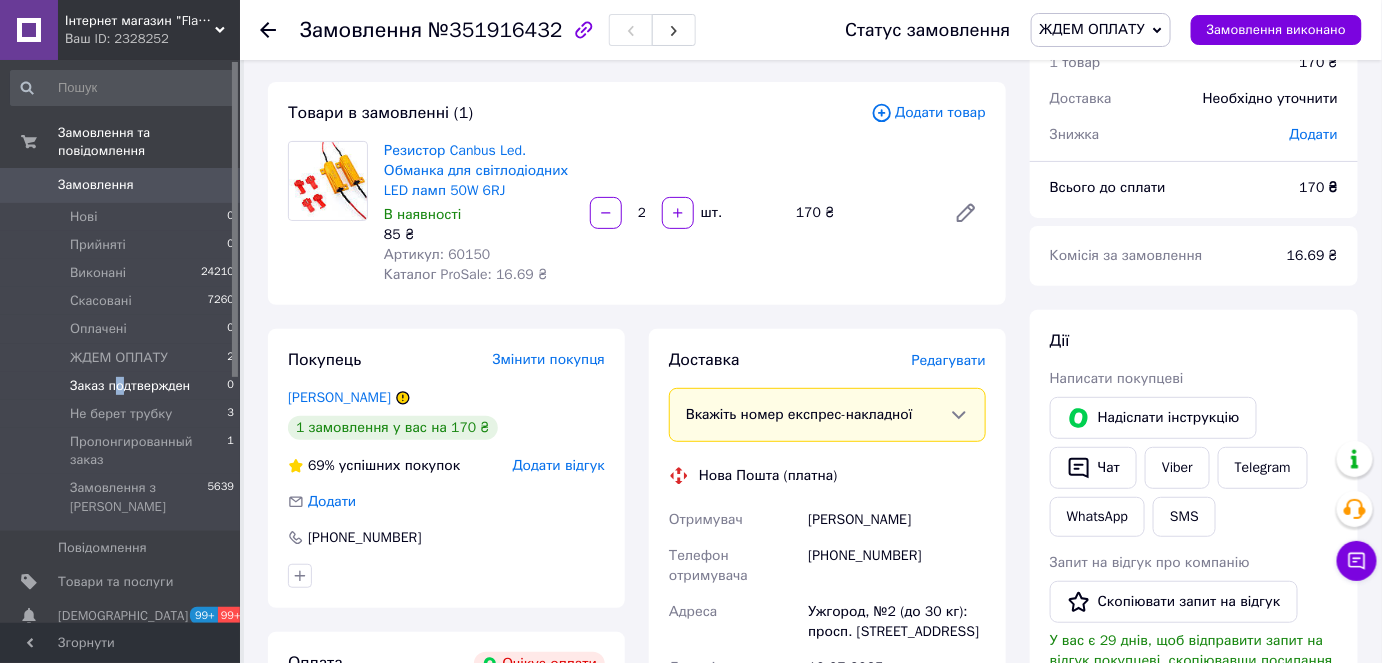 click on "Заказ подтвержден" at bounding box center [130, 386] 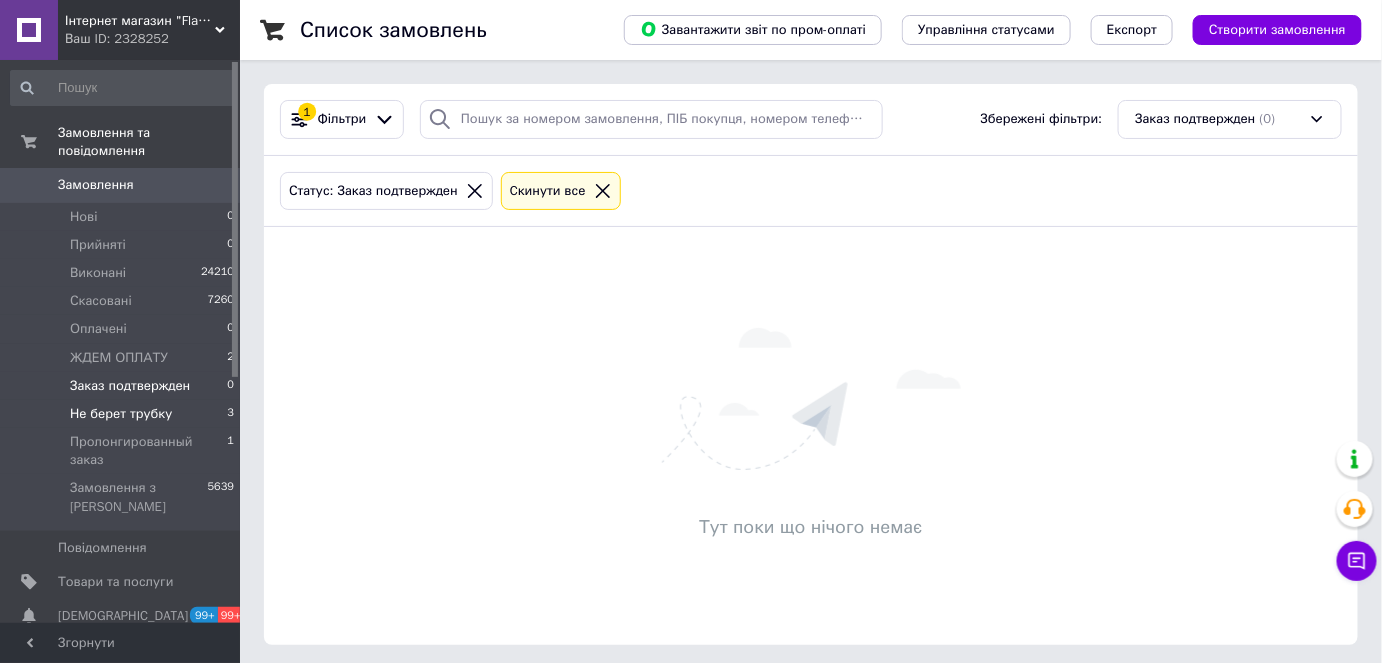 click on "Не берет трубку" at bounding box center (121, 414) 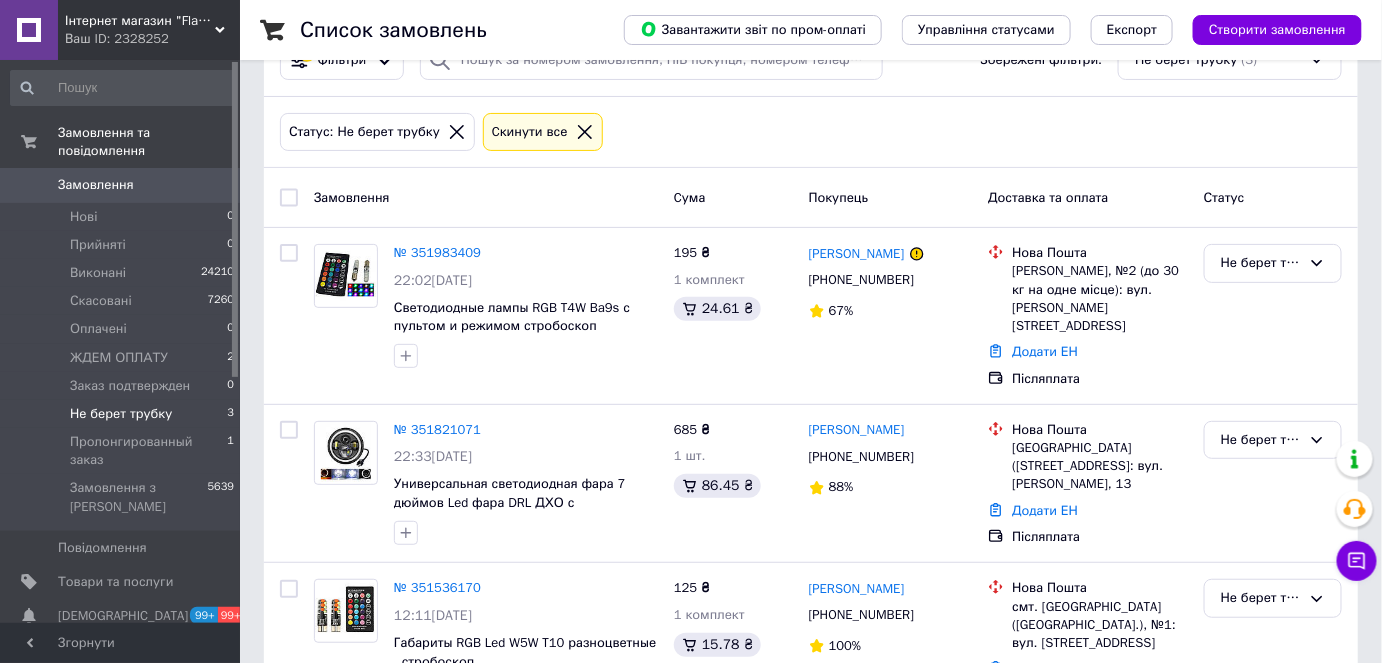 scroll, scrollTop: 120, scrollLeft: 0, axis: vertical 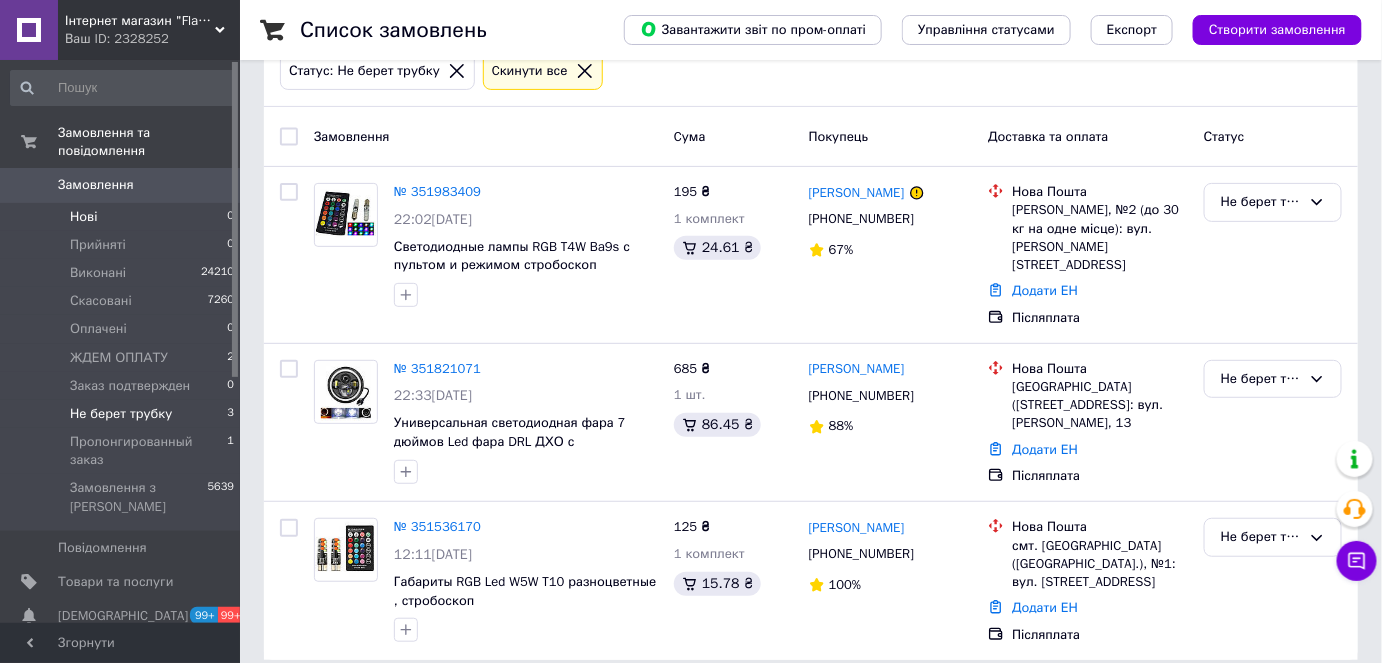 click on "Нові 0" at bounding box center [123, 217] 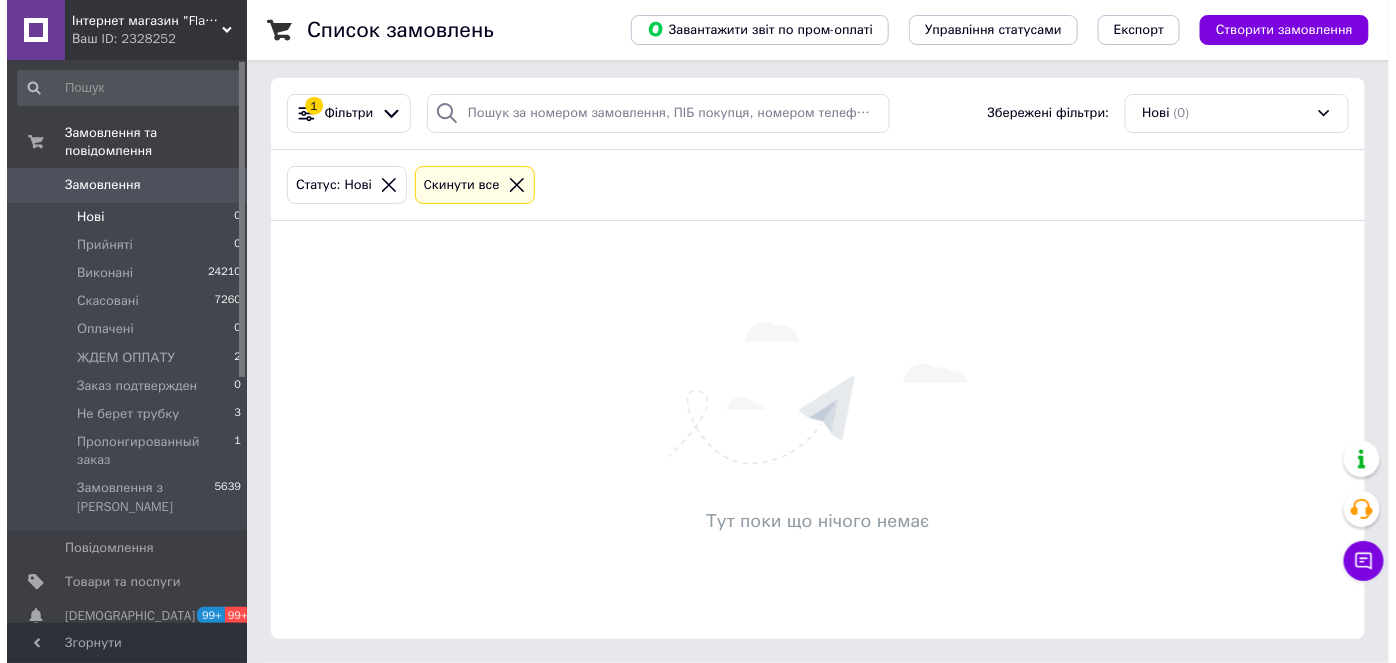 scroll, scrollTop: 0, scrollLeft: 0, axis: both 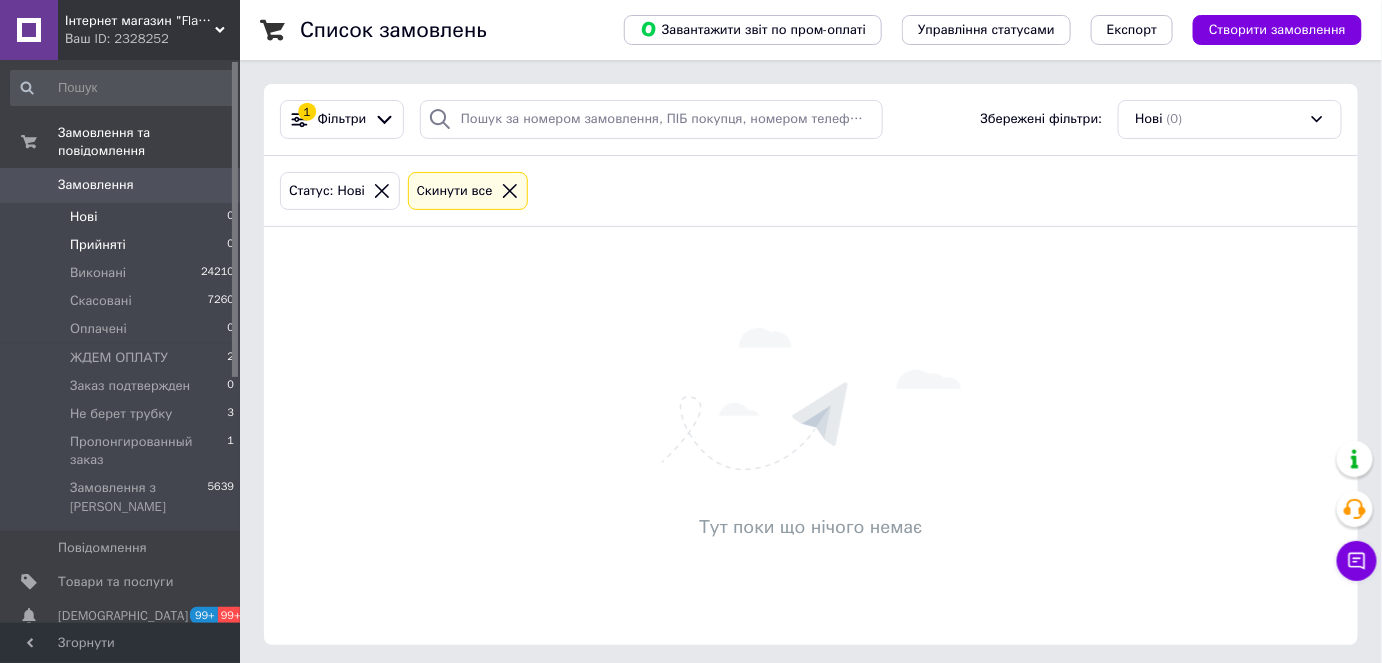 click on "Прийняті" at bounding box center (98, 245) 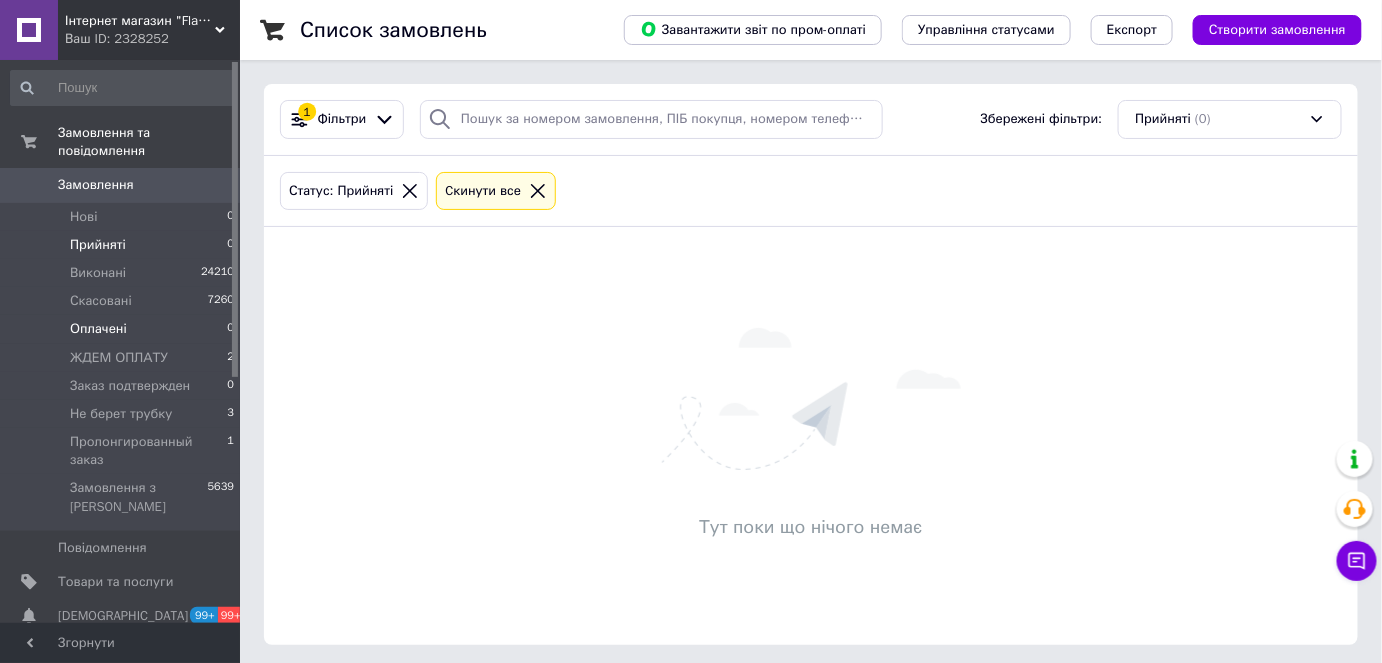 click on "Оплачені 0" at bounding box center [123, 329] 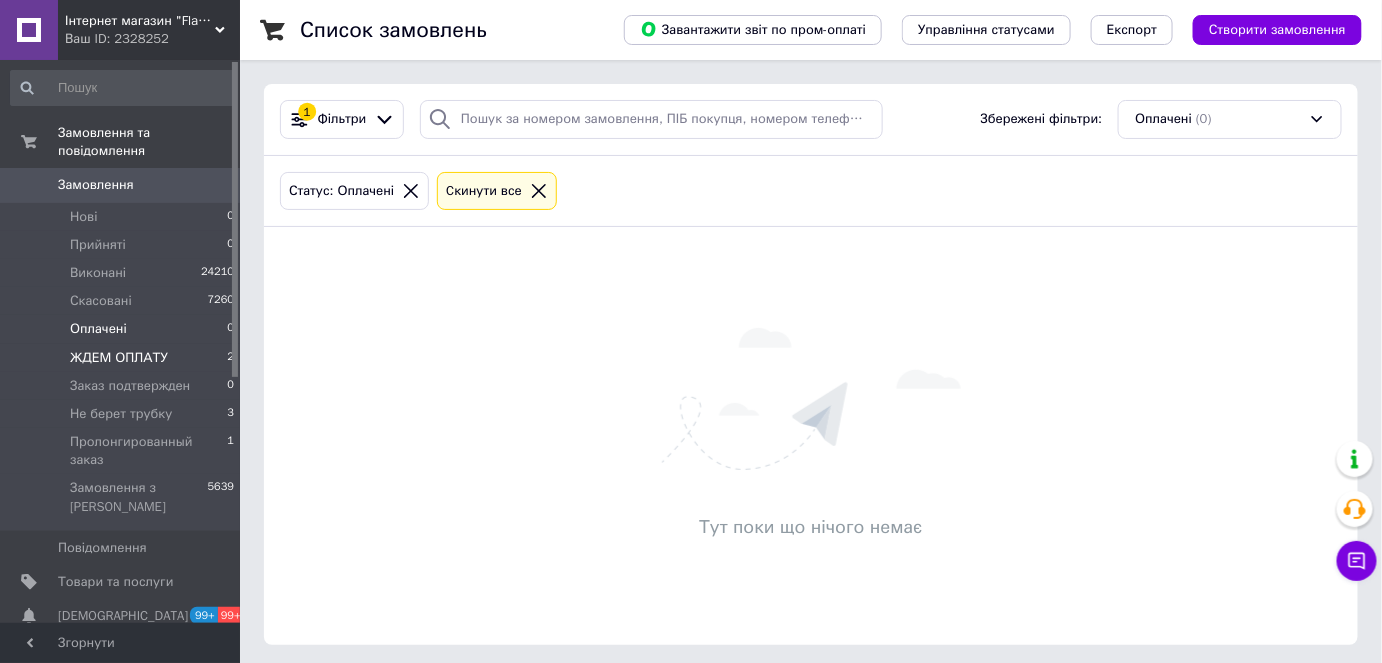 click on "ЖДЕМ ОПЛАТУ" at bounding box center (119, 358) 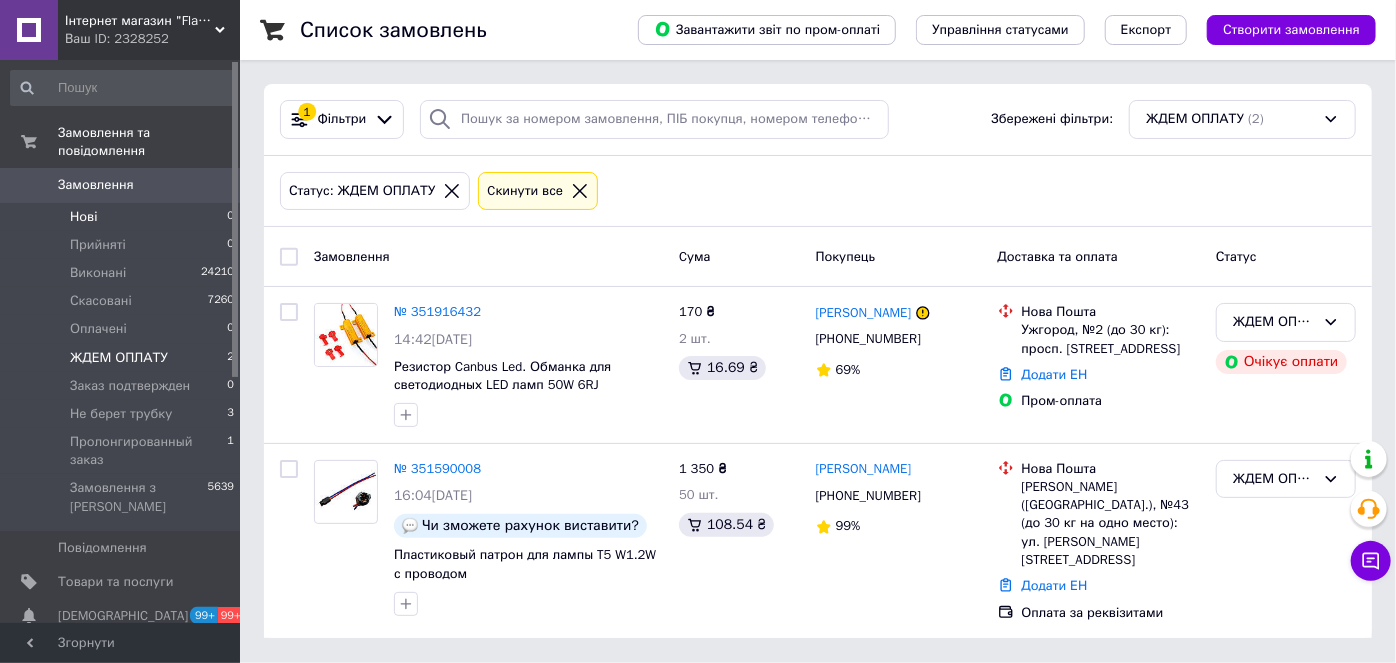 click on "Нові 0" at bounding box center [123, 217] 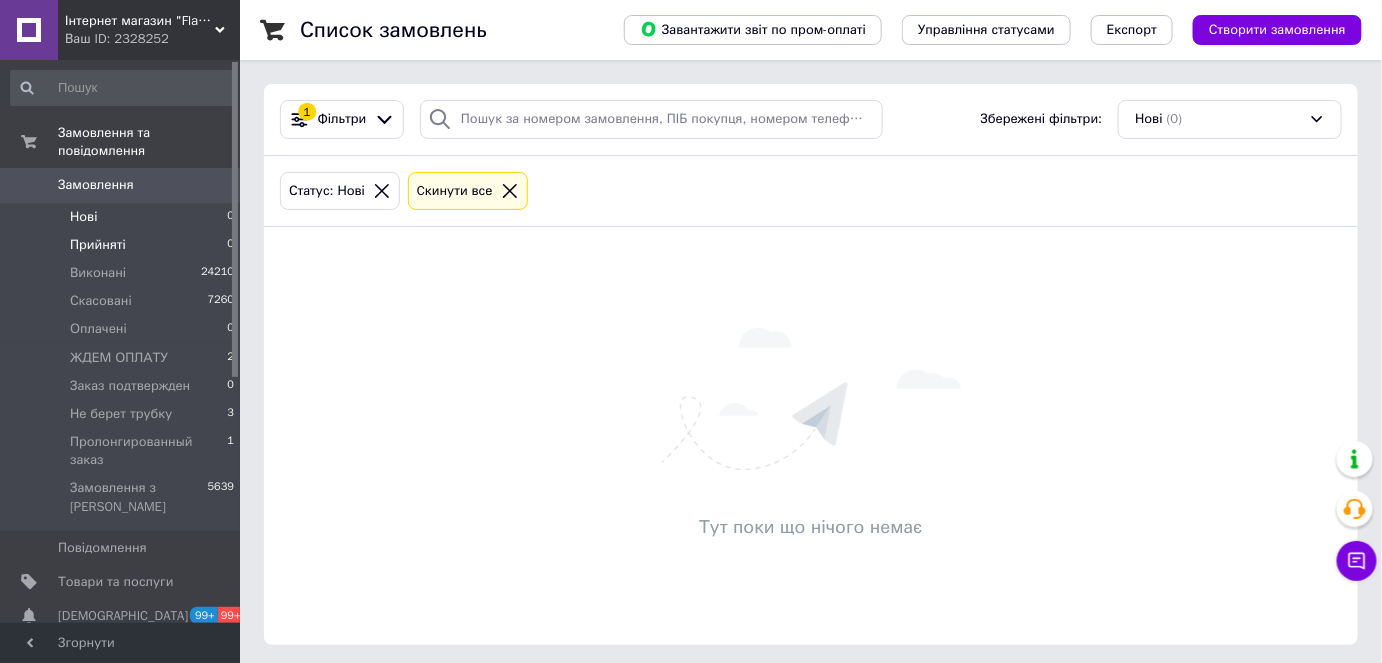 click on "Прийняті 0" at bounding box center [123, 245] 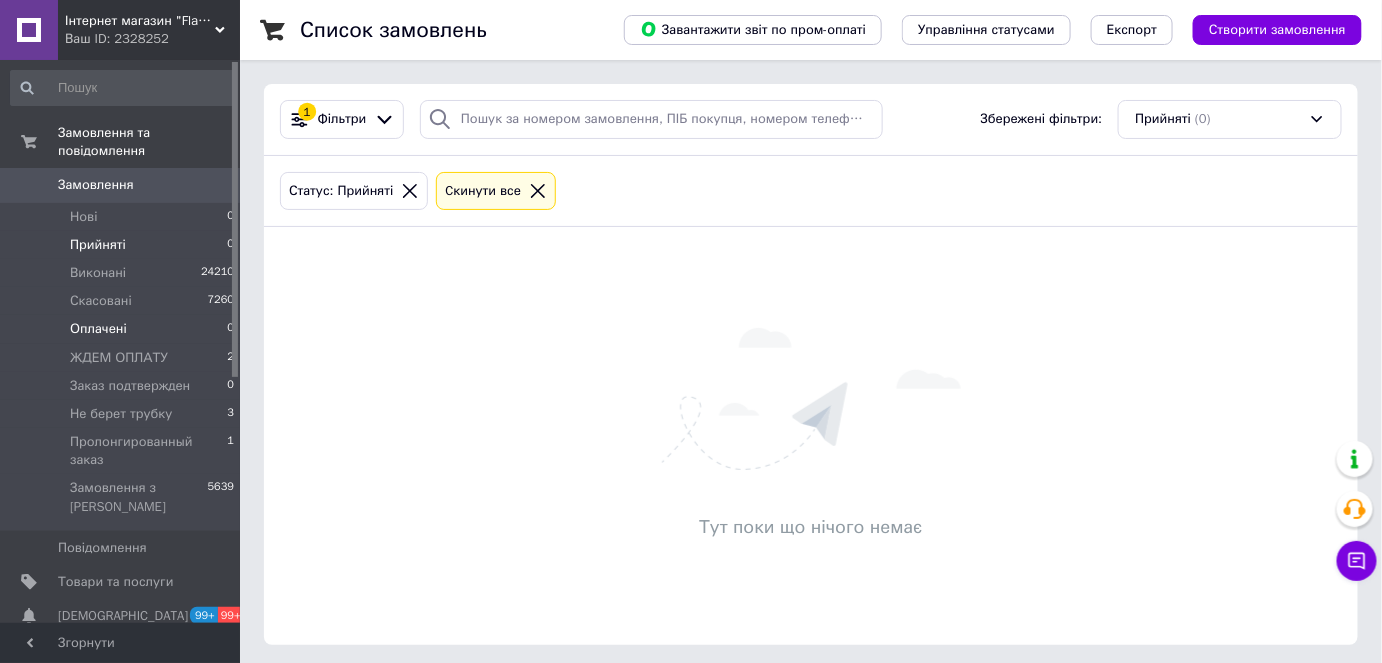 click on "Оплачені 0" at bounding box center (123, 329) 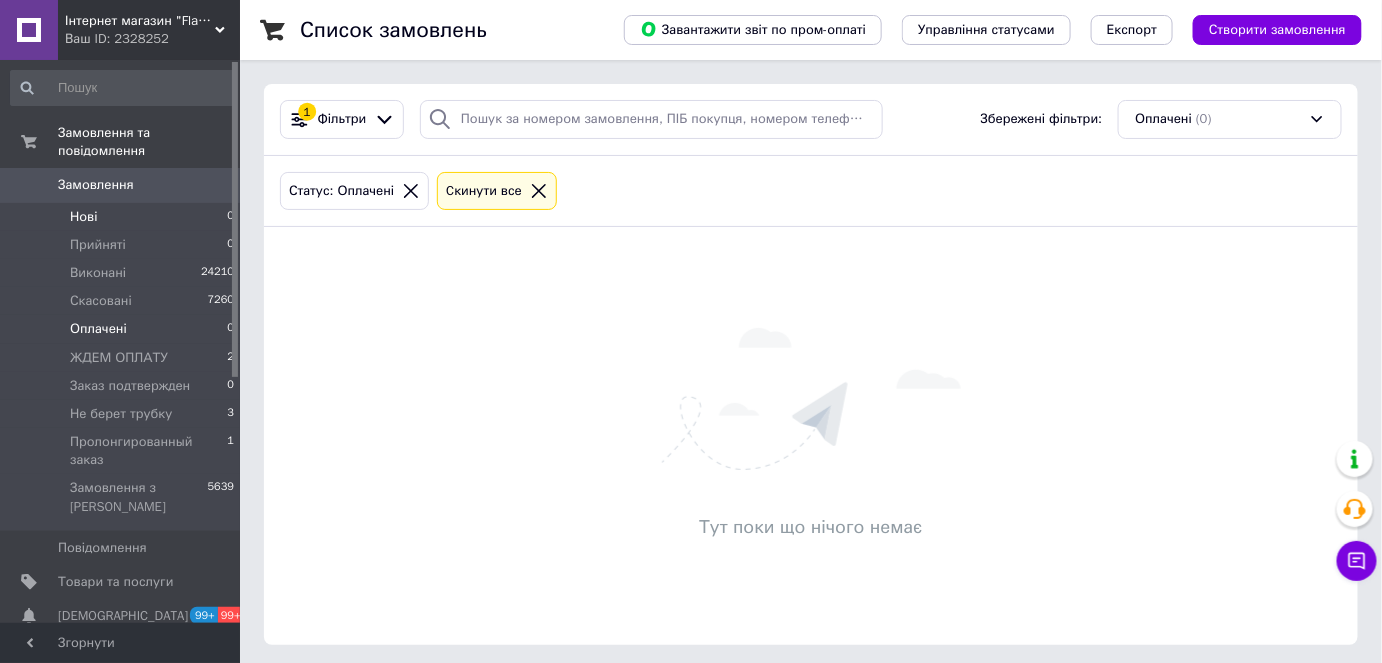 click on "Нові 0" at bounding box center [123, 217] 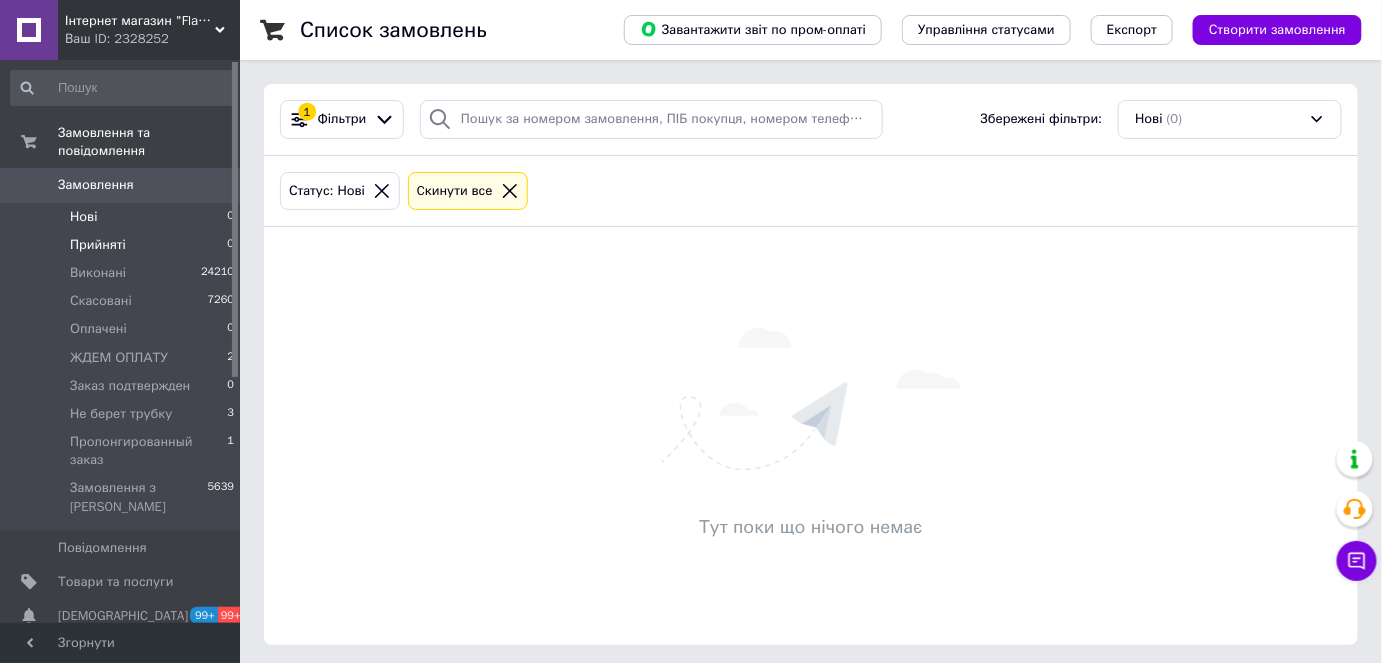 click on "Прийняті" at bounding box center [98, 245] 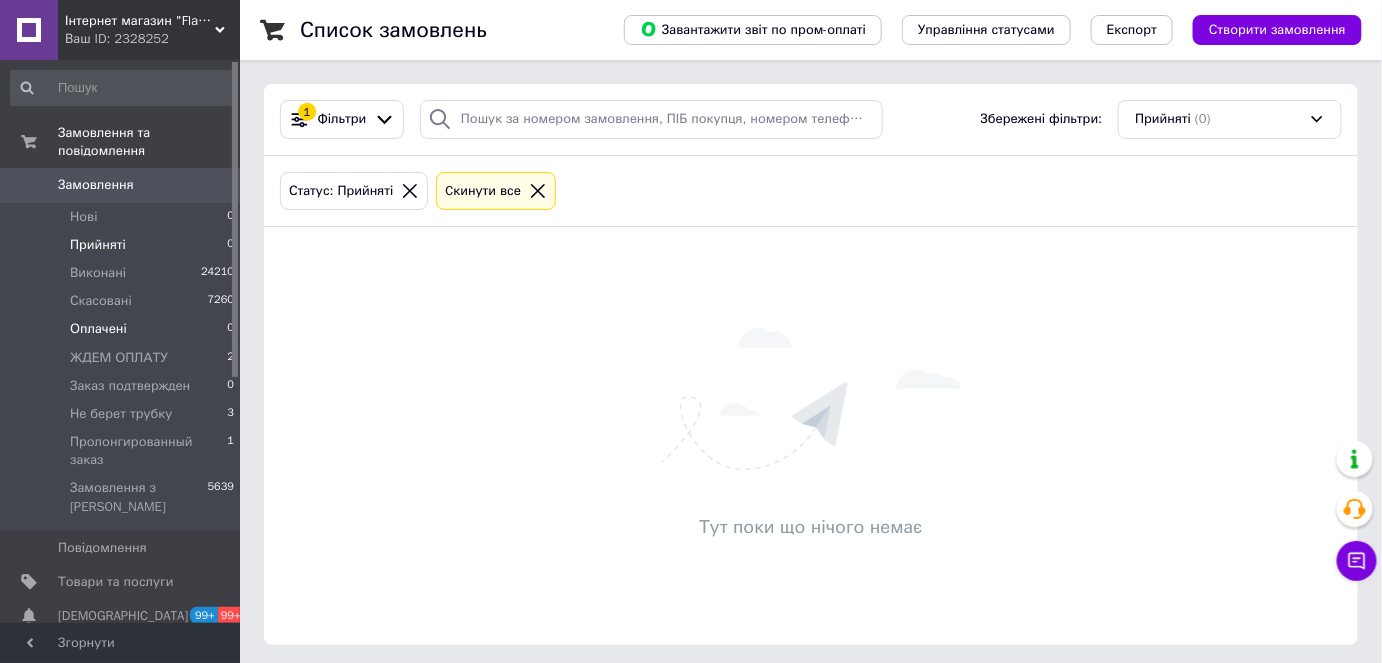 click on "Оплачені" at bounding box center (98, 329) 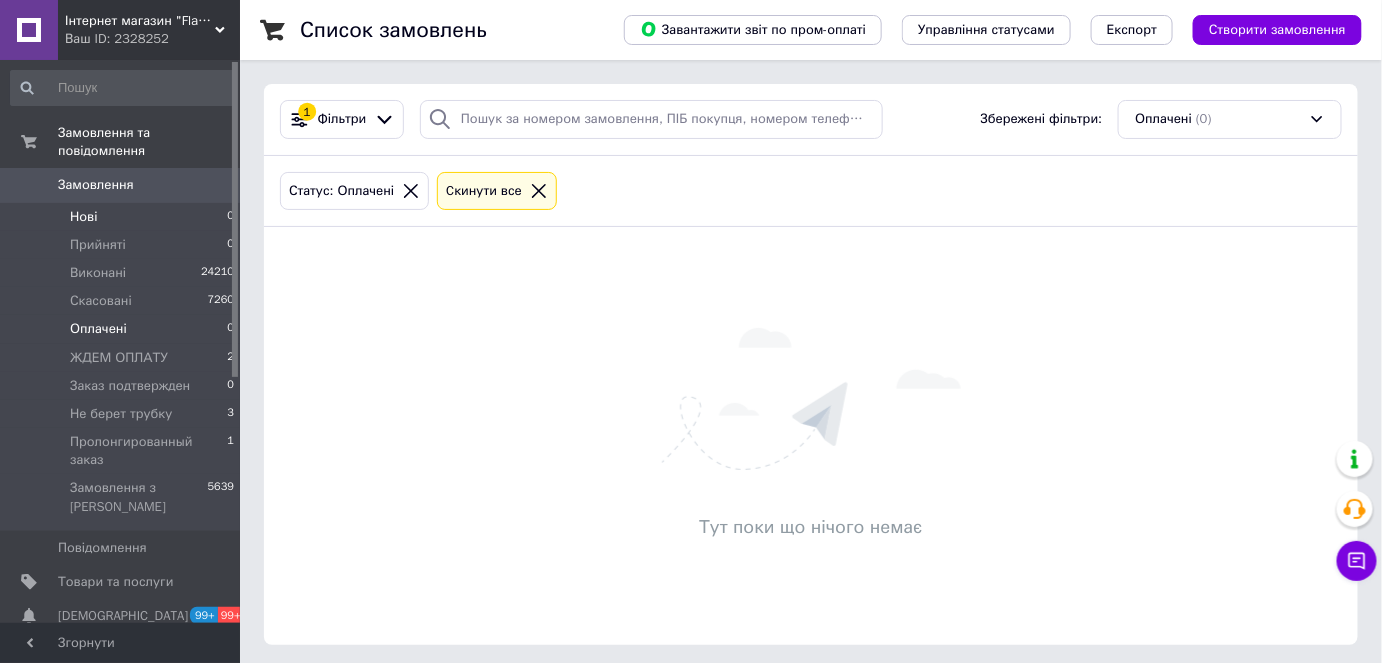 click on "Нові 0" at bounding box center [123, 217] 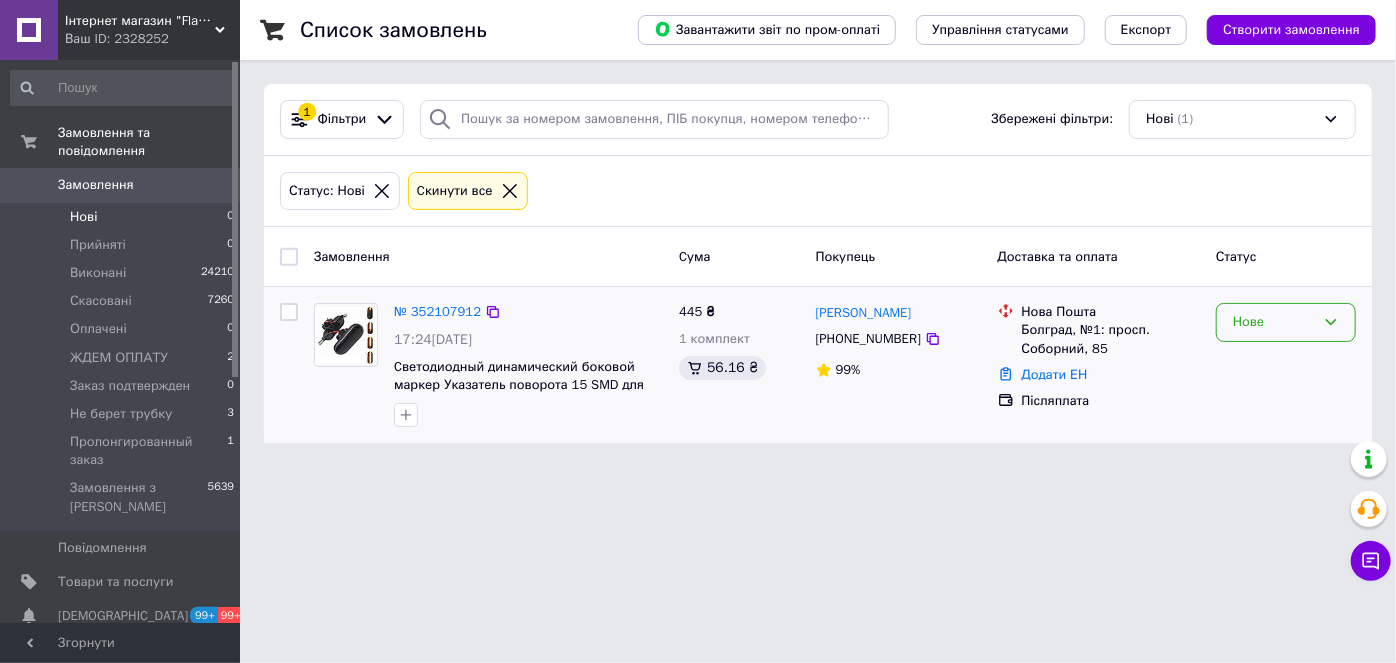click on "Нове" at bounding box center (1274, 322) 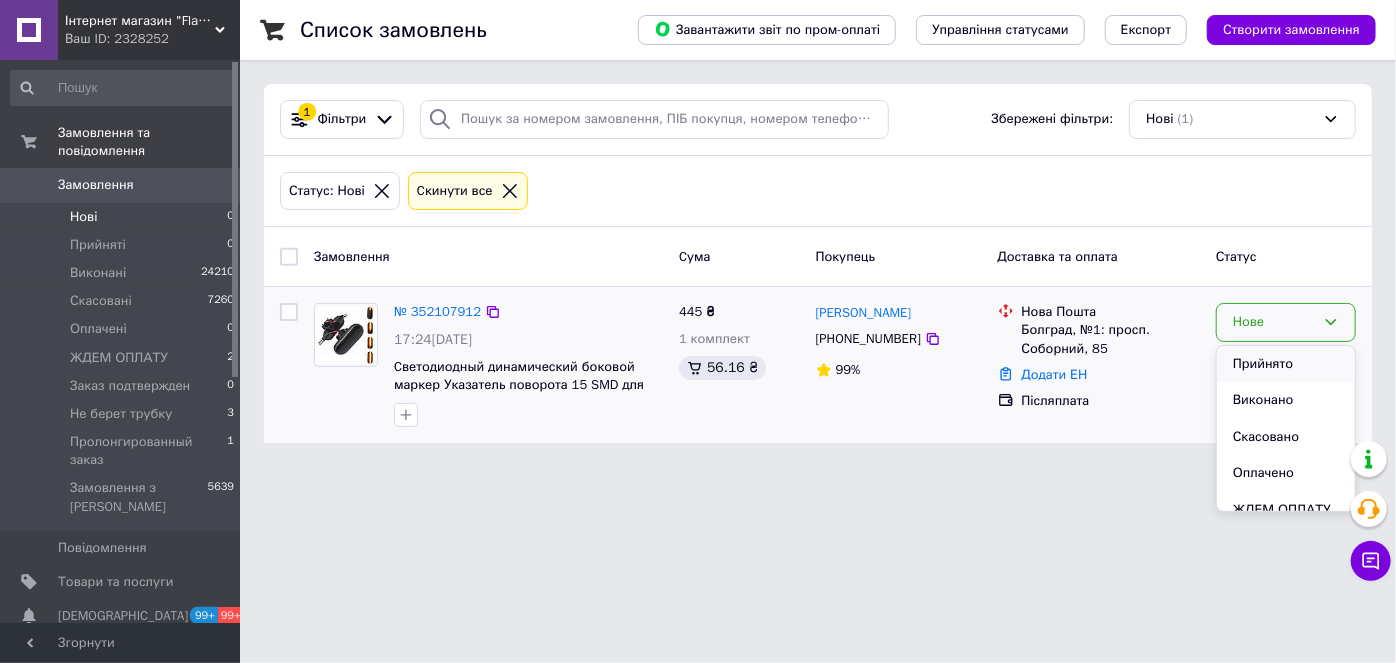 click on "Прийнято" at bounding box center [1286, 364] 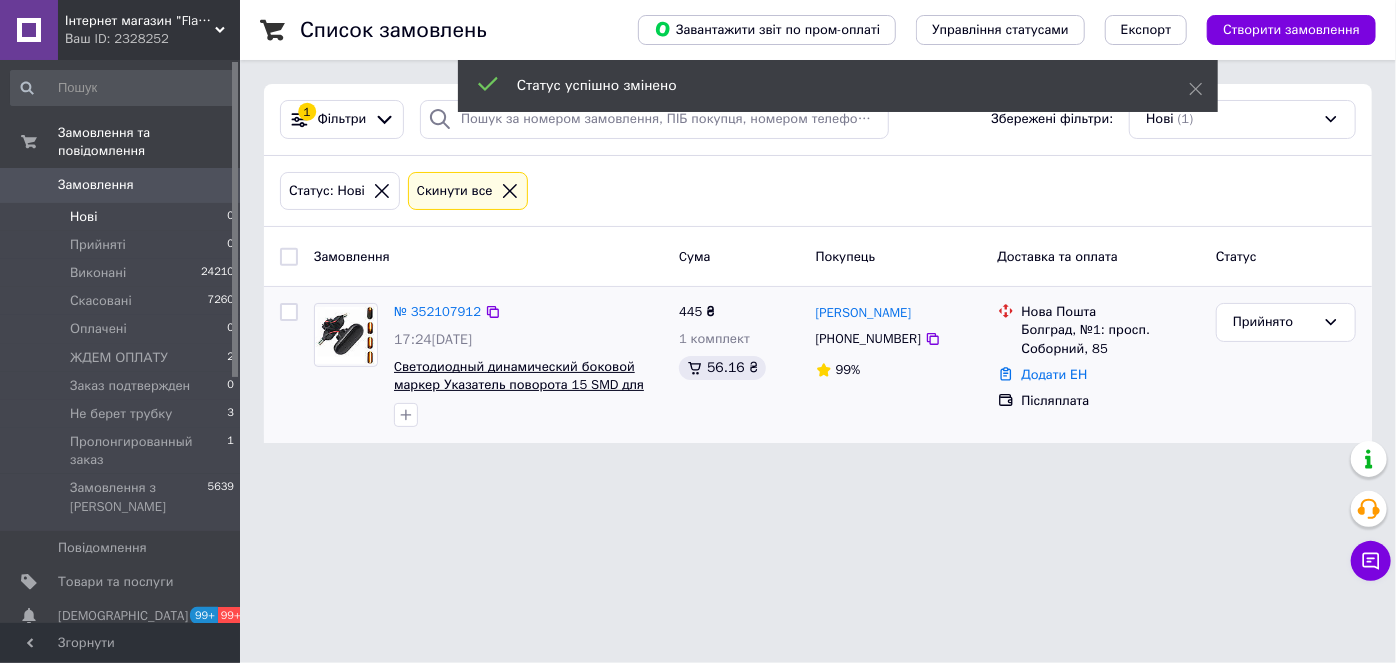 click on "Cветодиодный динамический боковой маркер Указатель поворота 15 SMD для Nissan, Renault, Opel тонированый" at bounding box center (519, 385) 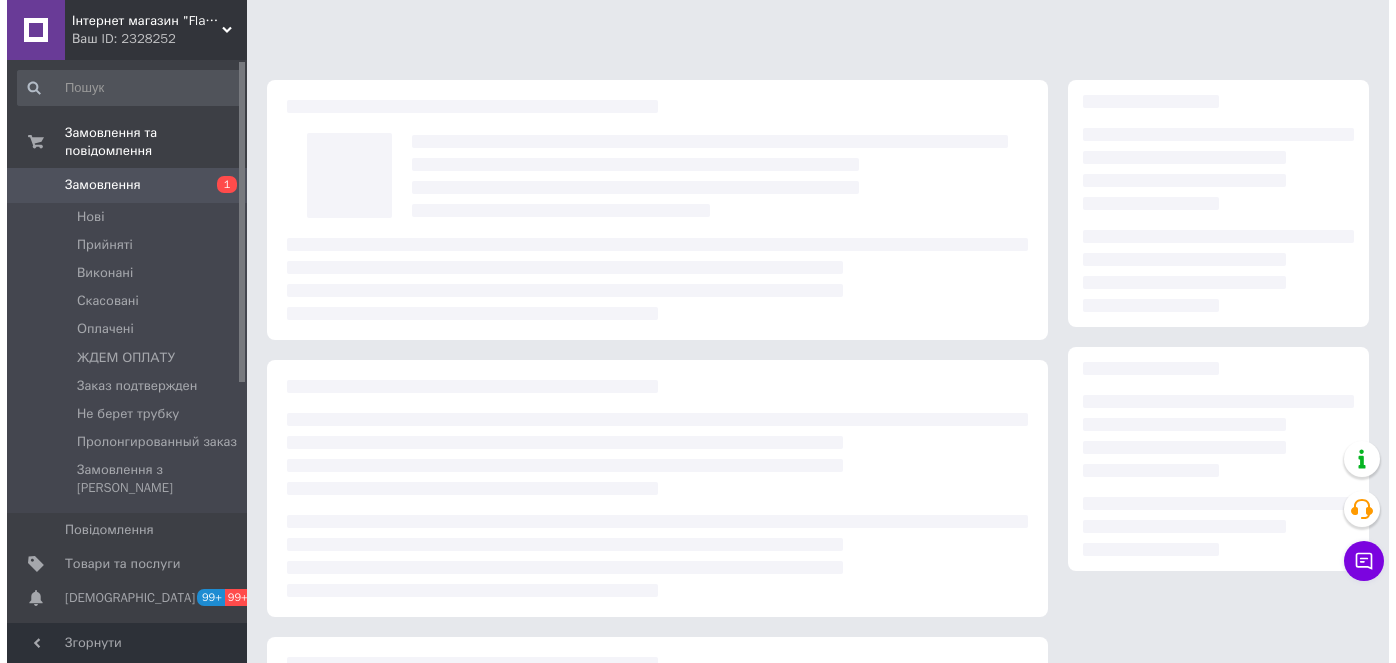 scroll, scrollTop: 0, scrollLeft: 0, axis: both 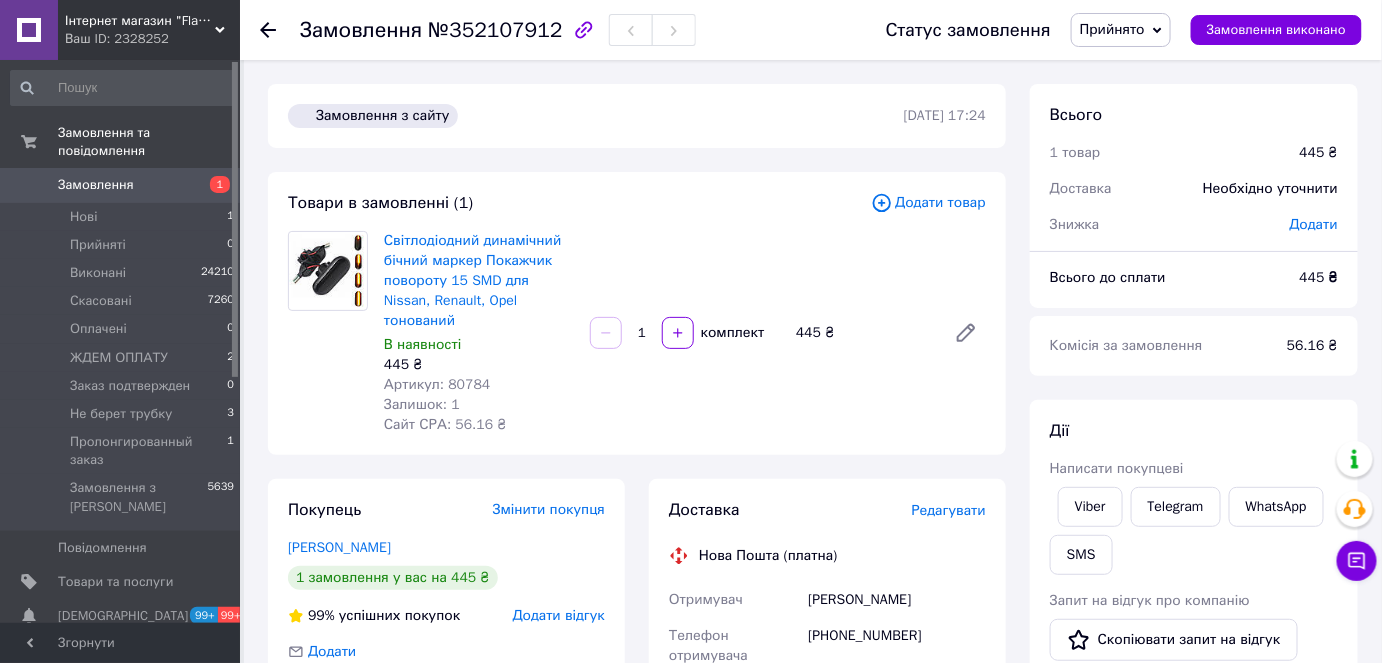 click on "Редагувати" at bounding box center [949, 510] 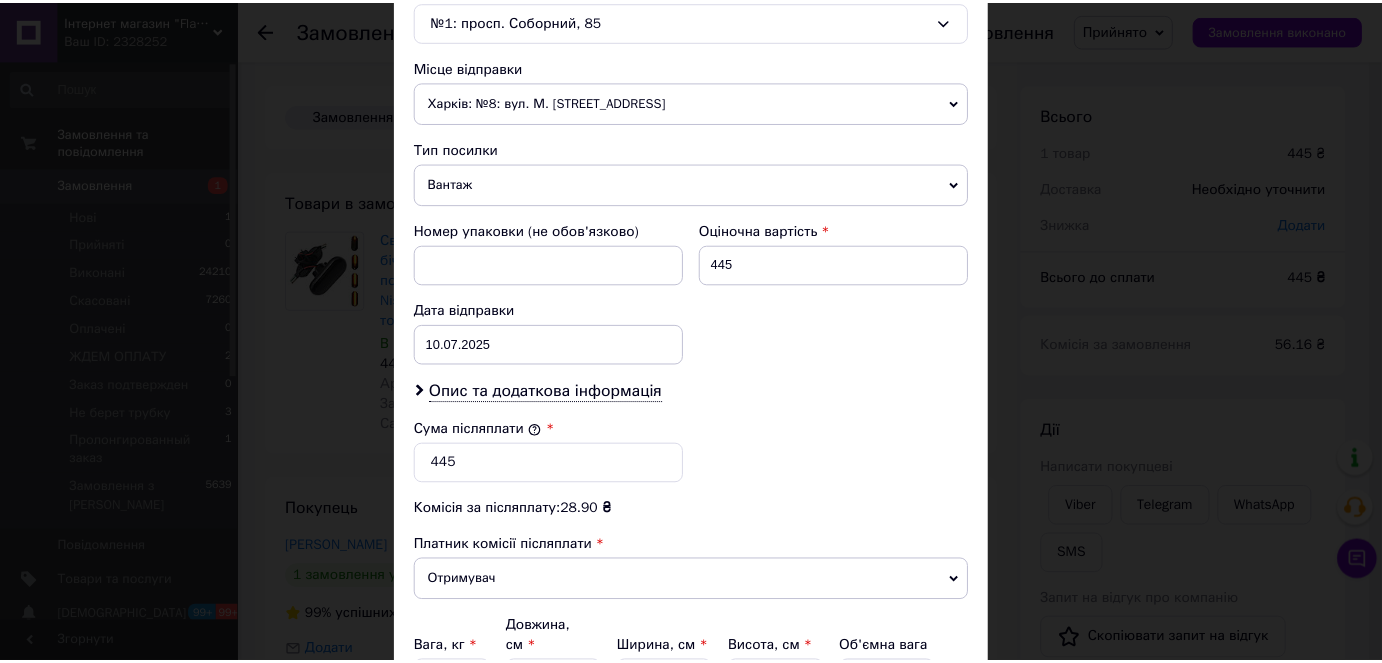 scroll, scrollTop: 854, scrollLeft: 0, axis: vertical 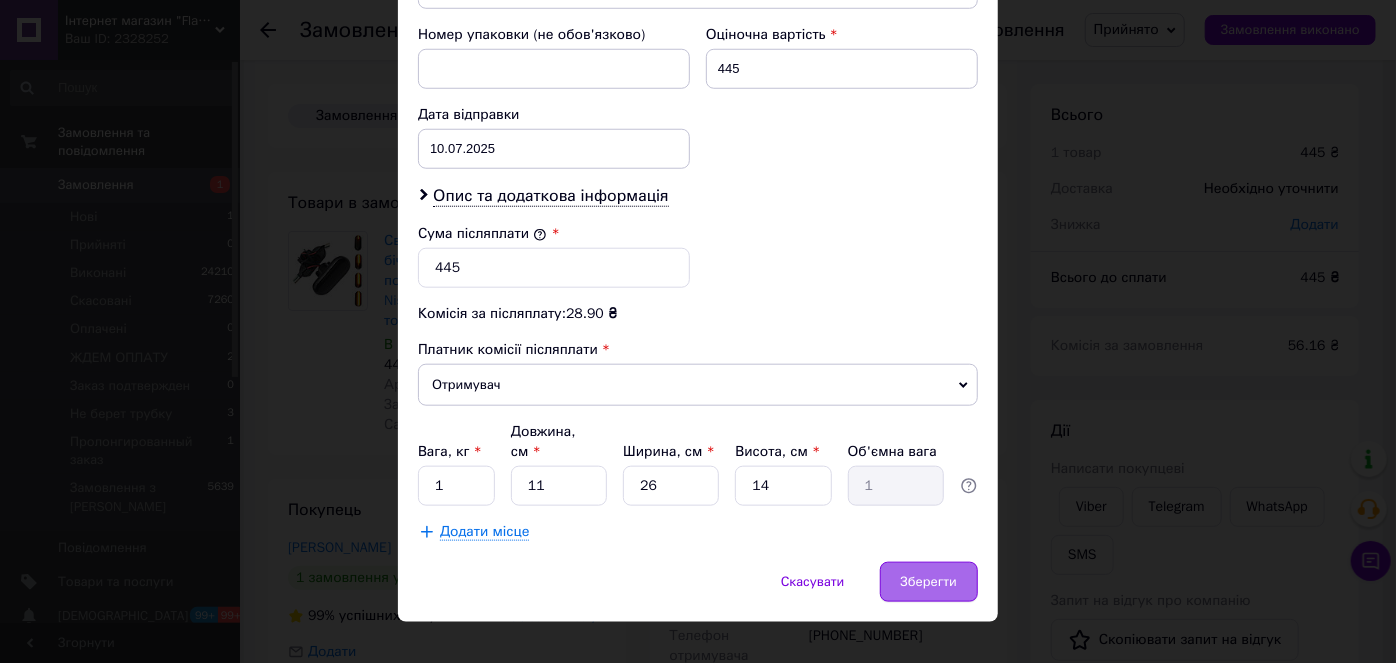 click on "Зберегти" at bounding box center (929, 582) 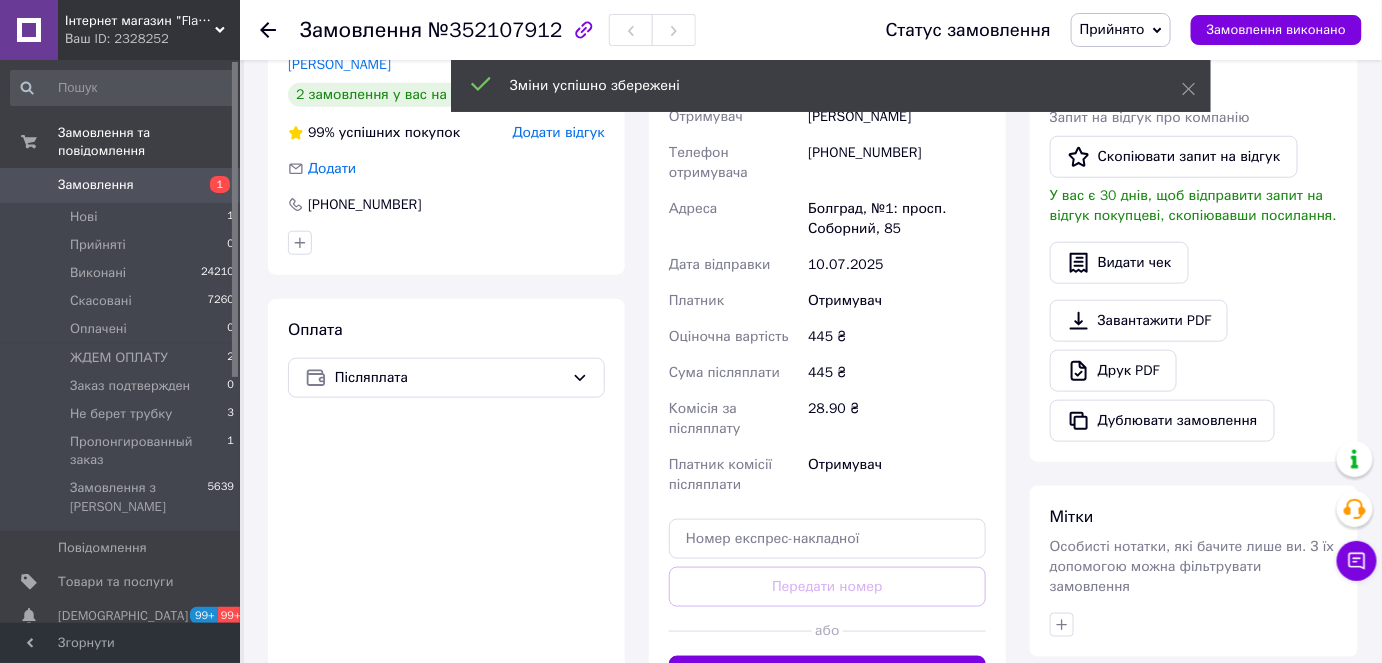 scroll, scrollTop: 636, scrollLeft: 0, axis: vertical 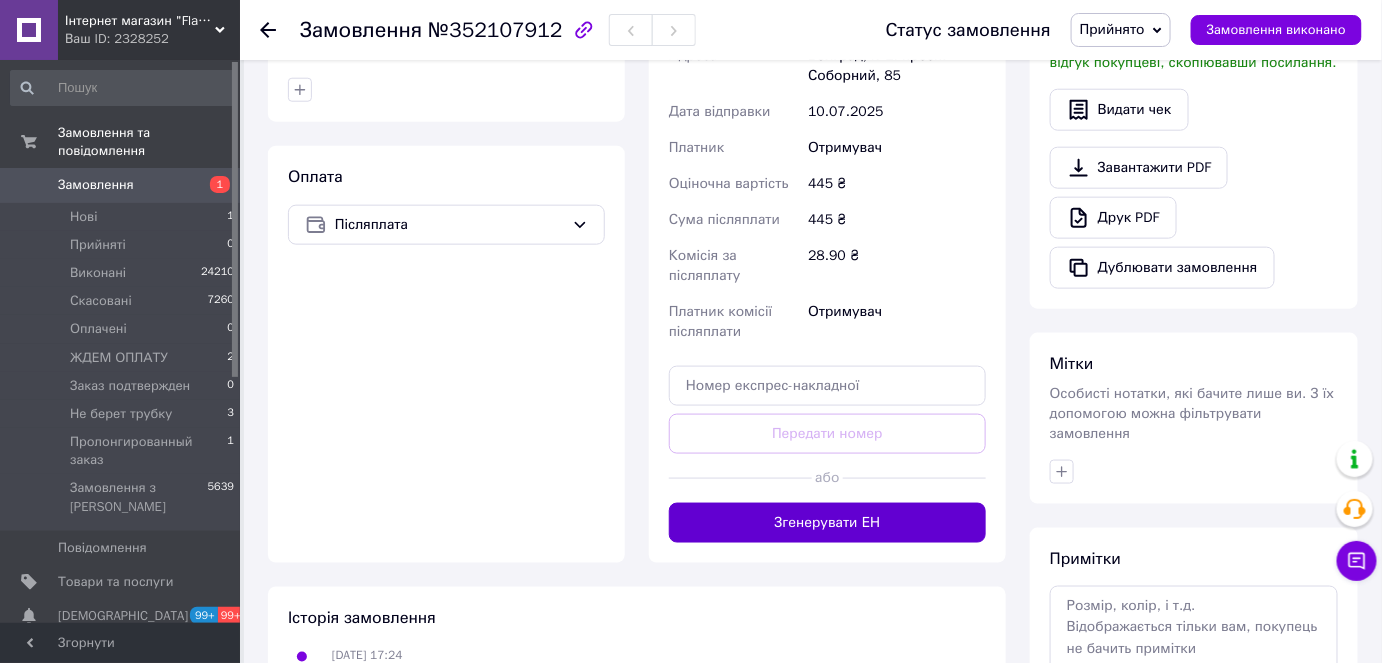 click on "Згенерувати ЕН" at bounding box center [827, 523] 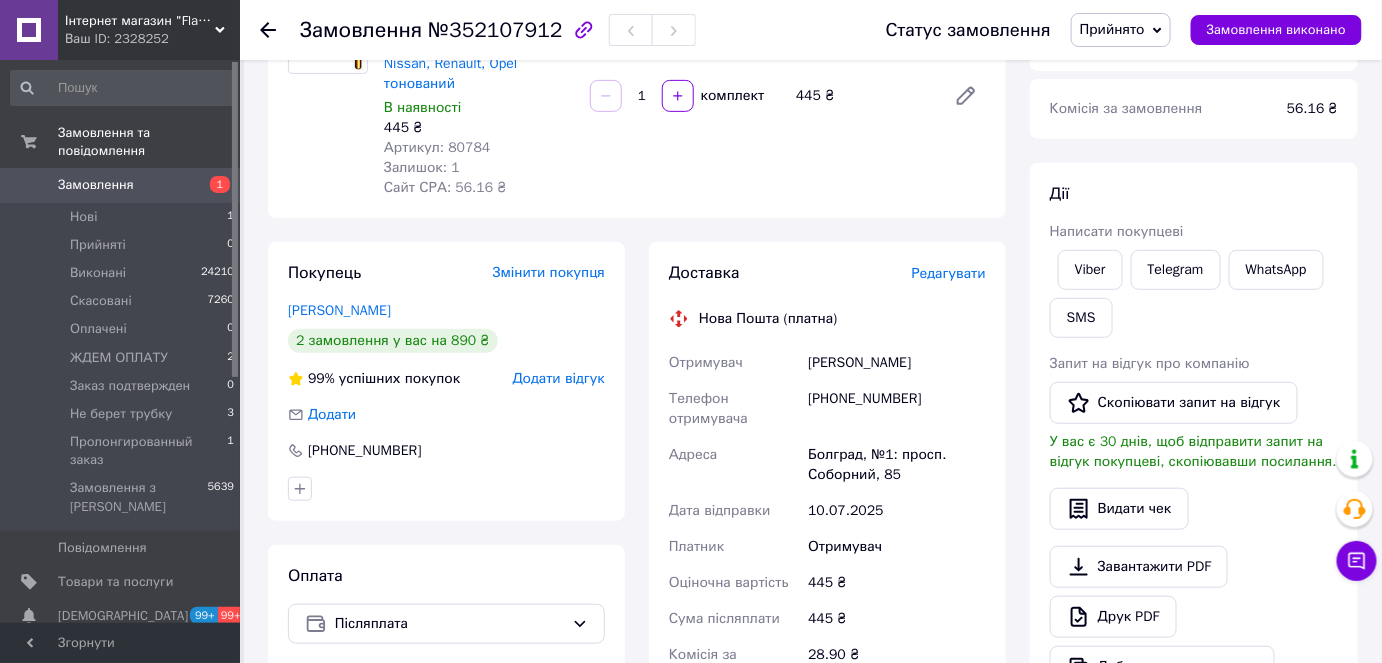 scroll, scrollTop: 90, scrollLeft: 0, axis: vertical 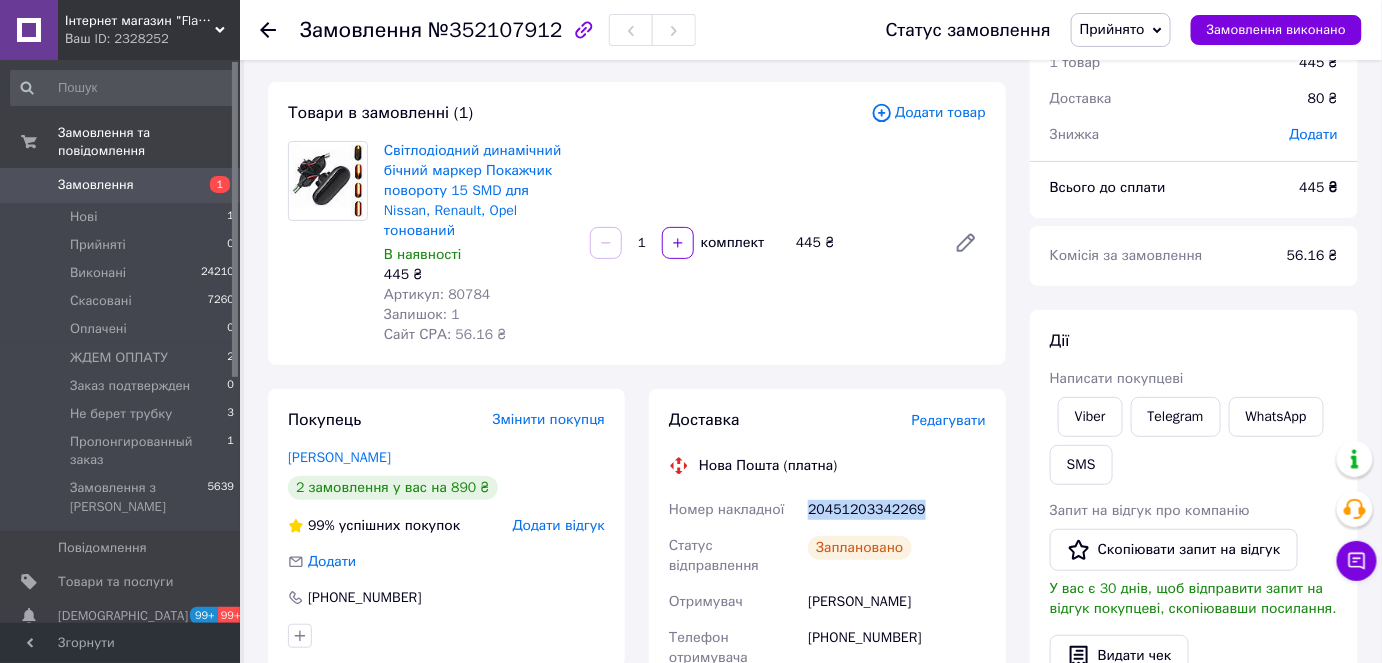 drag, startPoint x: 930, startPoint y: 483, endPoint x: 800, endPoint y: 487, distance: 130.06152 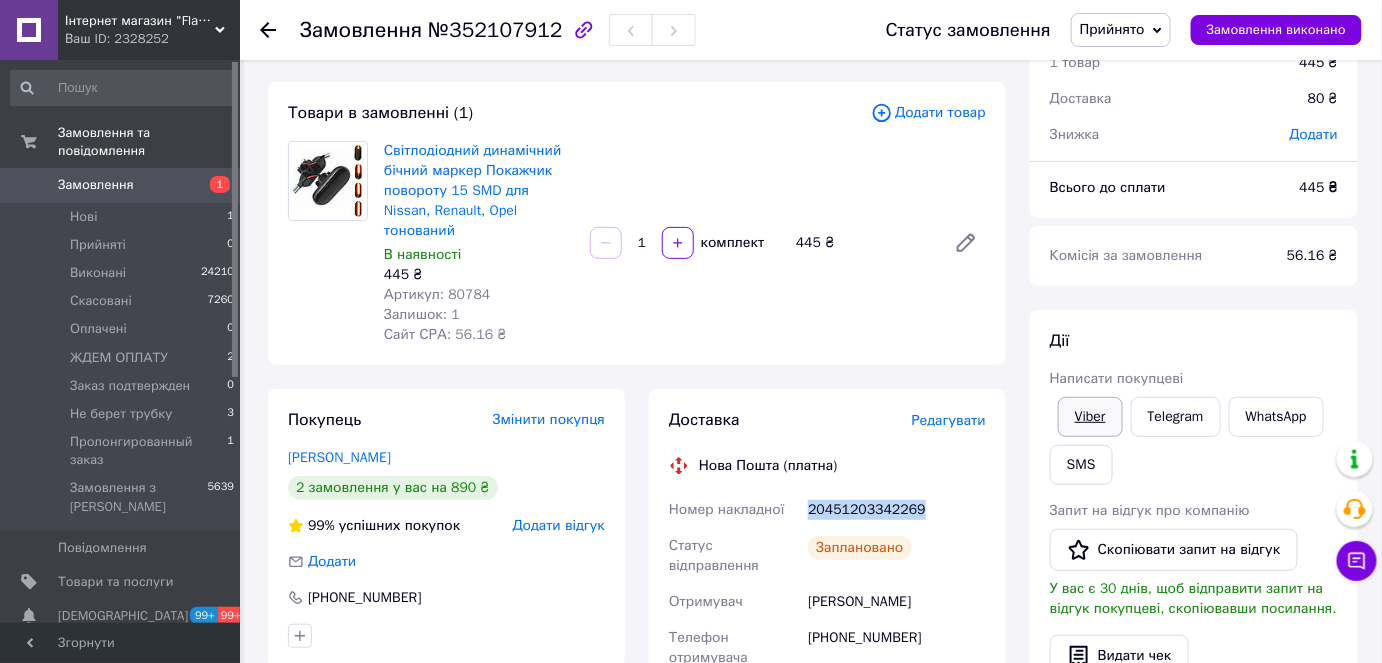 click on "Viber" at bounding box center [1090, 417] 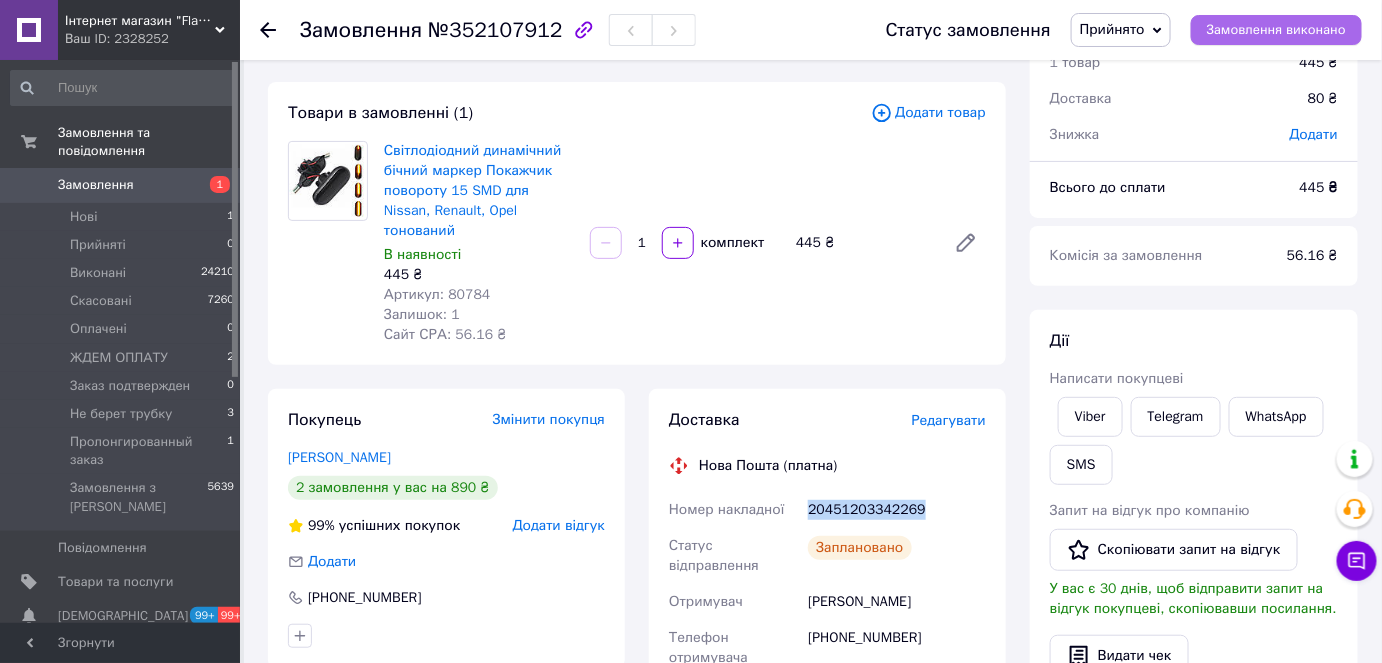 click on "Замовлення виконано" at bounding box center (1276, 30) 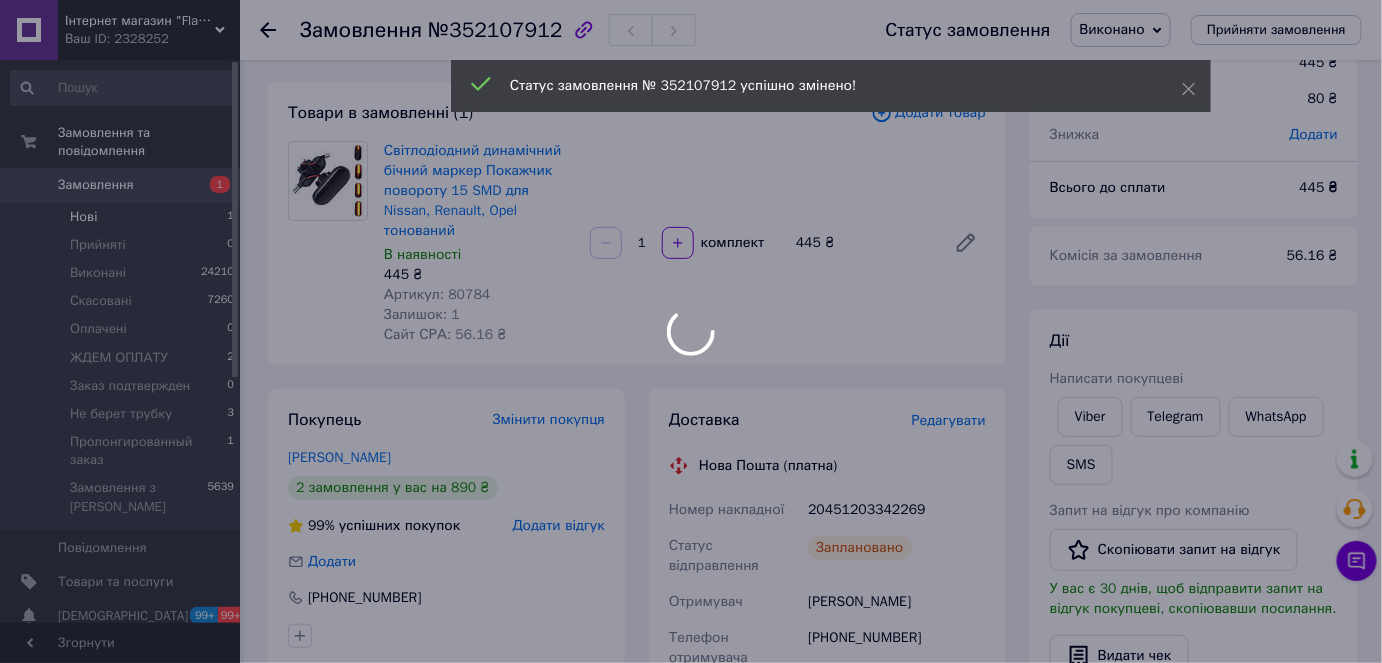 click on "Інтернет магазин "Flash Led" Ваш ID: 2328252 Сайт Інтернет магазин "Flash Led" Кабінет покупця Перевірити стан системи Сторінка на порталі Довідка Вийти Замовлення та повідомлення Замовлення 1 Нові 1 Прийняті 0 Виконані 24210 Скасовані 7260 Оплачені 0 ЖДЕМ ОПЛАТУ 2 Заказ подтвержден 0 Не берет трубку 3 Пролонгированный заказ  1 Замовлення з Розетки 5639 Повідомлення 0 Товари та послуги Сповіщення 99+ 99+ Показники роботи компанії Панель управління Відгуки Покупатели Каталог ProSale Аналітика Інструменти веб-майстра та SEO Маркет Prom топ" at bounding box center (691, 744) 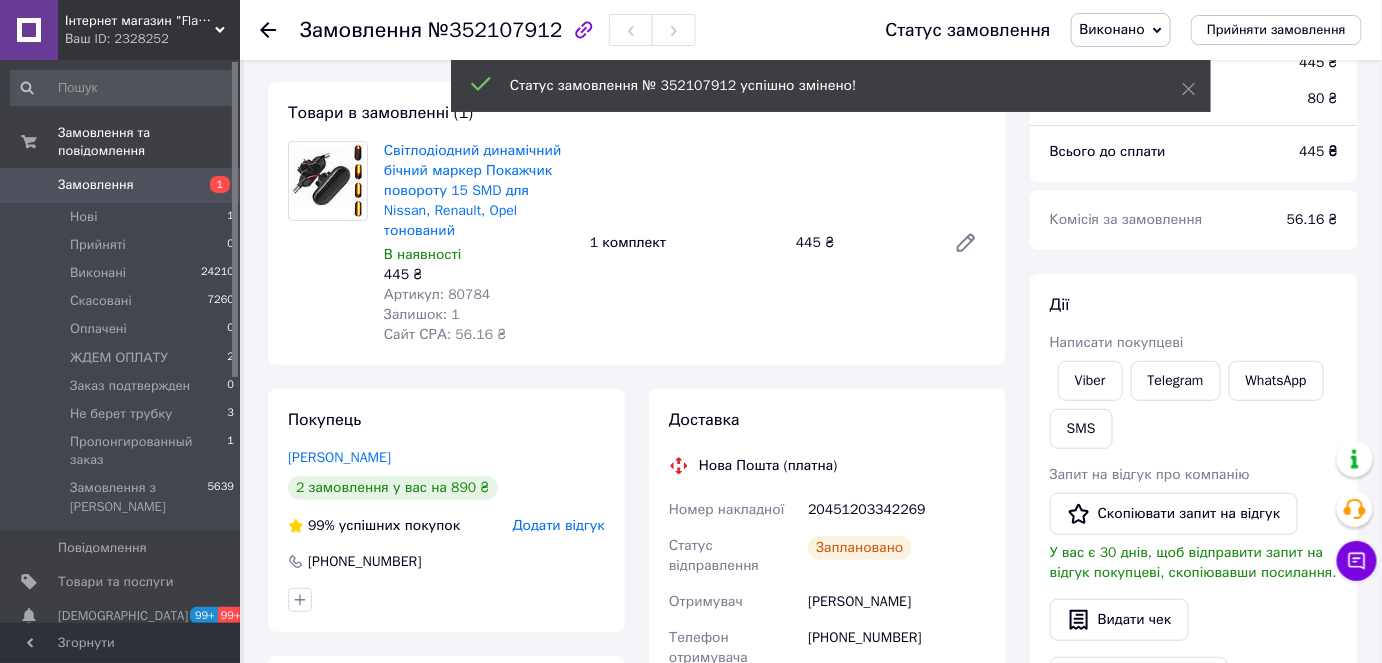 click on "Нові" at bounding box center [83, 217] 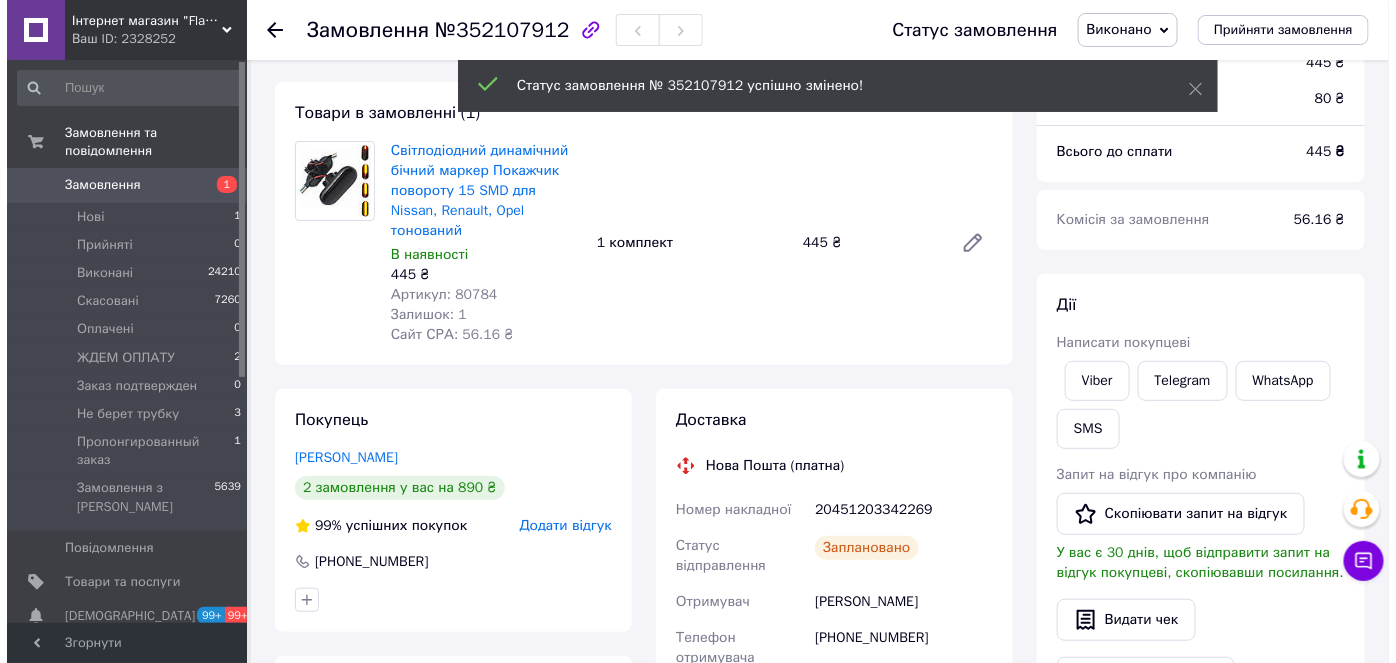 scroll, scrollTop: 0, scrollLeft: 0, axis: both 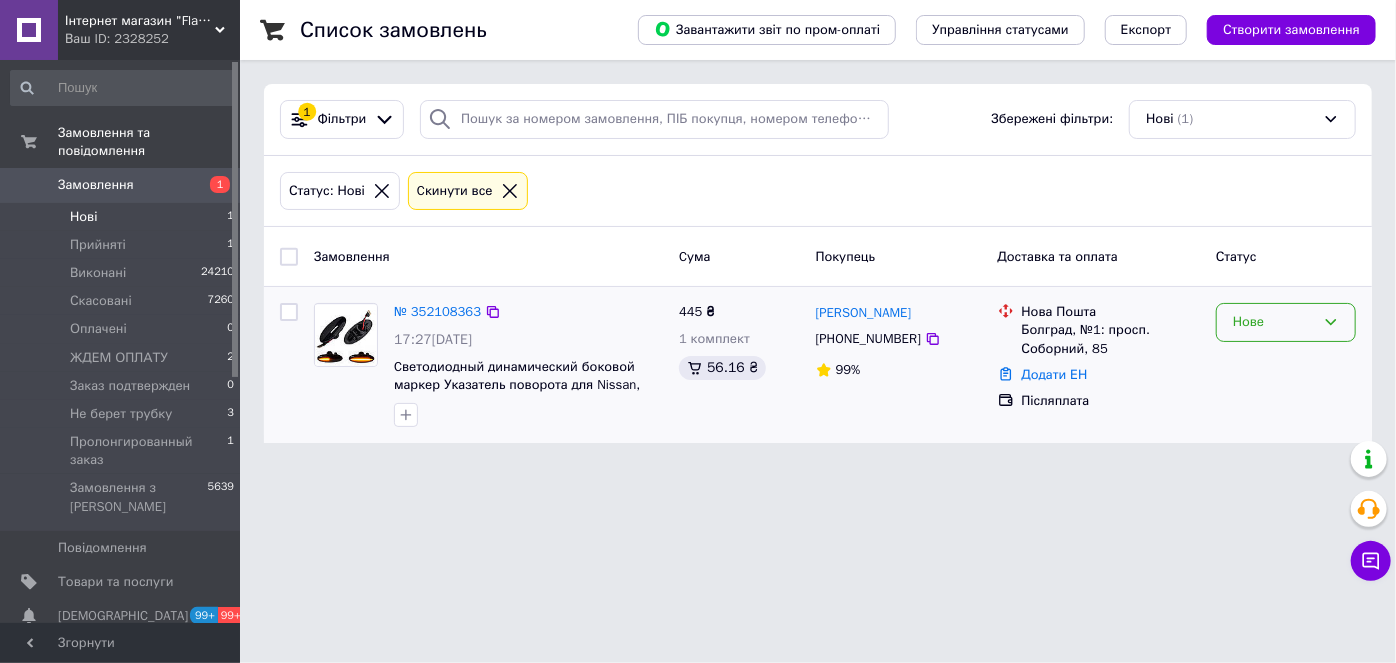 click on "Нове" at bounding box center [1286, 322] 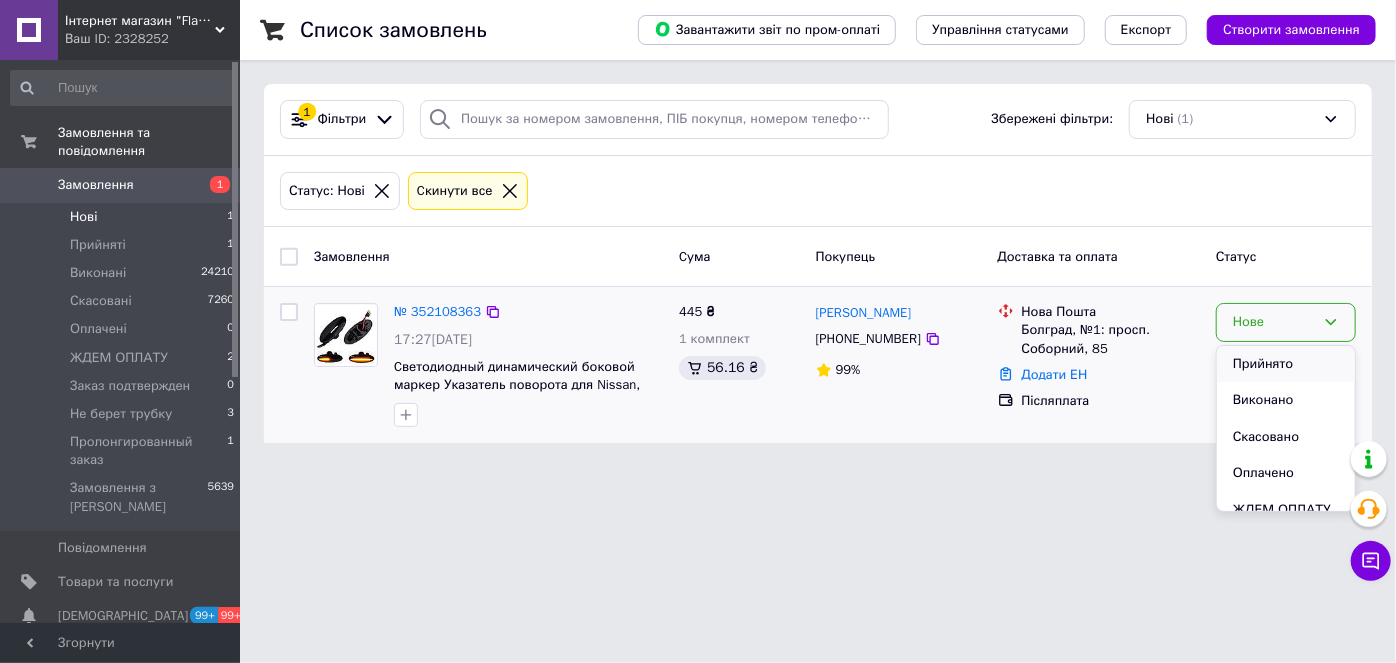 click on "Прийнято" at bounding box center (1286, 364) 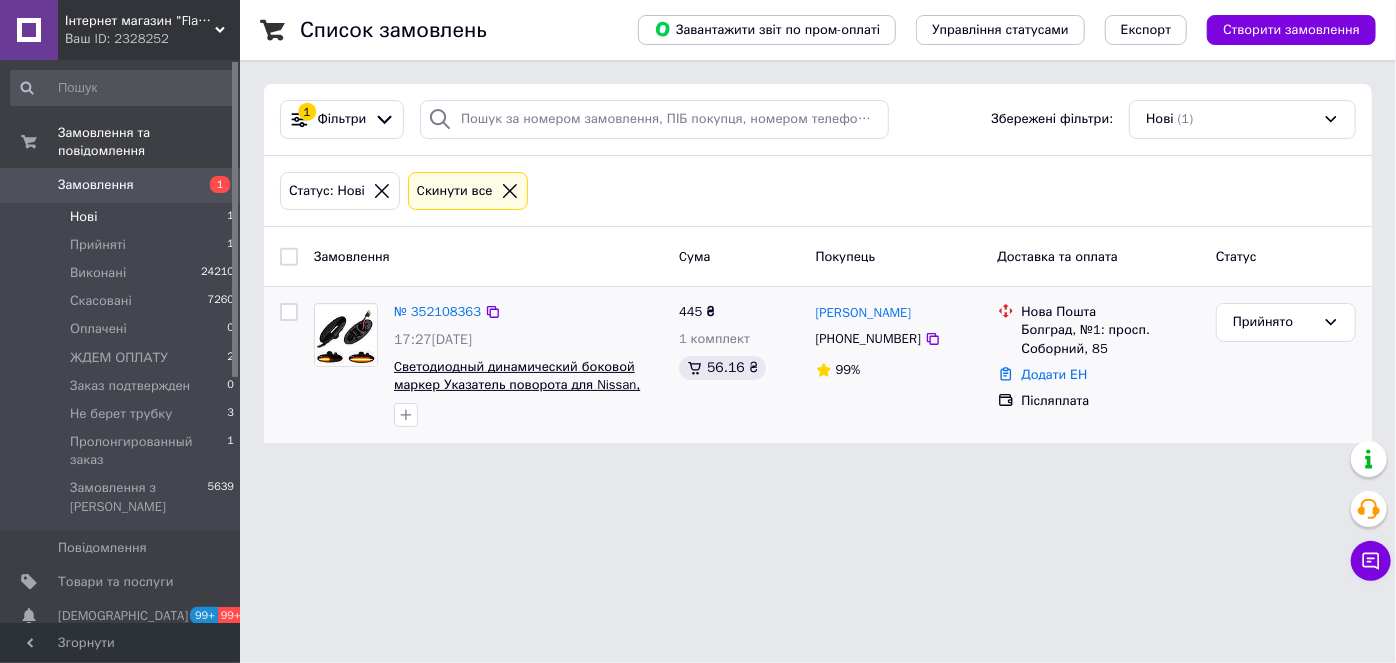 click on "Cветодиодный динамический боковой маркер Указатель поворота для Nissan, Renault Koleos, Renault Master Жёлтый" at bounding box center [517, 385] 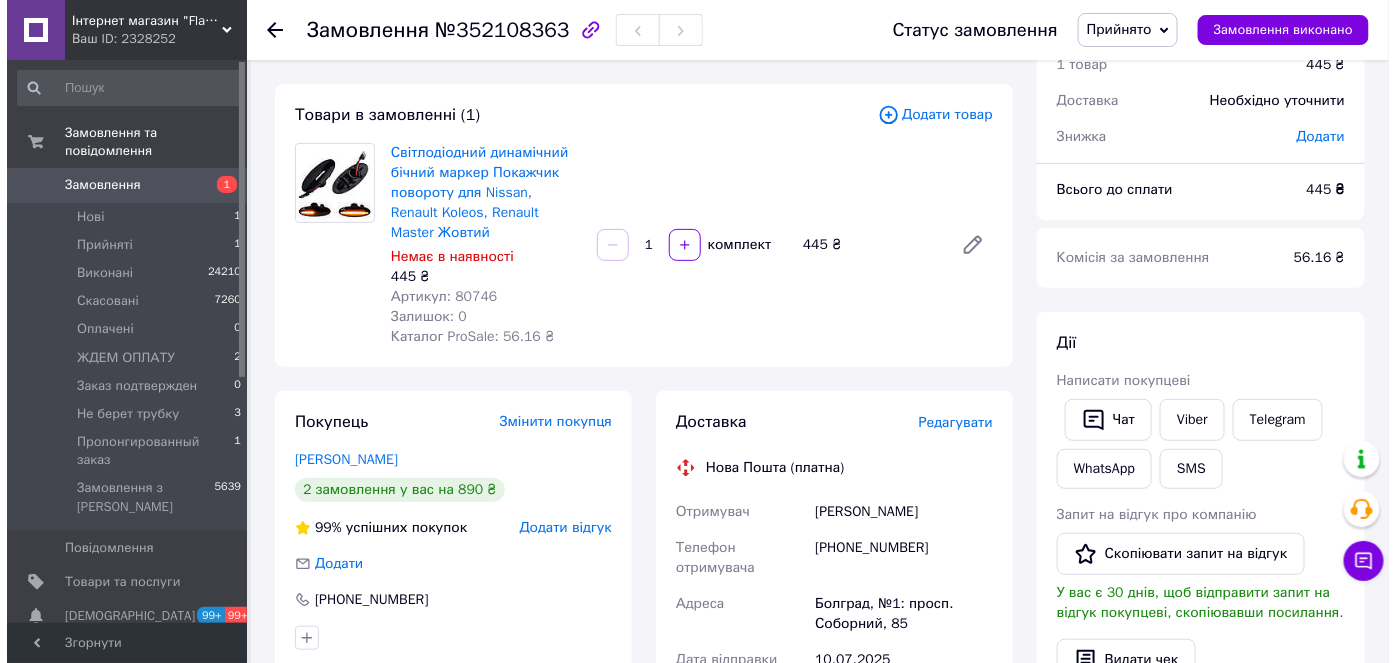 scroll, scrollTop: 90, scrollLeft: 0, axis: vertical 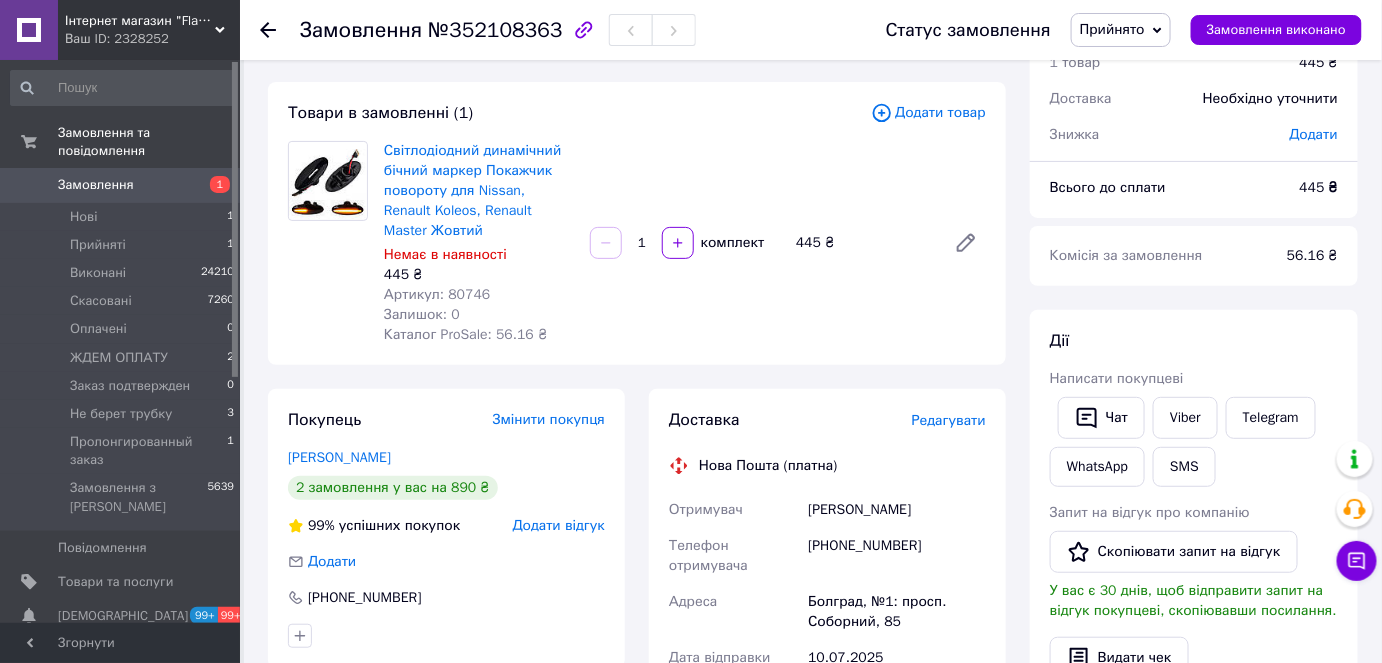 click on "Прийнято" at bounding box center (1121, 30) 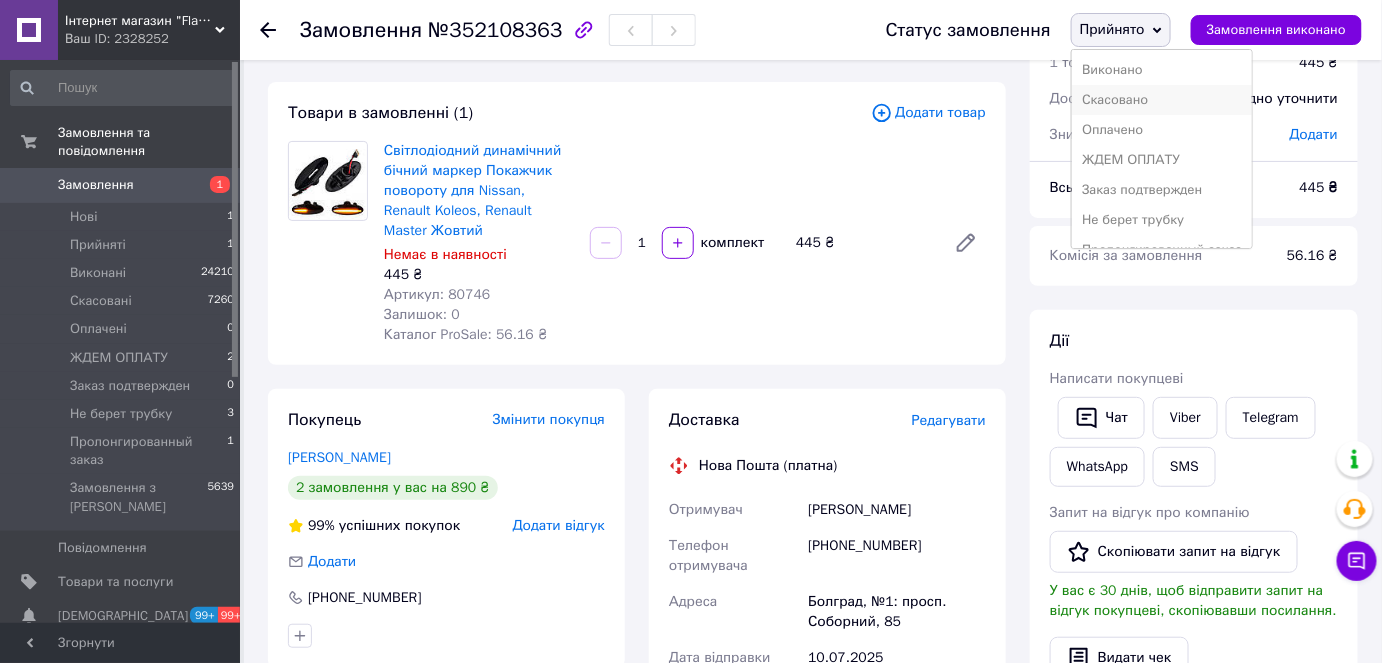 click on "Скасовано" at bounding box center (1162, 100) 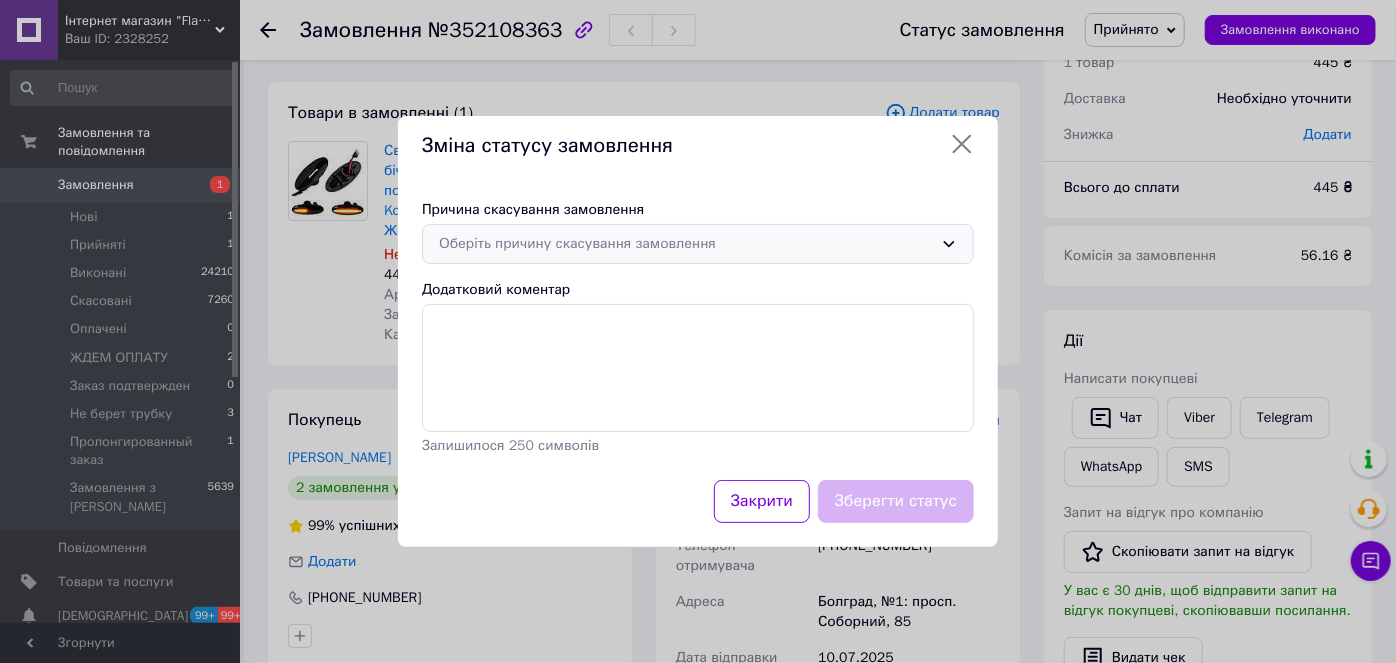 click on "Оберіть причину скасування замовлення" at bounding box center (686, 244) 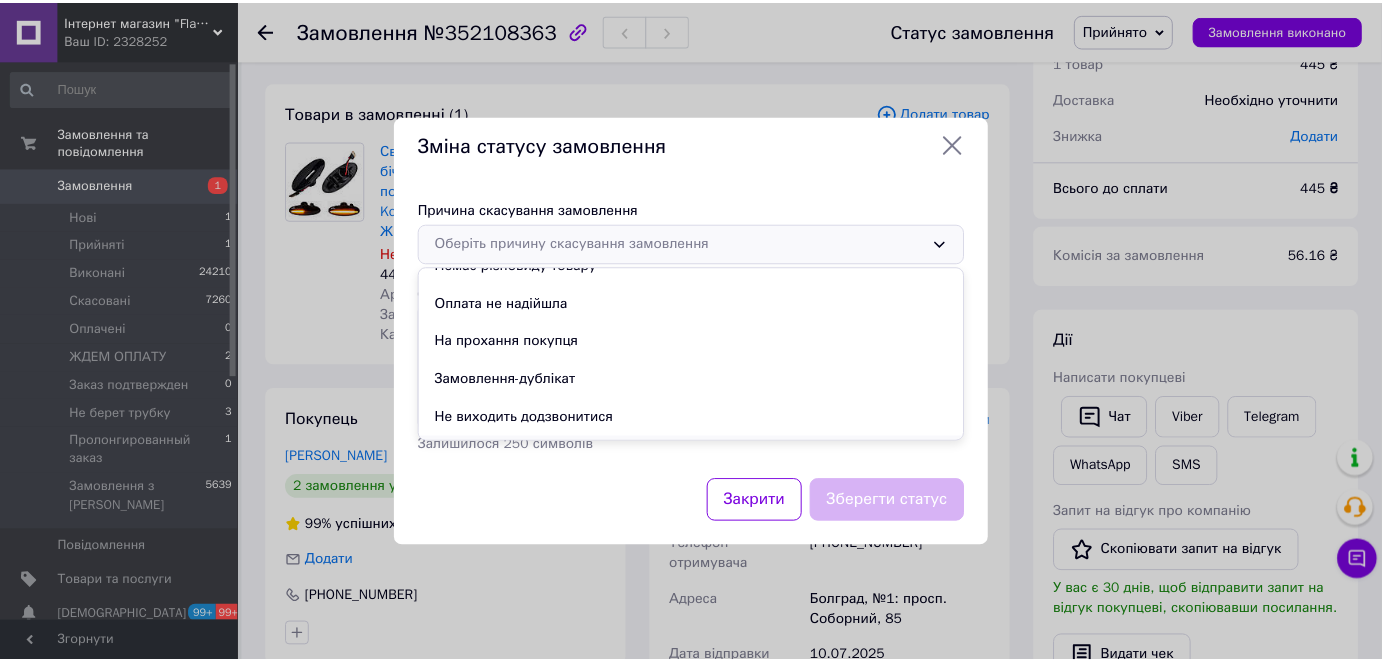 scroll, scrollTop: 90, scrollLeft: 0, axis: vertical 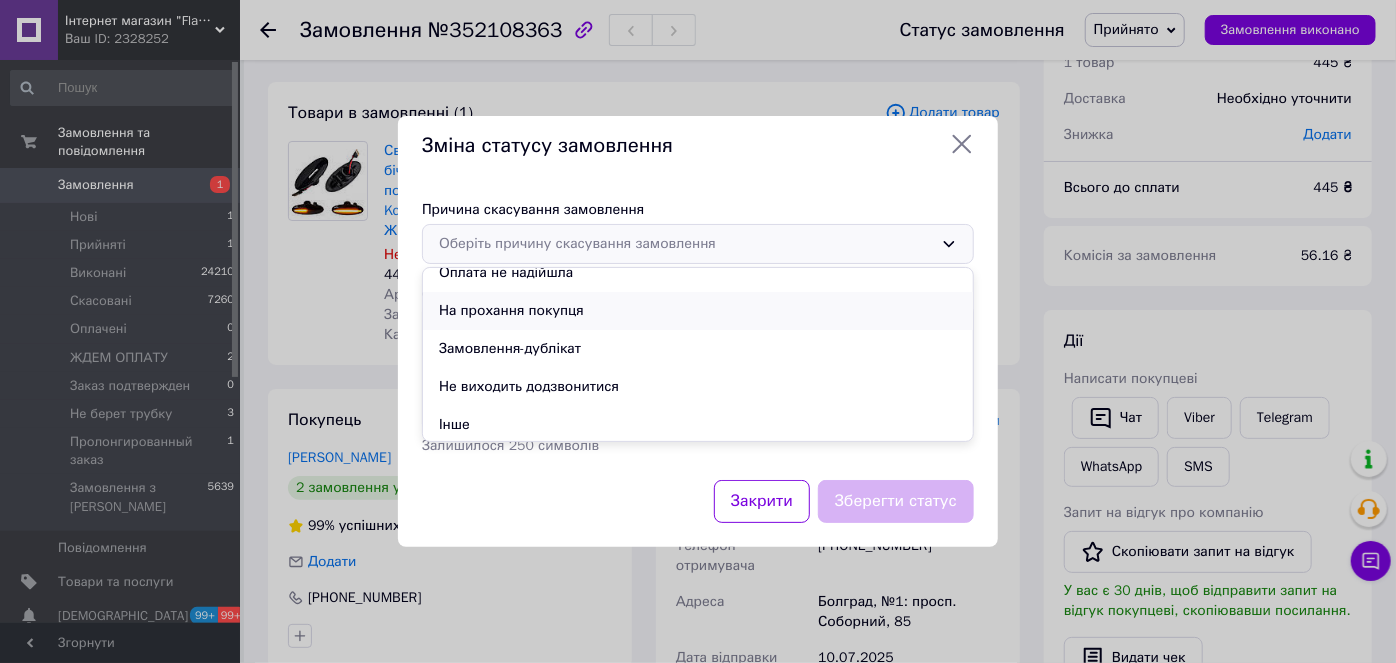 click on "На прохання покупця" at bounding box center [698, 311] 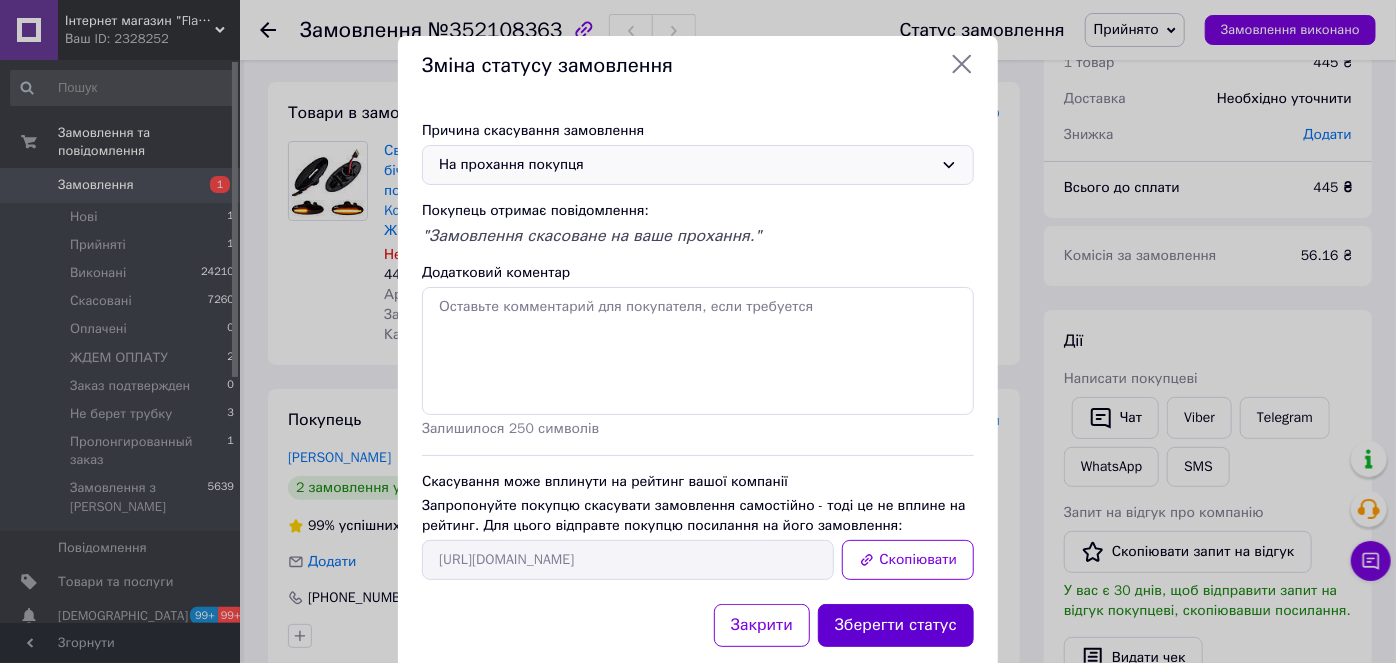 click on "Зберегти статус" at bounding box center [896, 625] 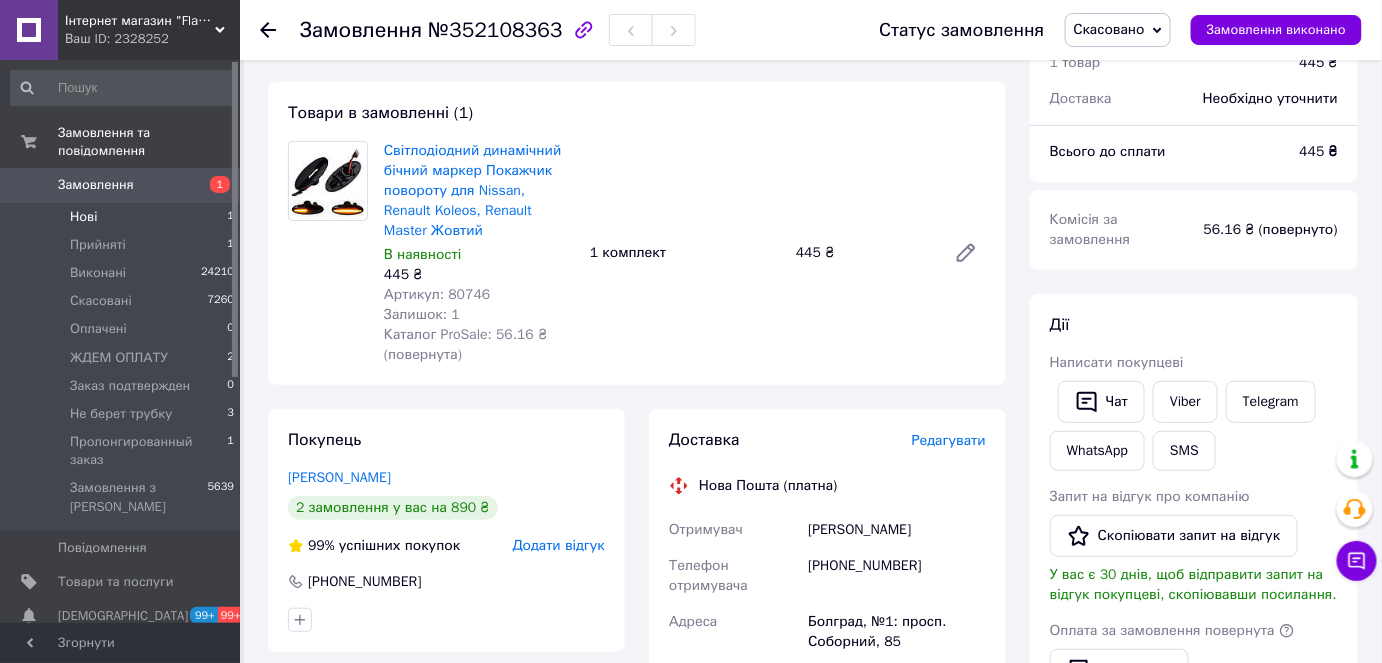 click on "Нові 1" at bounding box center (123, 217) 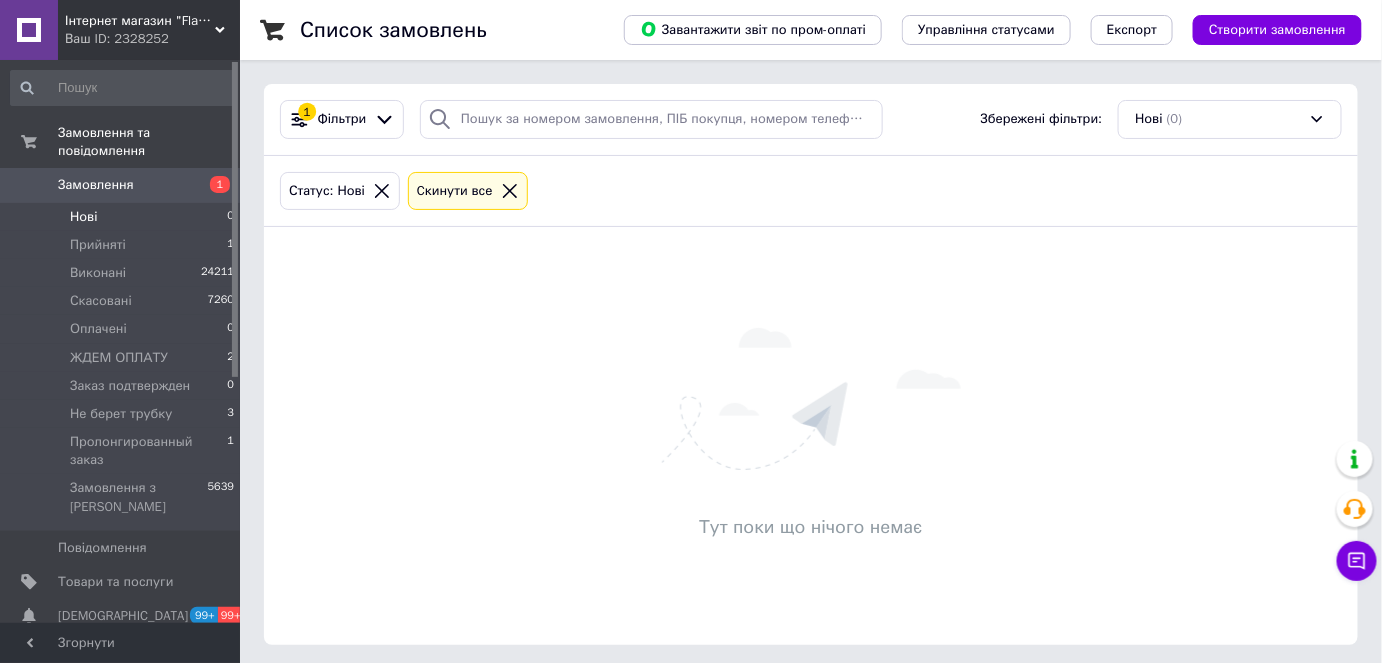 click on "Нові 0" at bounding box center [123, 217] 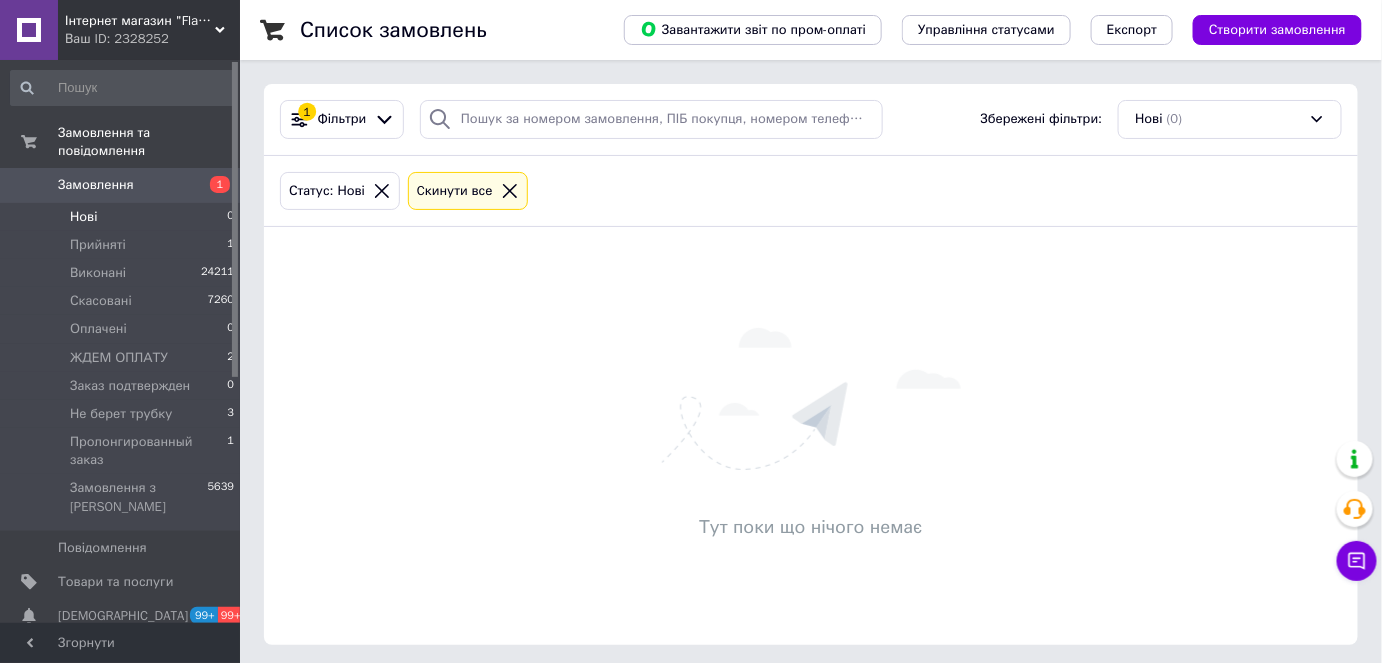 click on "Нові 0" at bounding box center [123, 217] 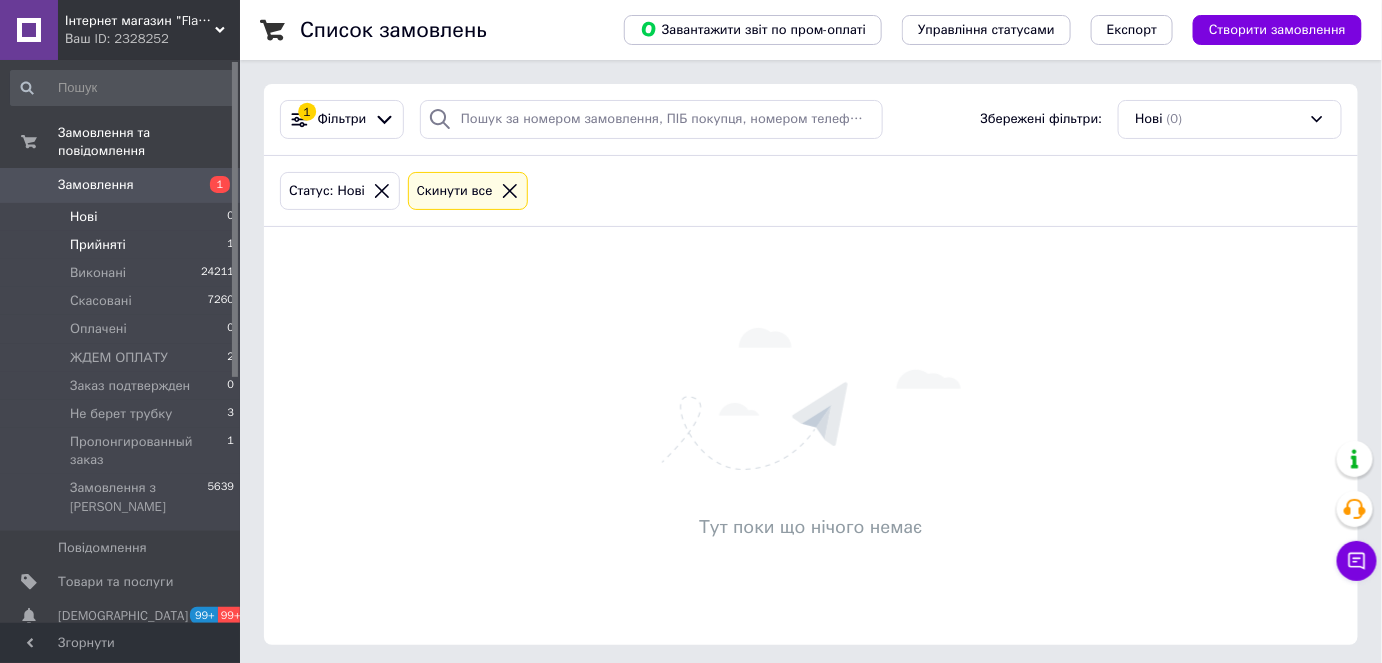 click on "Прийняті 1" at bounding box center [123, 245] 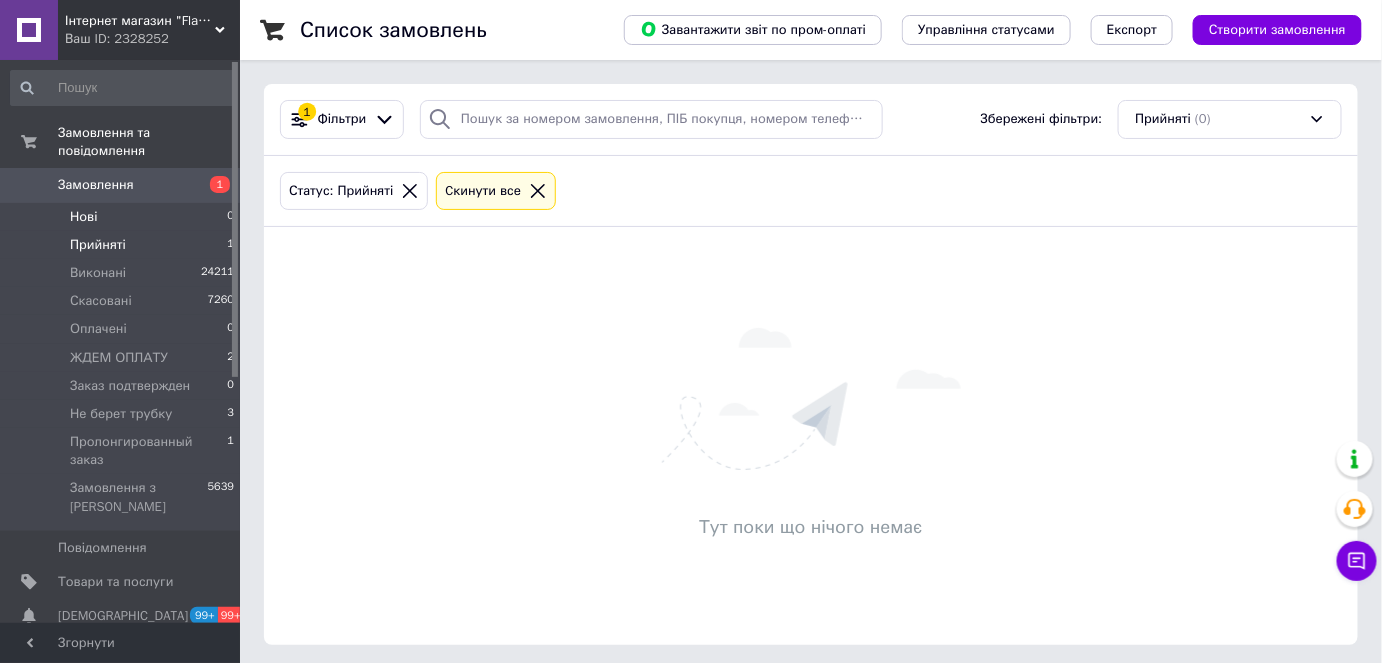 click on "Нові" at bounding box center (83, 217) 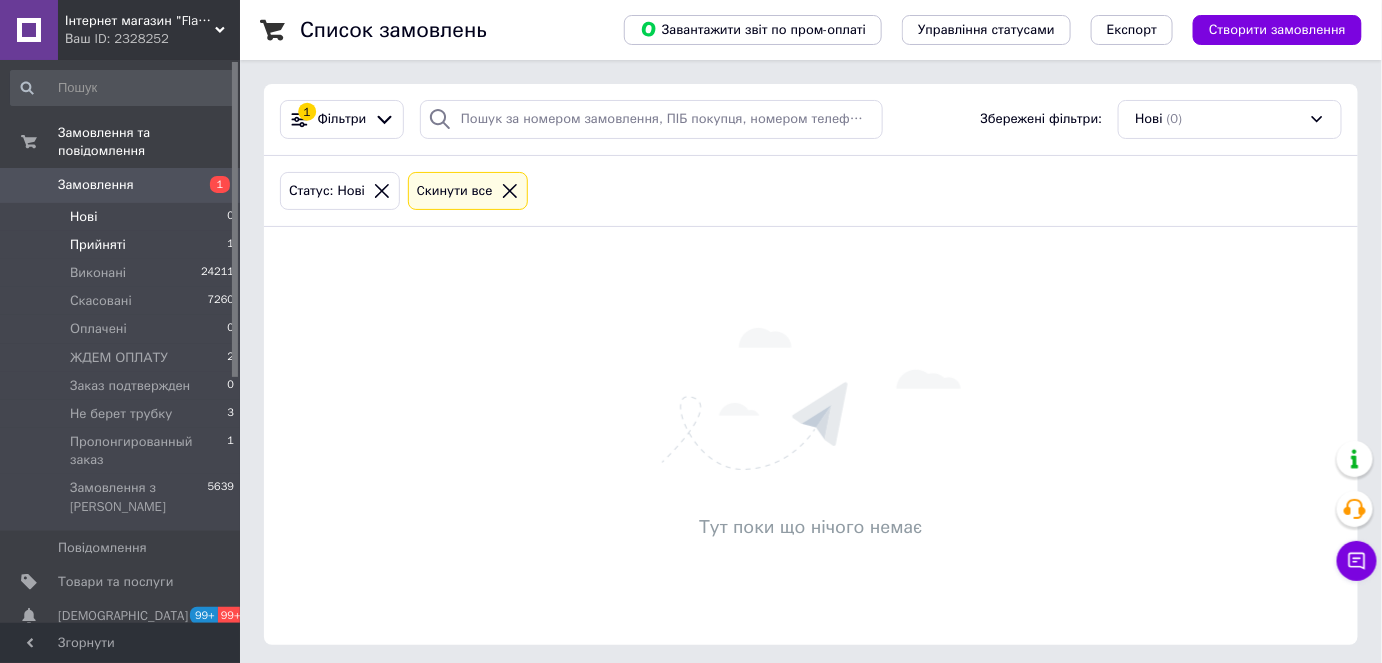 click on "Прийняті" at bounding box center (98, 245) 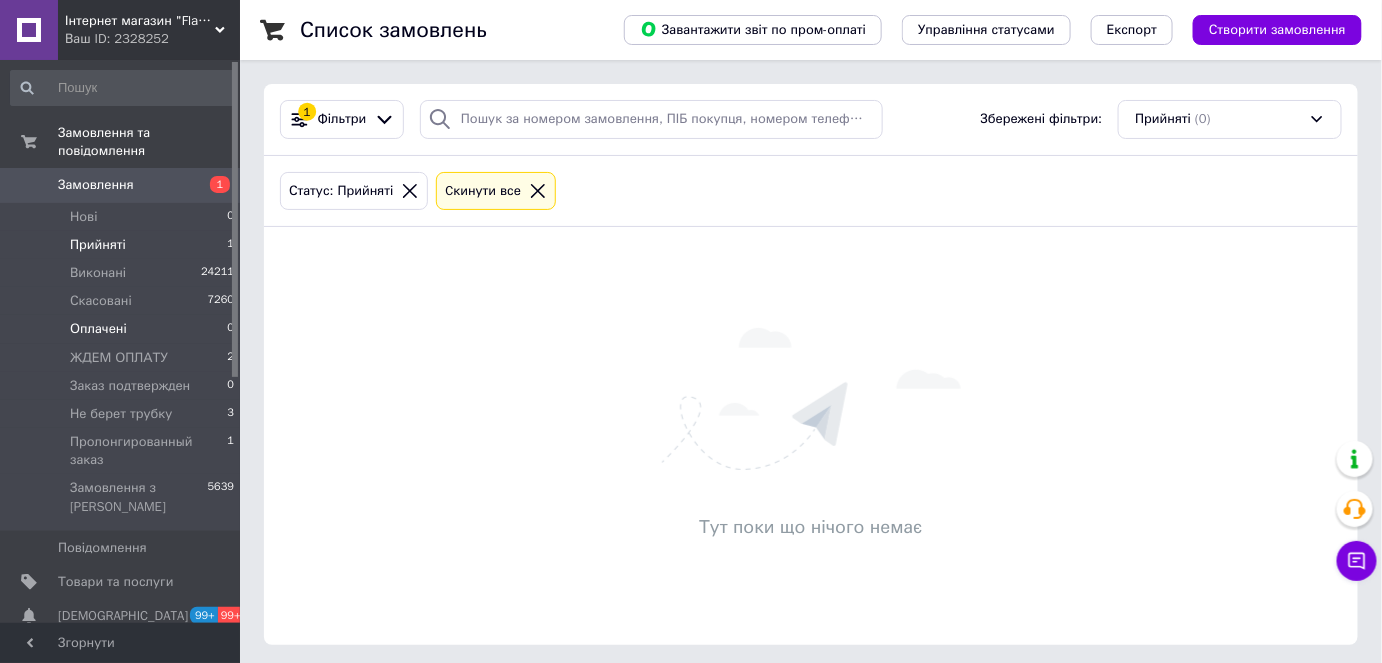 click on "Оплачені 0" at bounding box center (123, 329) 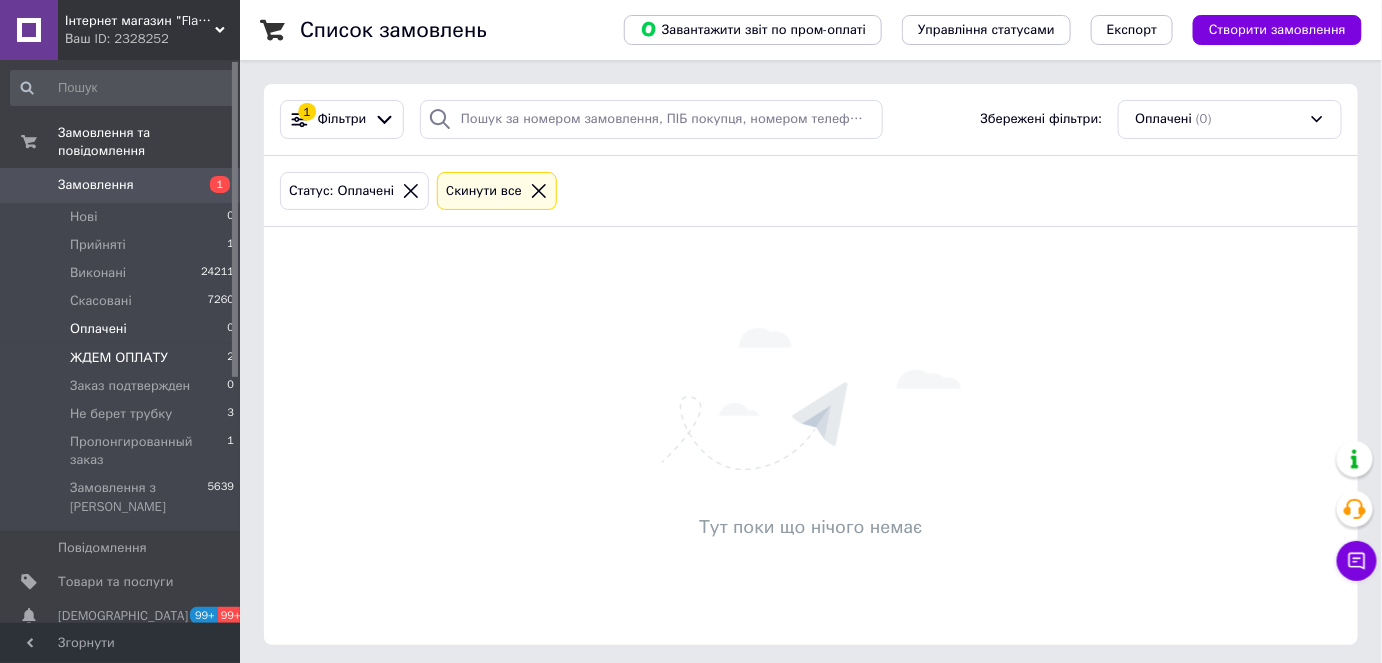 click on "ЖДЕМ ОПЛАТУ" at bounding box center (119, 358) 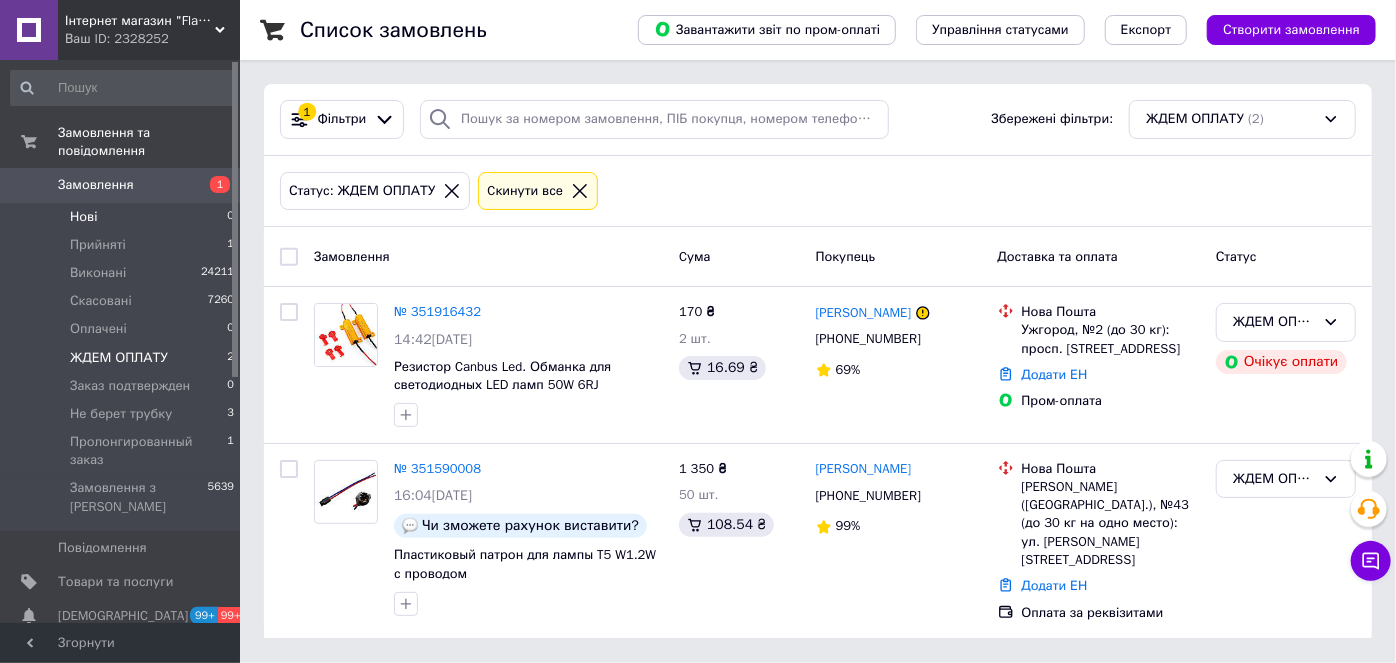 click on "Нові 0" at bounding box center (123, 217) 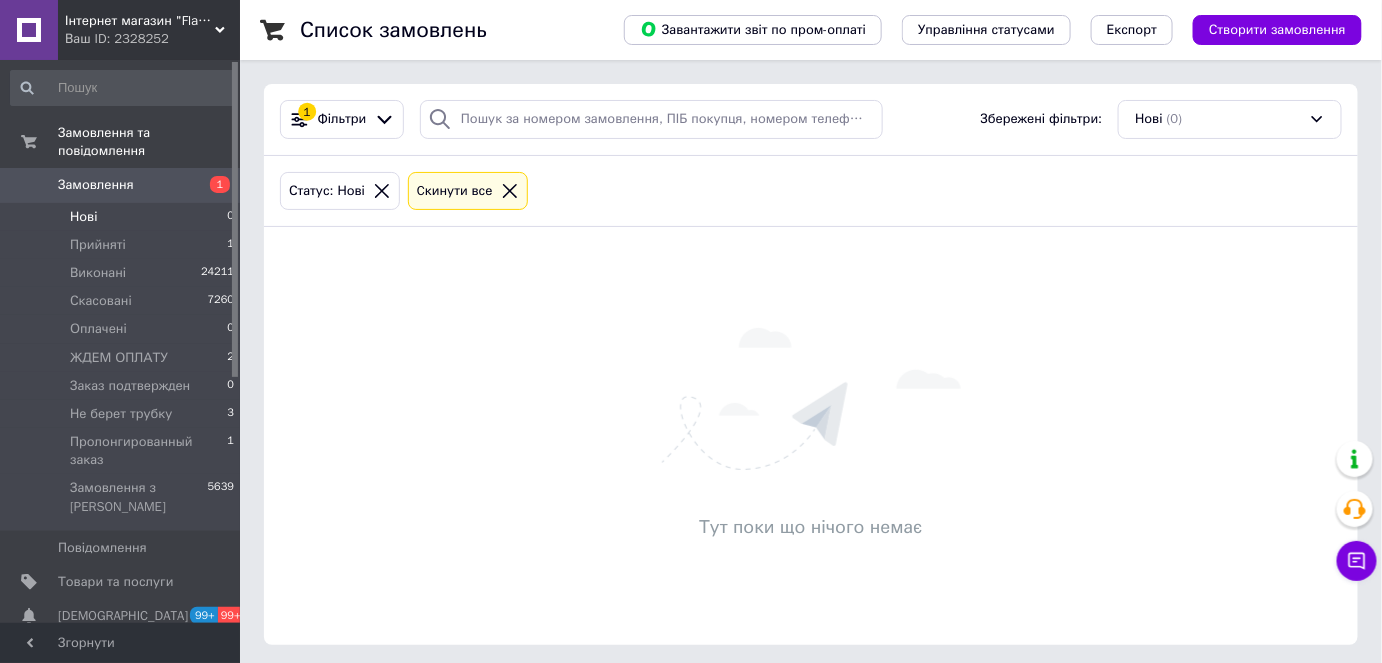 click on "Нові 0" at bounding box center [123, 217] 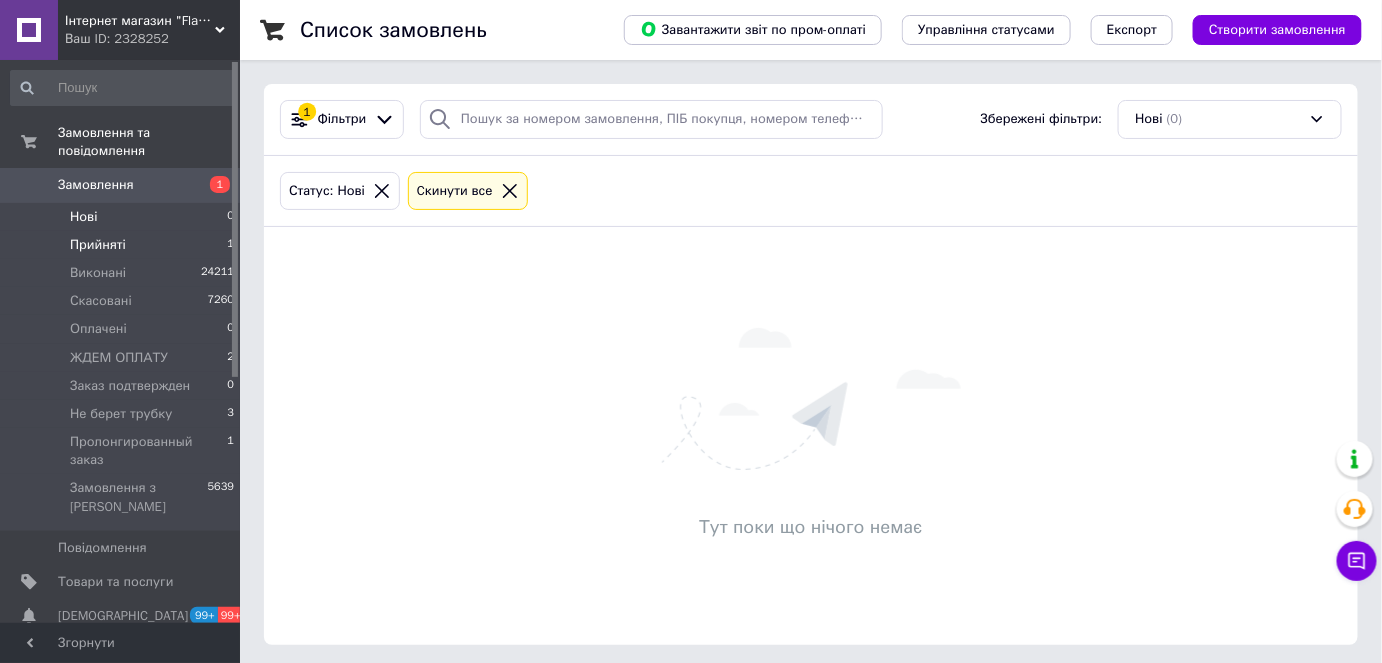 click on "Прийняті" at bounding box center (98, 245) 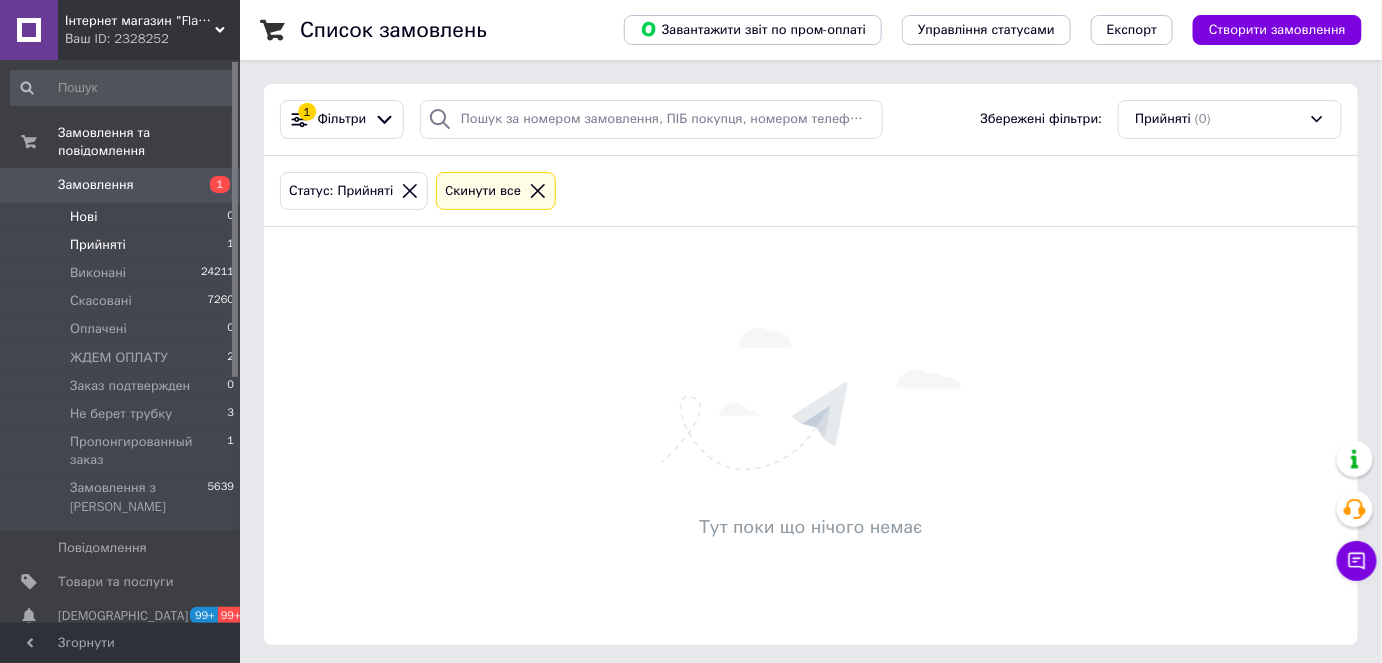 click on "Нові 0" at bounding box center (123, 217) 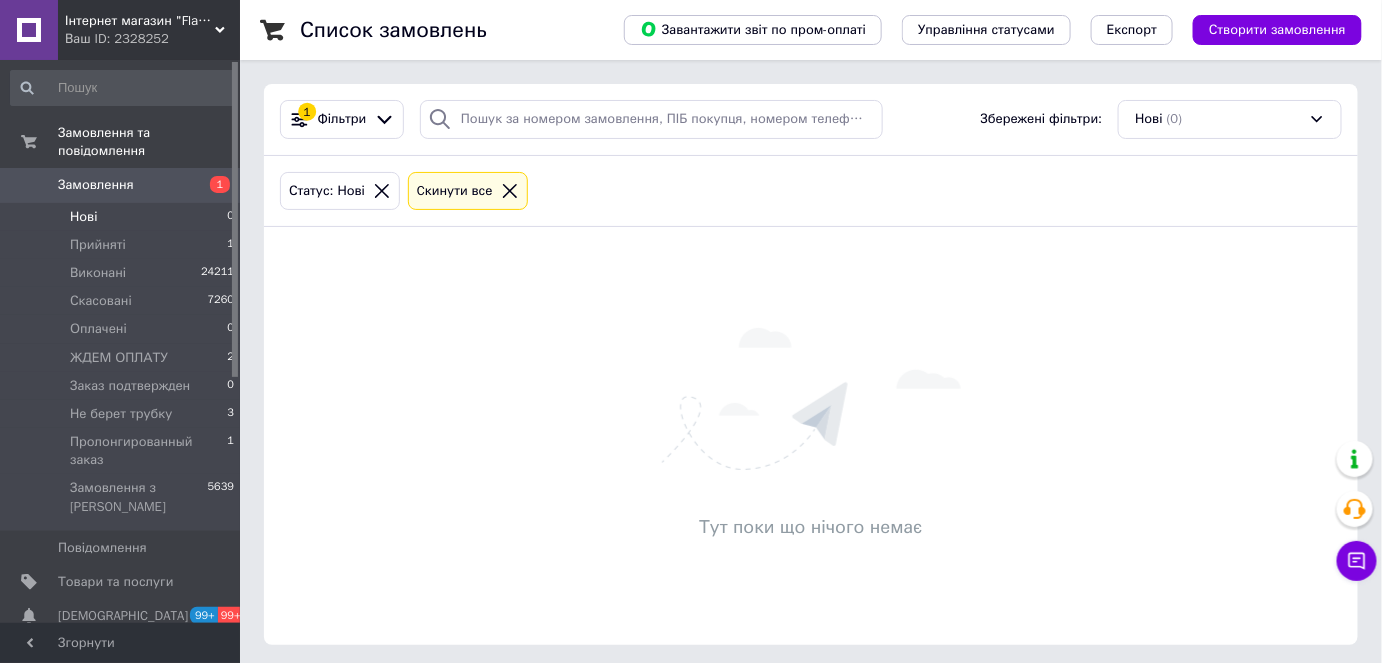 click on "Нові 0" at bounding box center [123, 217] 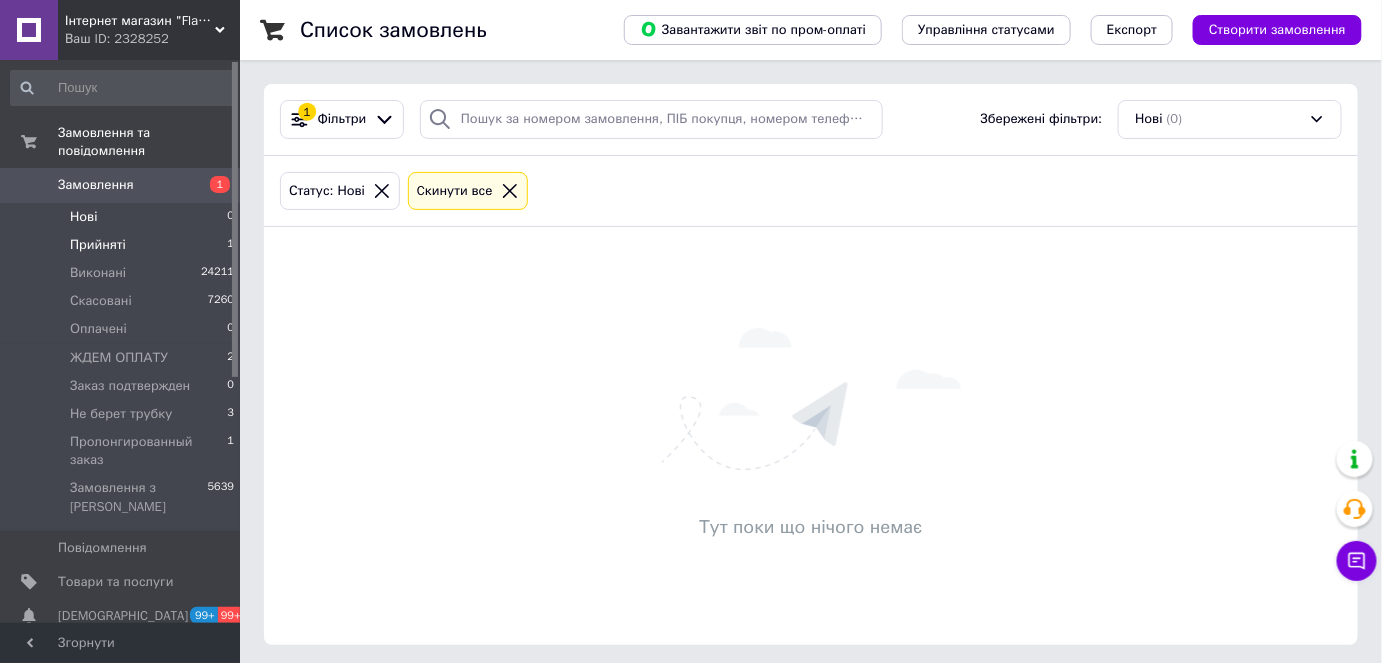 click on "Прийняті" at bounding box center (98, 245) 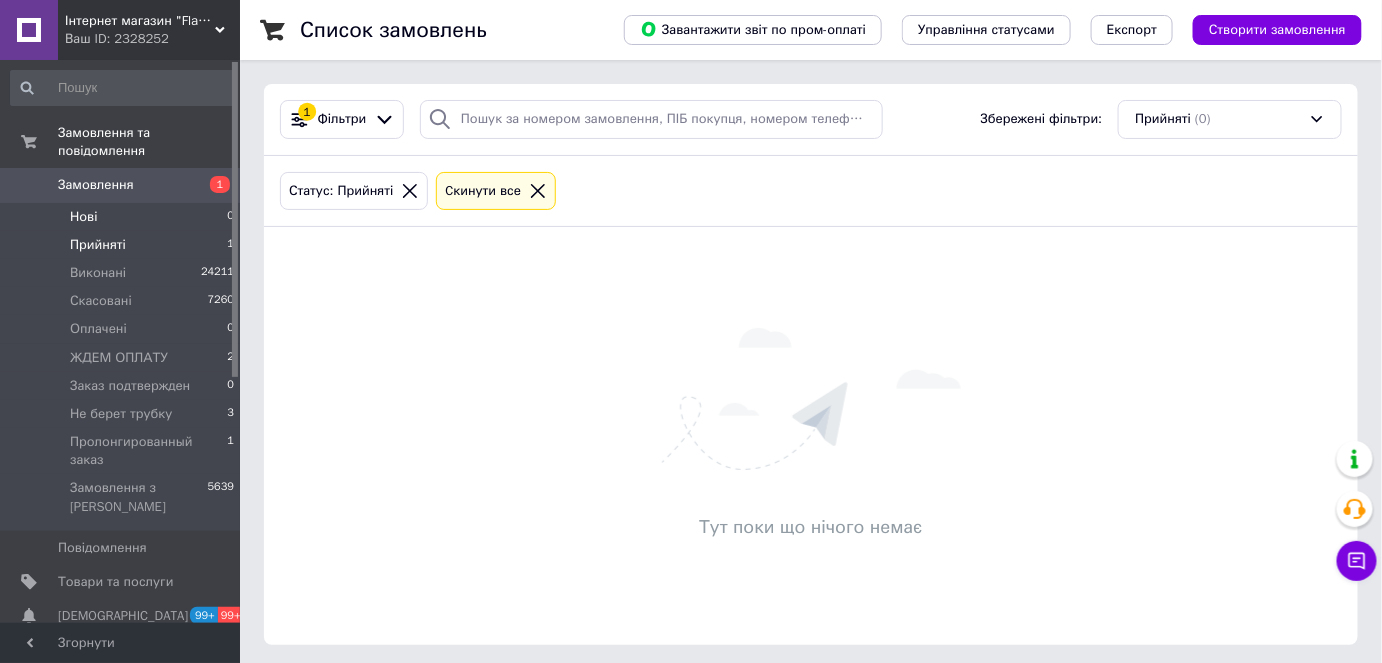 click on "Нові 0" at bounding box center (123, 217) 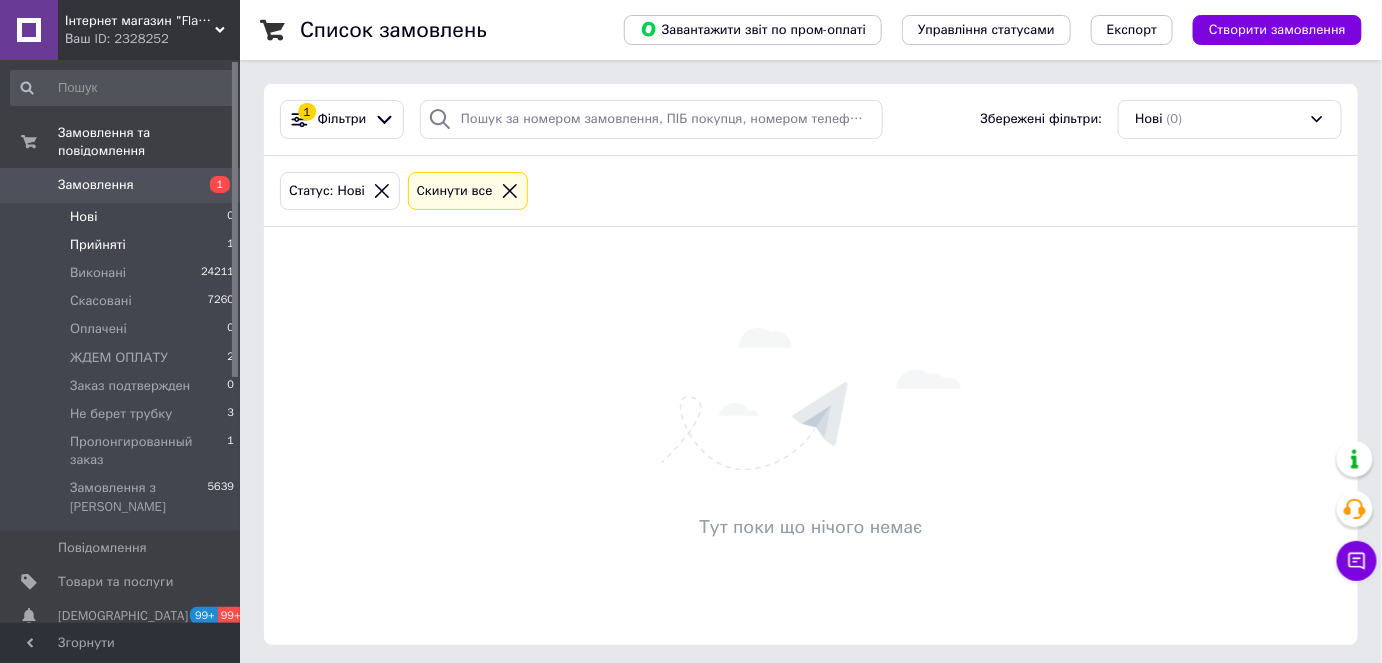 click on "Прийняті" at bounding box center (98, 245) 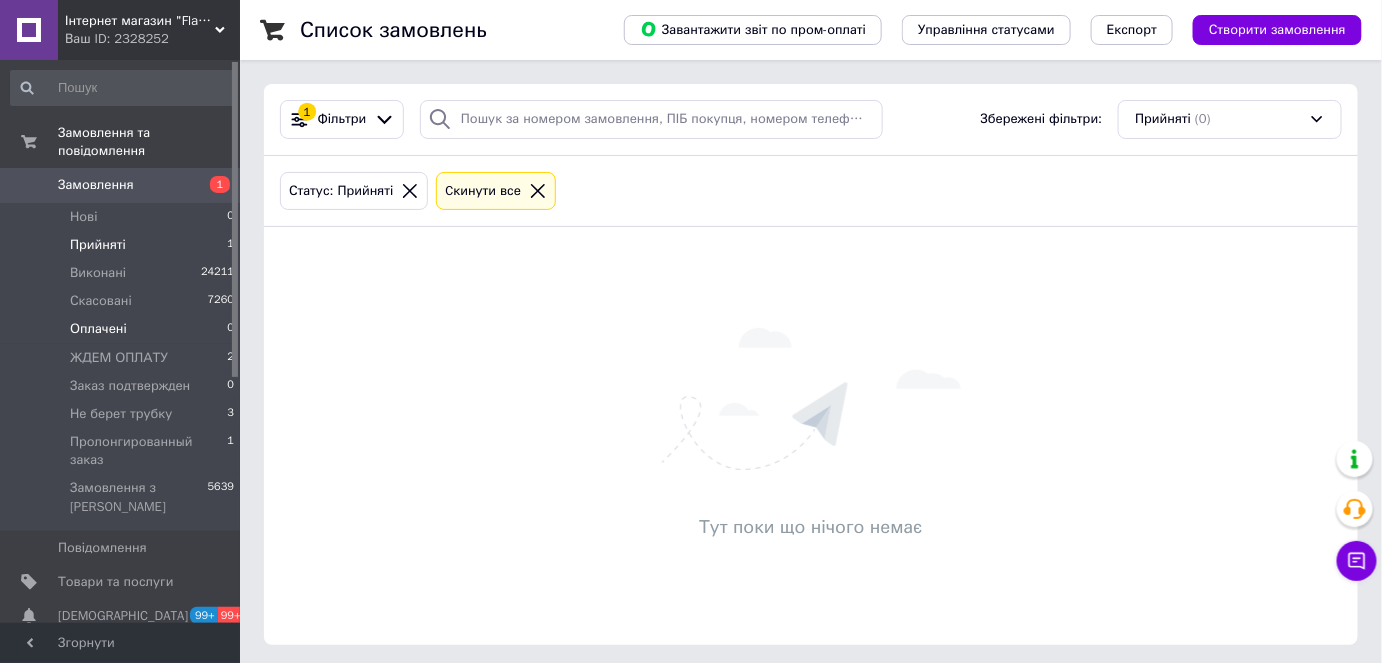 click on "Оплачені 0" at bounding box center (123, 329) 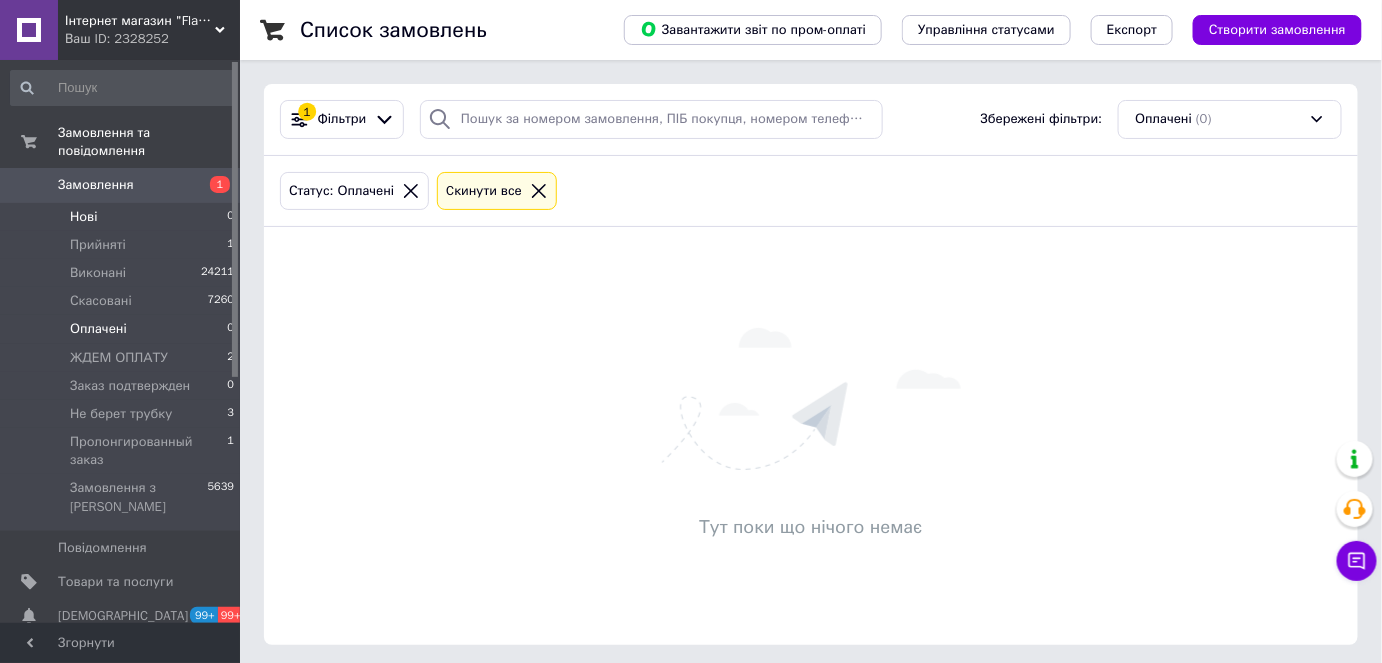 click on "Нові 0" at bounding box center [123, 217] 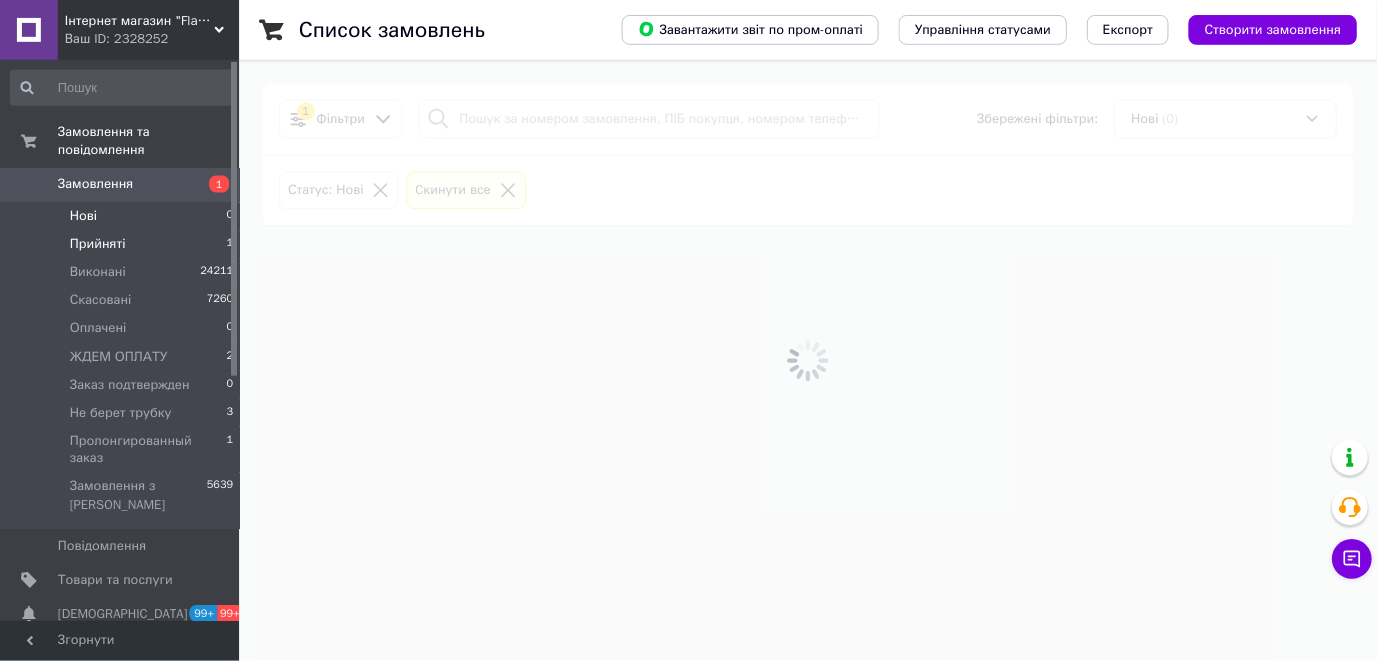 click on "Прийняті 1" at bounding box center [123, 245] 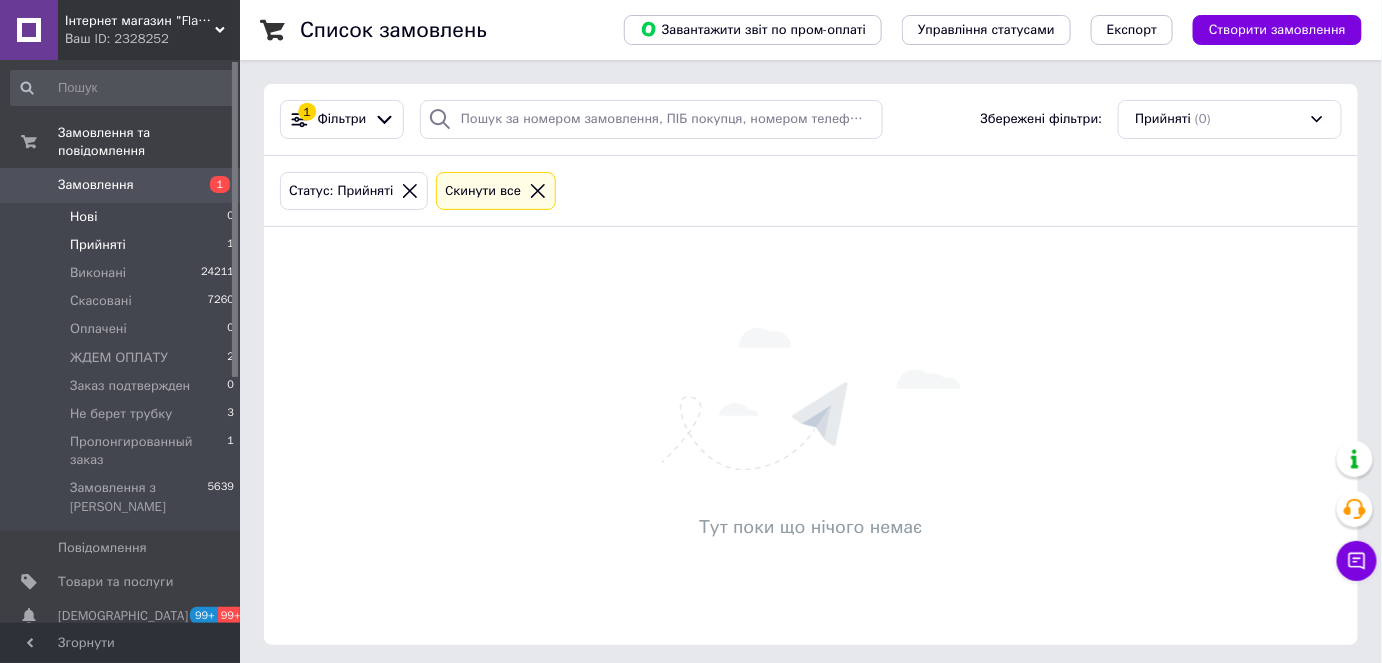 click on "Нові 0" at bounding box center (123, 217) 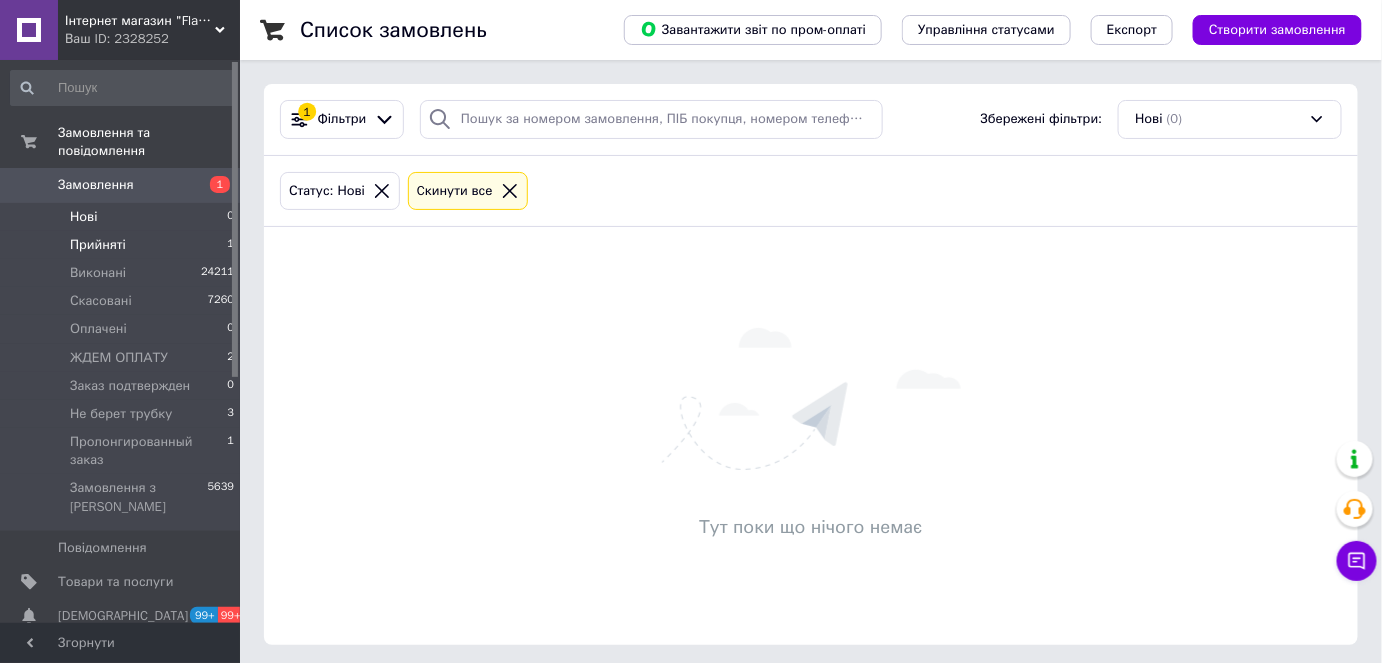 click on "Прийняті" at bounding box center (98, 245) 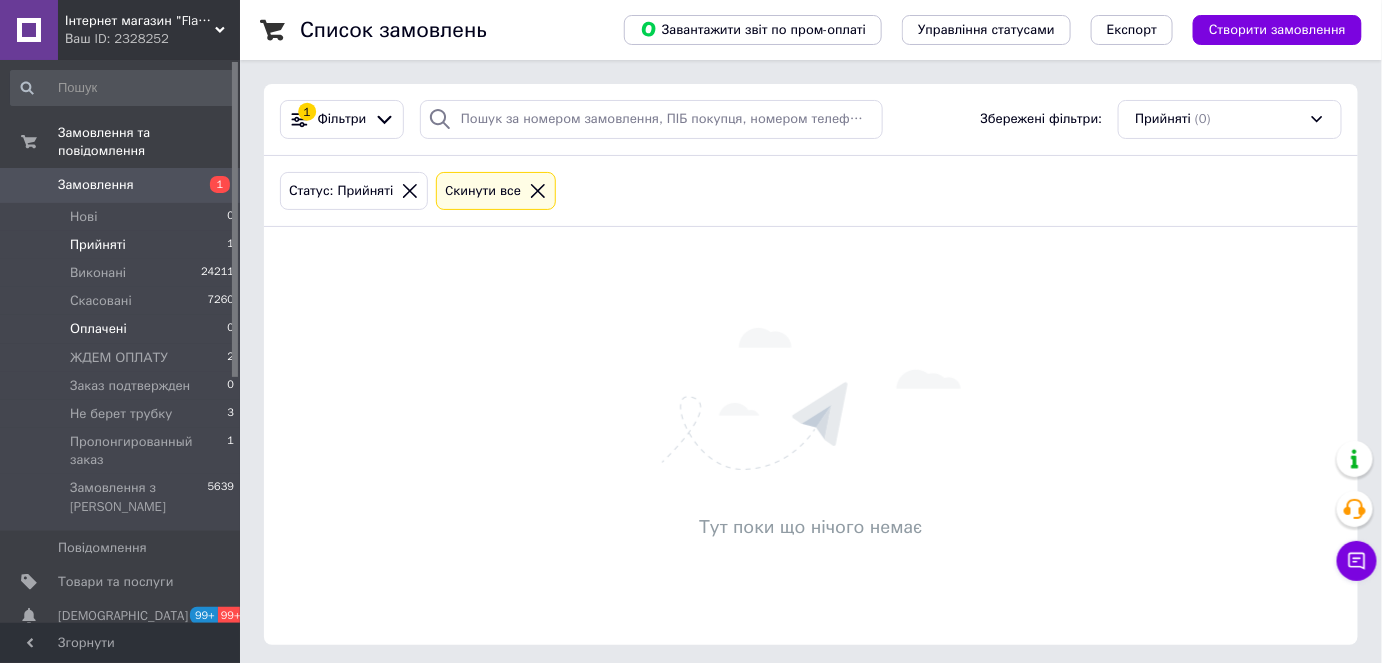 click on "Оплачені 0" at bounding box center (123, 329) 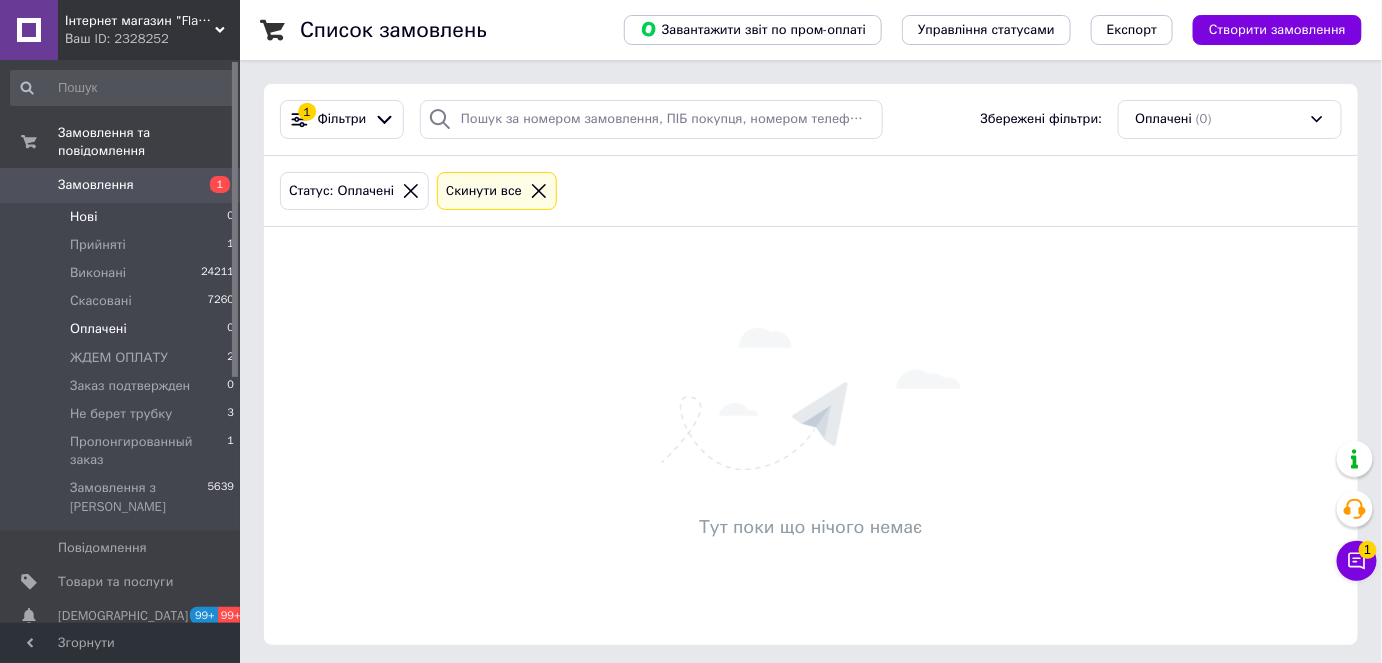 click on "Нові 0" at bounding box center (123, 217) 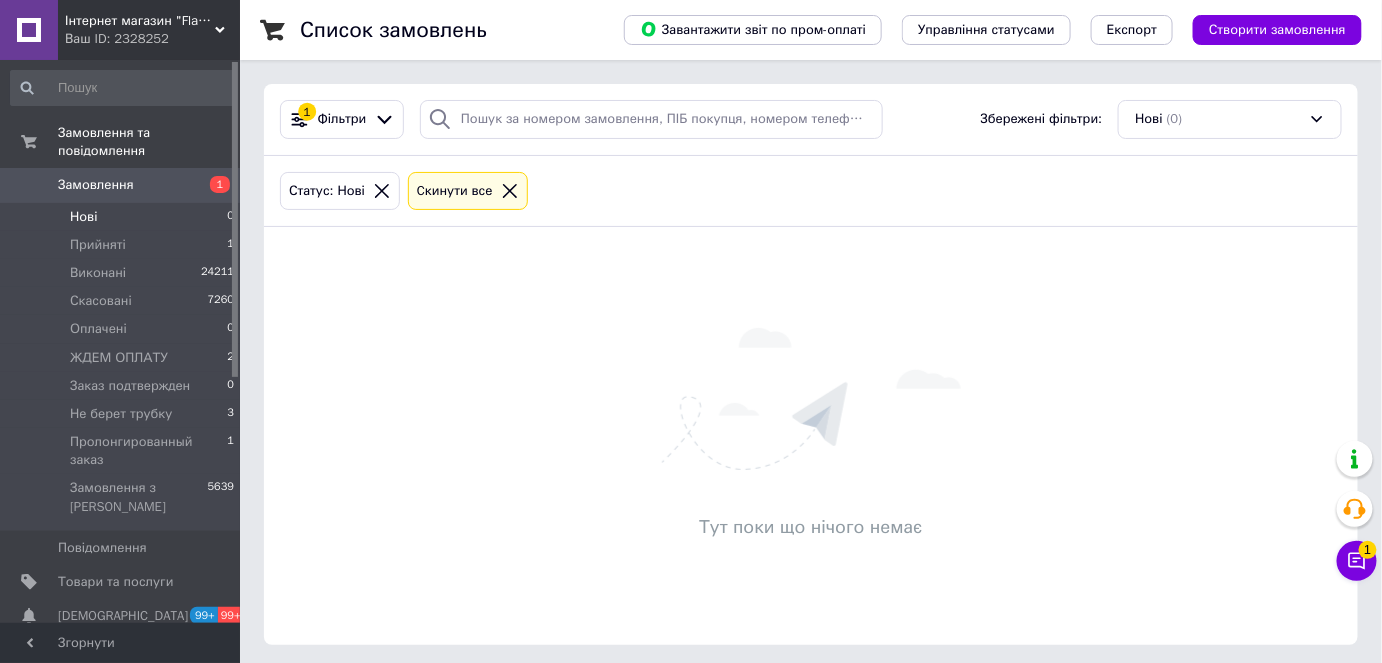 click on "Нові" at bounding box center [83, 217] 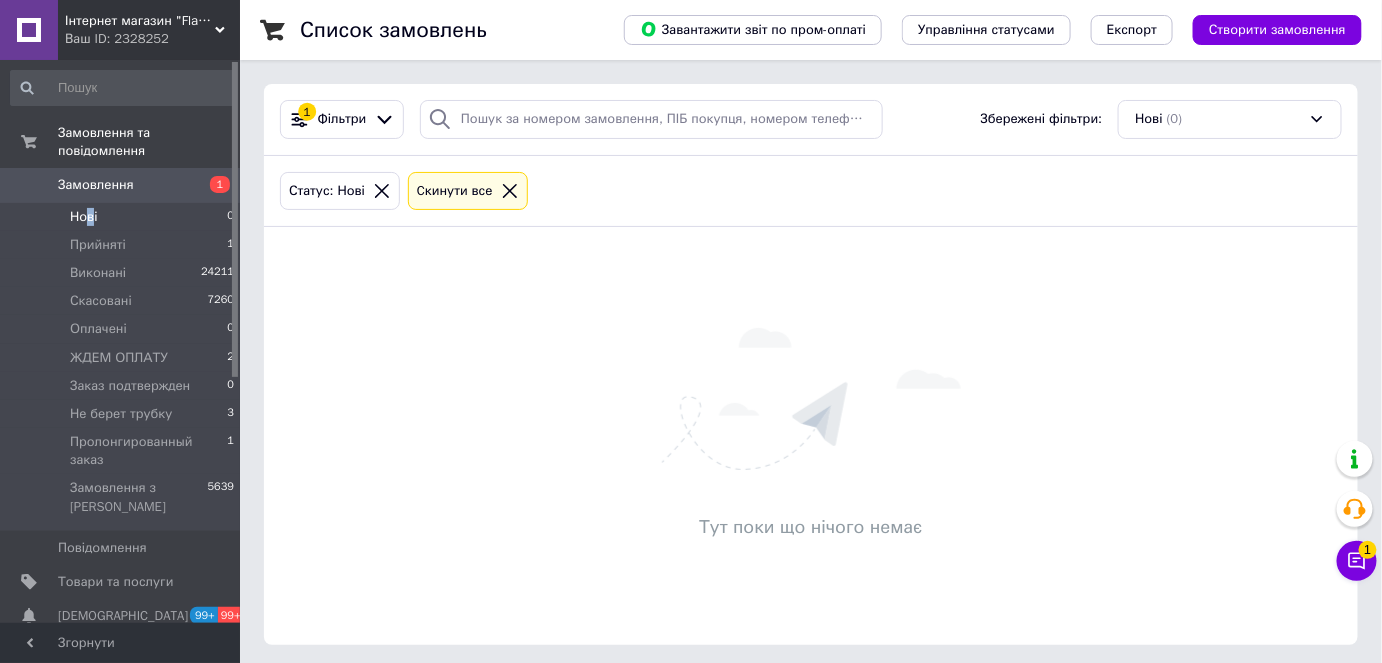 click on "Нові" at bounding box center (83, 217) 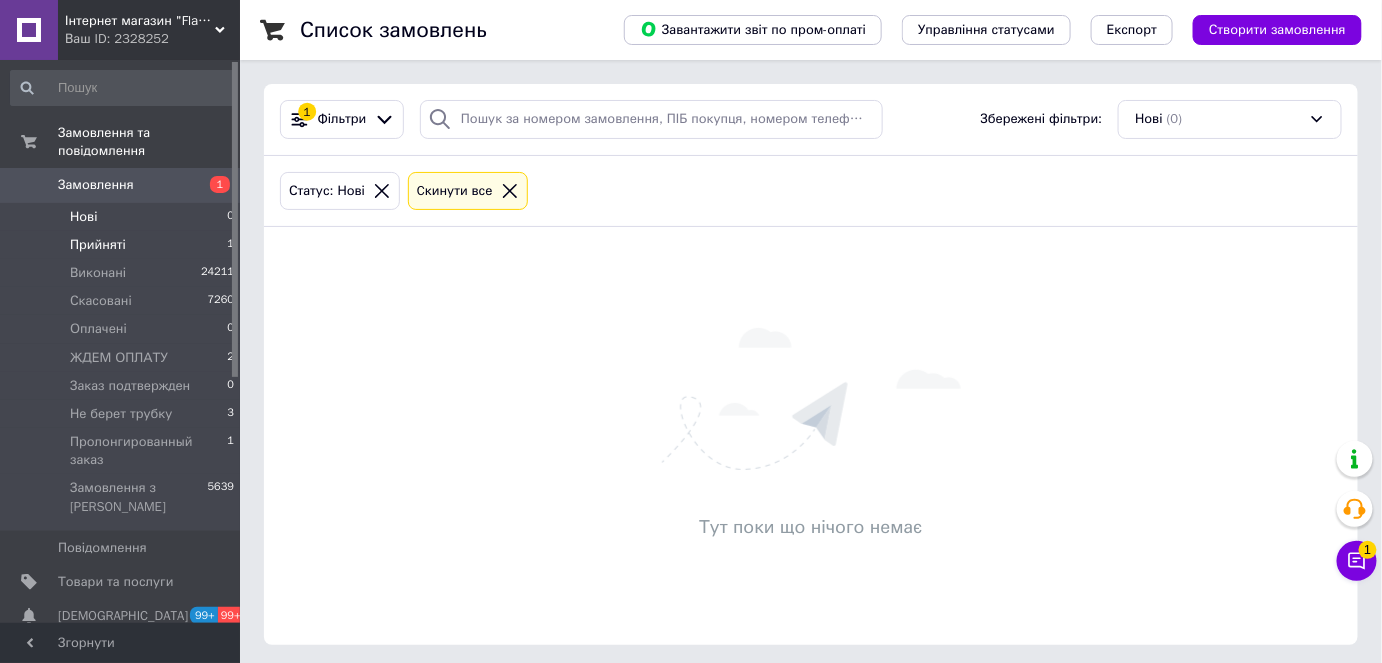 click on "Прийняті" at bounding box center [98, 245] 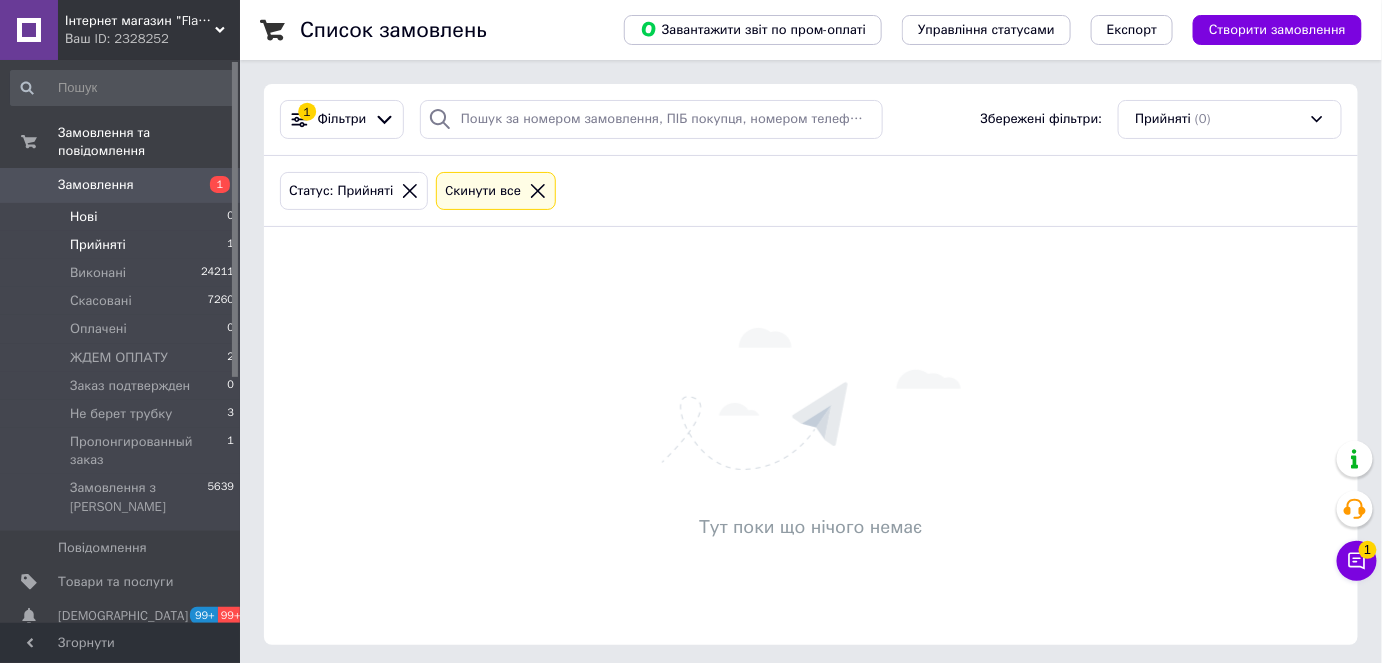 click on "Нові 0" at bounding box center [123, 217] 